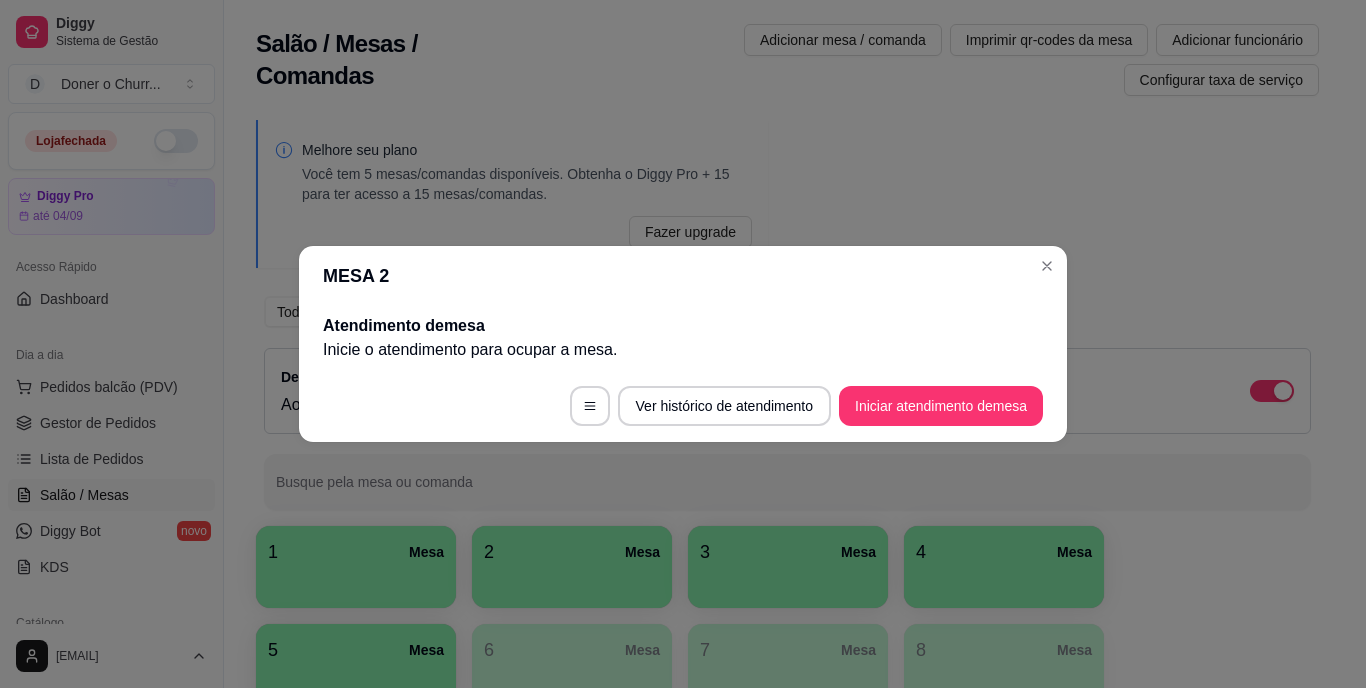 scroll, scrollTop: 0, scrollLeft: 0, axis: both 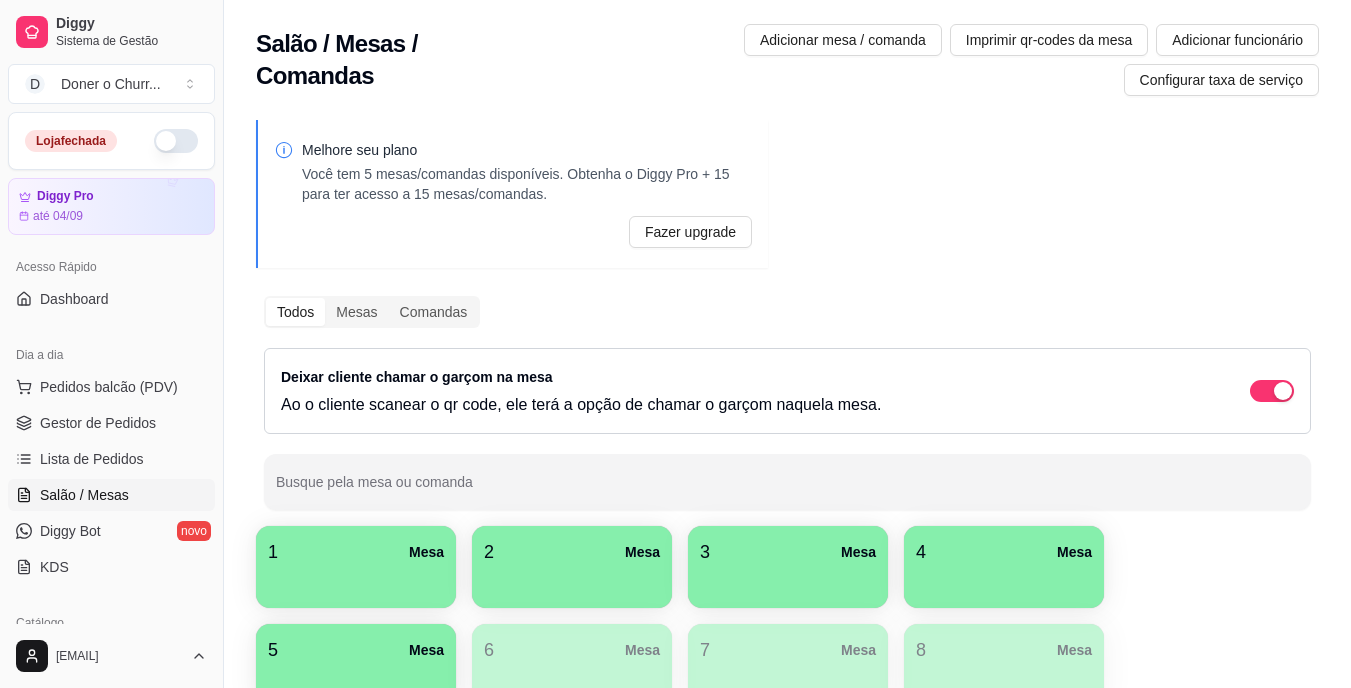 type 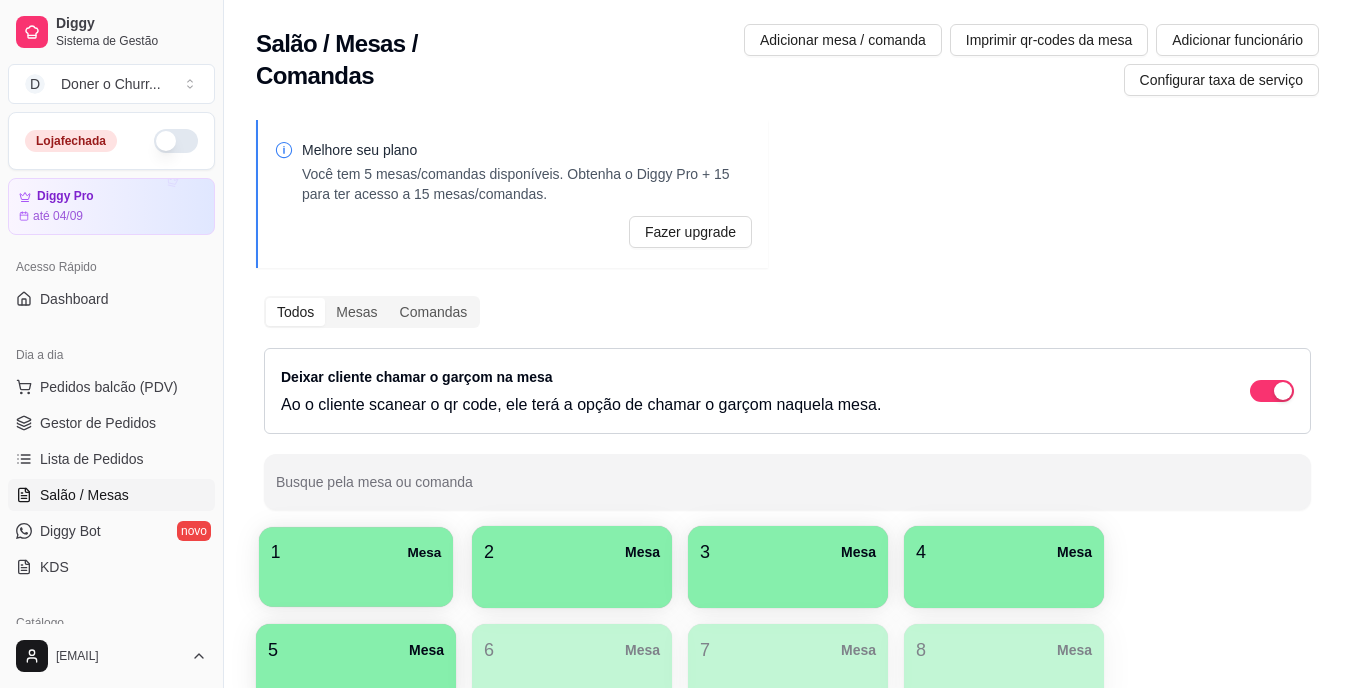 click at bounding box center (356, 580) 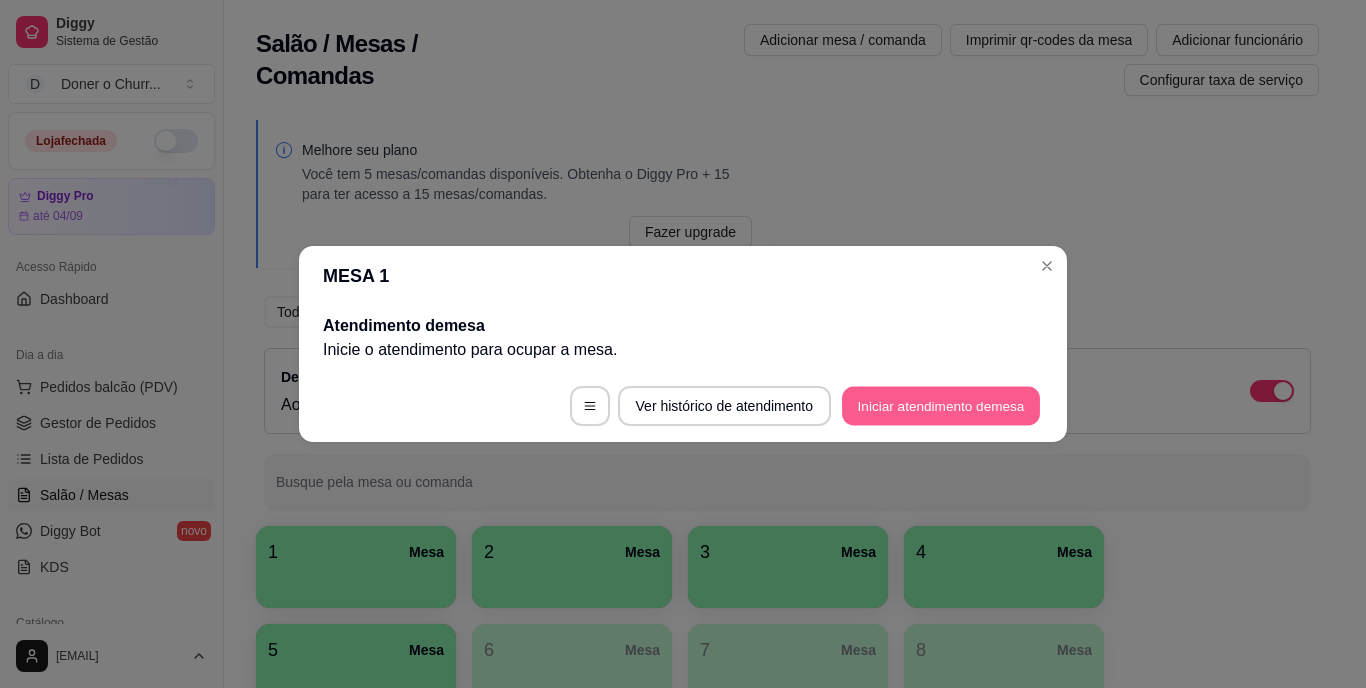click on "Iniciar atendimento de  mesa" at bounding box center [941, 406] 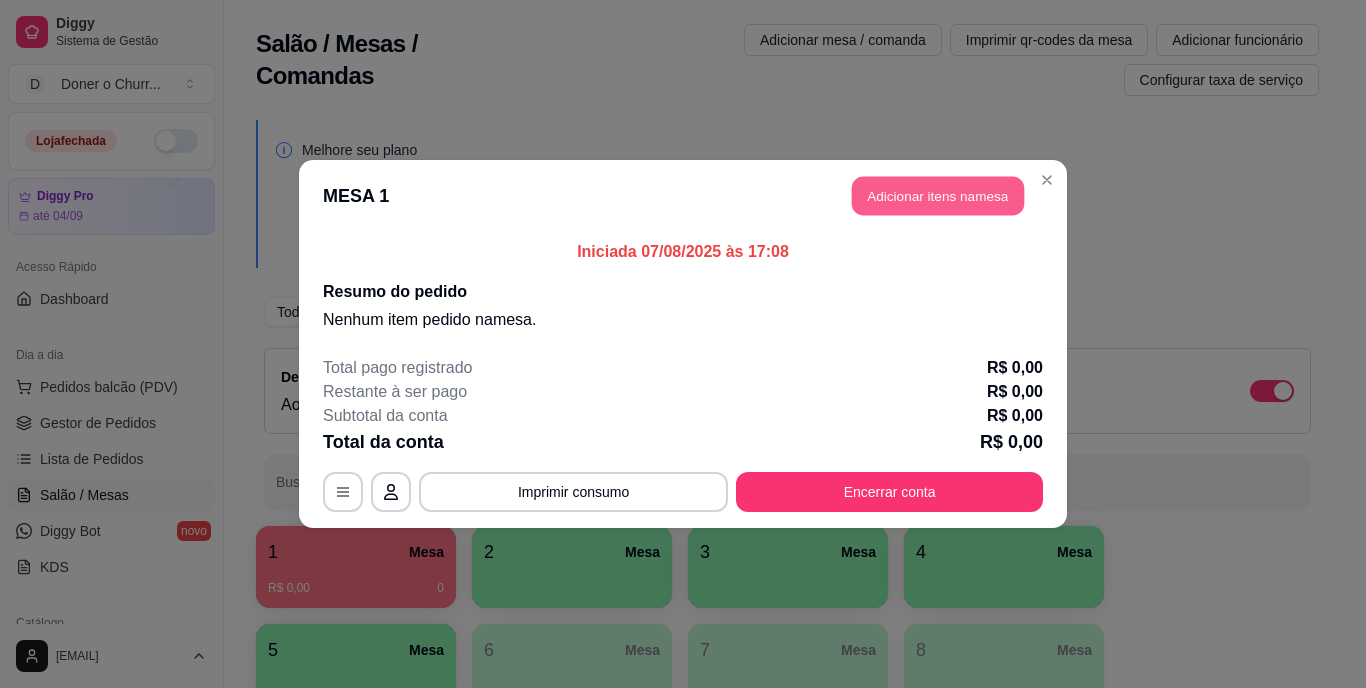 click on "Adicionar itens na  mesa" at bounding box center (938, 196) 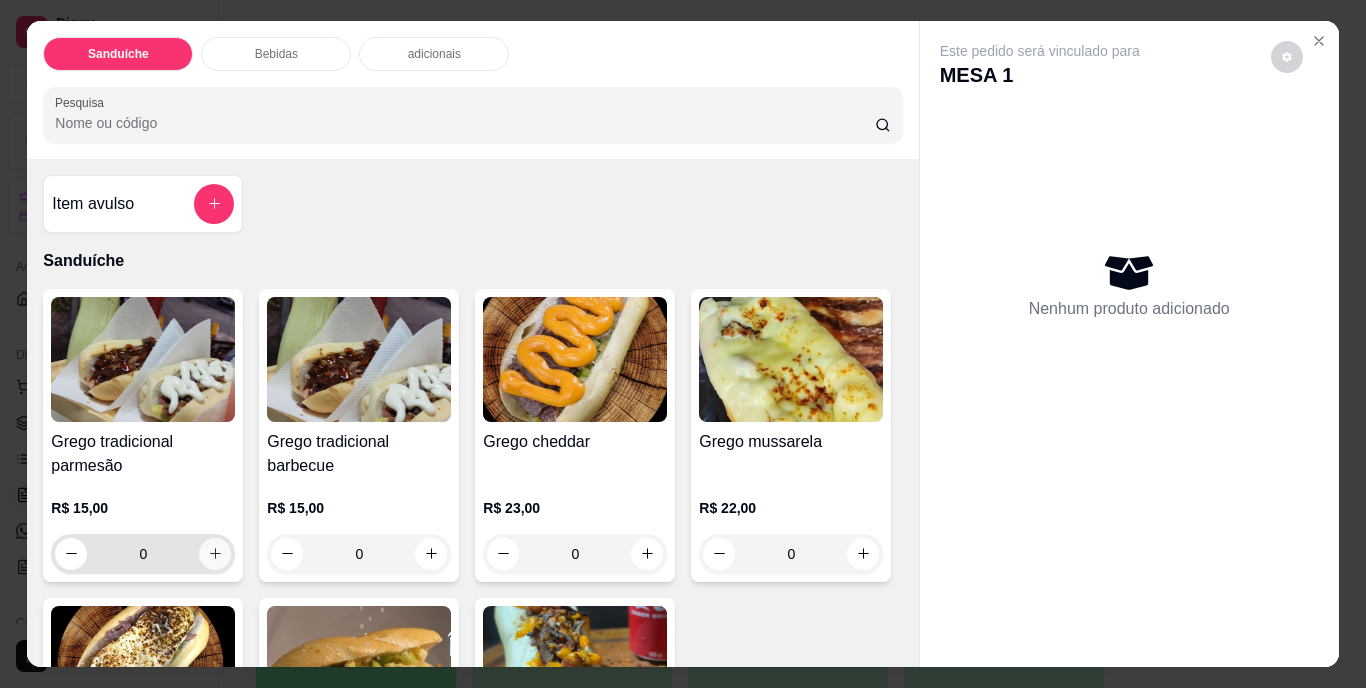 click 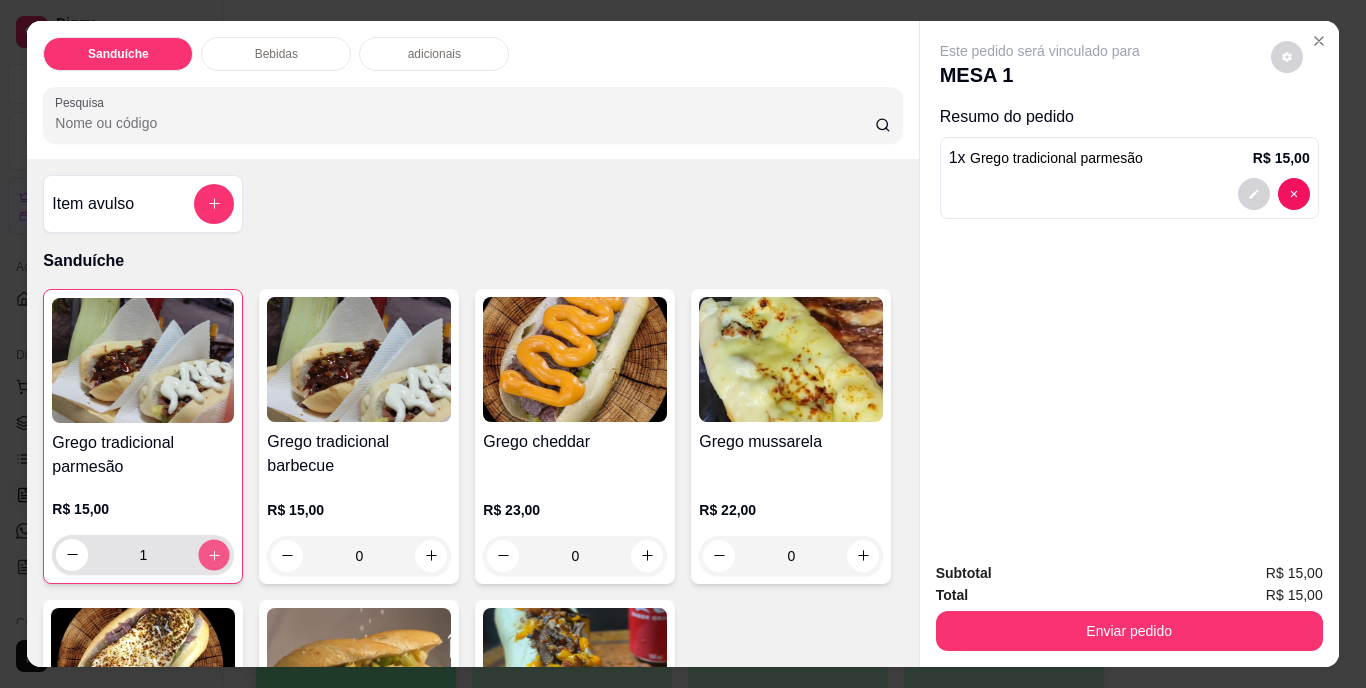 click 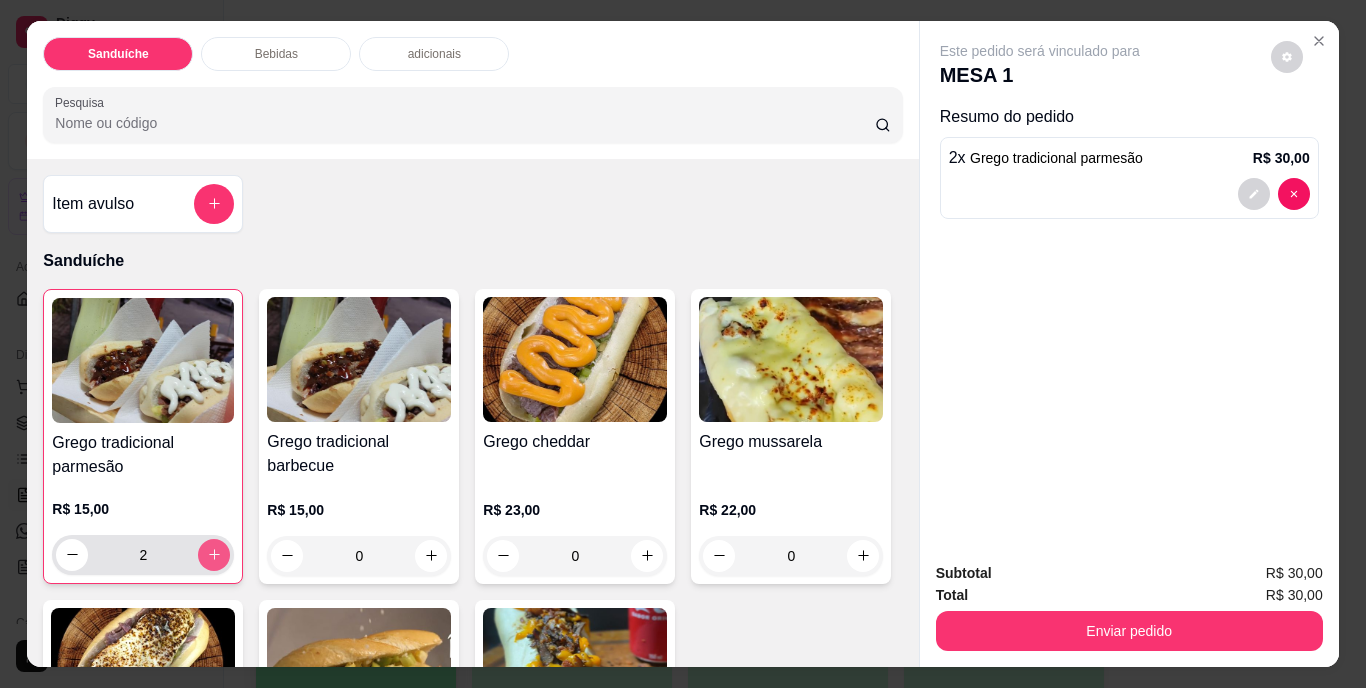 click 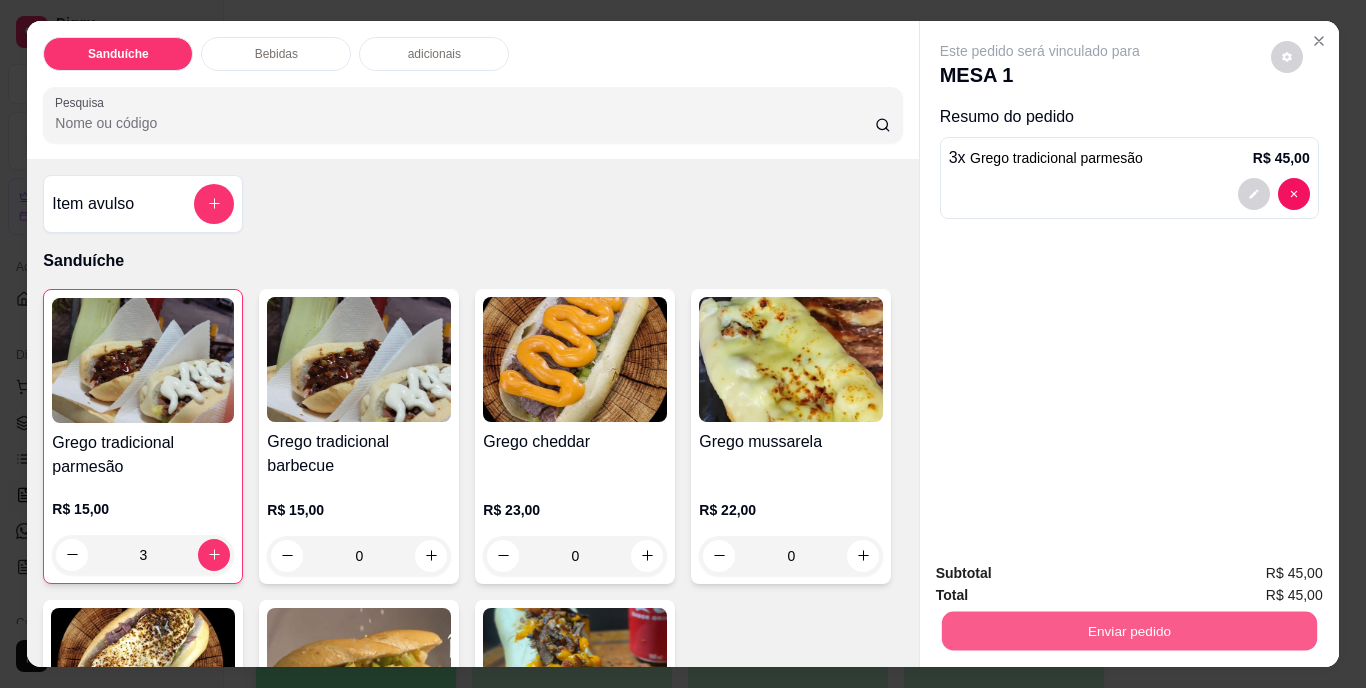 click on "Enviar pedido" at bounding box center (1128, 631) 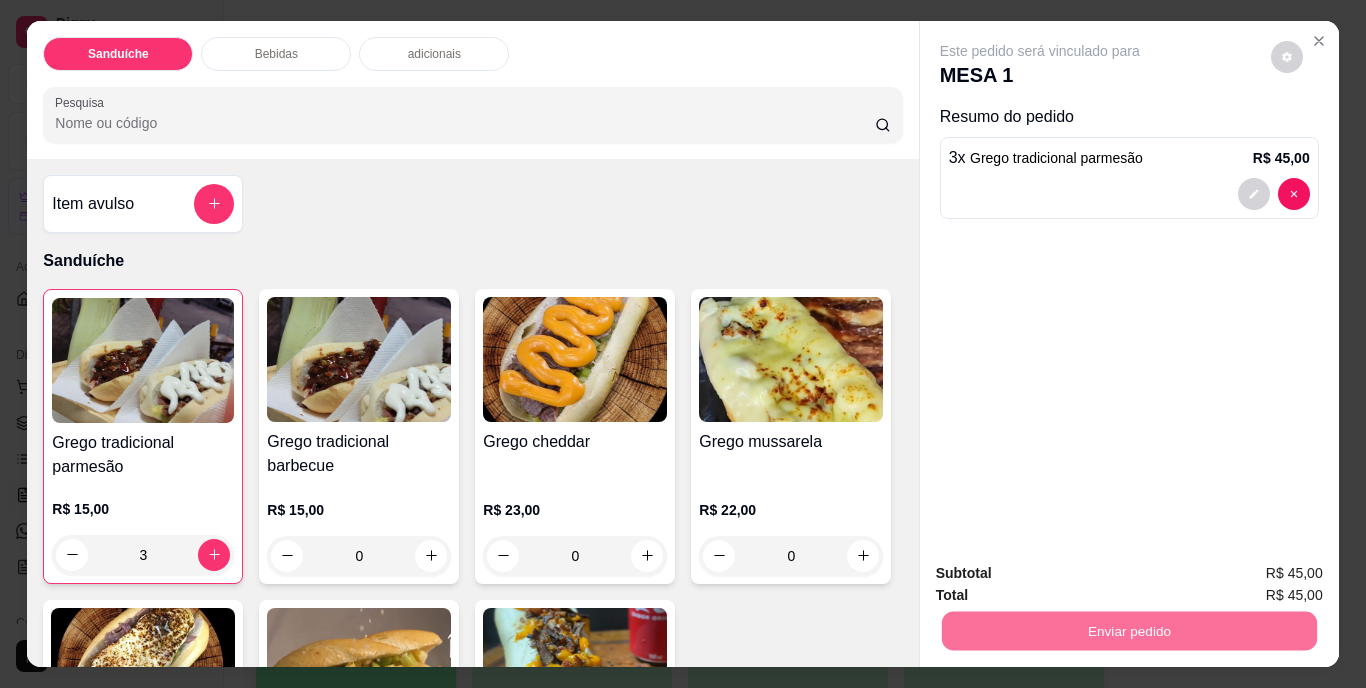 click on "Não registrar e enviar pedido" at bounding box center (1063, 574) 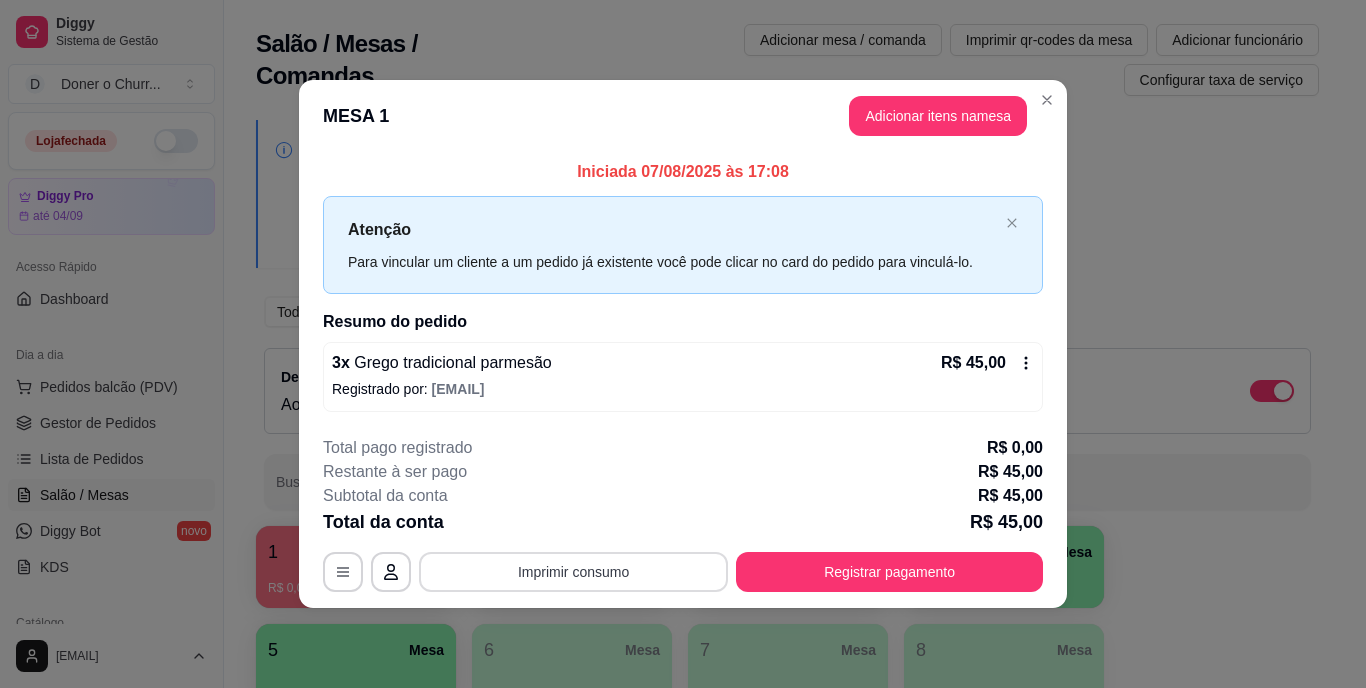 click on "Imprimir consumo" at bounding box center [573, 572] 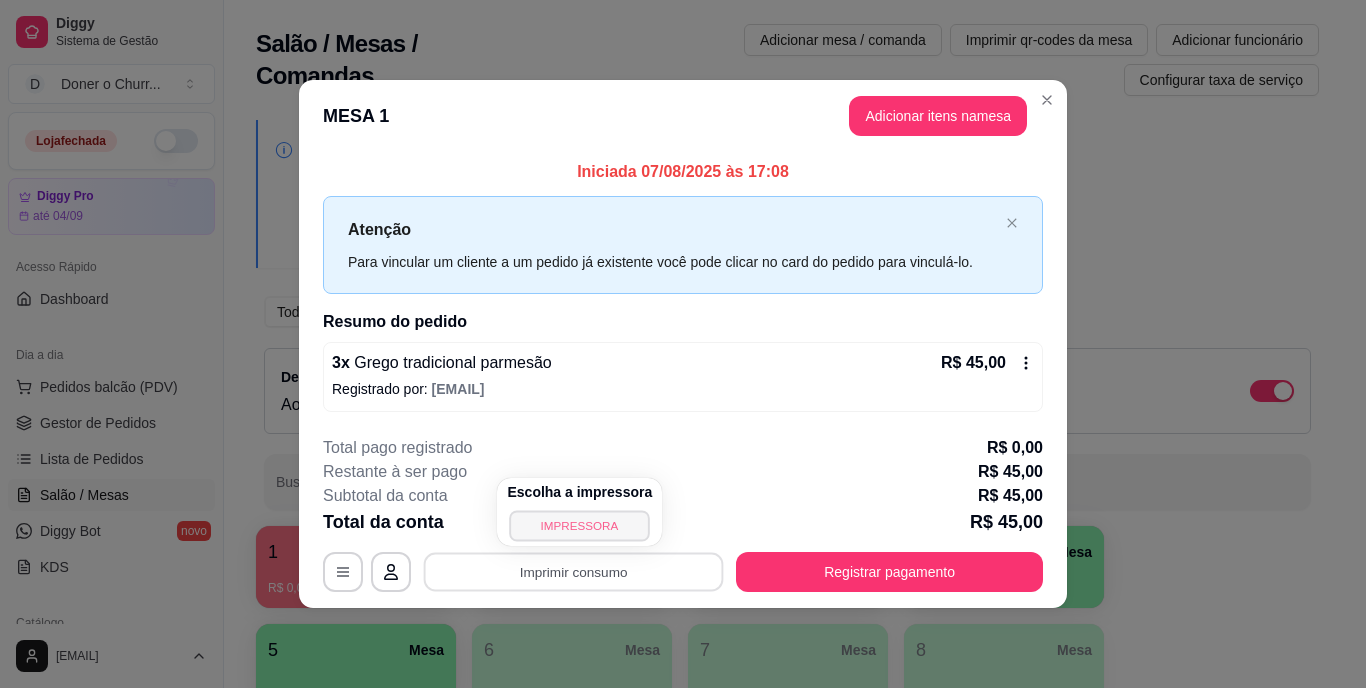 click on "IMPRESSORA" at bounding box center (580, 525) 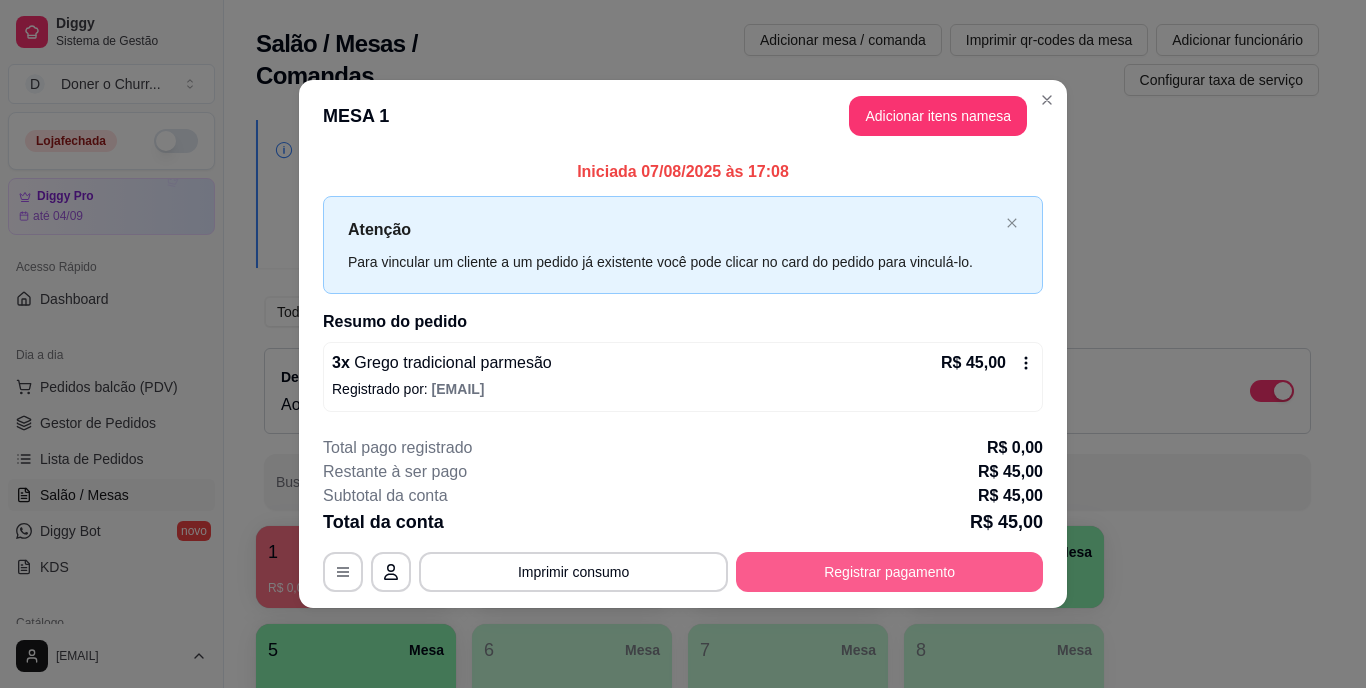 click on "Registrar pagamento" at bounding box center [889, 572] 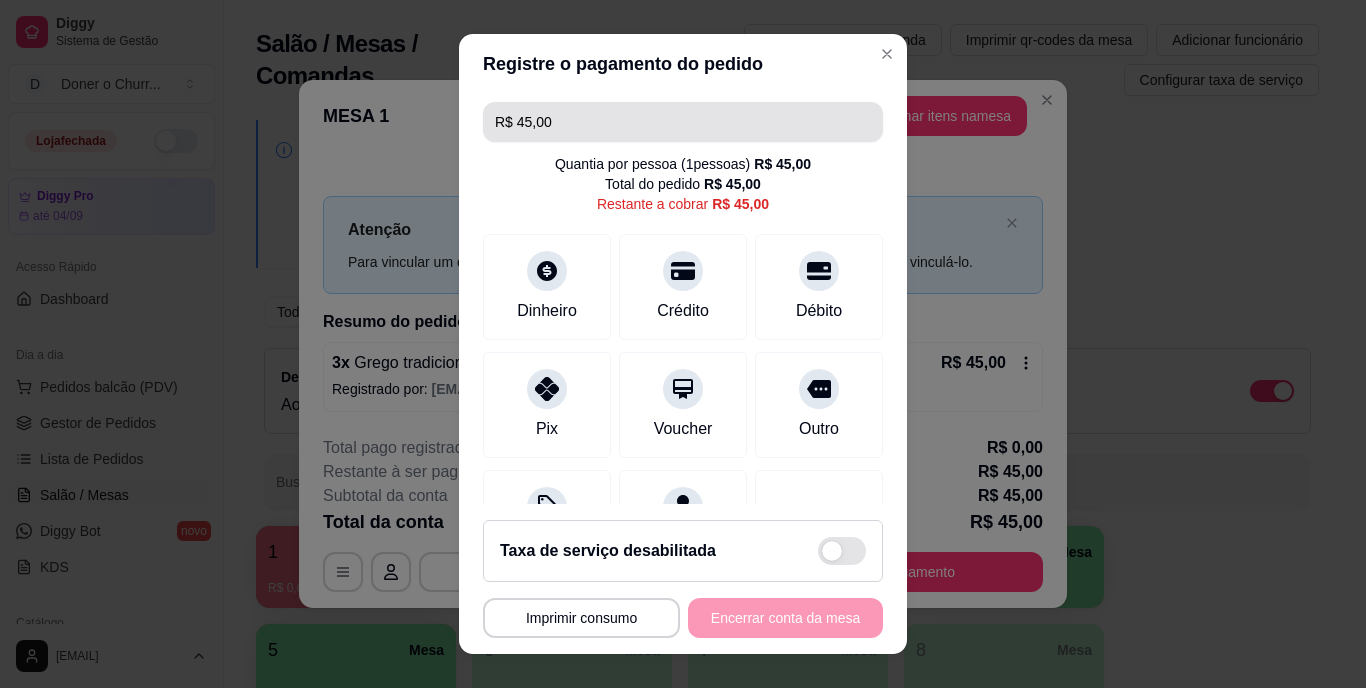 click on "R$ 45,00" at bounding box center [683, 122] 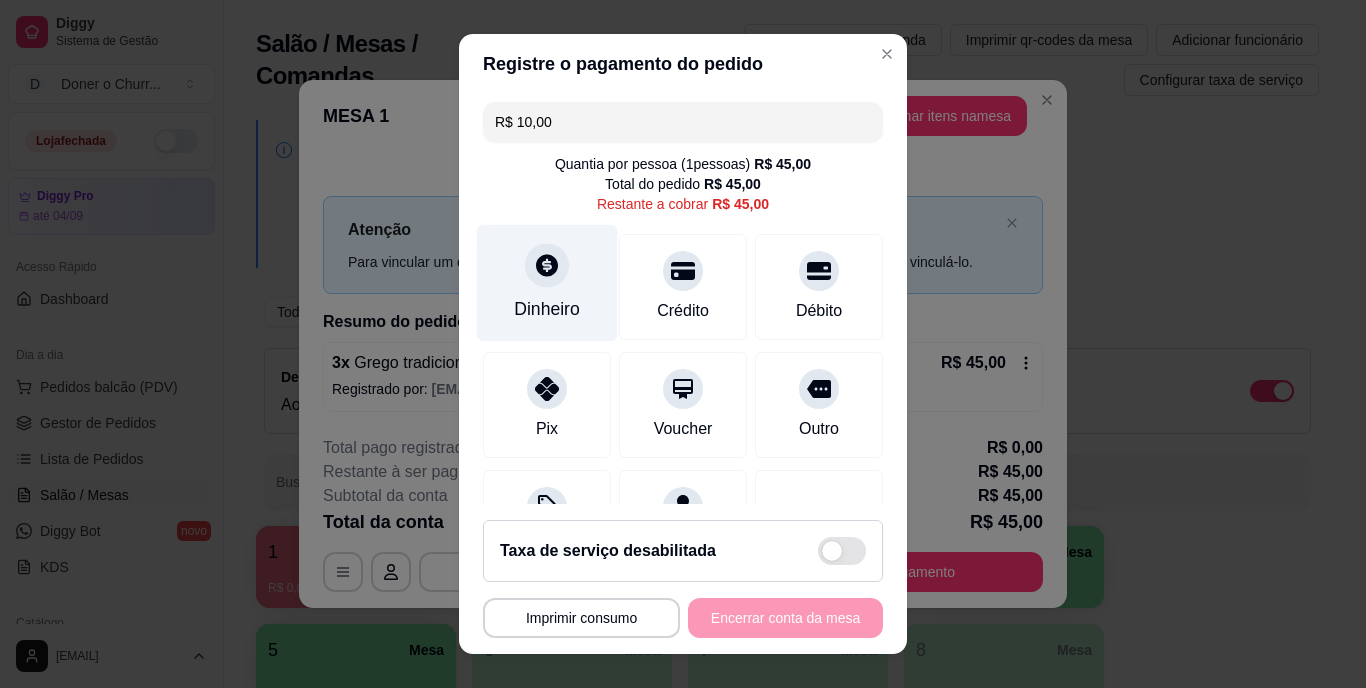 click 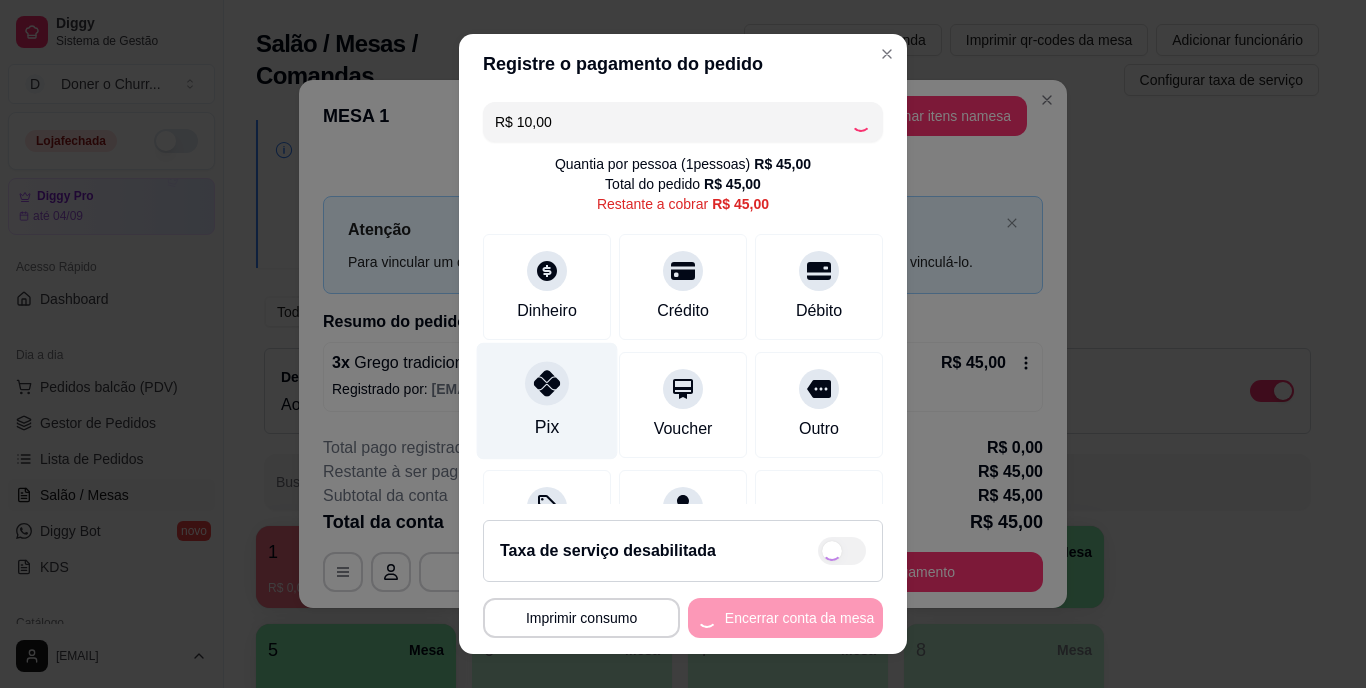 click on "Pix" at bounding box center (547, 401) 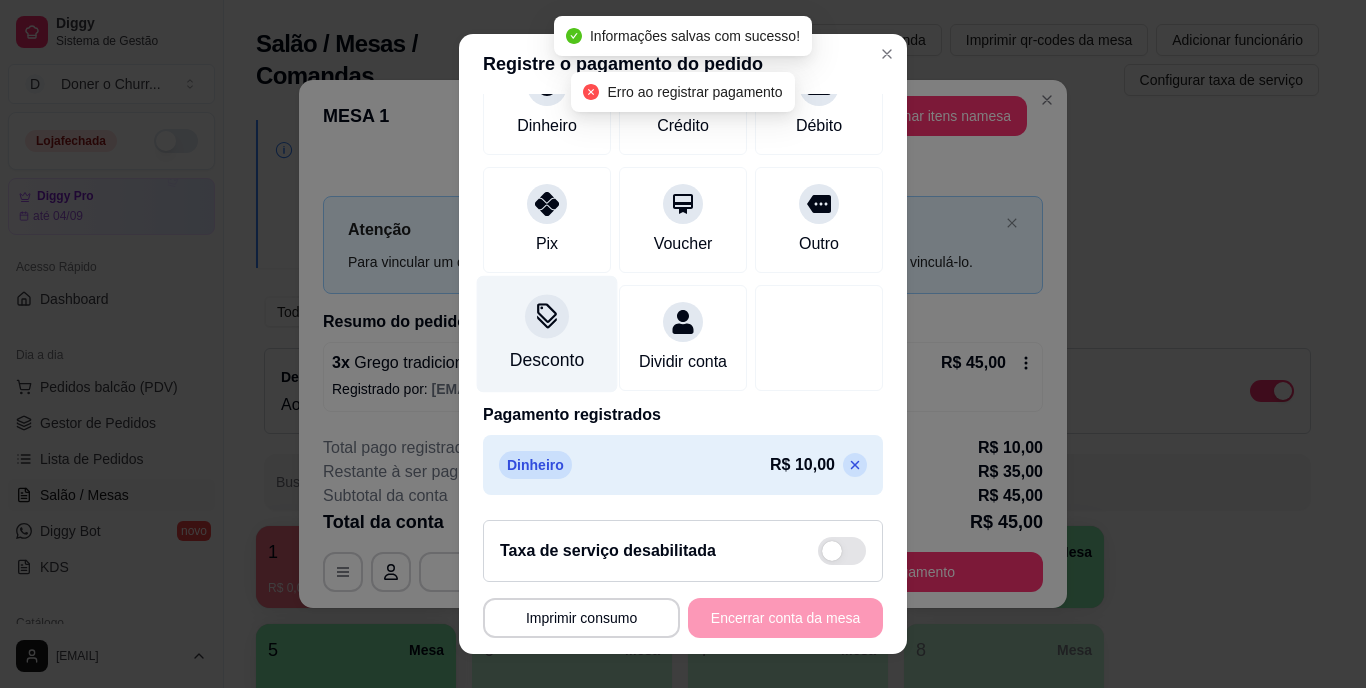 scroll, scrollTop: 208, scrollLeft: 0, axis: vertical 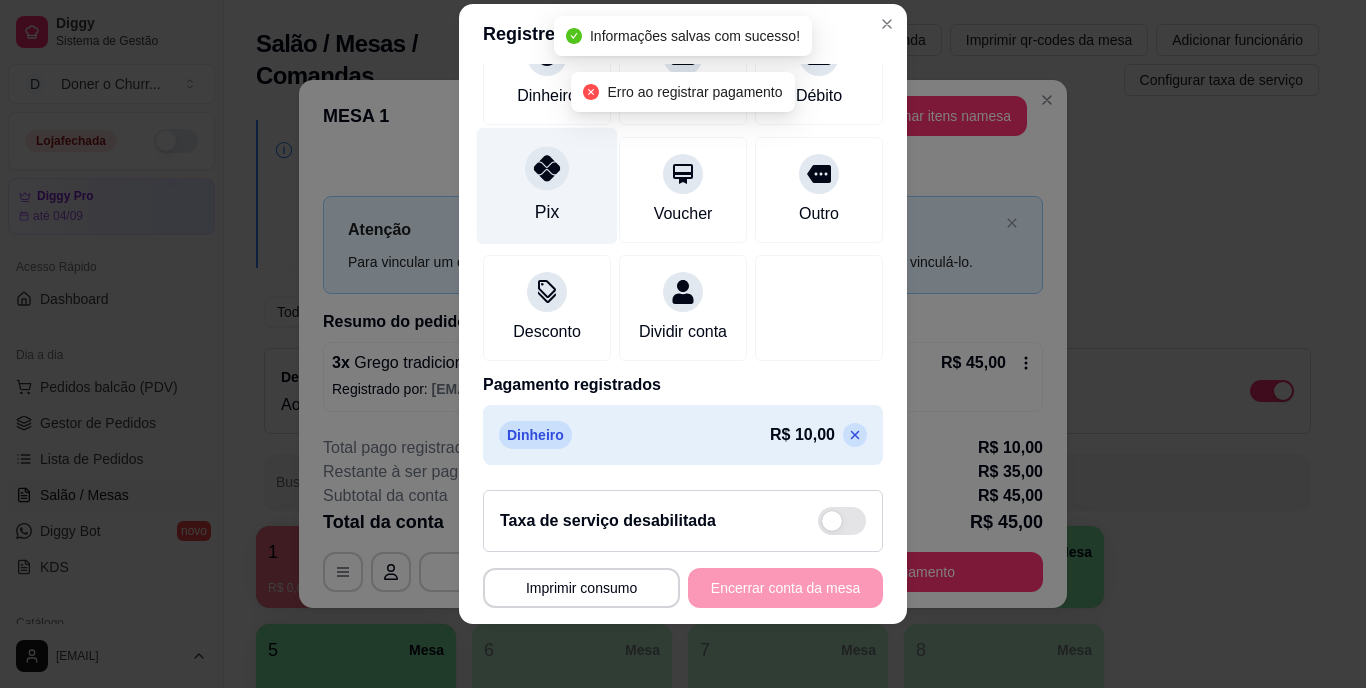 click on "Pix" at bounding box center [547, 213] 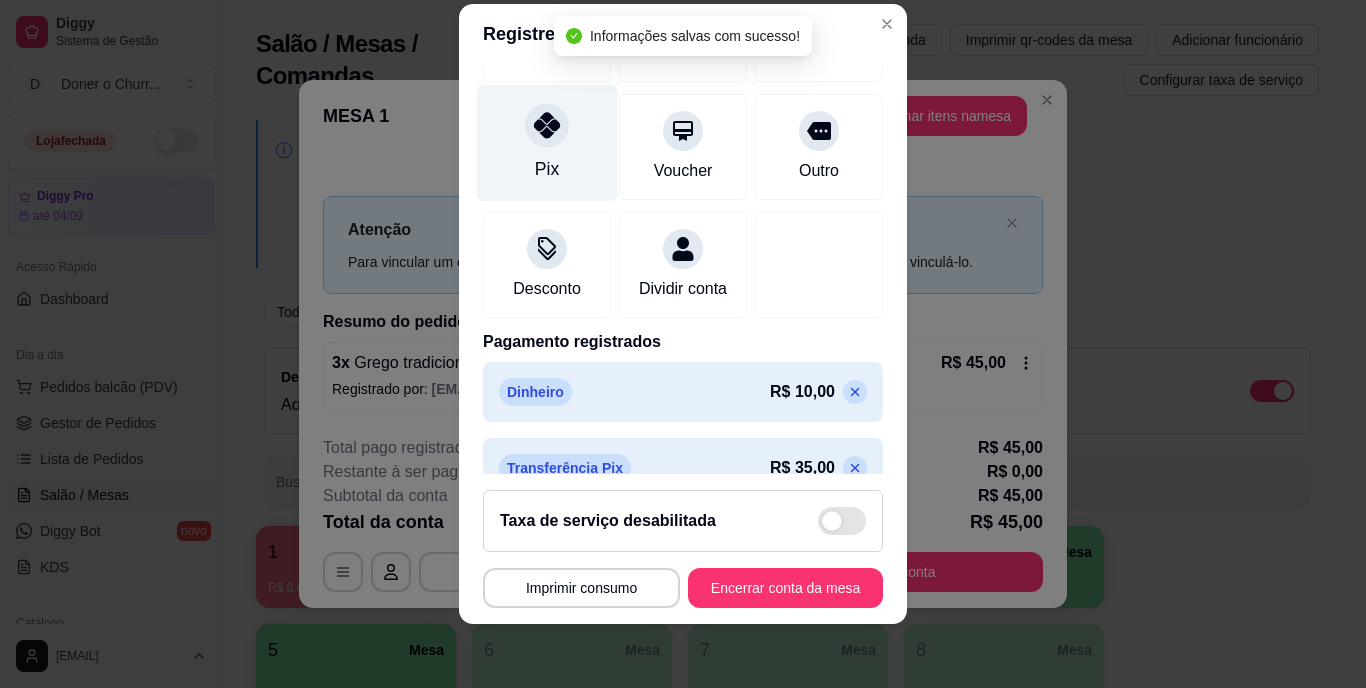 type on "R$ 0,00" 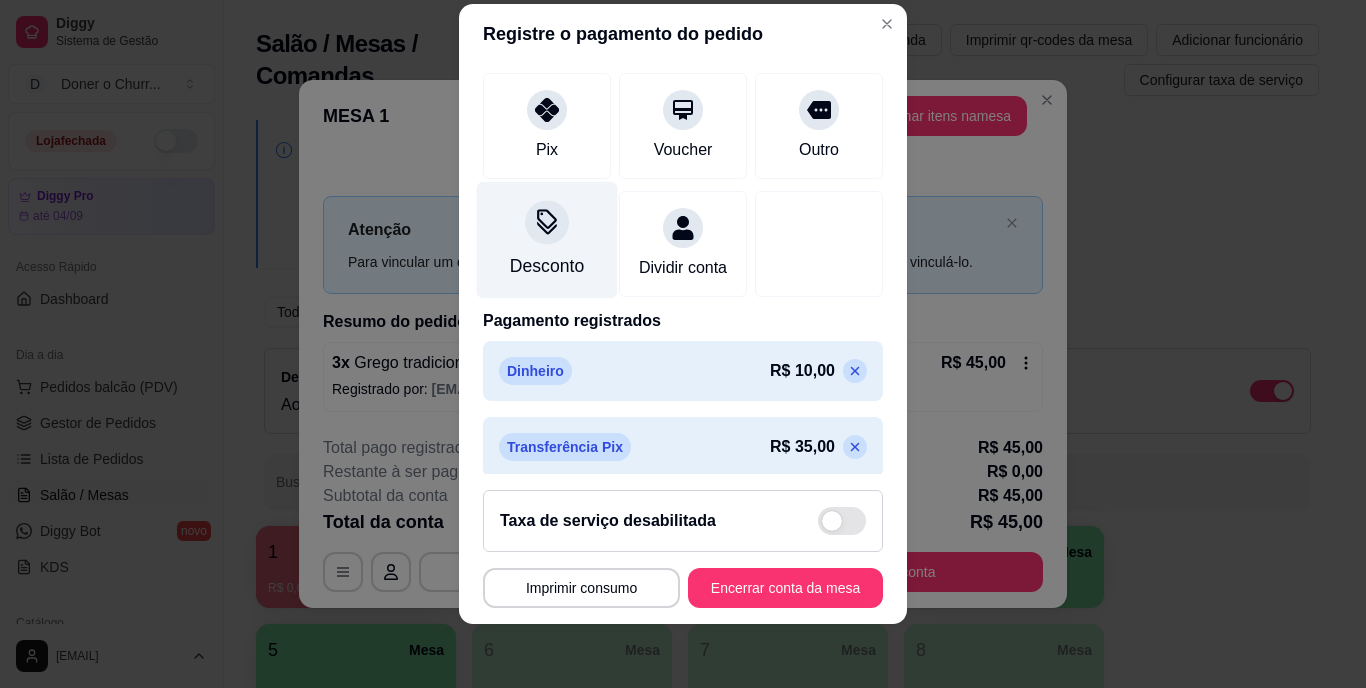 scroll, scrollTop: 264, scrollLeft: 0, axis: vertical 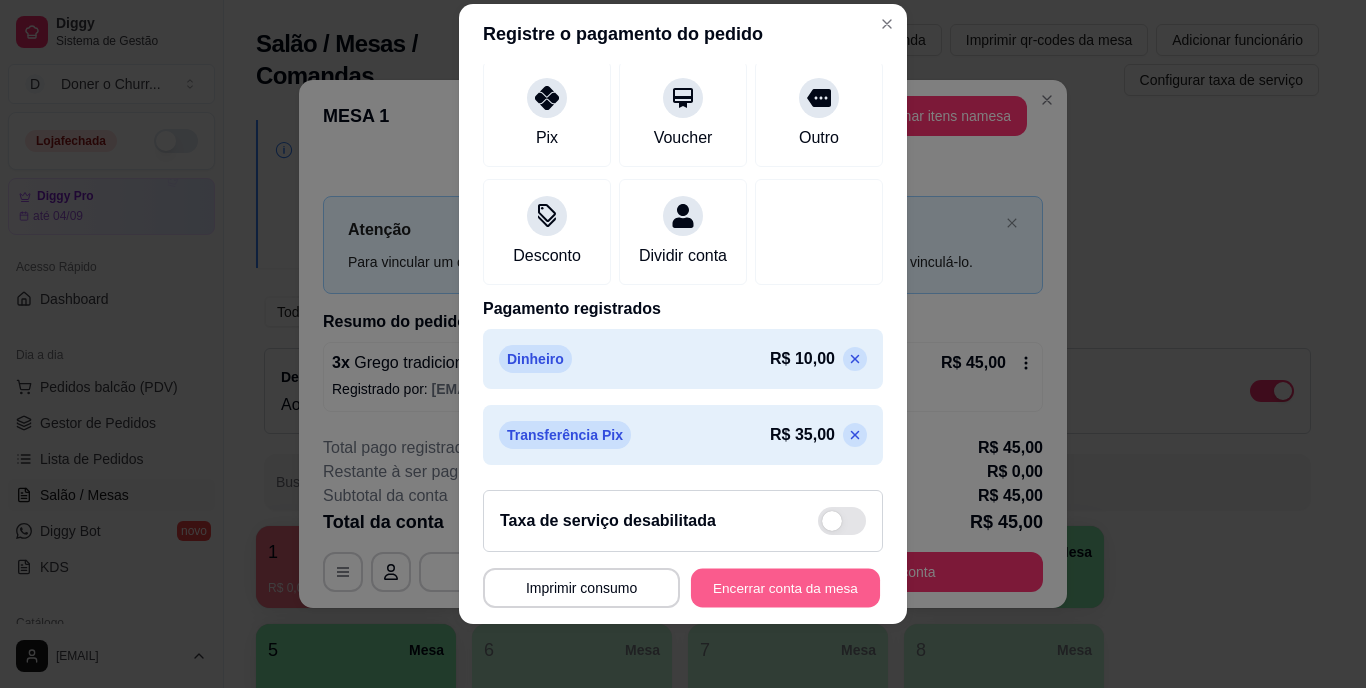 click on "Encerrar conta da mesa" at bounding box center [785, 587] 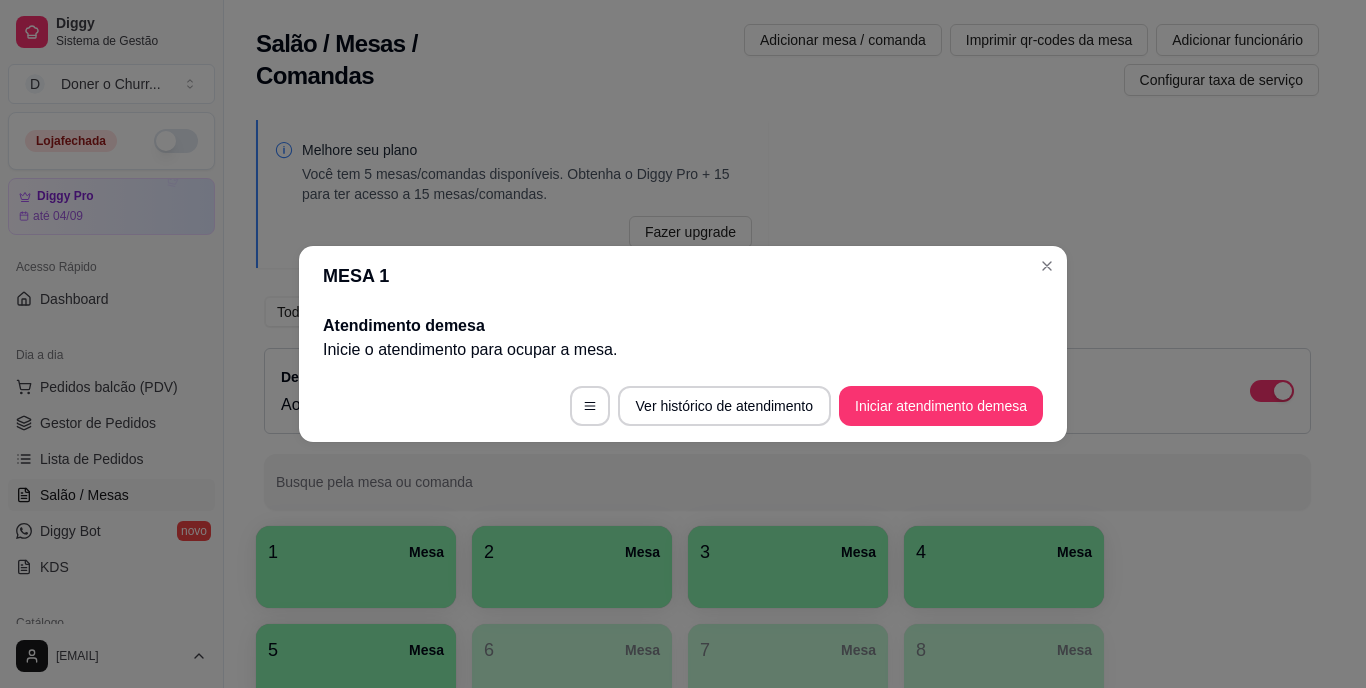 type 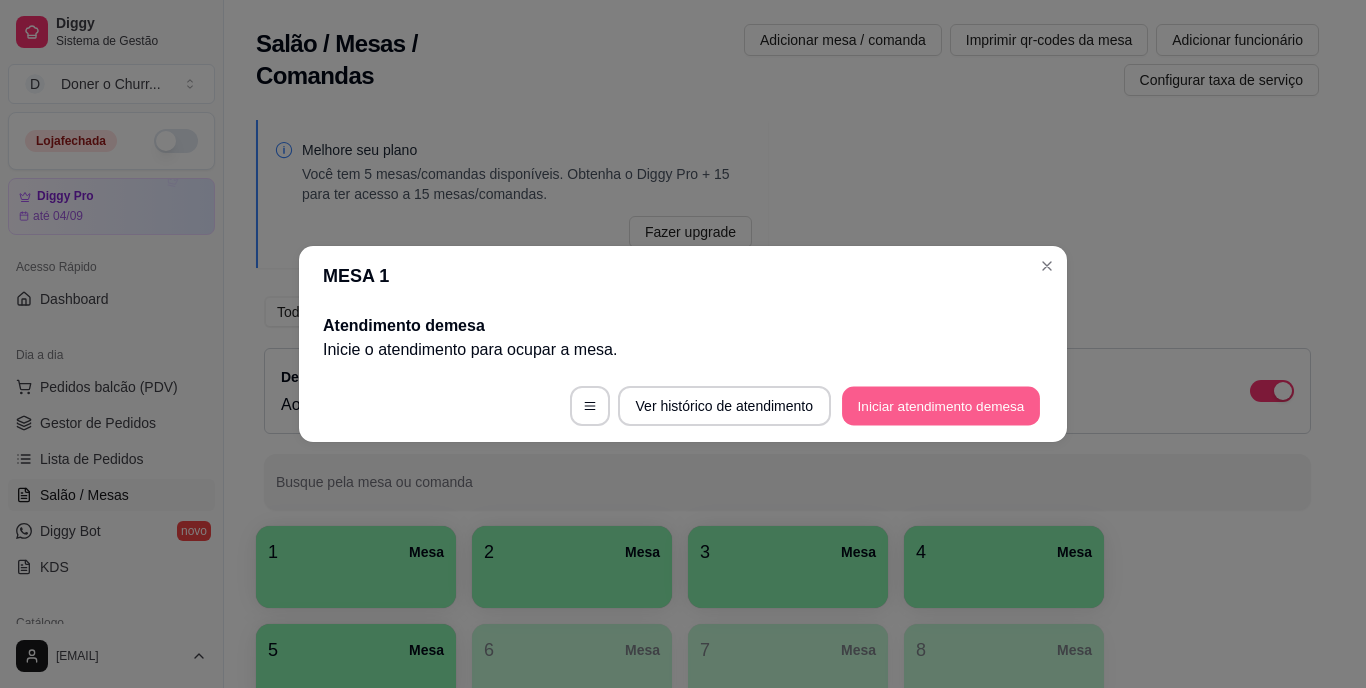 click on "Iniciar atendimento de  mesa" at bounding box center (941, 406) 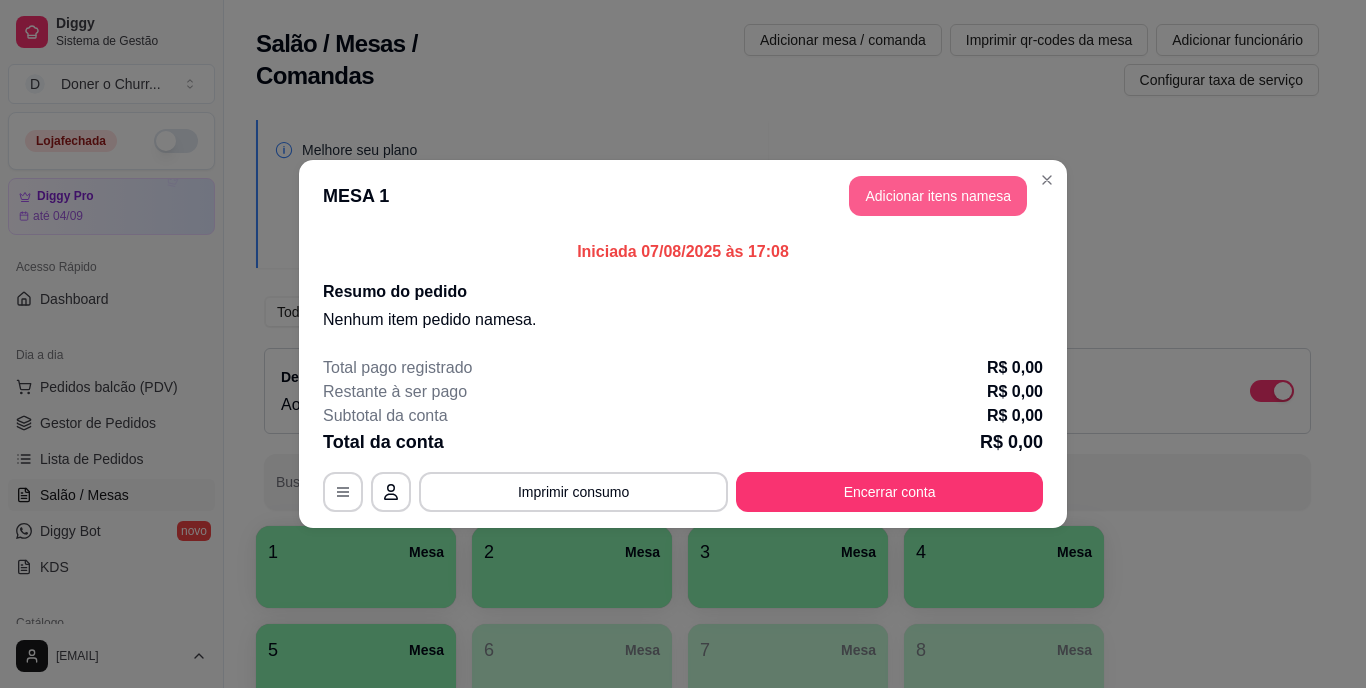 click on "Adicionar itens na  mesa" at bounding box center (938, 196) 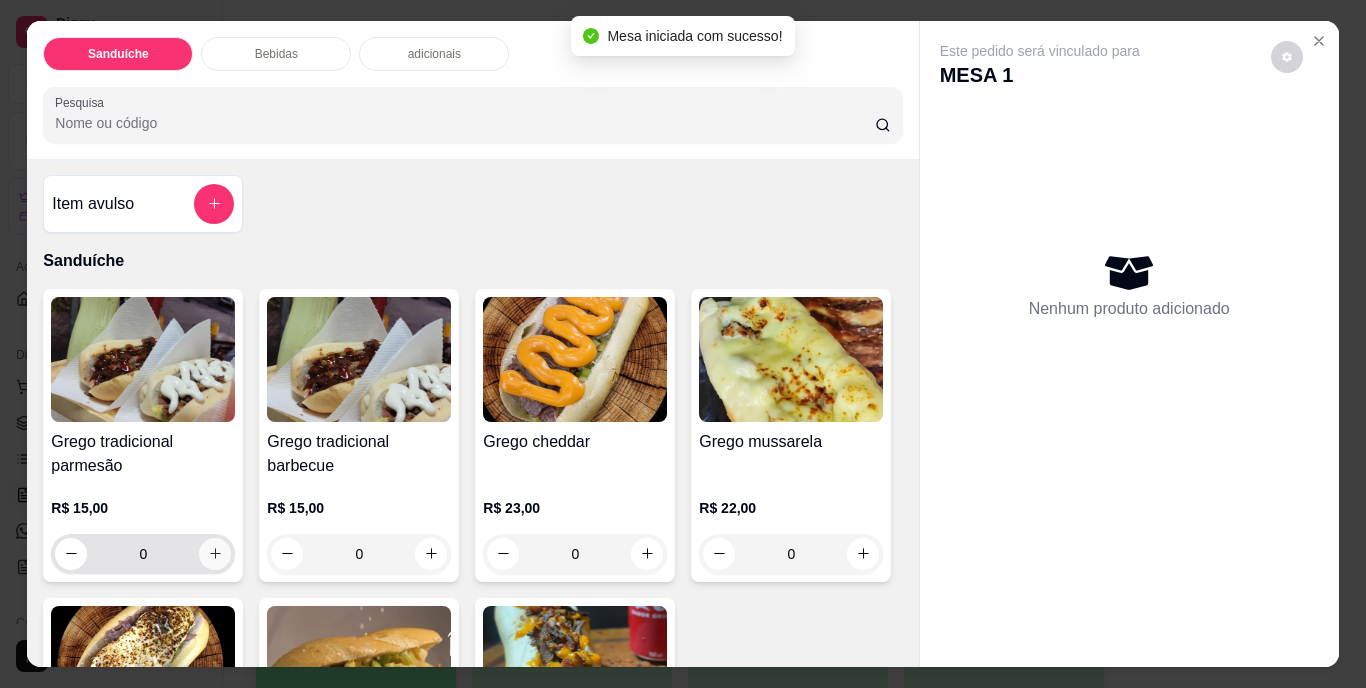 click 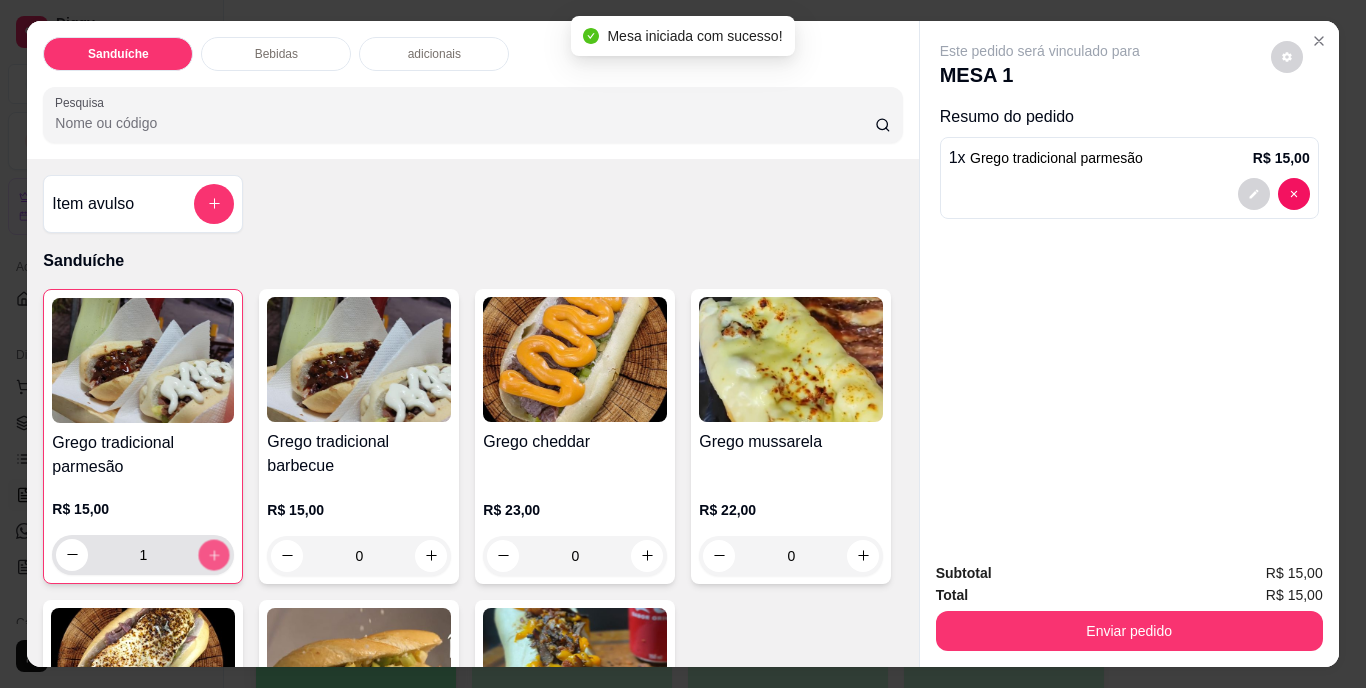 click 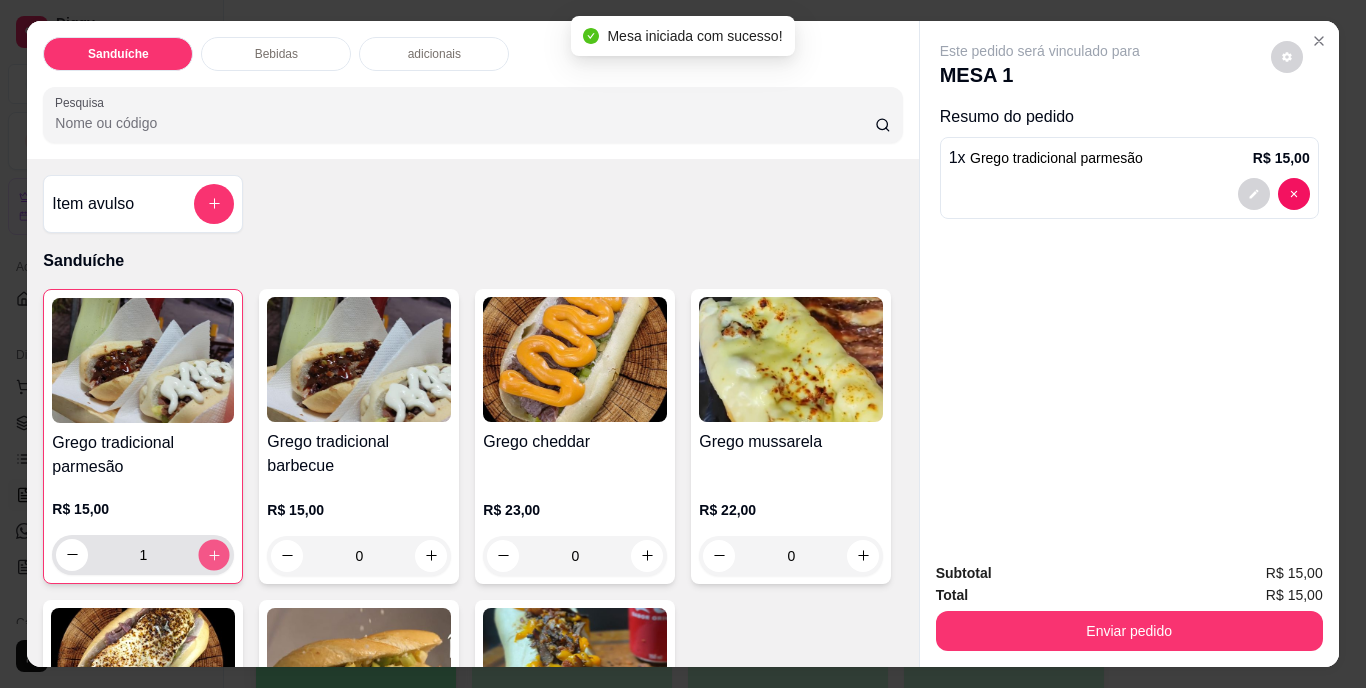 type on "2" 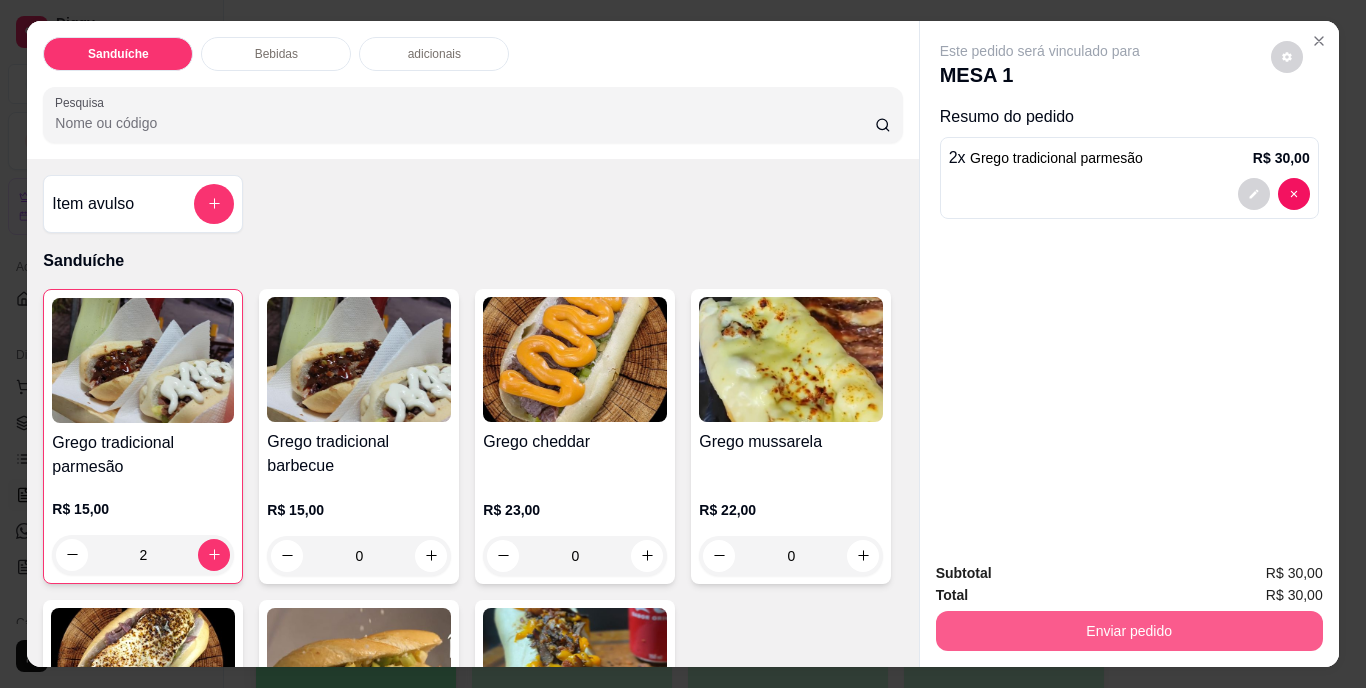 click on "Enviar pedido" at bounding box center [1129, 631] 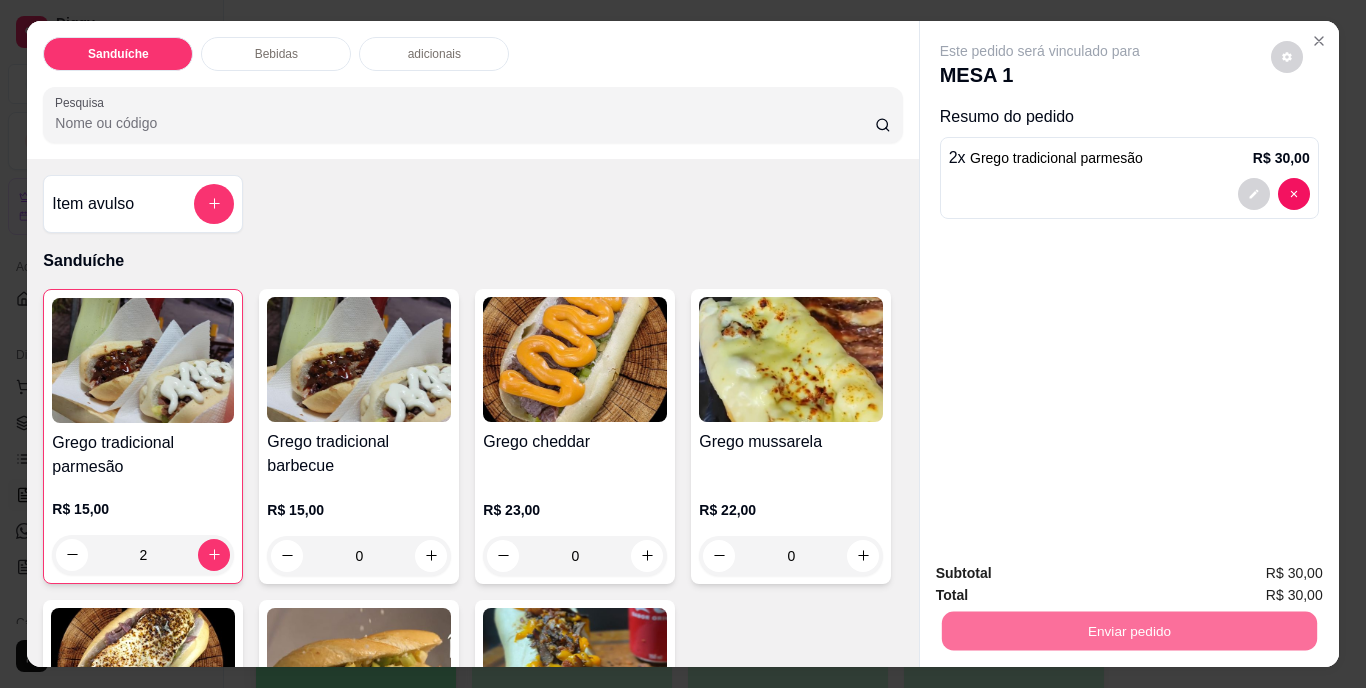 click on "Não registrar e enviar pedido" at bounding box center [1063, 574] 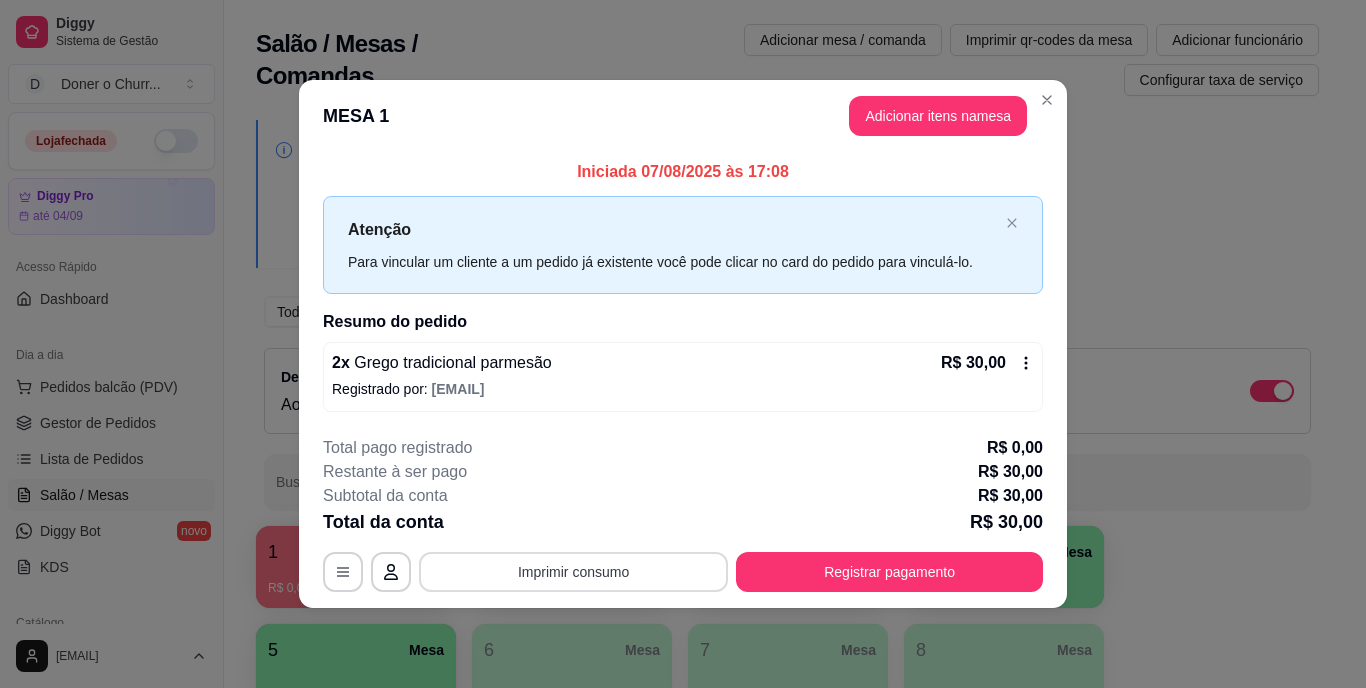 click on "Imprimir consumo" at bounding box center (573, 572) 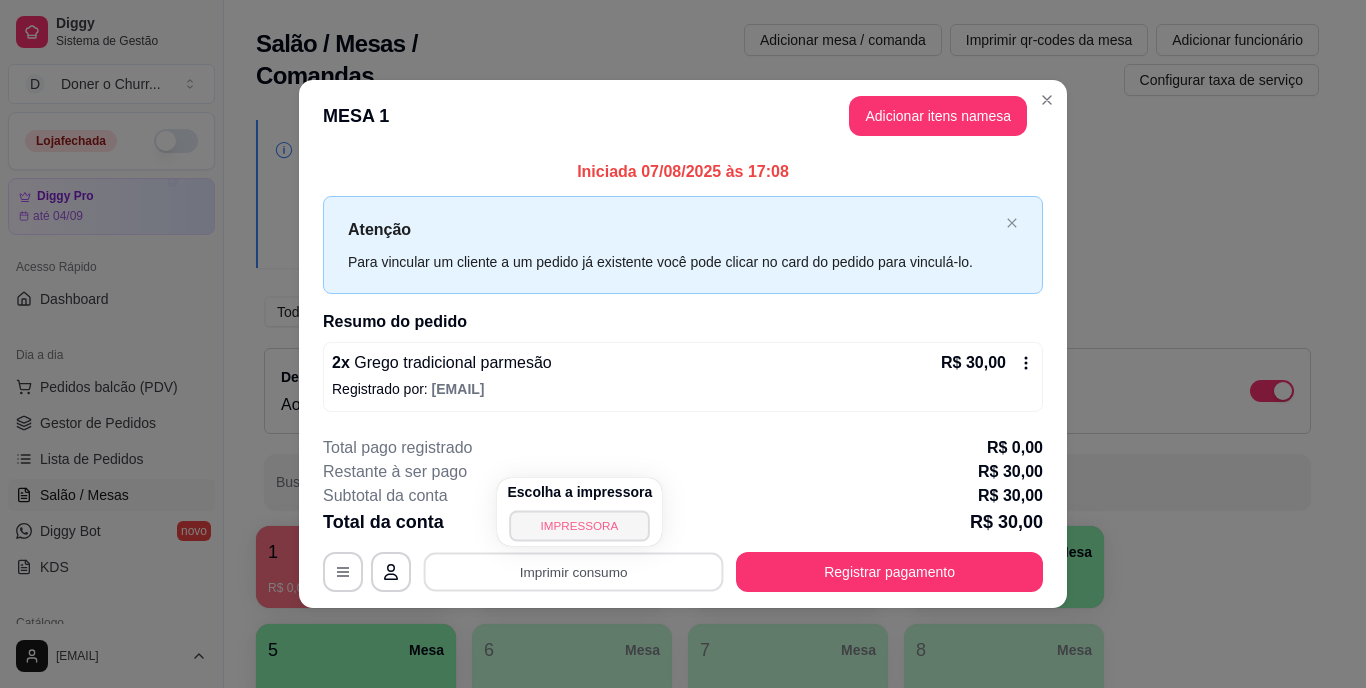 click on "IMPRESSORA" at bounding box center [580, 525] 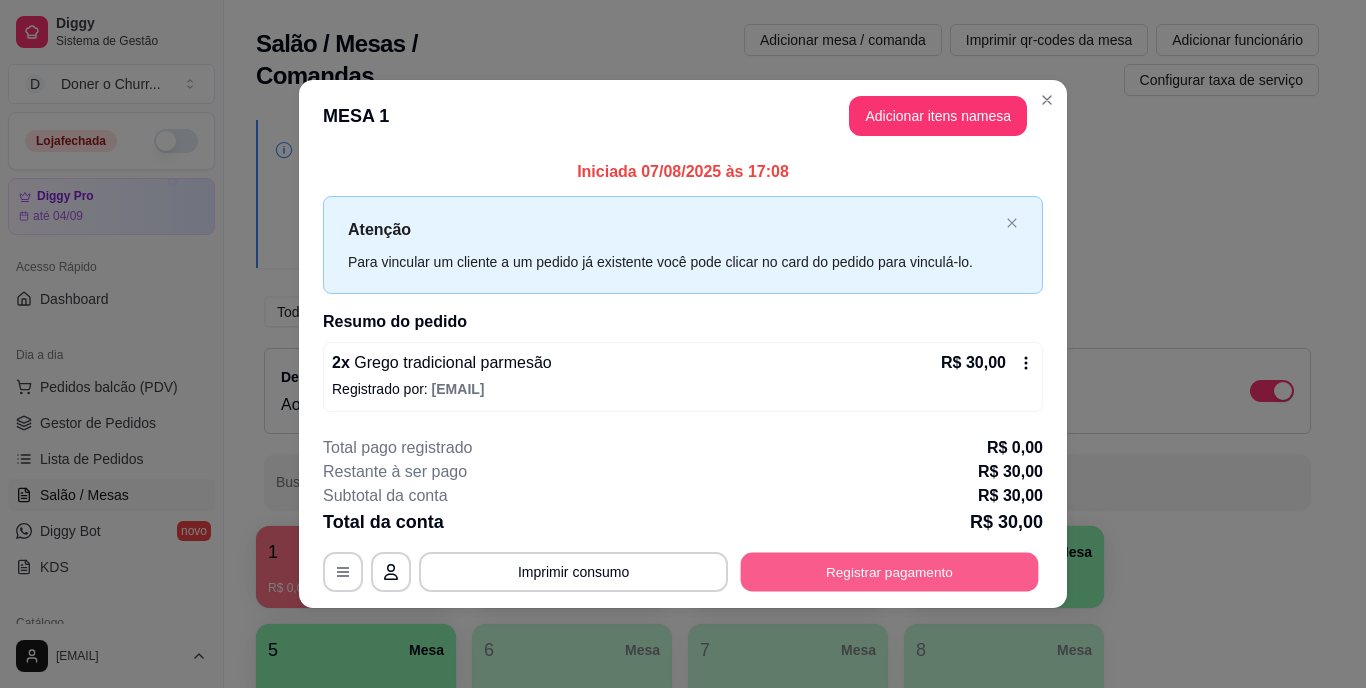 click on "Registrar pagamento" at bounding box center [890, 571] 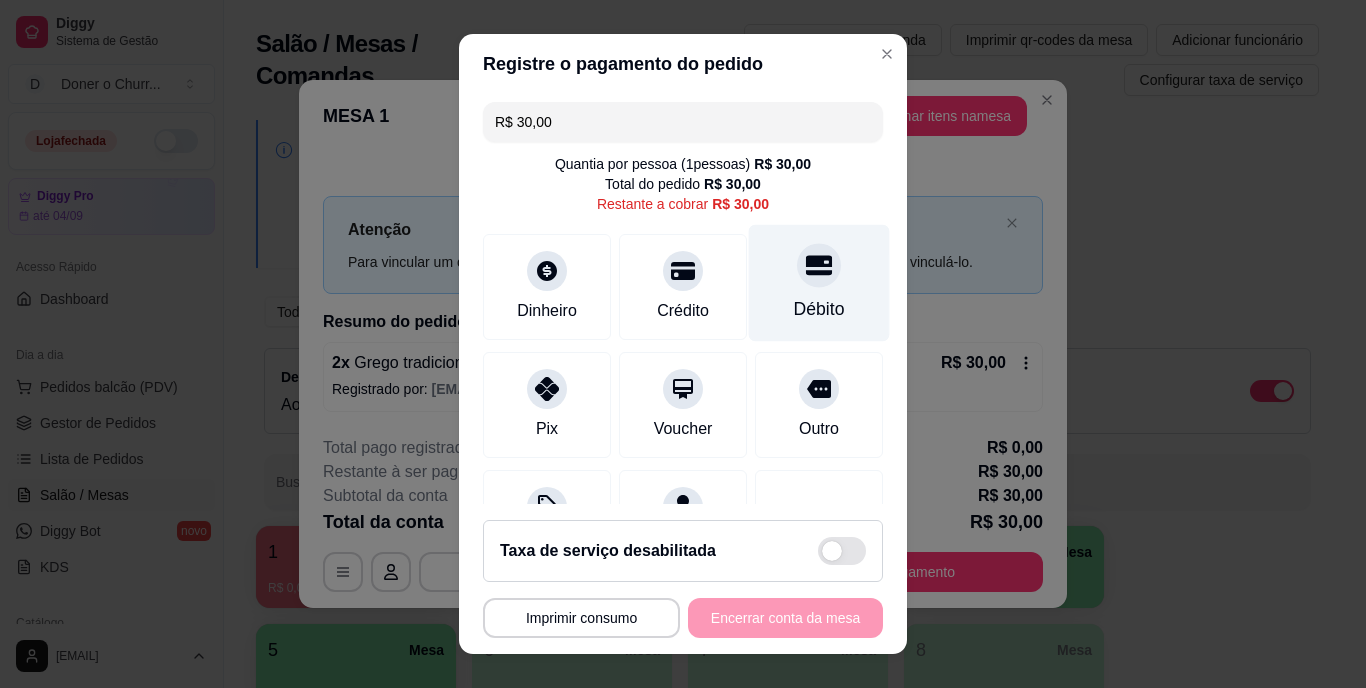click on "Débito" at bounding box center (819, 283) 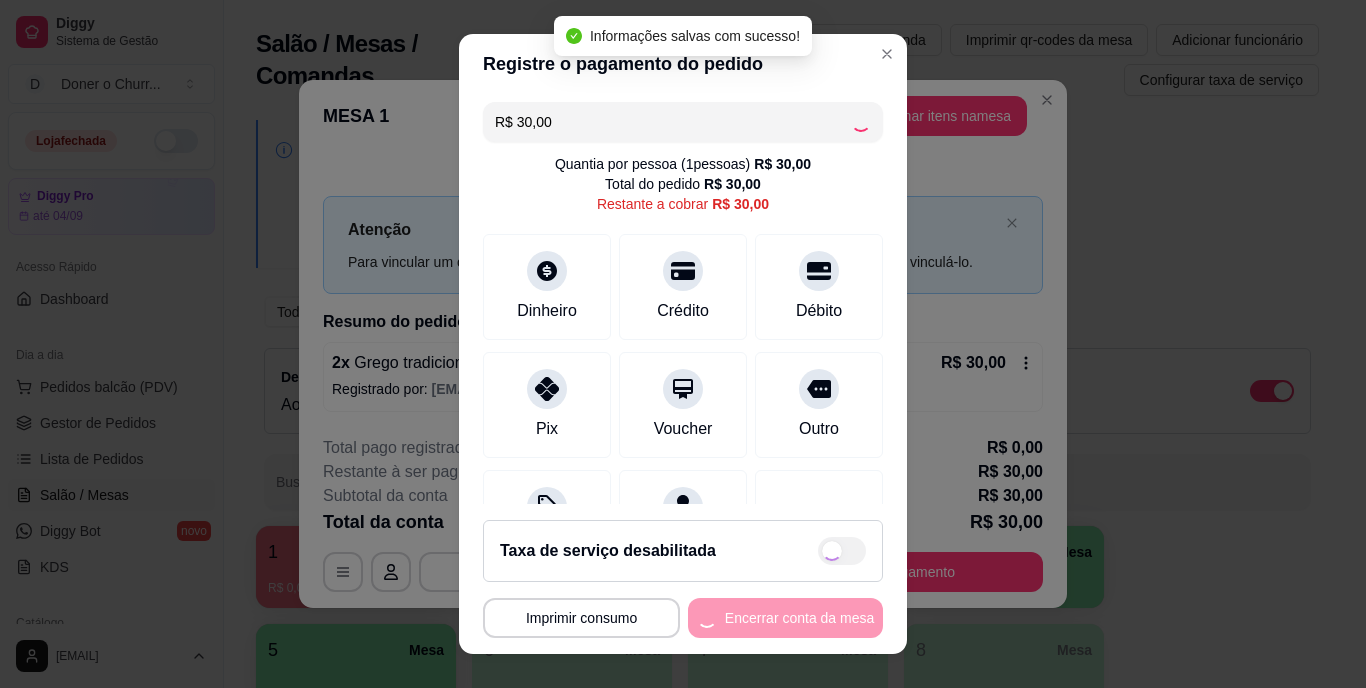 type on "R$ 0,00" 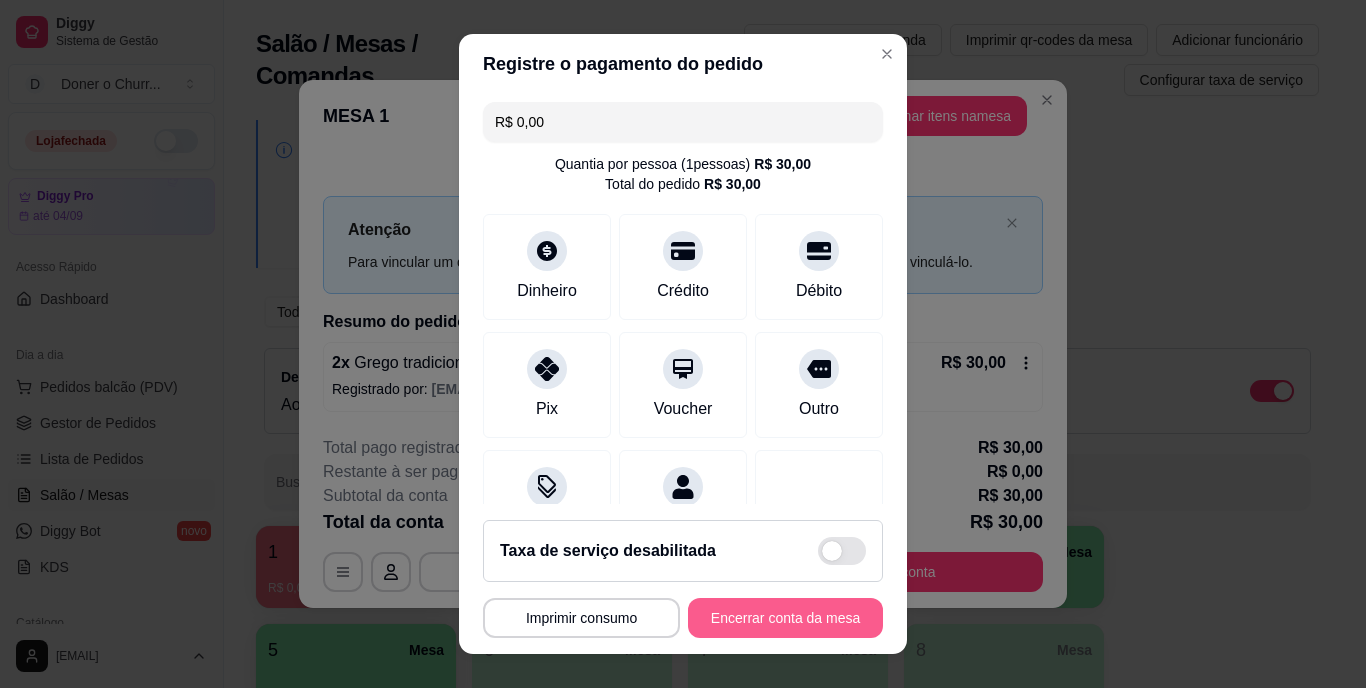 click on "Encerrar conta da mesa" at bounding box center (785, 618) 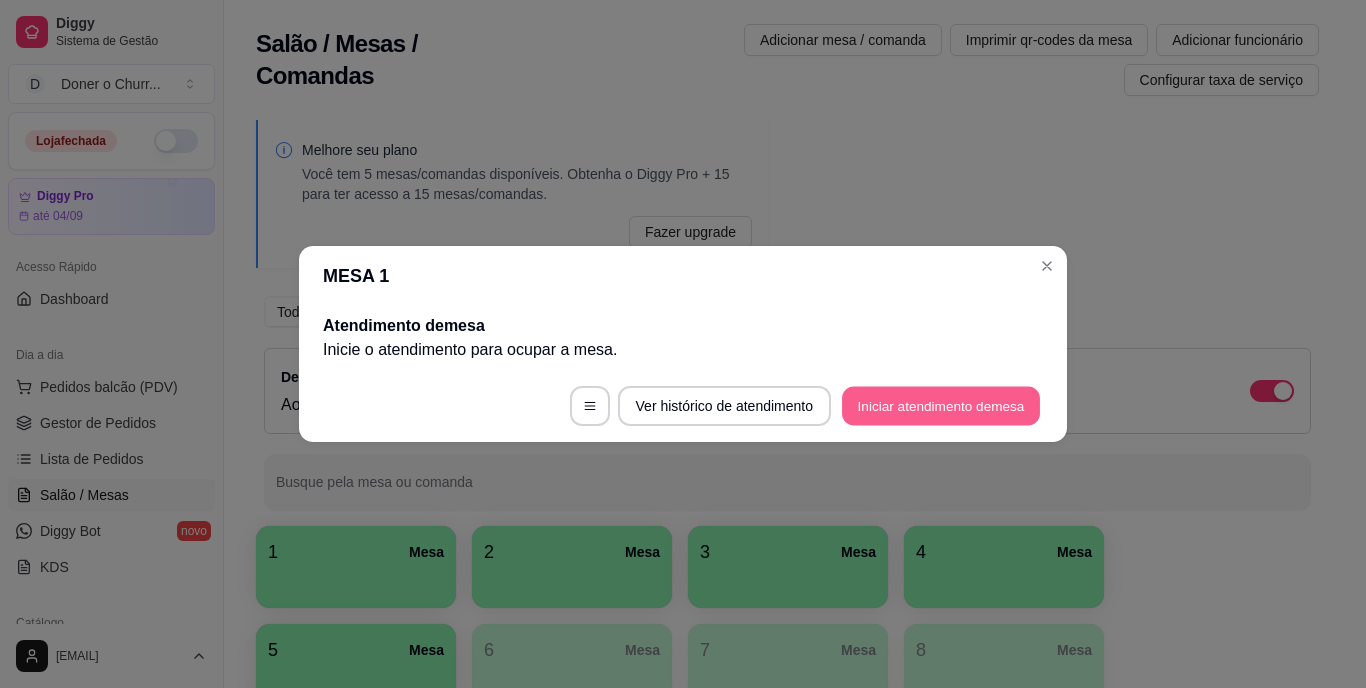 click on "Iniciar atendimento de  mesa" at bounding box center (941, 406) 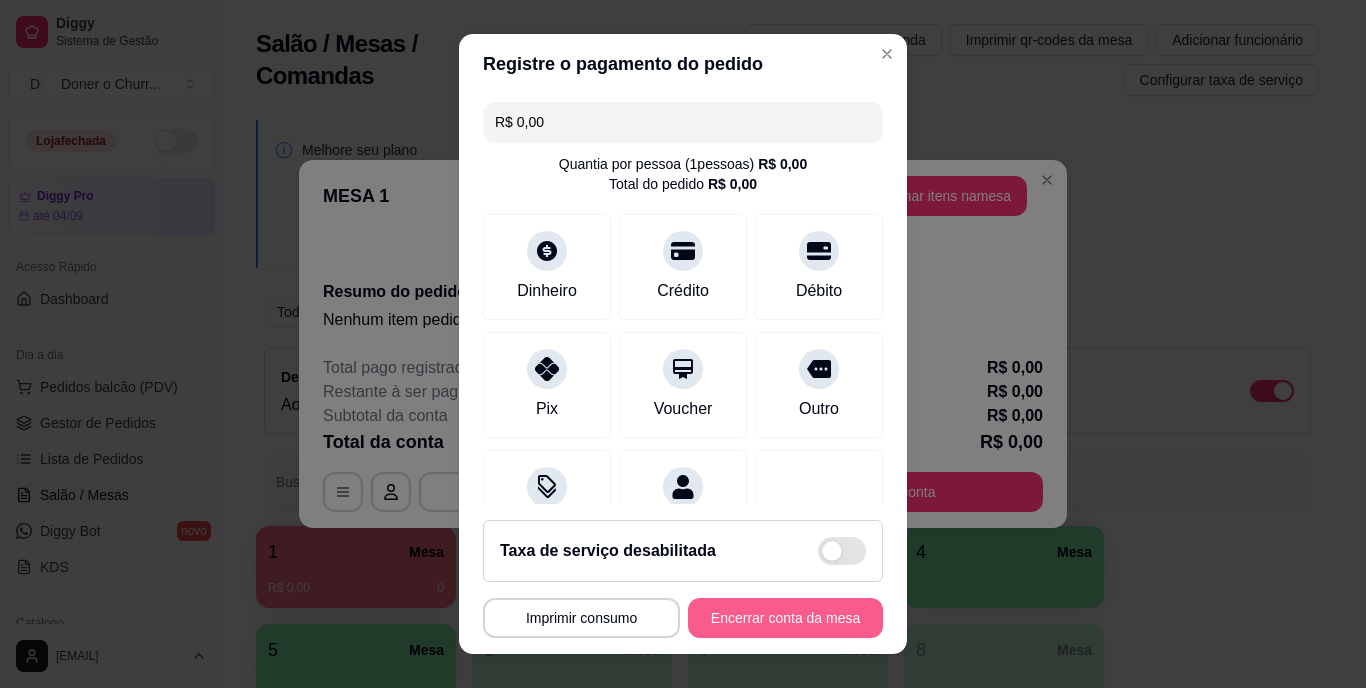 click on "Encerrar conta da mesa" at bounding box center [785, 618] 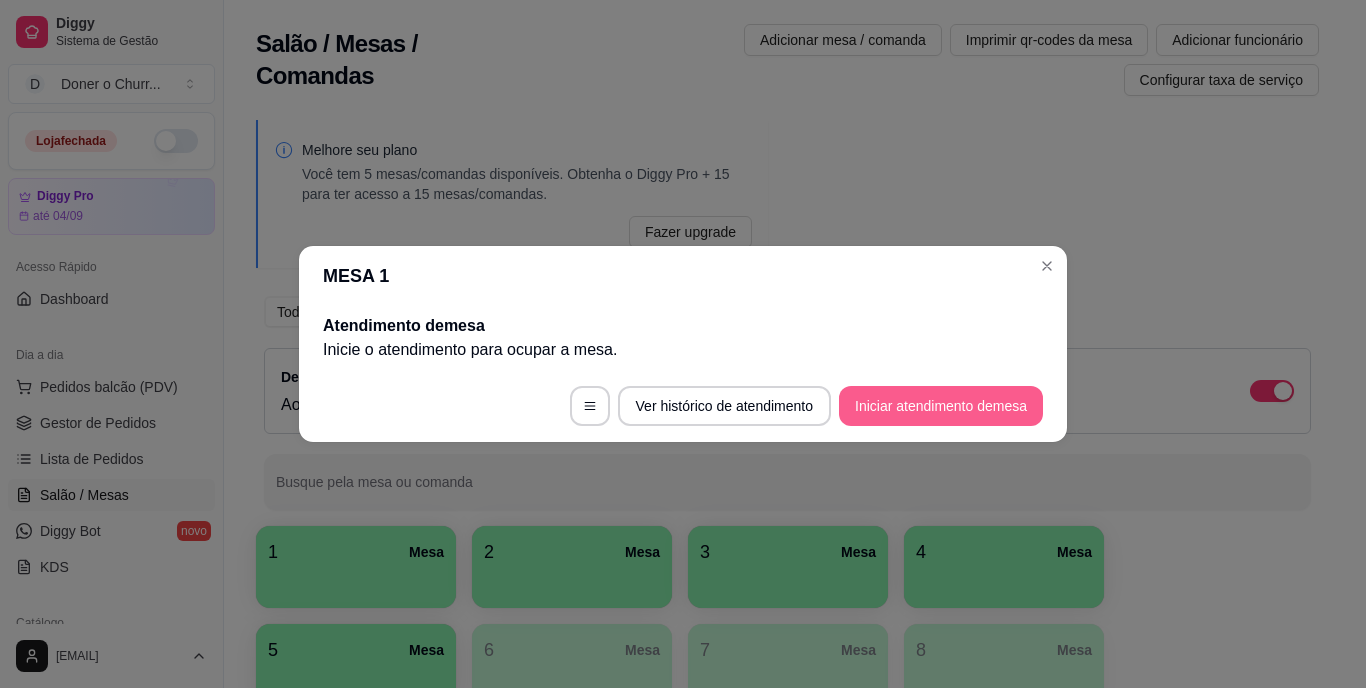 click on "Iniciar atendimento de  mesa" at bounding box center [941, 406] 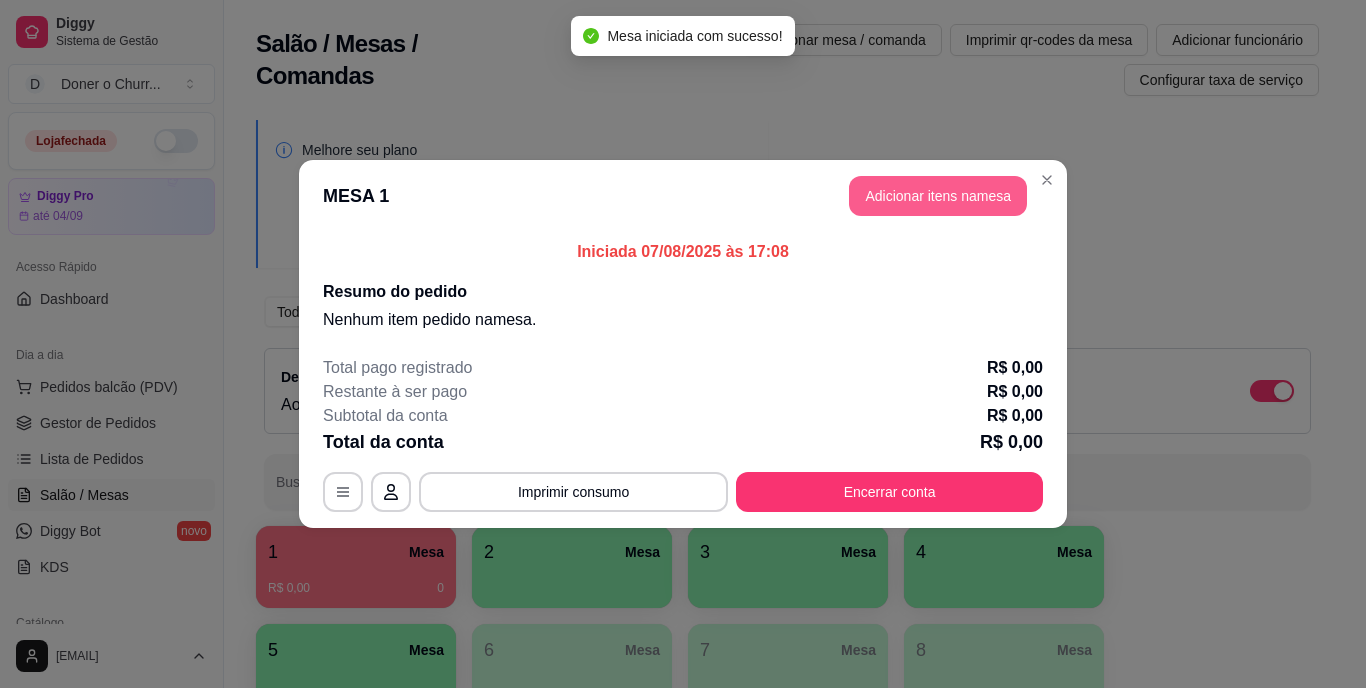 click on "Adicionar itens na  mesa" at bounding box center [938, 196] 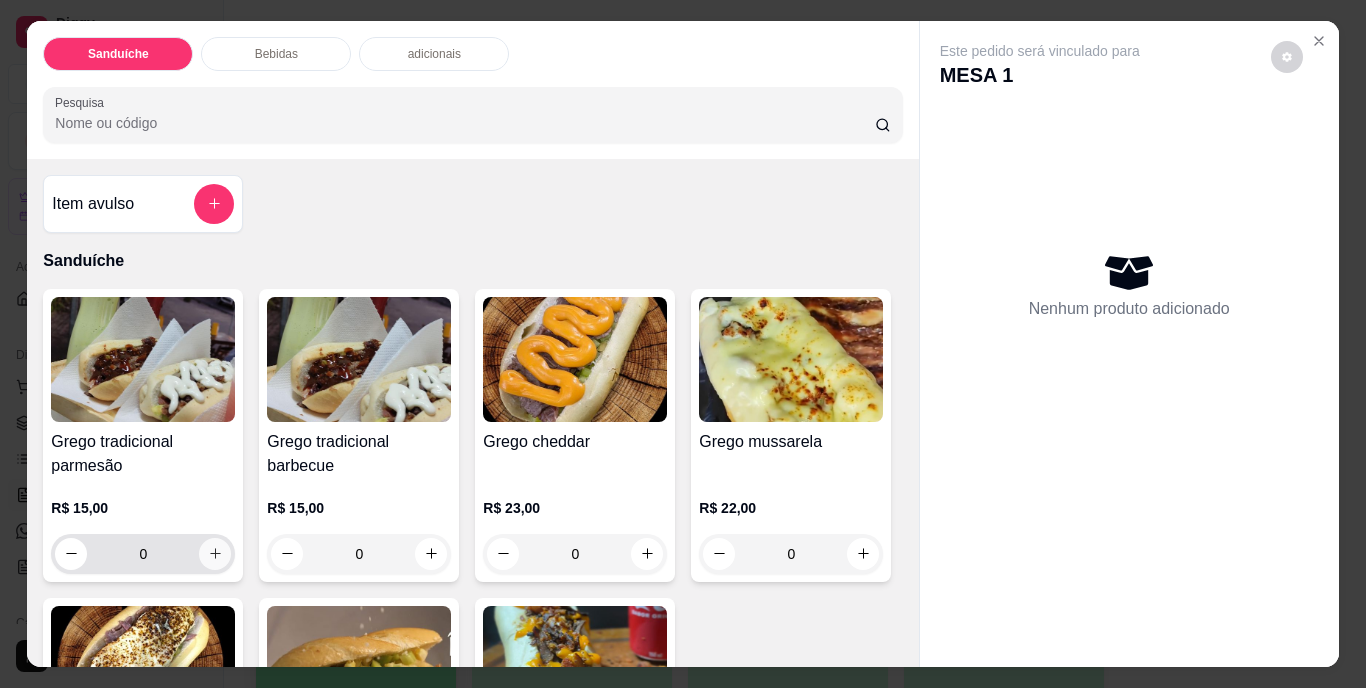 click 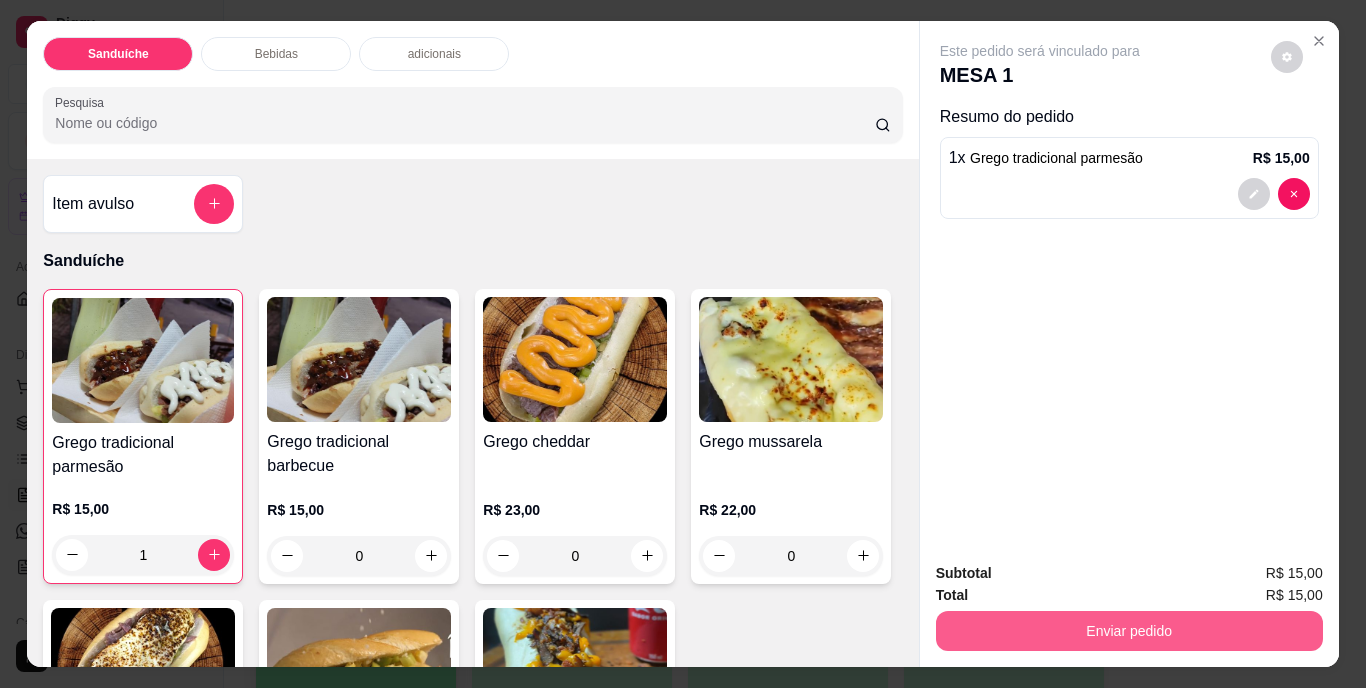 click on "Enviar pedido" at bounding box center (1129, 631) 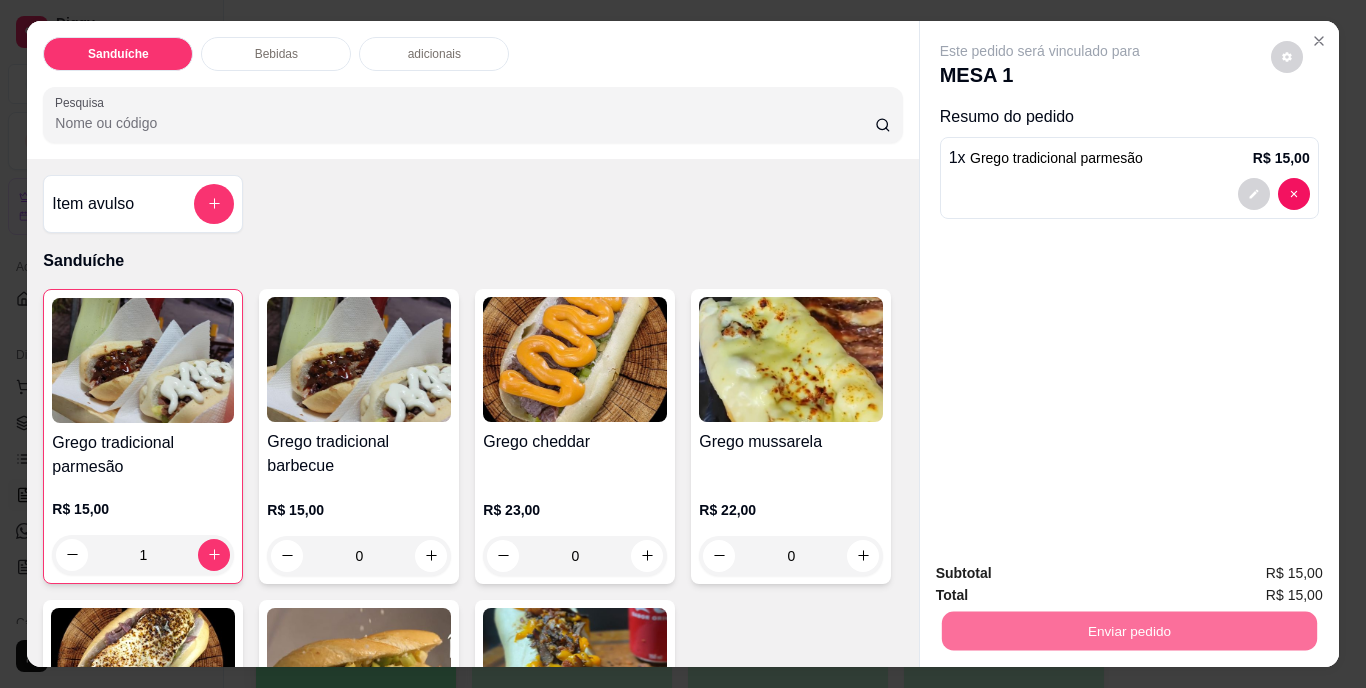 click on "Não registrar e enviar pedido" at bounding box center [1063, 574] 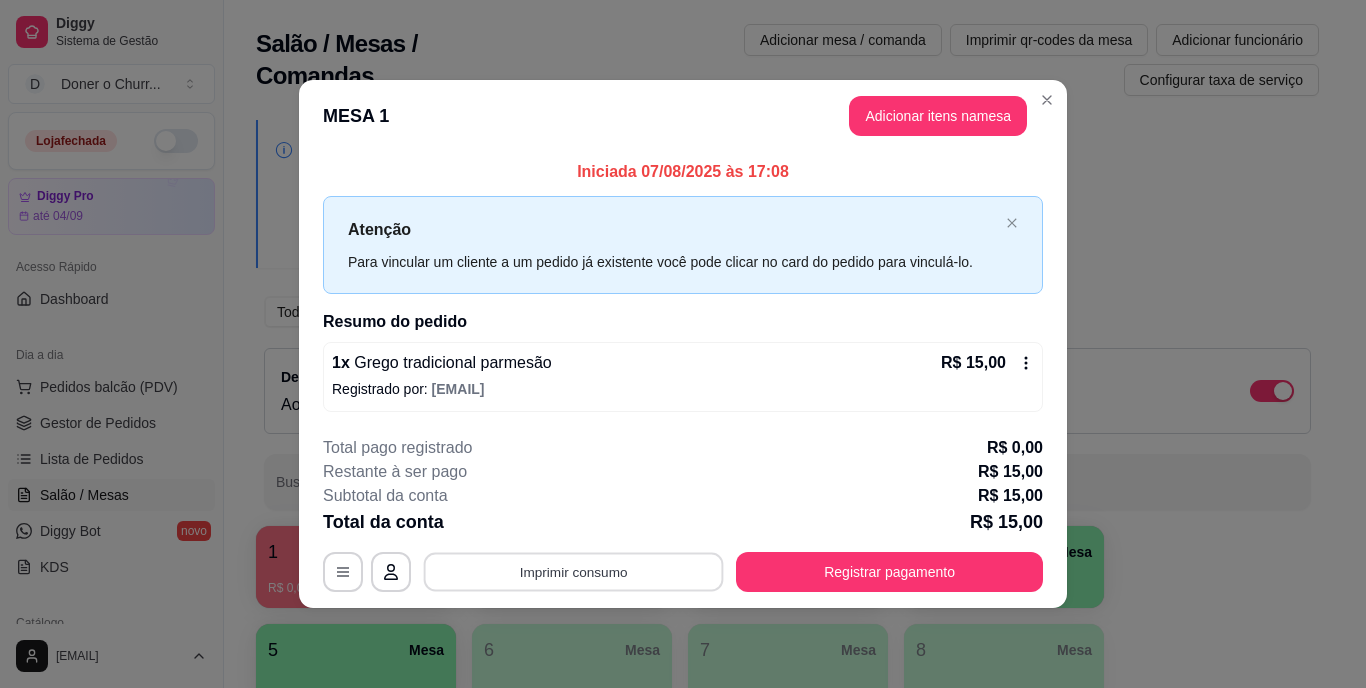 click on "Imprimir consumo" at bounding box center [574, 571] 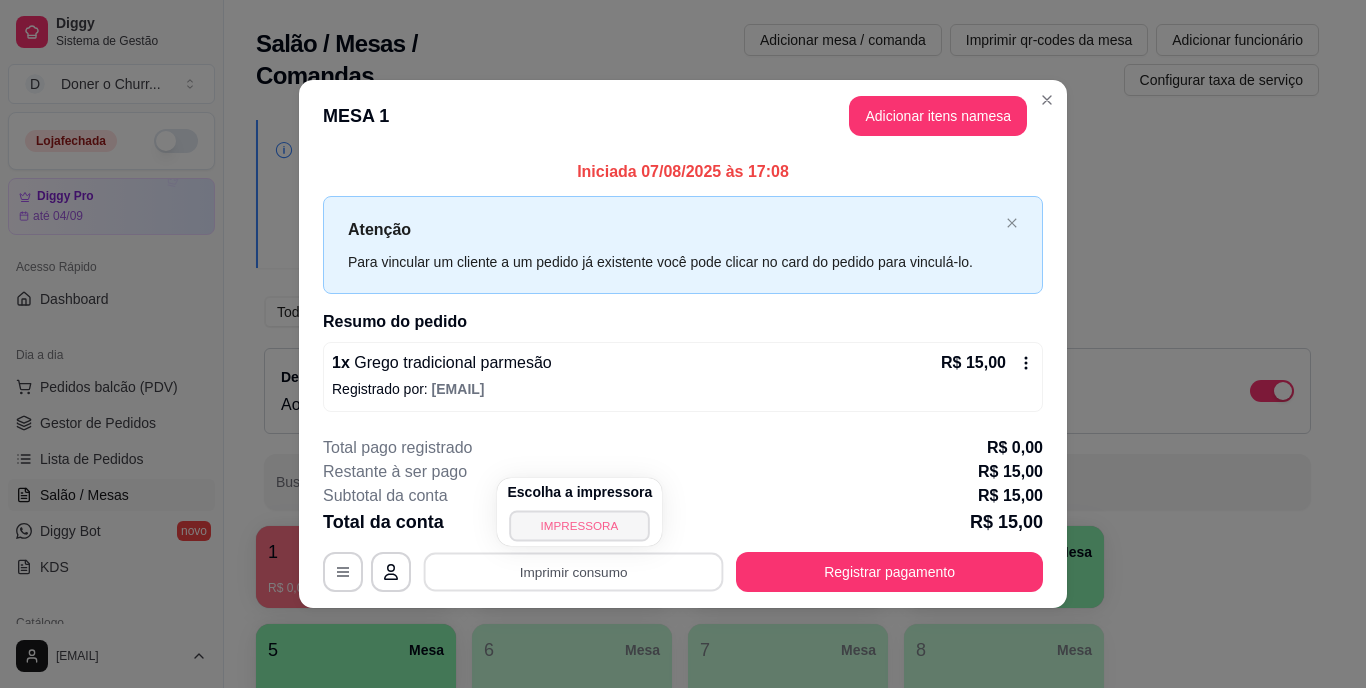 click on "IMPRESSORA" at bounding box center [580, 525] 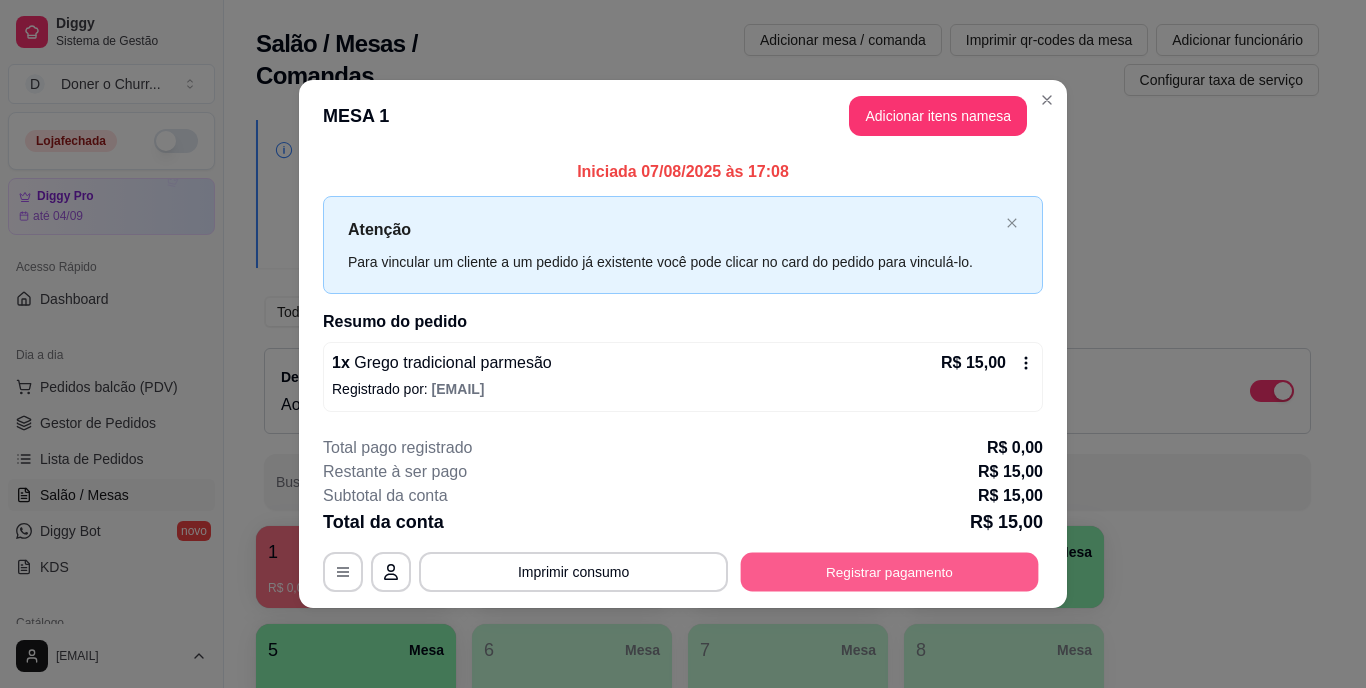 click on "Registrar pagamento" at bounding box center [890, 571] 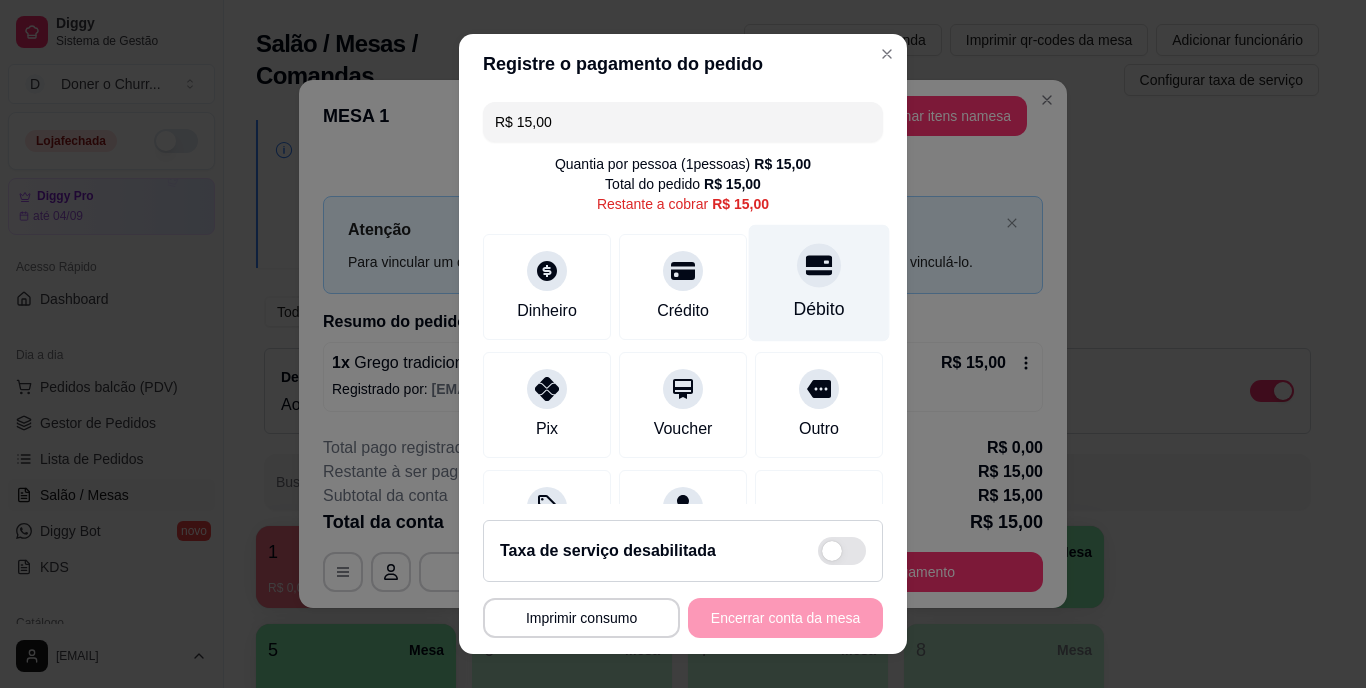 click on "Débito" at bounding box center (819, 283) 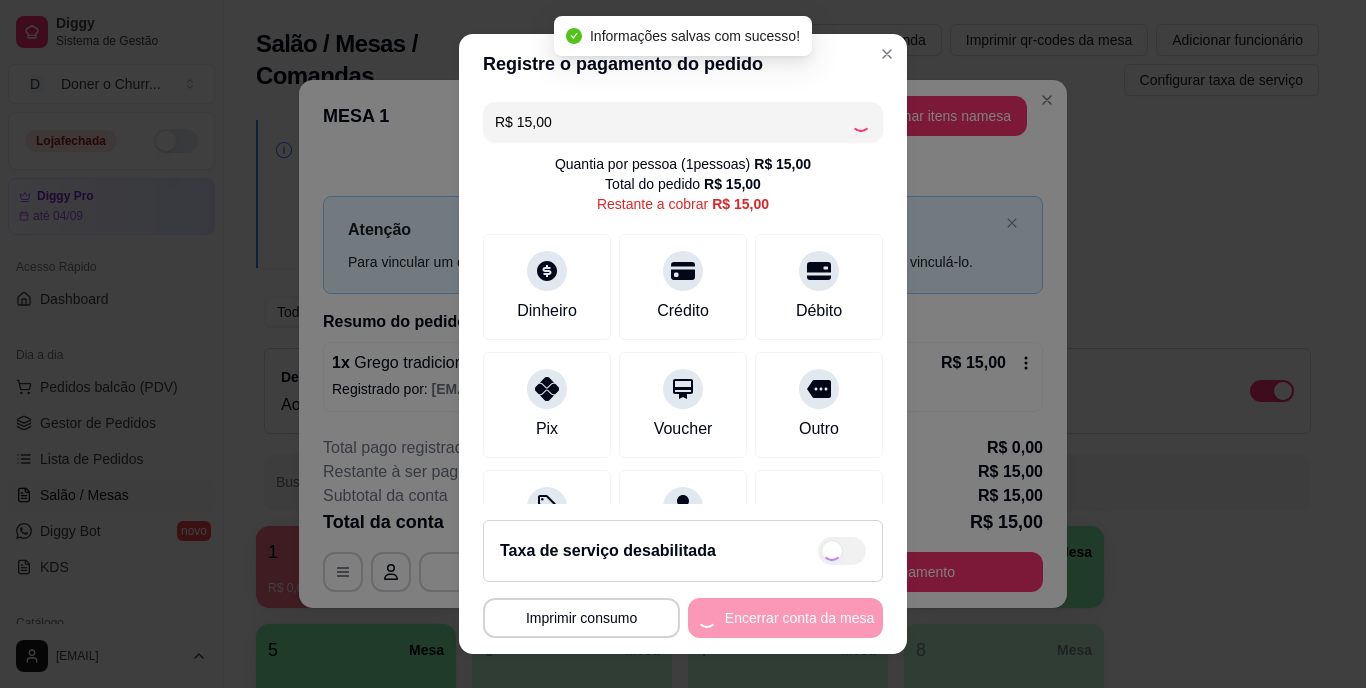 type on "R$ 0,00" 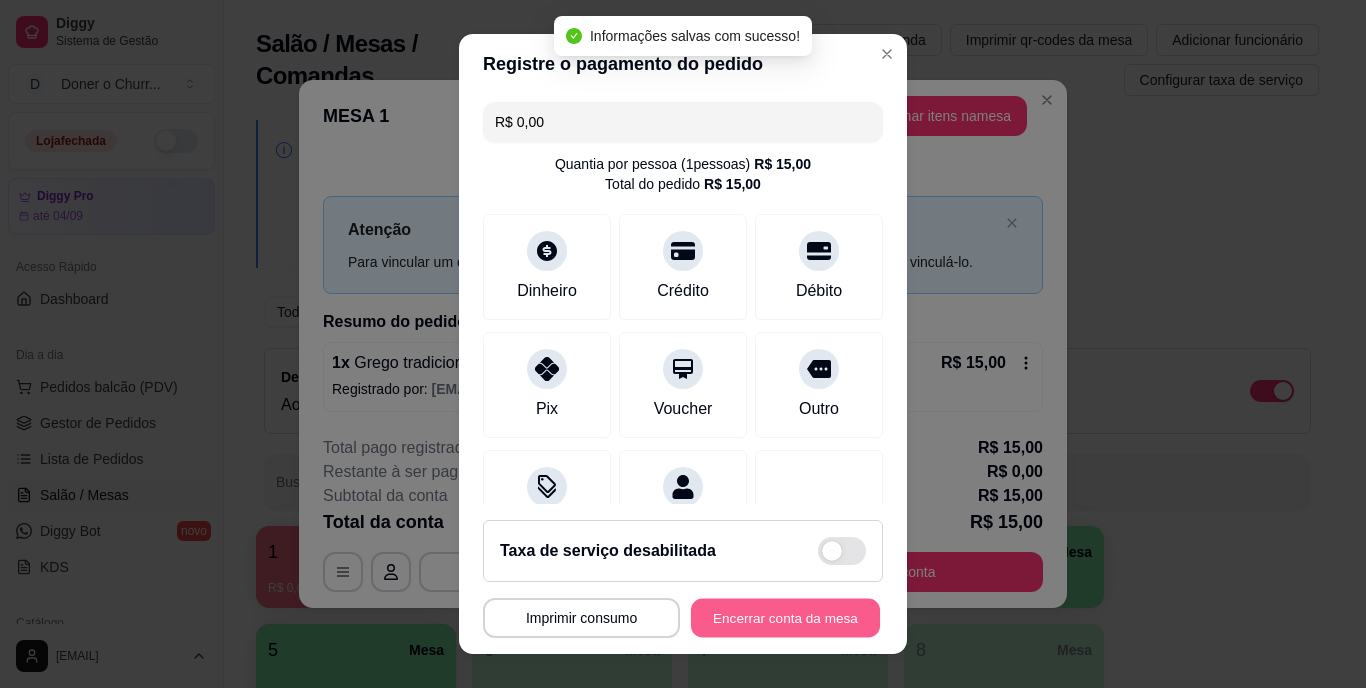 click on "Encerrar conta da mesa" at bounding box center (785, 617) 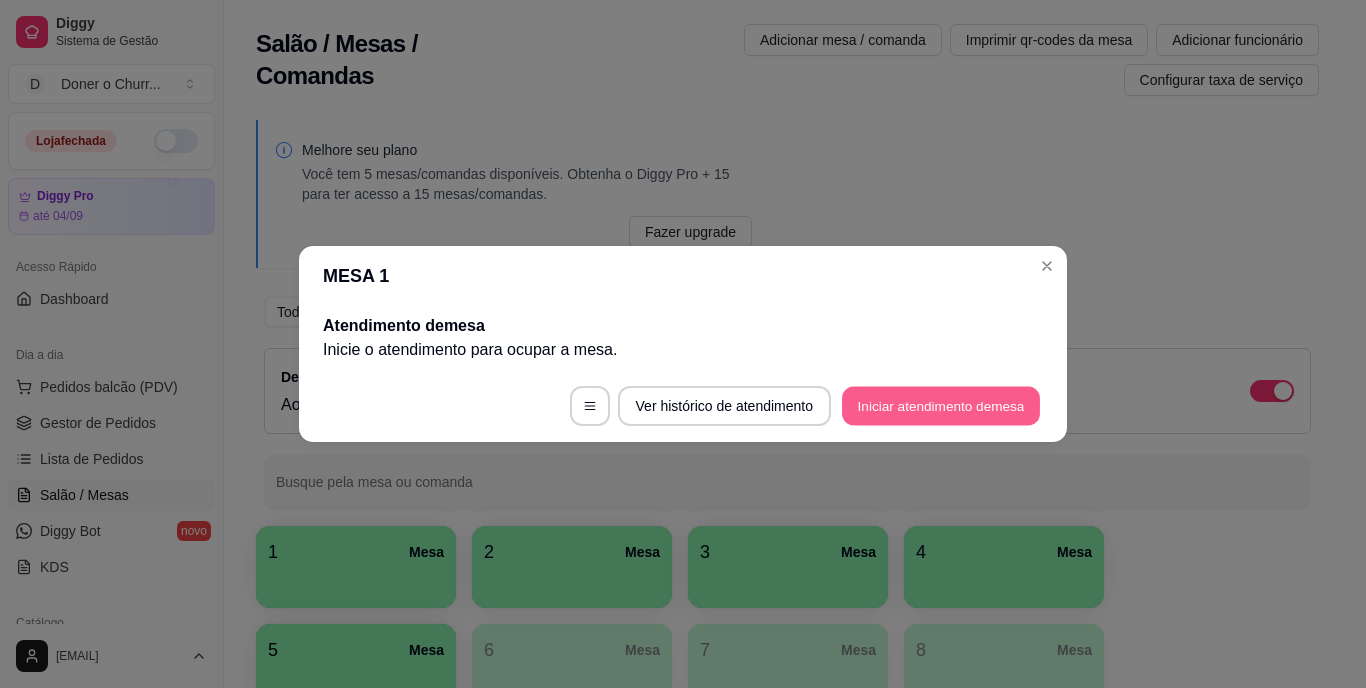 click on "Iniciar atendimento de  mesa" at bounding box center (941, 406) 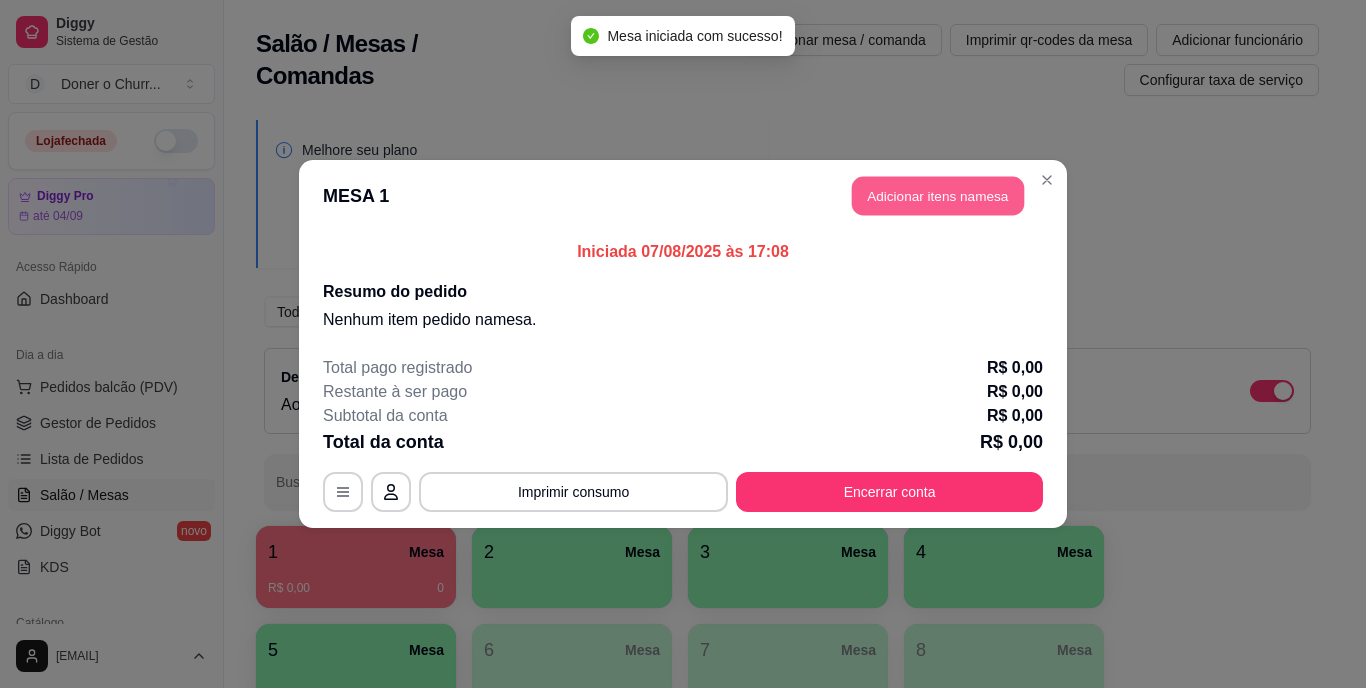 click on "Adicionar itens na  mesa" at bounding box center (938, 196) 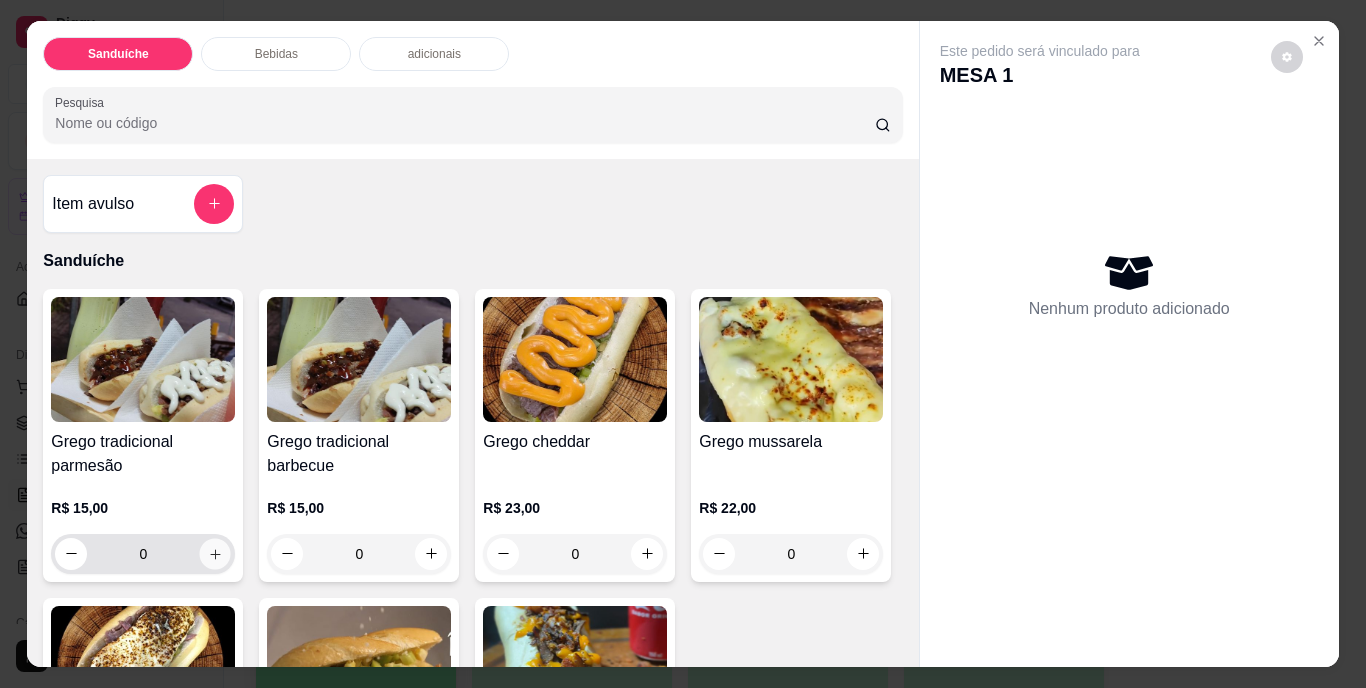 click 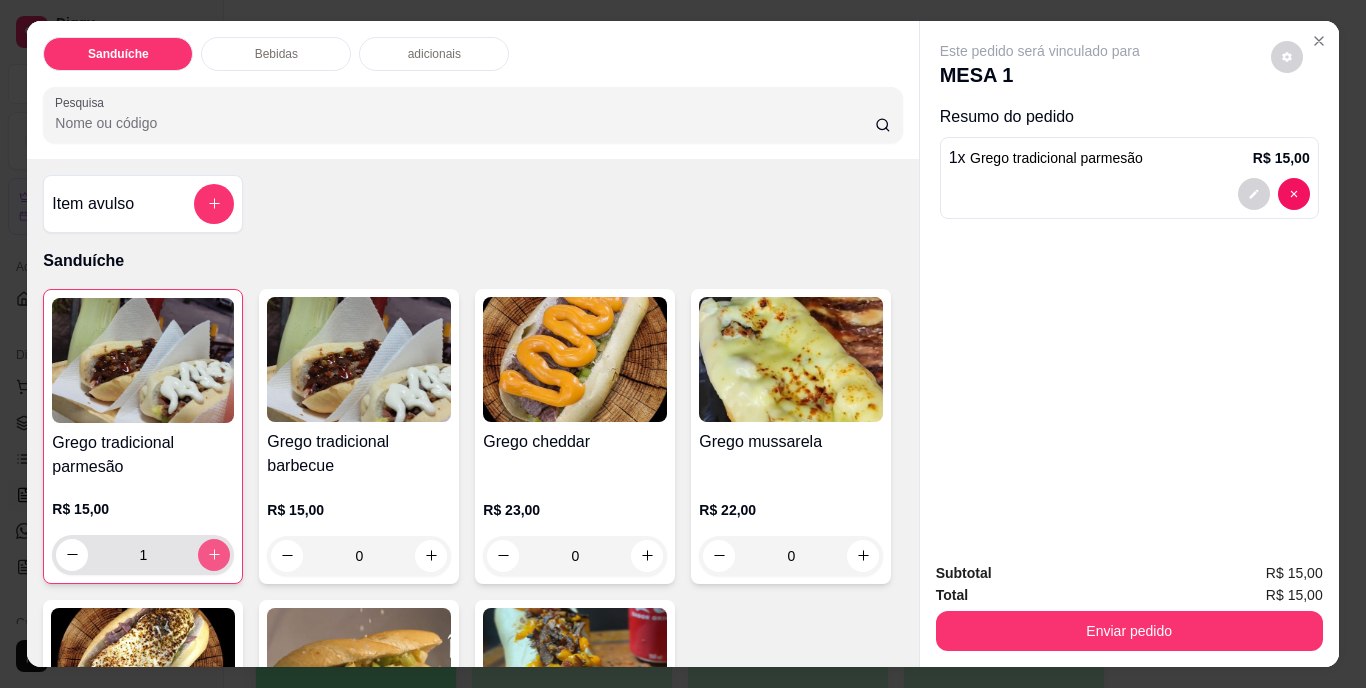 click 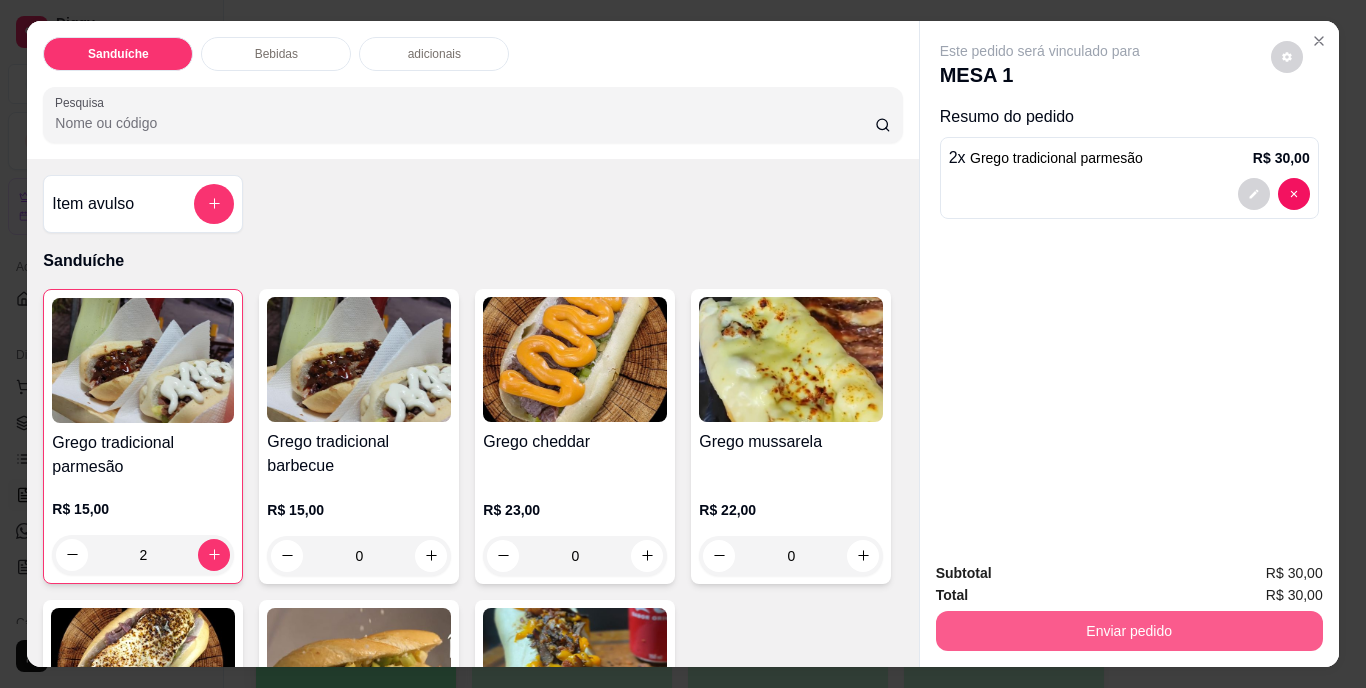 click on "Enviar pedido" at bounding box center (1129, 631) 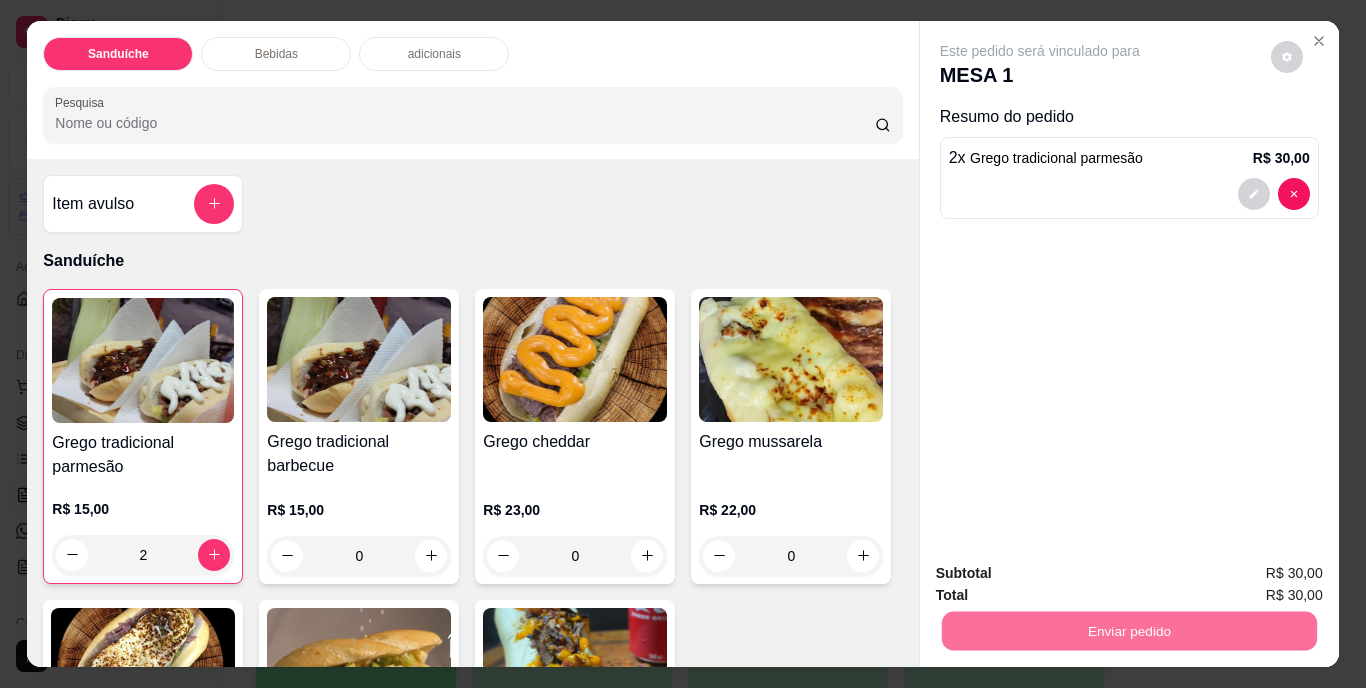 click on "Não registrar e enviar pedido" at bounding box center [1063, 574] 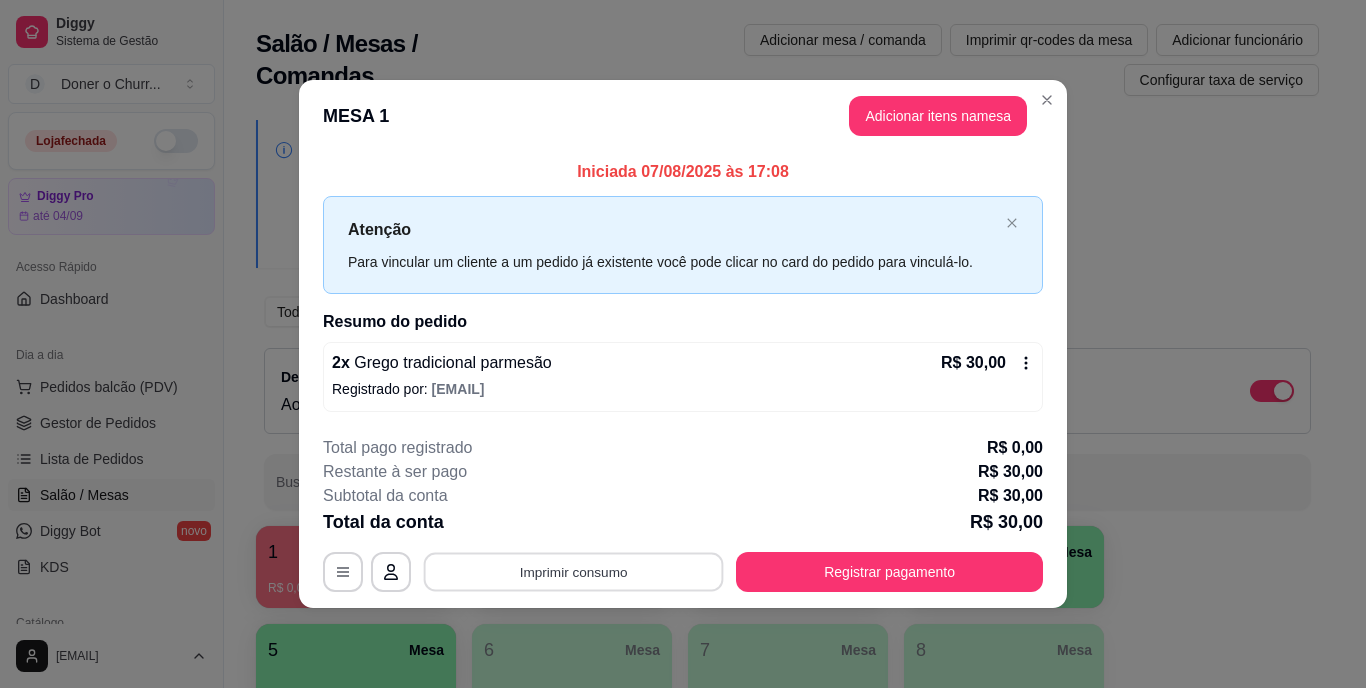 click on "Imprimir consumo" at bounding box center (574, 571) 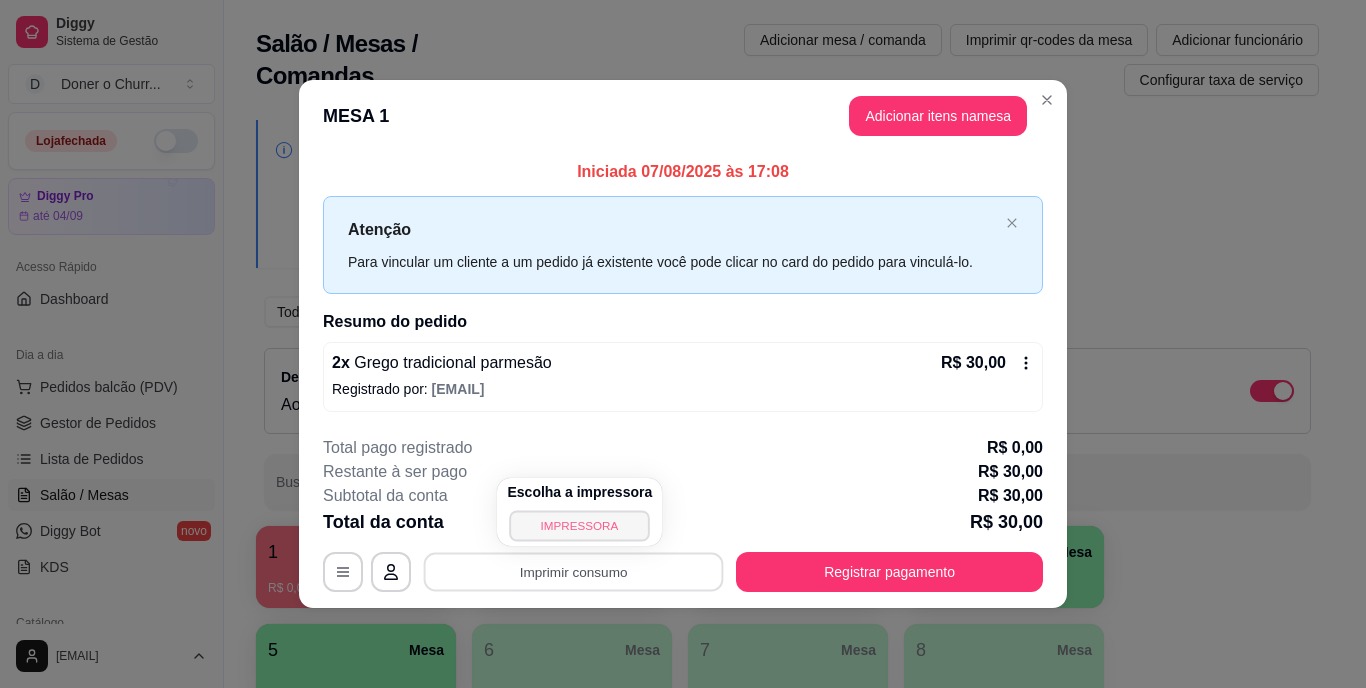 click on "IMPRESSORA" at bounding box center [580, 525] 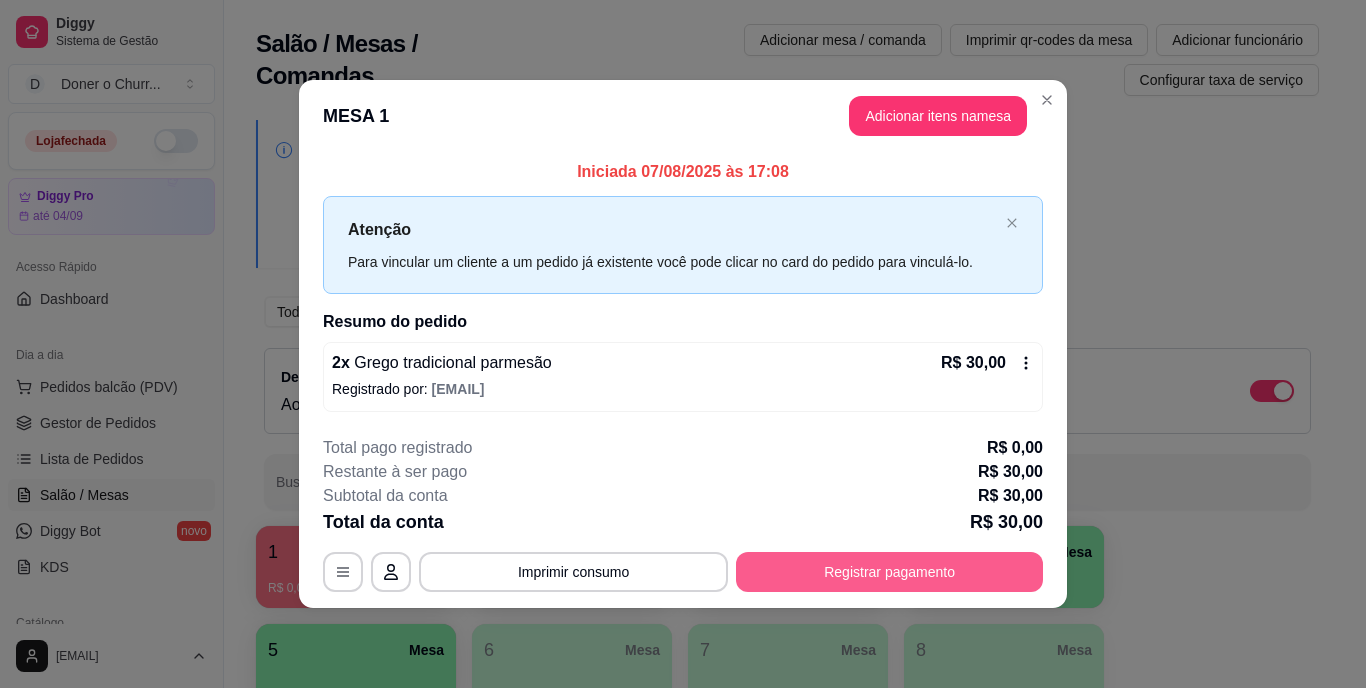 click on "Registrar pagamento" at bounding box center (889, 572) 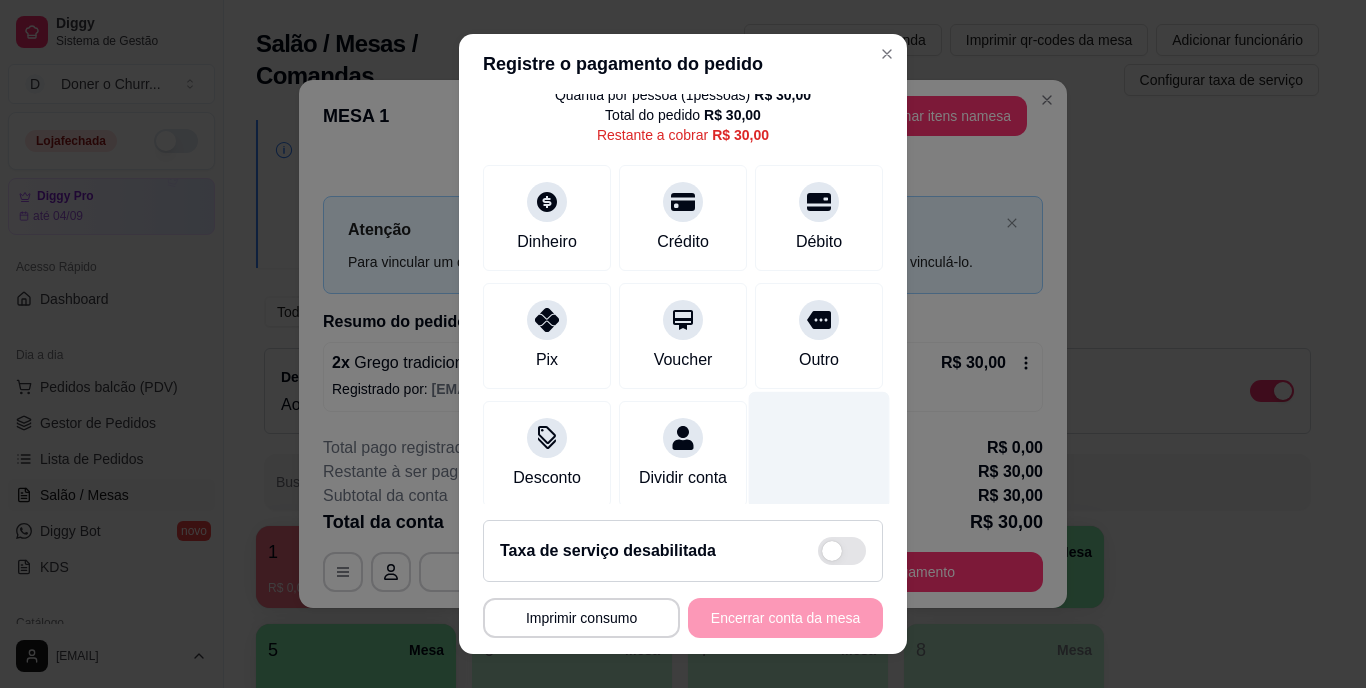 scroll, scrollTop: 104, scrollLeft: 0, axis: vertical 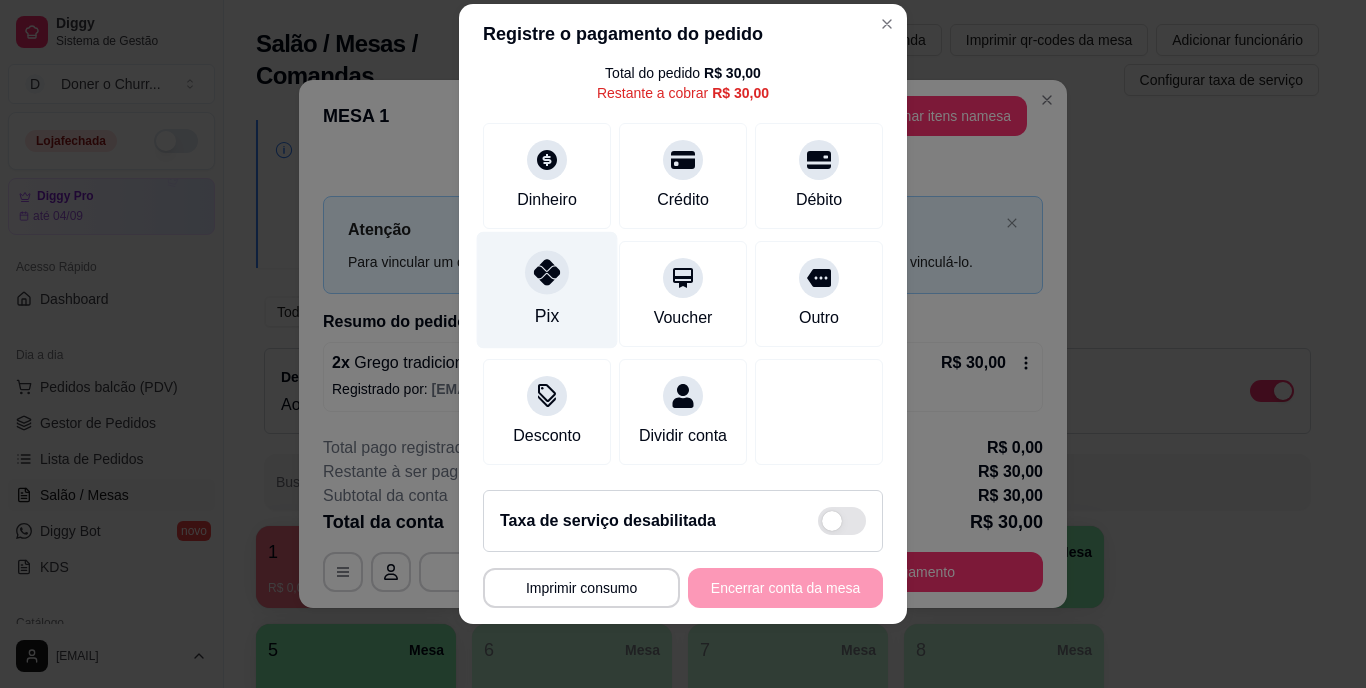 click at bounding box center (547, 273) 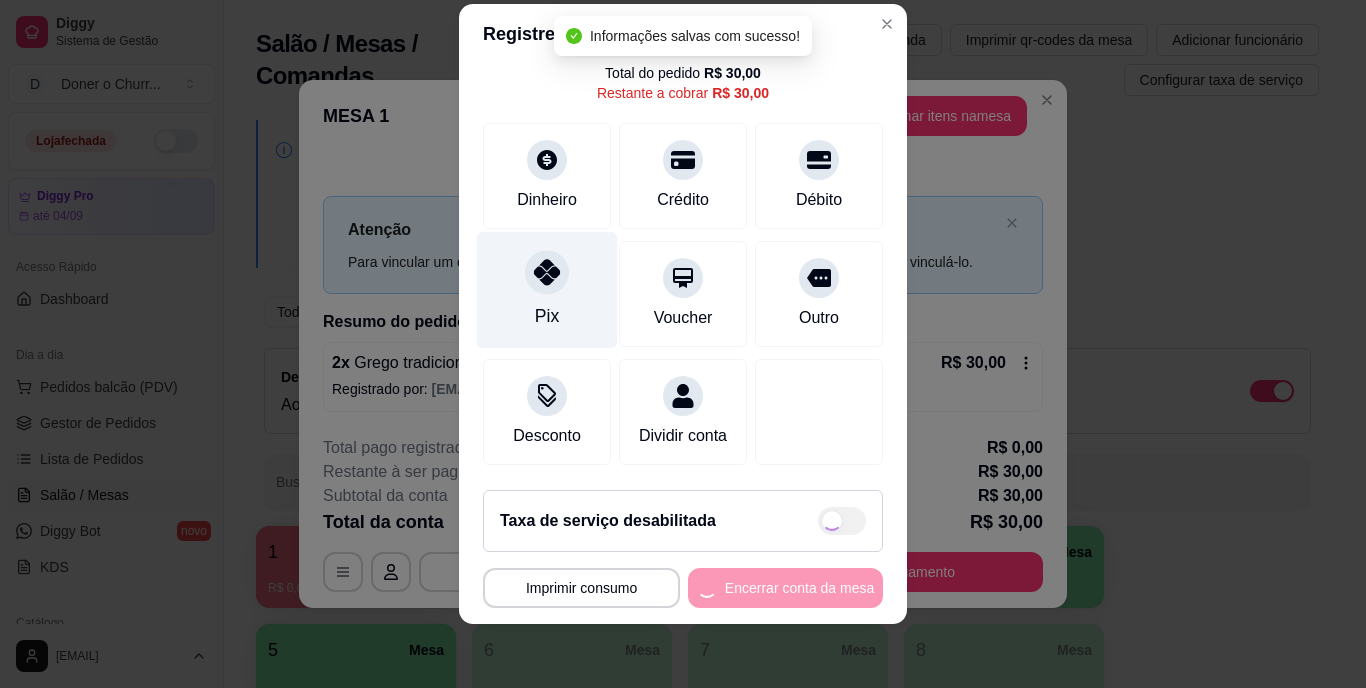 type on "R$ 0,00" 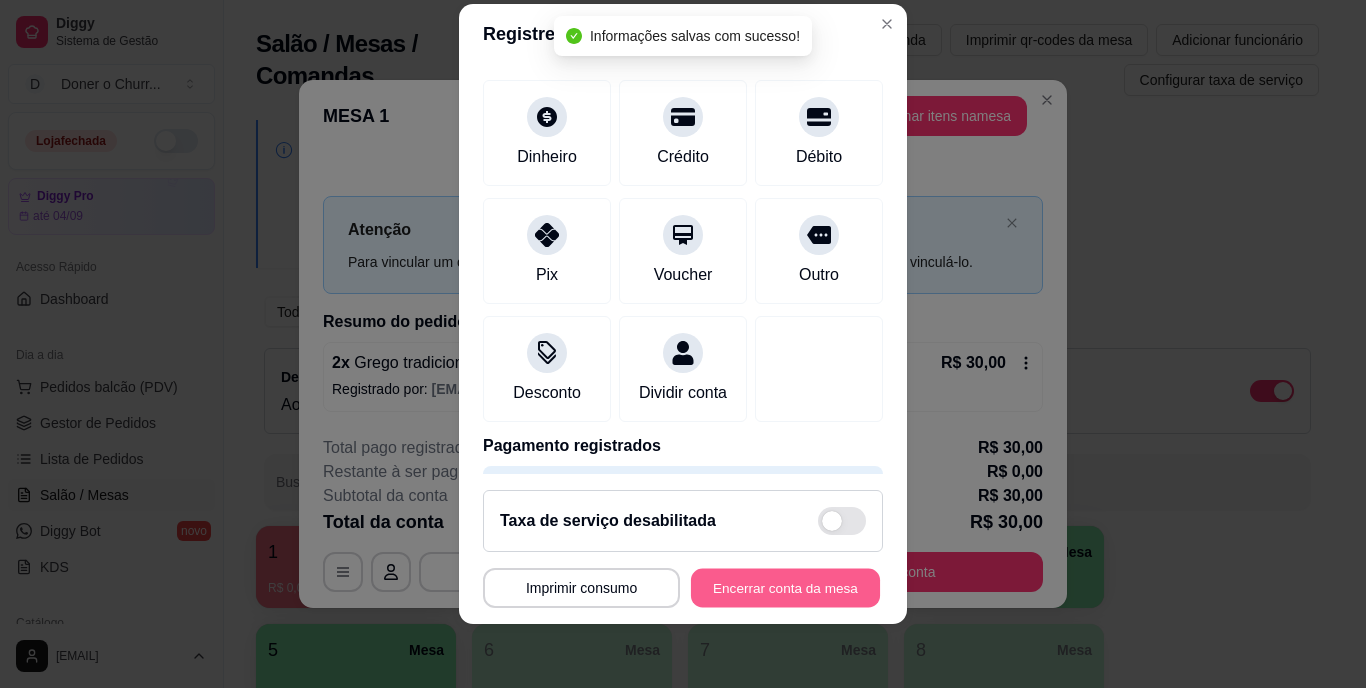 click on "Encerrar conta da mesa" at bounding box center [785, 587] 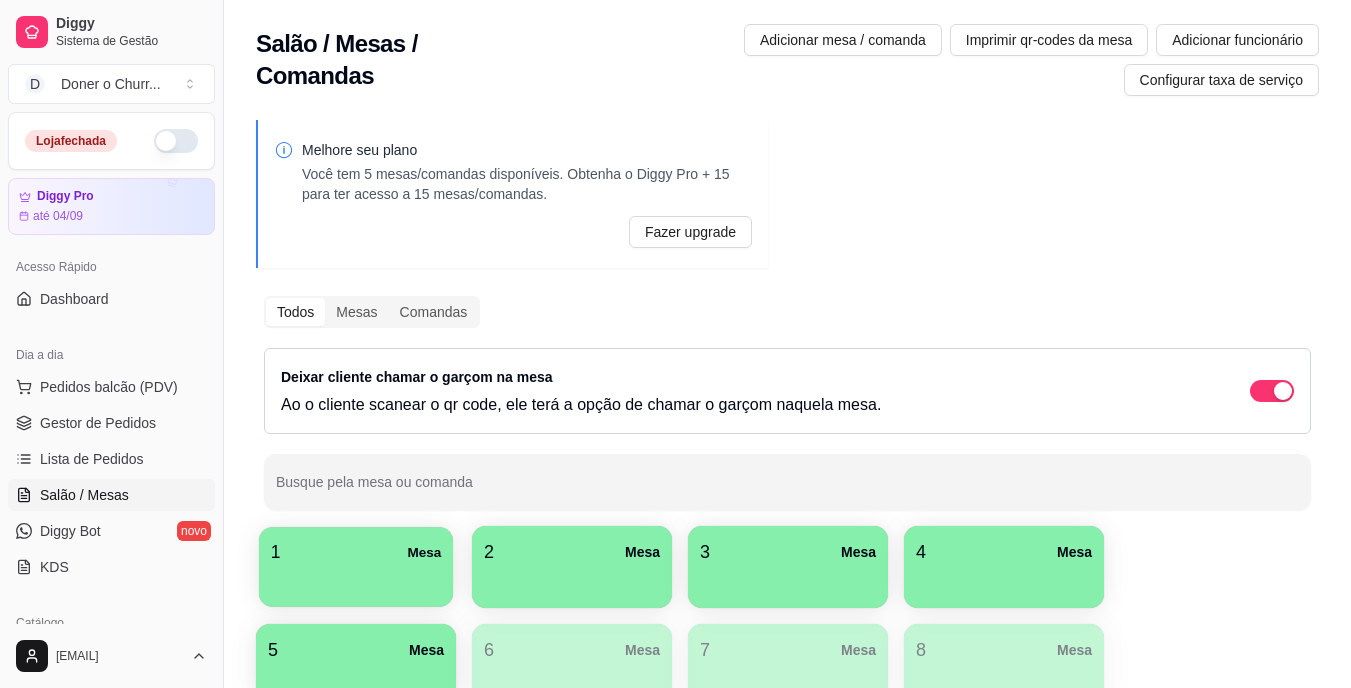 click at bounding box center [356, 580] 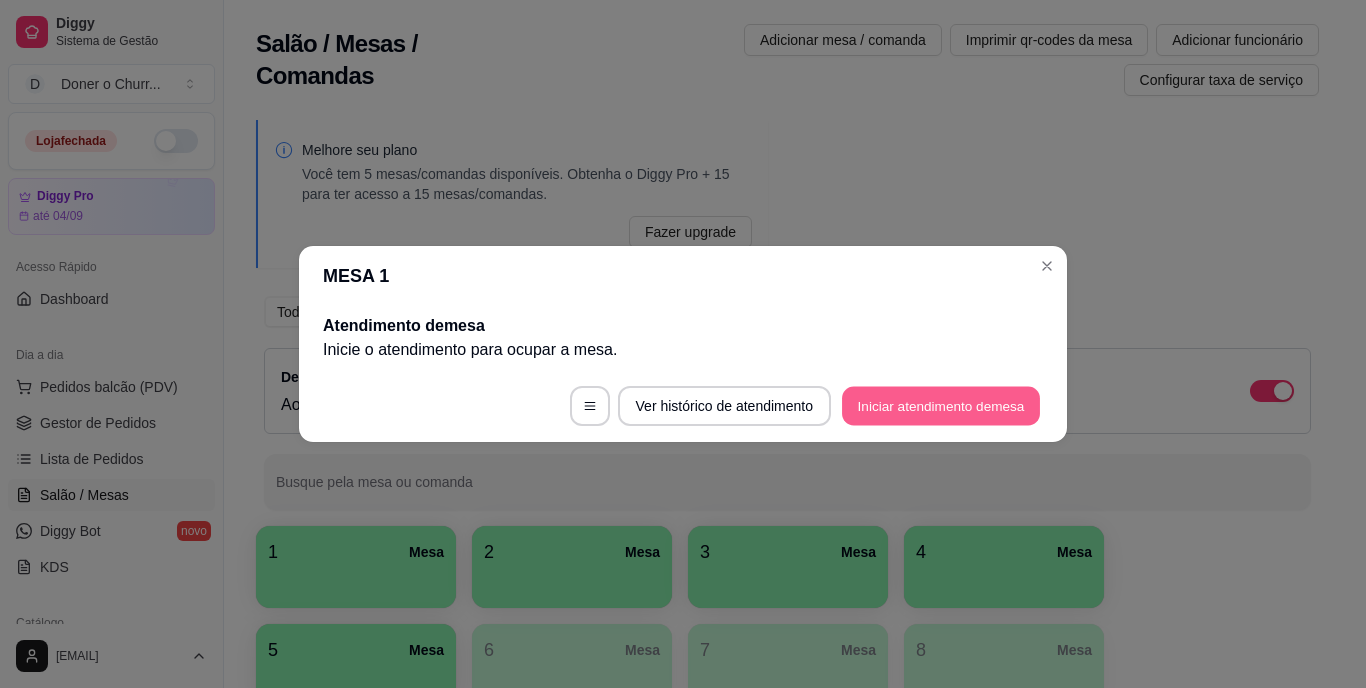 click on "Iniciar atendimento de  mesa" at bounding box center [941, 406] 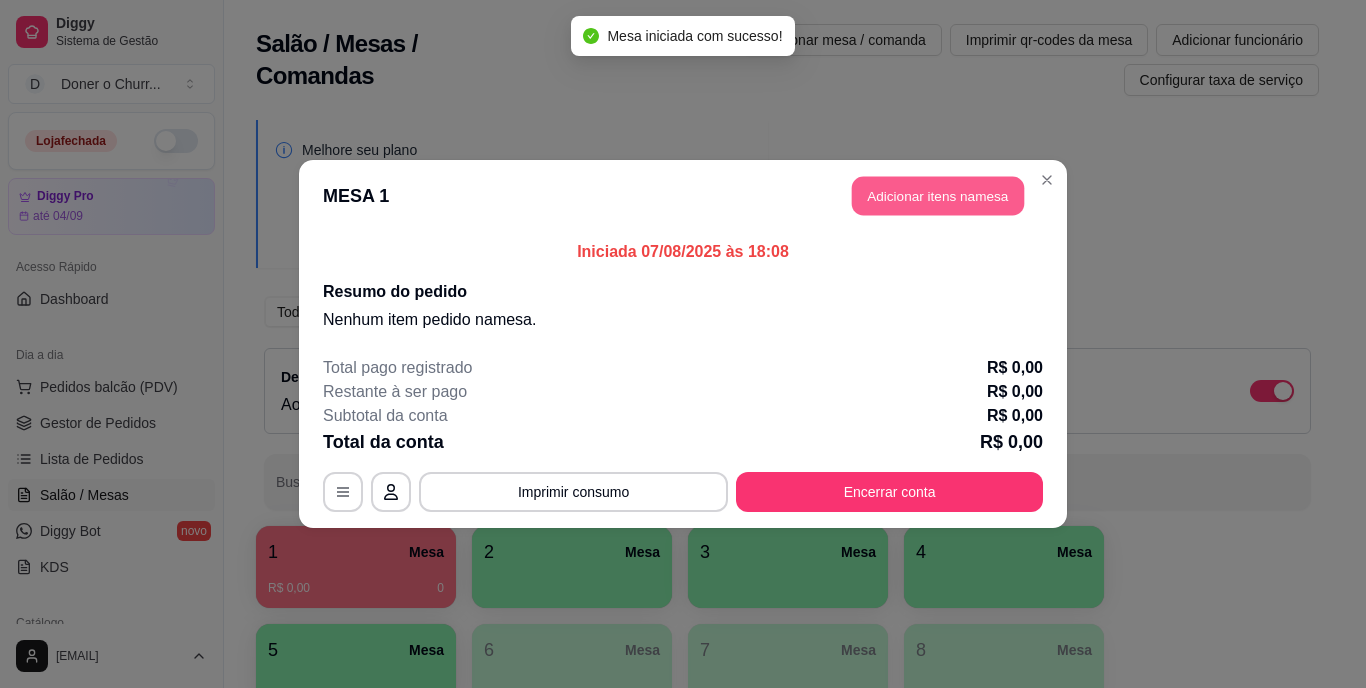 click on "Adicionar itens na  mesa" at bounding box center [938, 196] 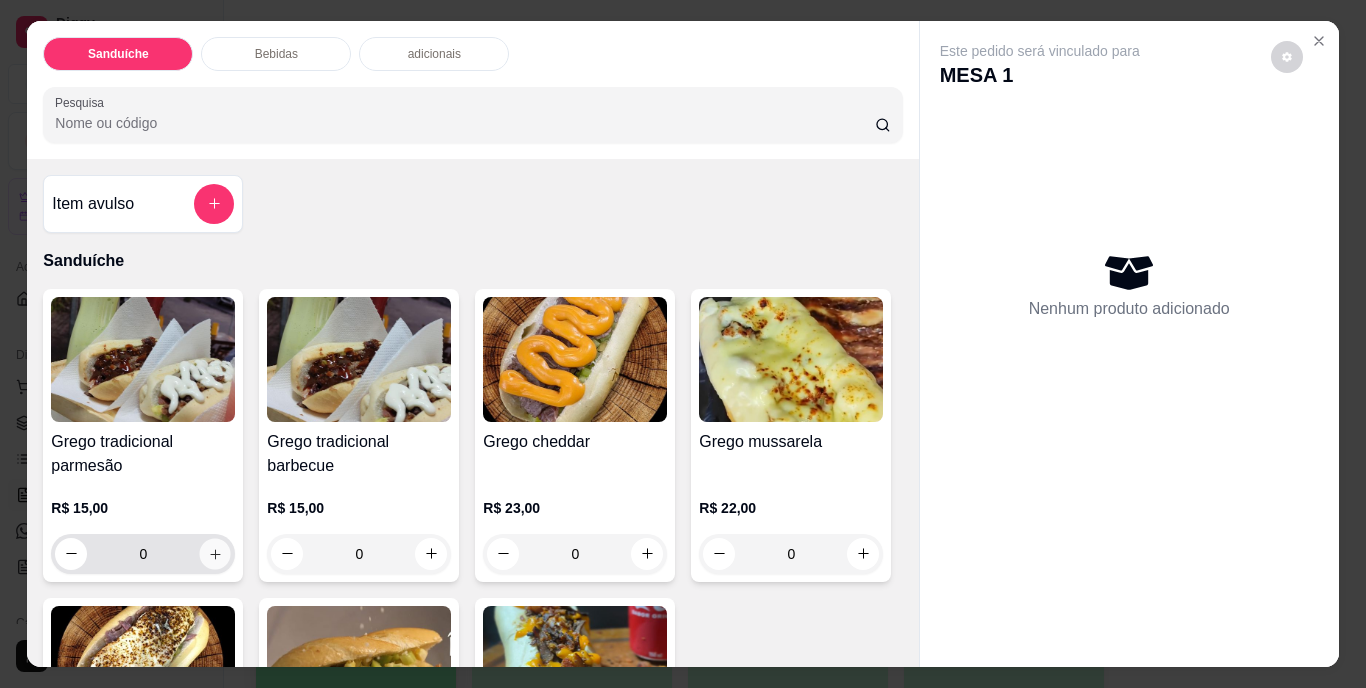click at bounding box center [215, 553] 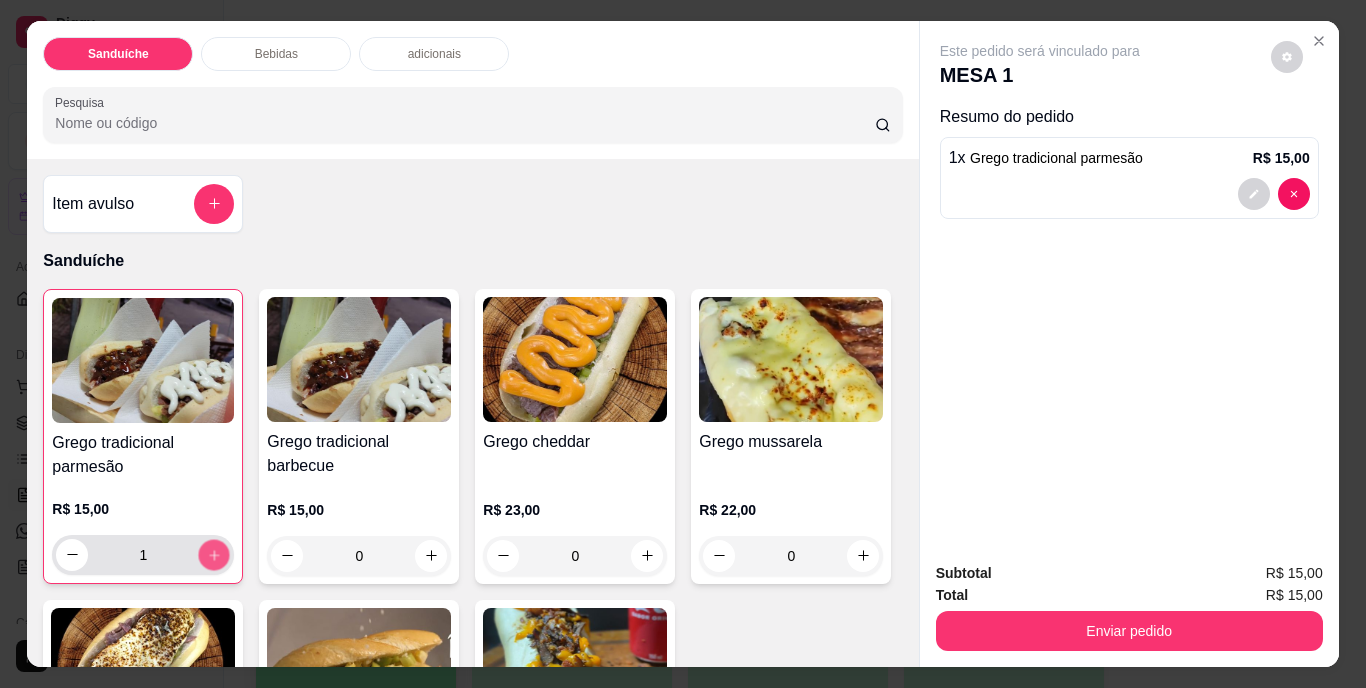 click at bounding box center [214, 554] 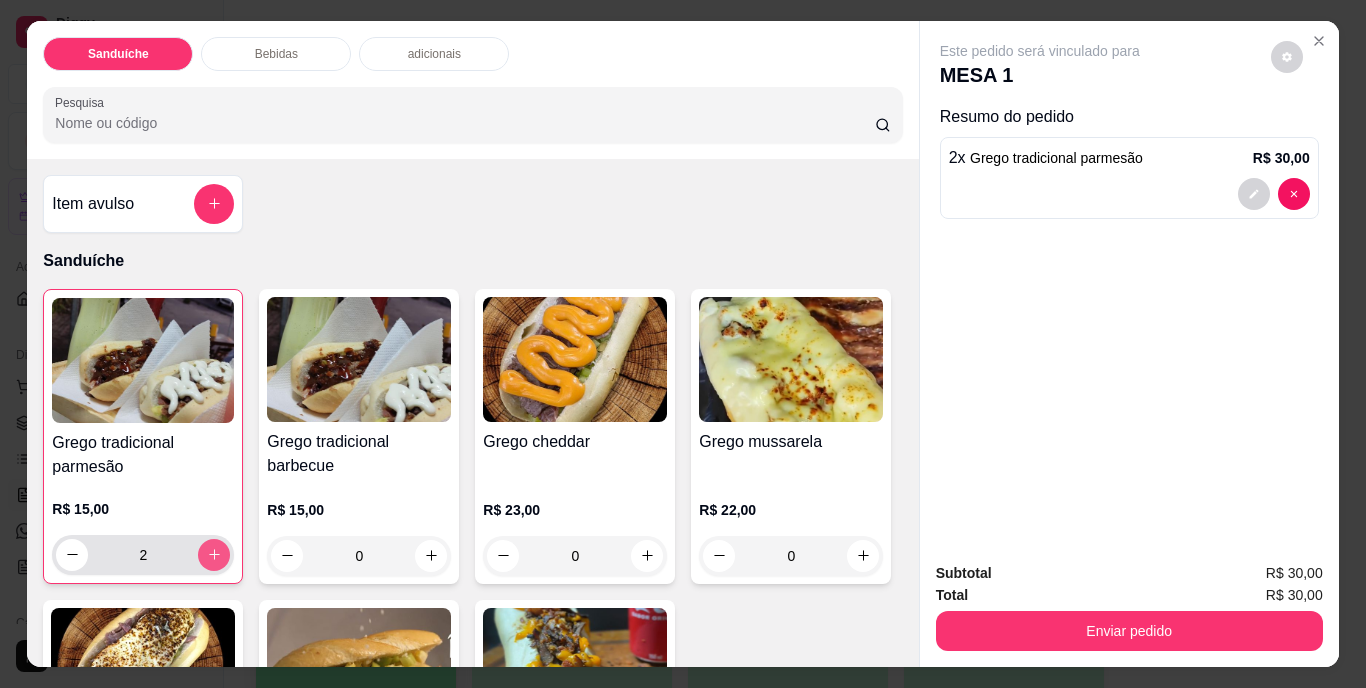 click at bounding box center (214, 555) 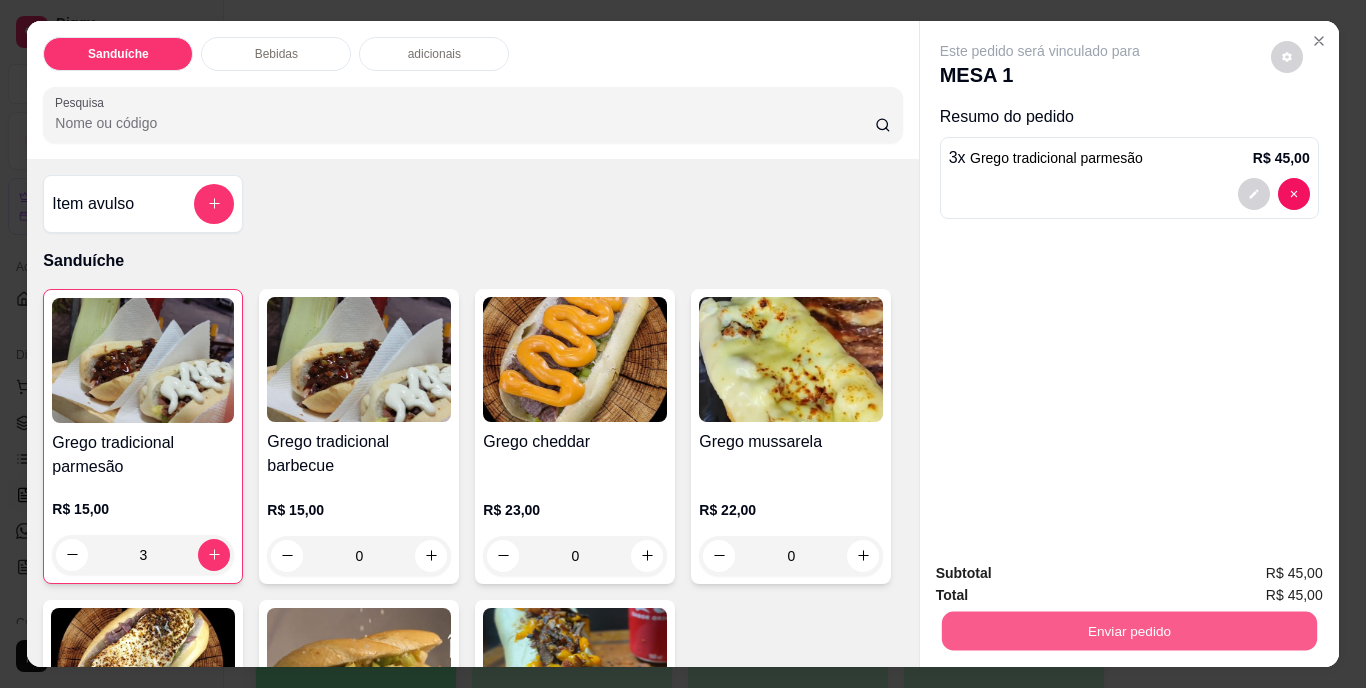 click on "Enviar pedido" at bounding box center (1128, 631) 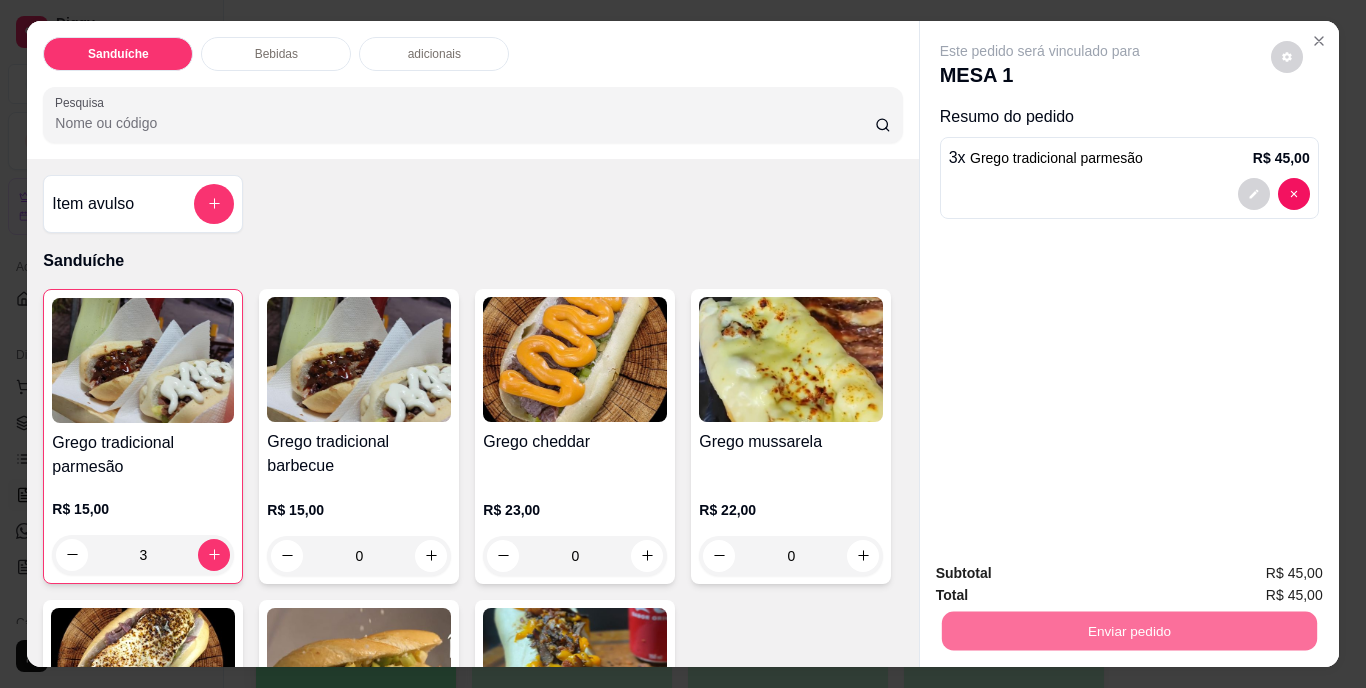 click on "Não registrar e enviar pedido" at bounding box center (1063, 574) 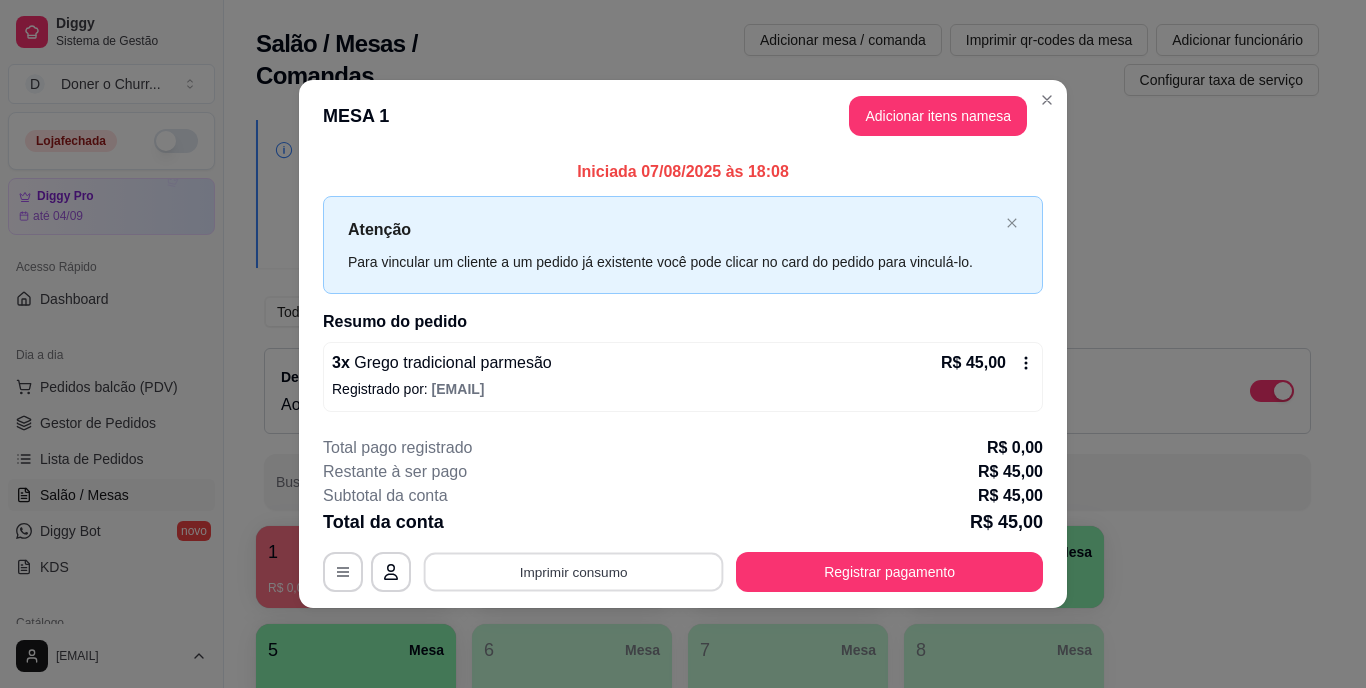 click on "Imprimir consumo" at bounding box center [574, 571] 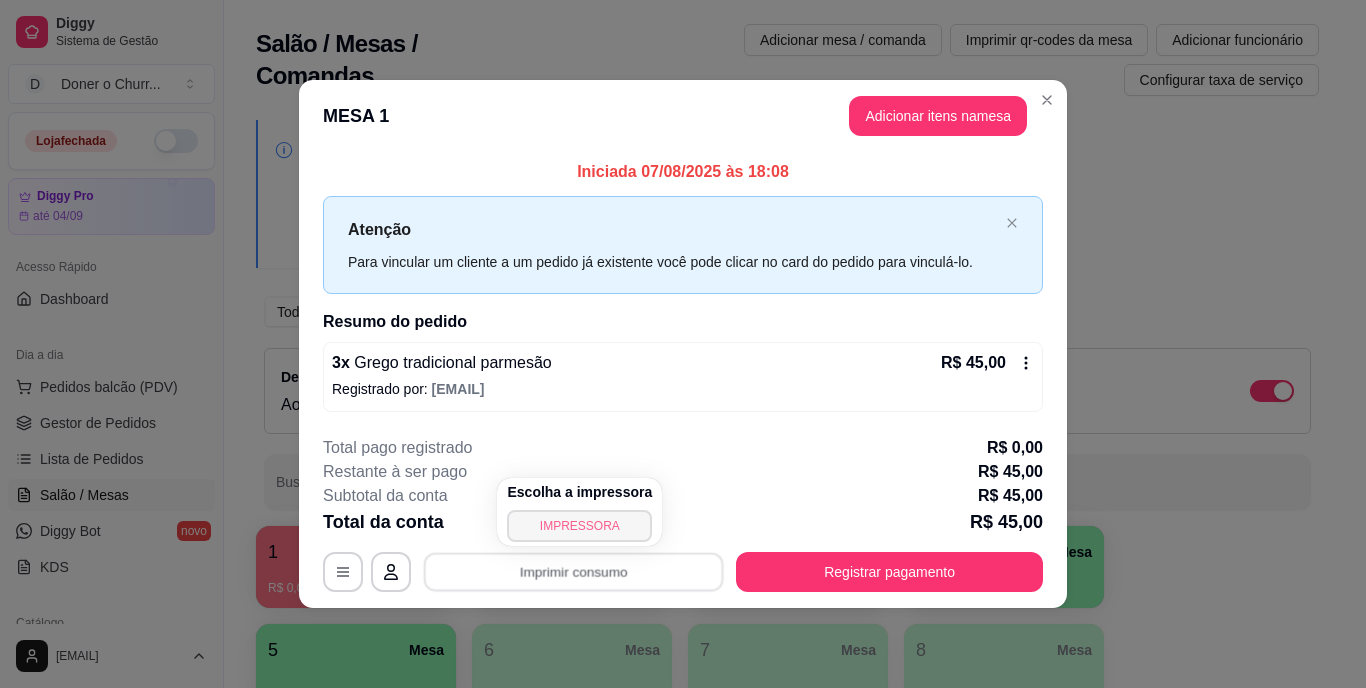click on "IMPRESSORA" at bounding box center [579, 526] 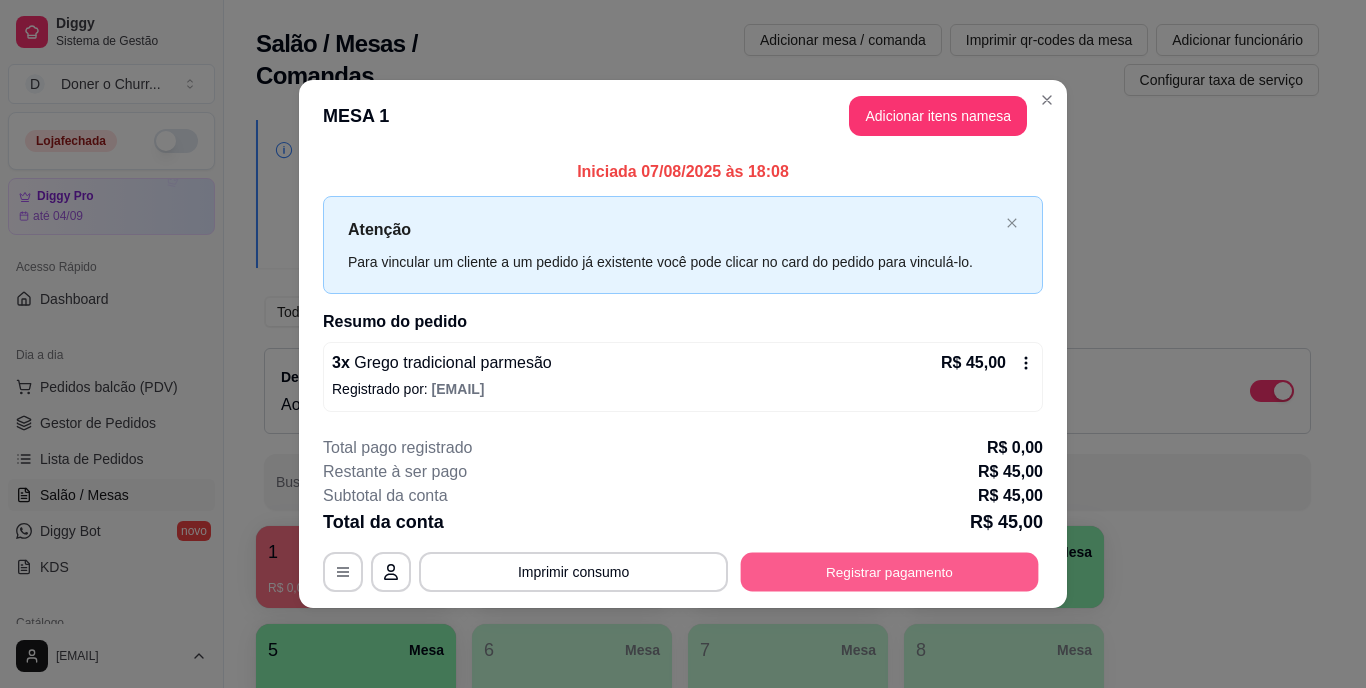 click on "Registrar pagamento" at bounding box center (890, 571) 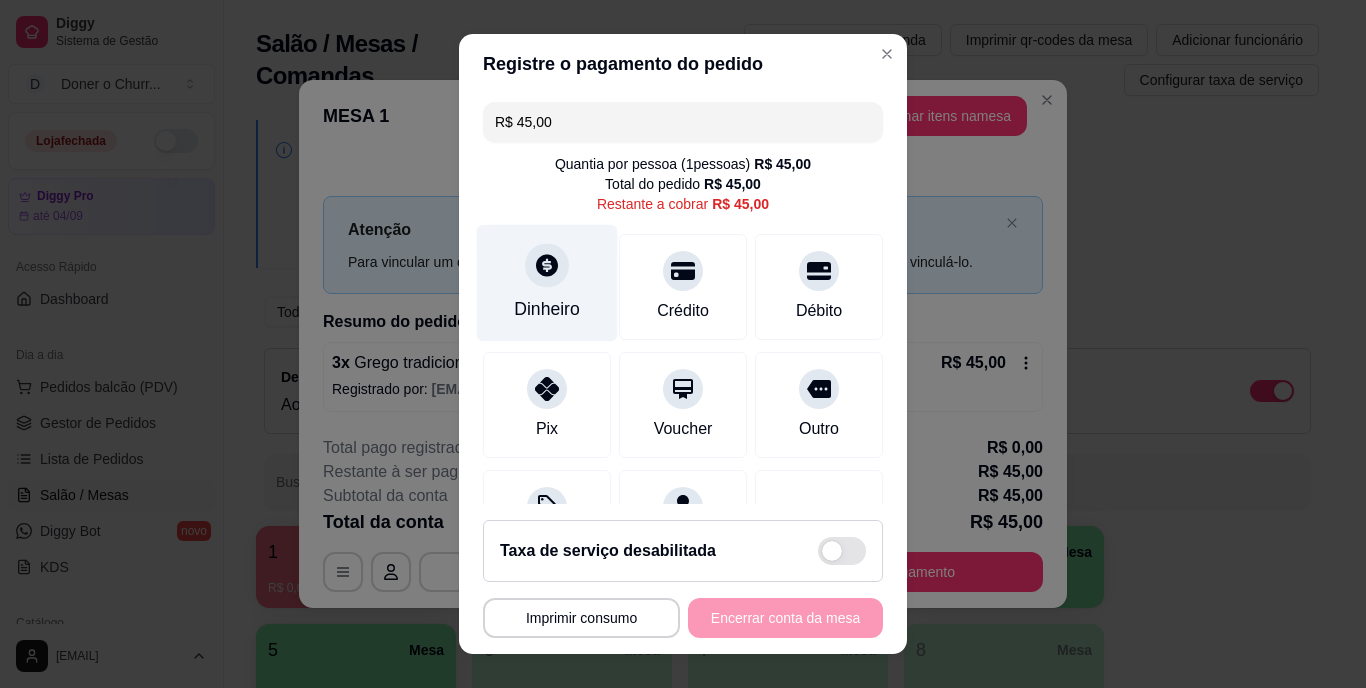 click at bounding box center [547, 266] 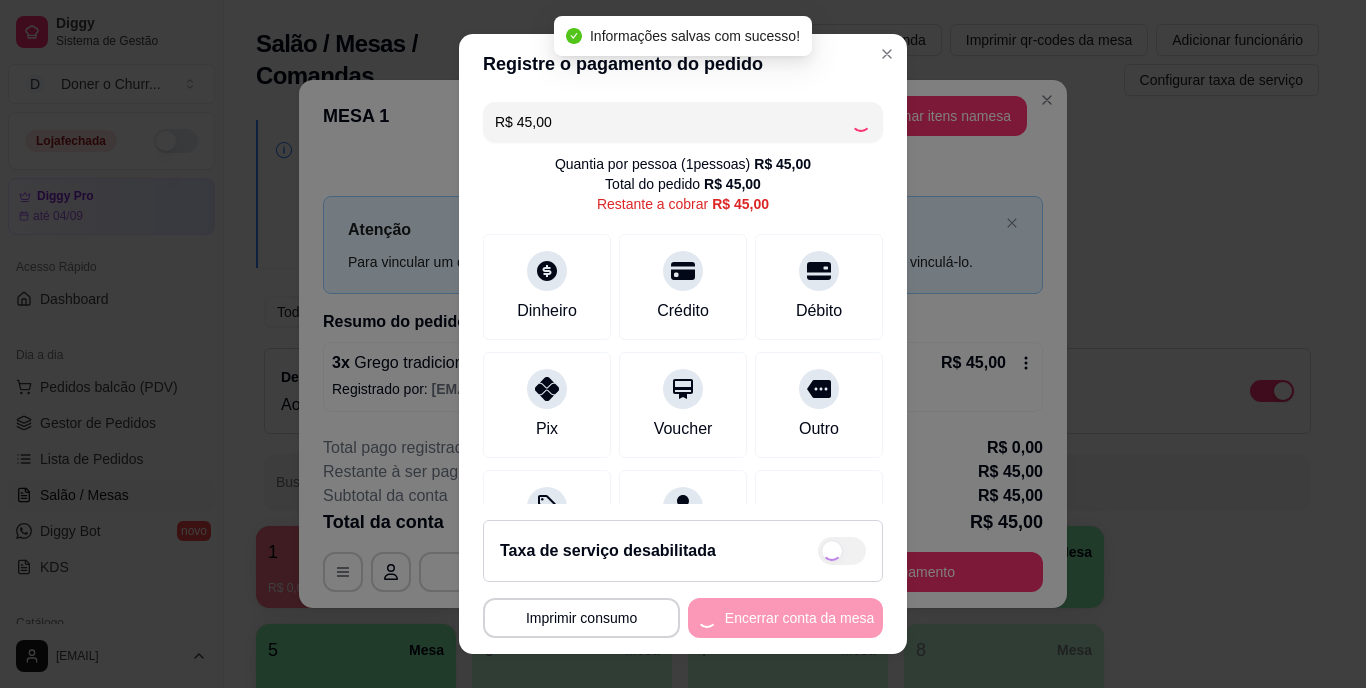 type on "R$ 0,00" 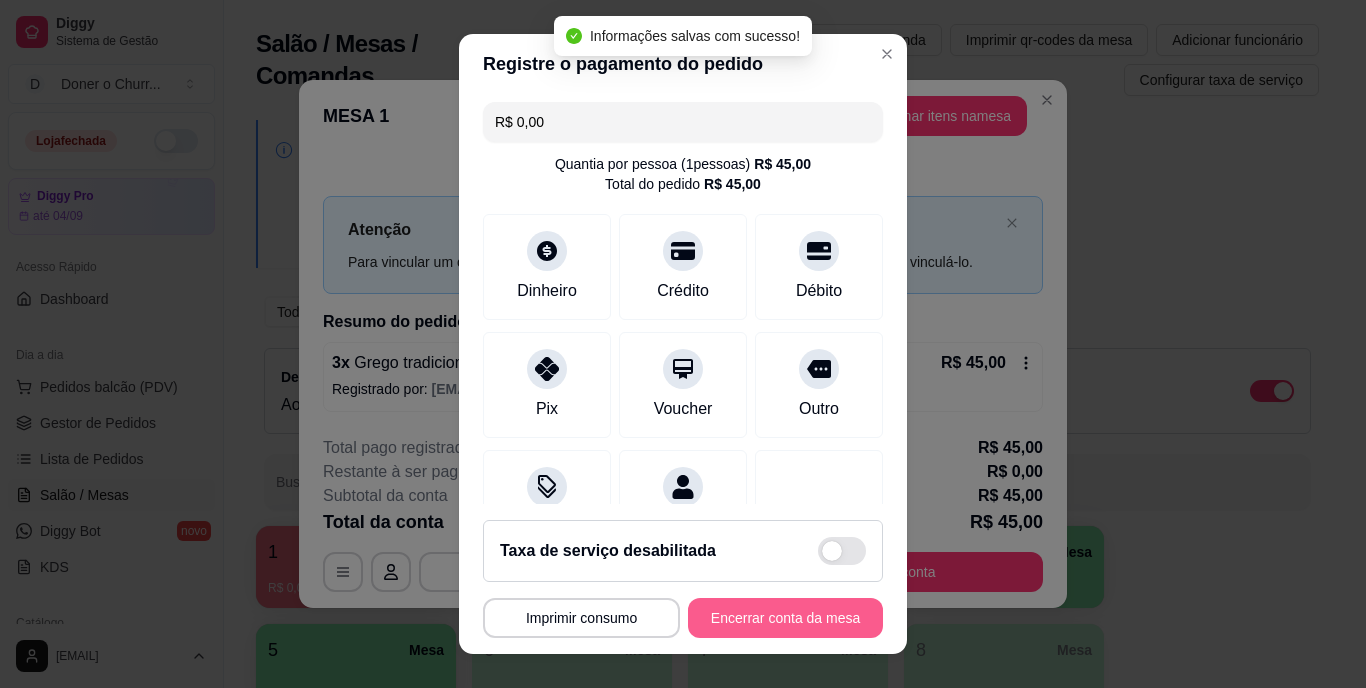 click on "Encerrar conta da mesa" at bounding box center (785, 618) 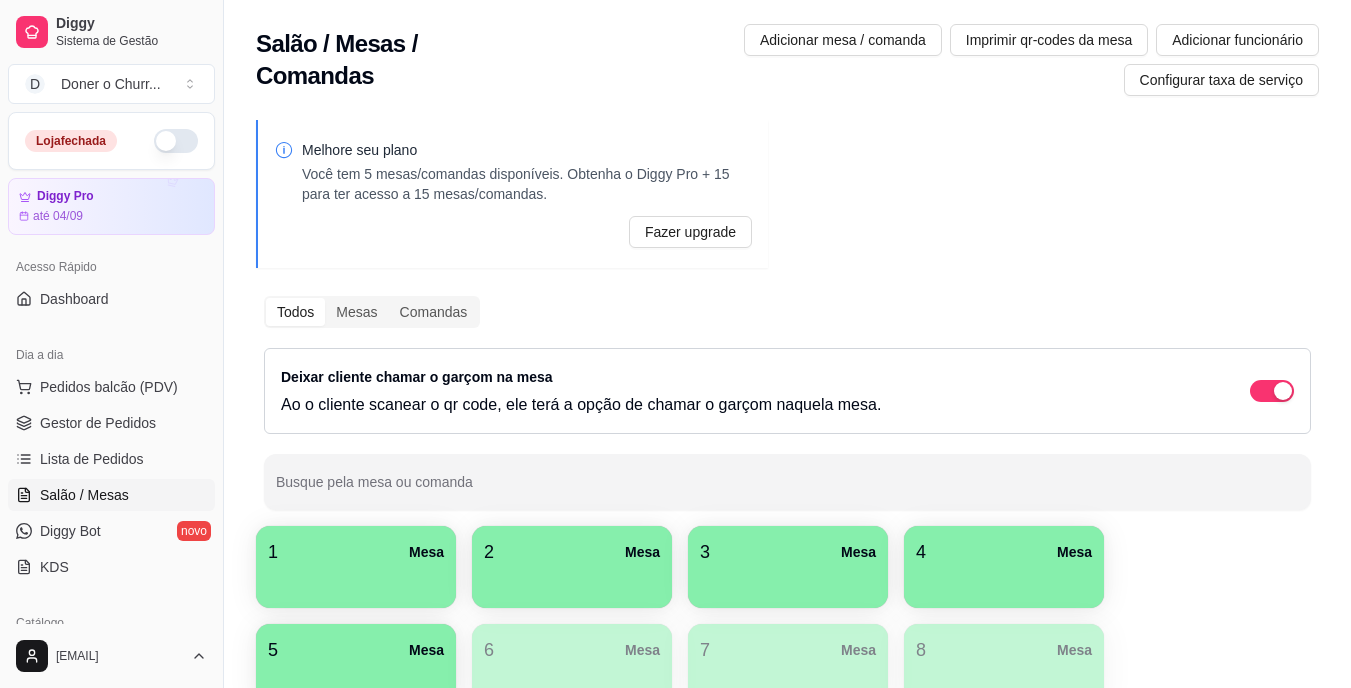 click on "1 Mesa" at bounding box center [356, 552] 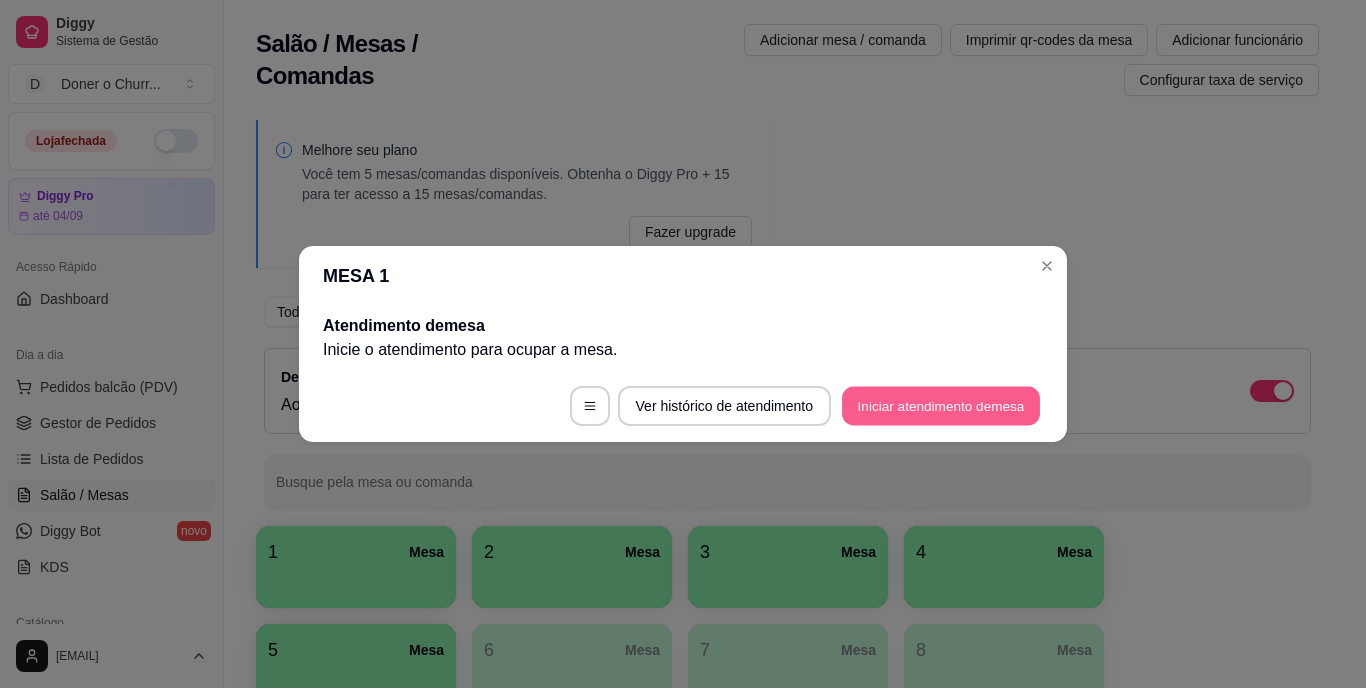 click on "Iniciar atendimento de  mesa" at bounding box center [941, 406] 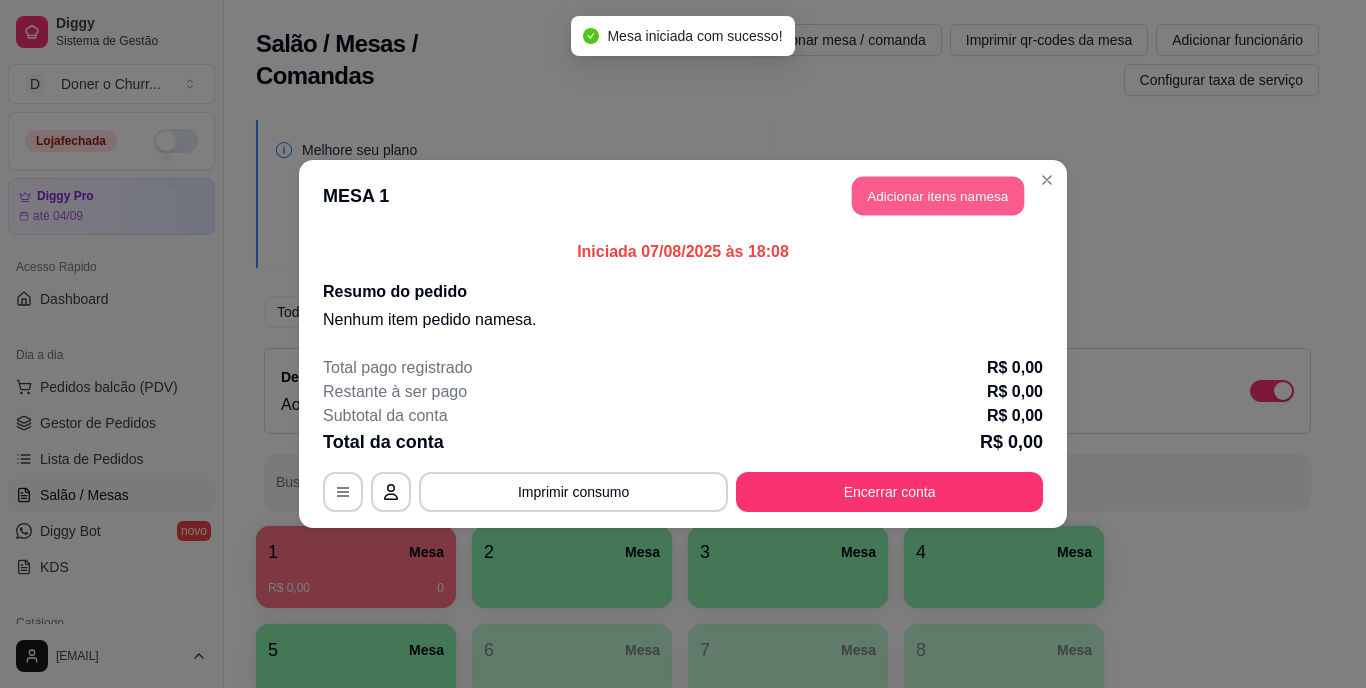 click on "Adicionar itens na  mesa" at bounding box center [938, 196] 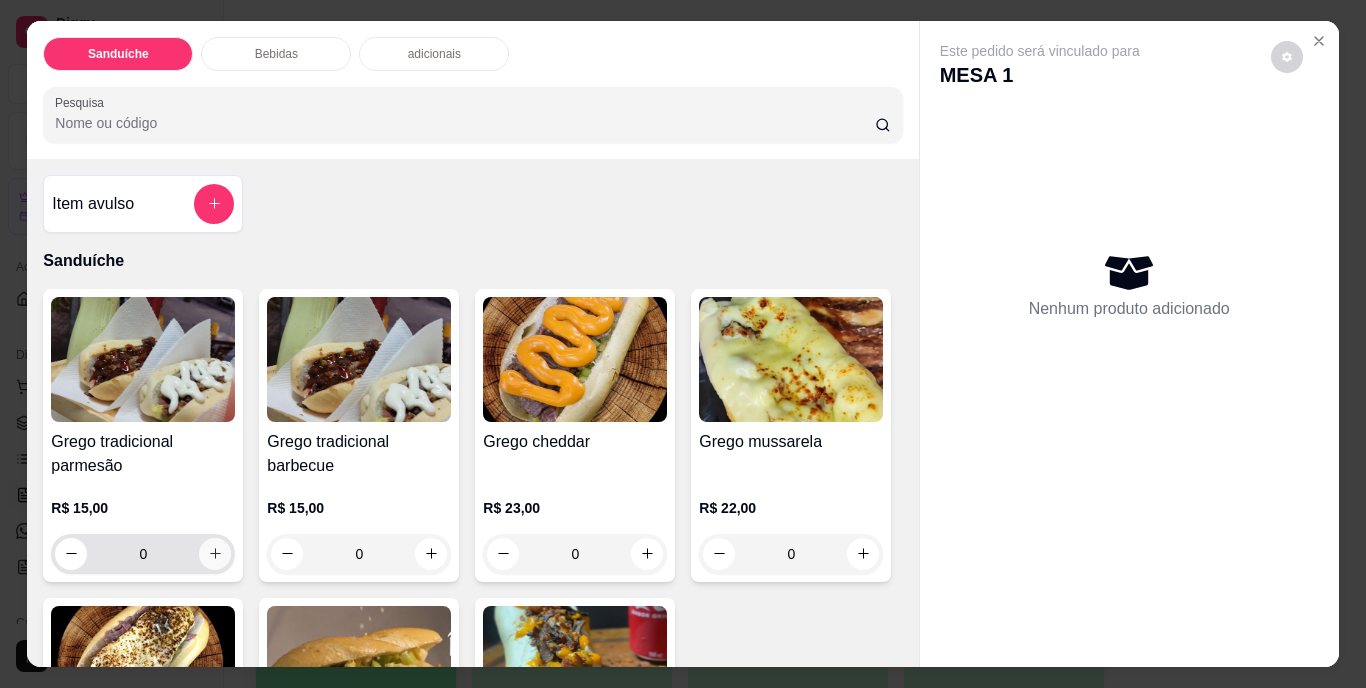 click 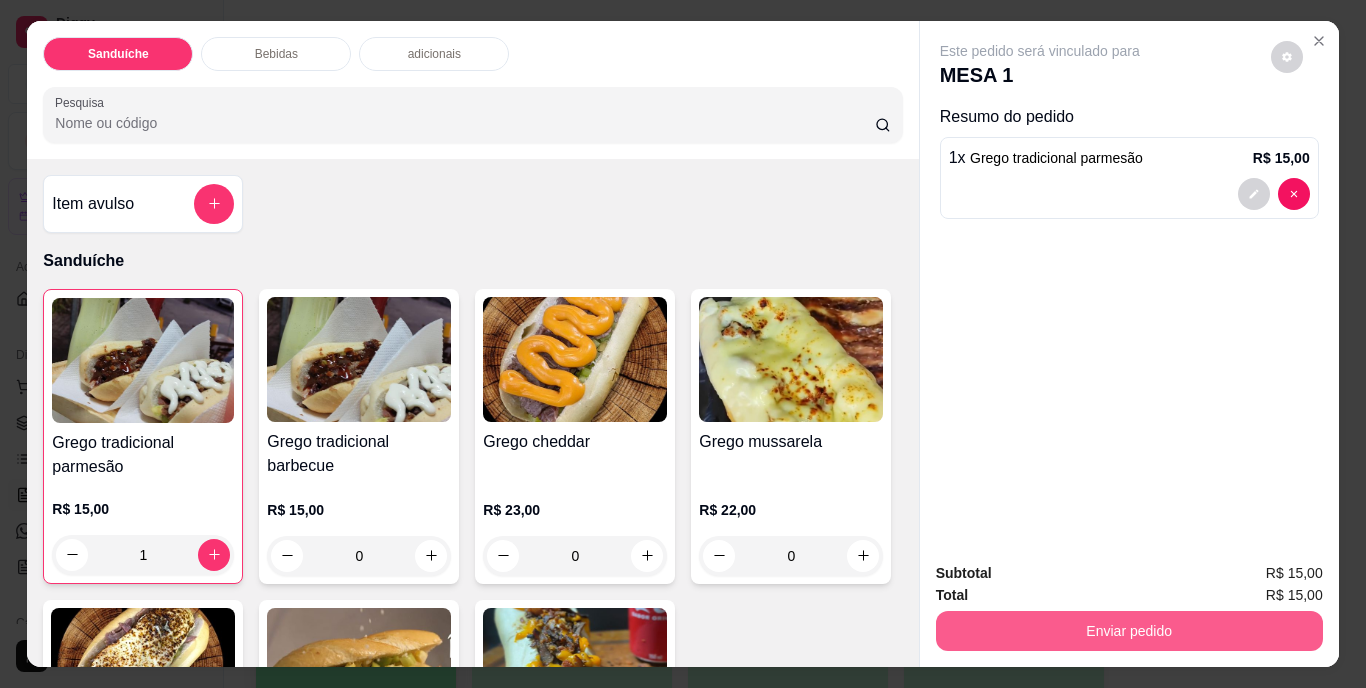 click on "Enviar pedido" at bounding box center (1129, 631) 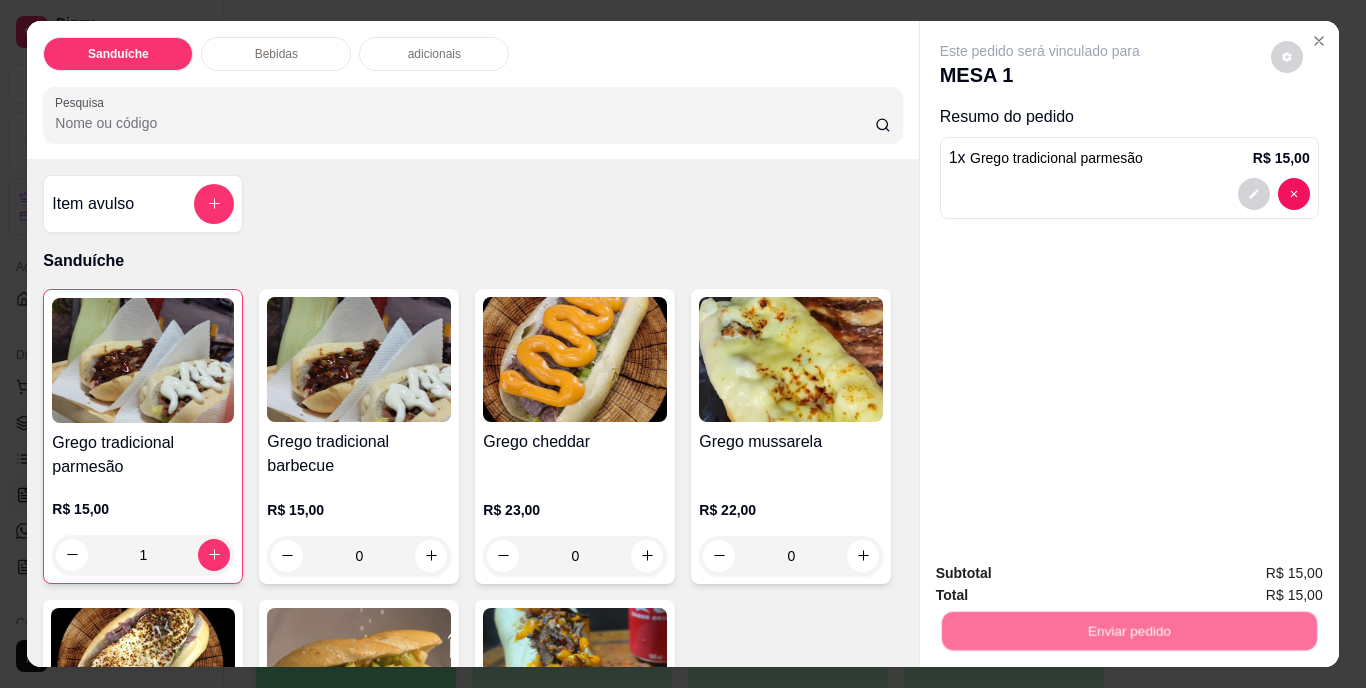click on "Não registrar e enviar pedido" at bounding box center [1063, 574] 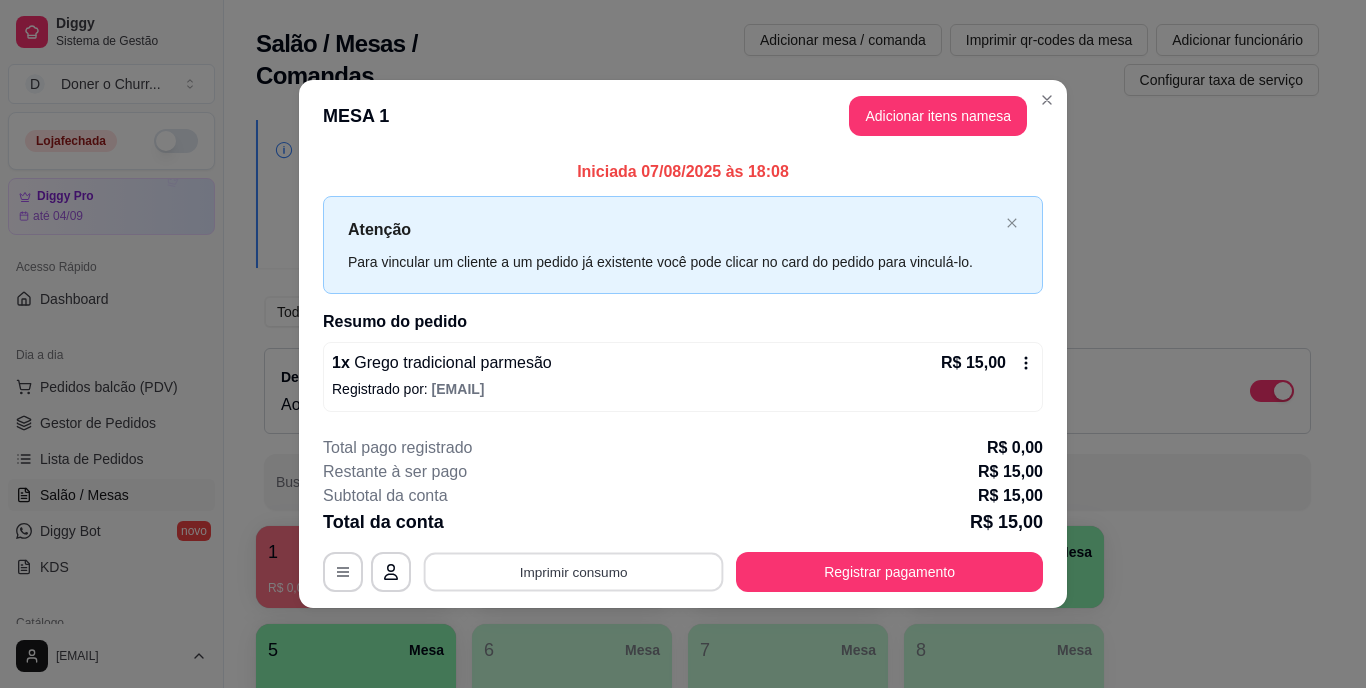 click on "Imprimir consumo" at bounding box center [574, 571] 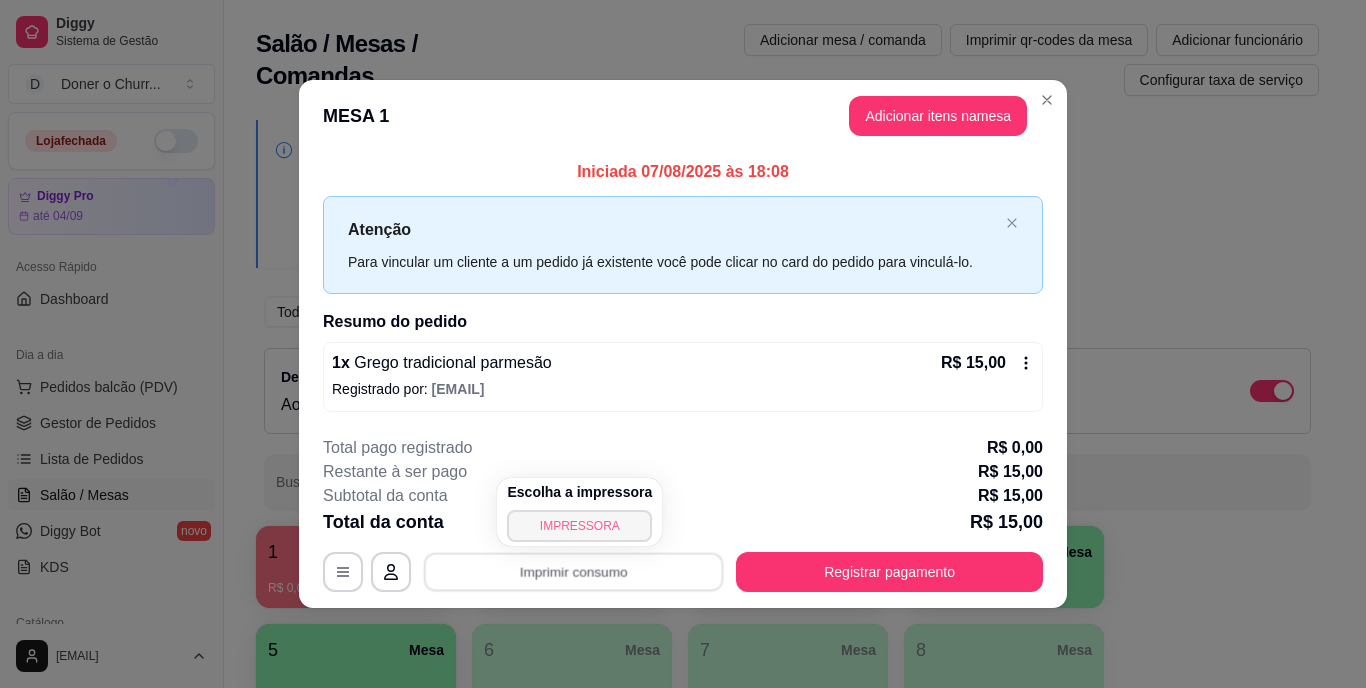 click on "IMPRESSORA" at bounding box center [579, 526] 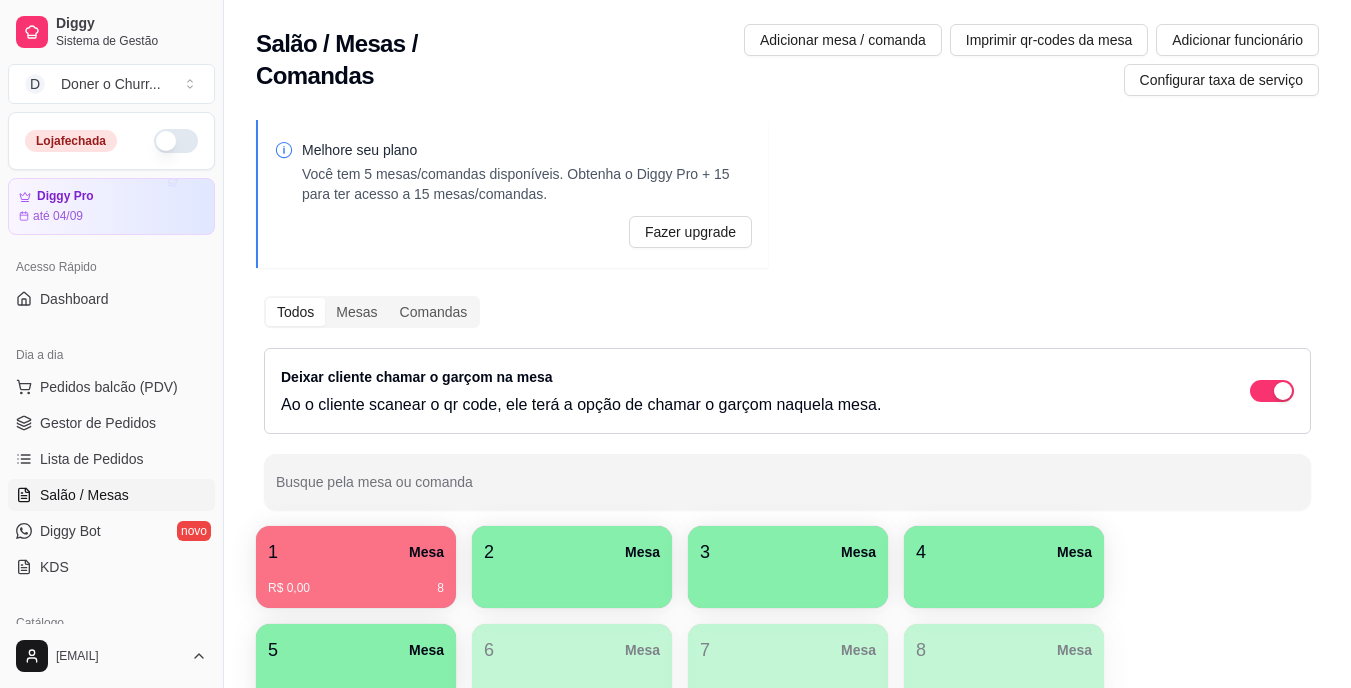 click on "2 Mesa" at bounding box center (572, 552) 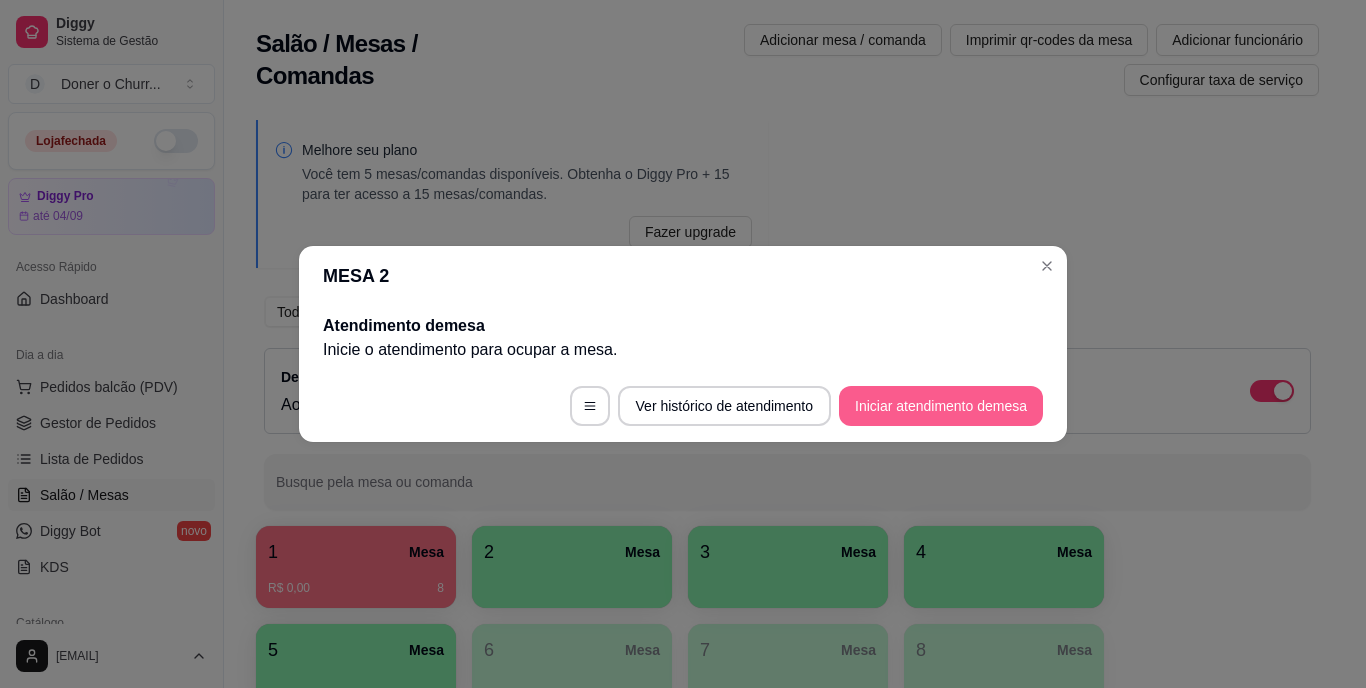 click on "Iniciar atendimento de  mesa" at bounding box center [941, 406] 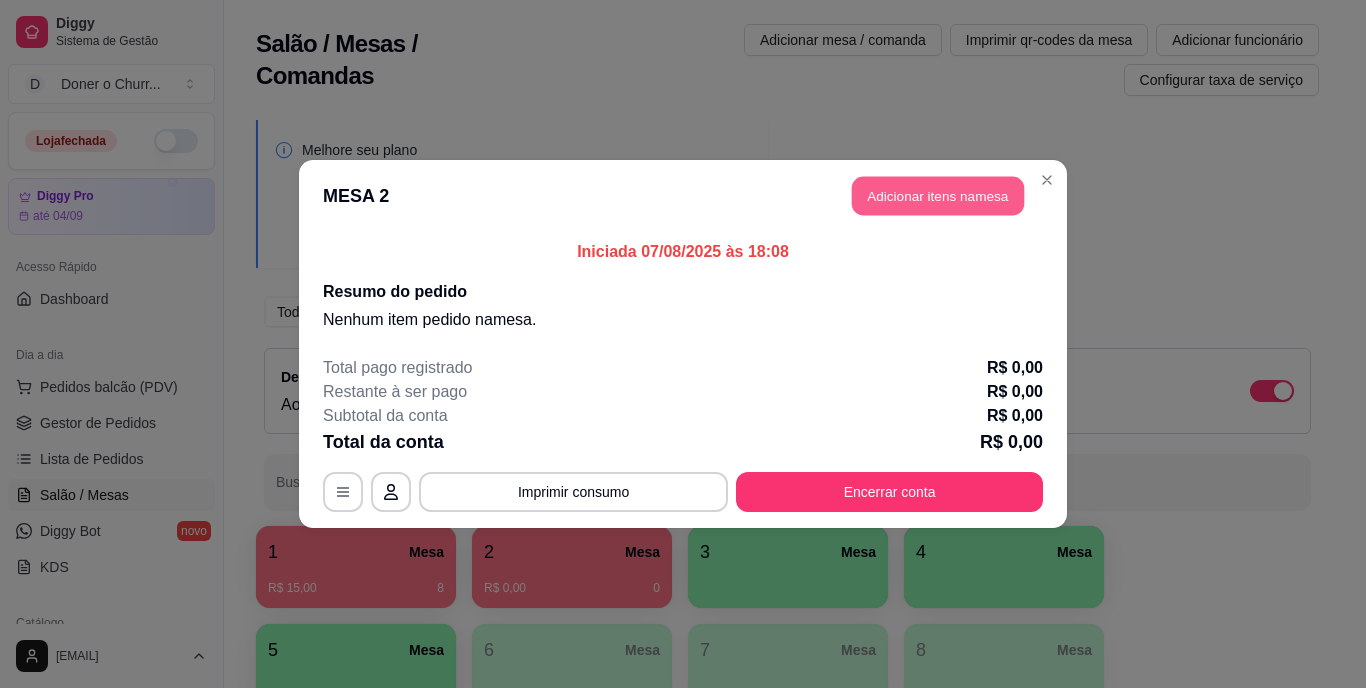 click on "Adicionar itens na  mesa" at bounding box center [938, 196] 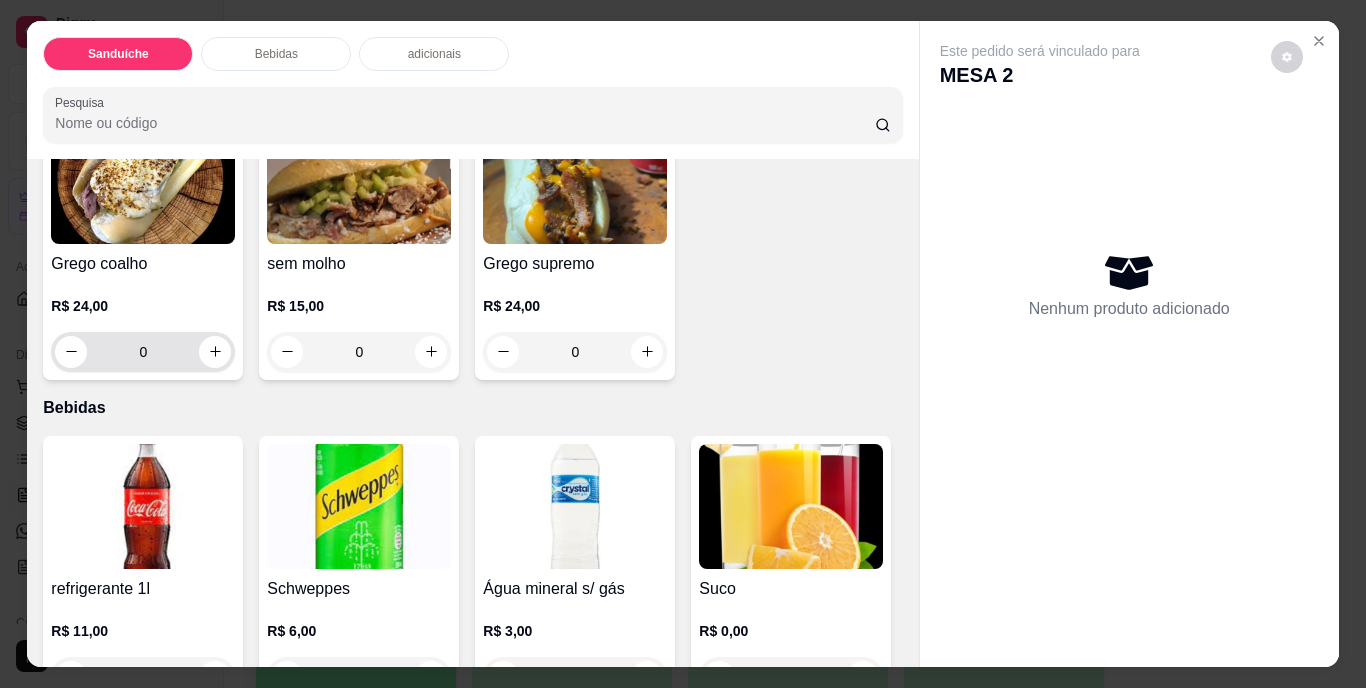 scroll, scrollTop: 600, scrollLeft: 0, axis: vertical 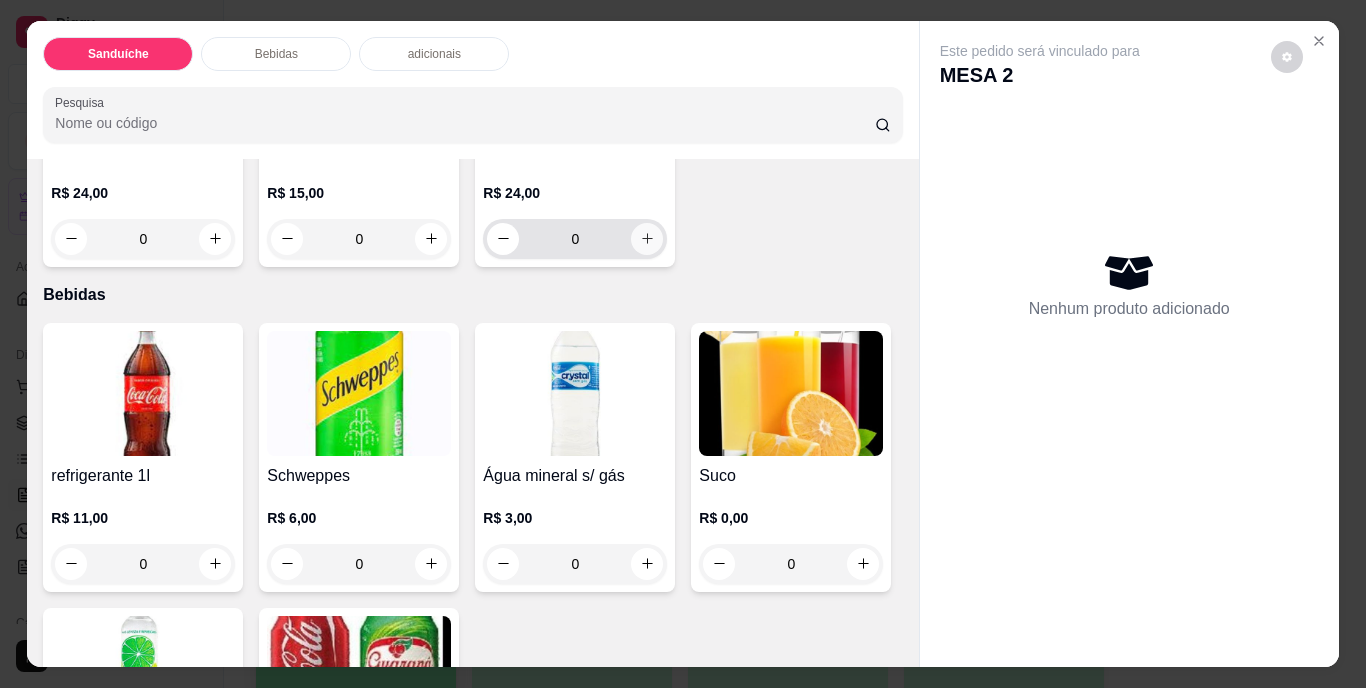 click 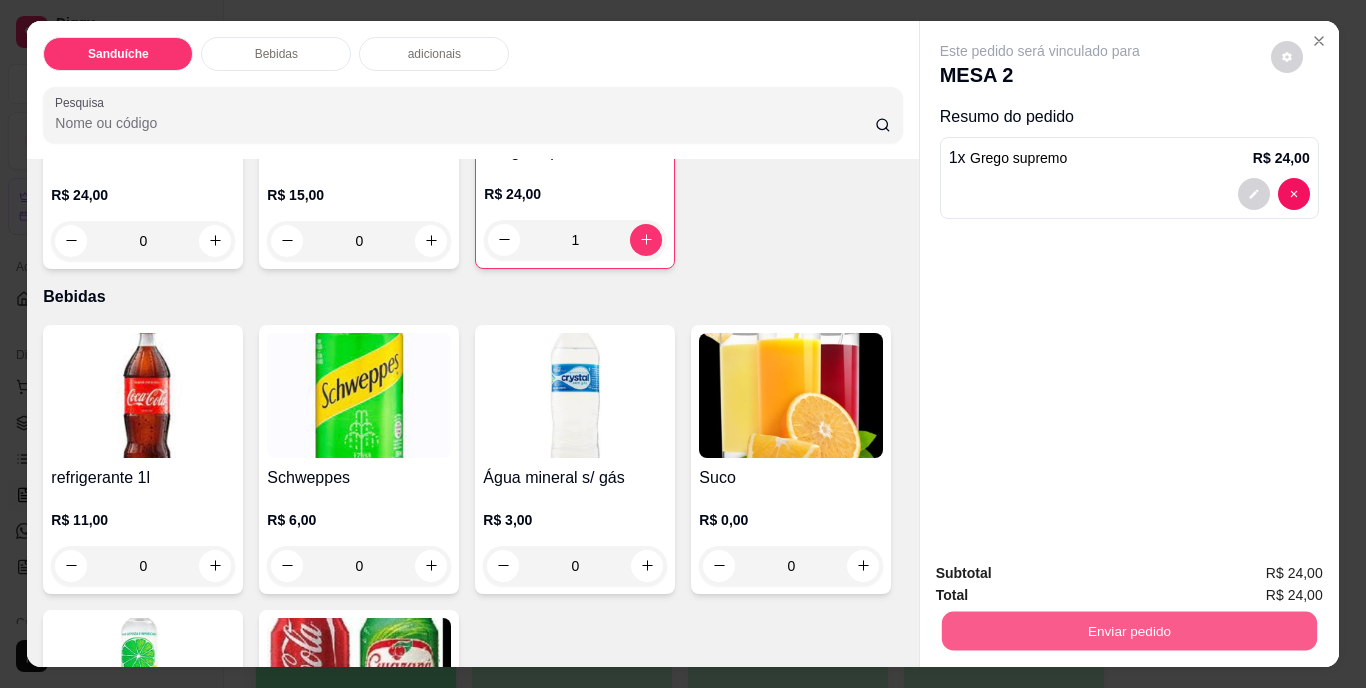 click on "Enviar pedido" at bounding box center [1128, 631] 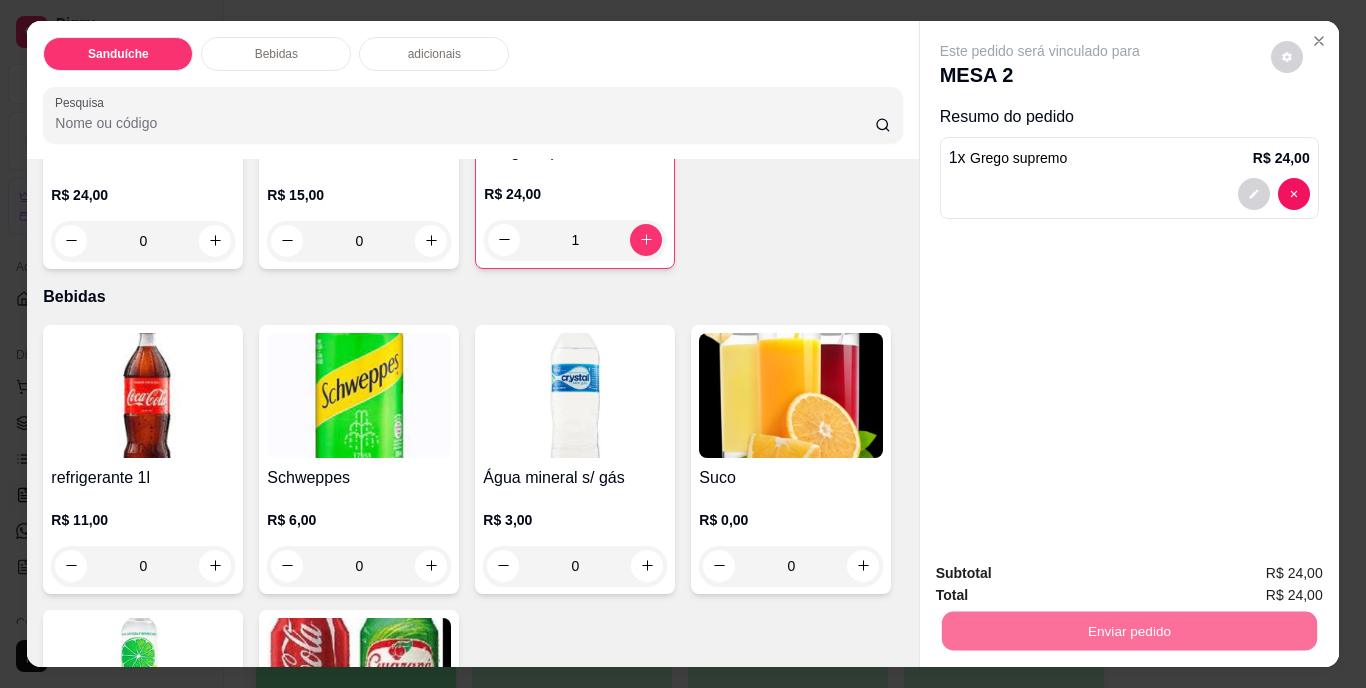 click on "Não registrar e enviar pedido" at bounding box center (1063, 574) 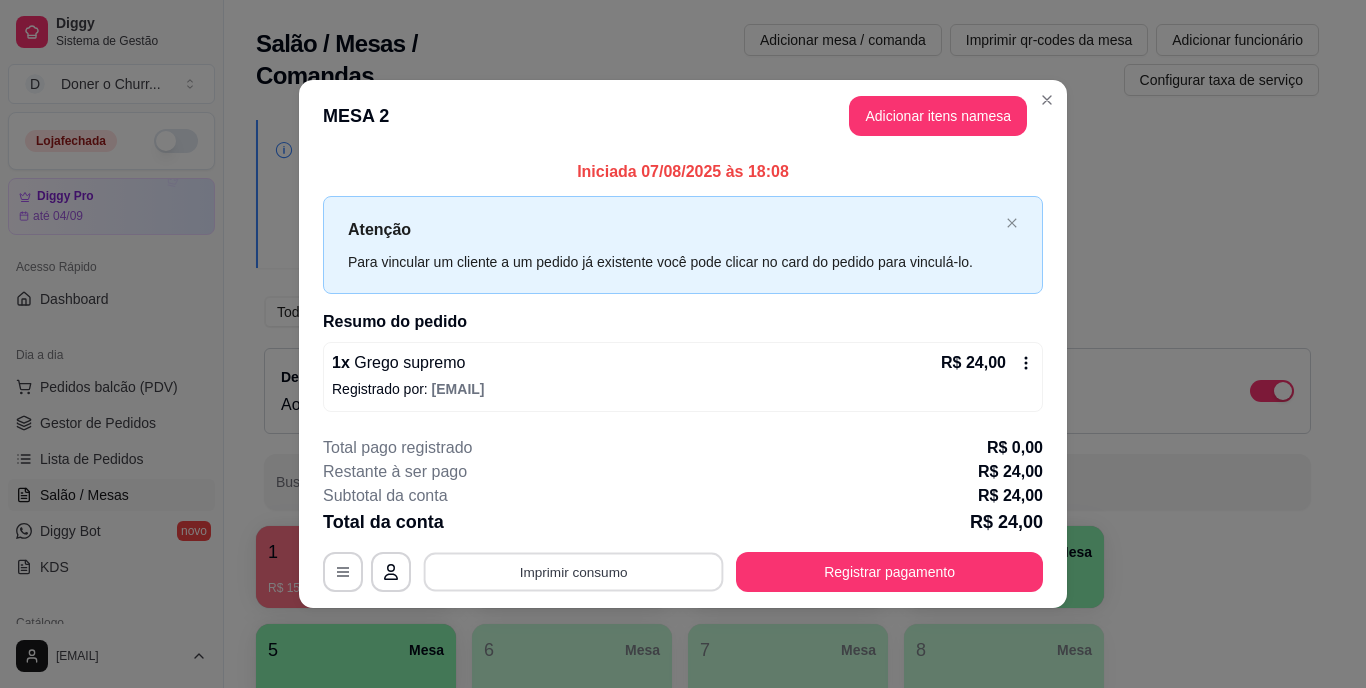 click on "Imprimir consumo" at bounding box center [574, 571] 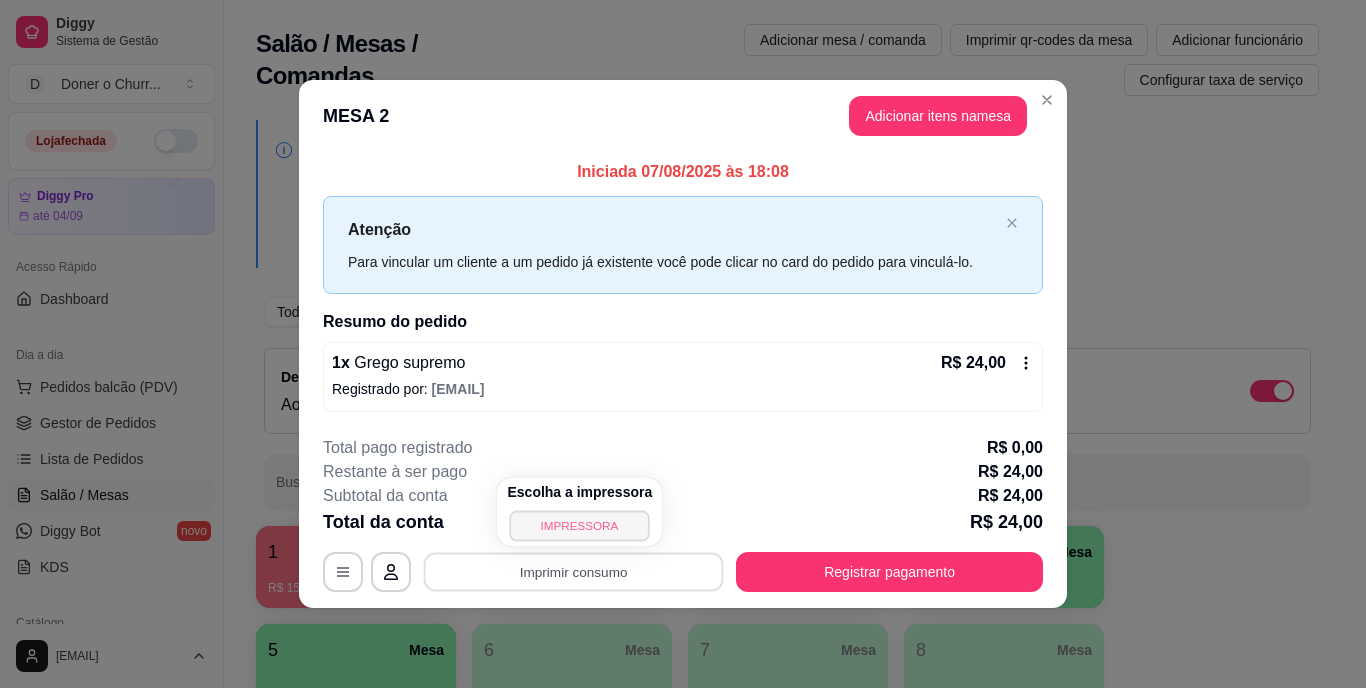 click on "IMPRESSORA" at bounding box center [580, 525] 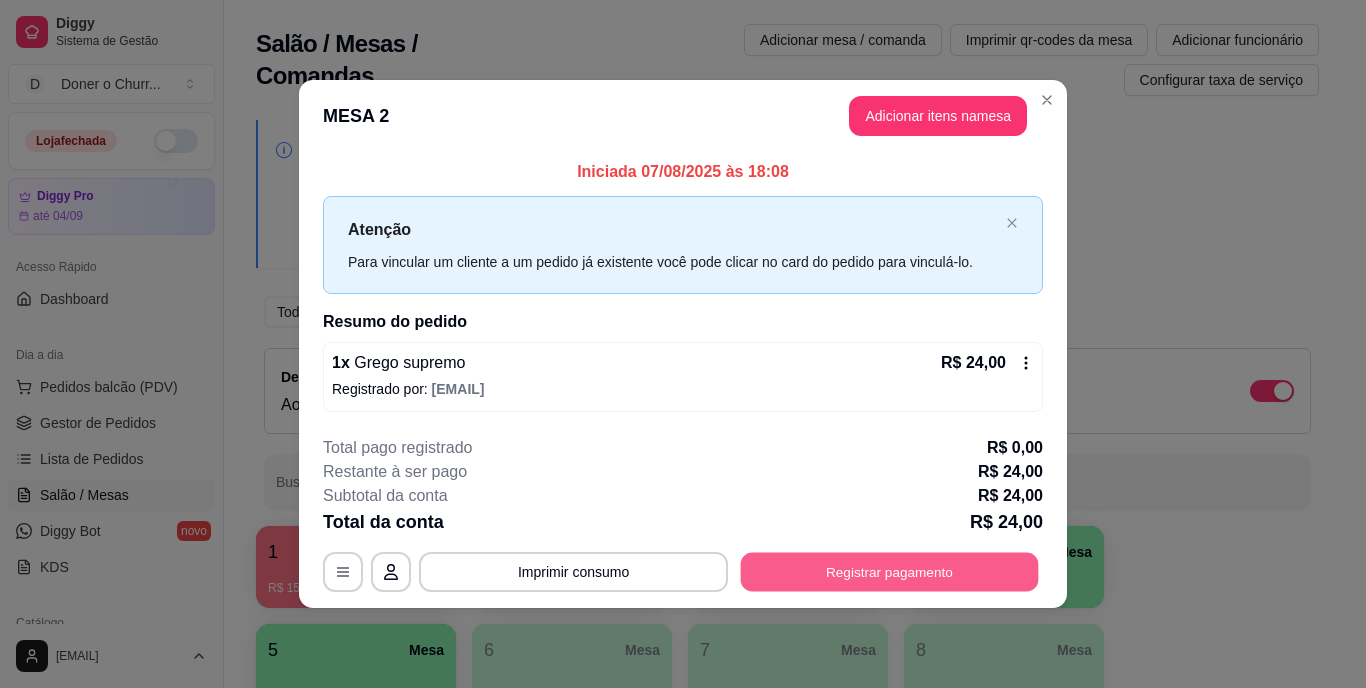 click on "Registrar pagamento" at bounding box center (890, 571) 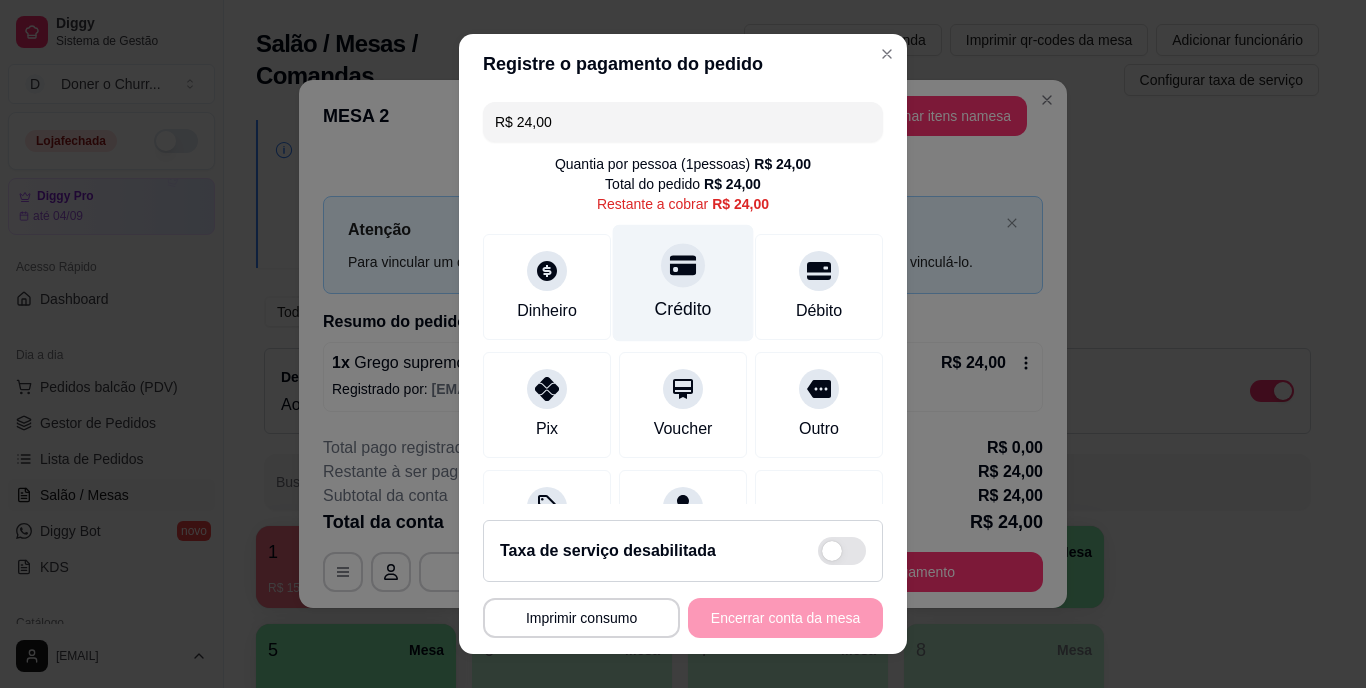 click on "Crédito" at bounding box center (683, 310) 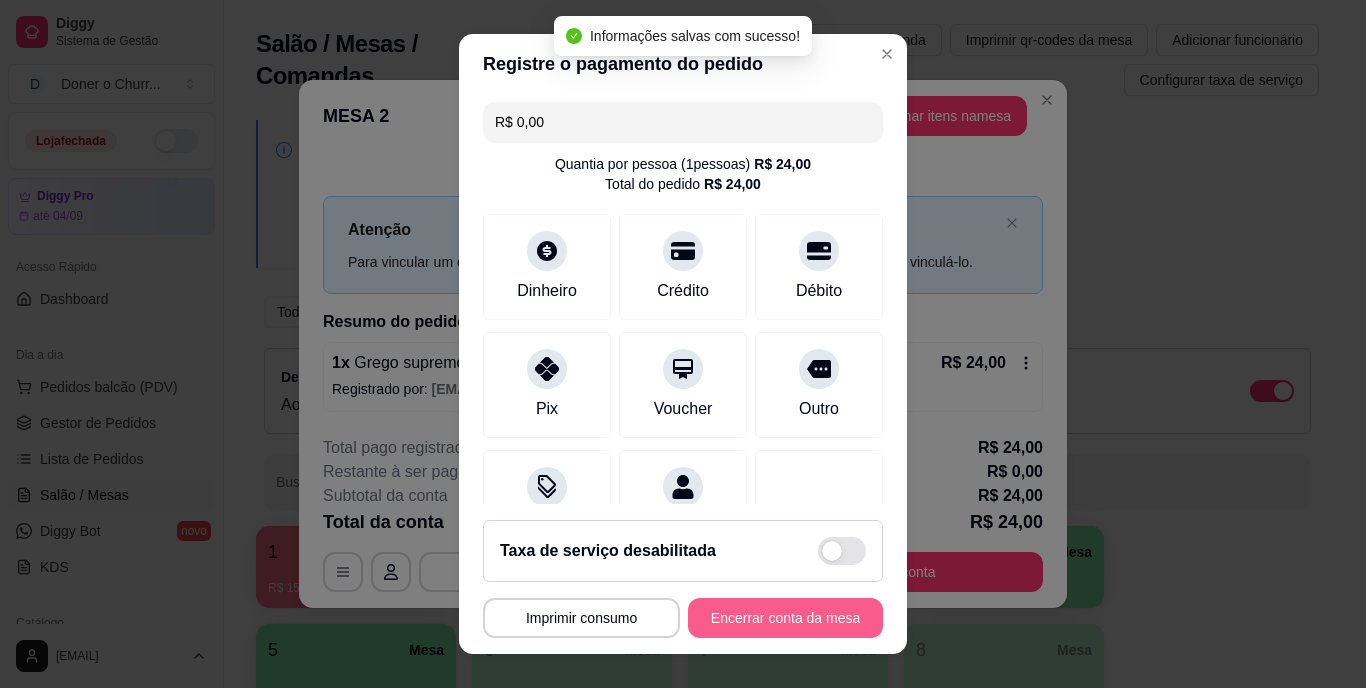 type on "R$ 0,00" 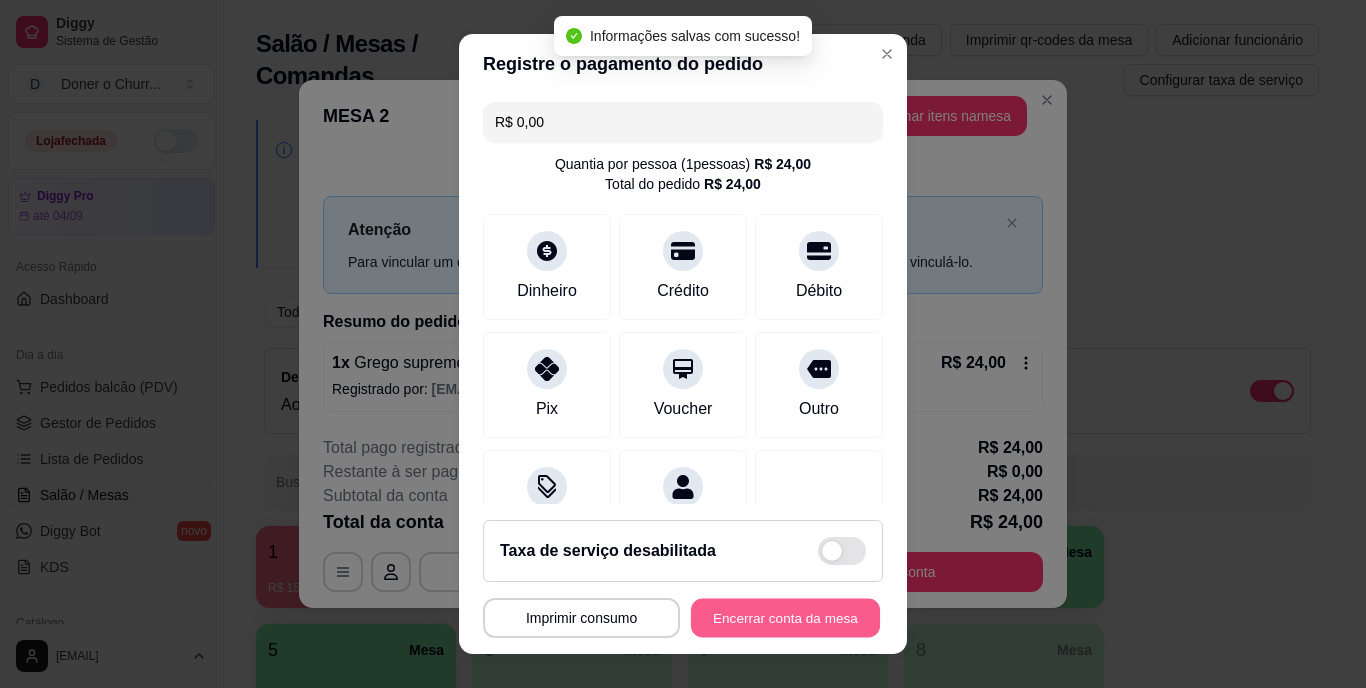 click on "Encerrar conta da mesa" at bounding box center (785, 617) 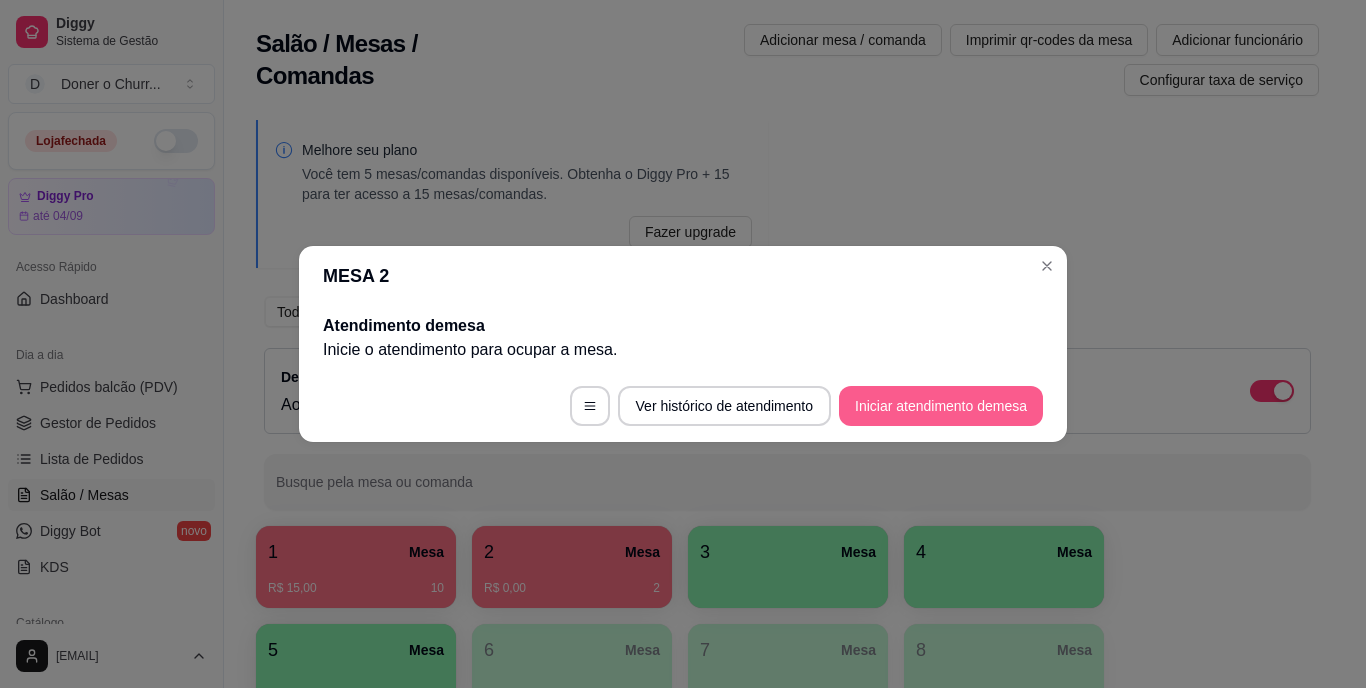 click on "Iniciar atendimento de  mesa" at bounding box center [941, 406] 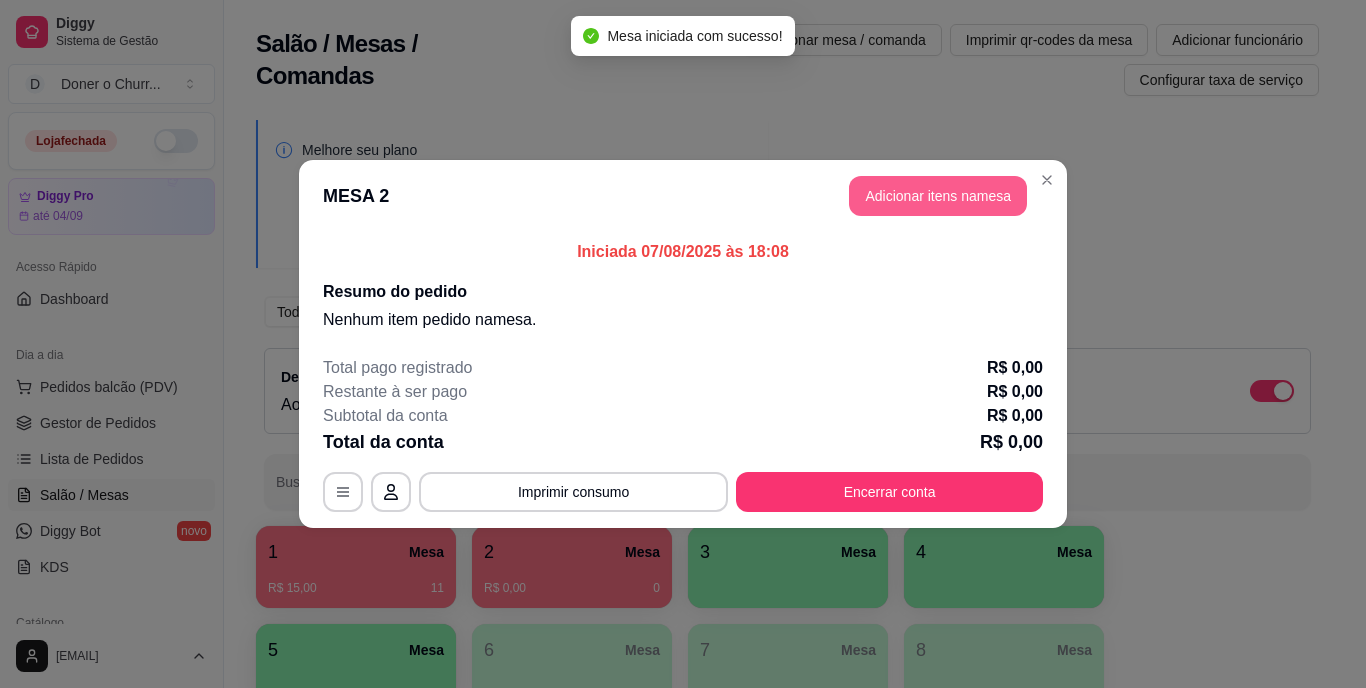click on "Adicionar itens na  mesa" at bounding box center (938, 196) 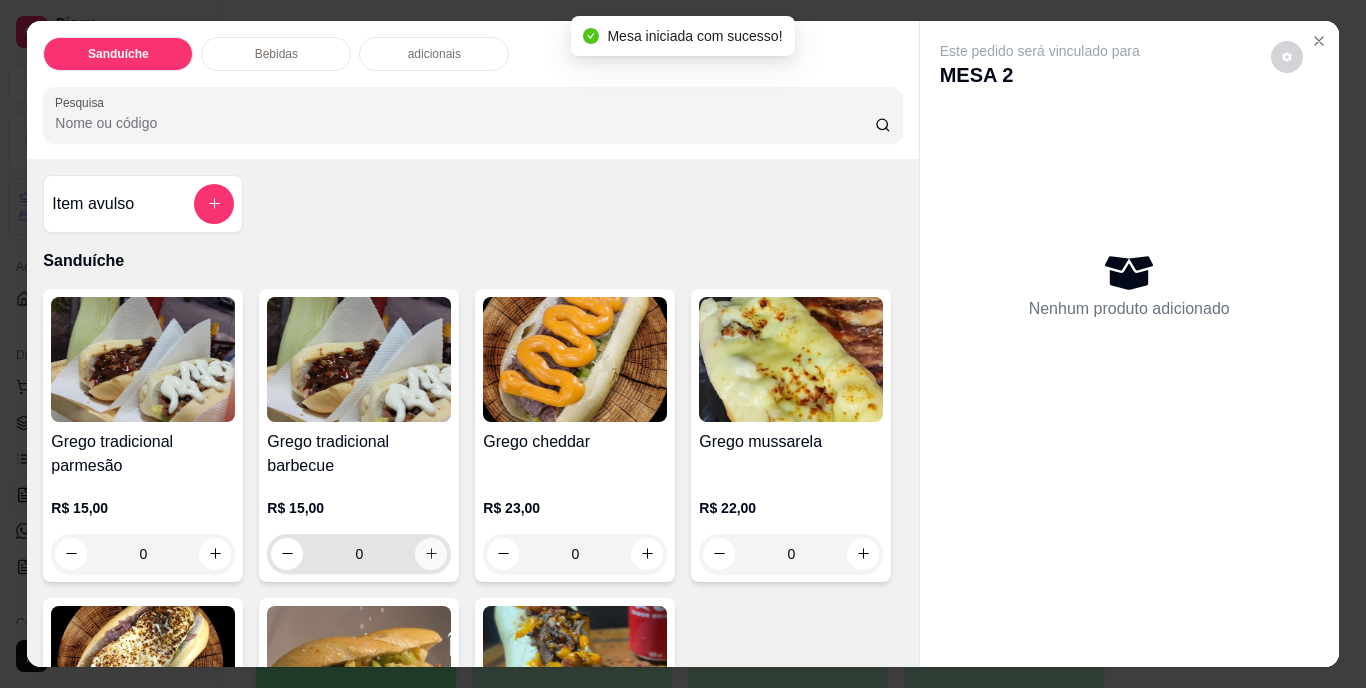 click 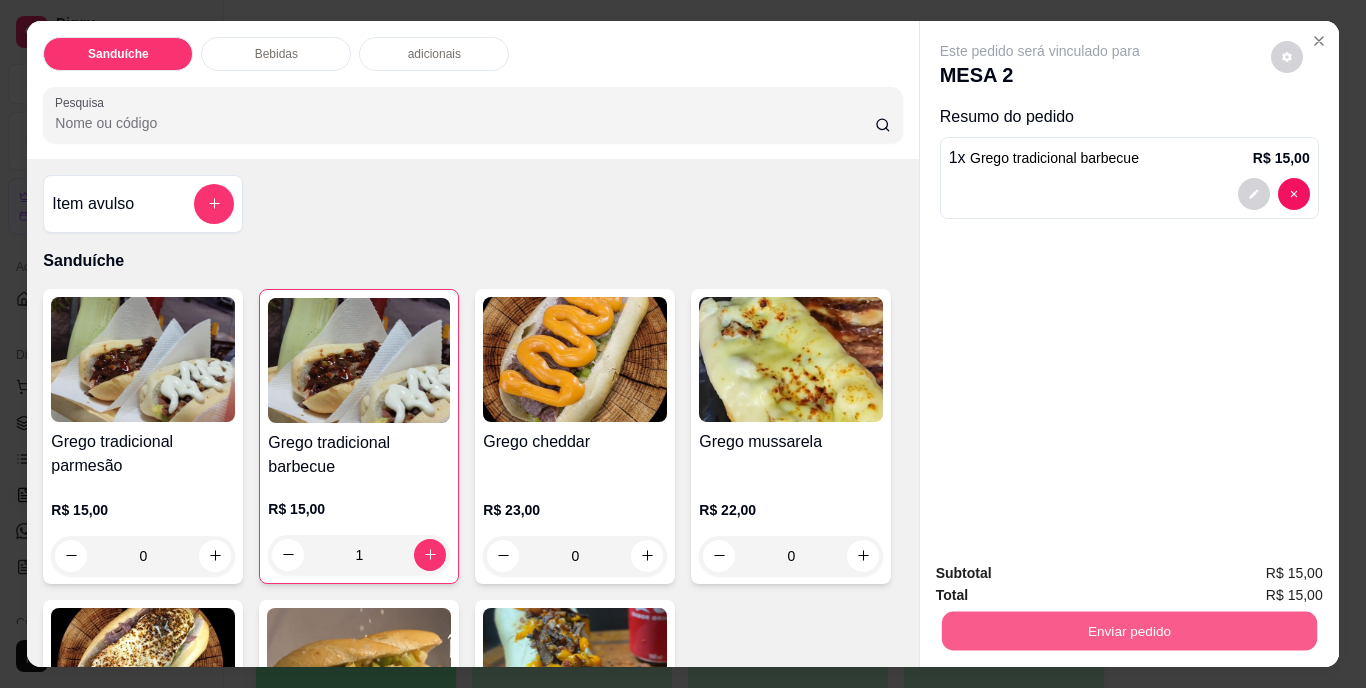click on "Enviar pedido" at bounding box center [1128, 631] 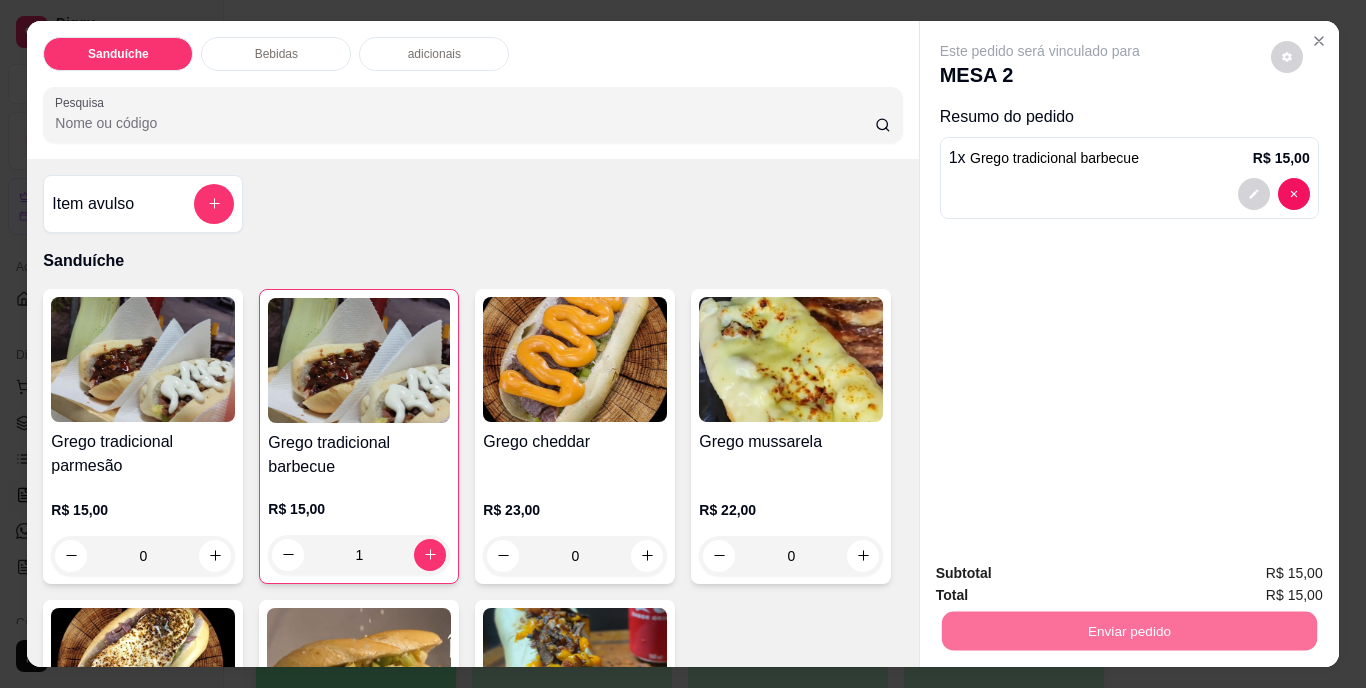 click on "Não registrar e enviar pedido" at bounding box center (1063, 575) 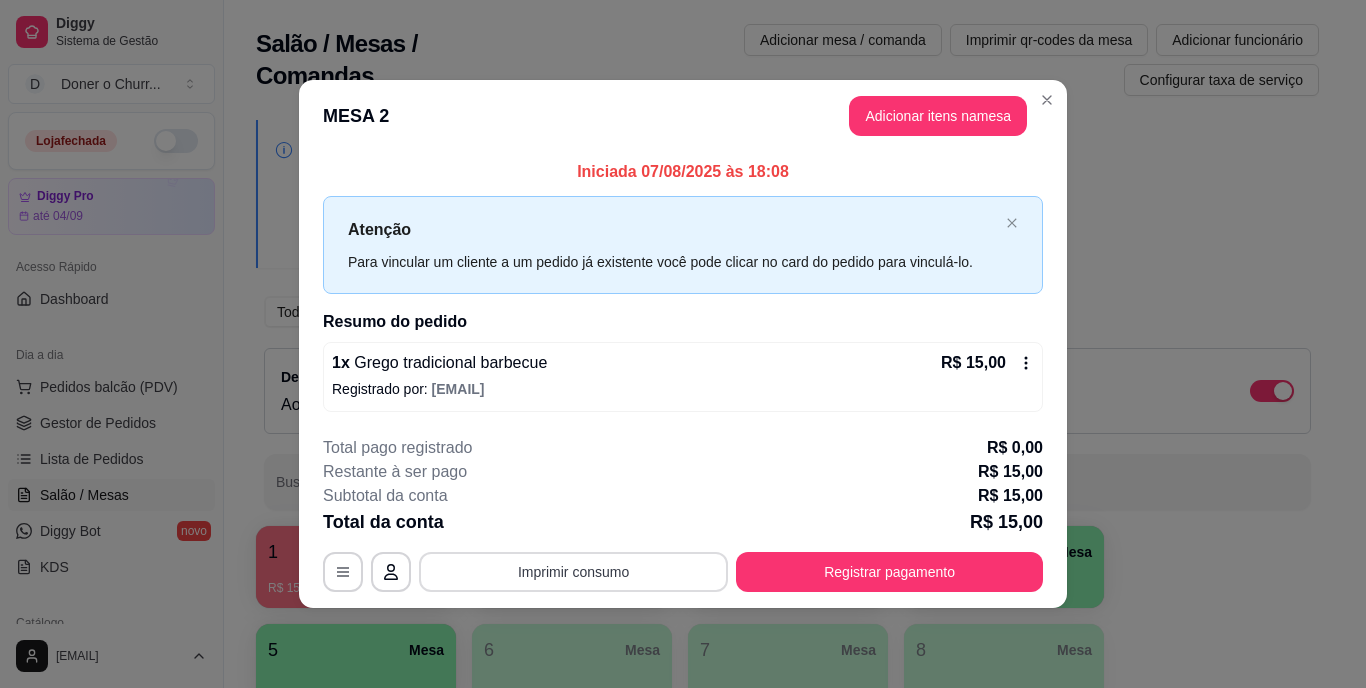 click on "Imprimir consumo" at bounding box center [573, 572] 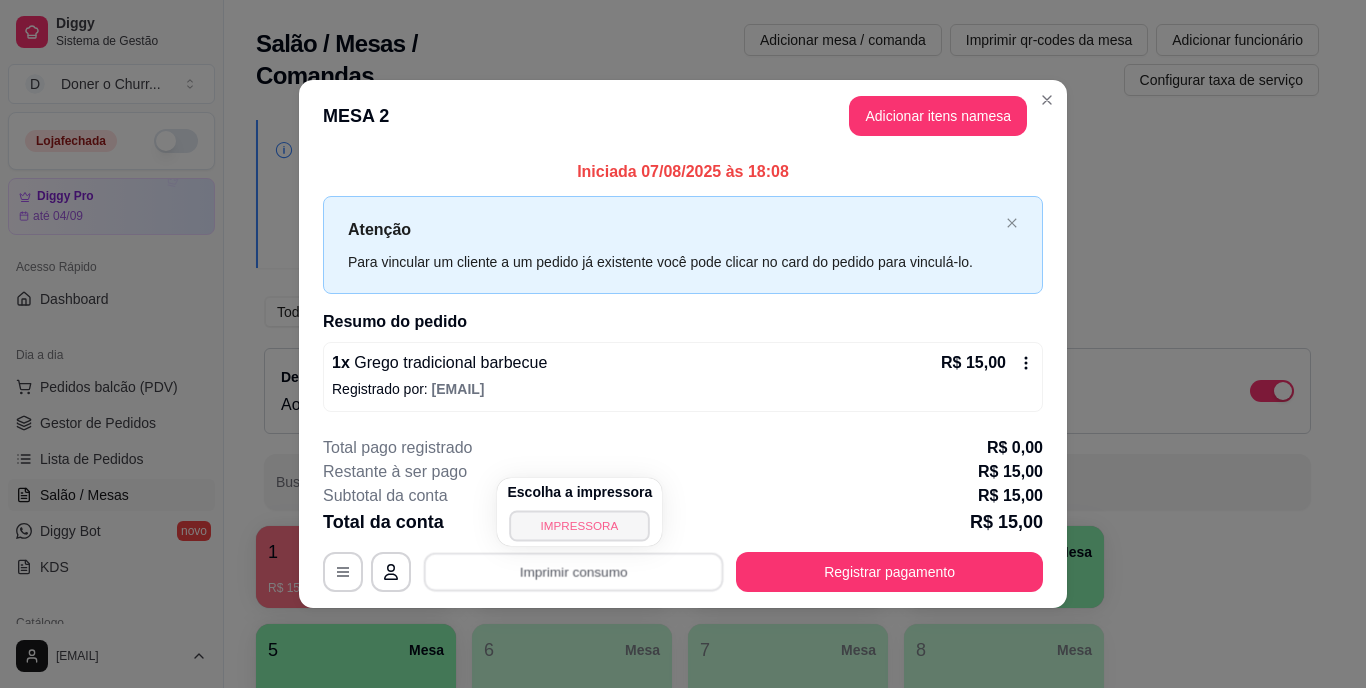 click on "IMPRESSORA" at bounding box center (580, 525) 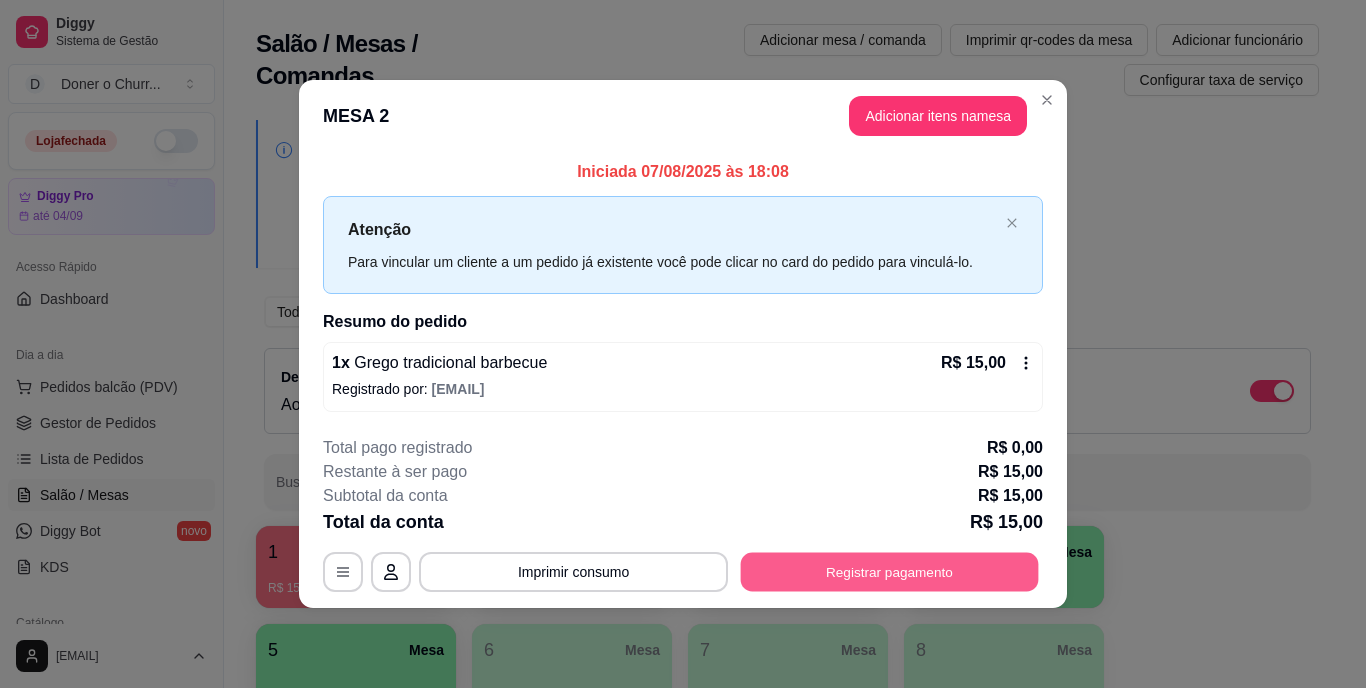 click on "Registrar pagamento" at bounding box center [890, 571] 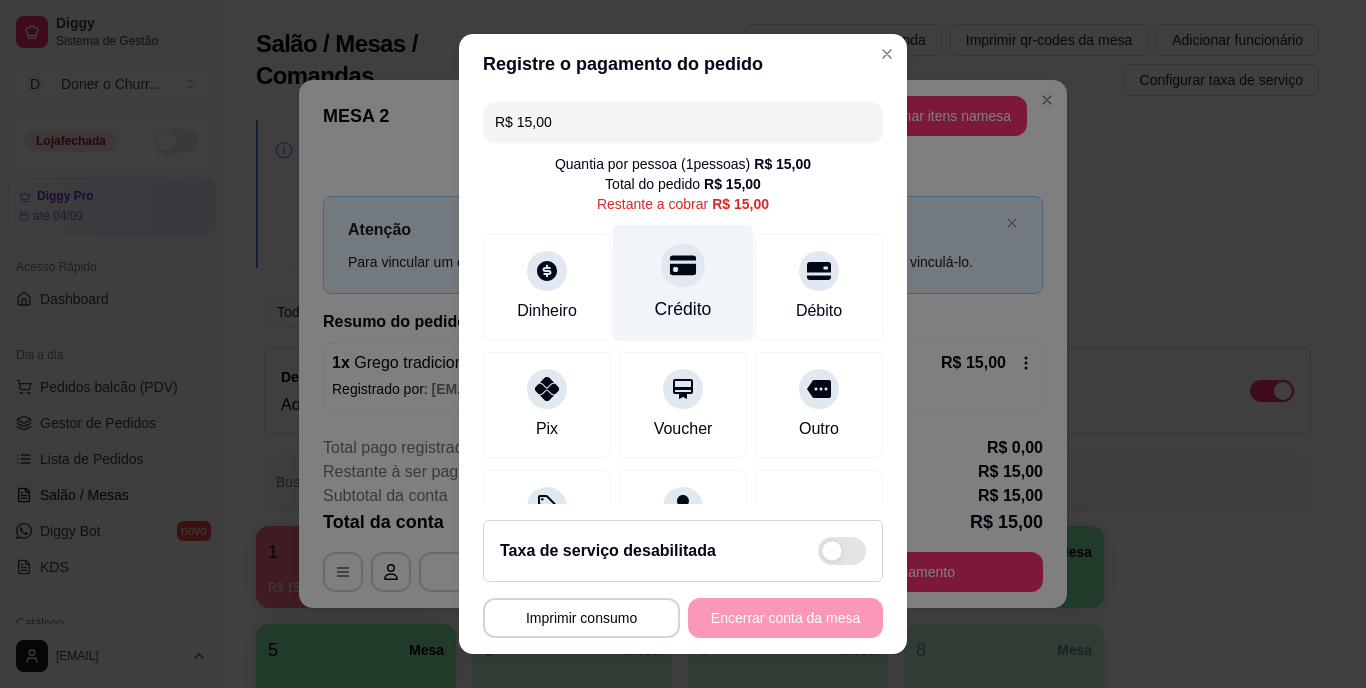 click on "Crédito" at bounding box center (683, 283) 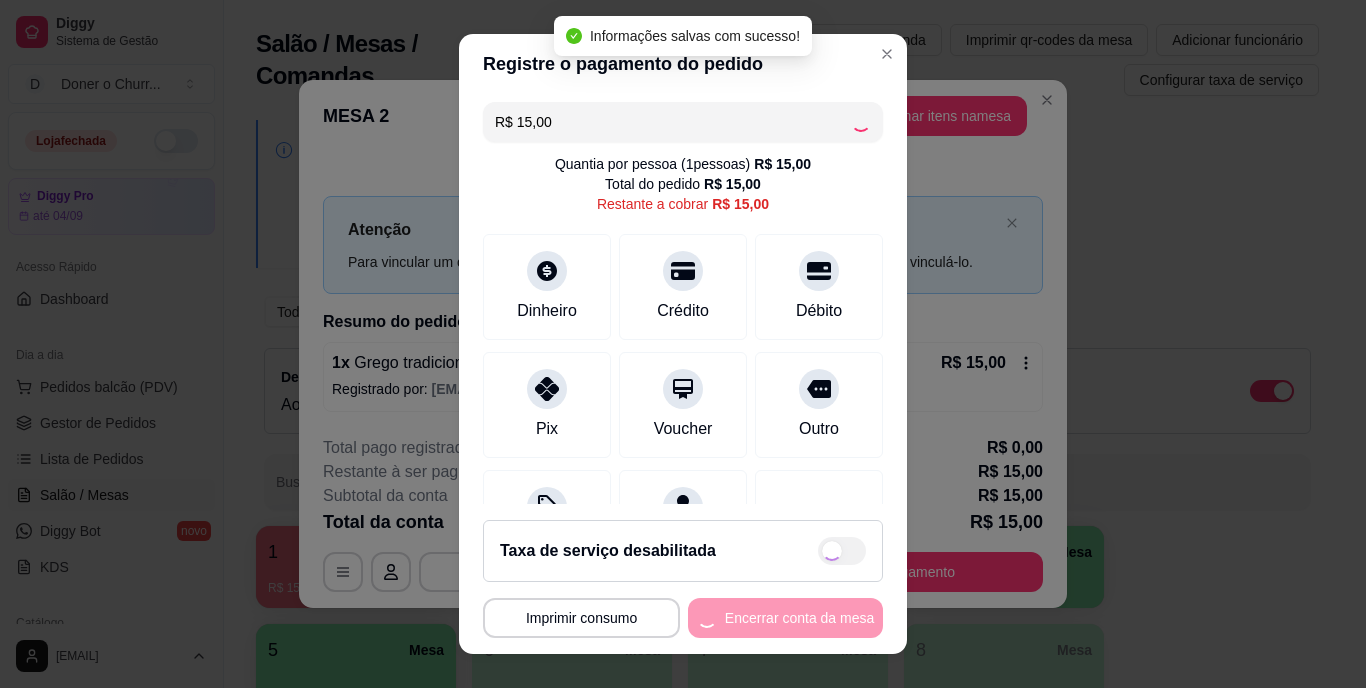 type on "R$ 0,00" 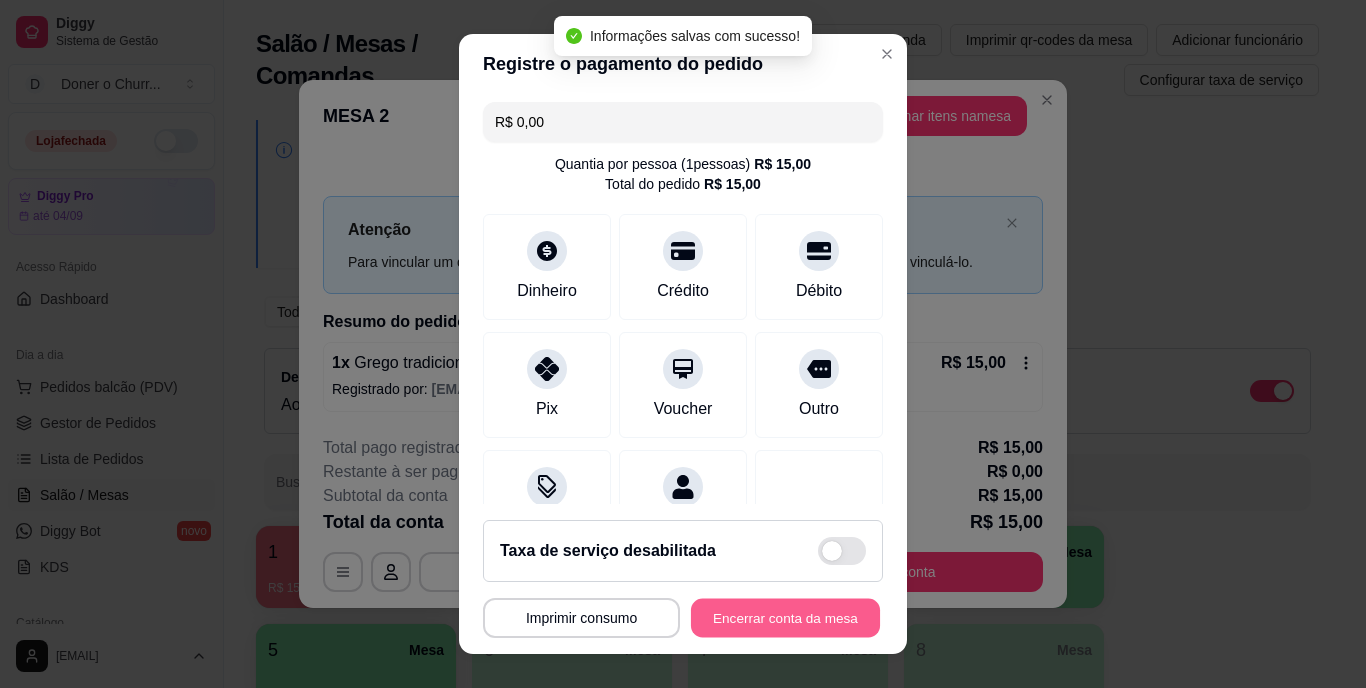 click on "Encerrar conta da mesa" at bounding box center (785, 617) 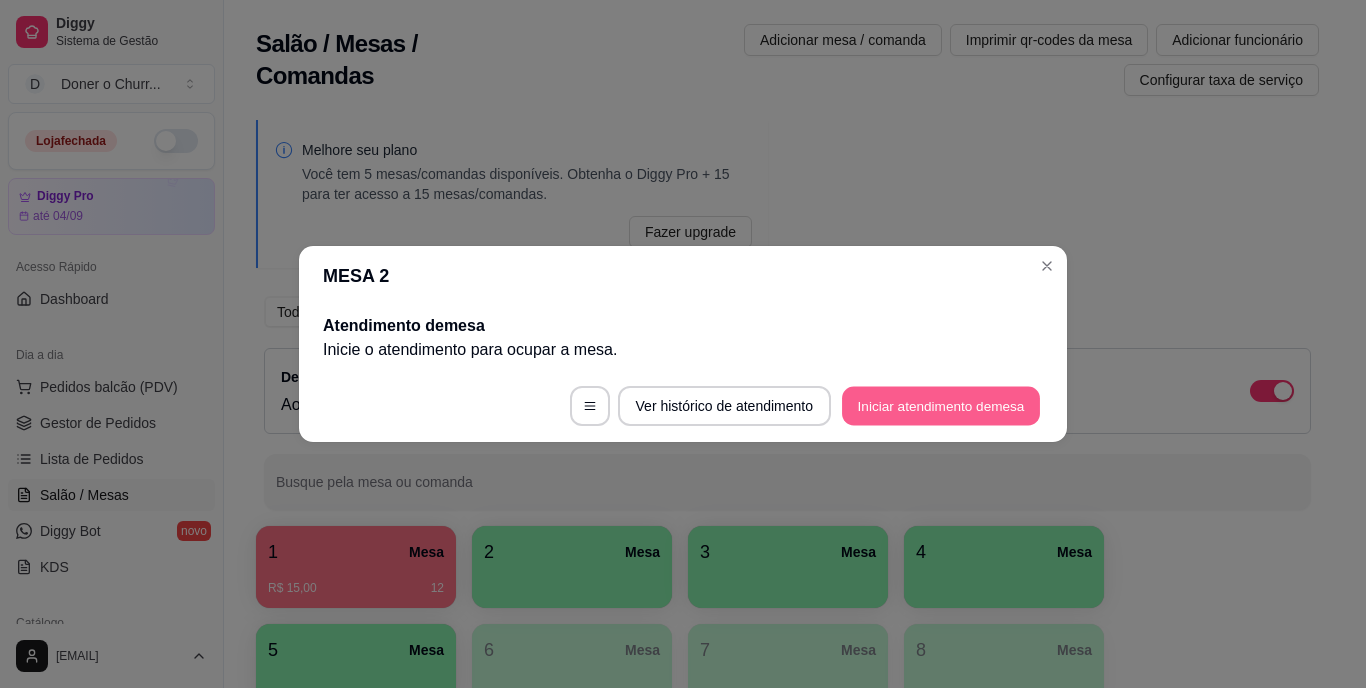 click on "Iniciar atendimento de  mesa" at bounding box center (941, 406) 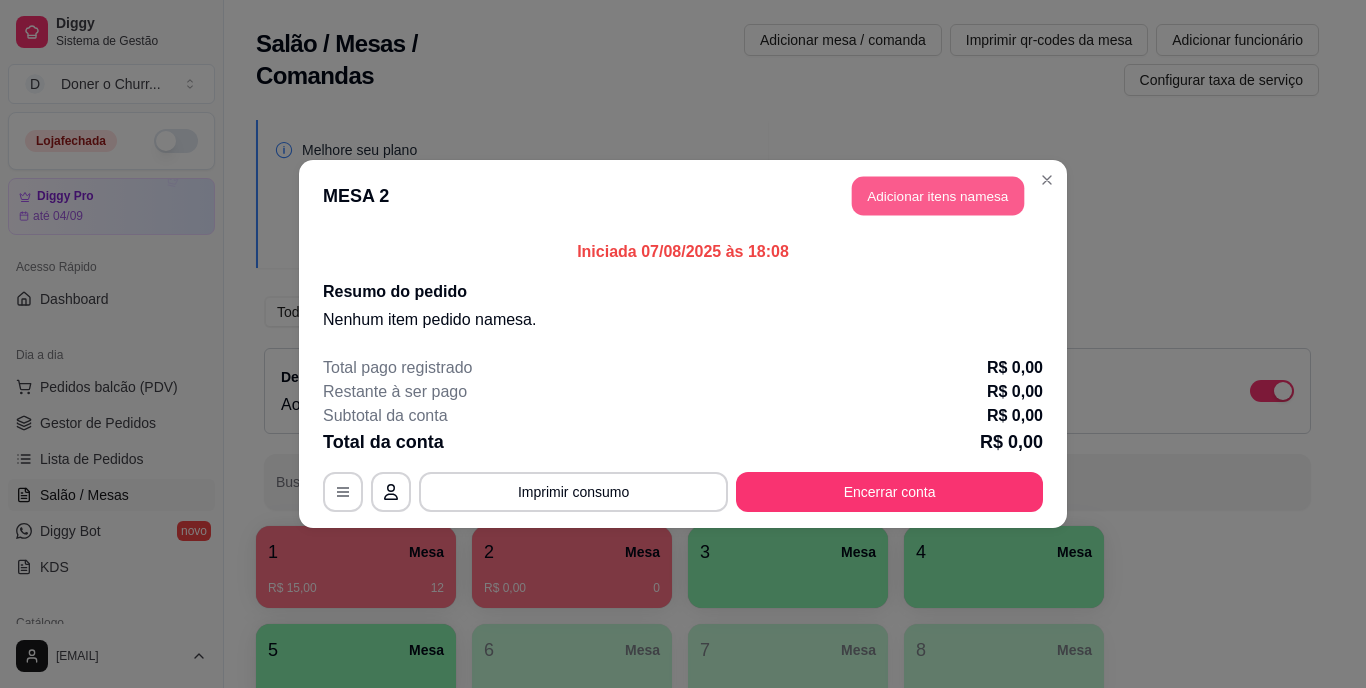 click on "Adicionar itens na  mesa" at bounding box center (938, 196) 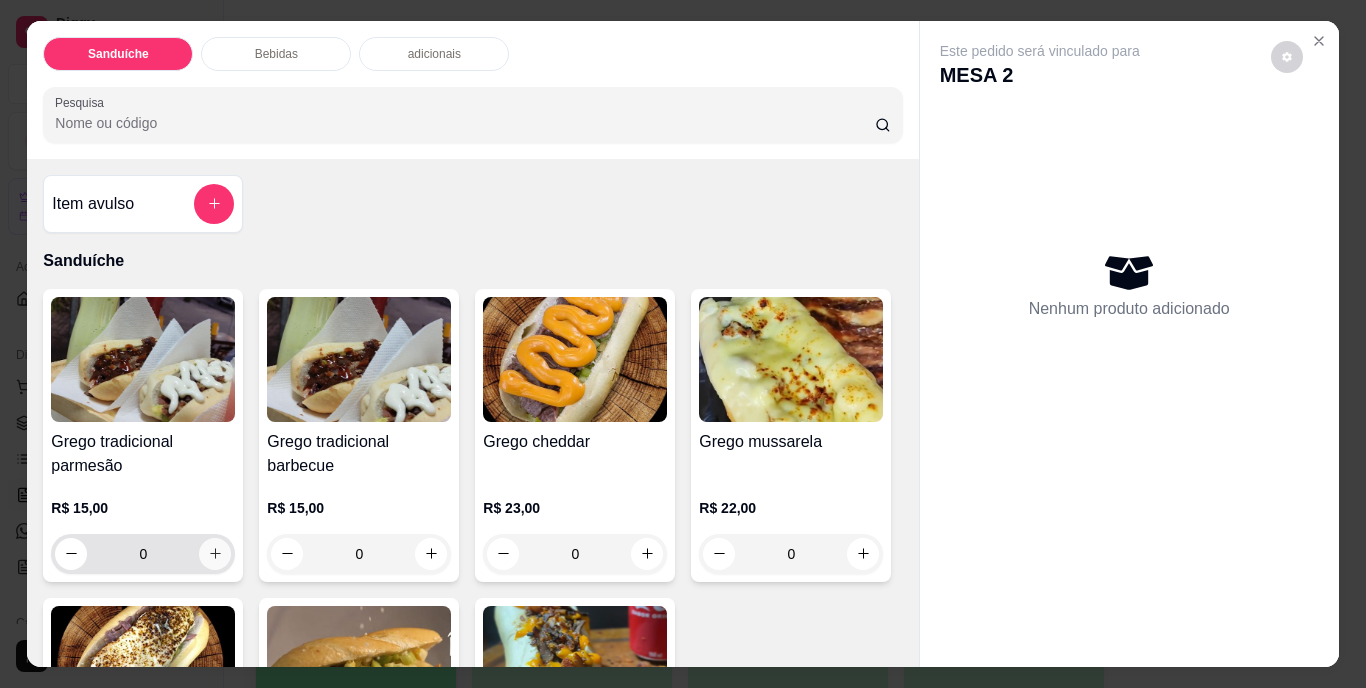 click 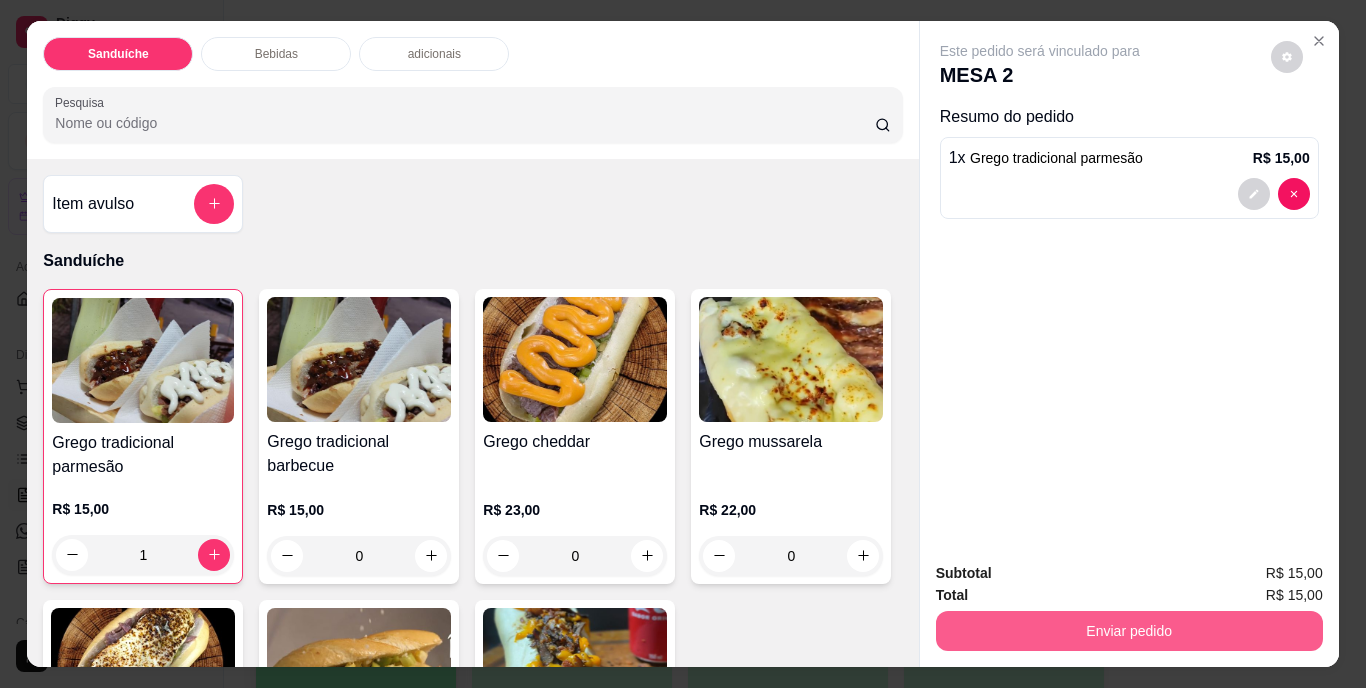 click on "Enviar pedido" at bounding box center [1129, 631] 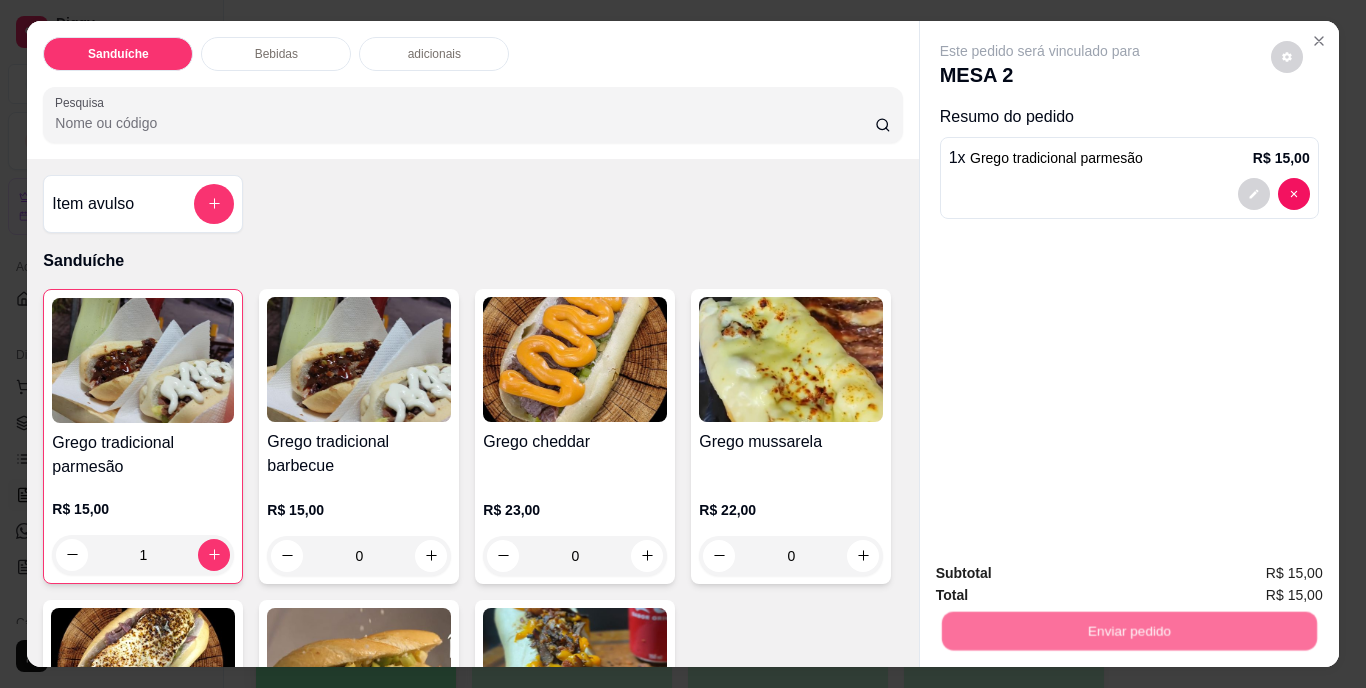 click on "Não registrar e enviar pedido" at bounding box center (1063, 574) 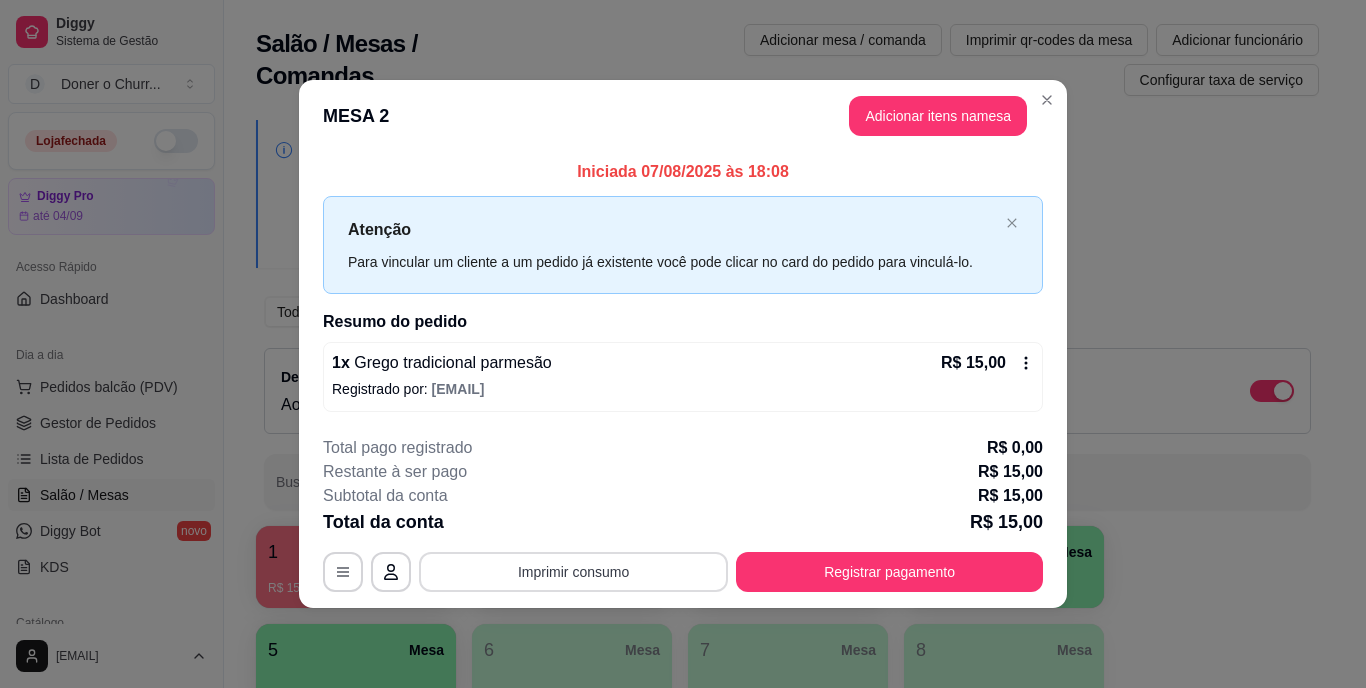 click on "Imprimir consumo" at bounding box center (573, 572) 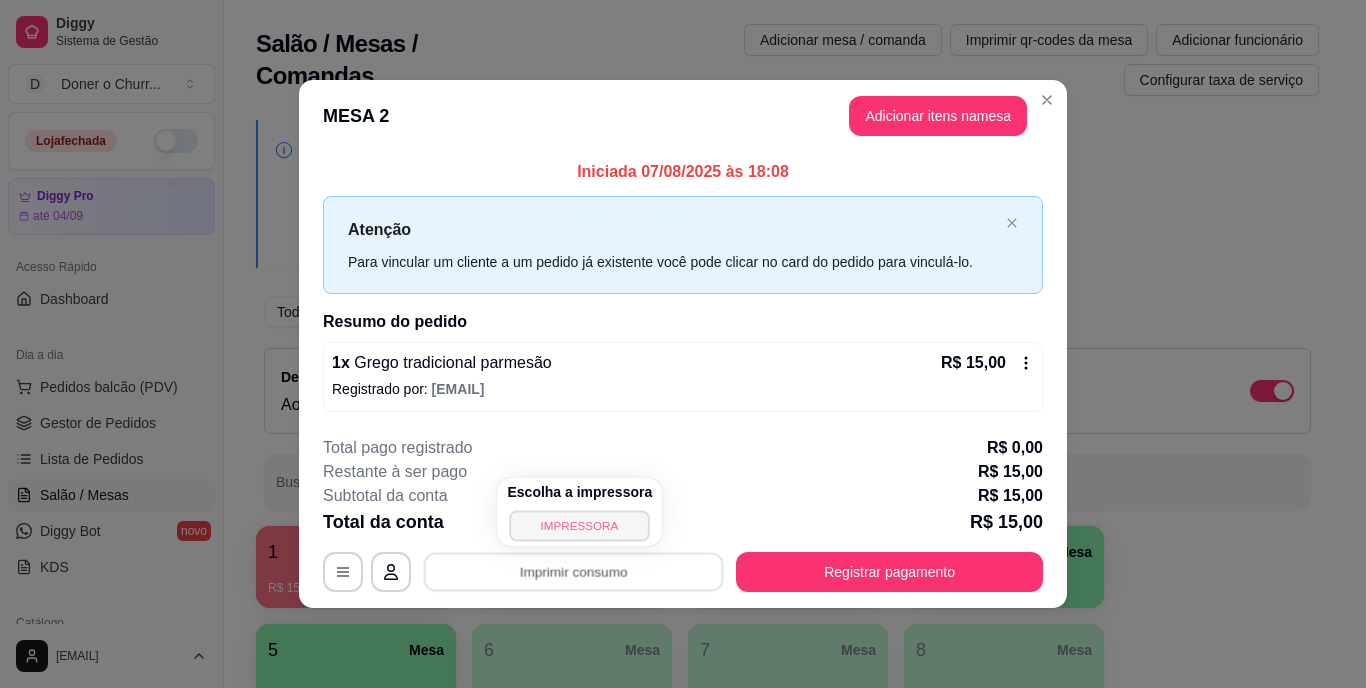 click on "IMPRESSORA" at bounding box center [580, 525] 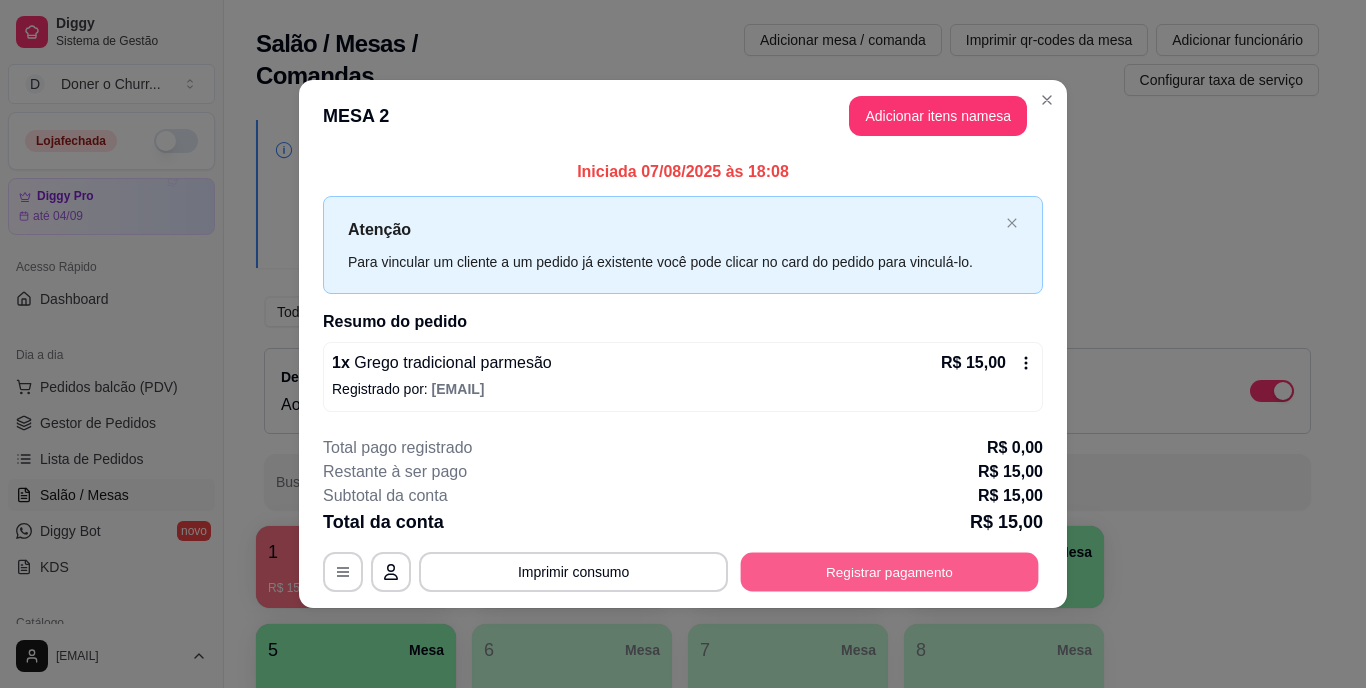 click on "Registrar pagamento" at bounding box center [890, 571] 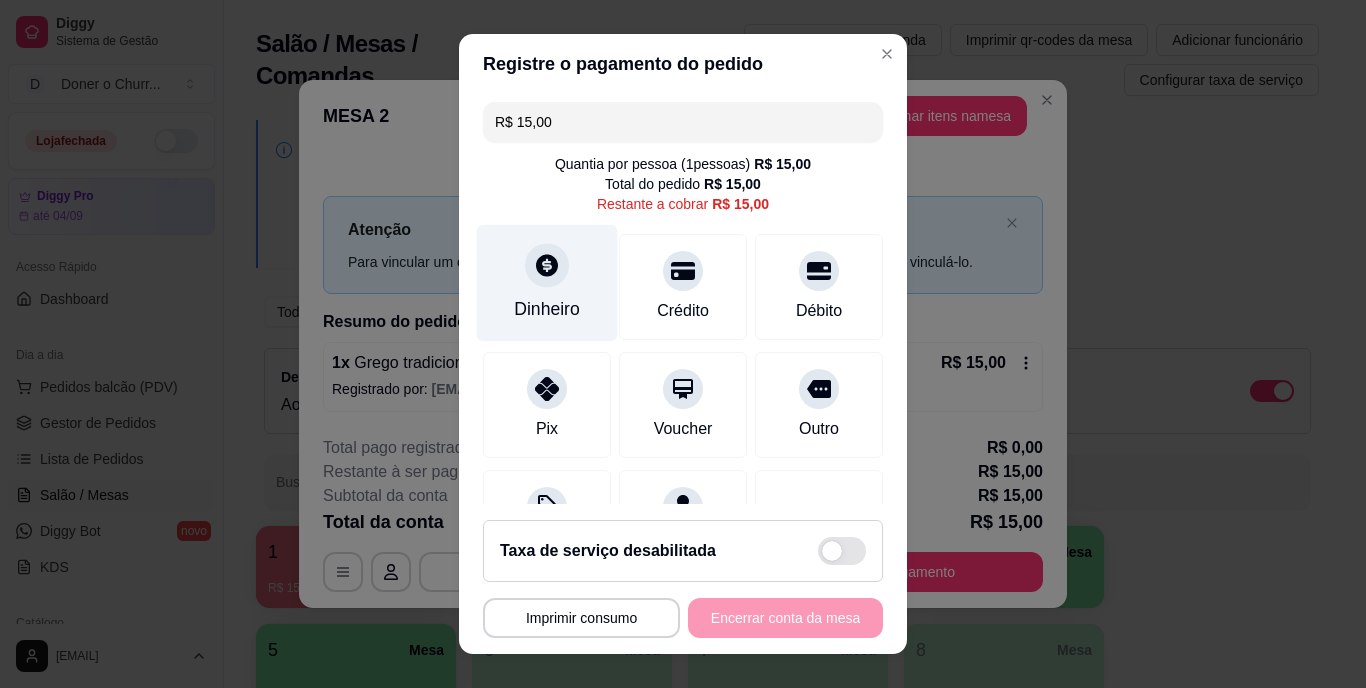 click on "Dinheiro" at bounding box center [547, 283] 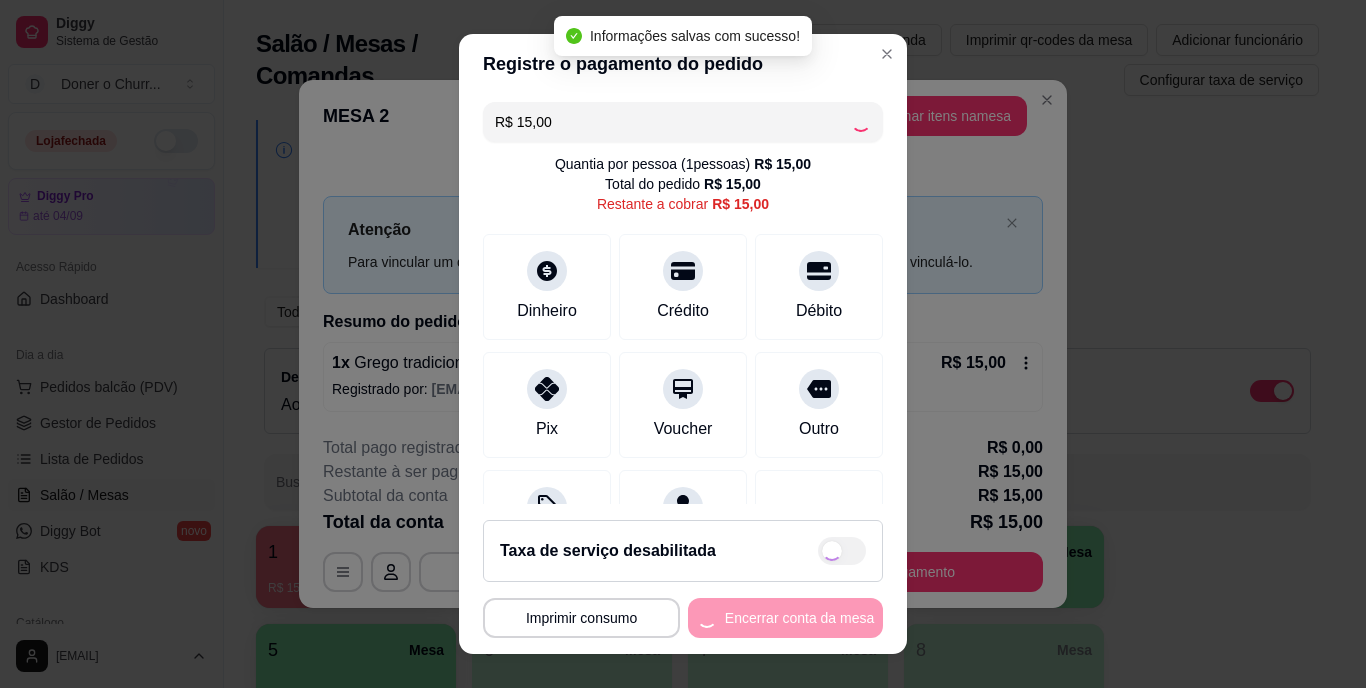 type on "R$ 0,00" 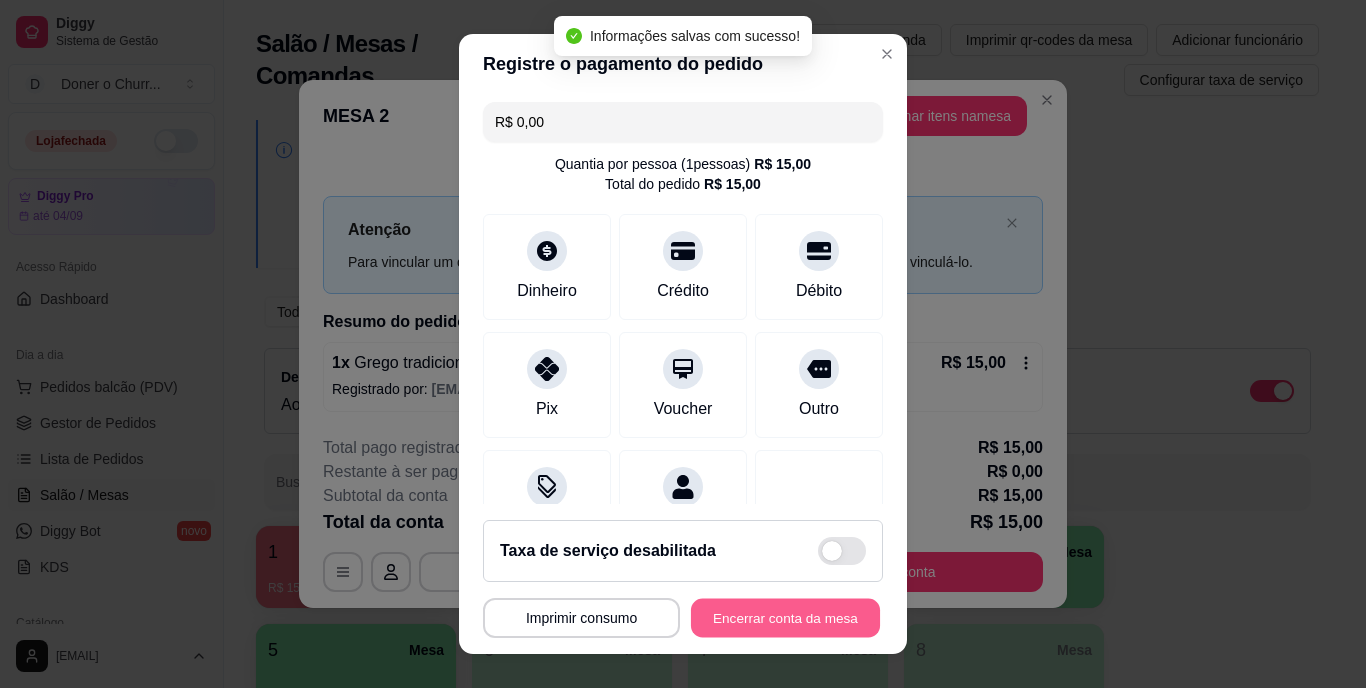 click on "Encerrar conta da mesa" at bounding box center [785, 617] 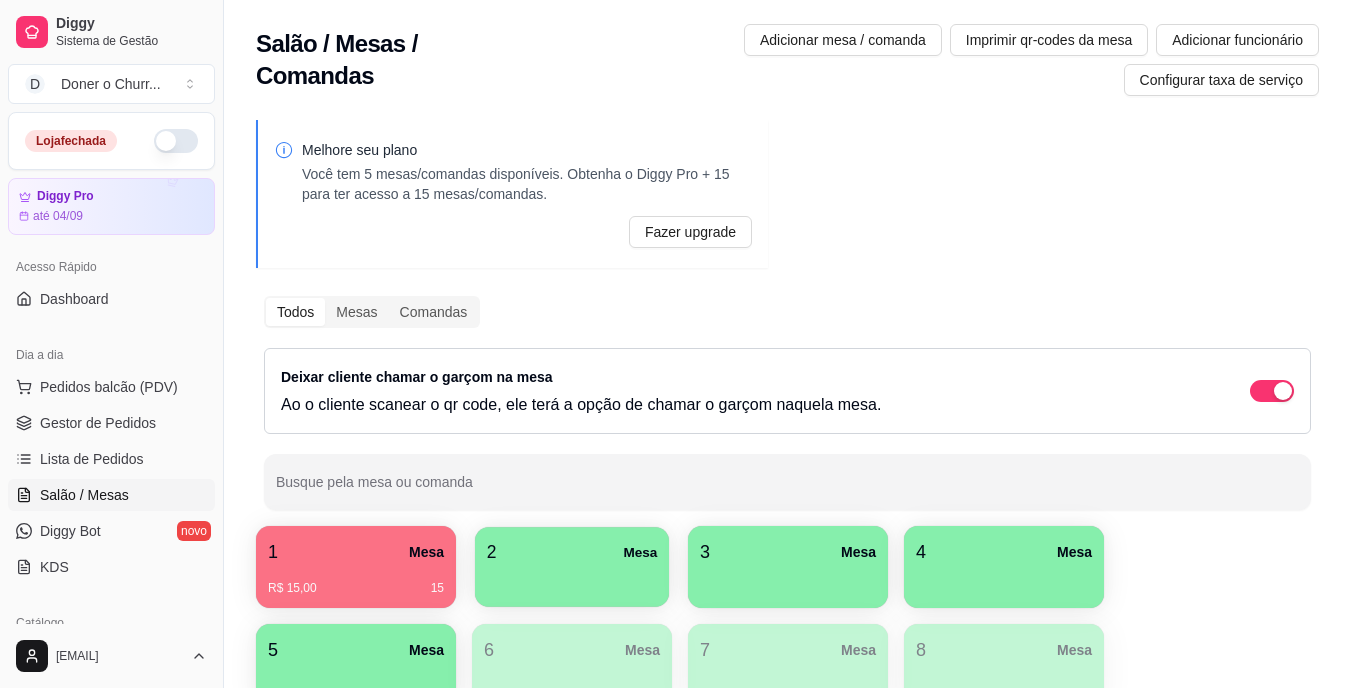 click at bounding box center (572, 580) 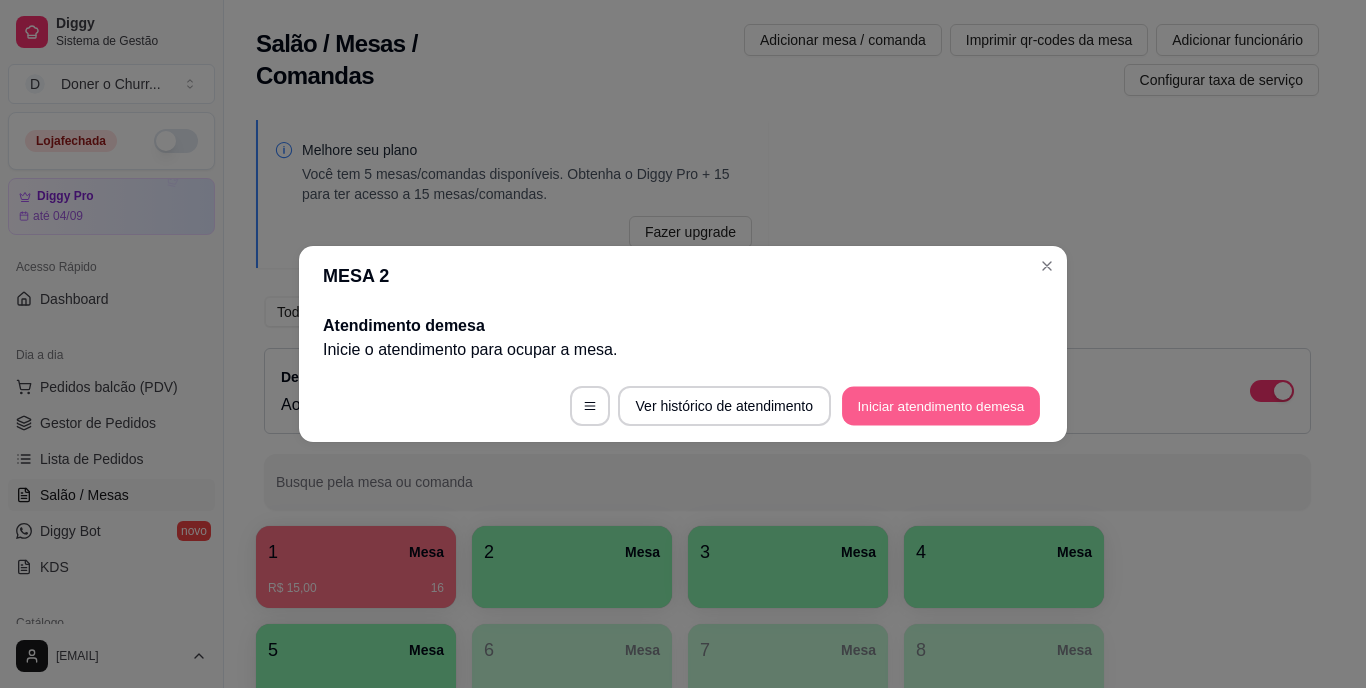 click on "Iniciar atendimento de  mesa" at bounding box center [941, 406] 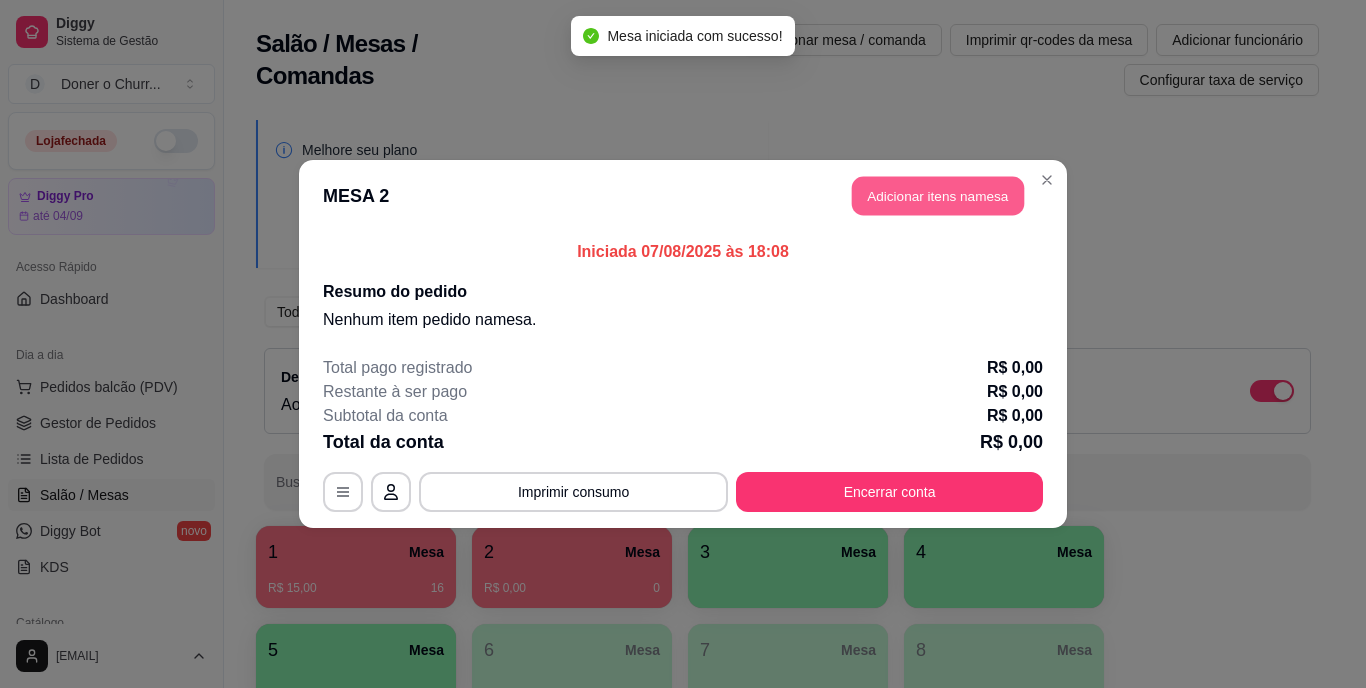 click on "Adicionar itens na  mesa" at bounding box center [938, 196] 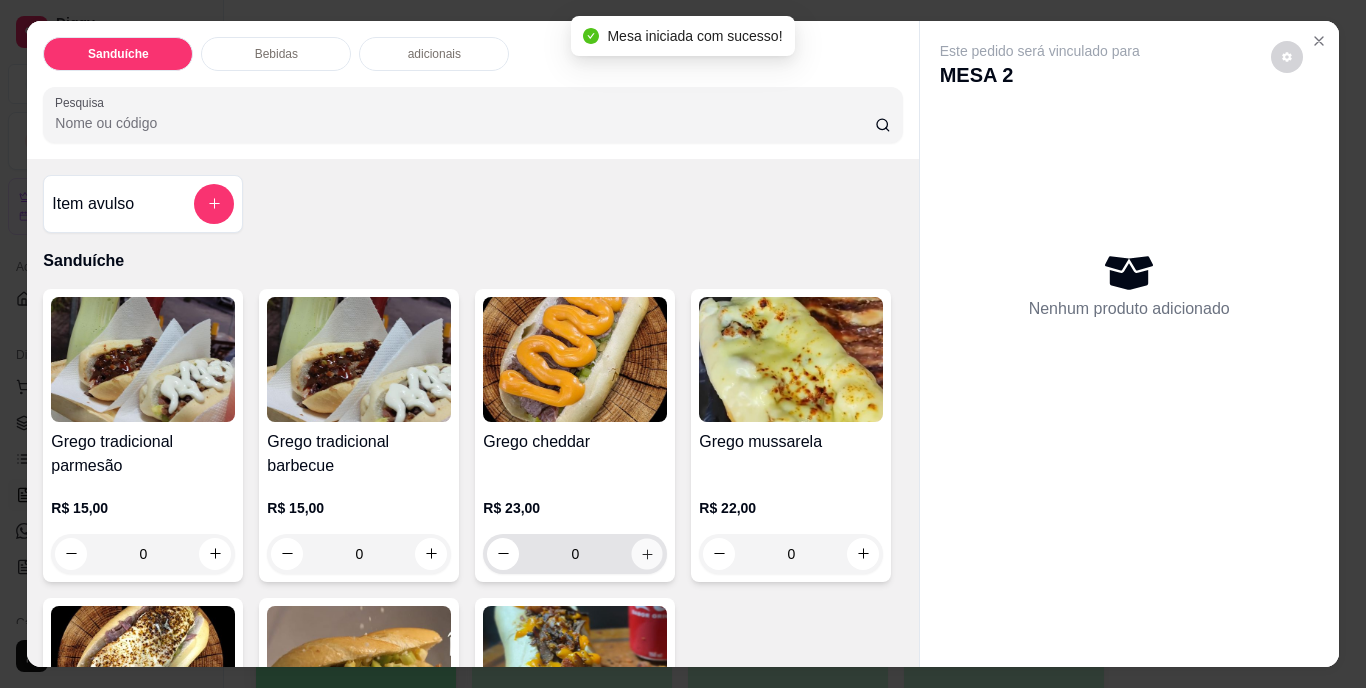 click 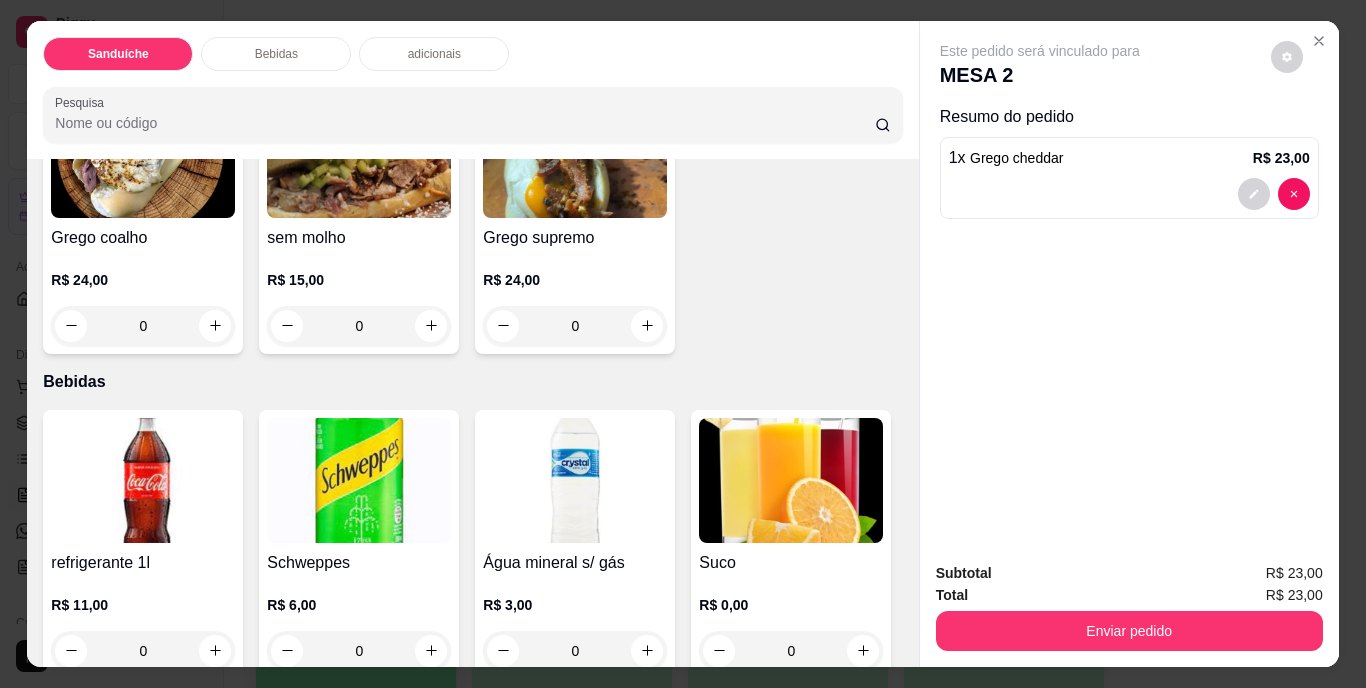 scroll, scrollTop: 500, scrollLeft: 0, axis: vertical 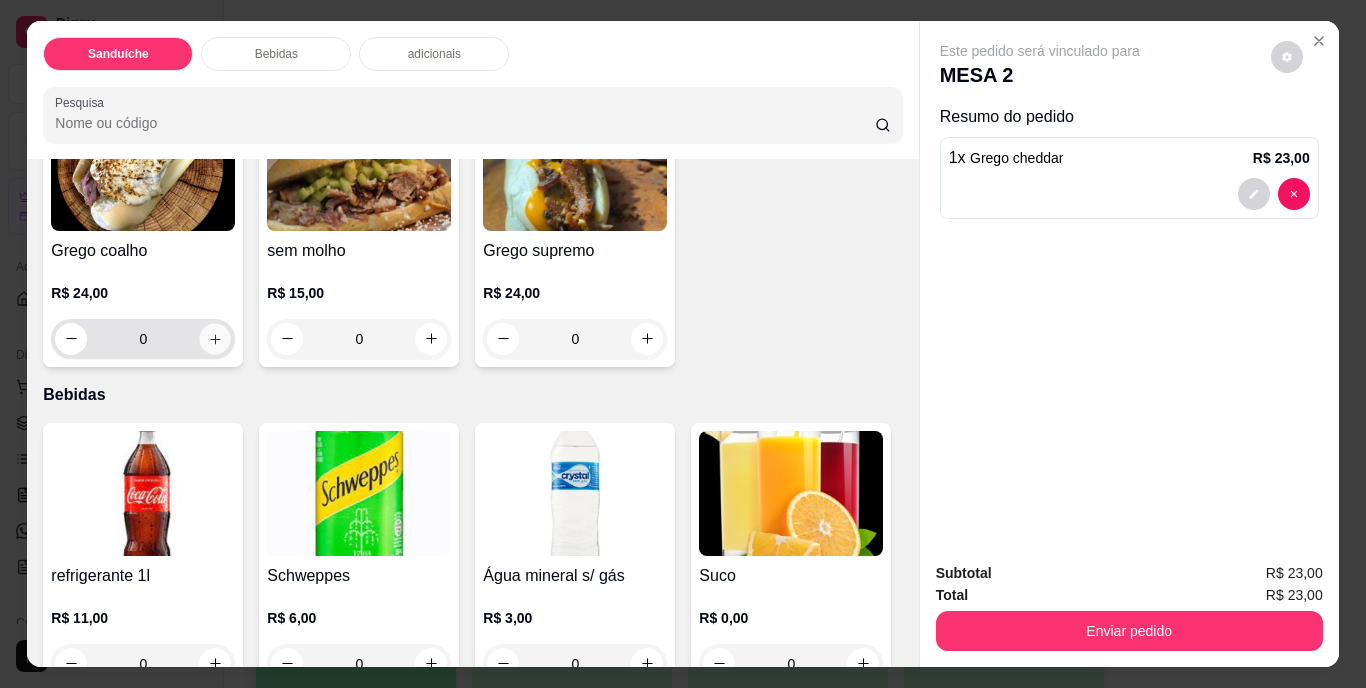 click 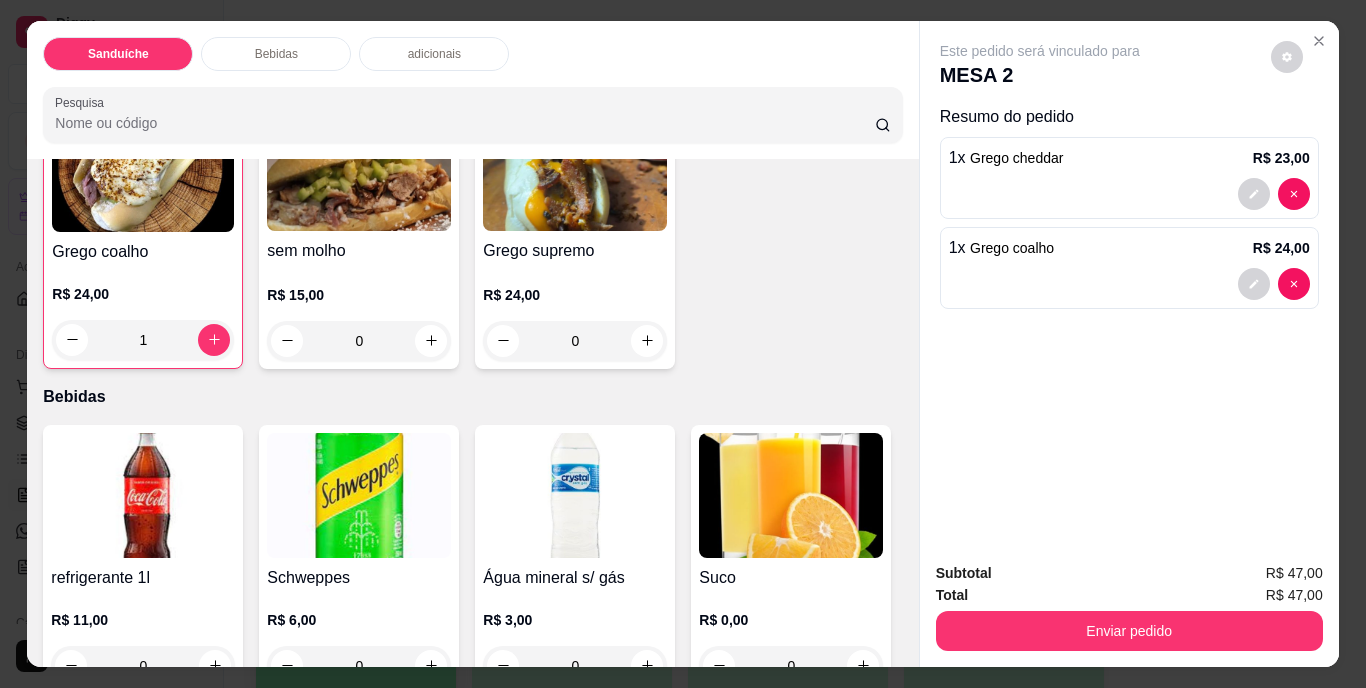 click on "Enviar pedido" at bounding box center [1129, 628] 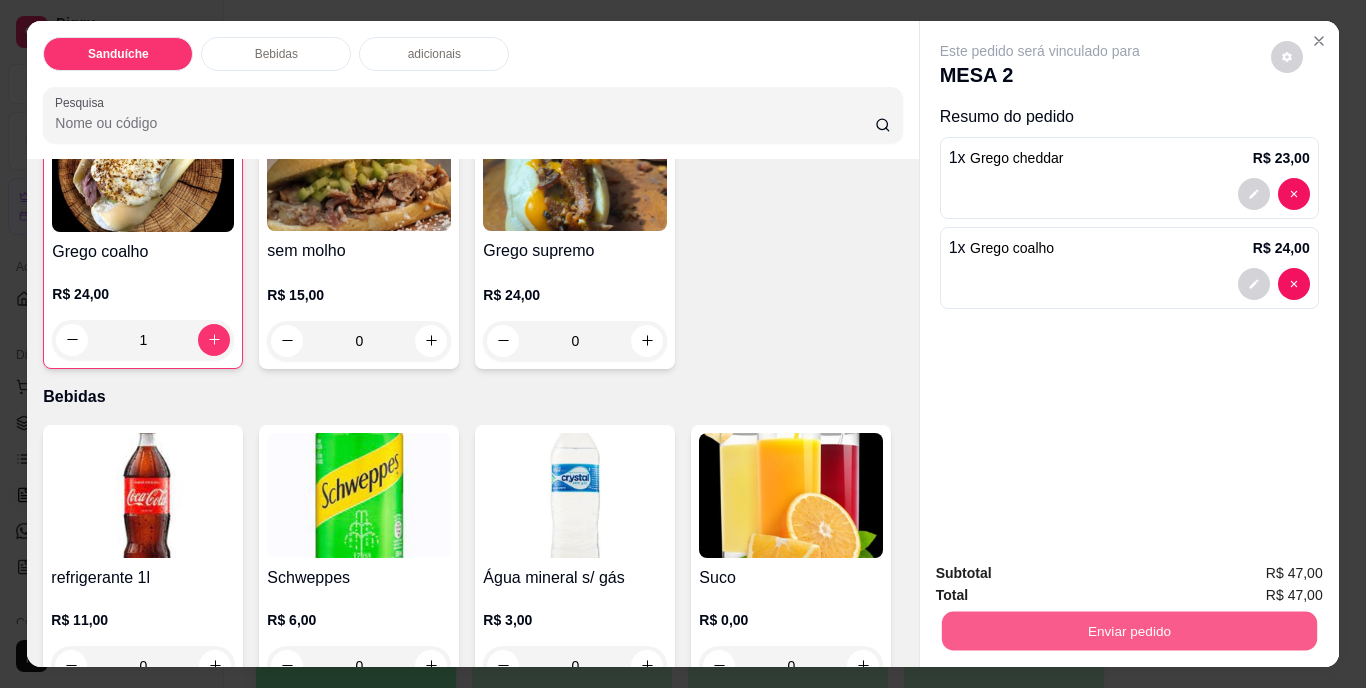 click on "Enviar pedido" at bounding box center (1128, 631) 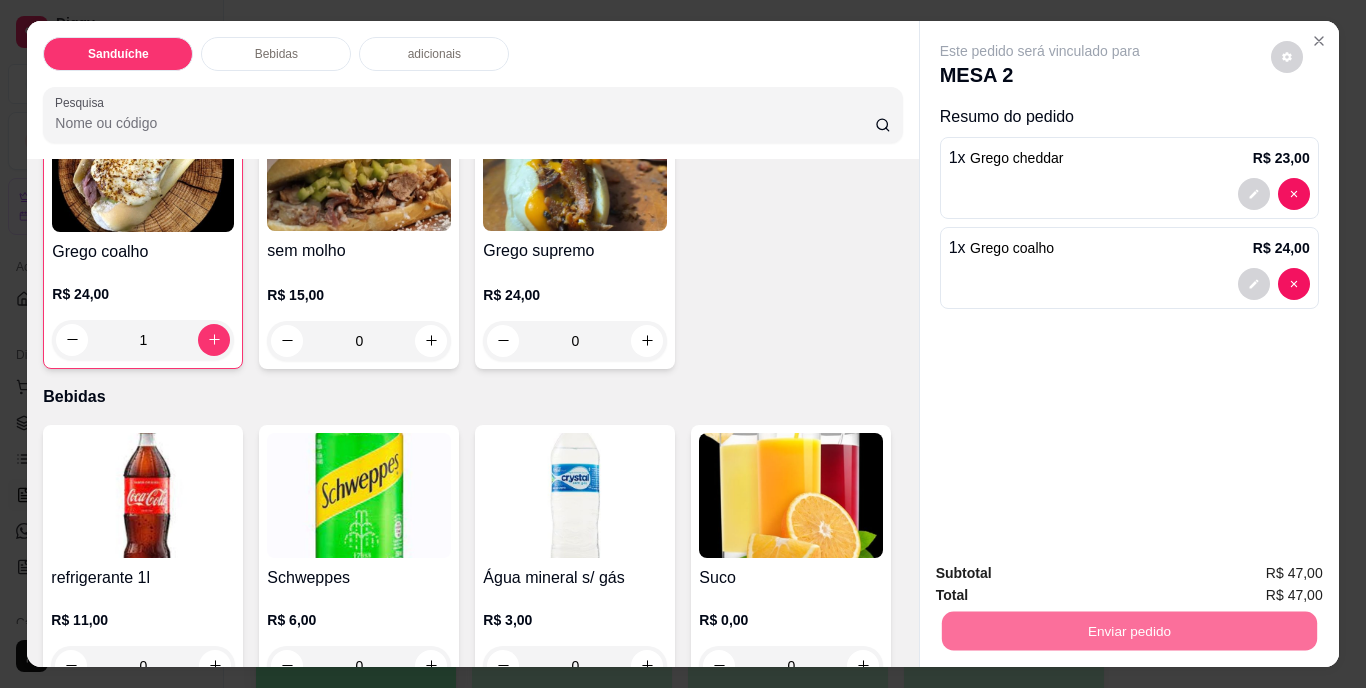 click on "Não registrar e enviar pedido" at bounding box center [1063, 574] 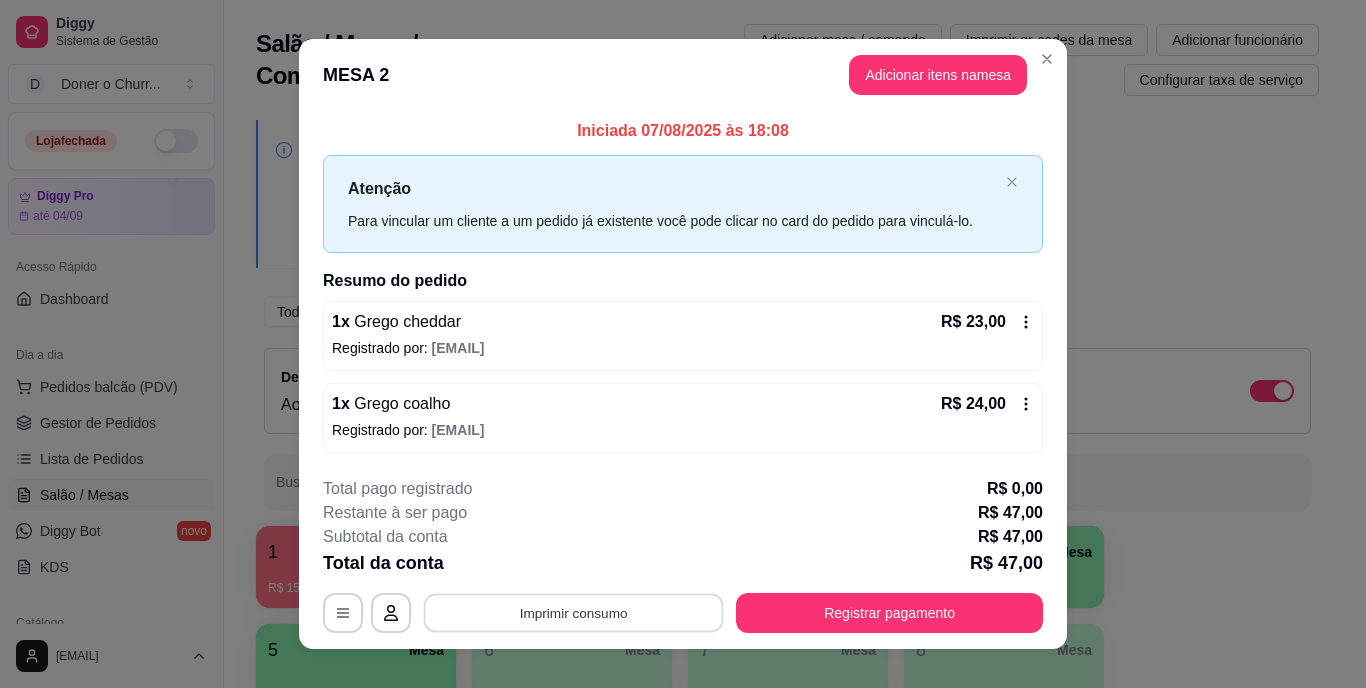 click on "Imprimir consumo" at bounding box center (574, 612) 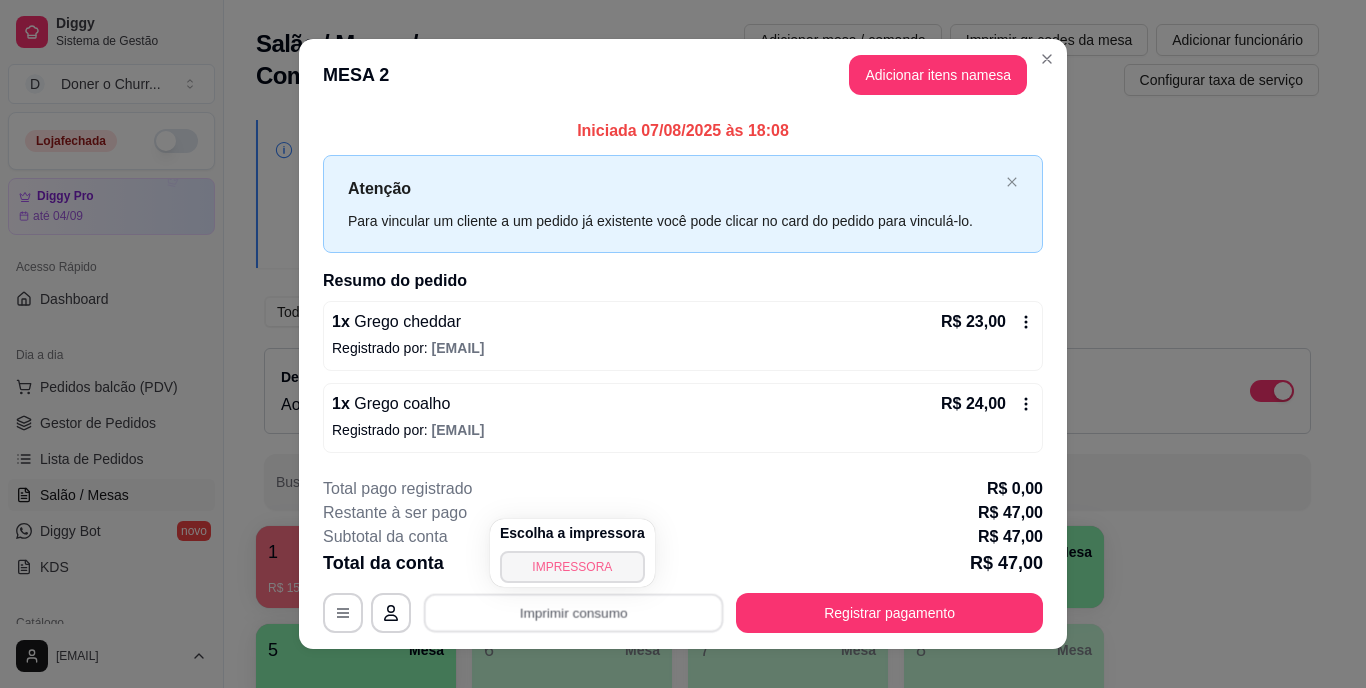 click on "IMPRESSORA" at bounding box center (572, 567) 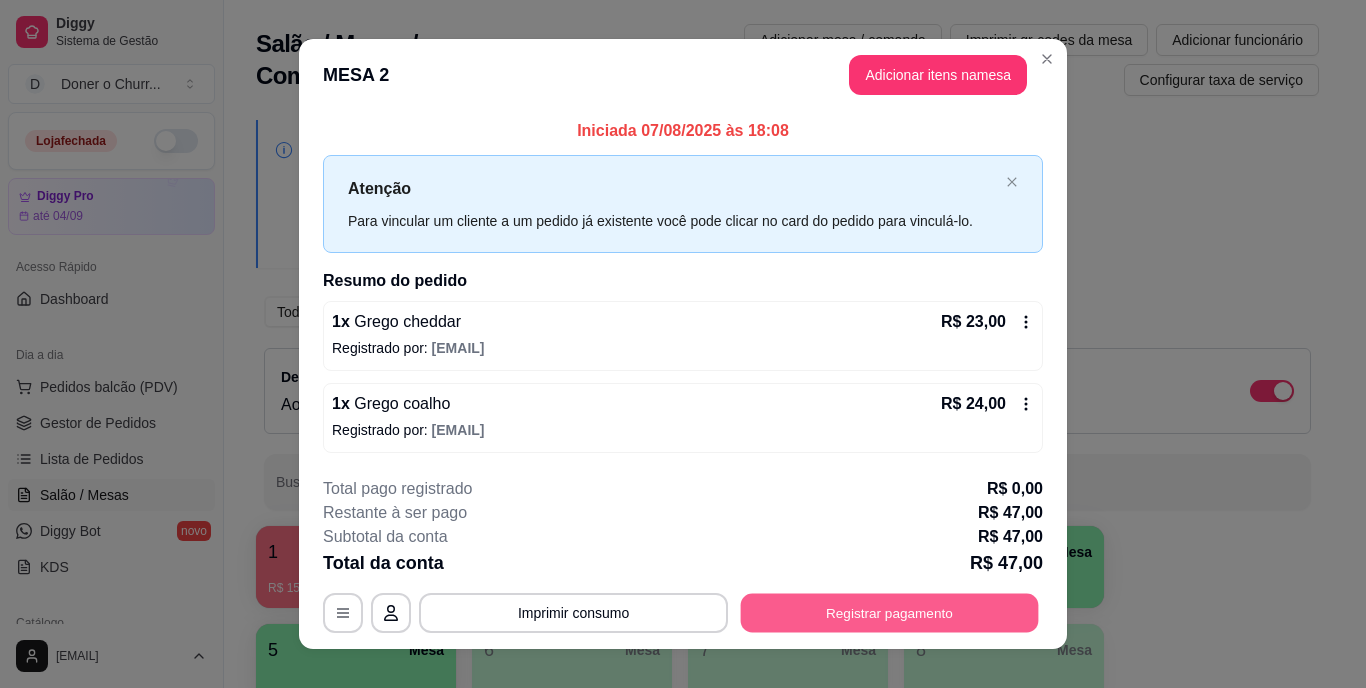 click on "Registrar pagamento" at bounding box center (890, 612) 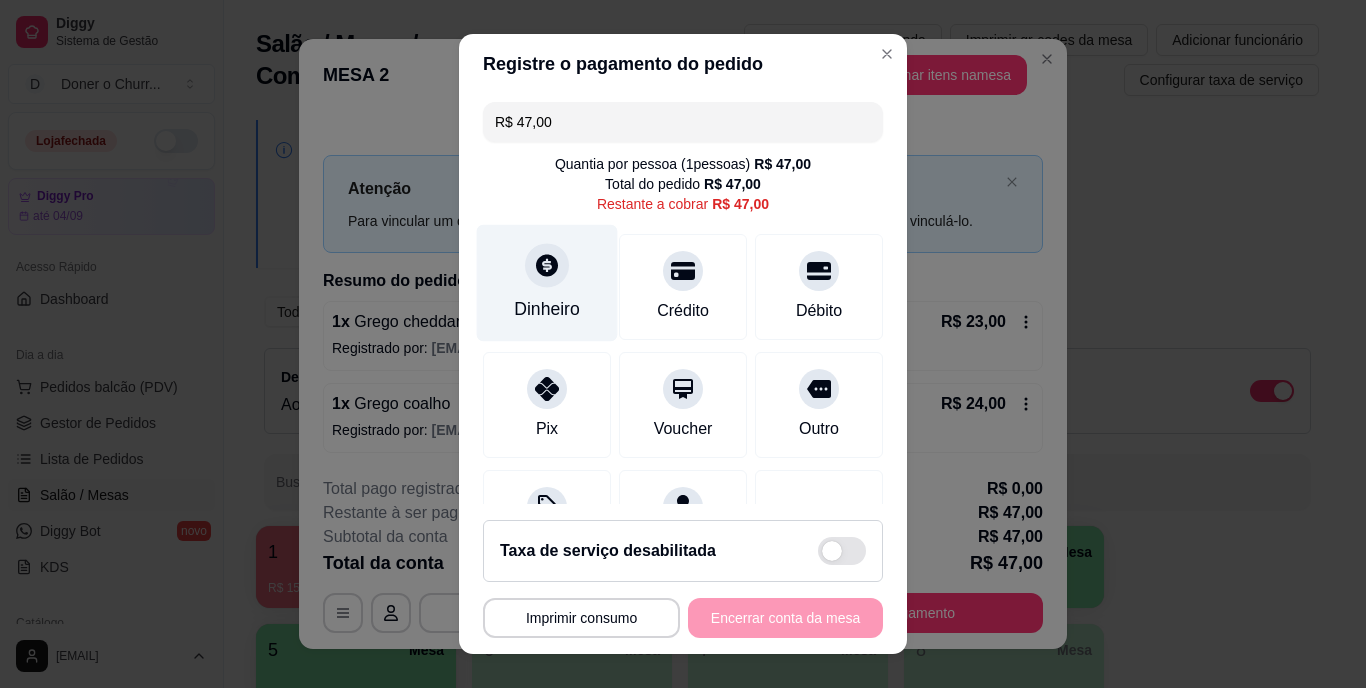 click on "Dinheiro" at bounding box center (547, 283) 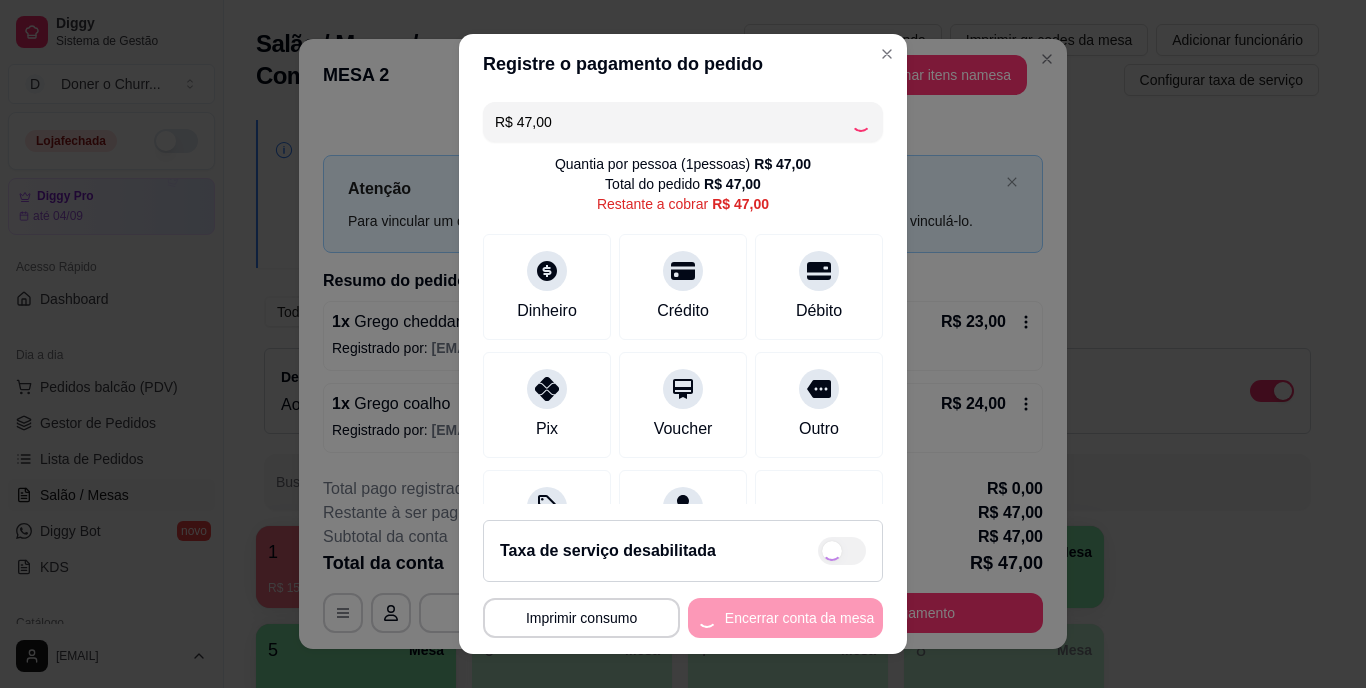 type on "R$ 0,00" 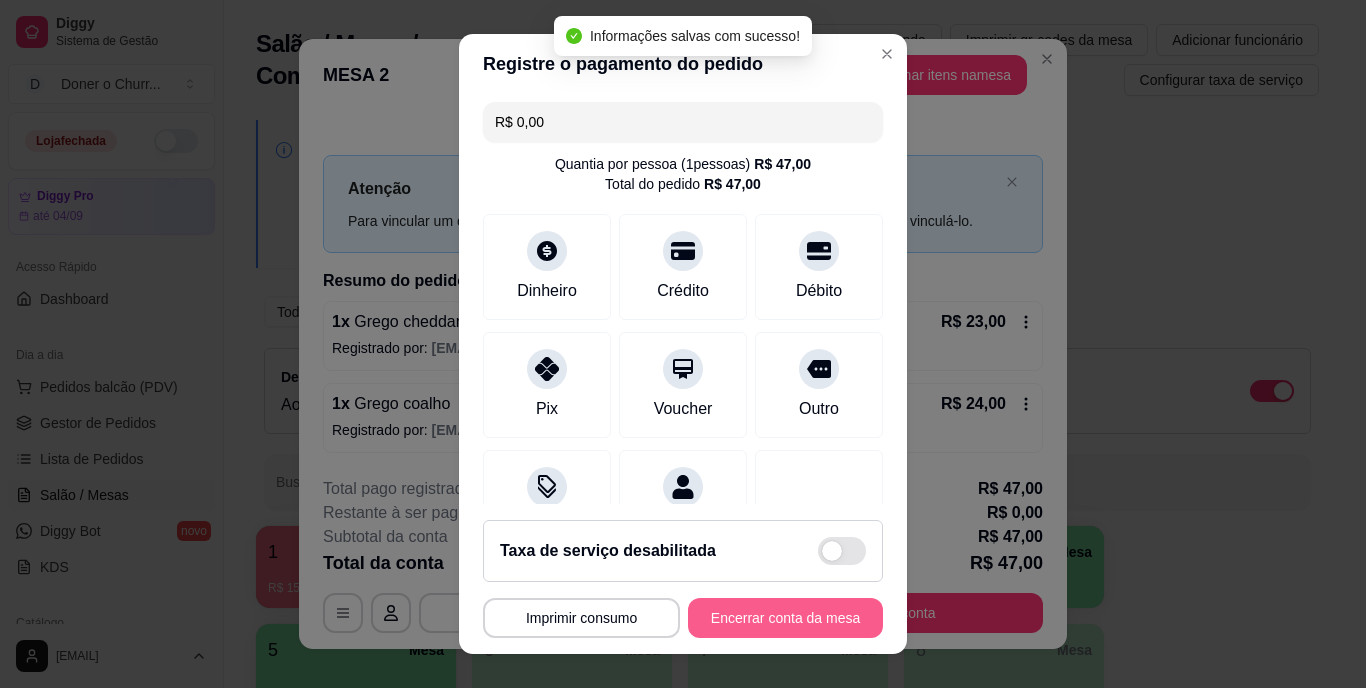 click on "Encerrar conta da mesa" at bounding box center [785, 618] 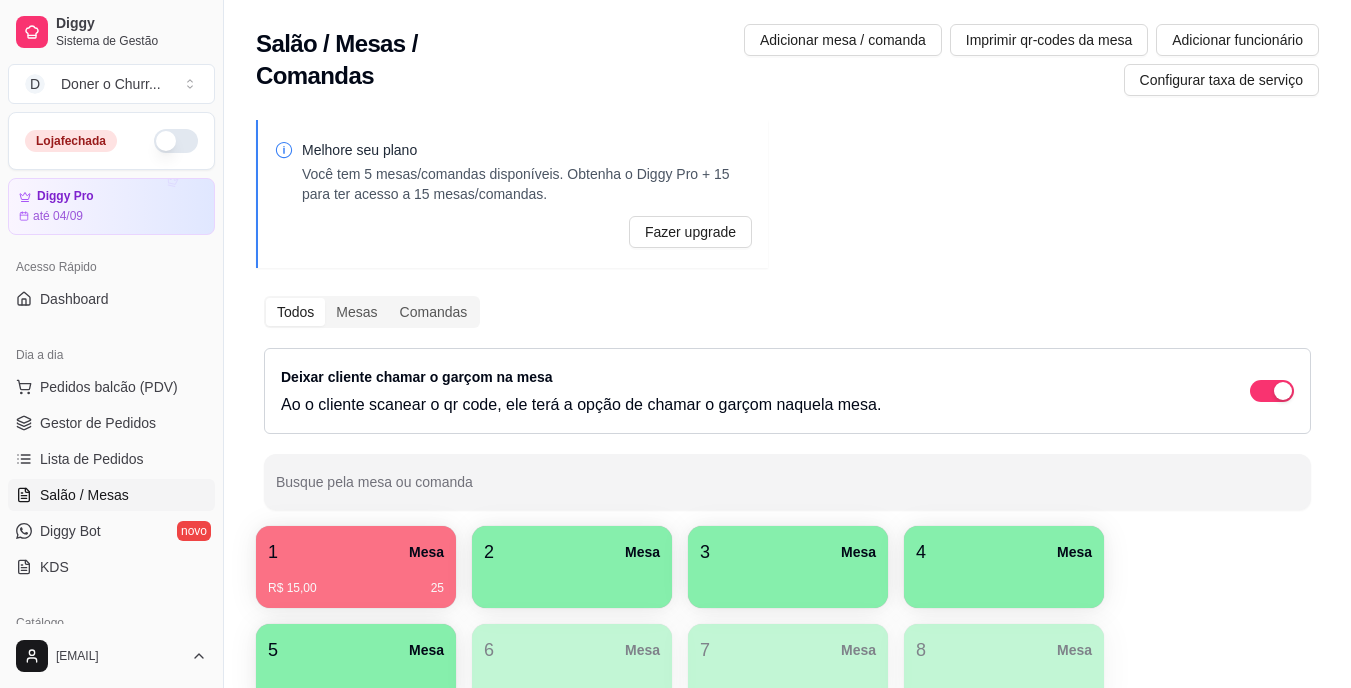 click on "1 Mesa" at bounding box center (356, 552) 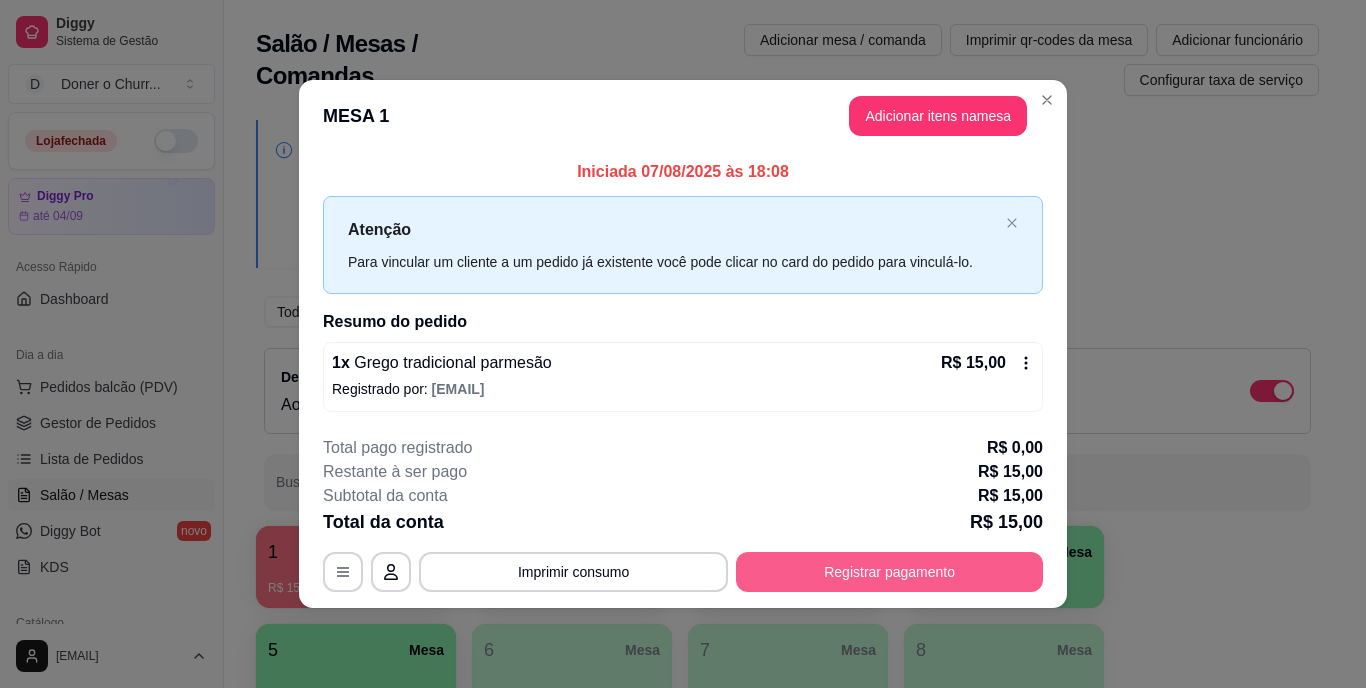 click on "Registrar pagamento" at bounding box center (889, 572) 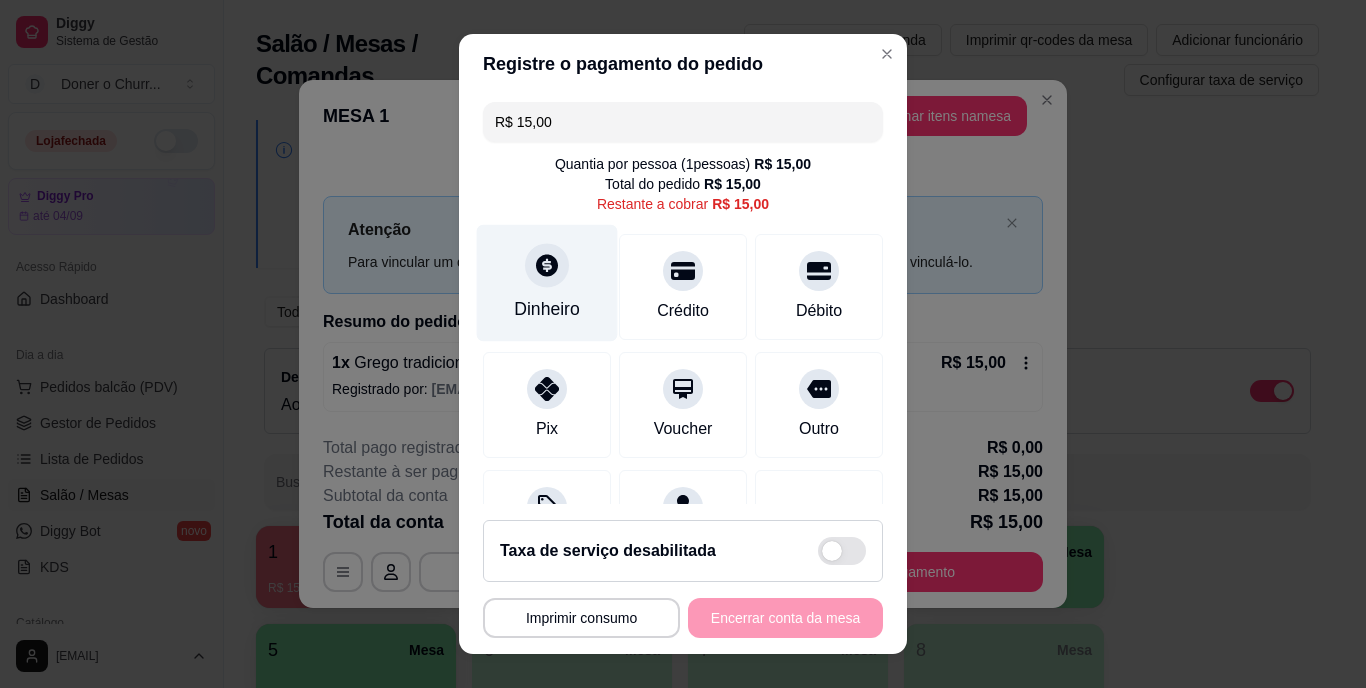click on "Dinheiro" at bounding box center [547, 283] 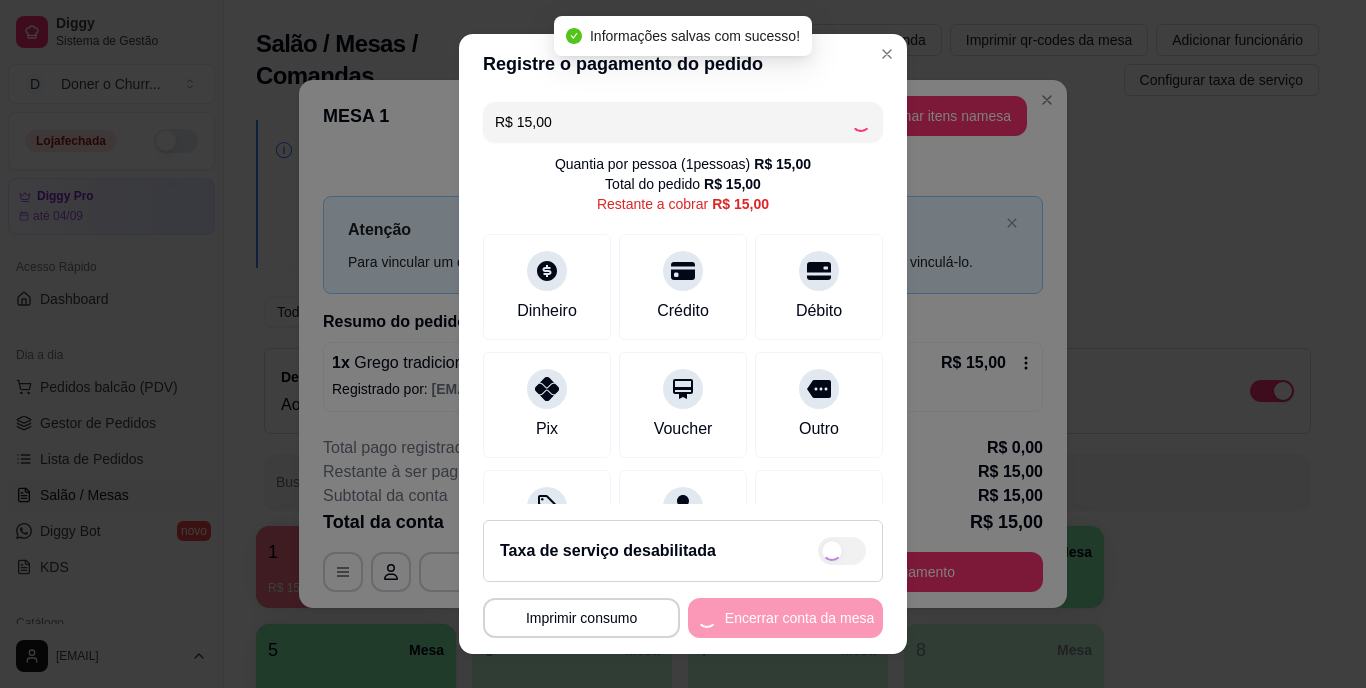 type on "R$ 0,00" 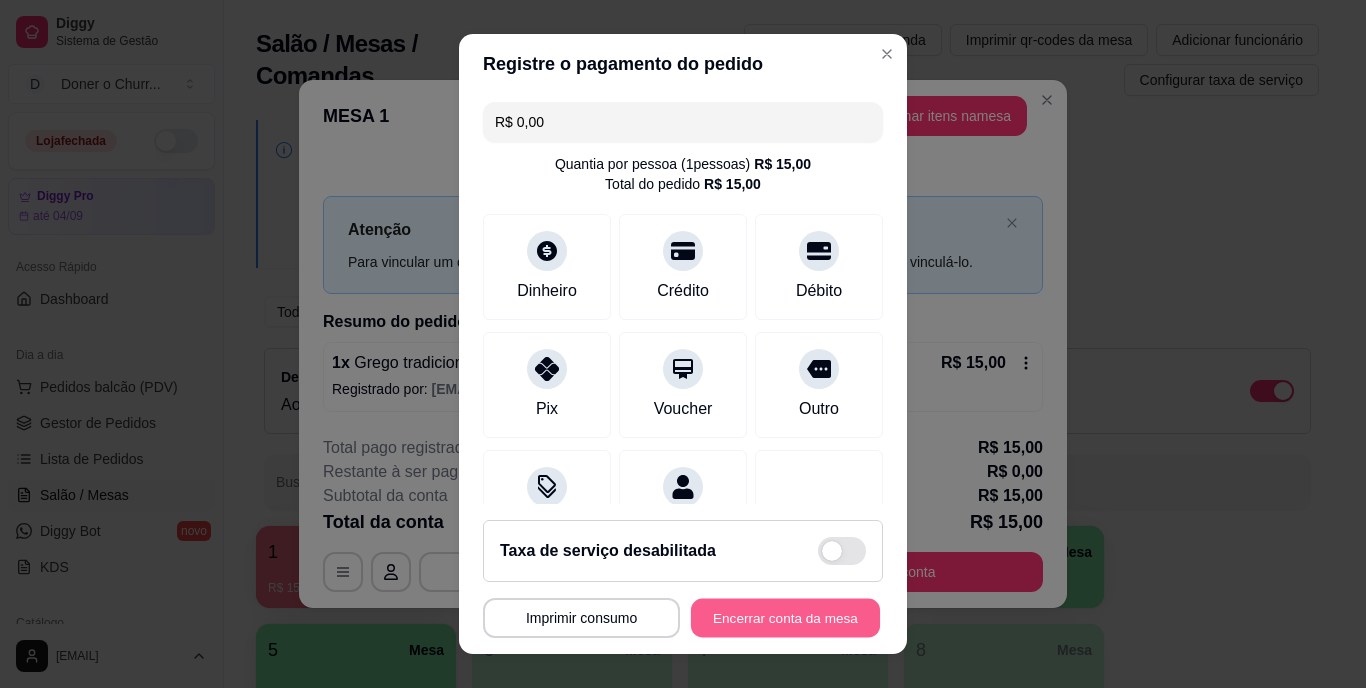 click on "Encerrar conta da mesa" at bounding box center [785, 617] 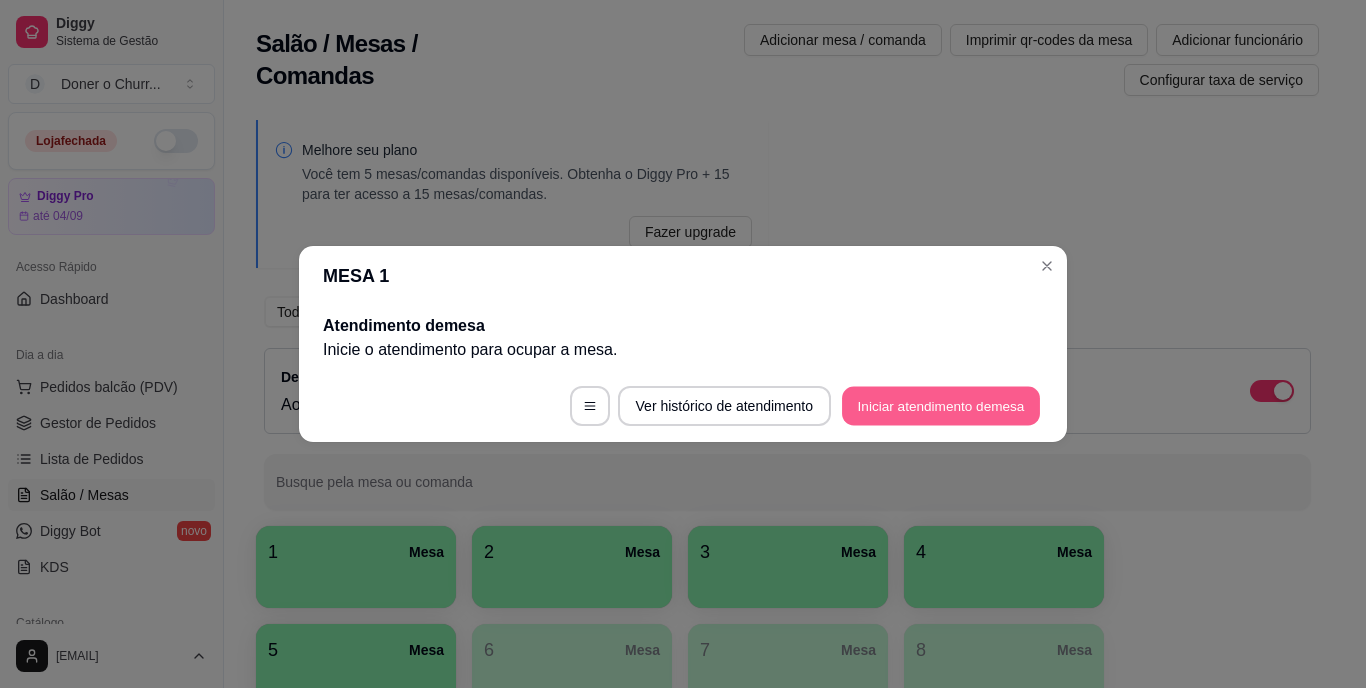 click on "Iniciar atendimento de  mesa" at bounding box center [941, 406] 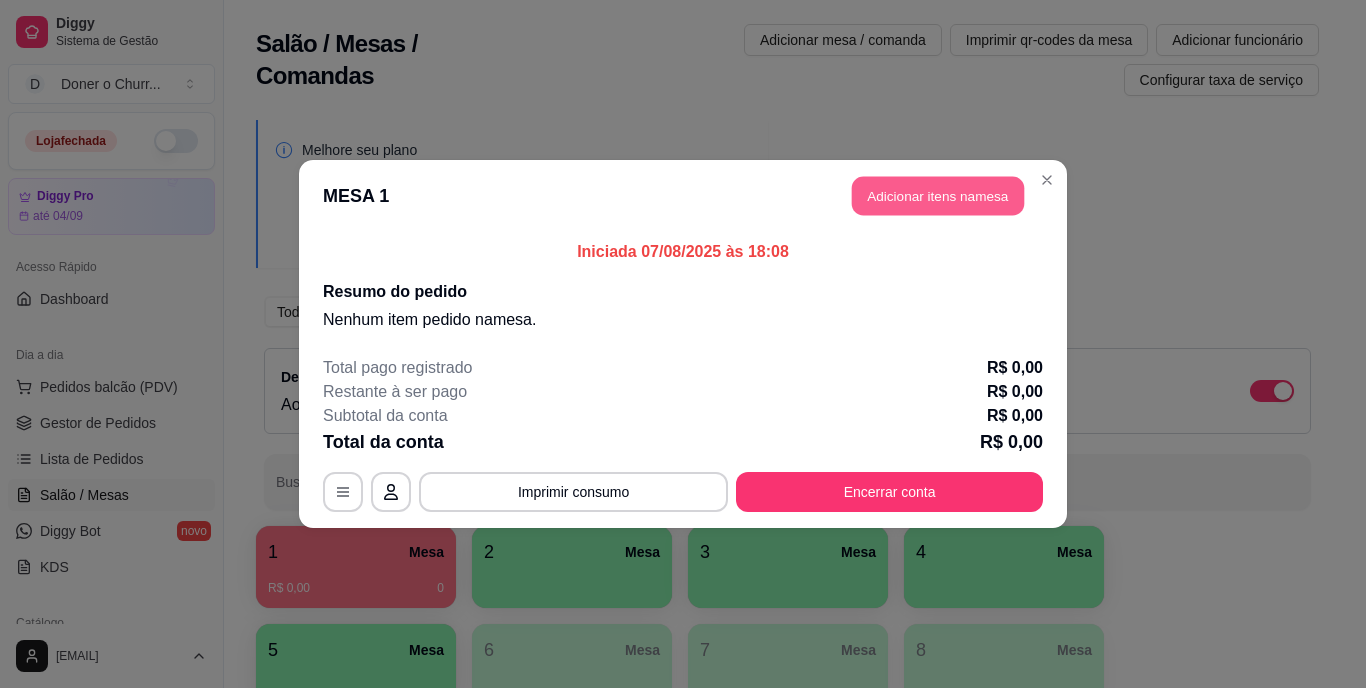 click on "Adicionar itens na  mesa" at bounding box center (938, 196) 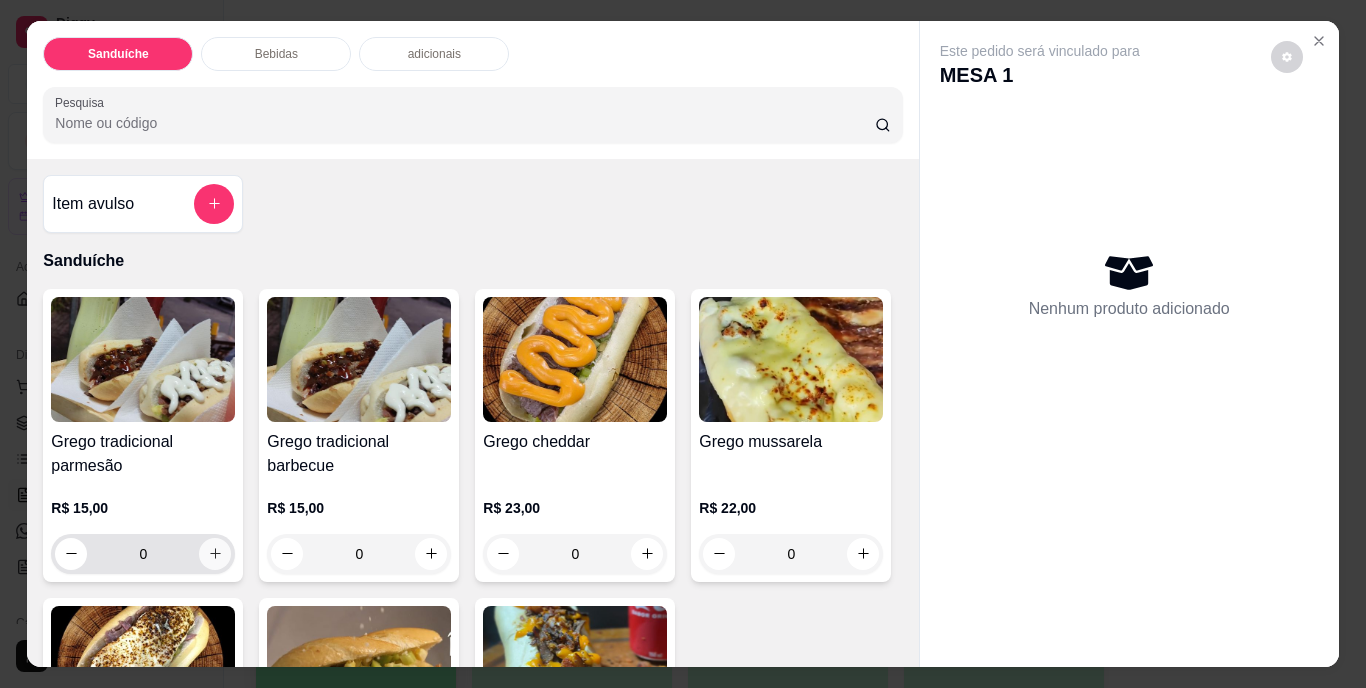 click 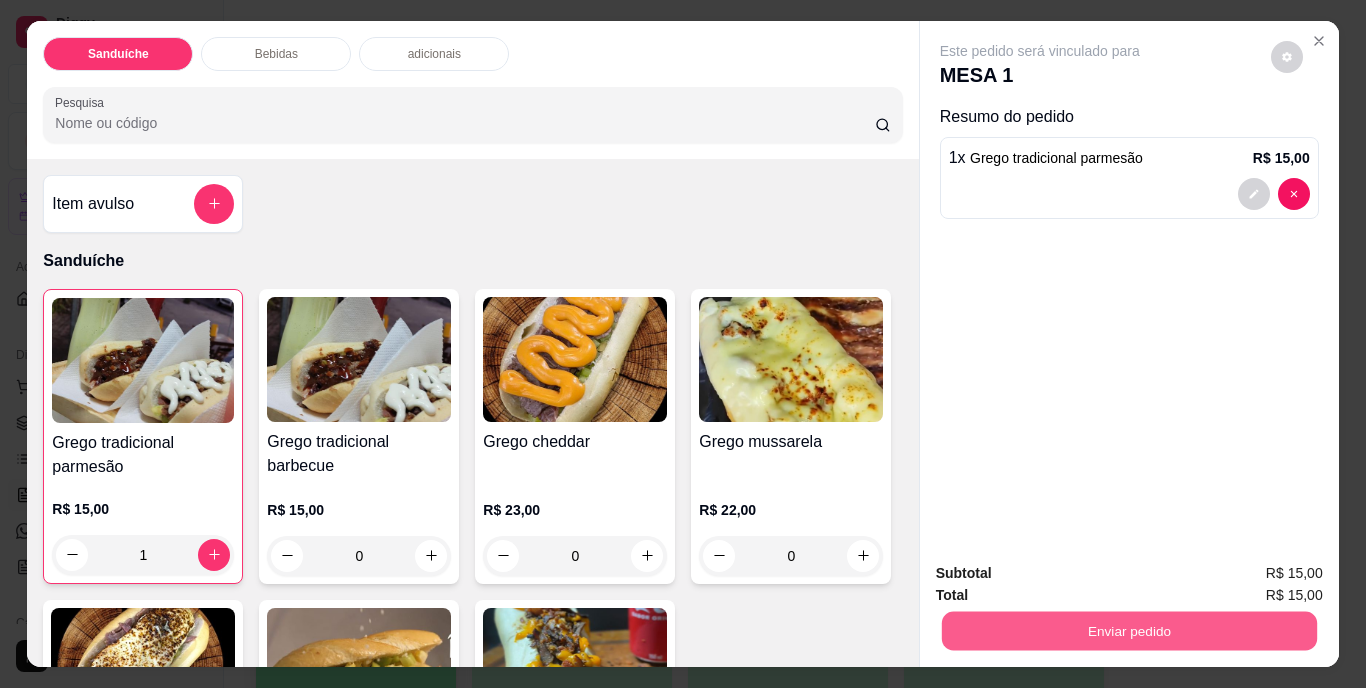 click on "Enviar pedido" at bounding box center [1128, 631] 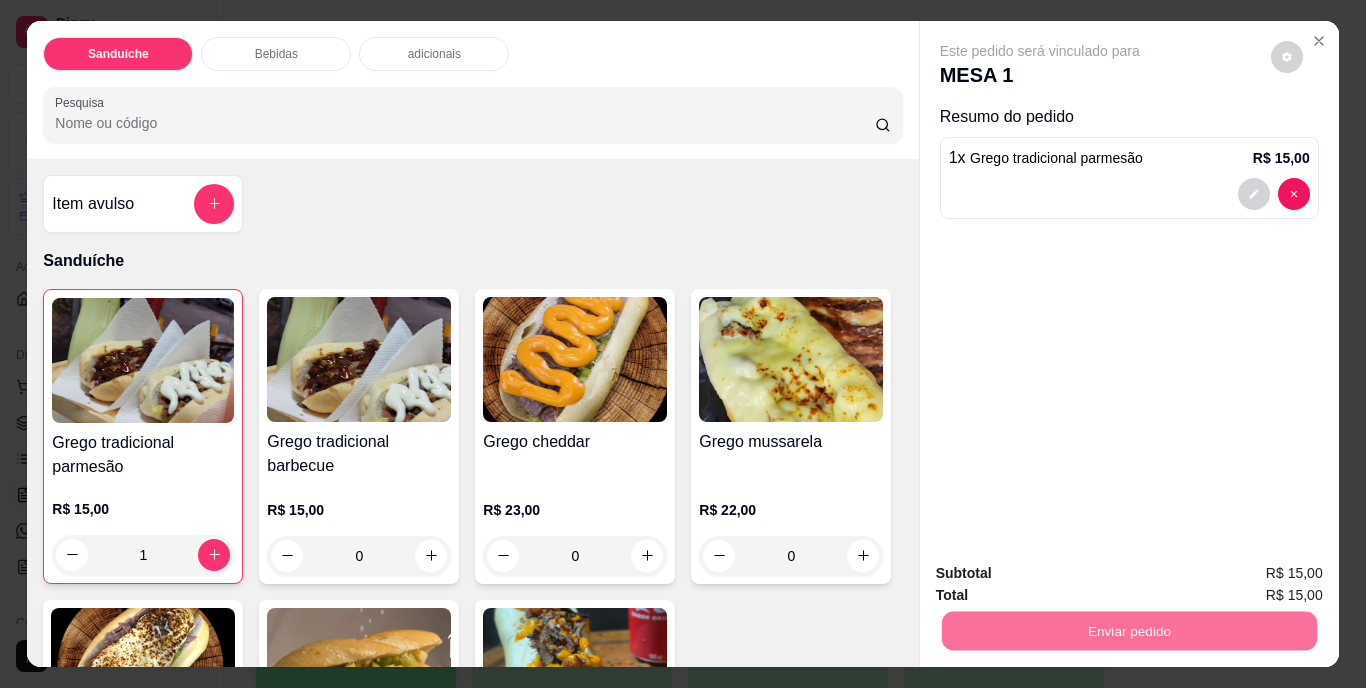 click on "Não registrar e enviar pedido" at bounding box center [1063, 574] 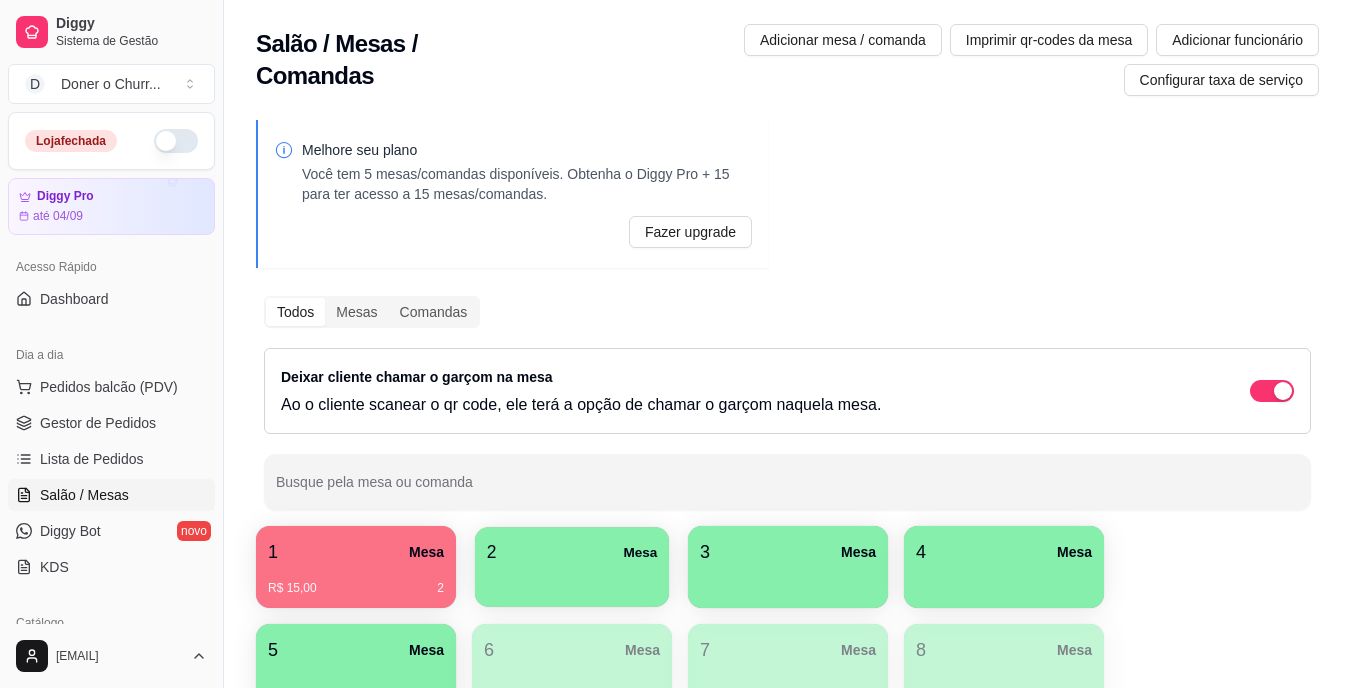 click at bounding box center (572, 580) 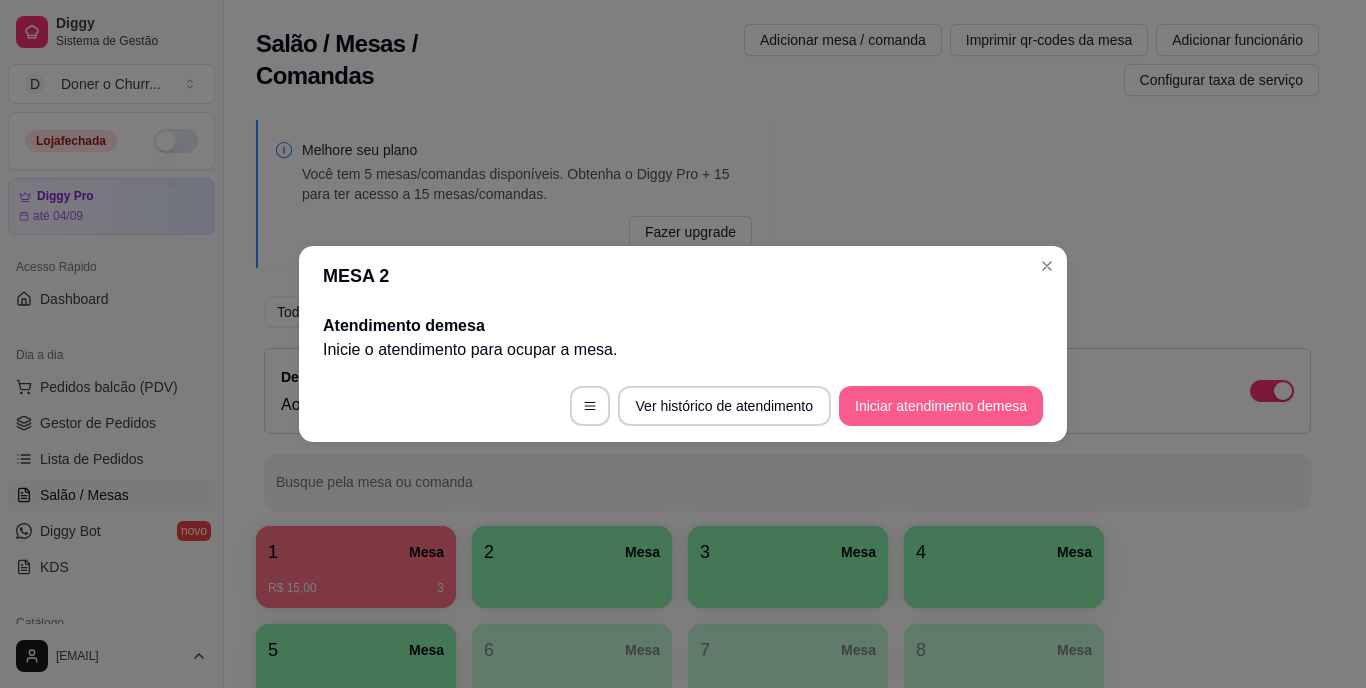 click on "Iniciar atendimento de  mesa" at bounding box center [941, 406] 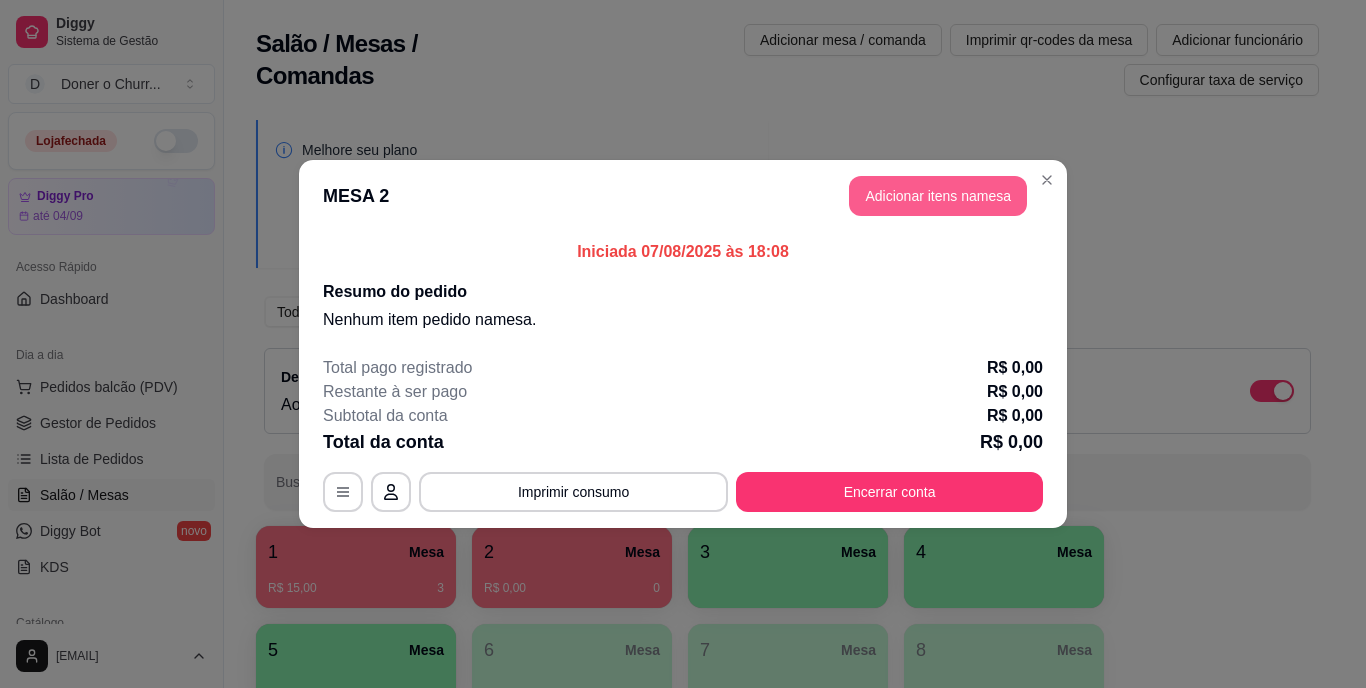 click on "Adicionar itens na  mesa" at bounding box center (938, 196) 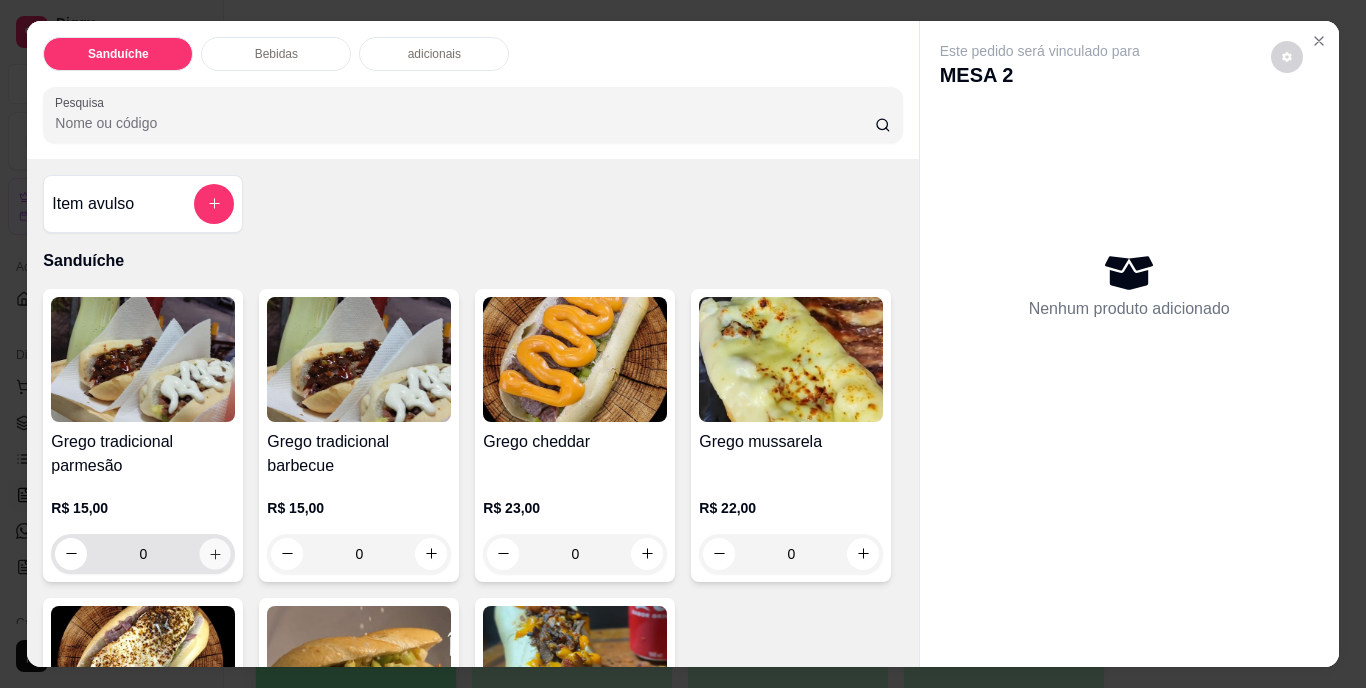 click 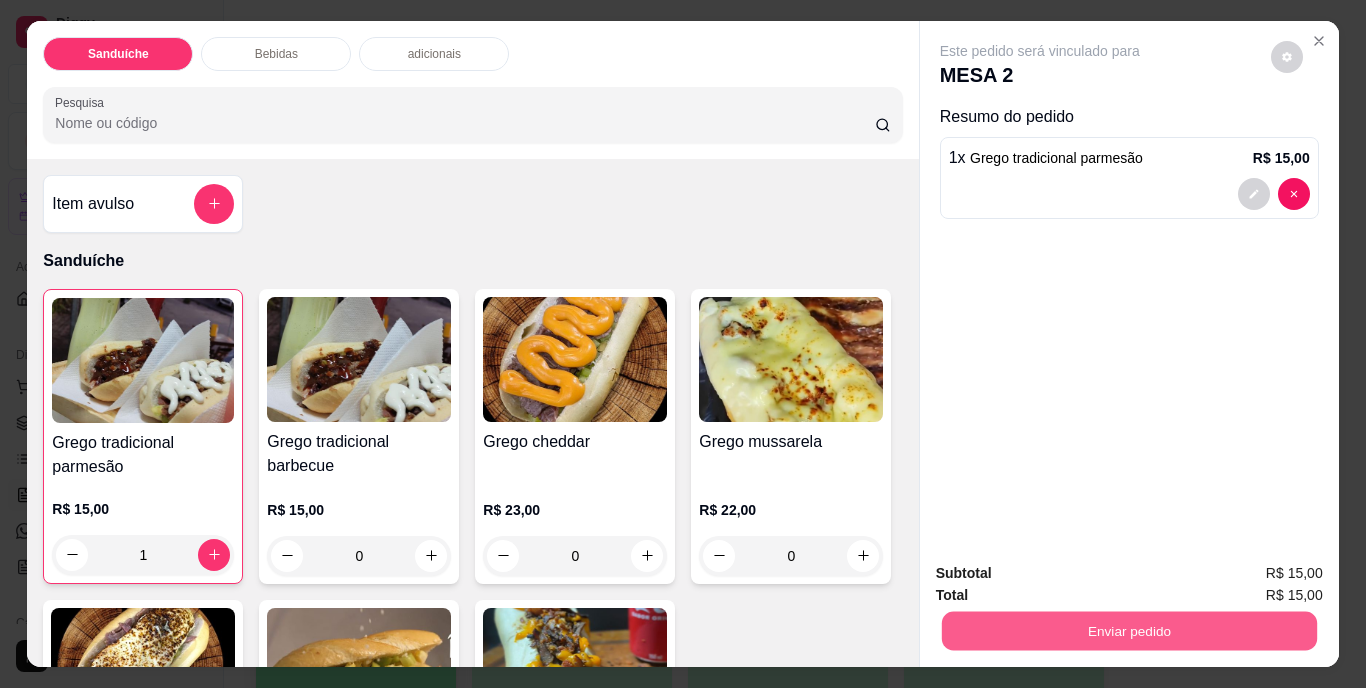 click on "Enviar pedido" at bounding box center (1128, 631) 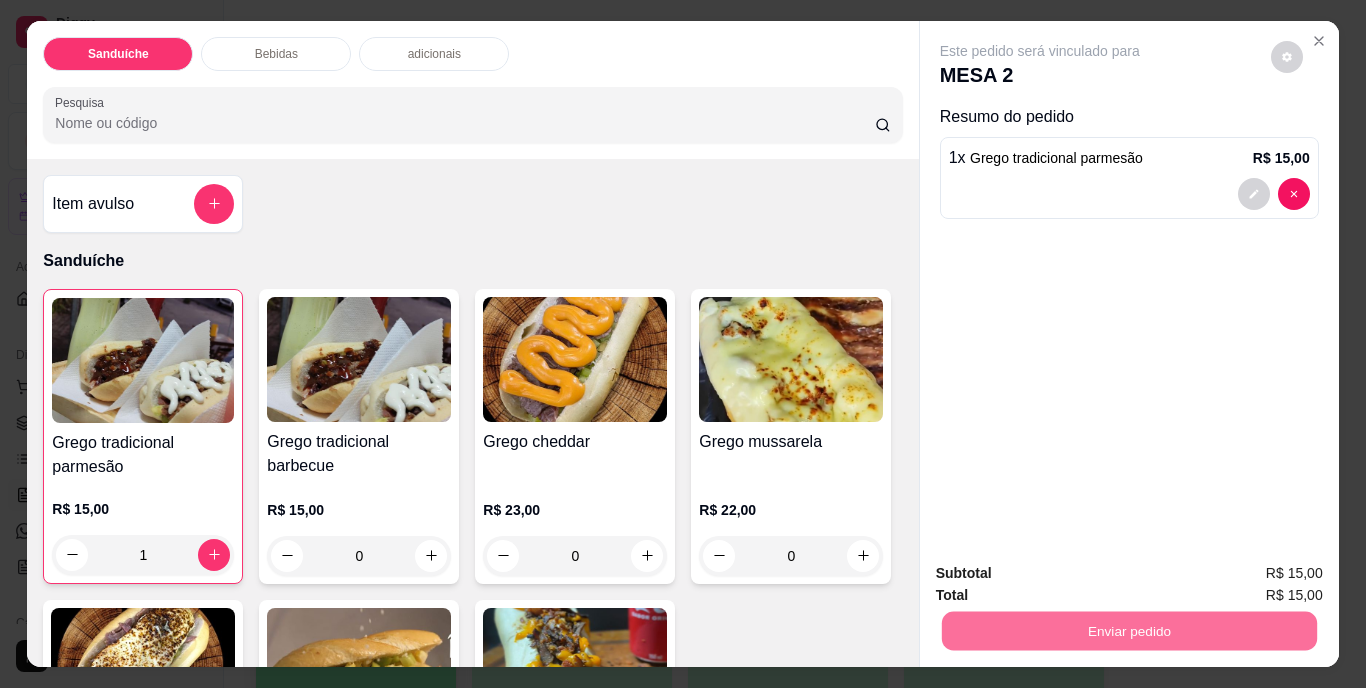 click on "Não registrar e enviar pedido" at bounding box center (1063, 575) 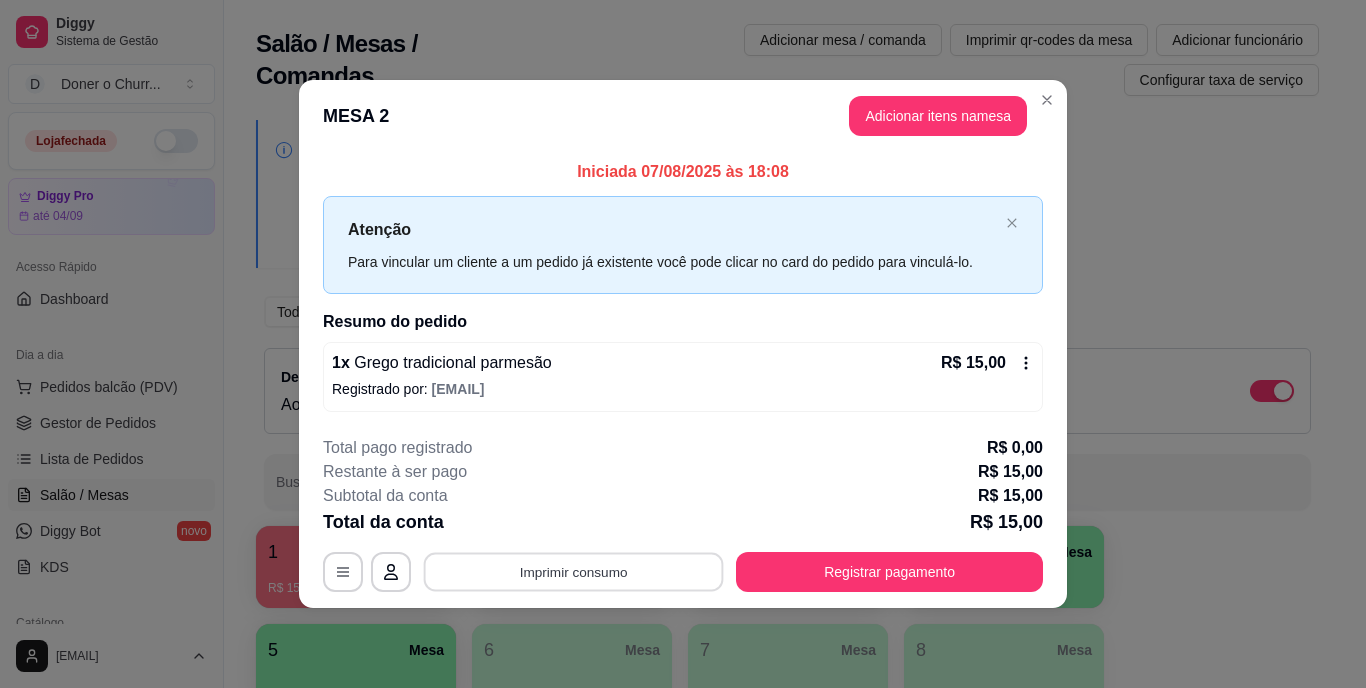 click on "Imprimir consumo" at bounding box center [574, 571] 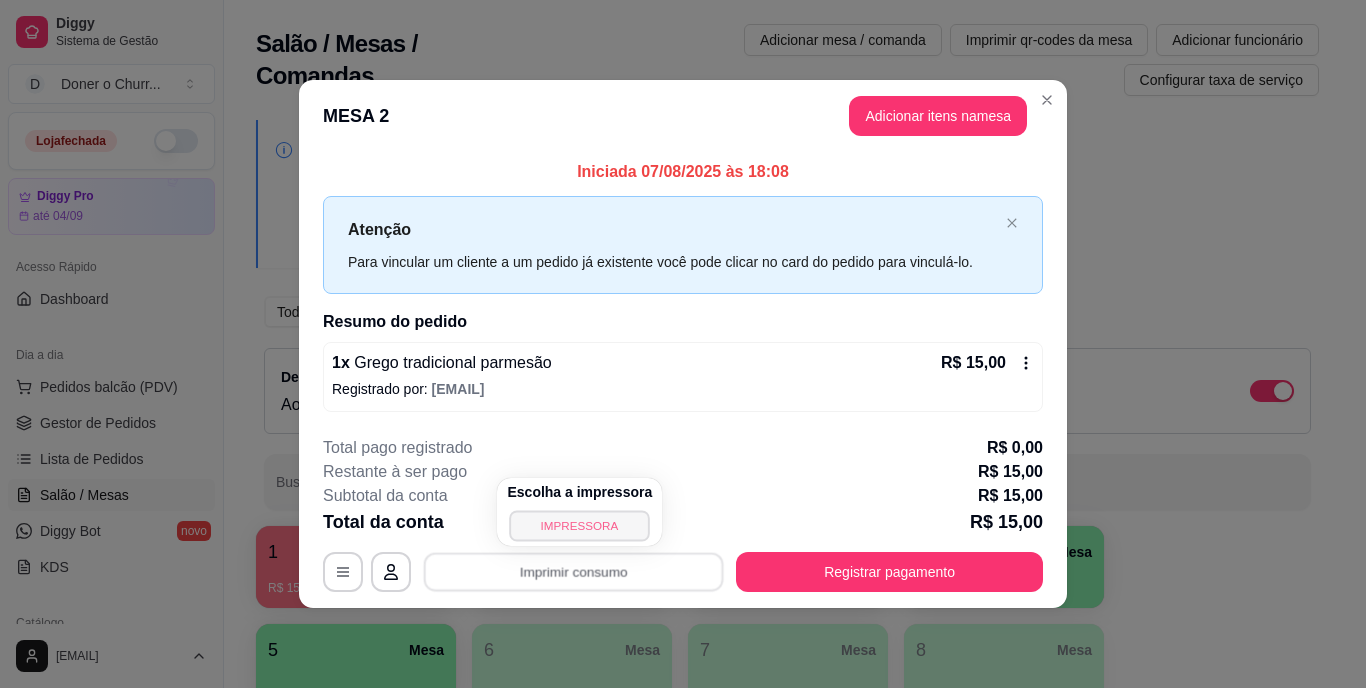 click on "IMPRESSORA" at bounding box center (580, 525) 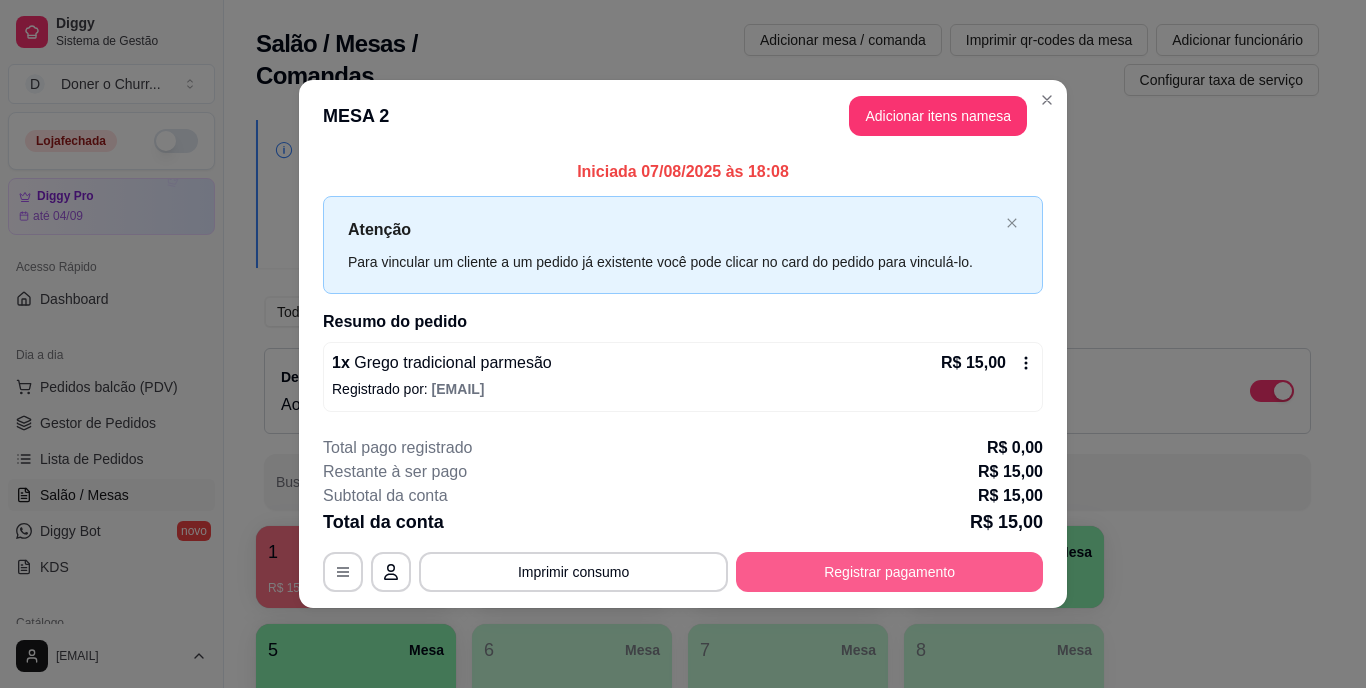 click on "Registrar pagamento" at bounding box center (889, 572) 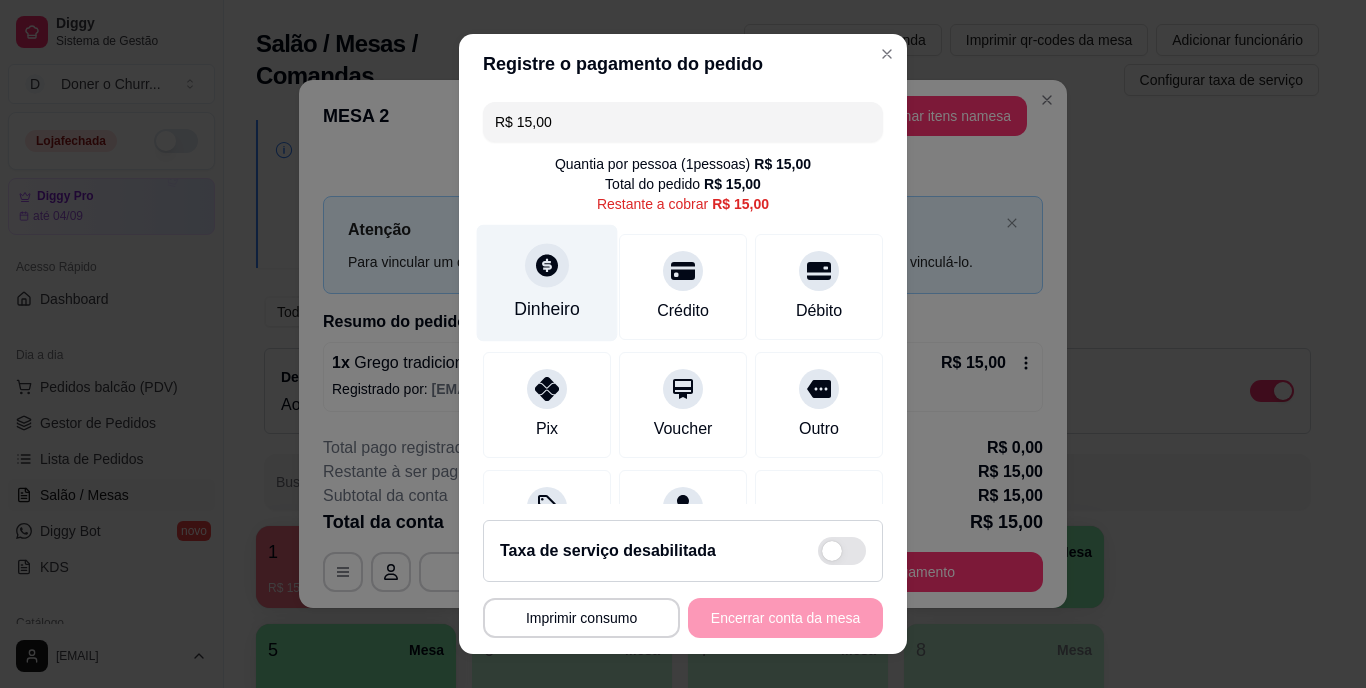 click 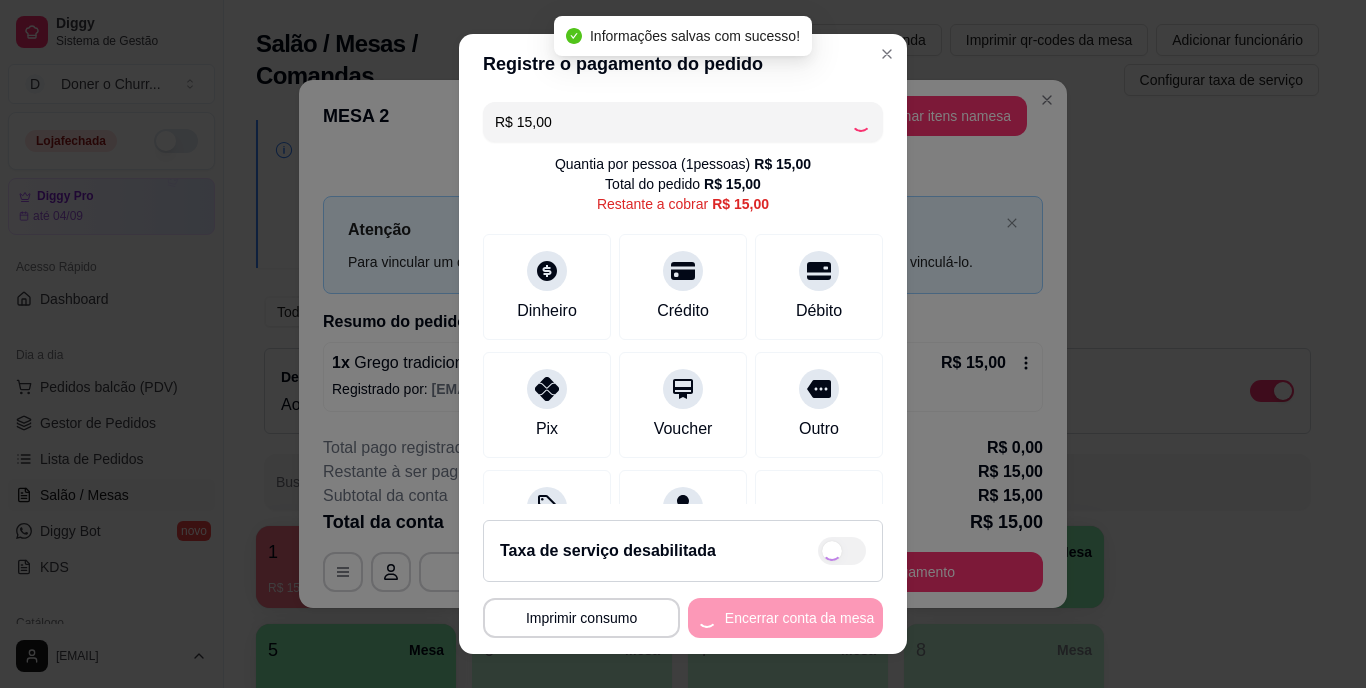 type on "R$ 0,00" 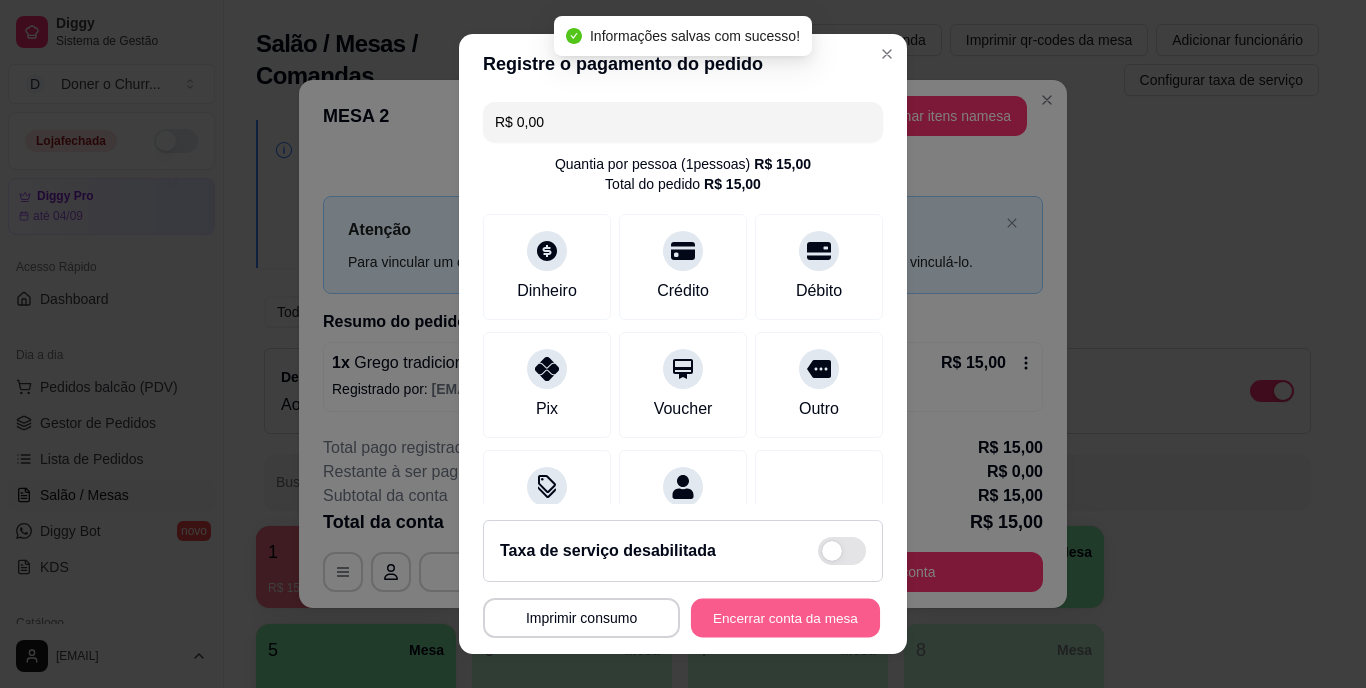 click on "Encerrar conta da mesa" at bounding box center (785, 617) 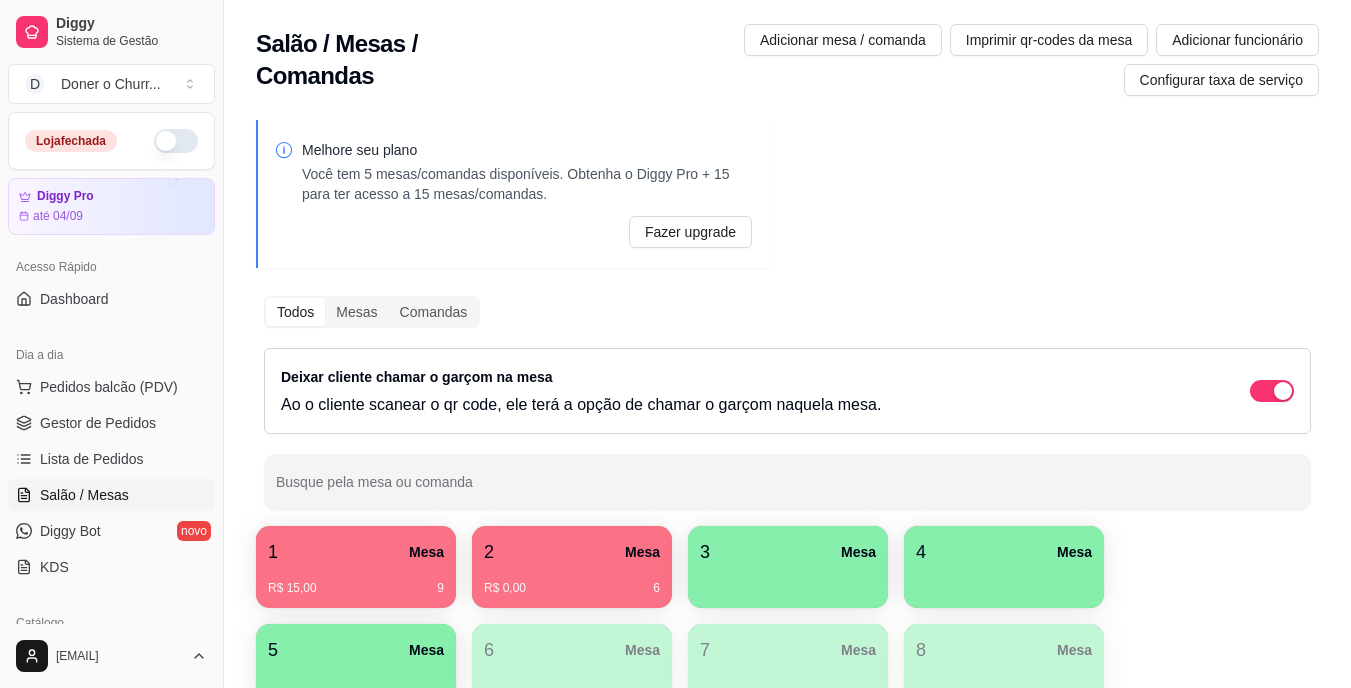click on "2 Mesa" at bounding box center (572, 552) 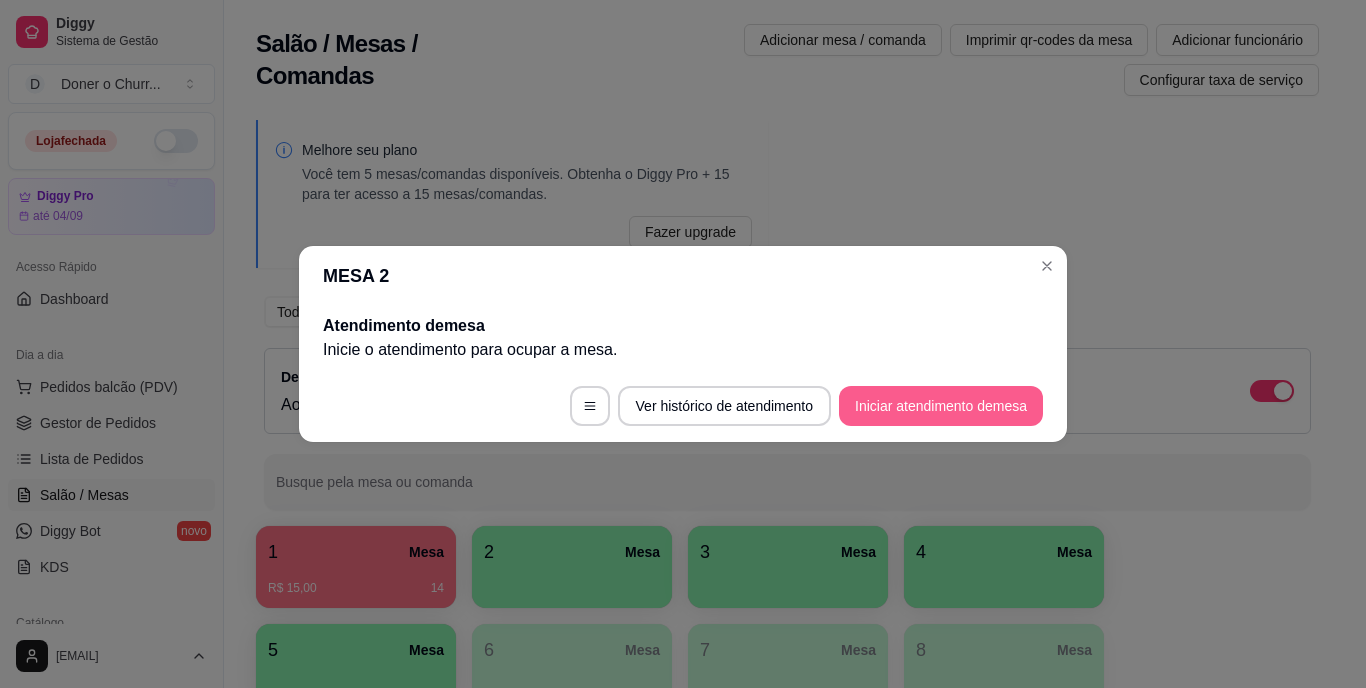 click on "Iniciar atendimento de  mesa" at bounding box center [941, 406] 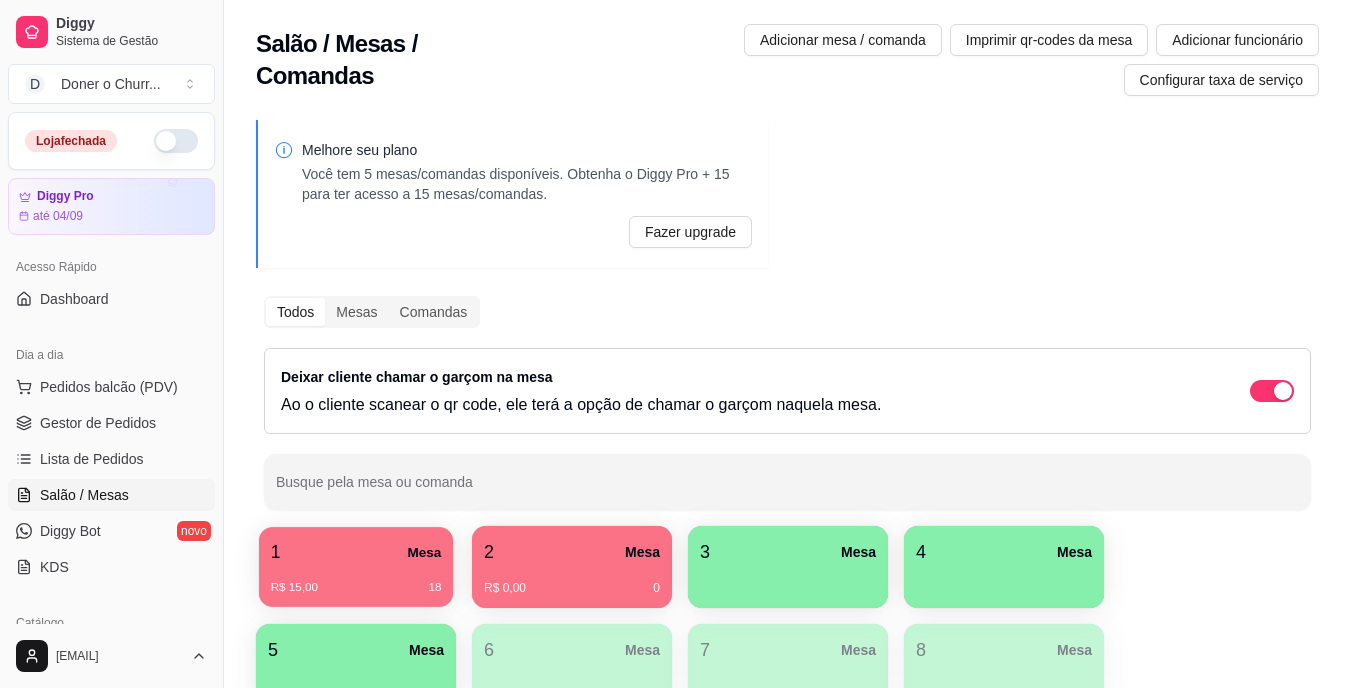 click on "1 Mesa" at bounding box center (356, 552) 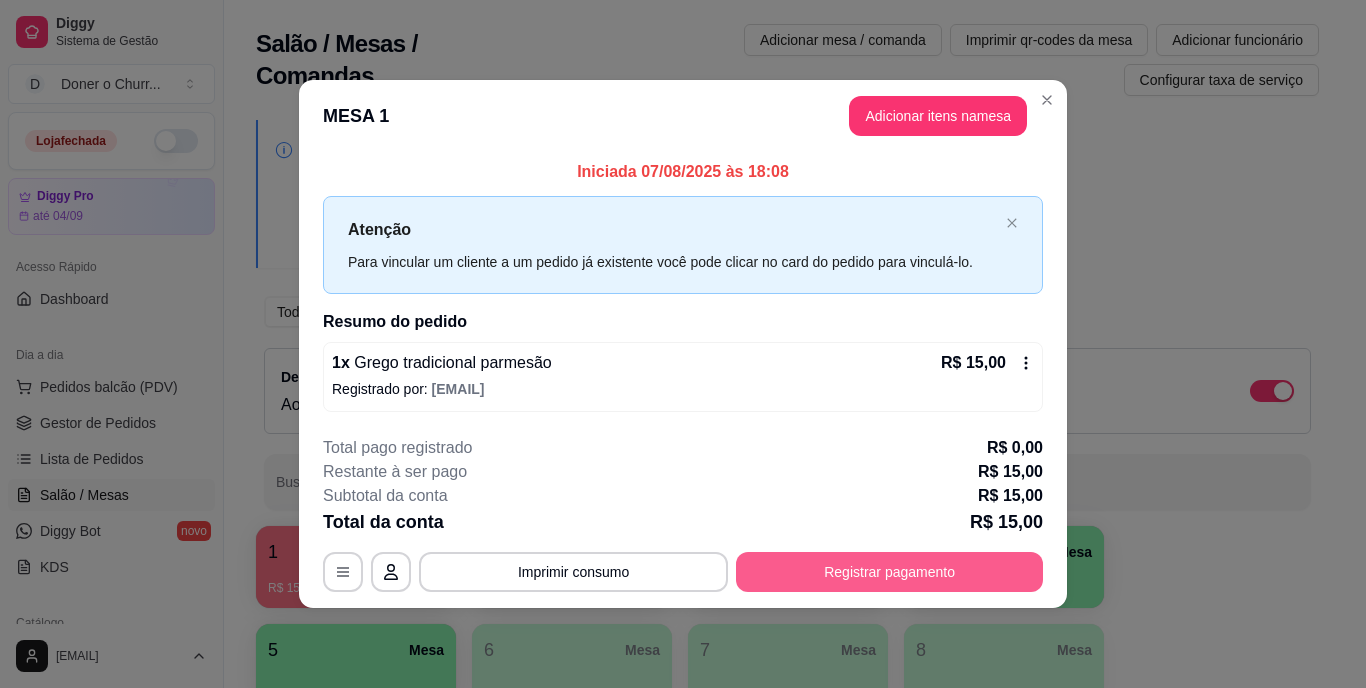 click on "Registrar pagamento" at bounding box center (889, 572) 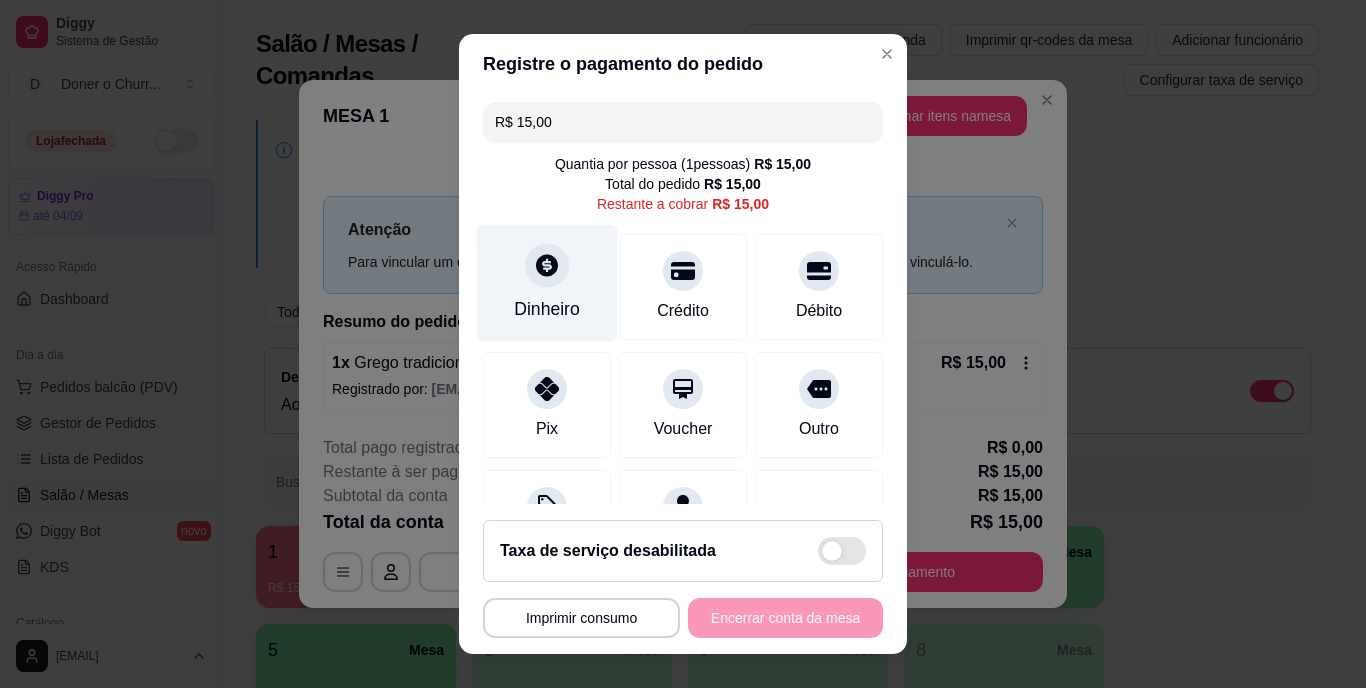 click on "Dinheiro" at bounding box center (547, 283) 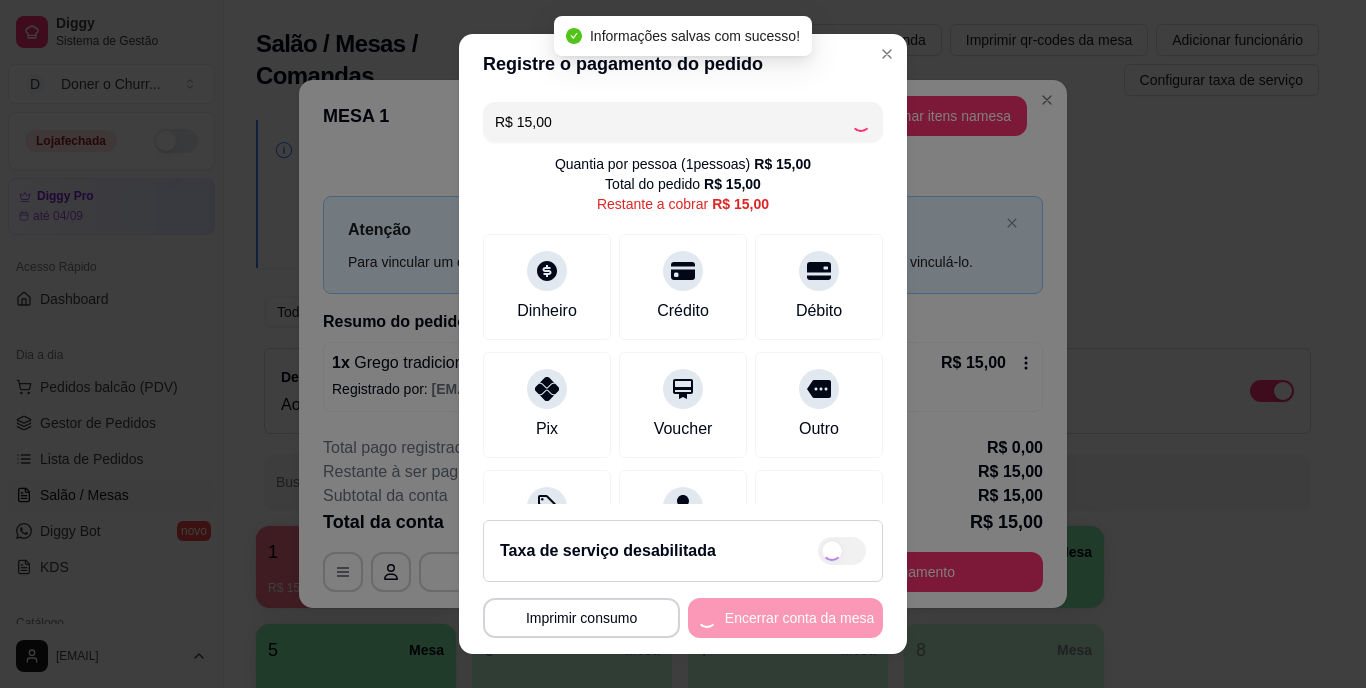 type on "R$ 0,00" 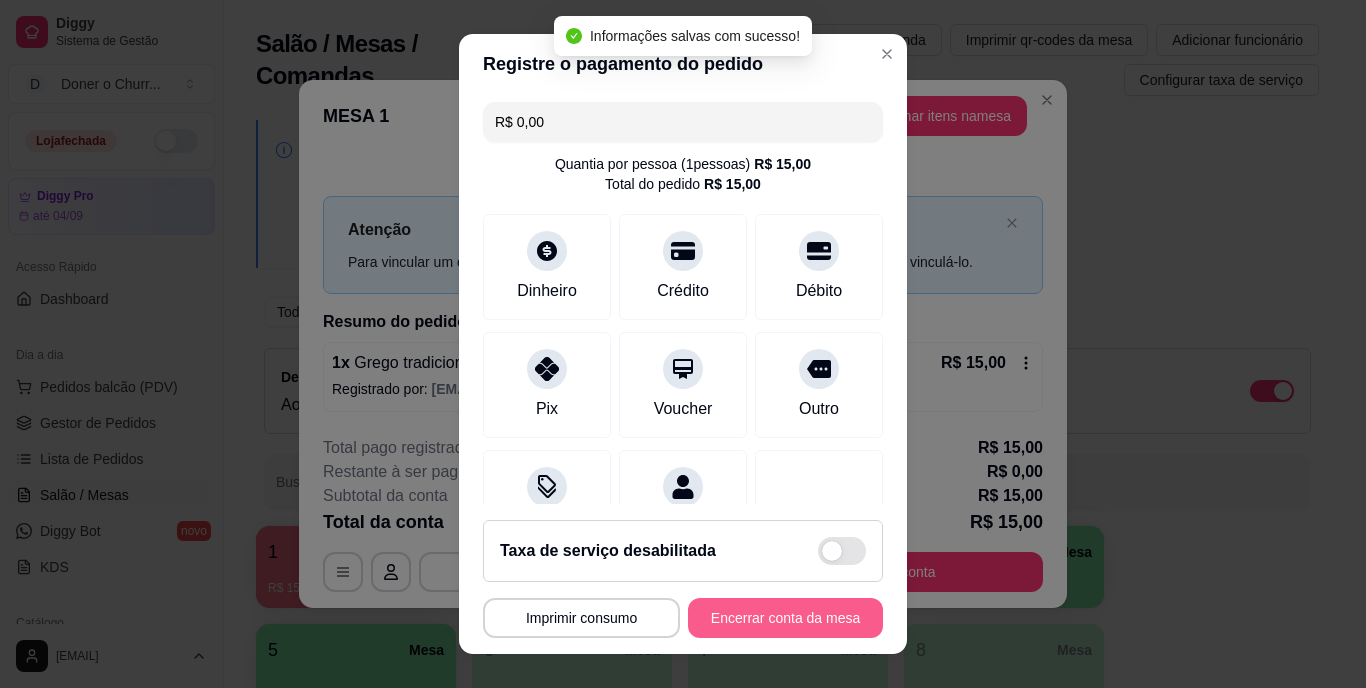 click on "Encerrar conta da mesa" at bounding box center (785, 618) 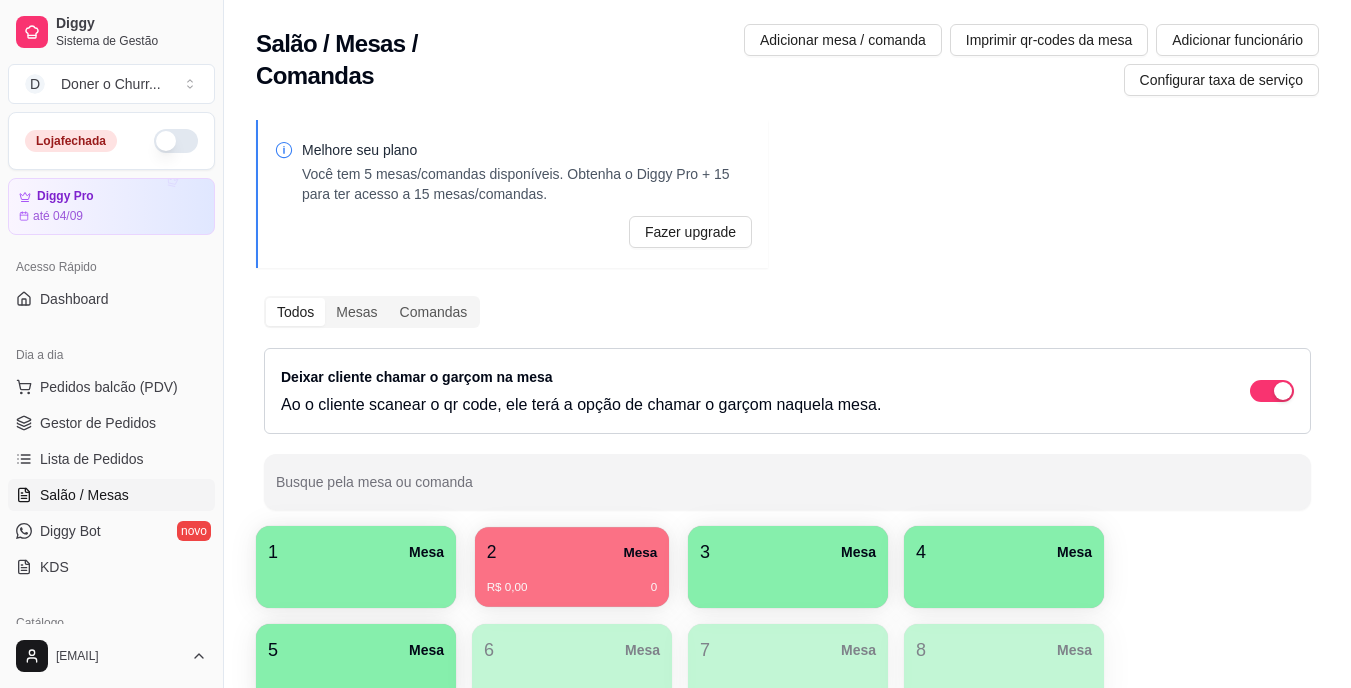 click on "Mesa" at bounding box center [640, 552] 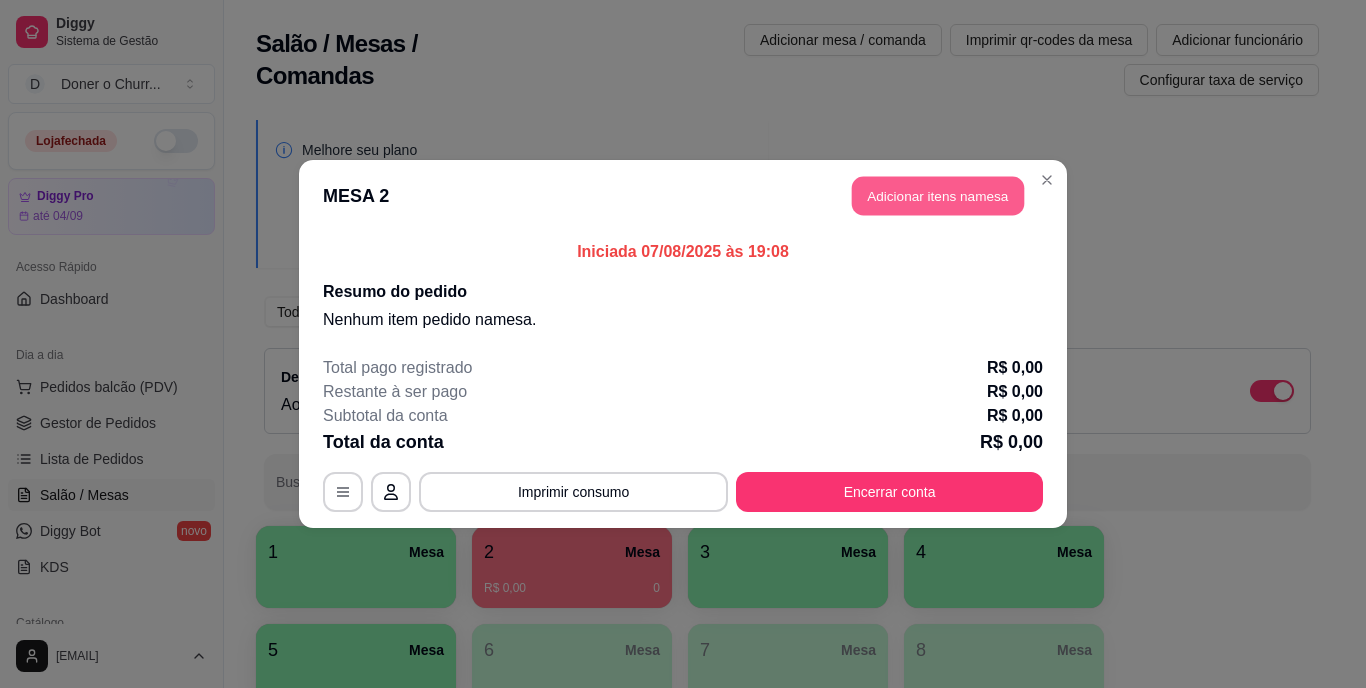 click on "Adicionar itens na  mesa" at bounding box center (938, 196) 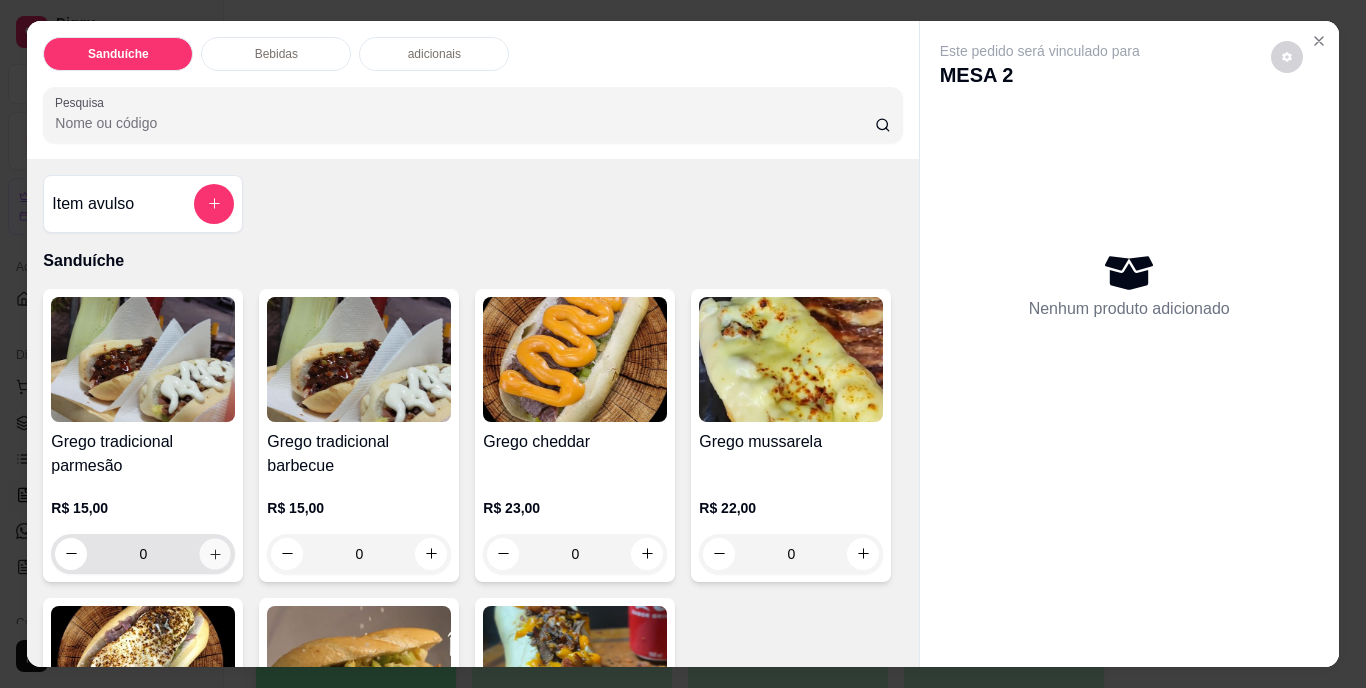 click 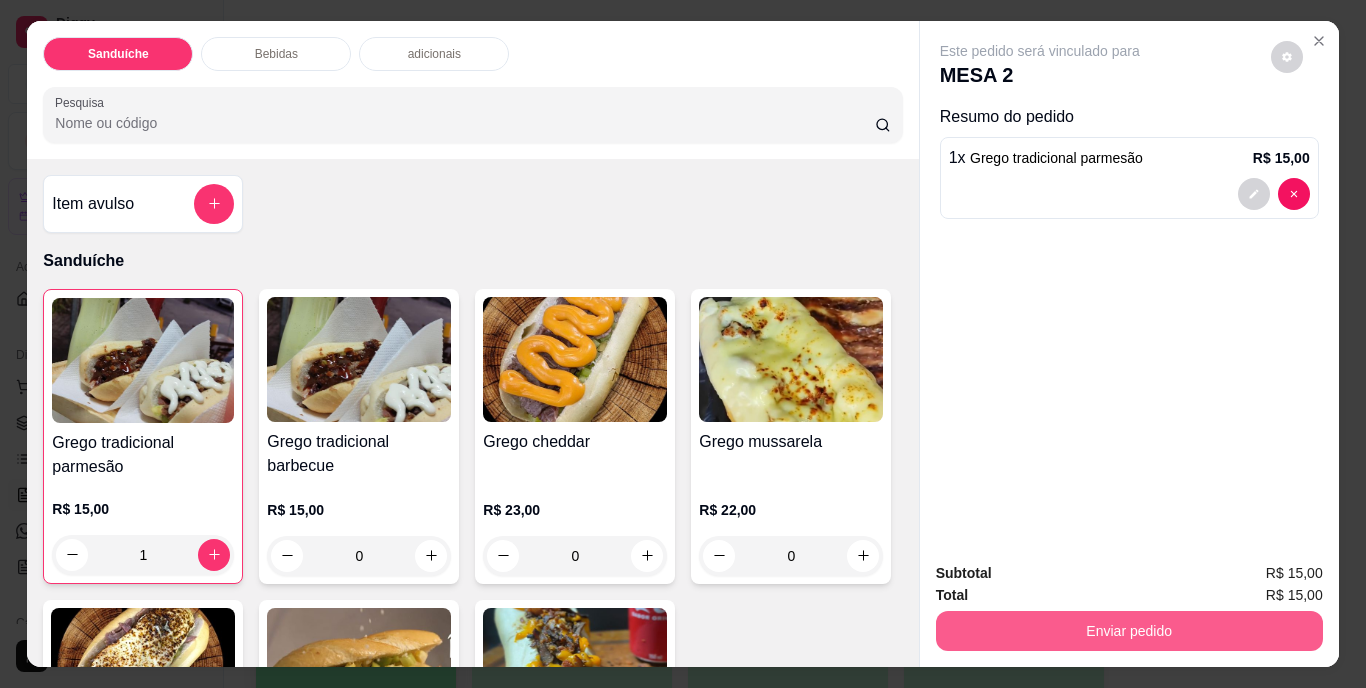 click on "Enviar pedido" at bounding box center (1129, 631) 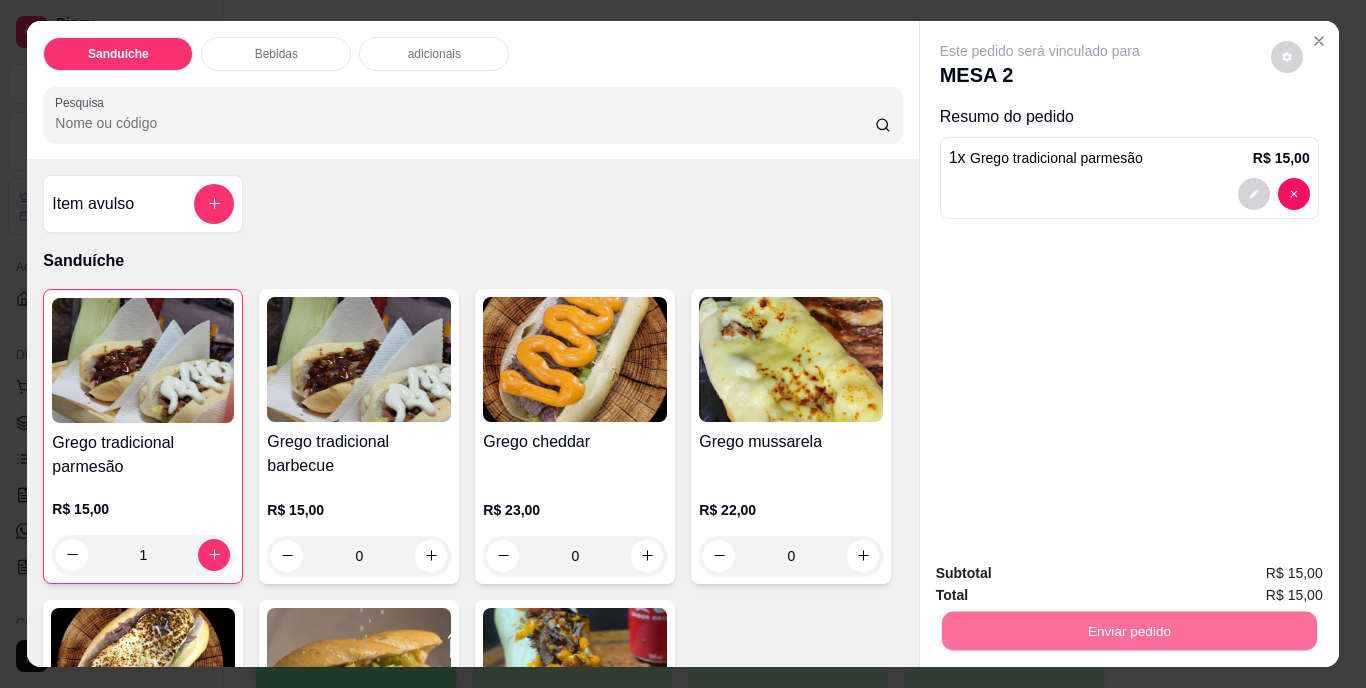 click on "Não registrar e enviar pedido" at bounding box center (1063, 574) 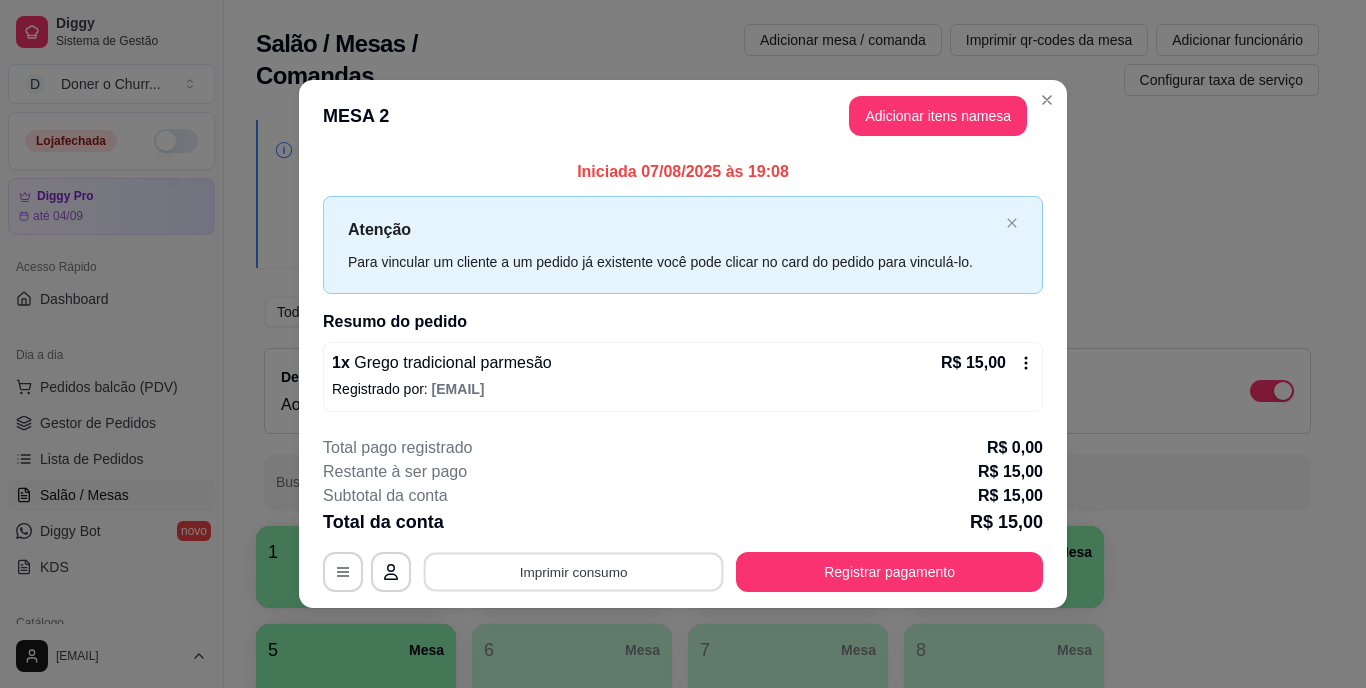 click on "Imprimir consumo" at bounding box center [574, 571] 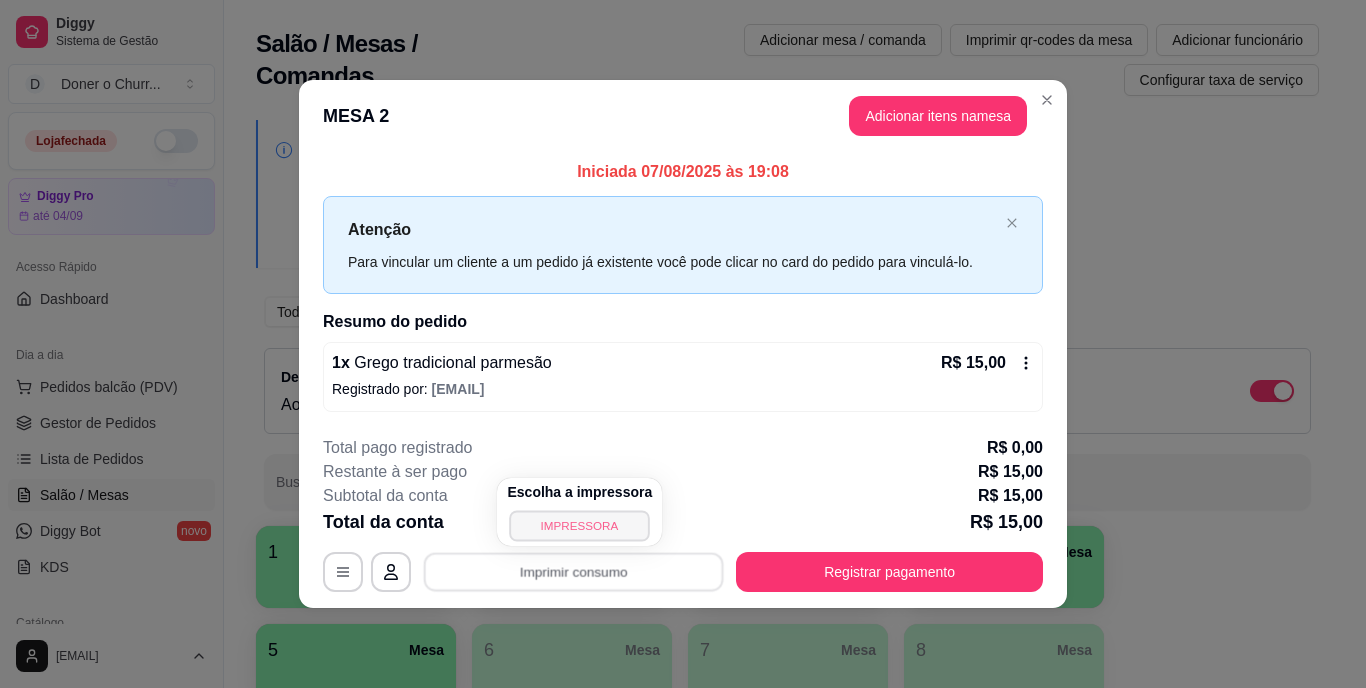 click on "IMPRESSORA" at bounding box center [580, 525] 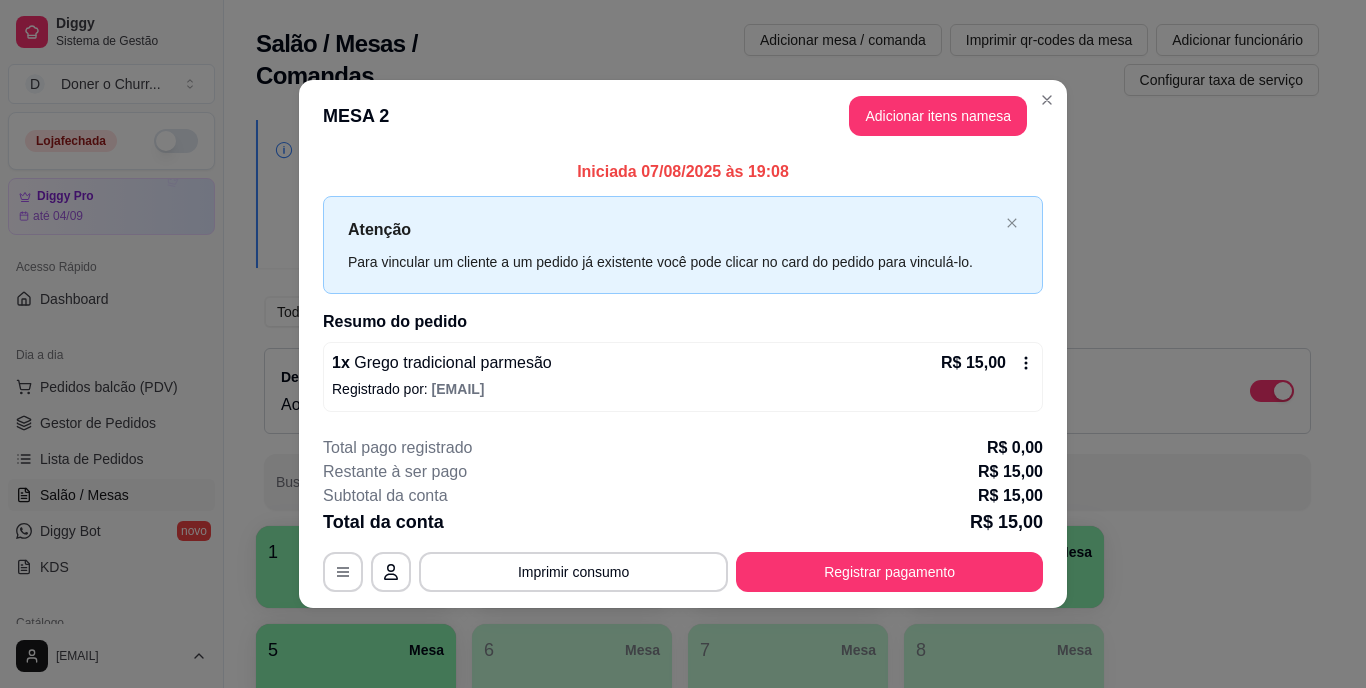 click on "**********" at bounding box center [683, 514] 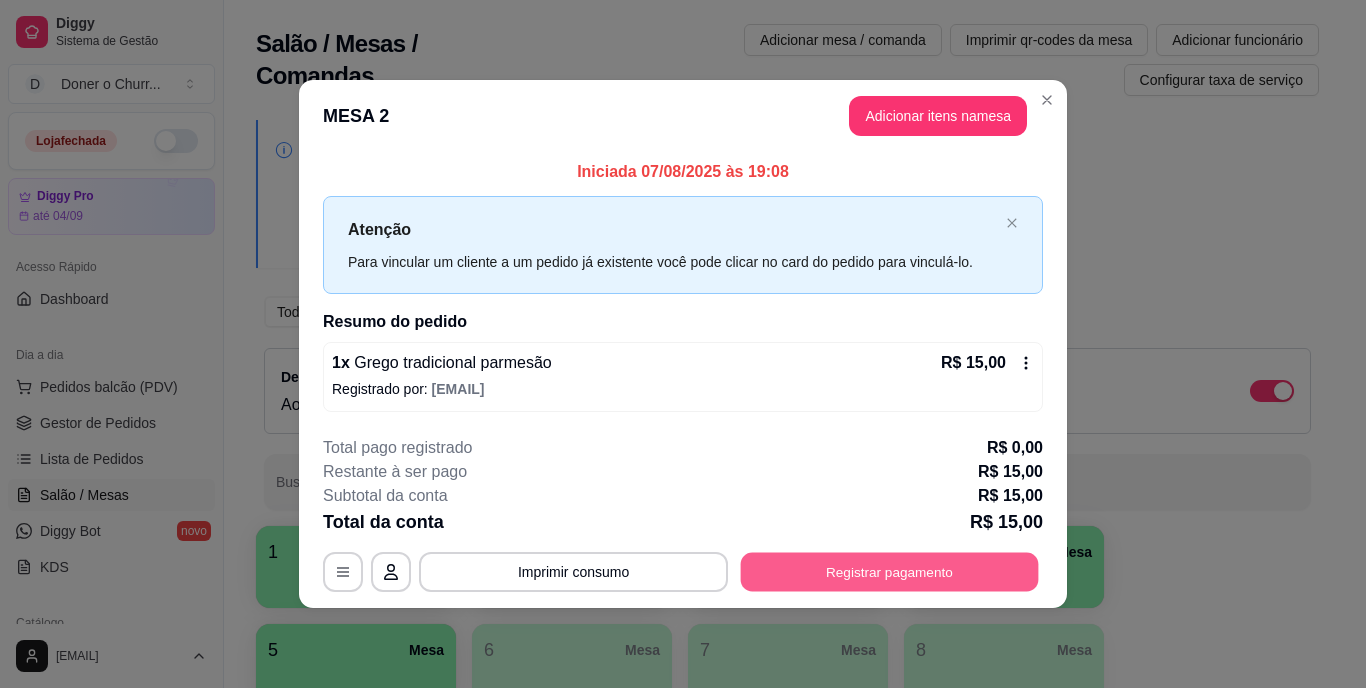 click on "Registrar pagamento" at bounding box center [890, 571] 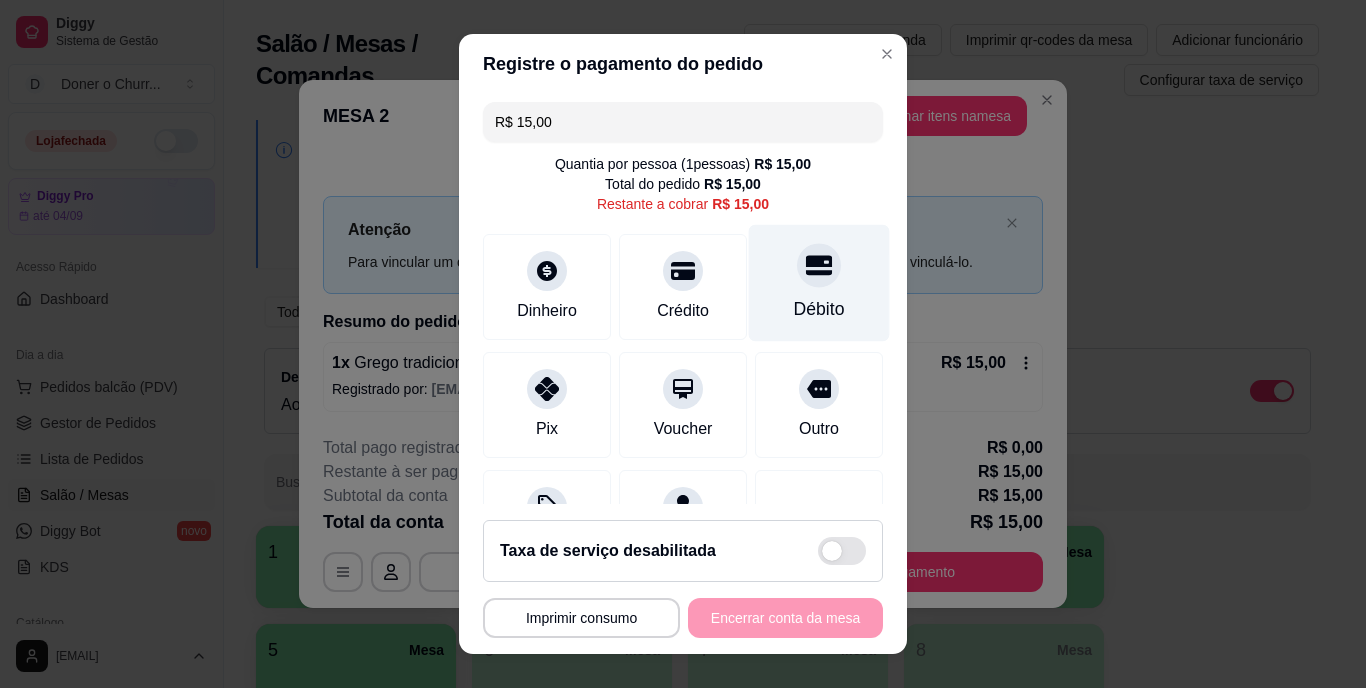 click on "Débito" at bounding box center [819, 283] 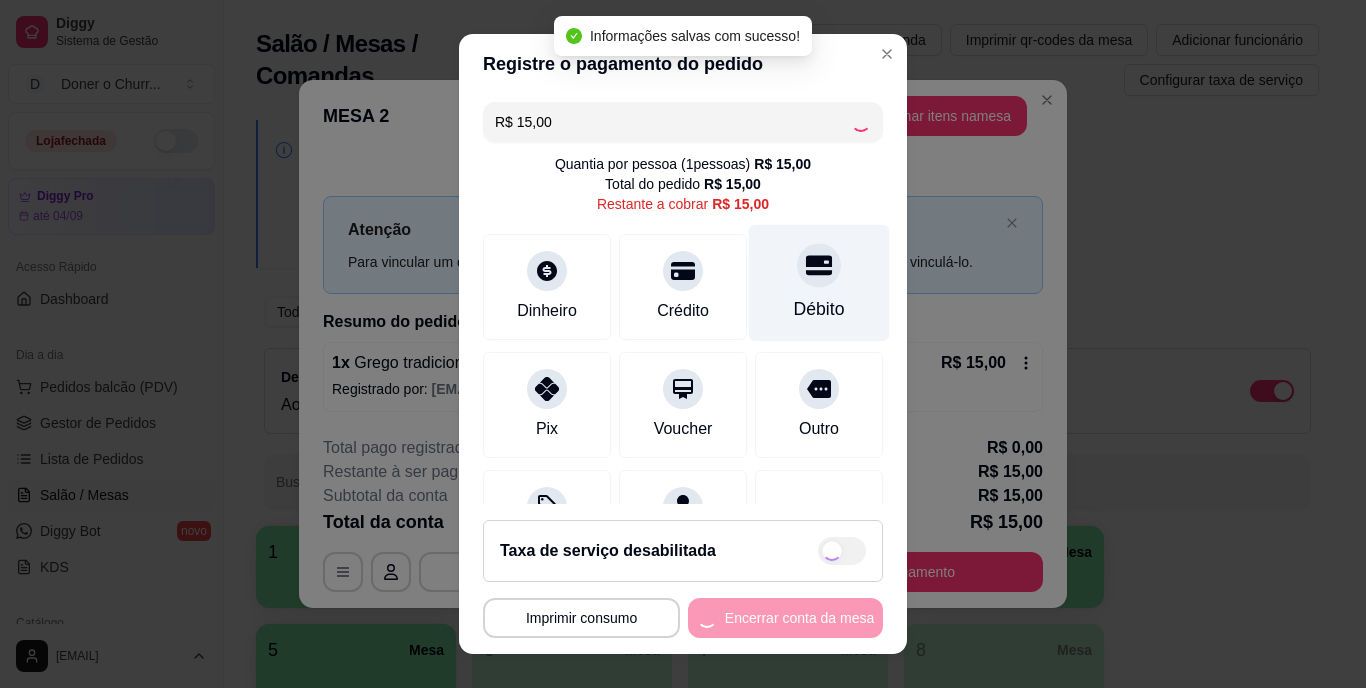 type on "R$ 0,00" 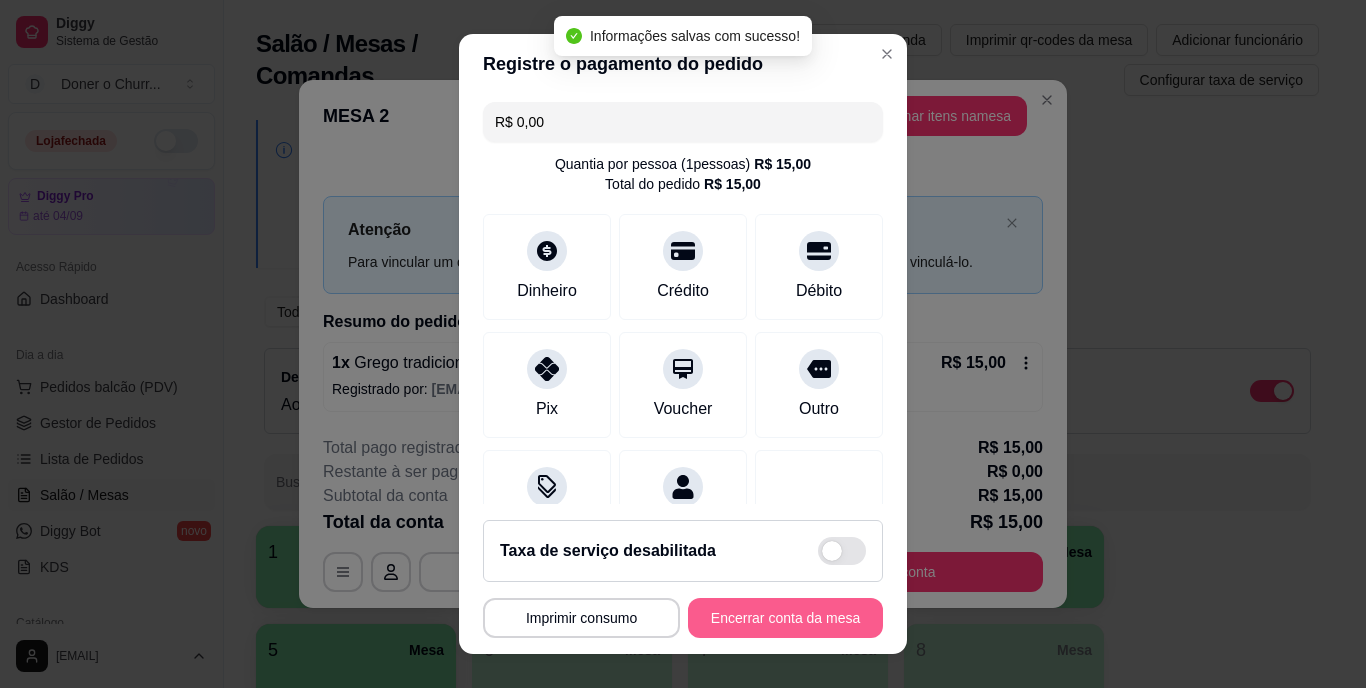 click on "Encerrar conta da mesa" at bounding box center (785, 618) 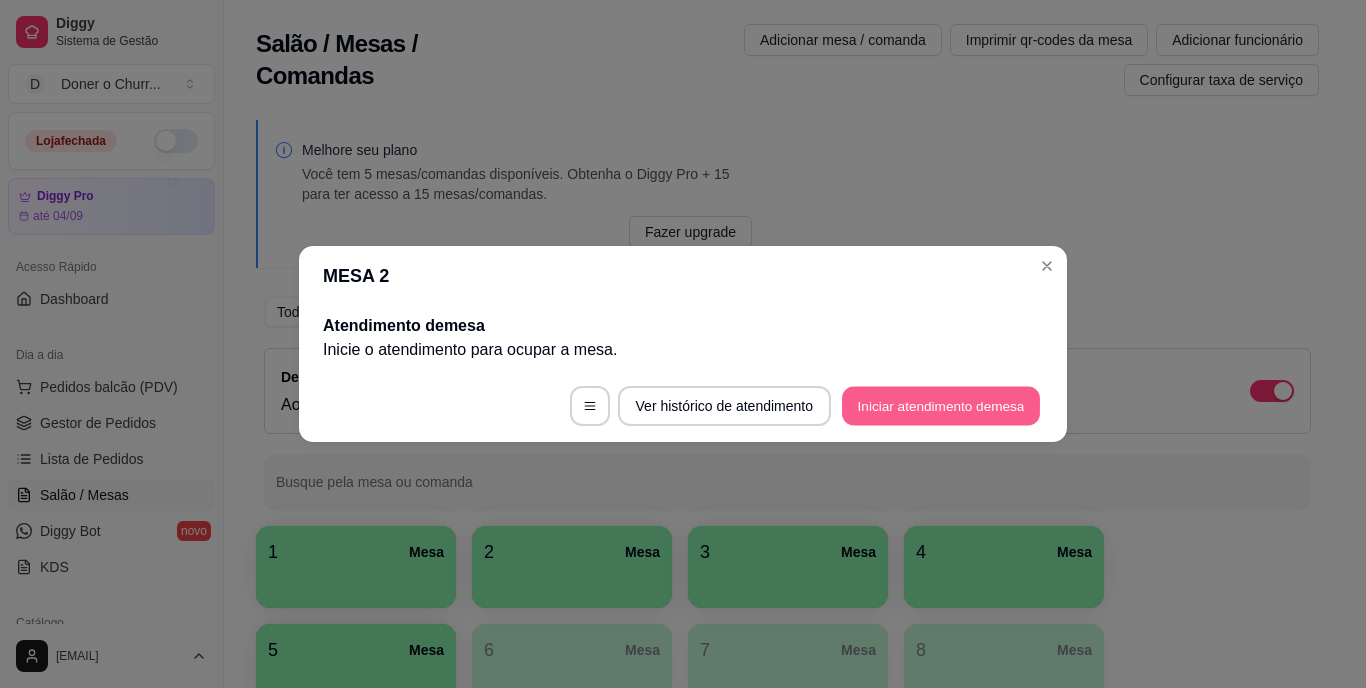 click on "Iniciar atendimento de  mesa" at bounding box center (941, 406) 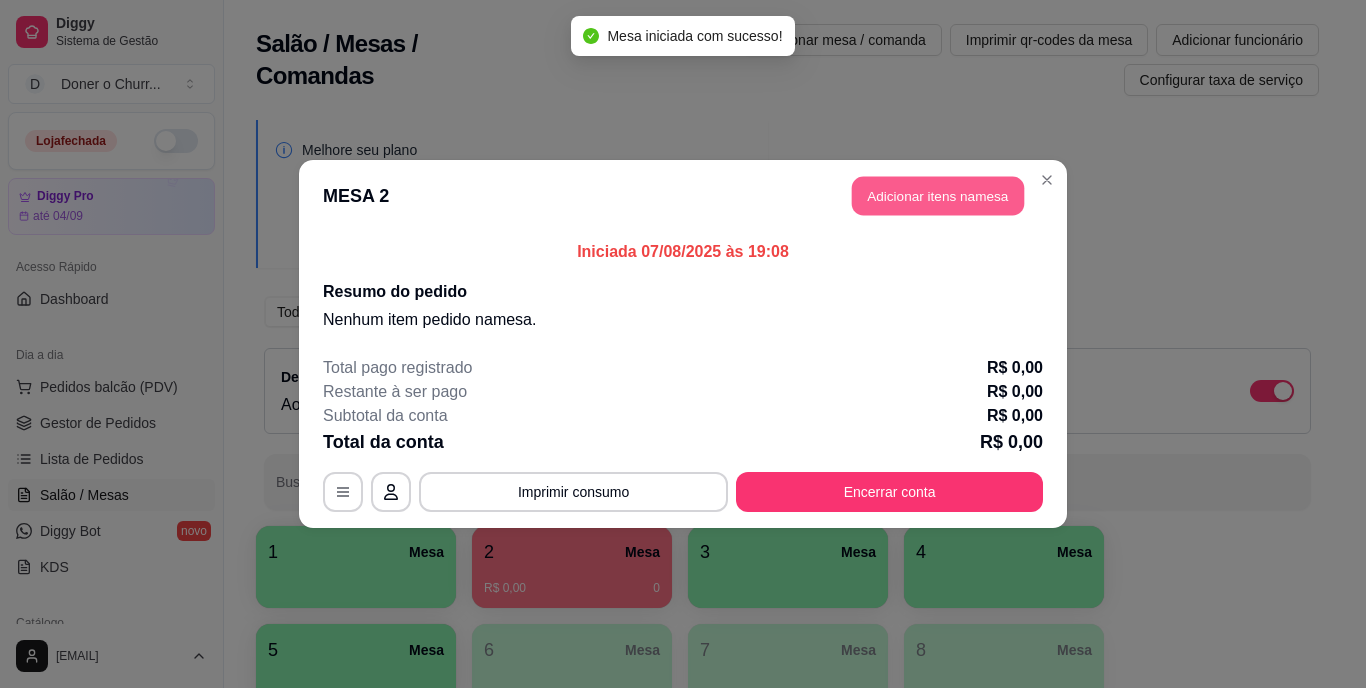 click on "Adicionar itens na  mesa" at bounding box center (938, 196) 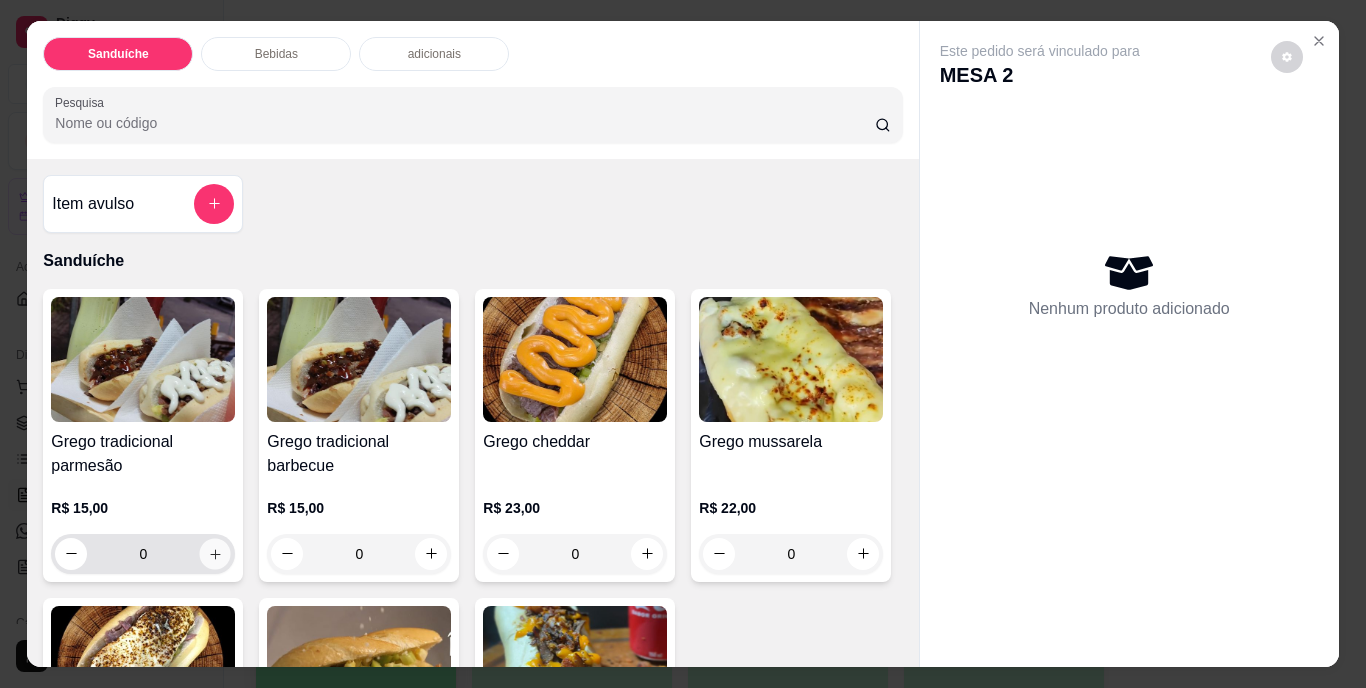 click 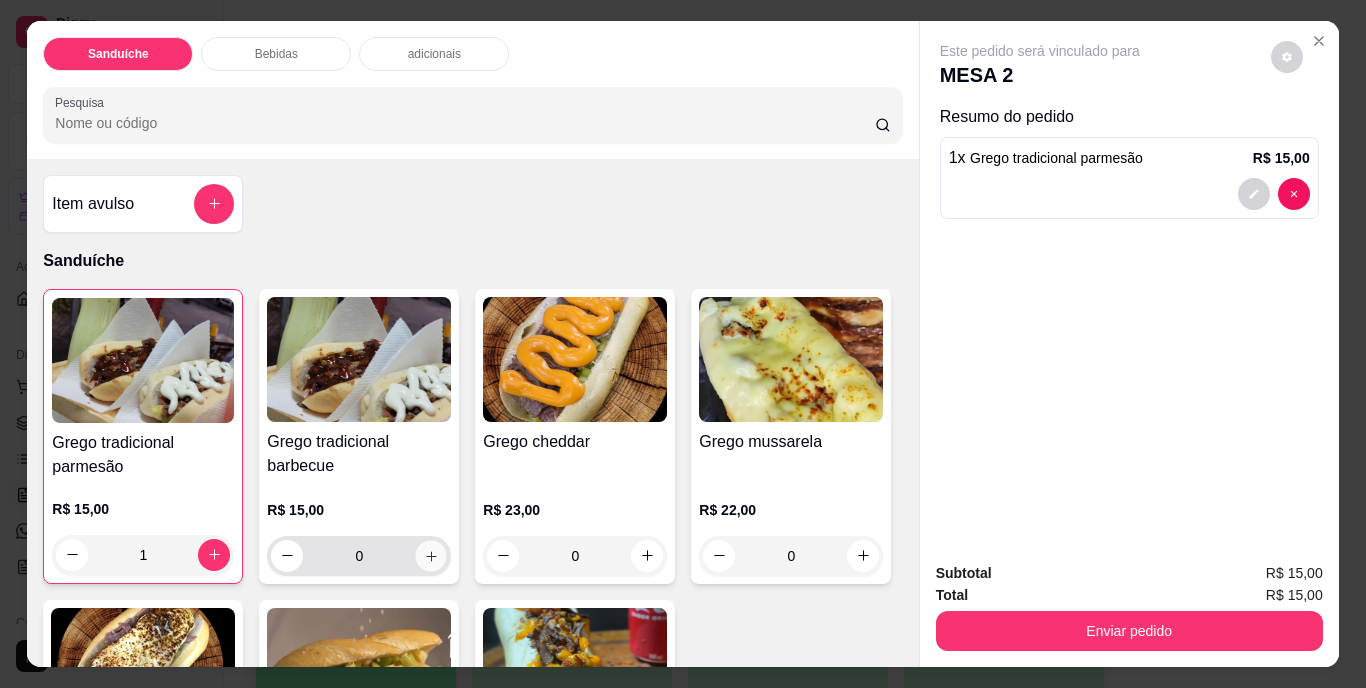 click 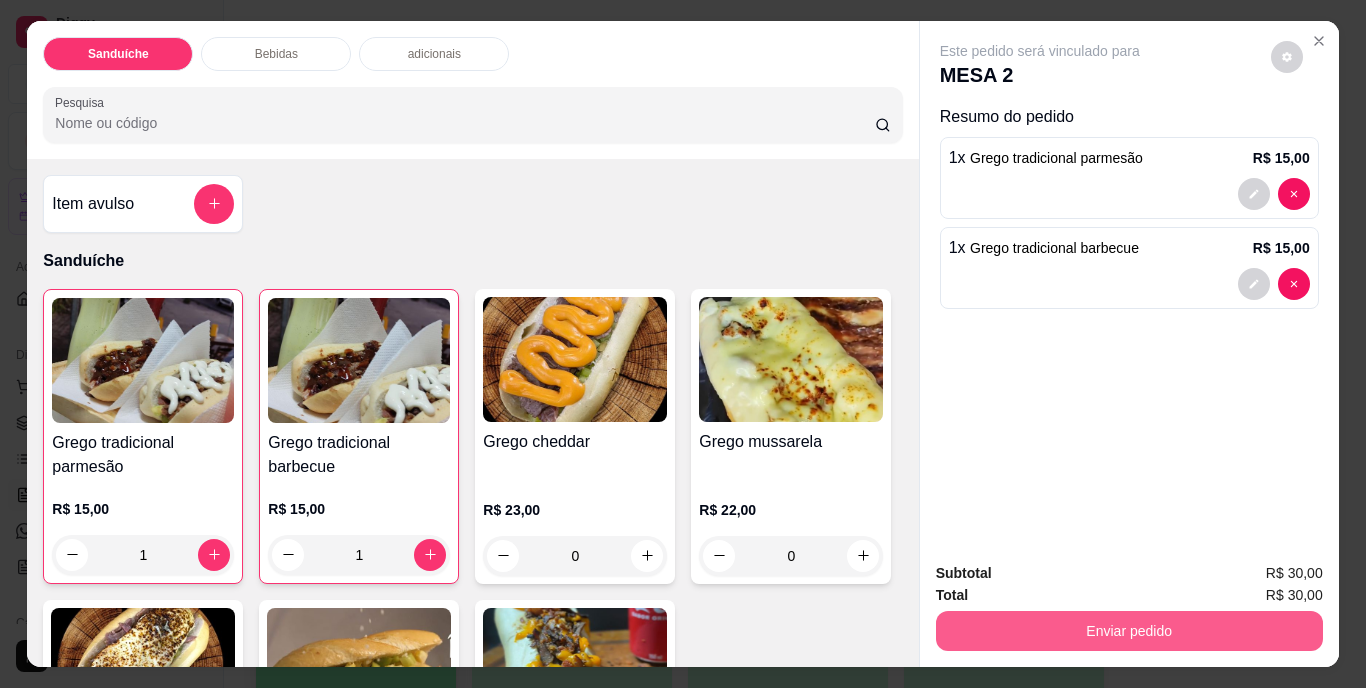 click on "Enviar pedido" at bounding box center [1129, 631] 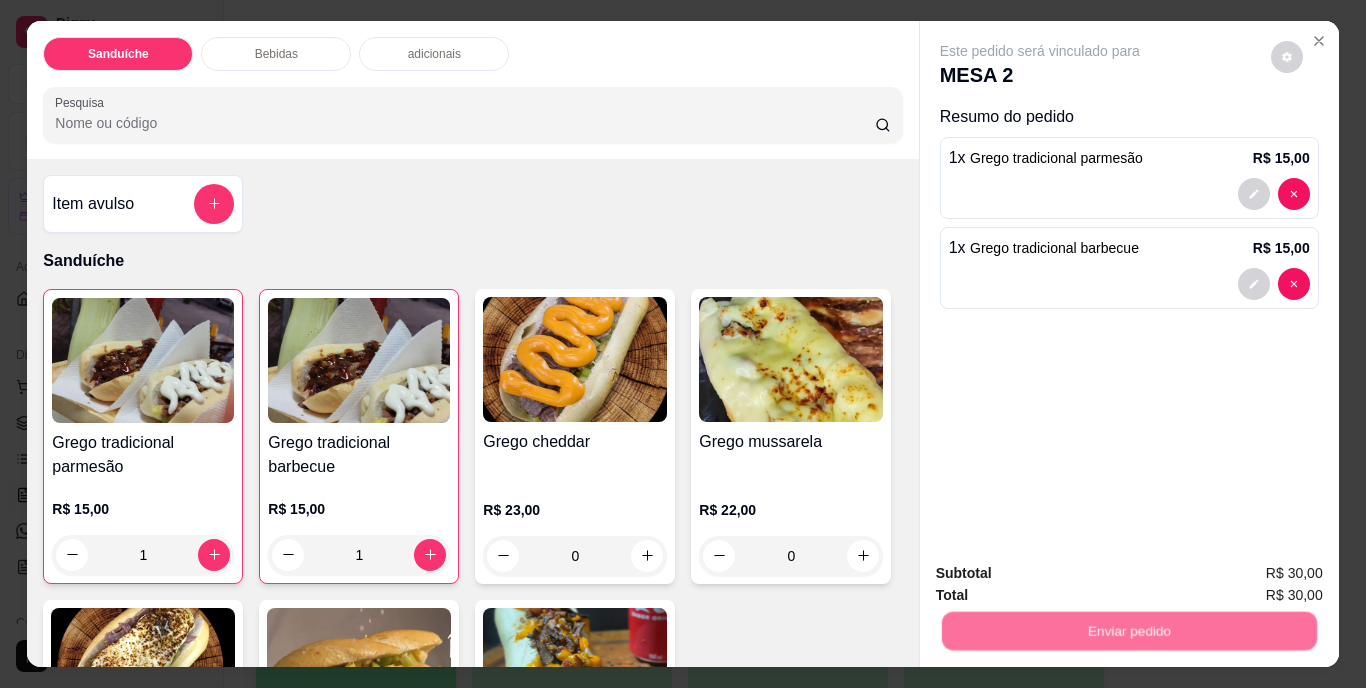 click on "Não registrar e enviar pedido" at bounding box center (1063, 575) 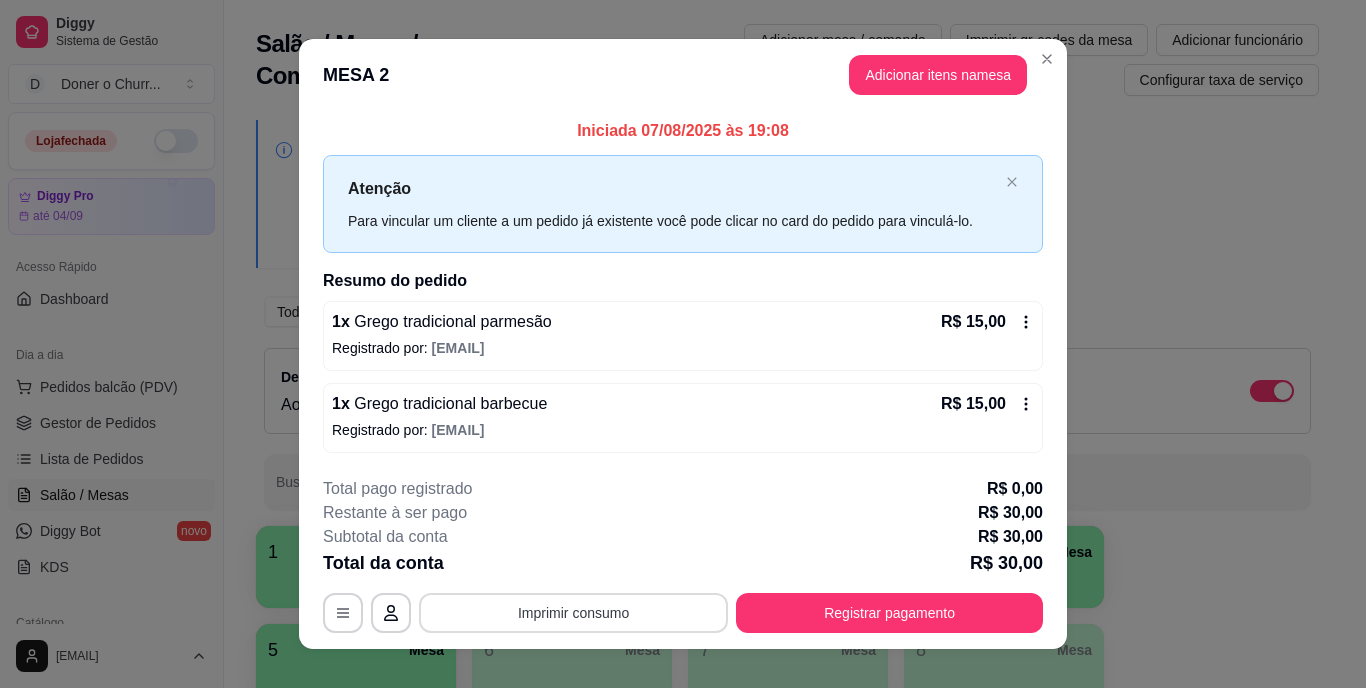 click on "Imprimir consumo" at bounding box center [573, 613] 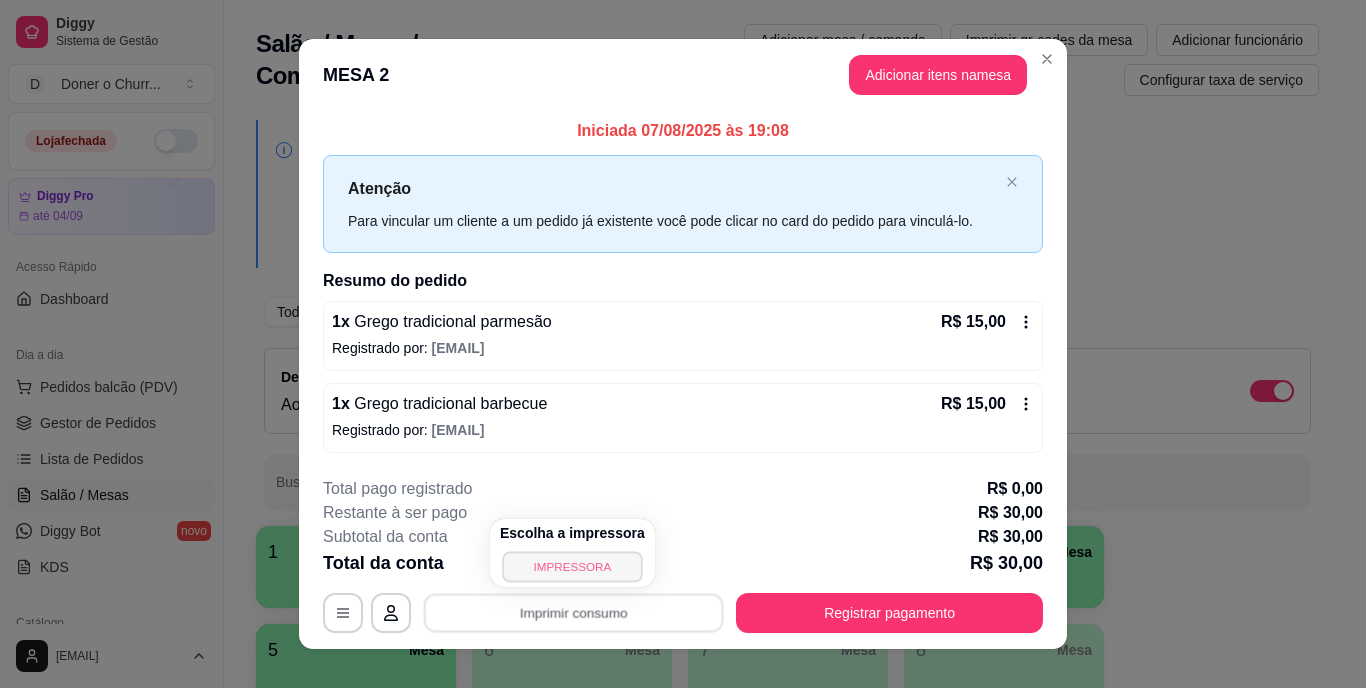 click on "IMPRESSORA" at bounding box center (572, 566) 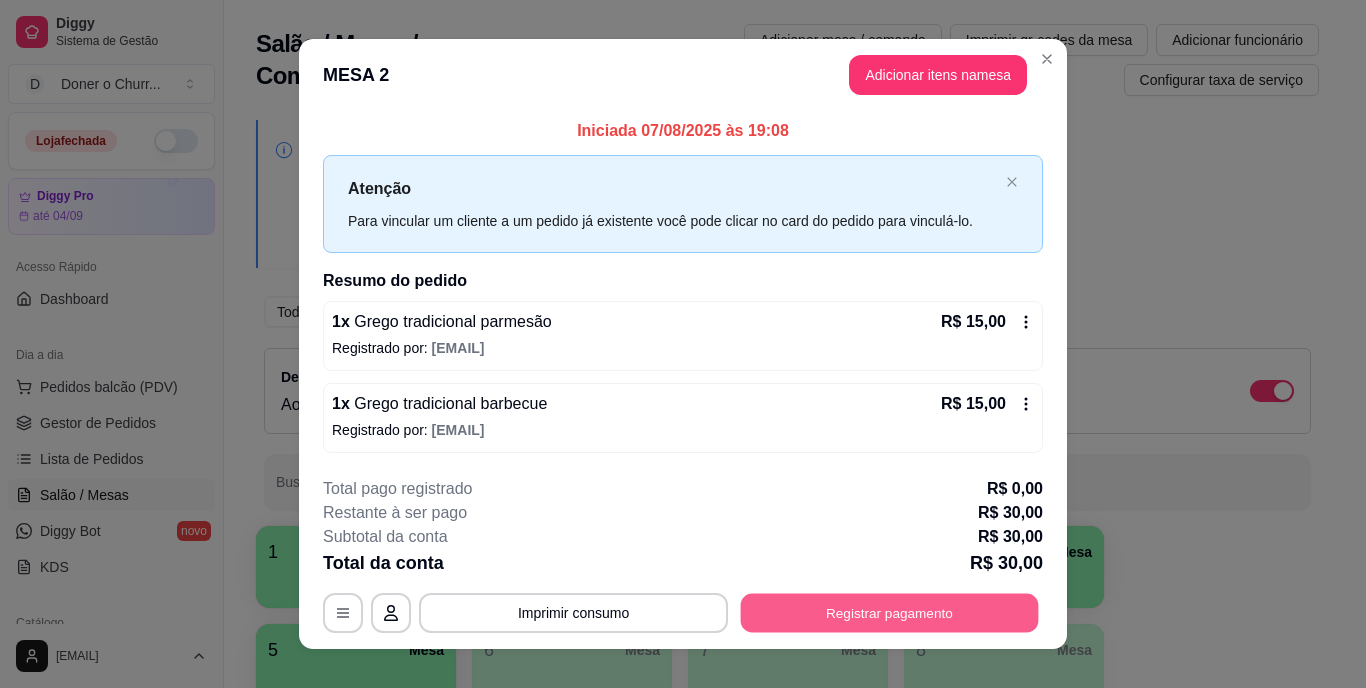 click on "Registrar pagamento" at bounding box center [890, 612] 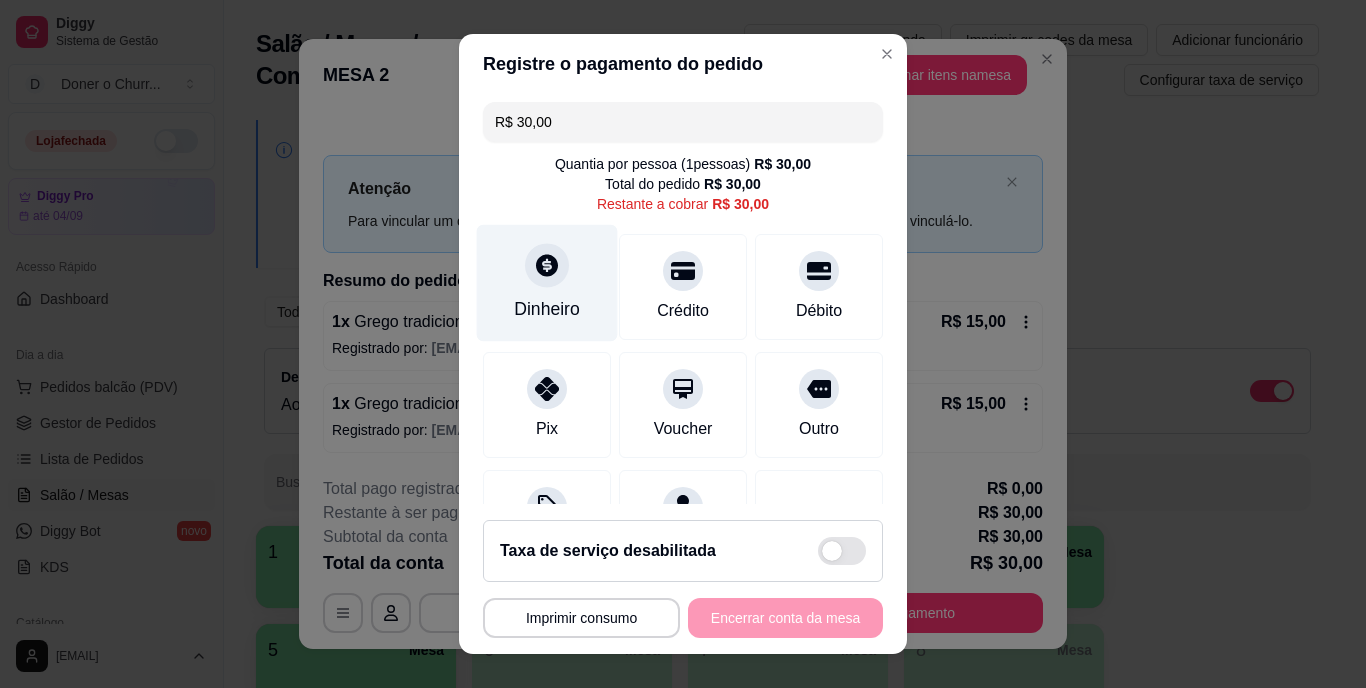 click on "Dinheiro" at bounding box center (547, 310) 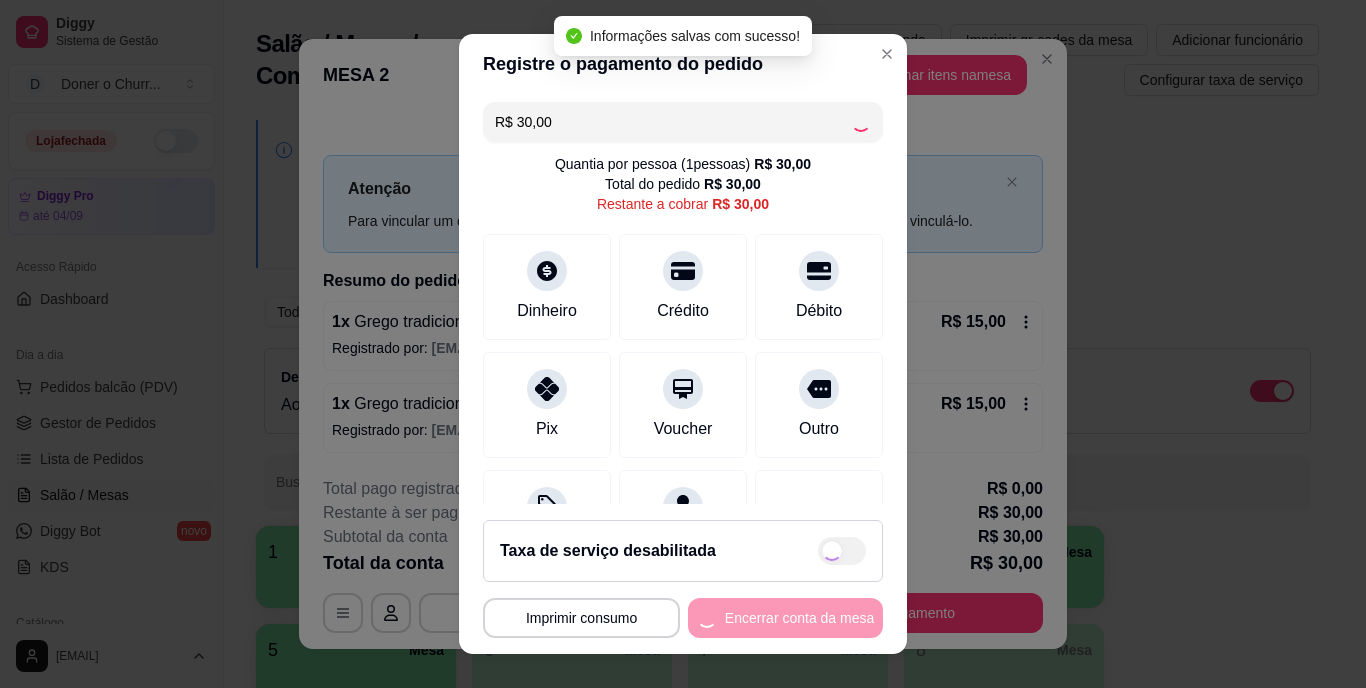 type on "R$ 0,00" 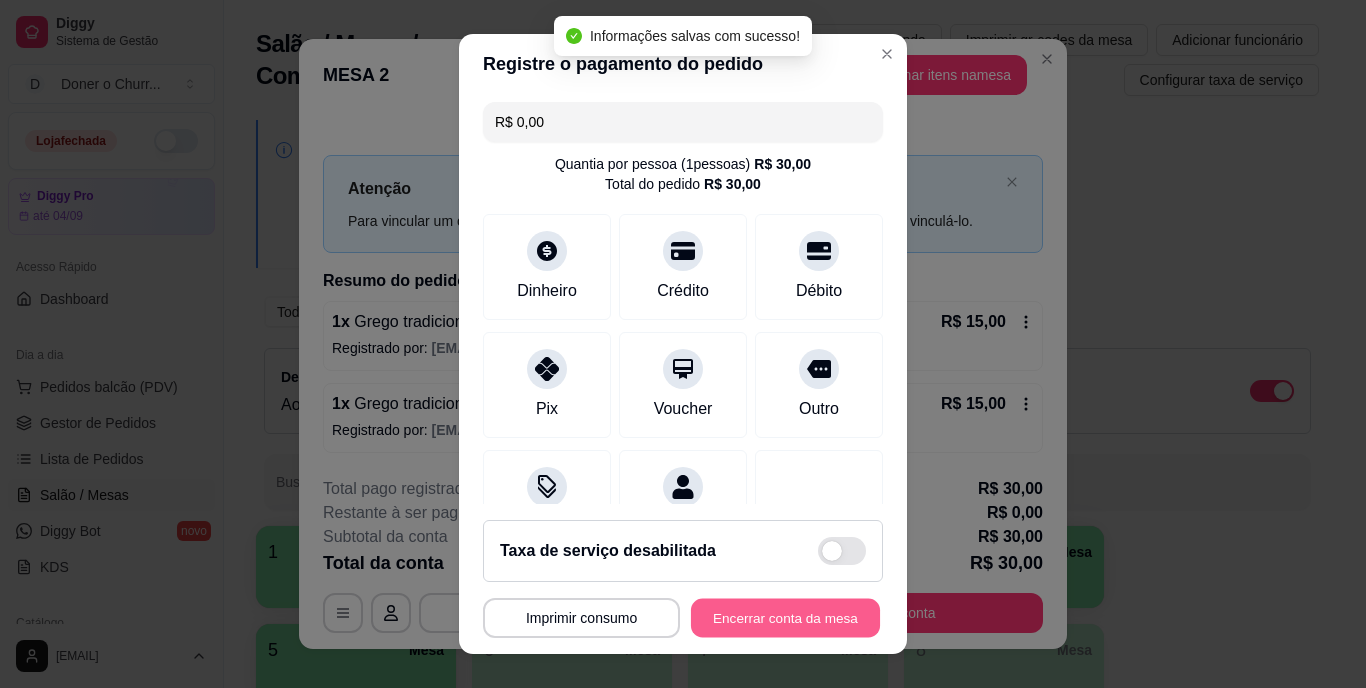 click on "Encerrar conta da mesa" at bounding box center [785, 617] 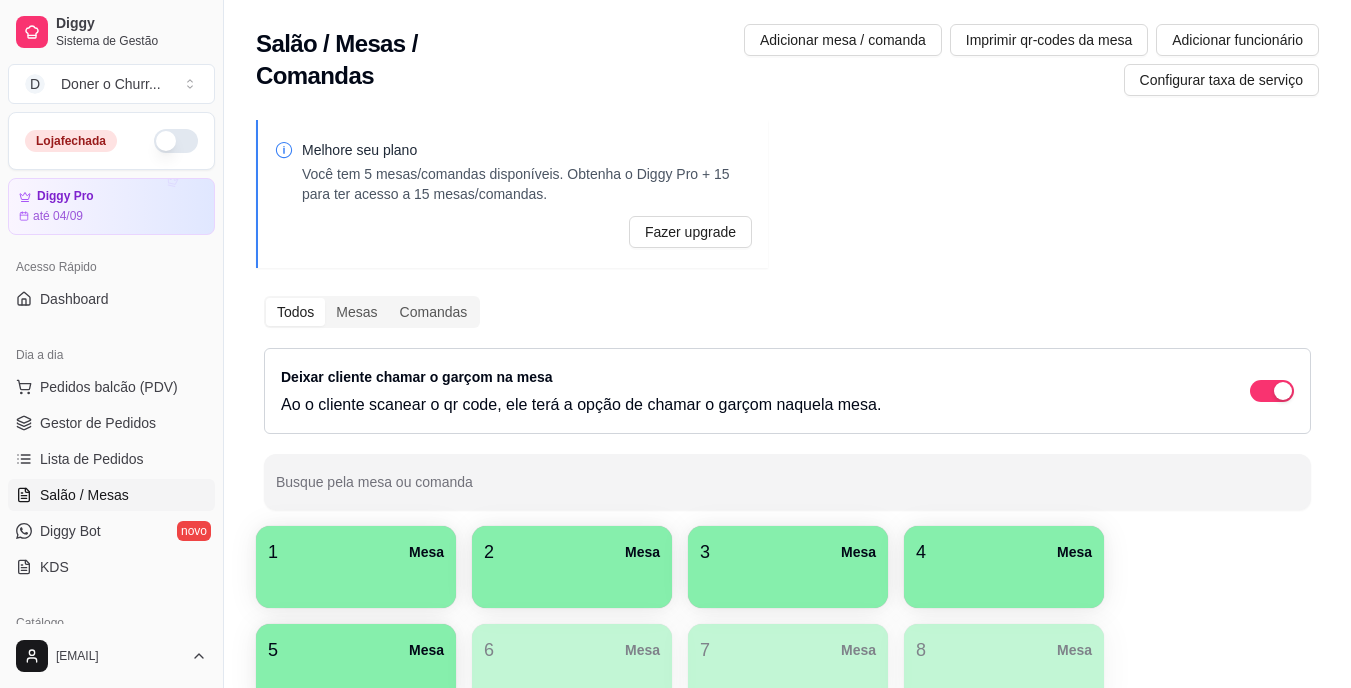 click on "1 Mesa" at bounding box center (356, 552) 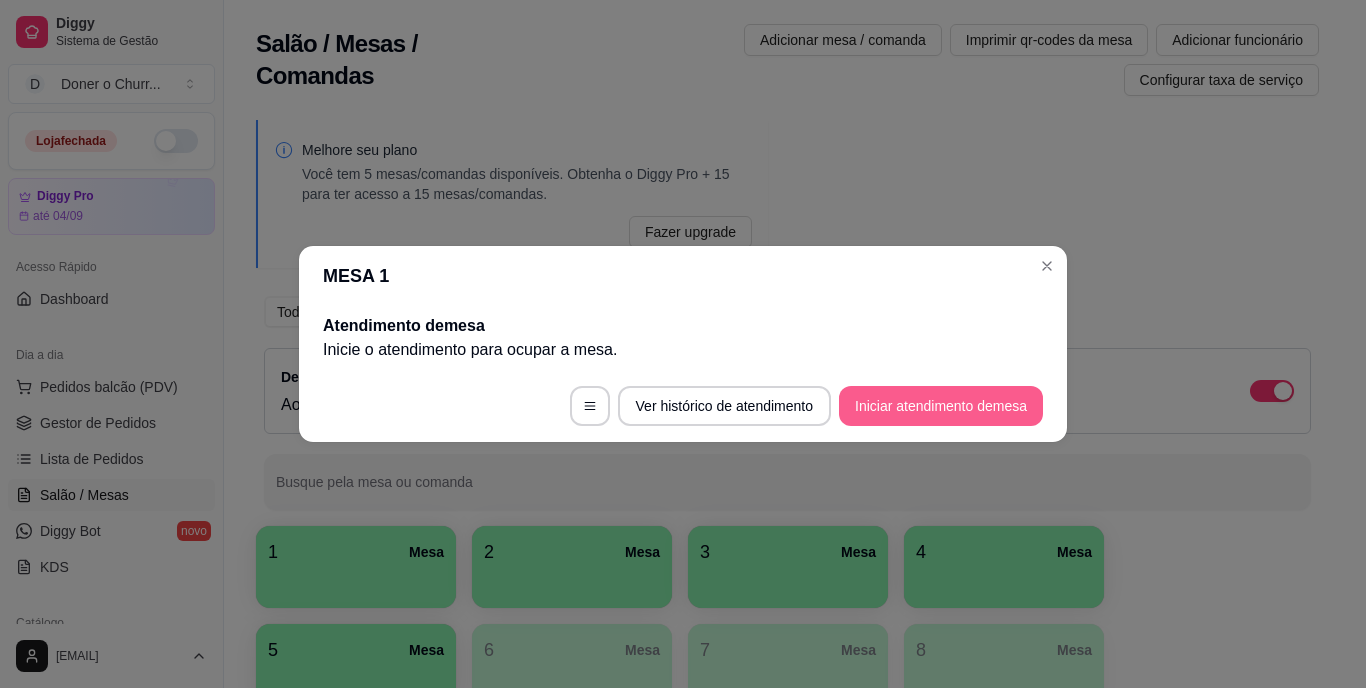 click on "Iniciar atendimento de  mesa" at bounding box center [941, 406] 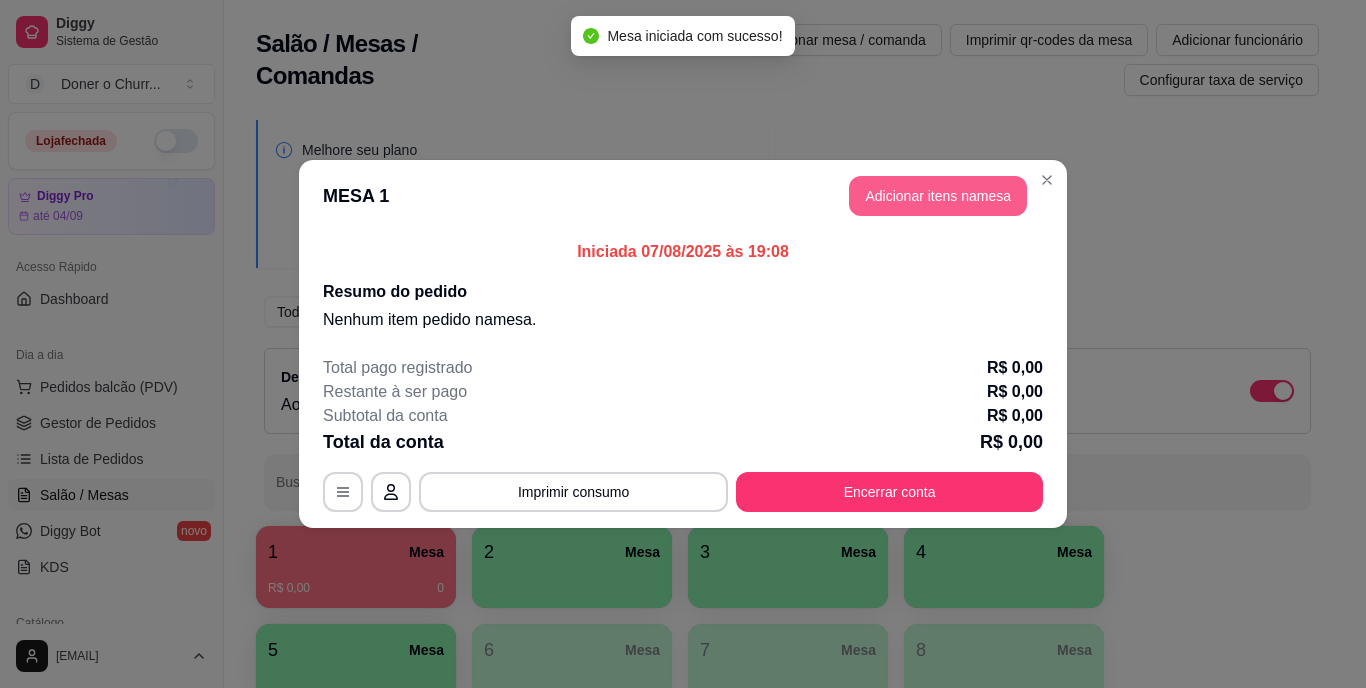 click on "Adicionar itens na  mesa" at bounding box center [938, 196] 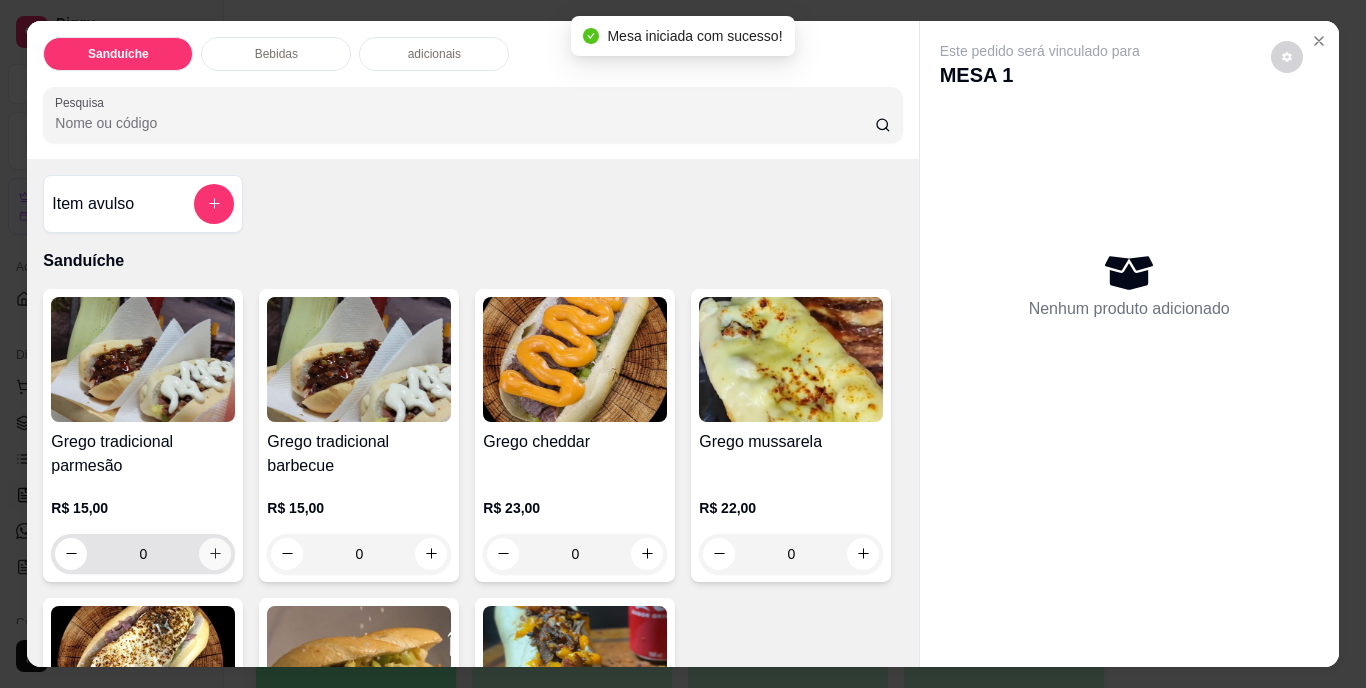 click 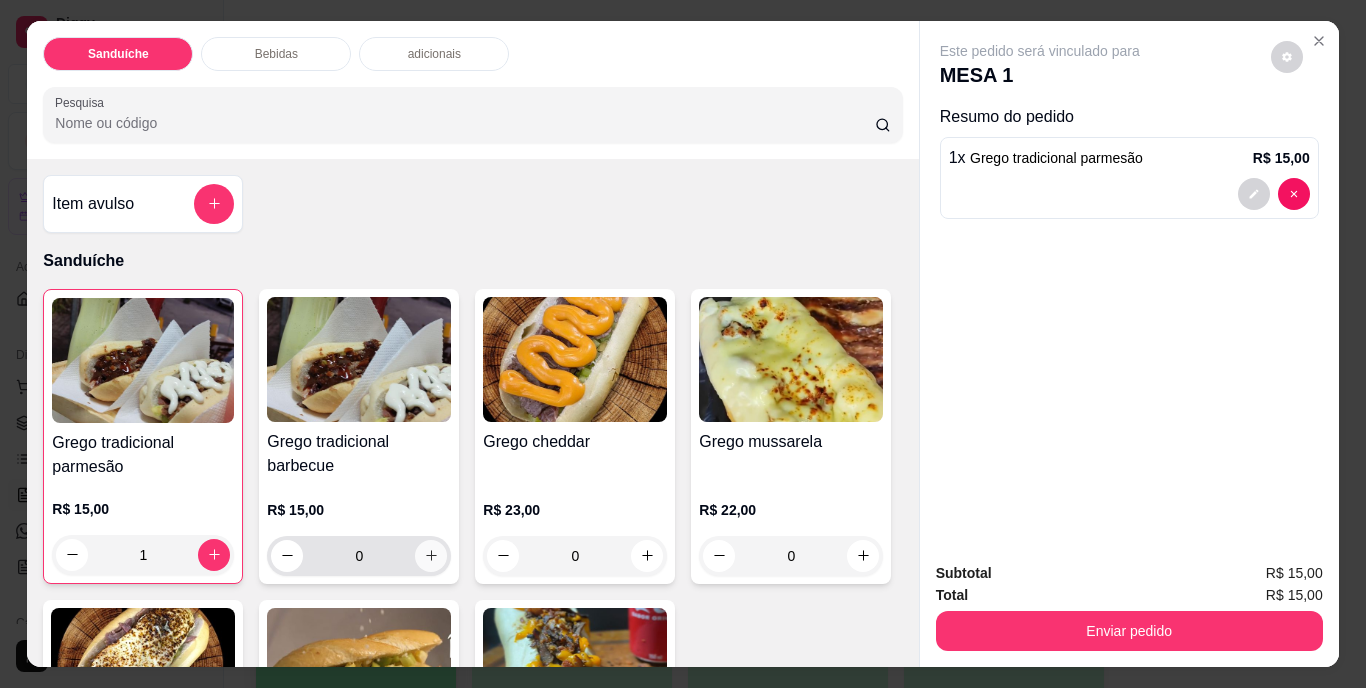 click 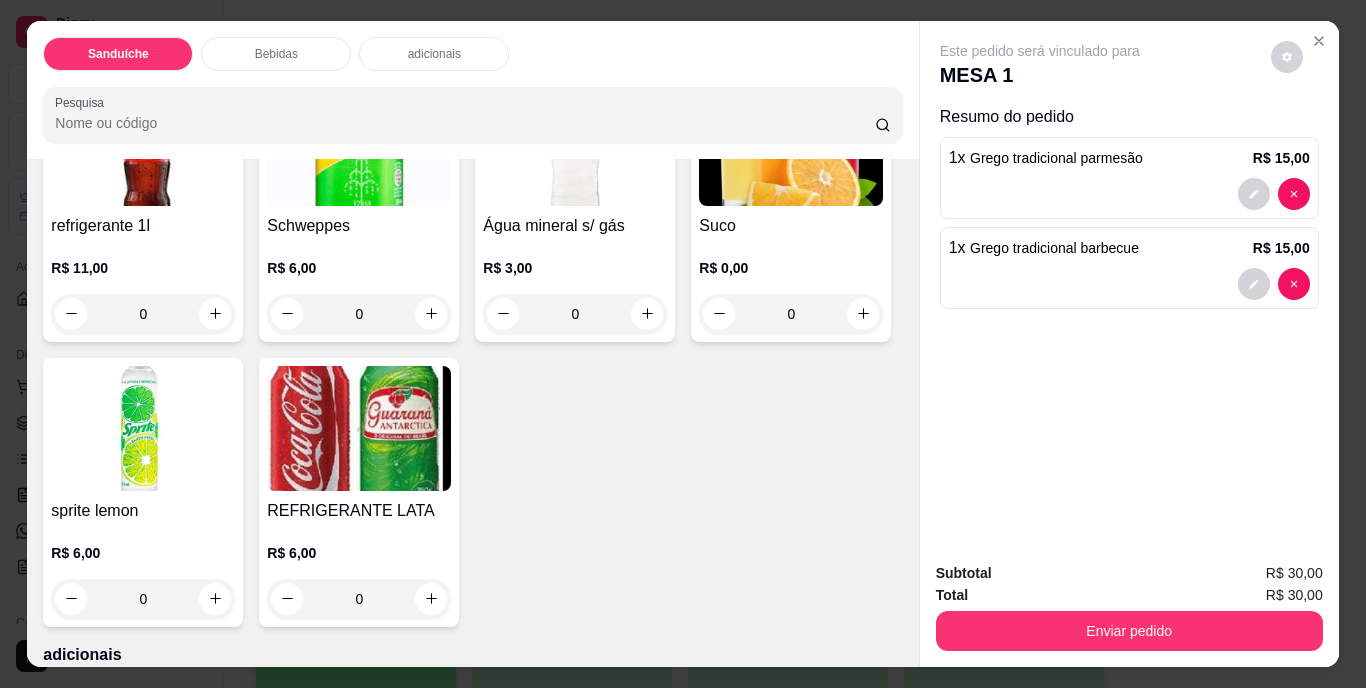 scroll, scrollTop: 900, scrollLeft: 0, axis: vertical 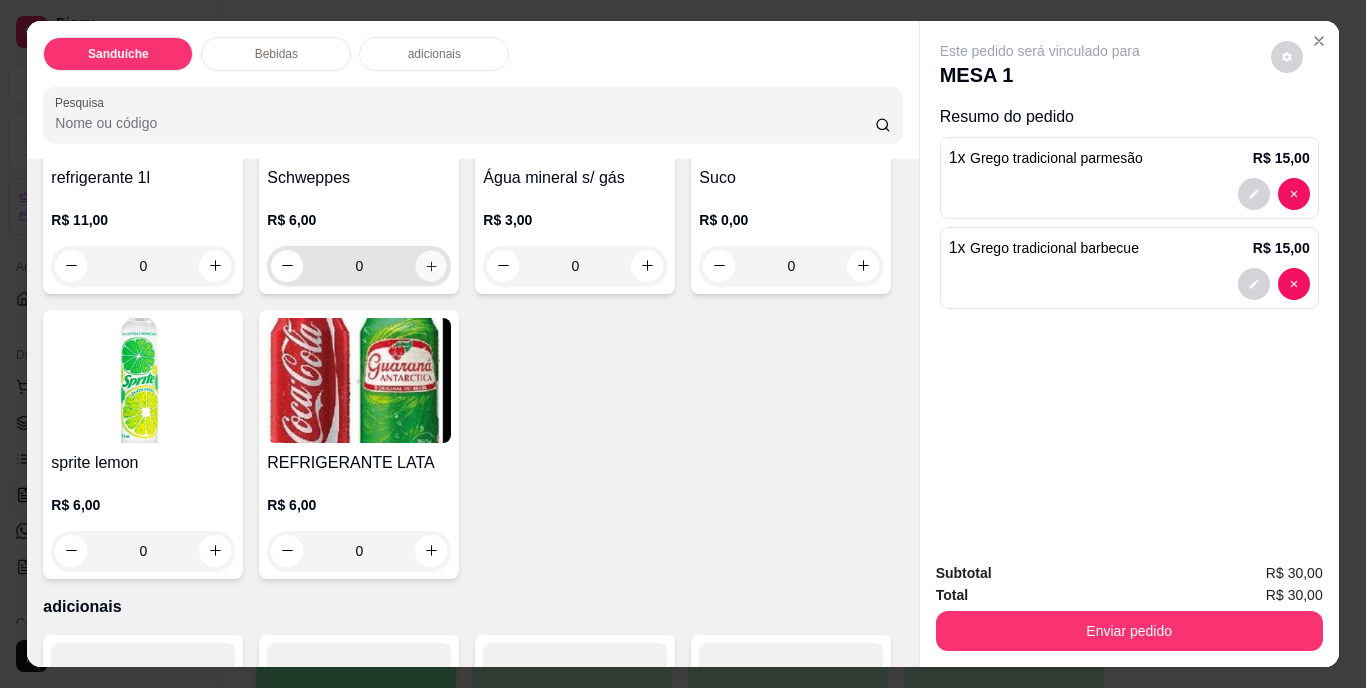 click at bounding box center (431, 265) 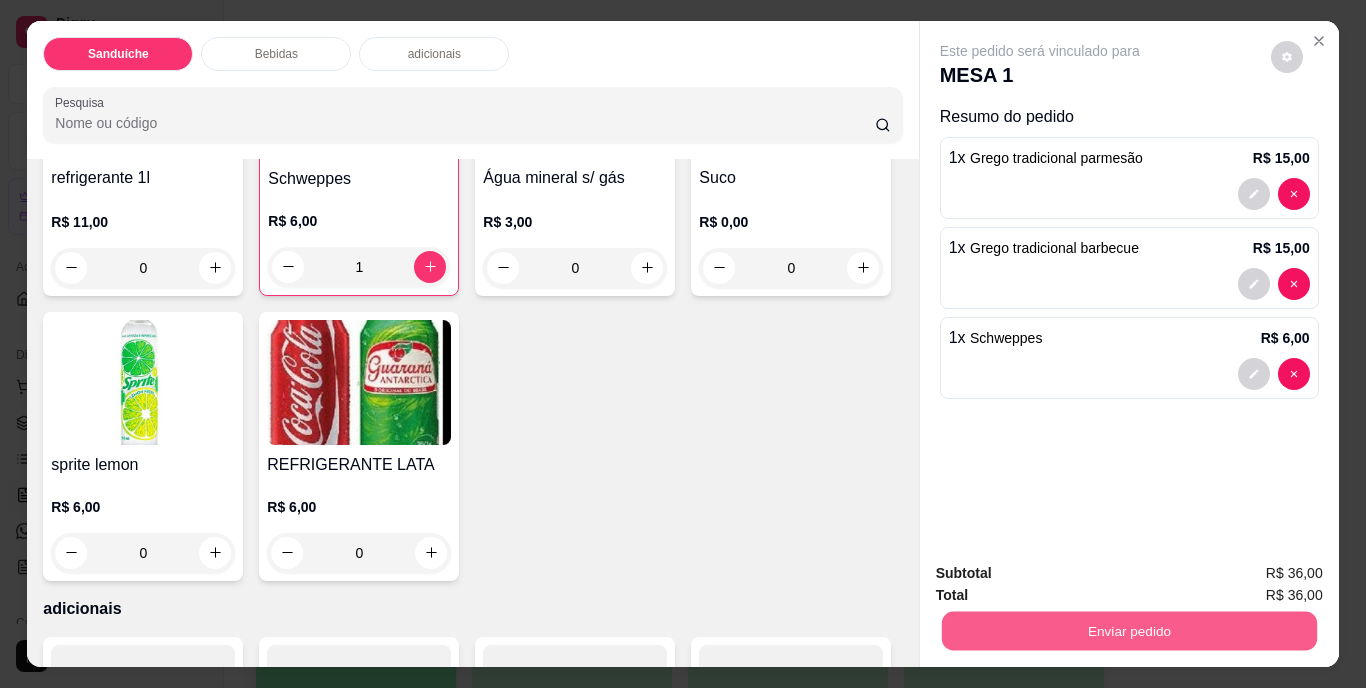 click on "Enviar pedido" at bounding box center [1128, 631] 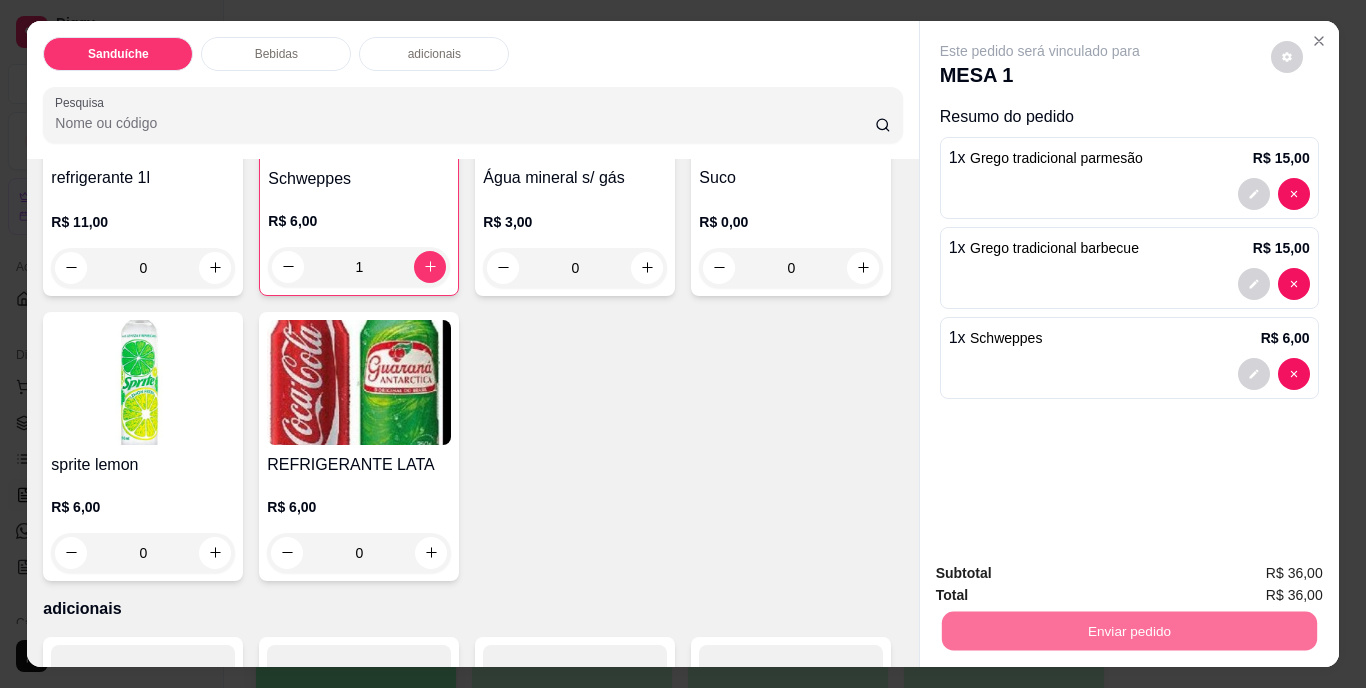 click on "Não registrar e enviar pedido" at bounding box center (1063, 575) 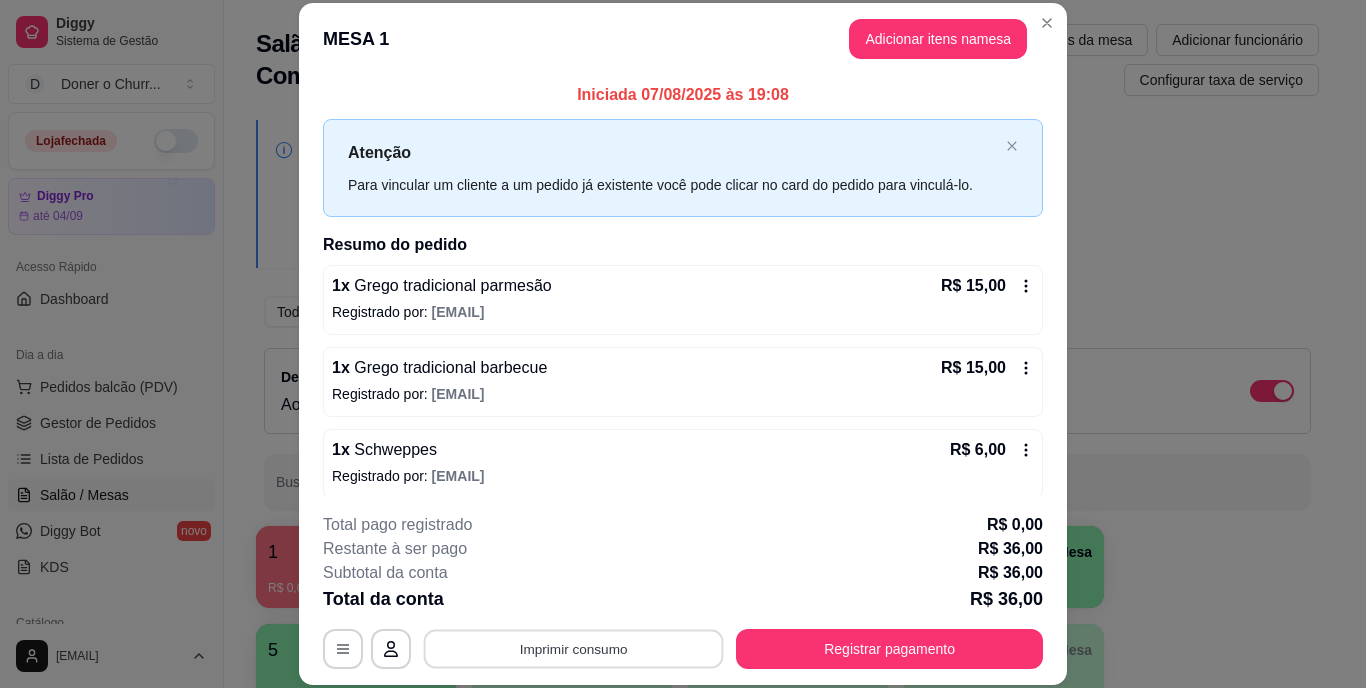 click on "Imprimir consumo" at bounding box center (574, 648) 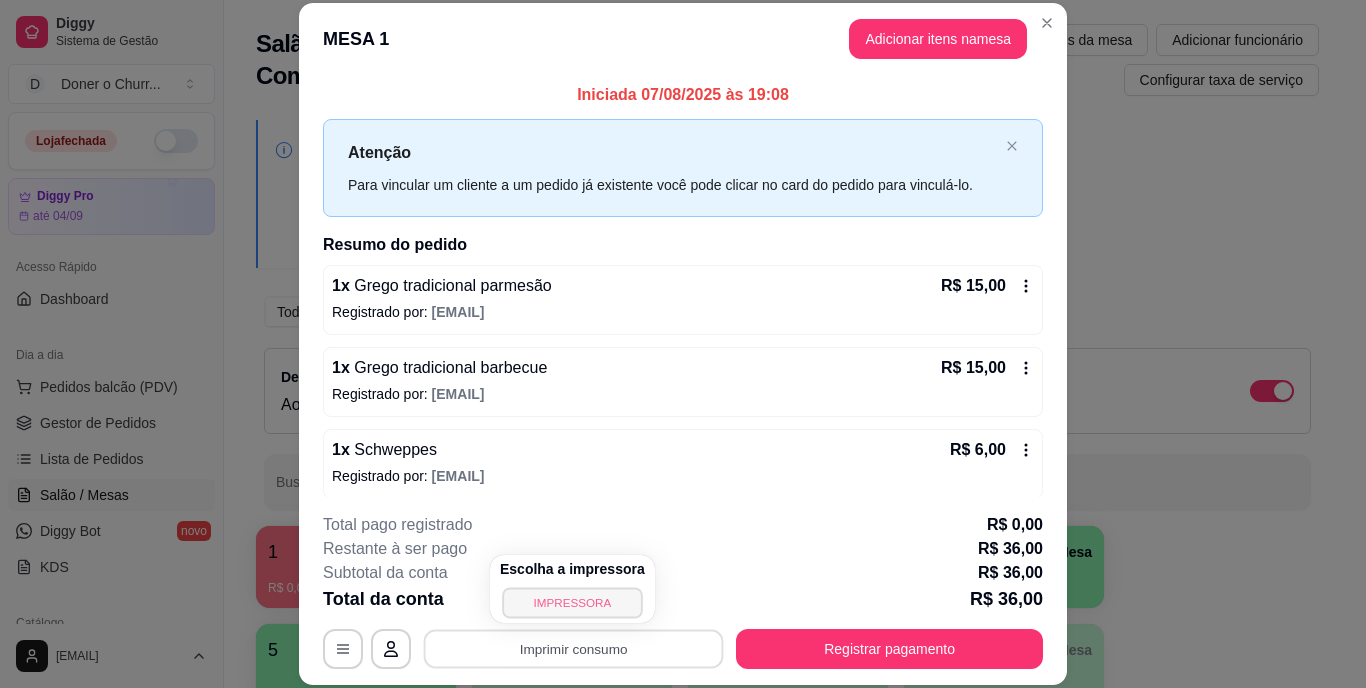 click on "IMPRESSORA" at bounding box center (572, 602) 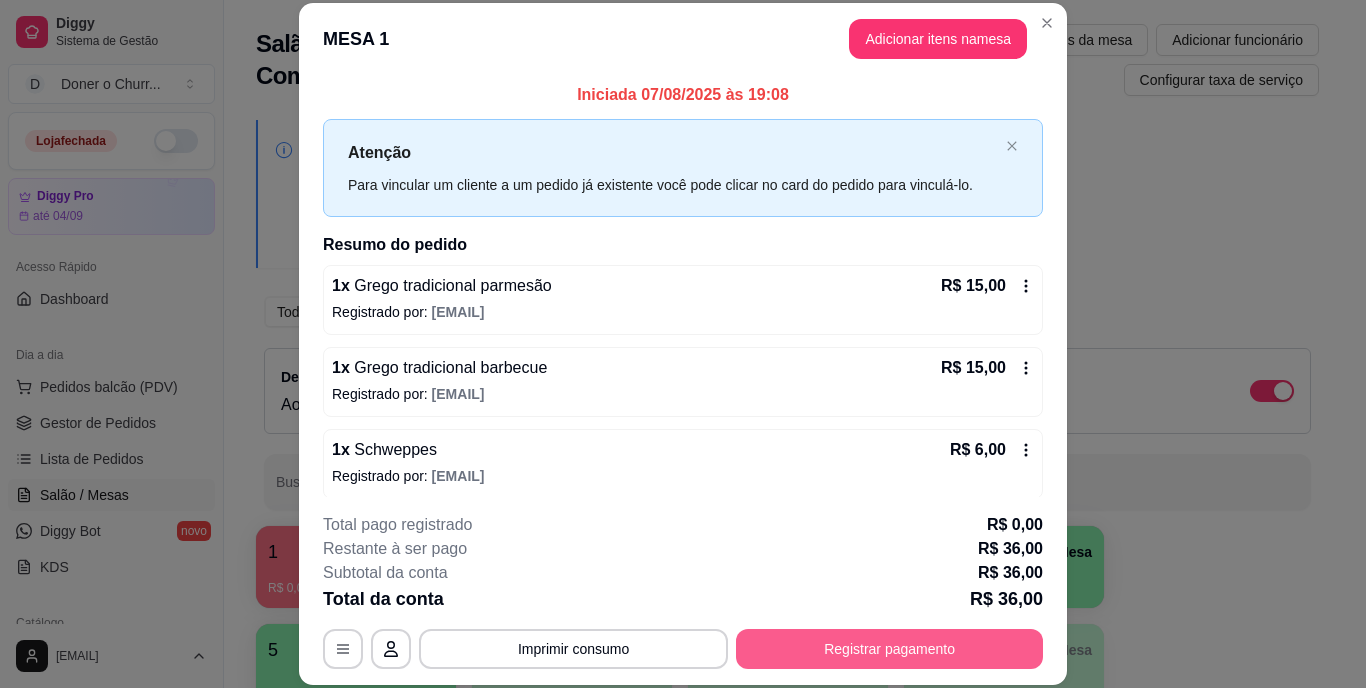 click on "Registrar pagamento" at bounding box center [889, 649] 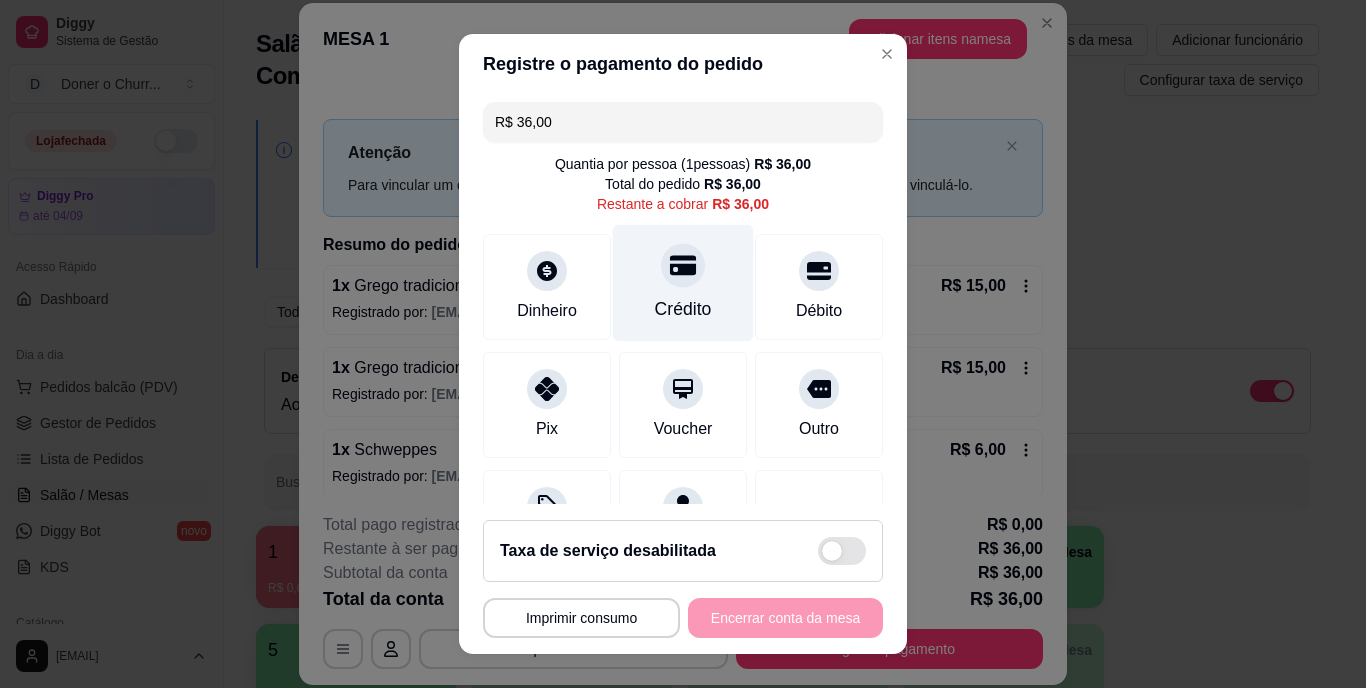 click at bounding box center (683, 266) 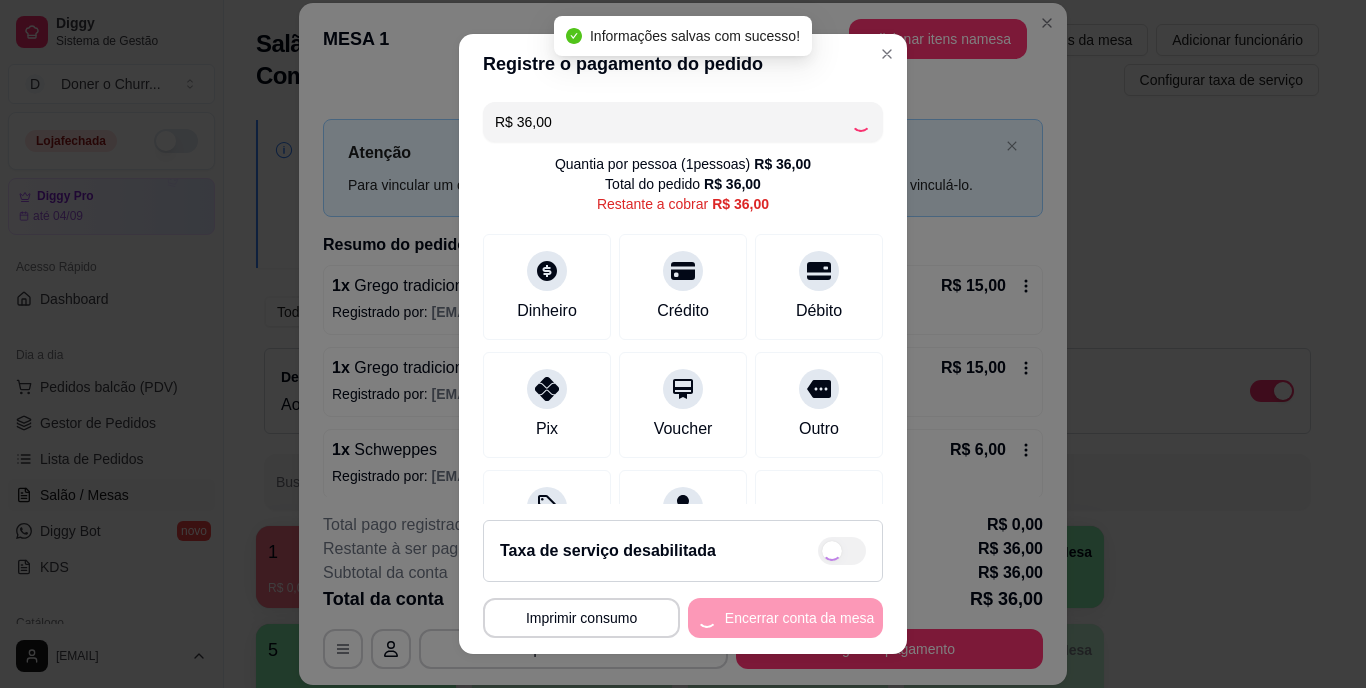 type on "R$ 0,00" 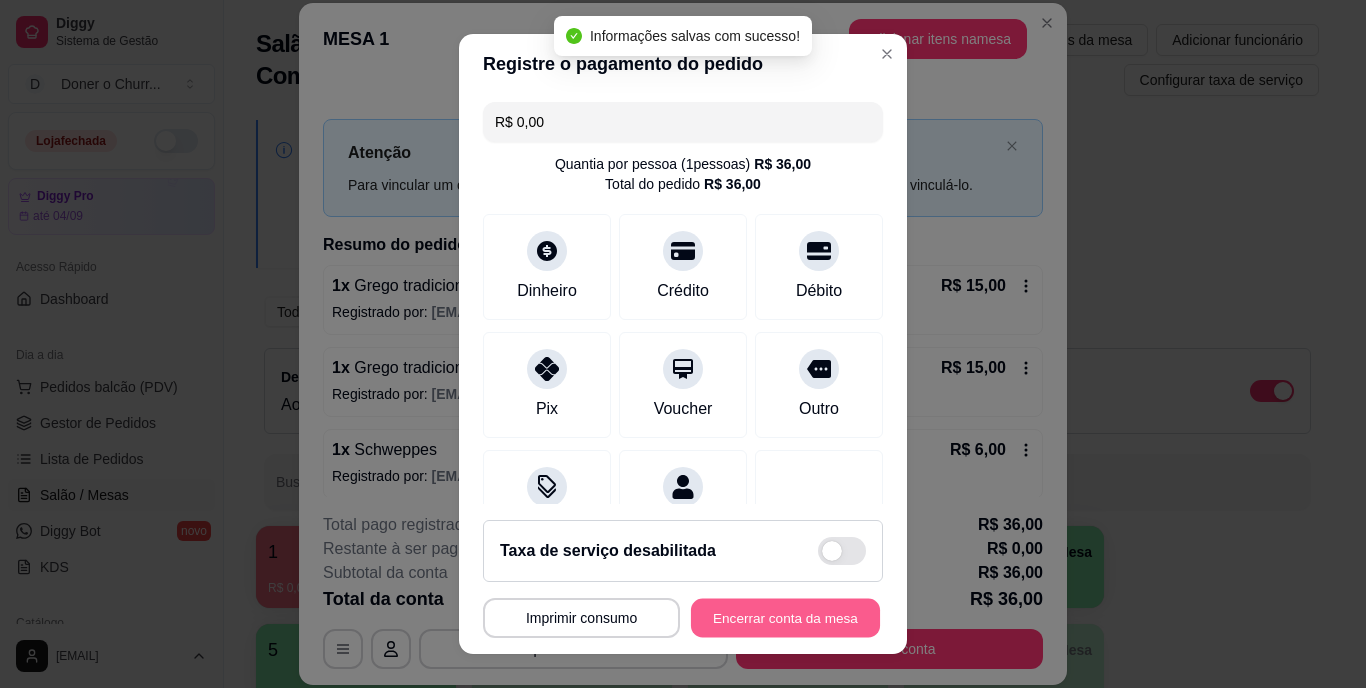click on "Encerrar conta da mesa" at bounding box center (785, 617) 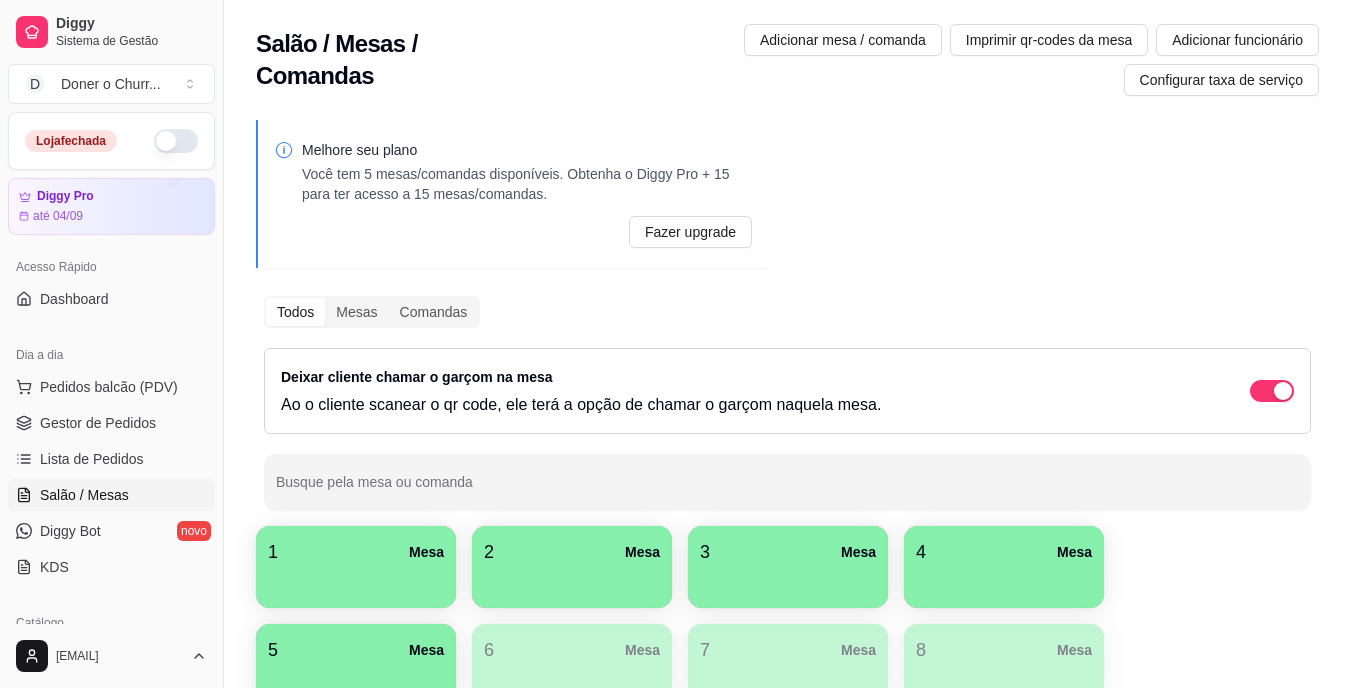 click at bounding box center (356, 581) 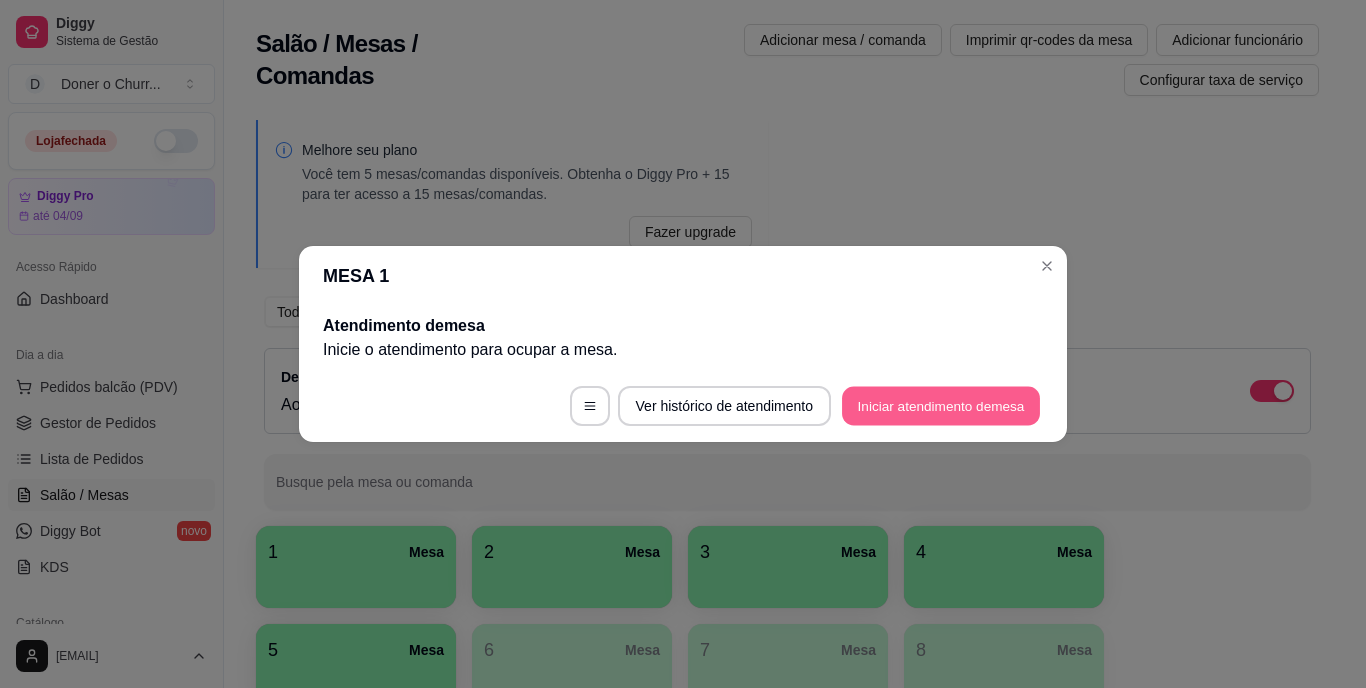 click on "Iniciar atendimento de  mesa" at bounding box center [941, 406] 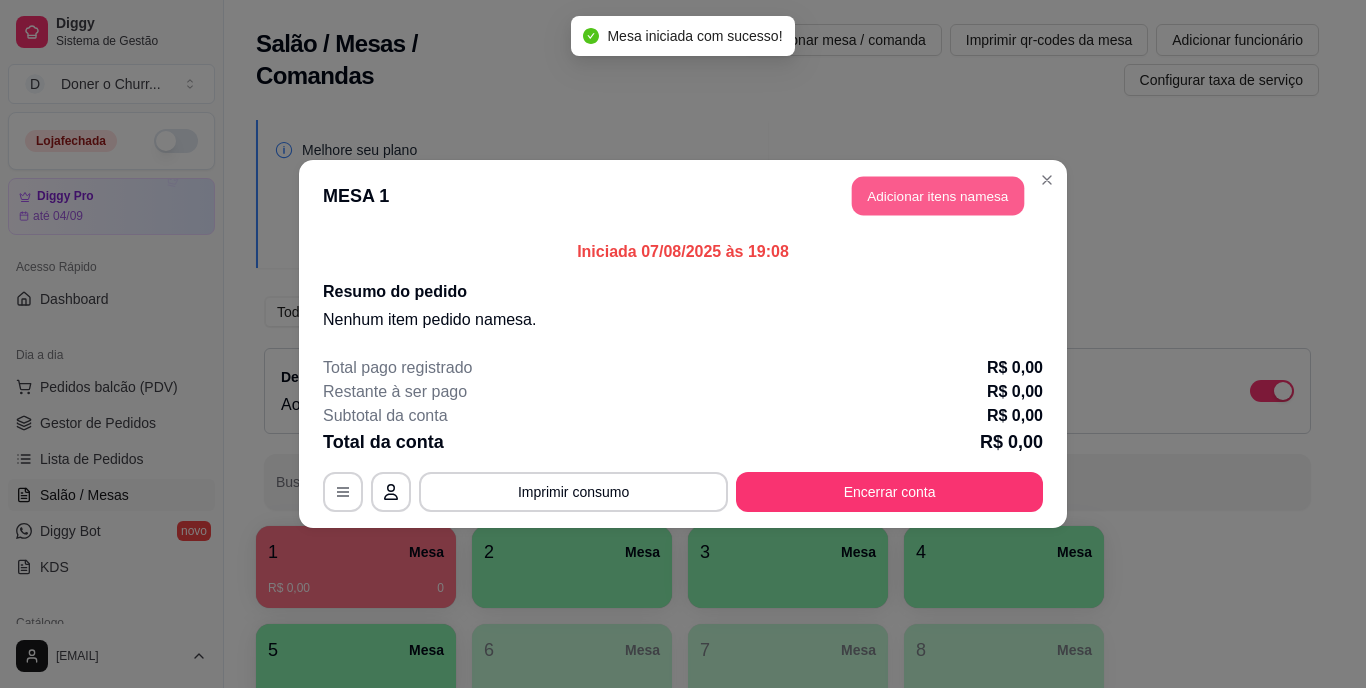 click on "Adicionar itens na  mesa" at bounding box center (938, 196) 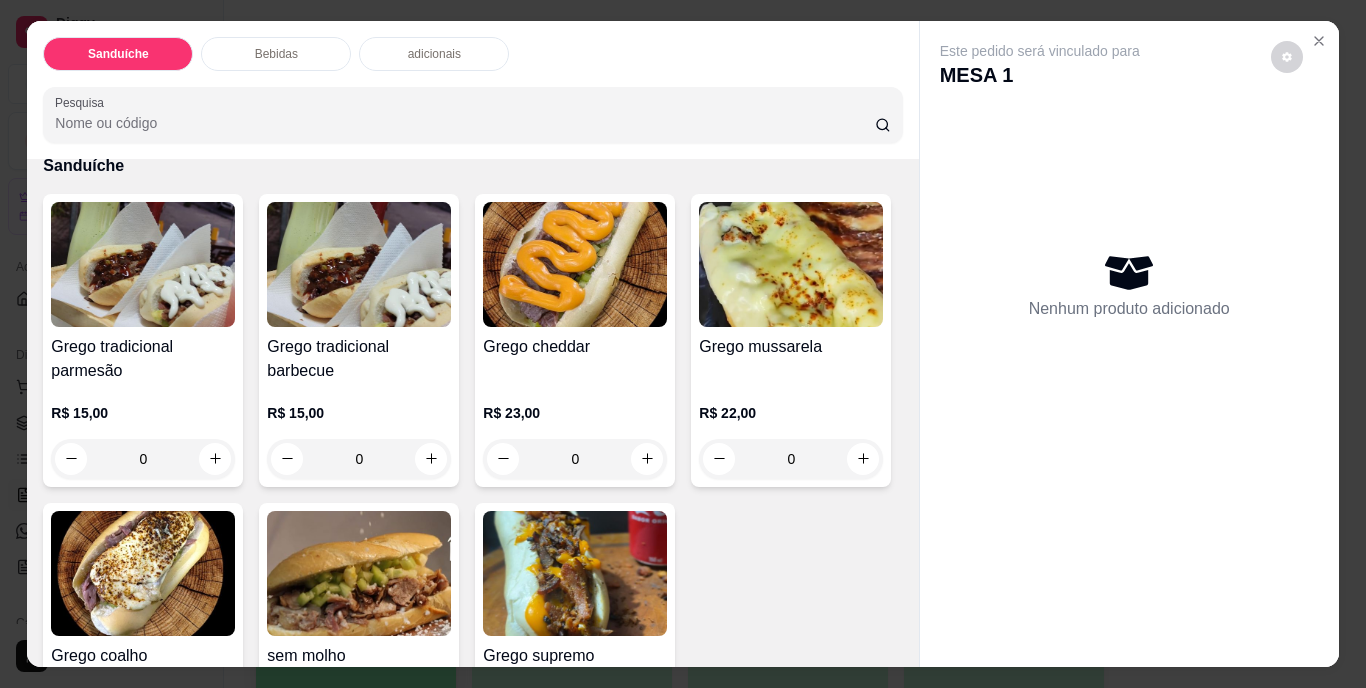 scroll, scrollTop: 120, scrollLeft: 0, axis: vertical 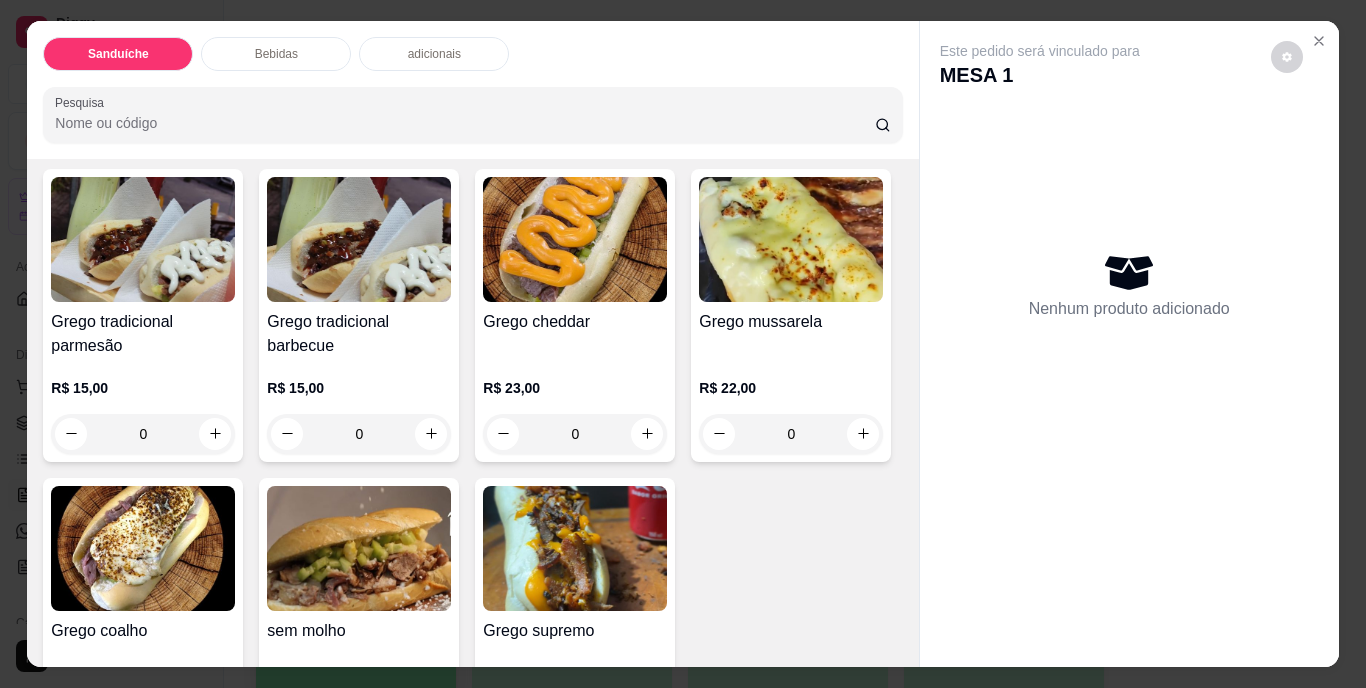 click on "Grego tradicional parmesão   R$ 15,00 0 Grego tradicional barbecue   R$ 15,00 0 Grego cheddar   R$ 23,00 0 Grego mussarela   R$ 22,00 0 Grego coalho   R$ 24,00 0 sem molho   R$ 15,00 0 Grego supremo   R$ 24,00 0" at bounding box center (472, 458) 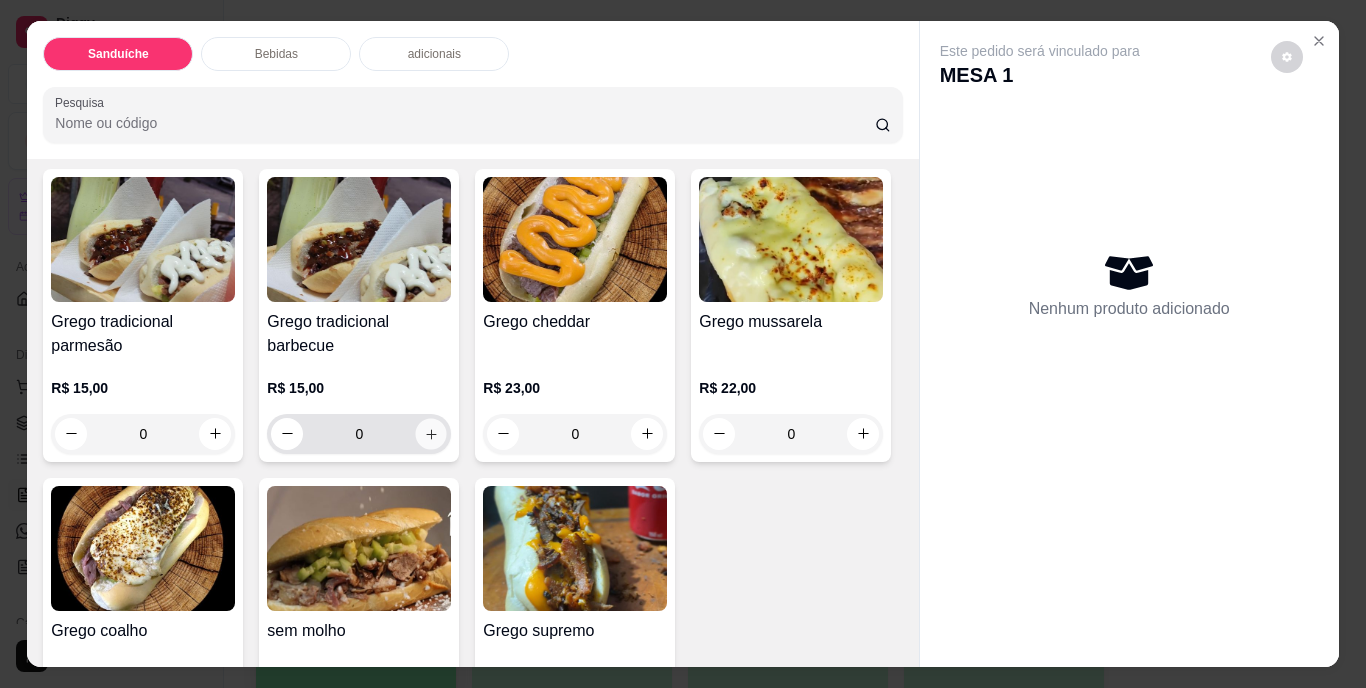 click 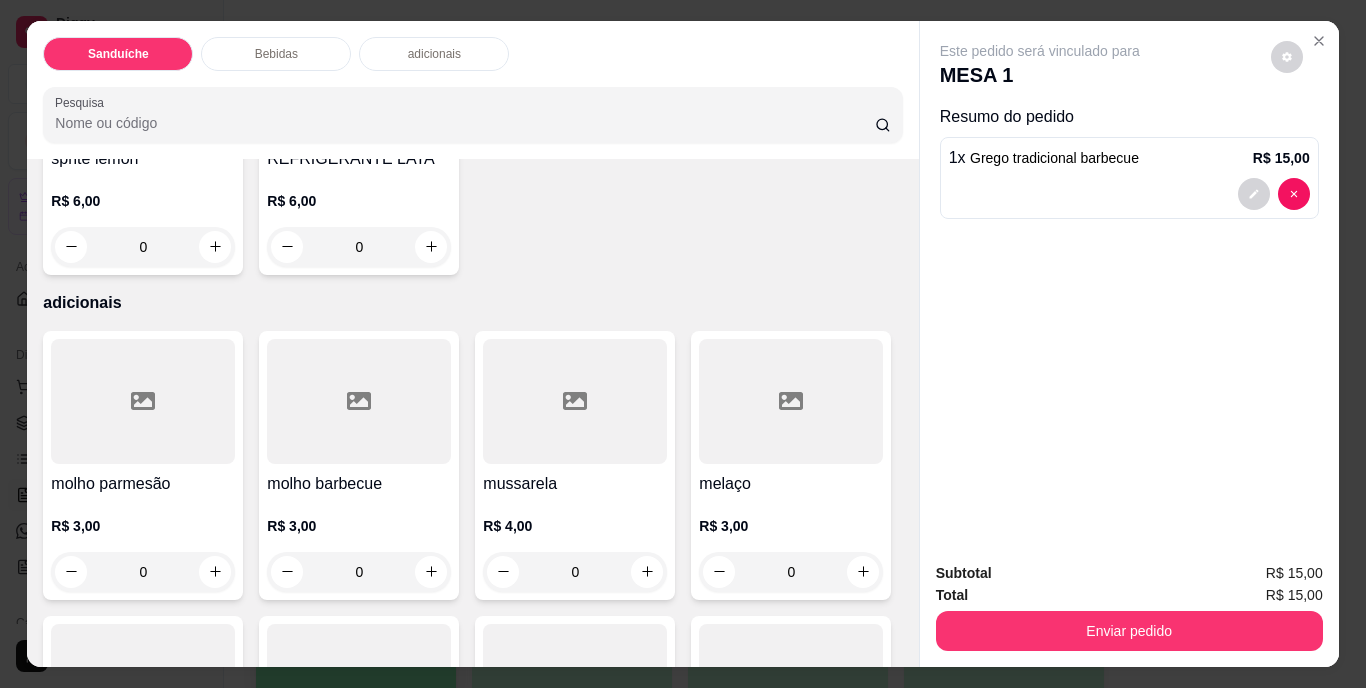 scroll, scrollTop: 1248, scrollLeft: 0, axis: vertical 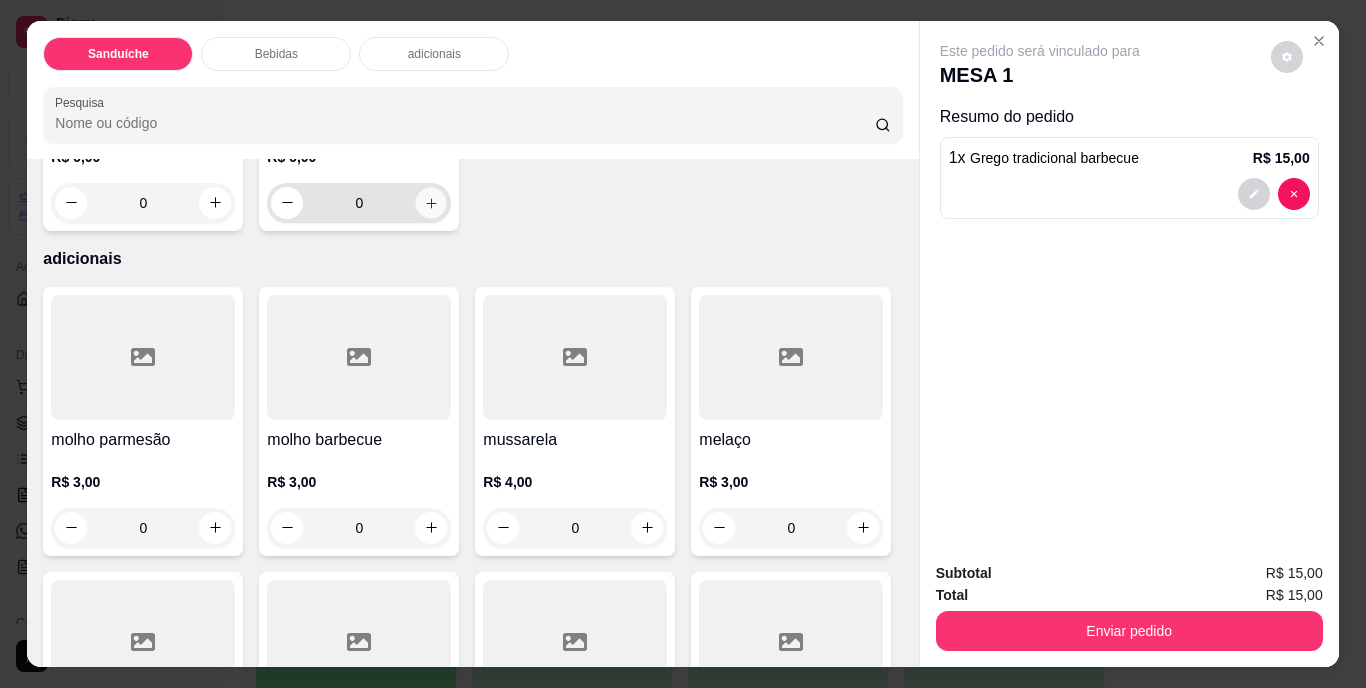 click 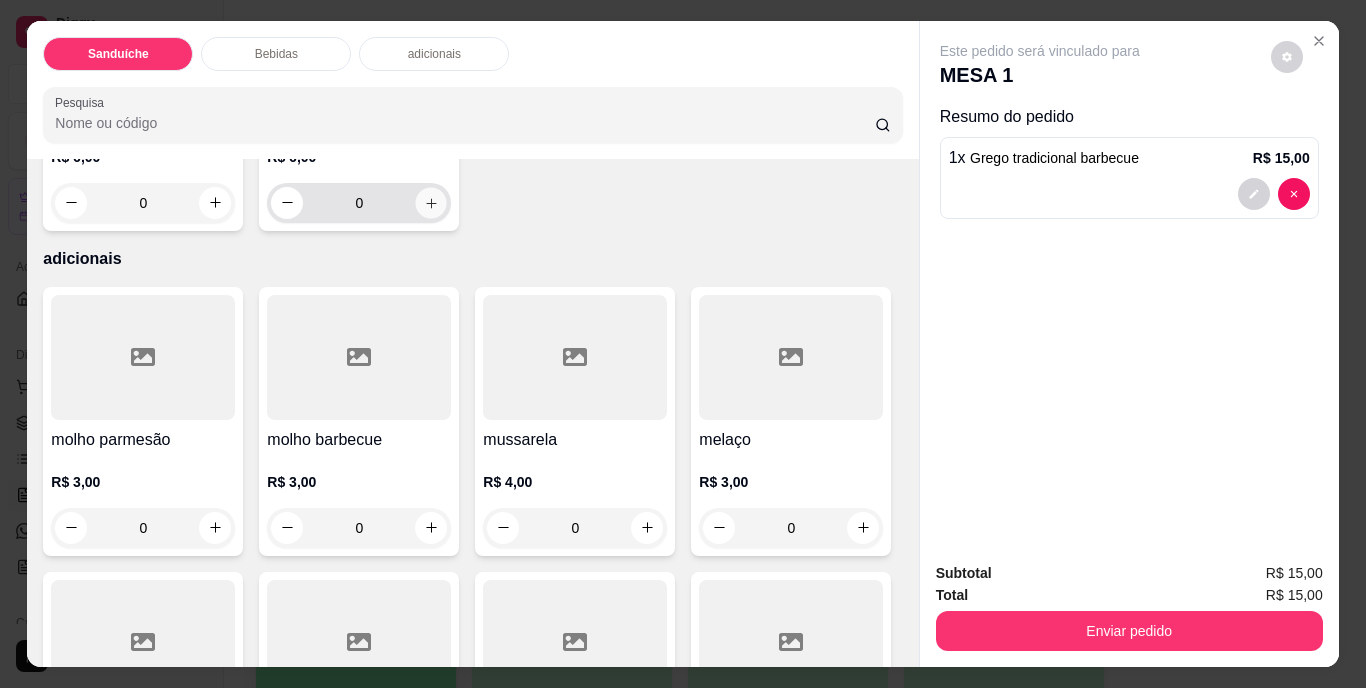 type on "1" 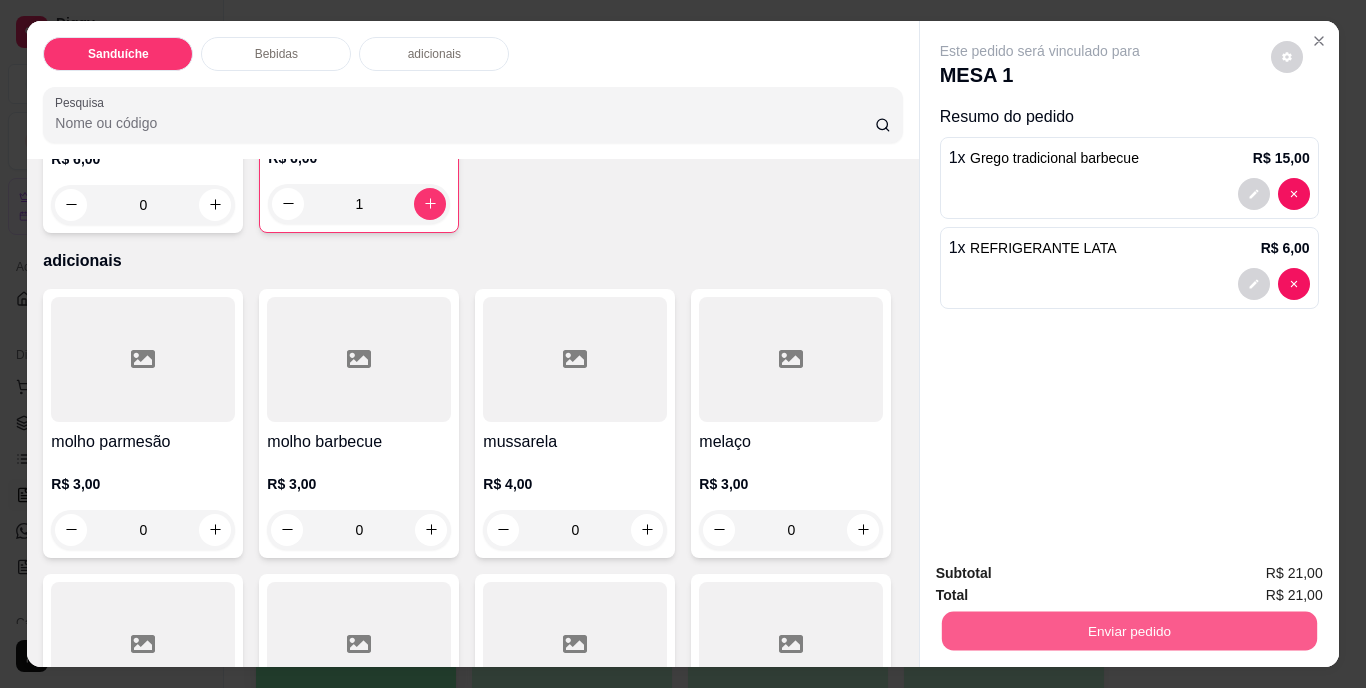click on "Enviar pedido" at bounding box center [1128, 631] 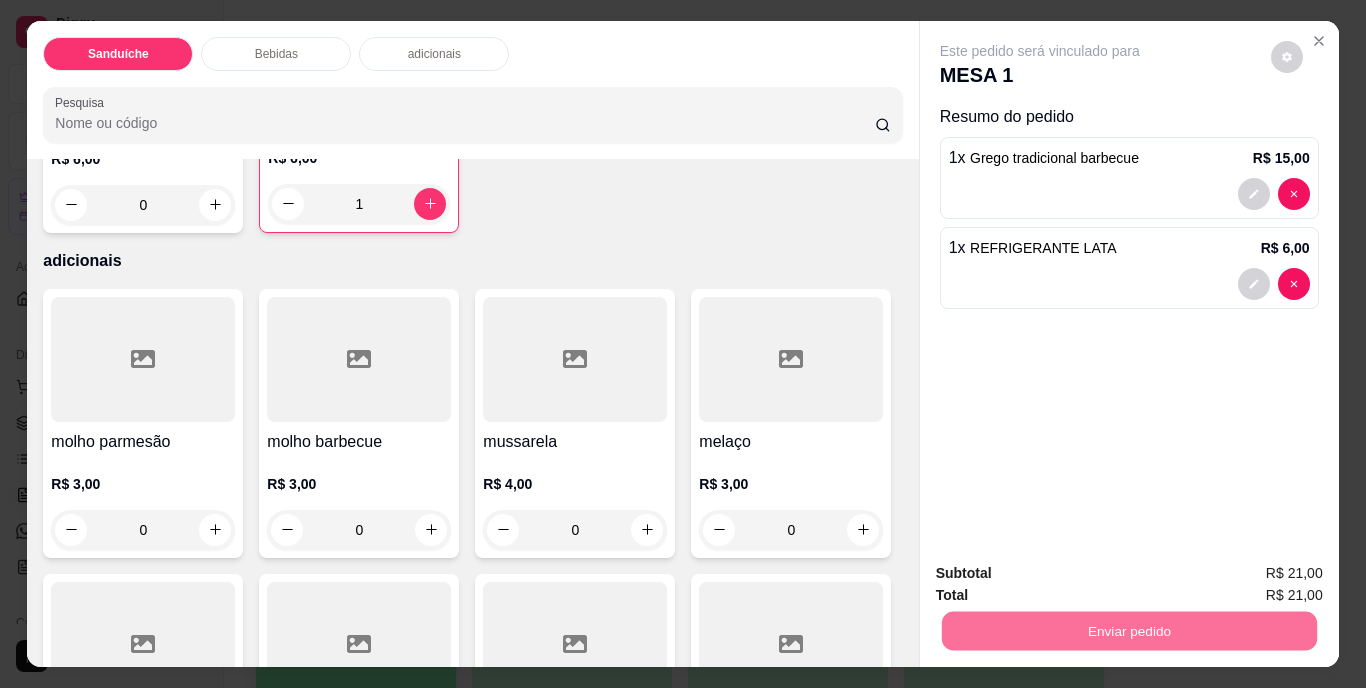 click on "Não registrar e enviar pedido" at bounding box center [1063, 574] 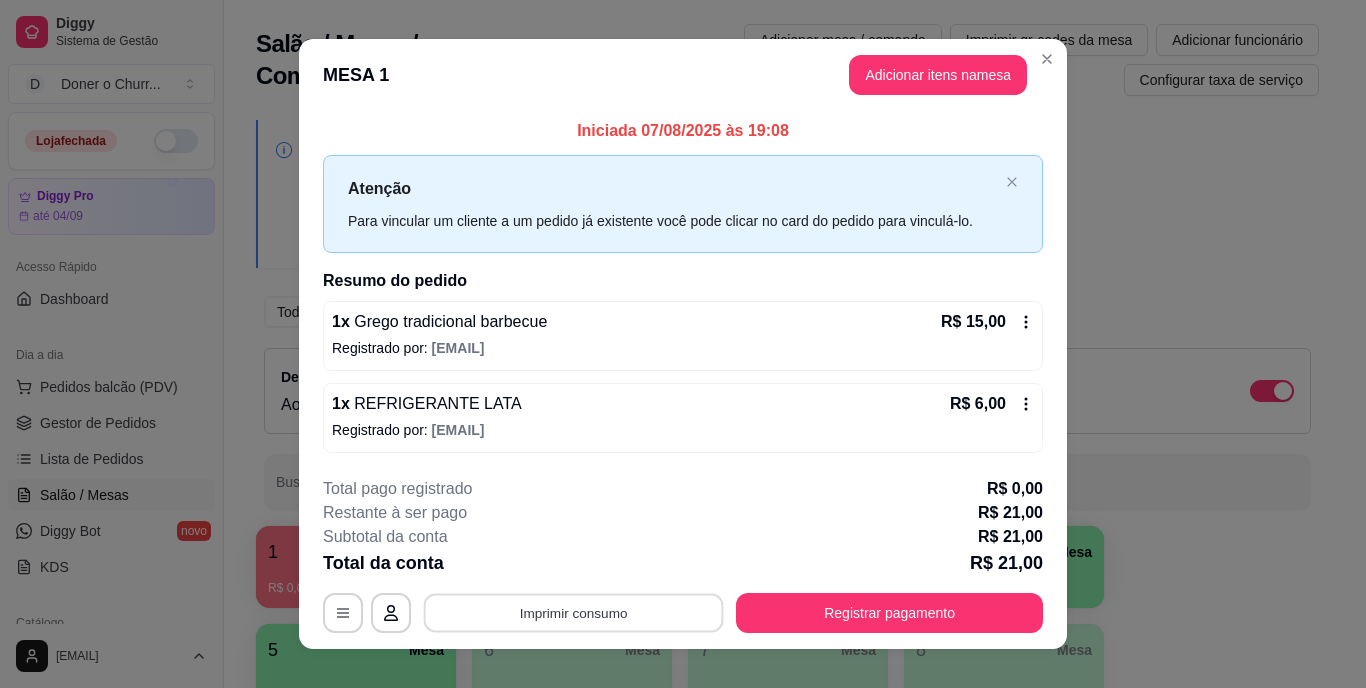 click on "Imprimir consumo" at bounding box center (574, 612) 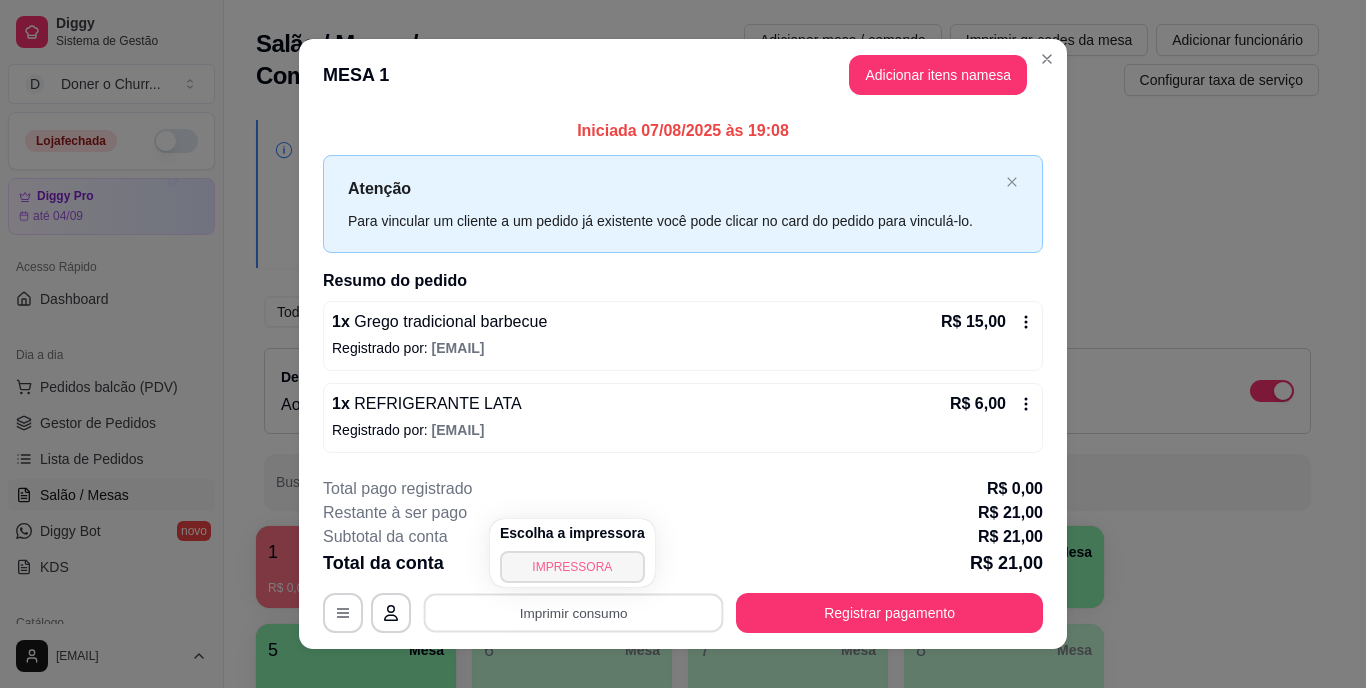 click on "IMPRESSORA" at bounding box center [572, 567] 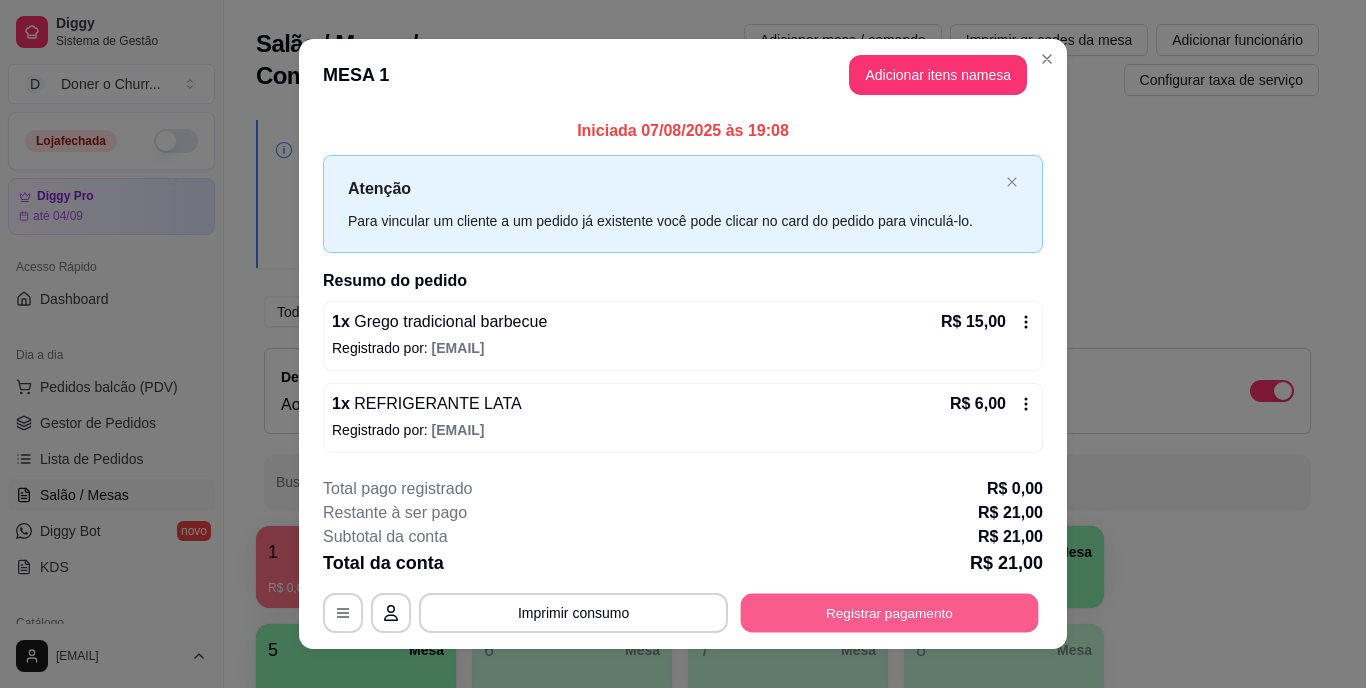 click on "Registrar pagamento" at bounding box center [890, 612] 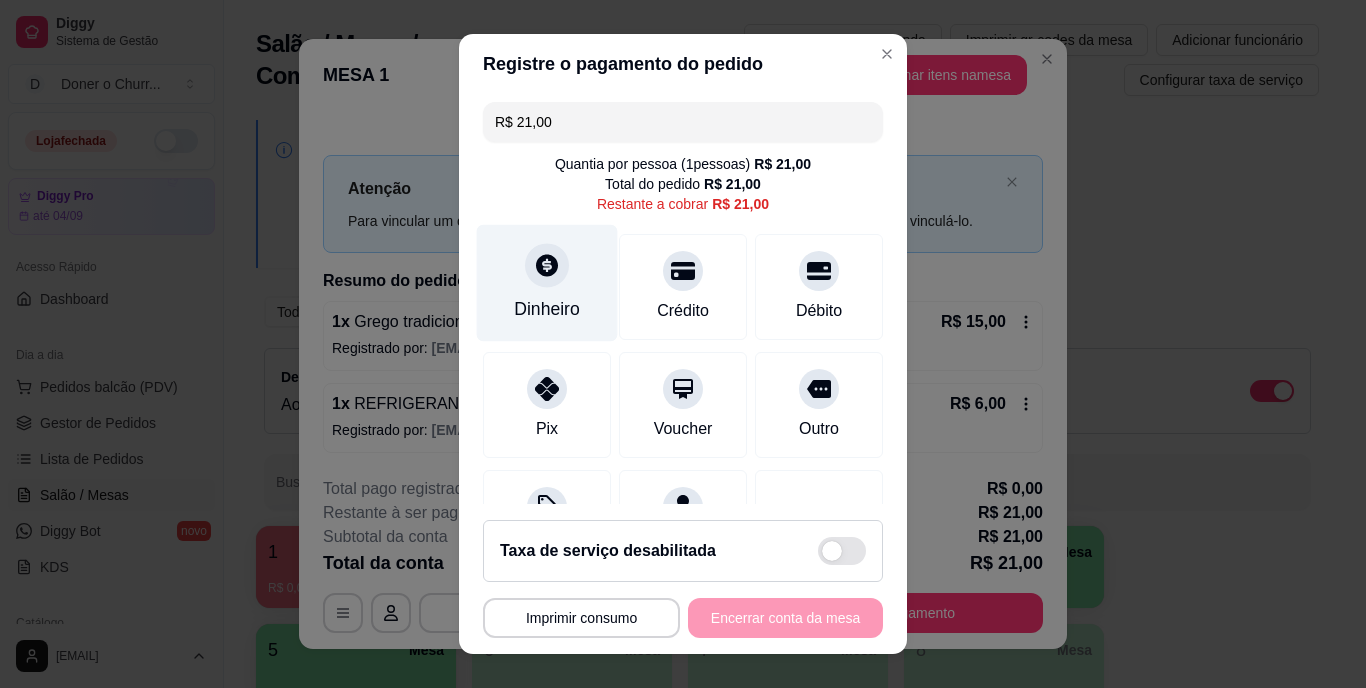 click at bounding box center (547, 266) 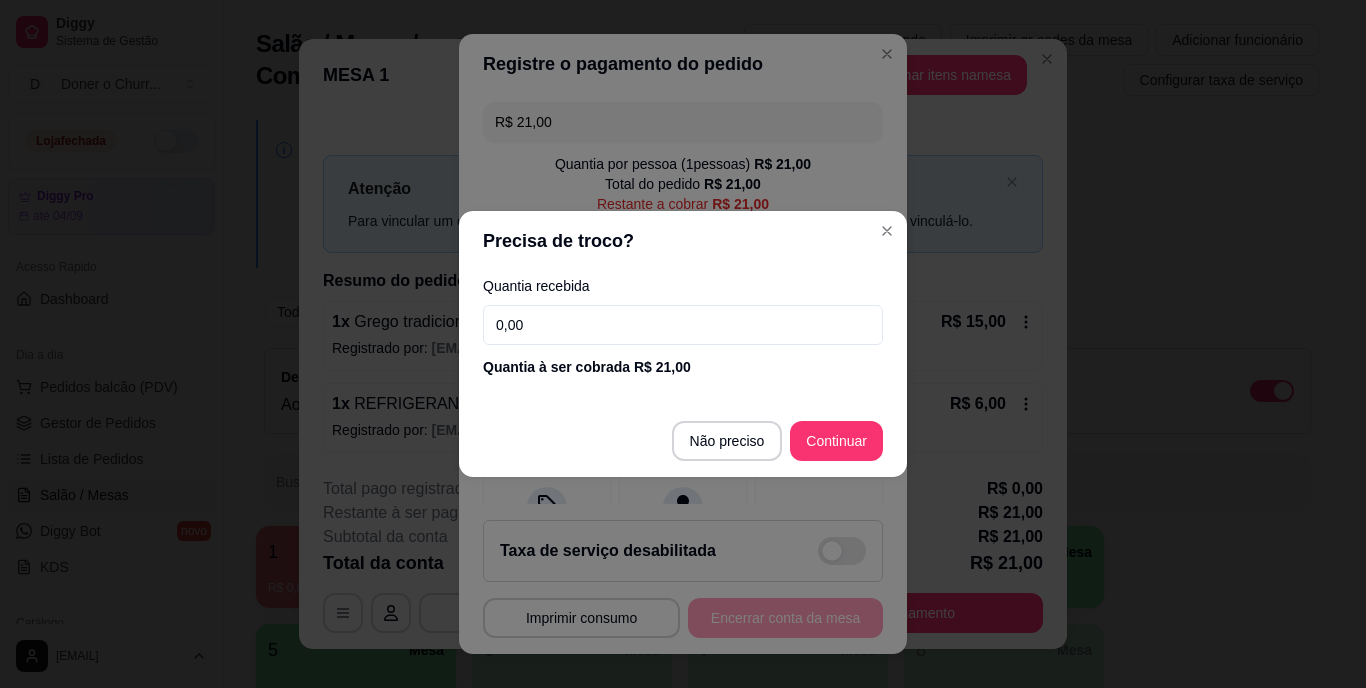 click on "0,00" at bounding box center [683, 325] 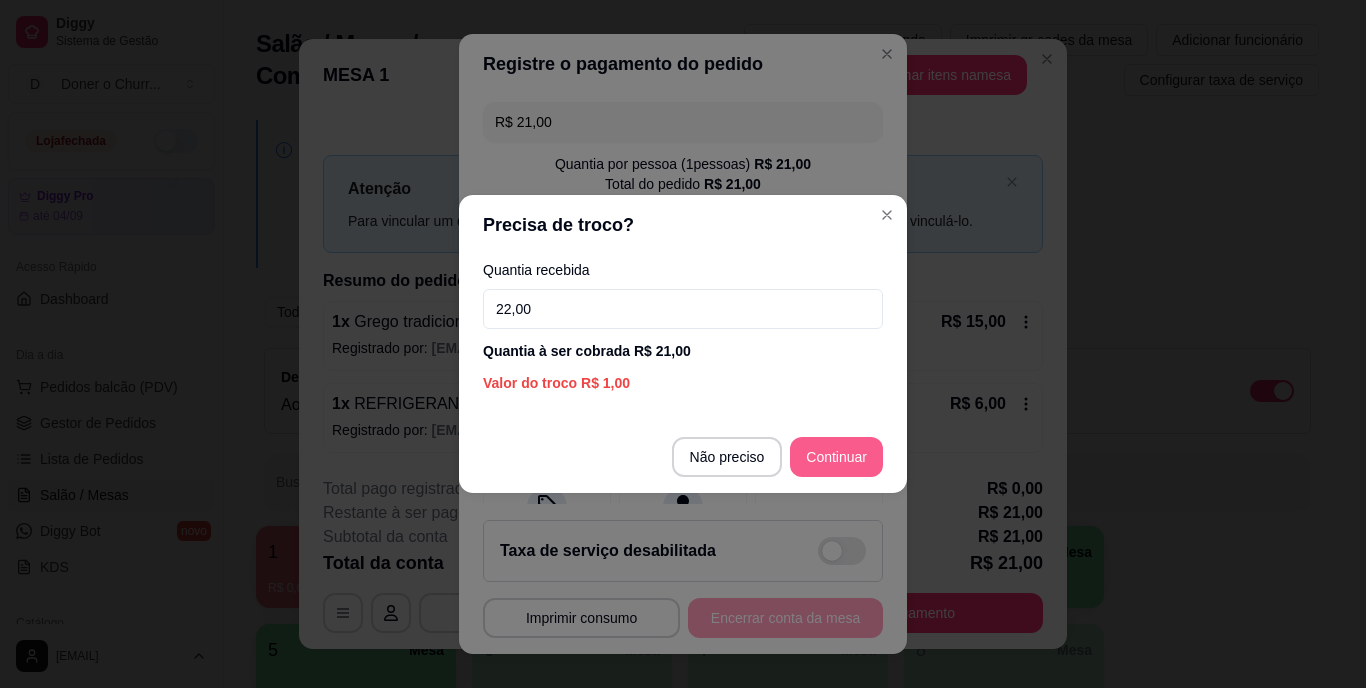 type on "22,00" 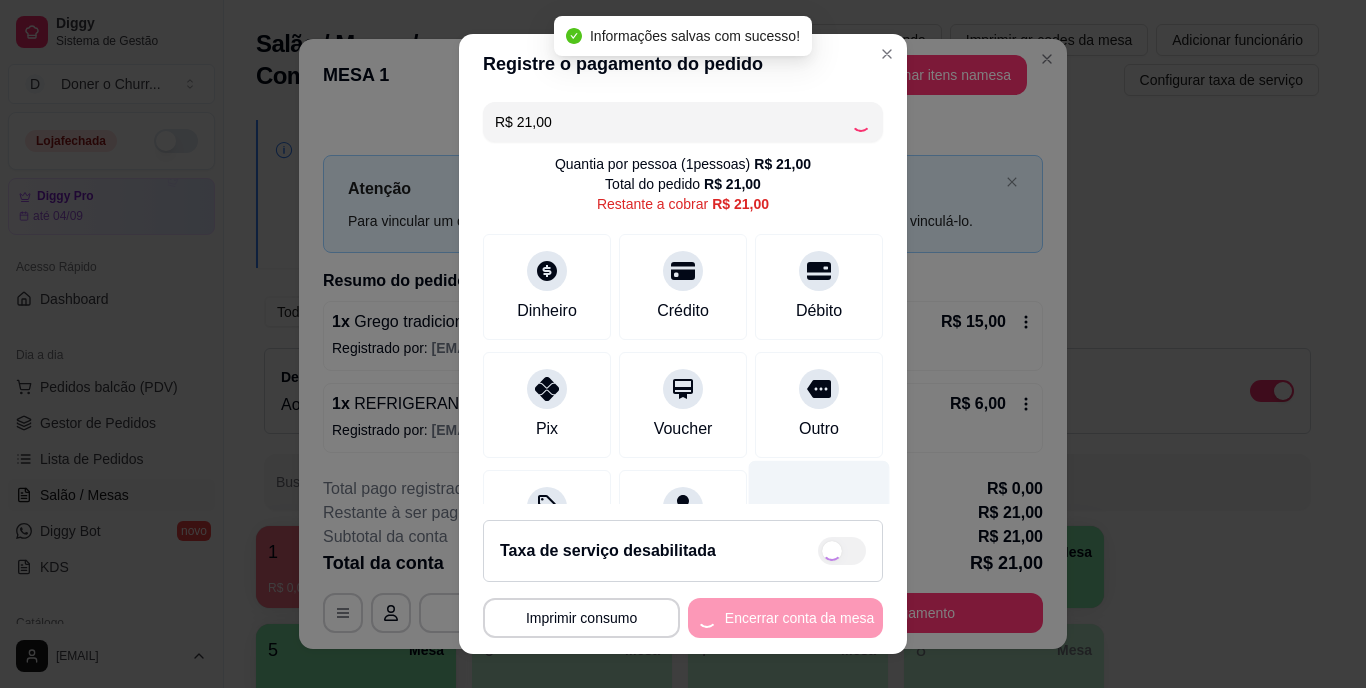 type on "R$ 0,00" 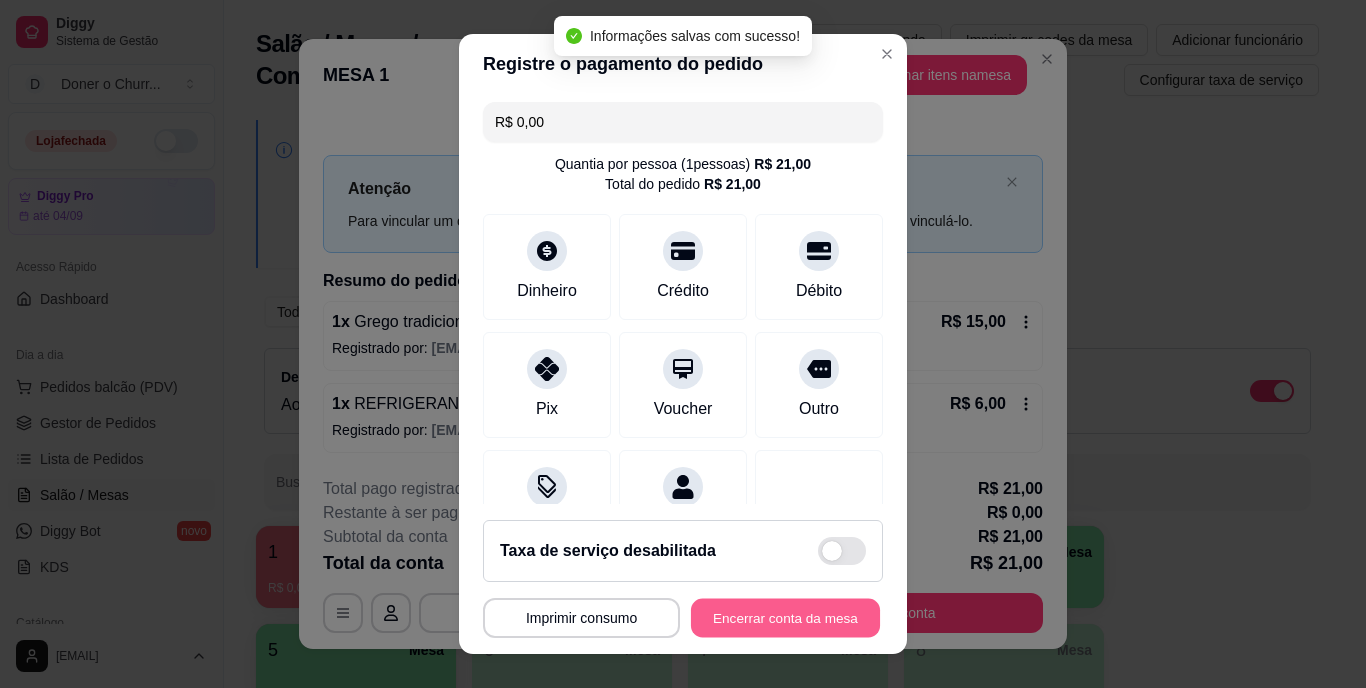 click on "Encerrar conta da mesa" at bounding box center [785, 617] 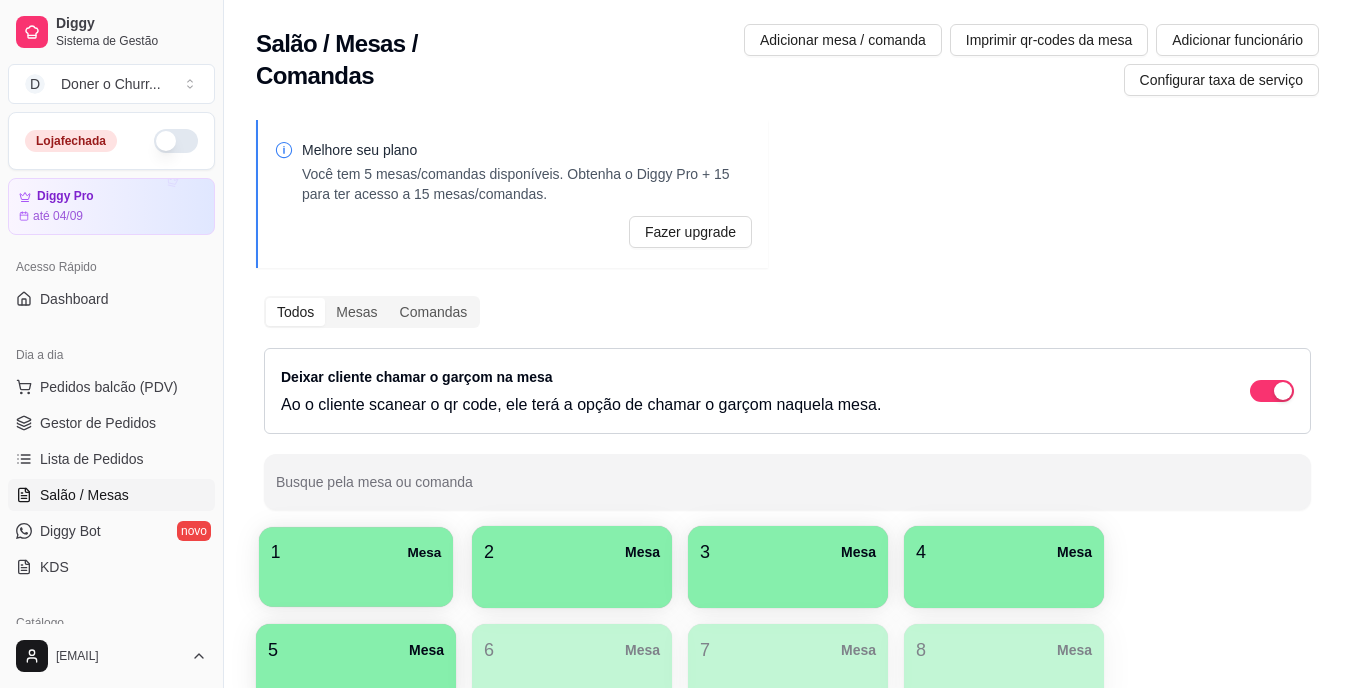 click on "1 Mesa" at bounding box center (356, 552) 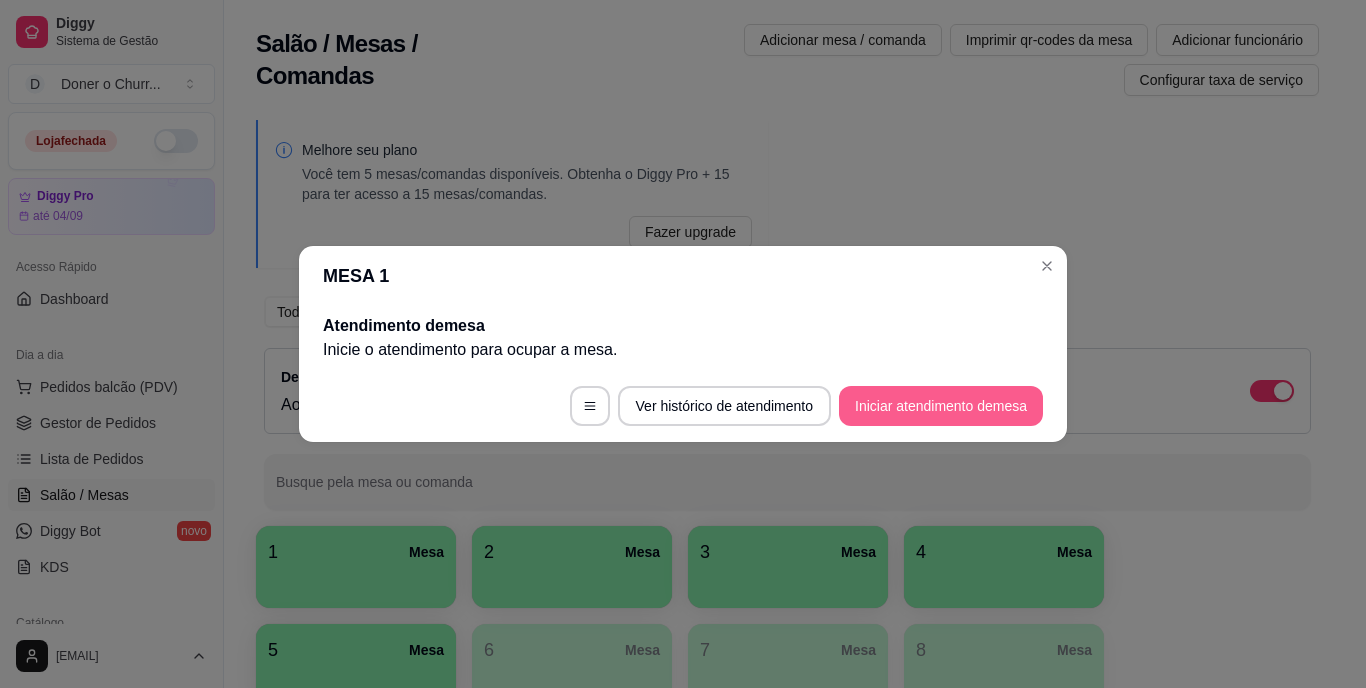 click on "Iniciar atendimento de  mesa" at bounding box center (941, 406) 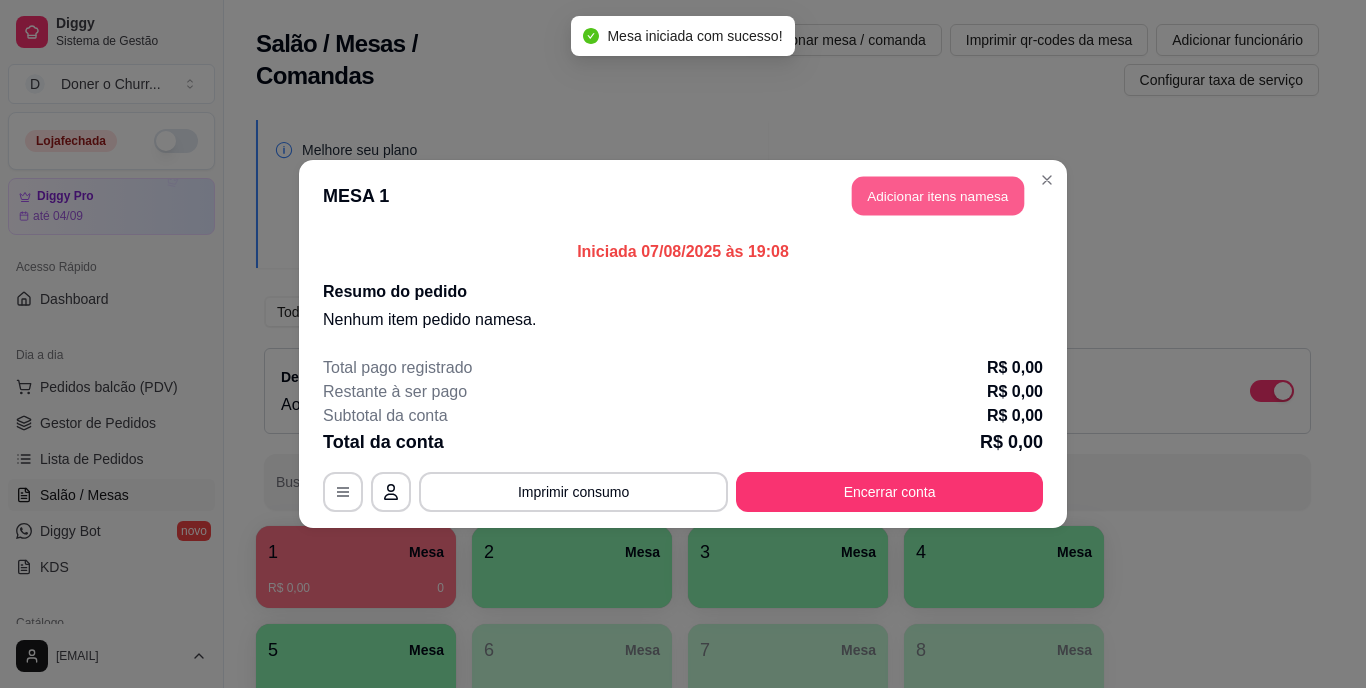 click on "Adicionar itens na  mesa" at bounding box center (938, 196) 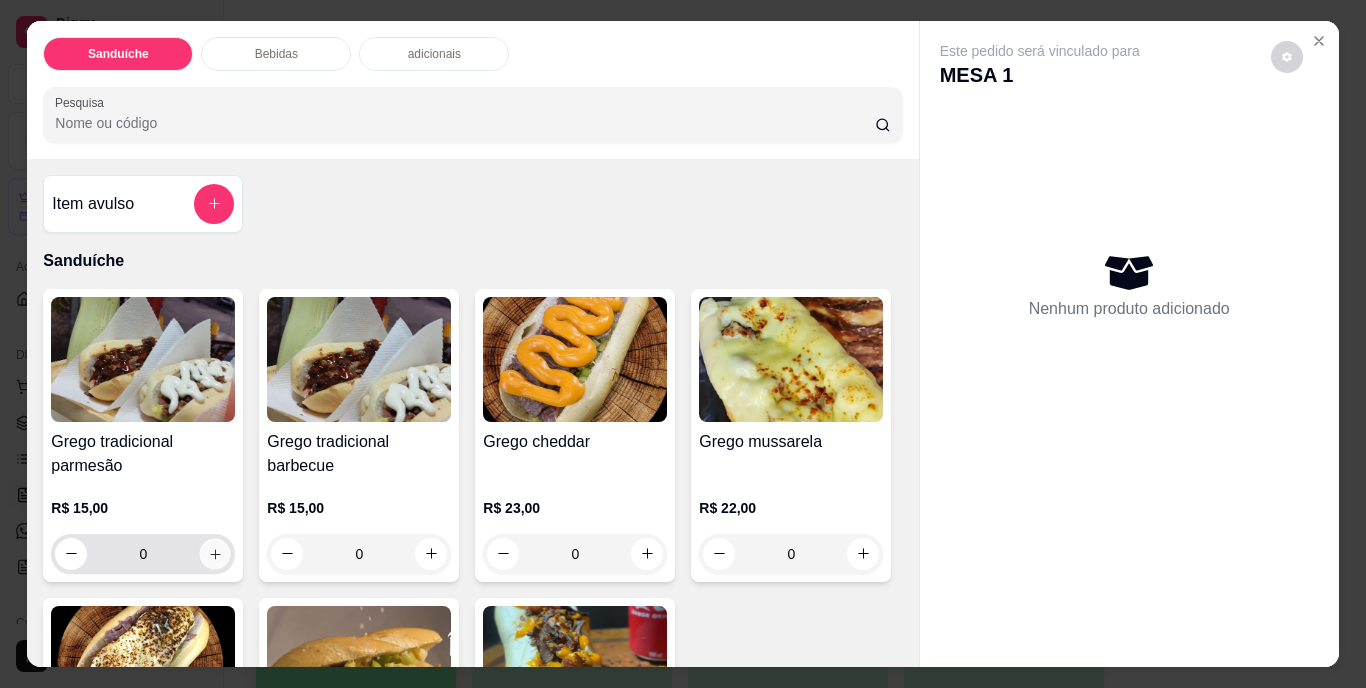 click at bounding box center (215, 553) 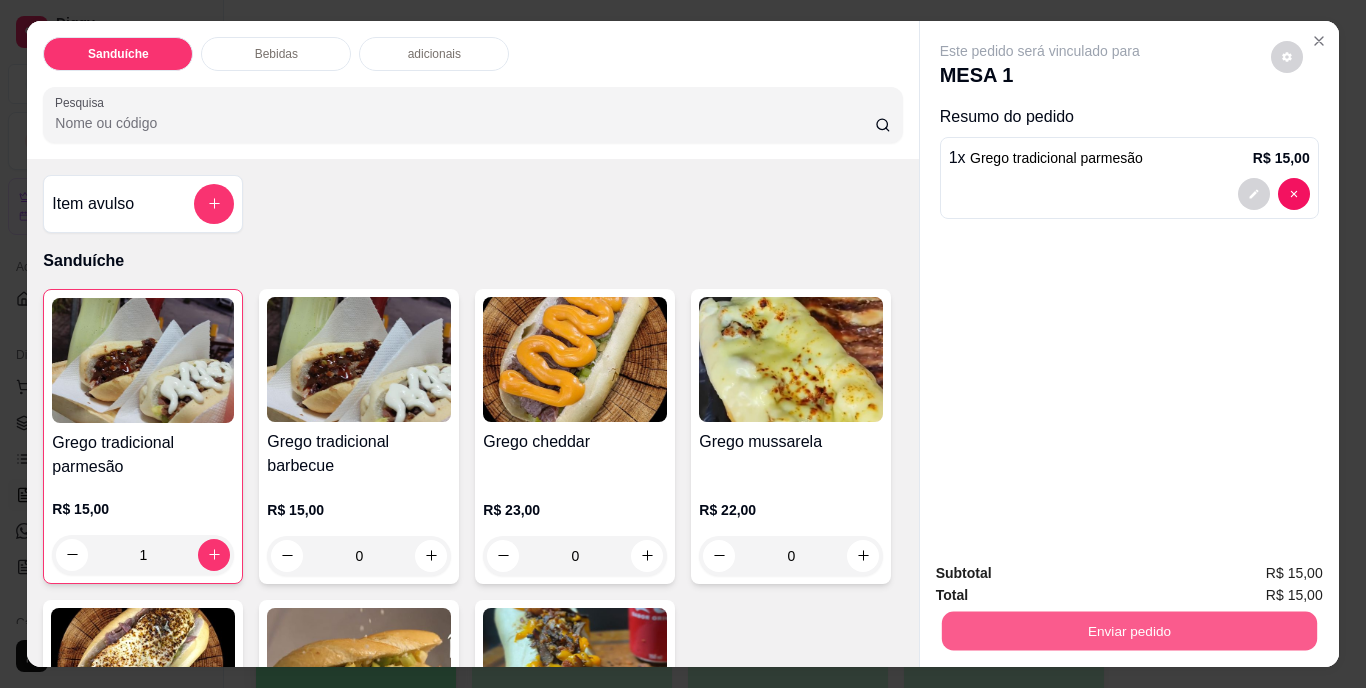 click on "Enviar pedido" at bounding box center [1128, 631] 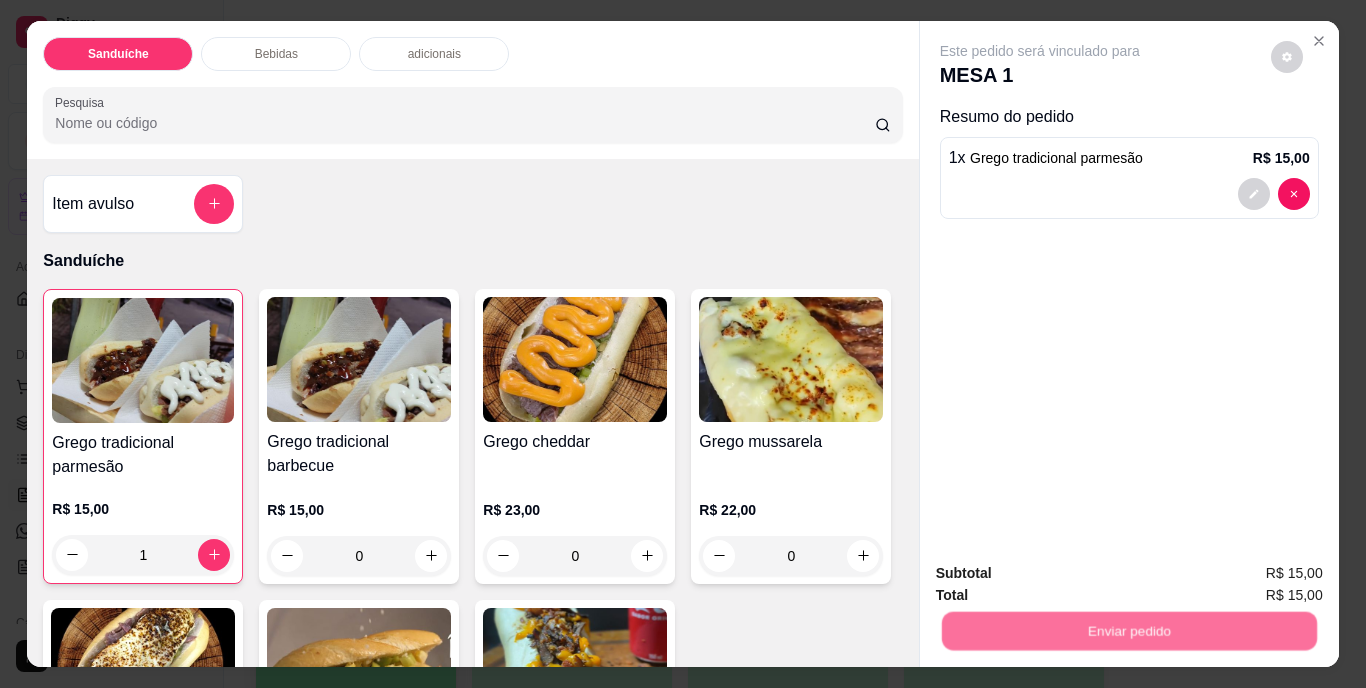 click on "Não registrar e enviar pedido" at bounding box center (1063, 574) 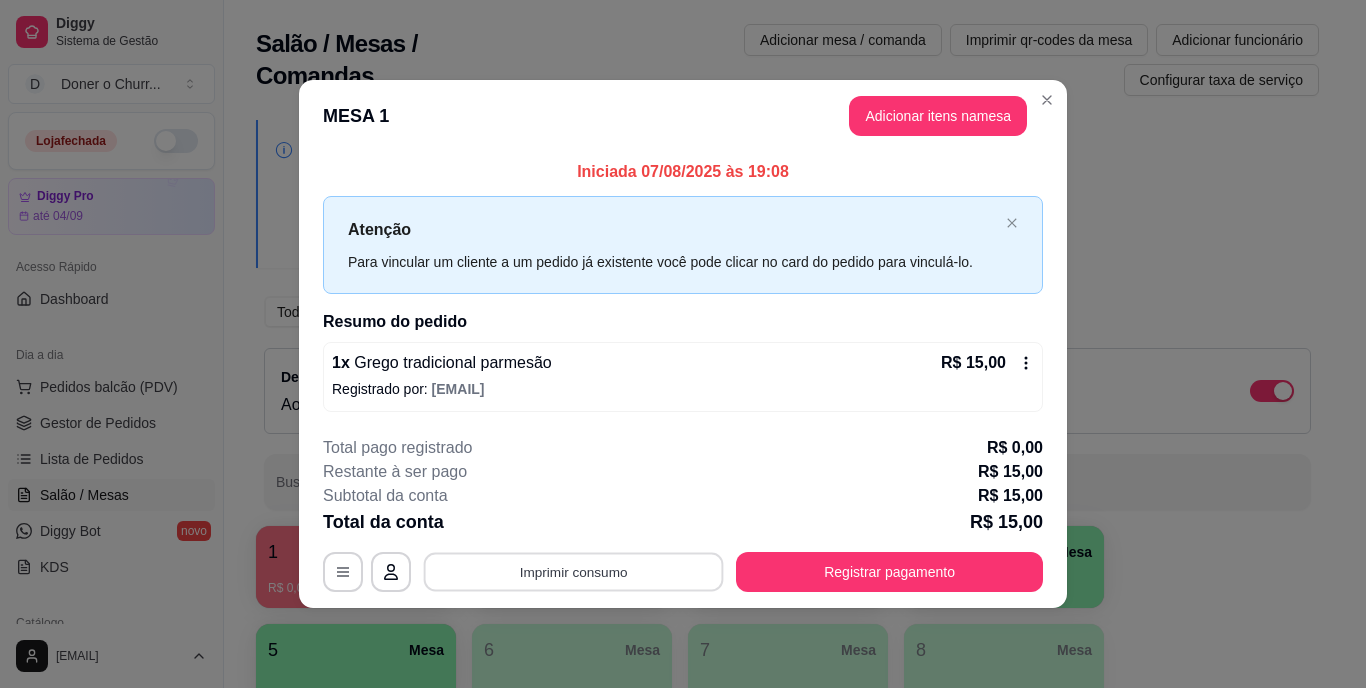 click on "Imprimir consumo" at bounding box center [574, 571] 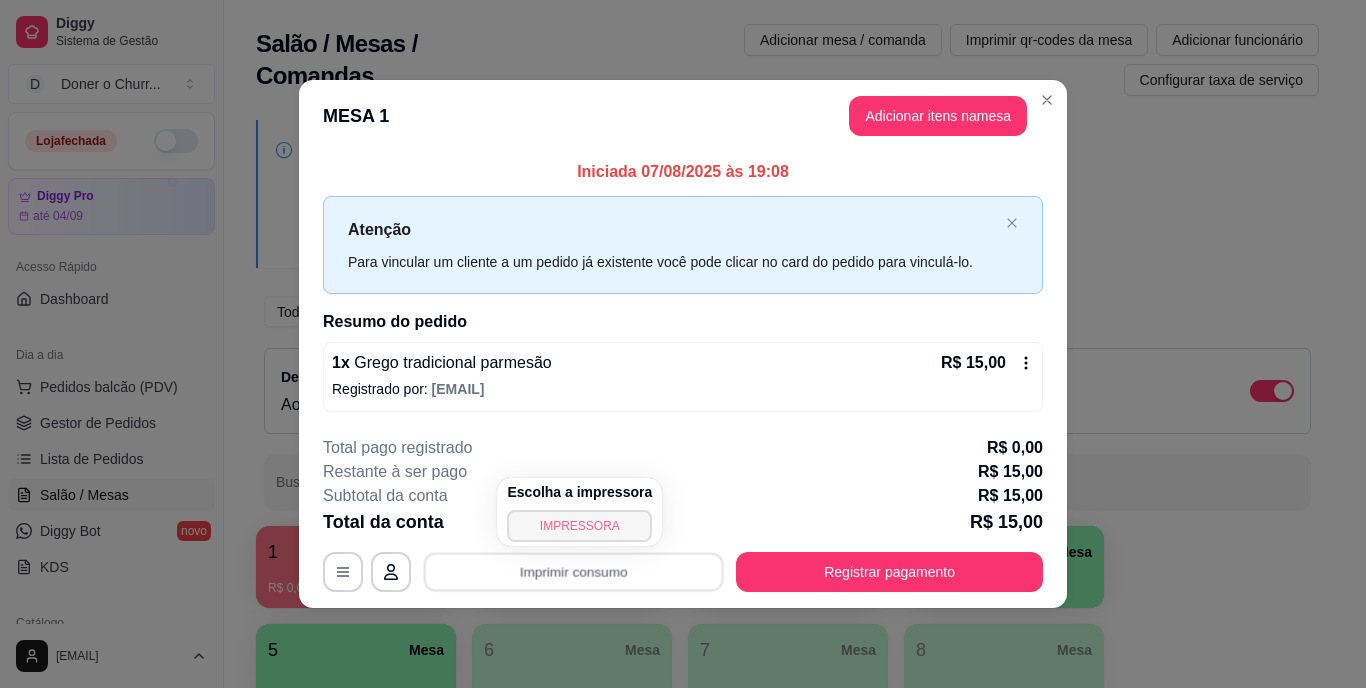 click on "IMPRESSORA" at bounding box center [579, 526] 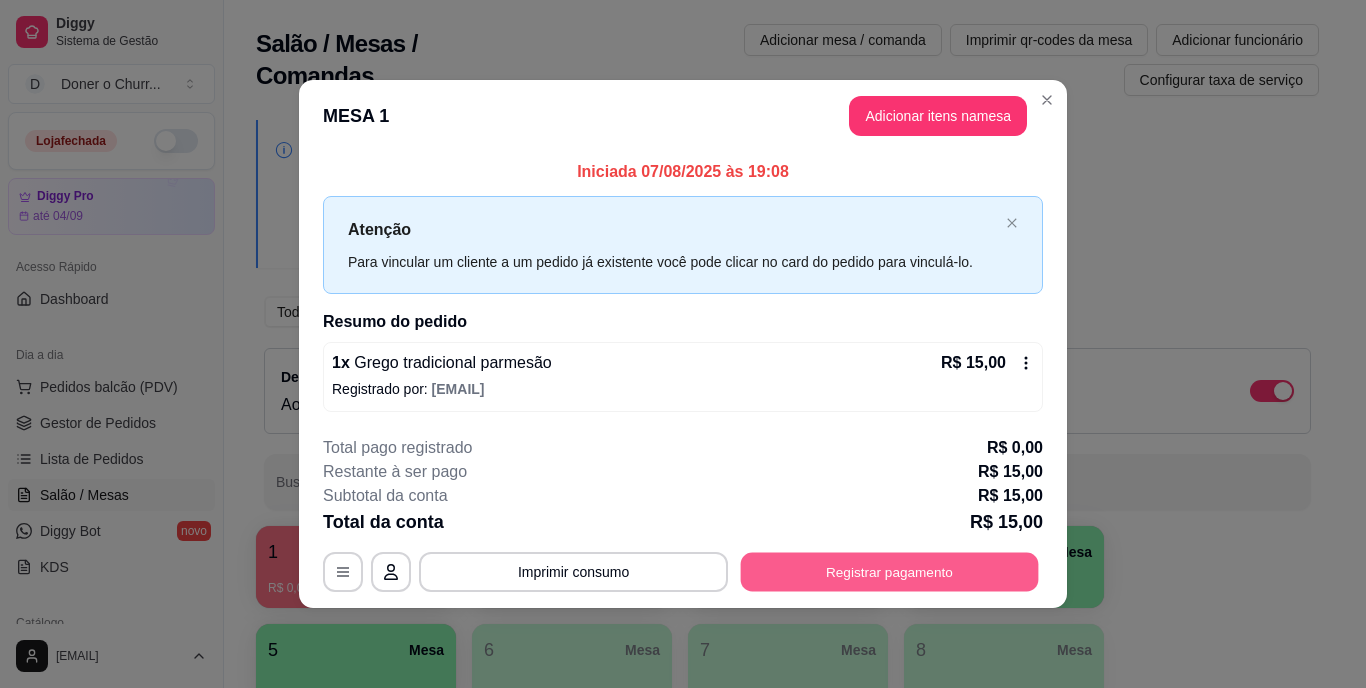 click on "Registrar pagamento" at bounding box center (890, 571) 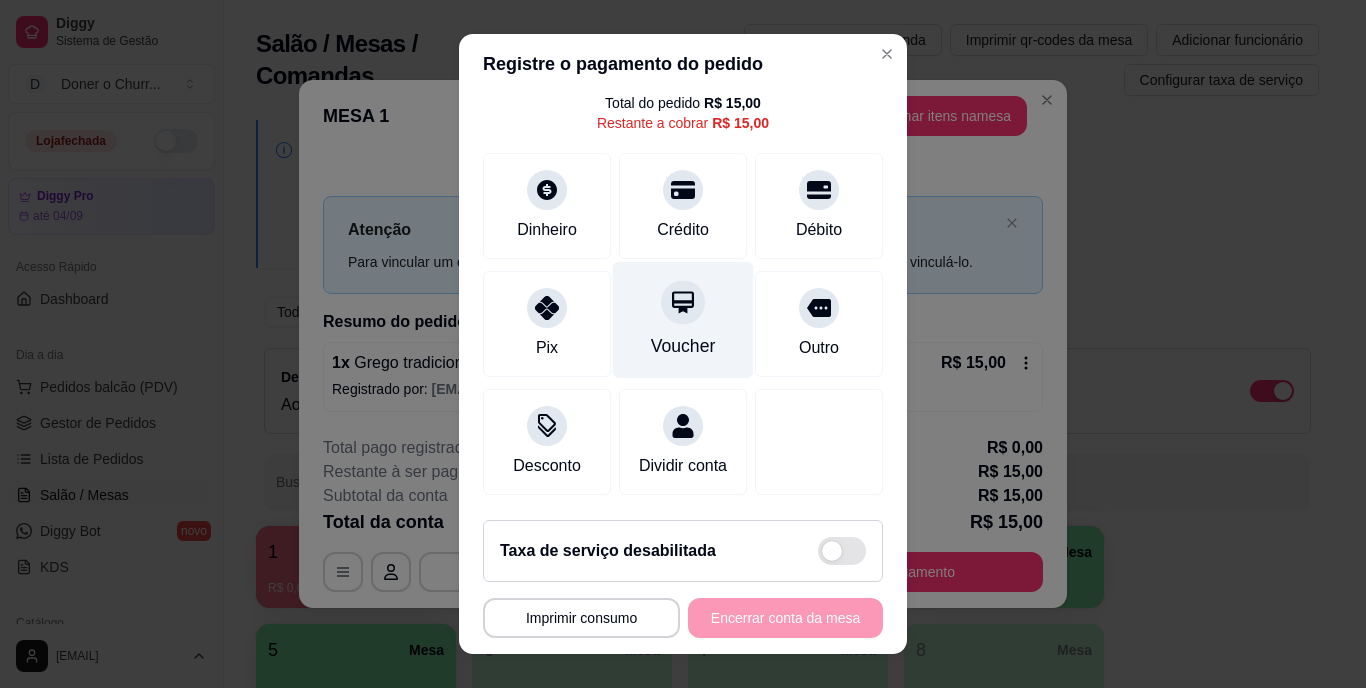 scroll, scrollTop: 104, scrollLeft: 0, axis: vertical 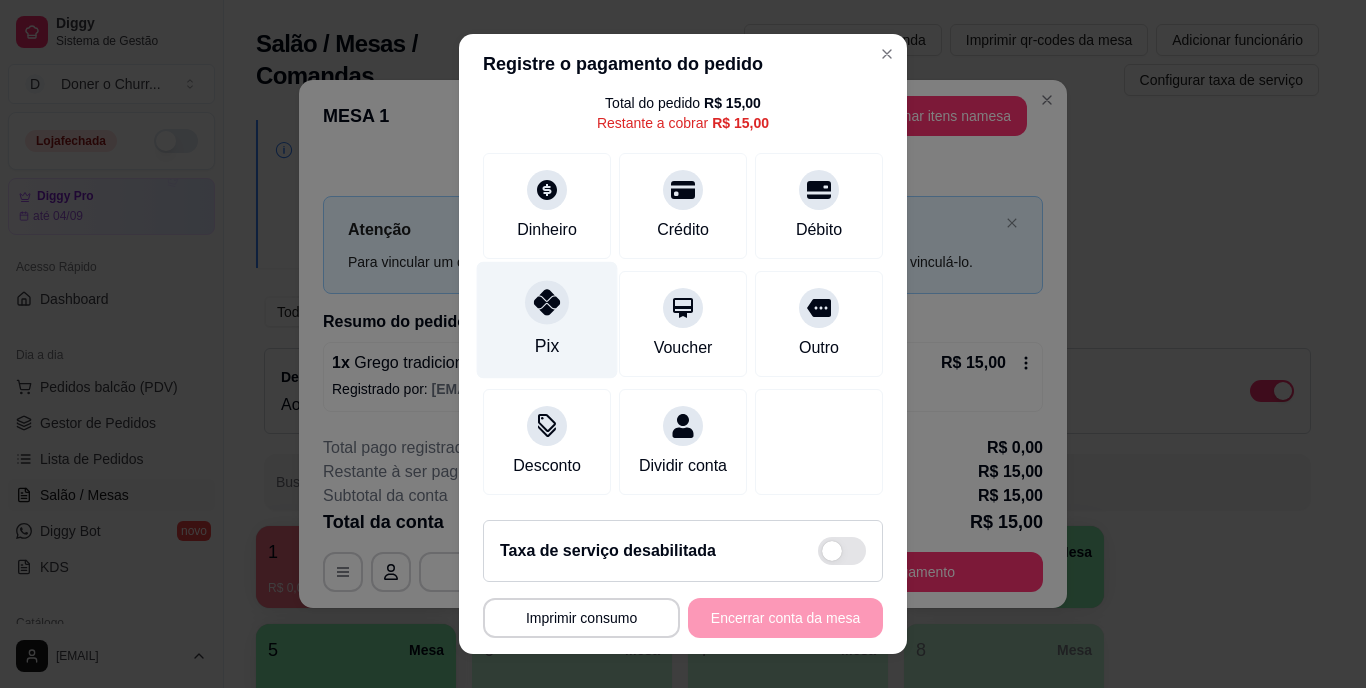click at bounding box center [547, 303] 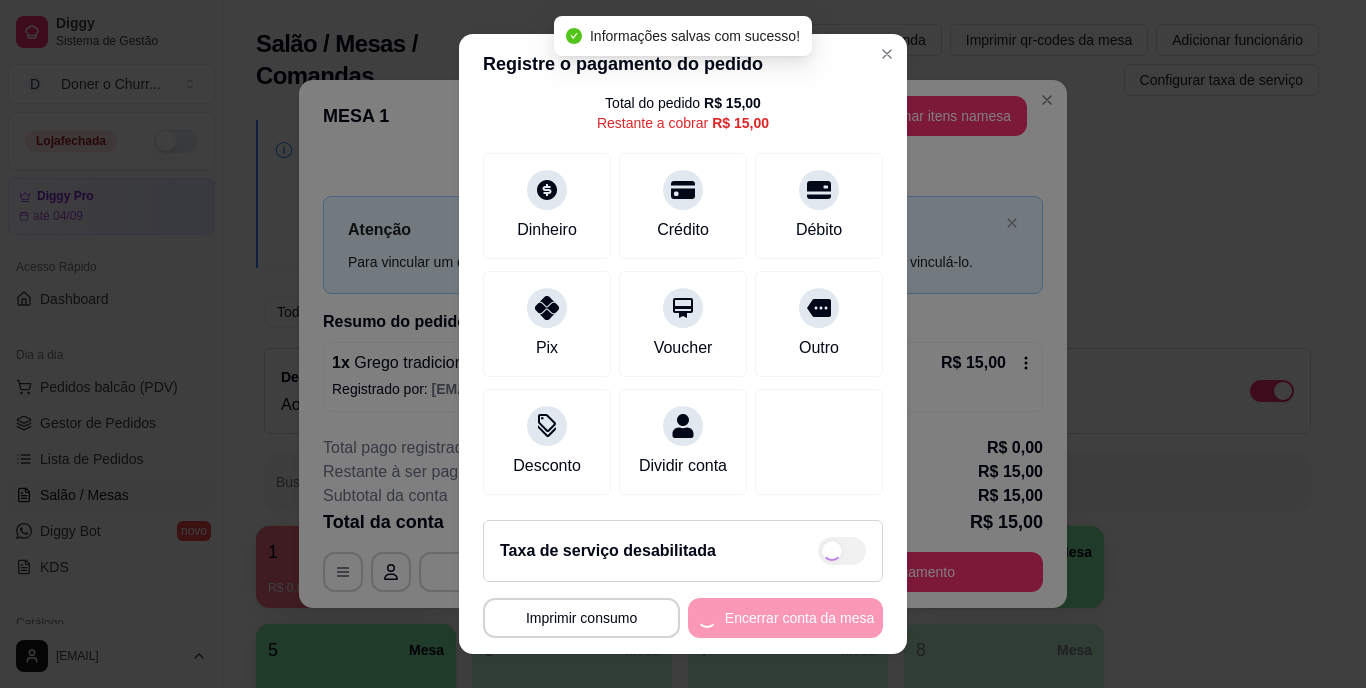 type on "R$ 0,00" 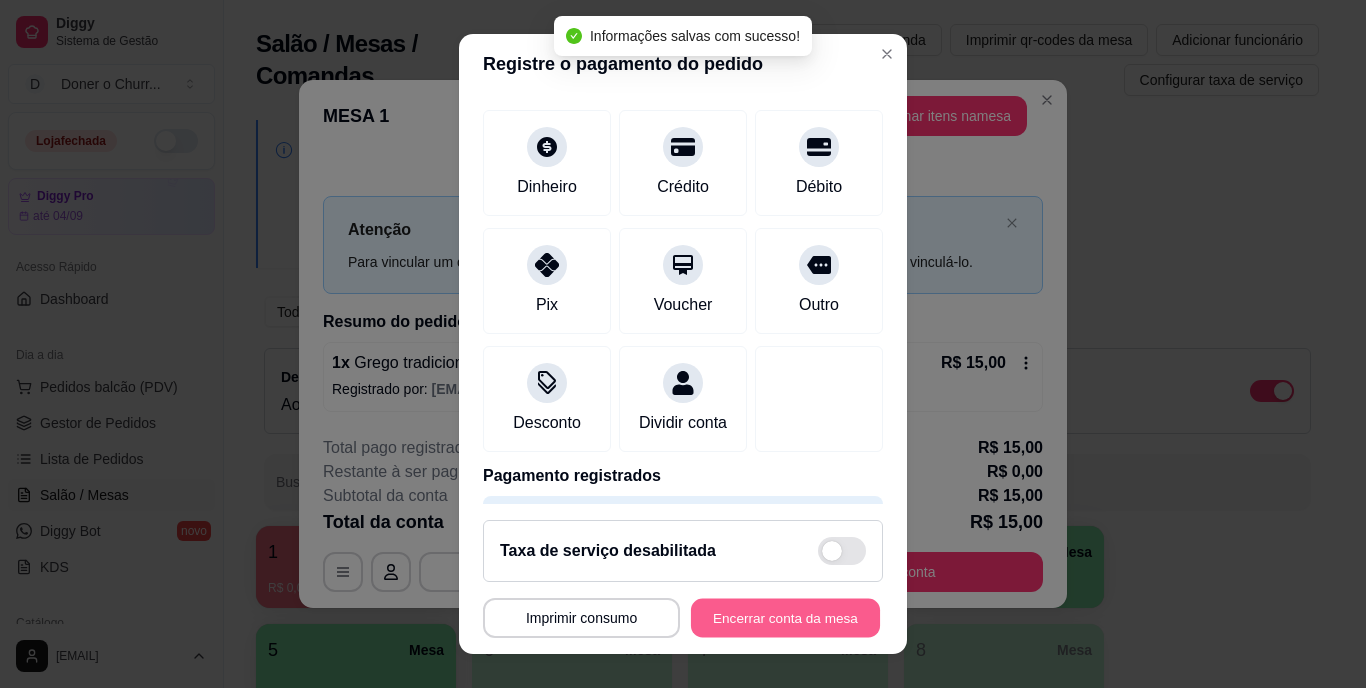 click on "Encerrar conta da mesa" at bounding box center [785, 617] 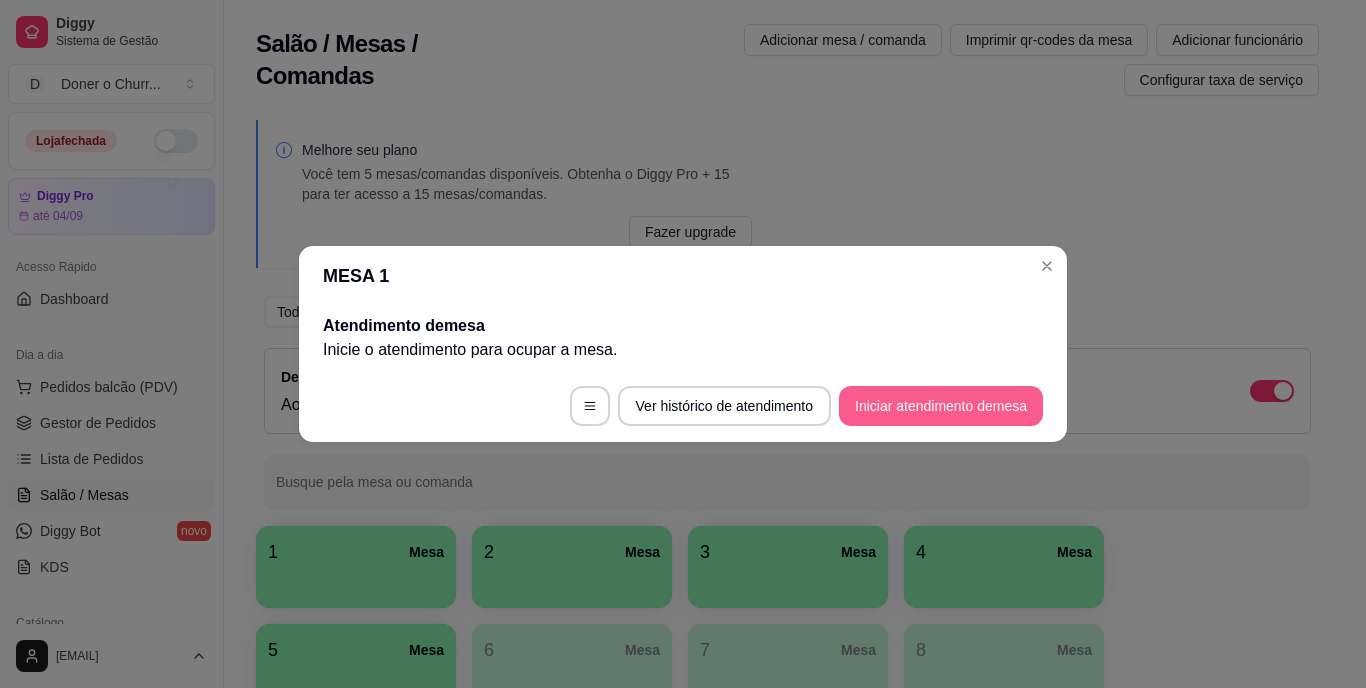 click on "Iniciar atendimento de  mesa" at bounding box center [941, 406] 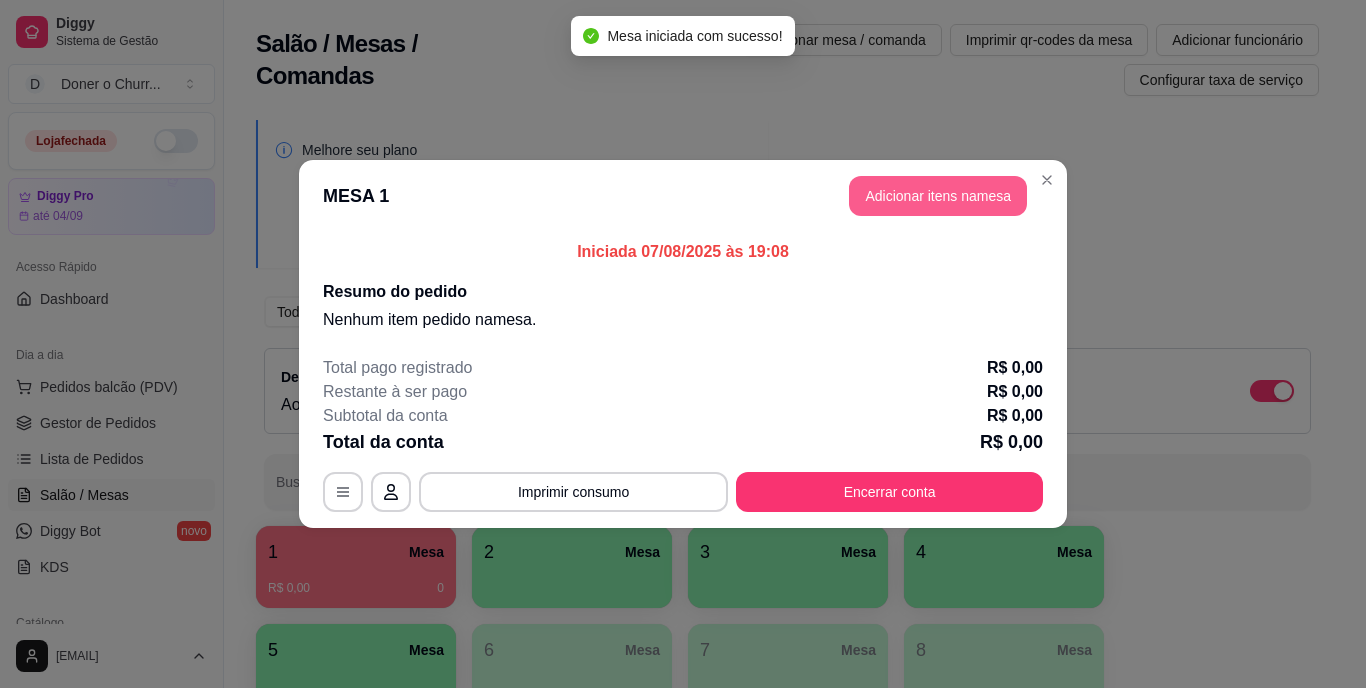 click on "Adicionar itens na  mesa" at bounding box center [938, 196] 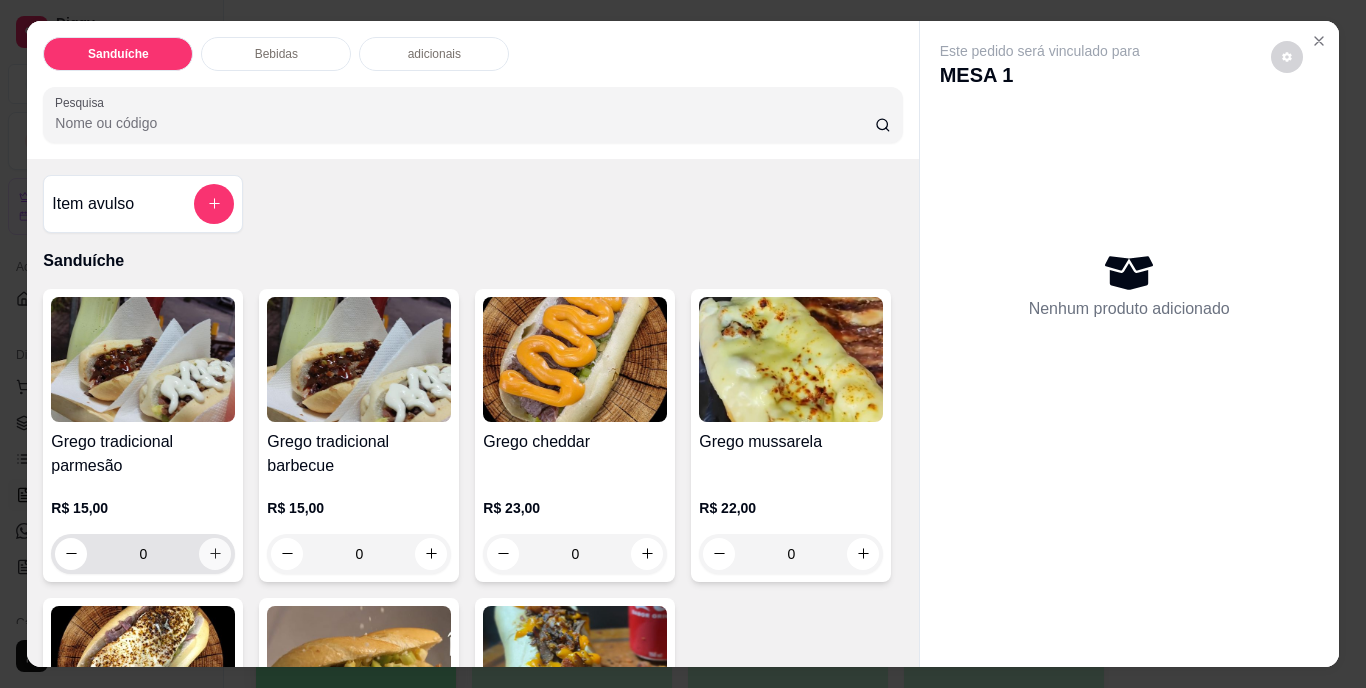 click 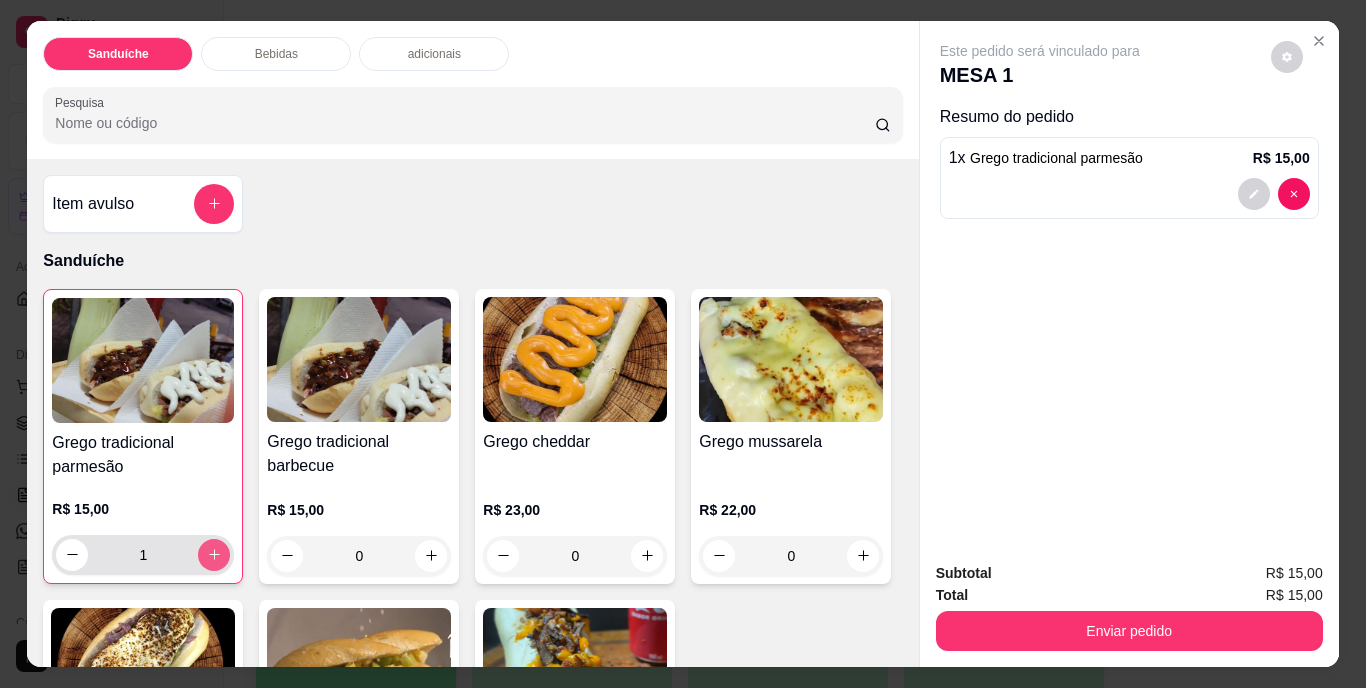 click 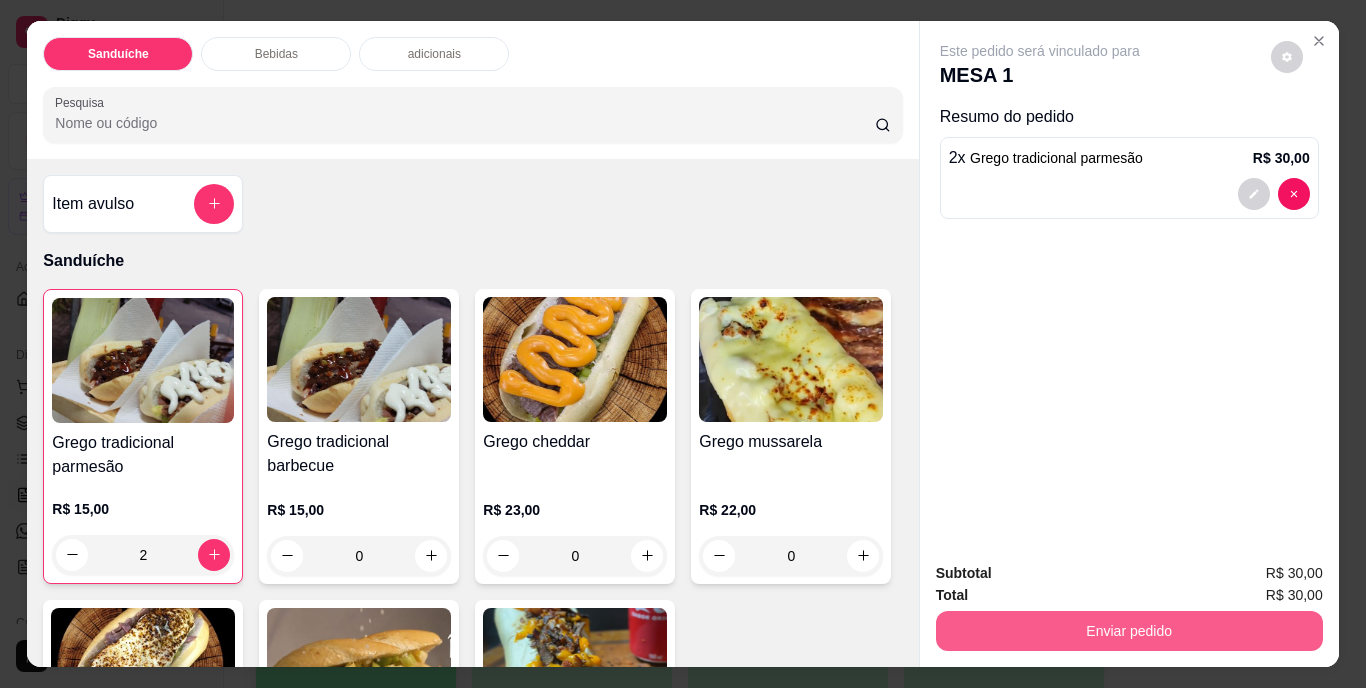 click on "Enviar pedido" at bounding box center (1129, 631) 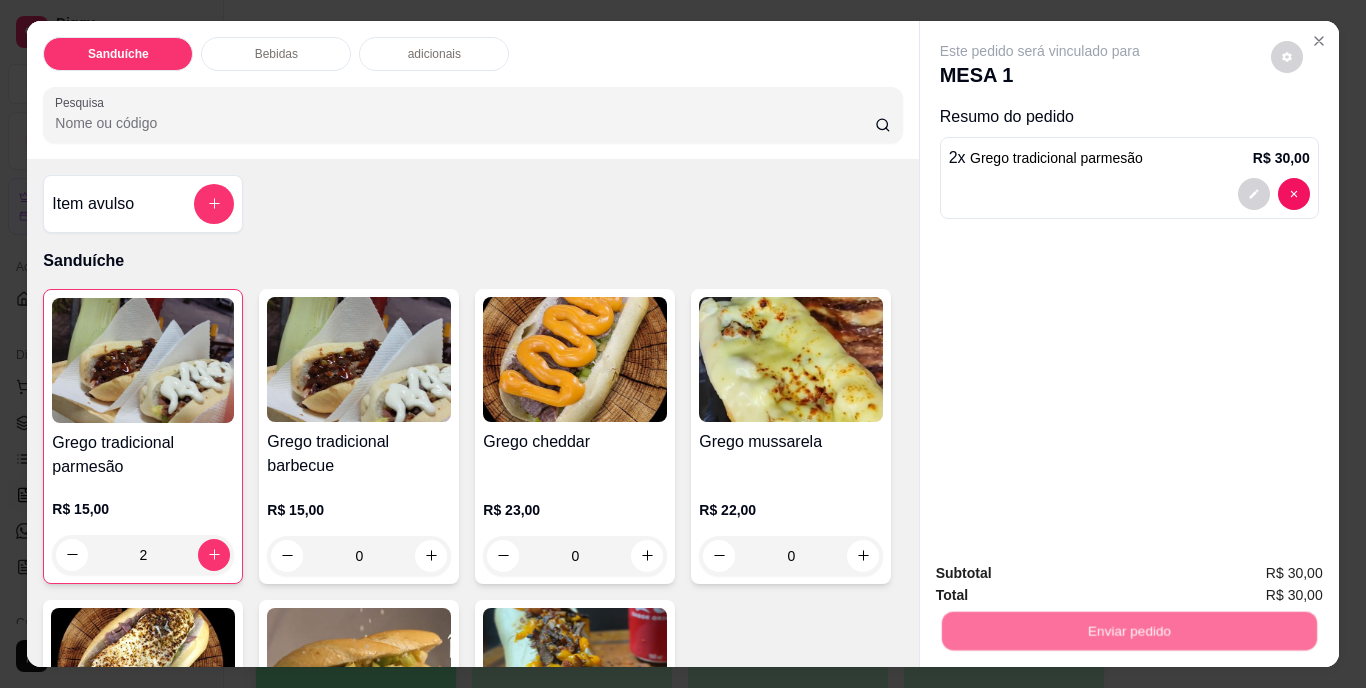 click on "Não registrar e enviar pedido" at bounding box center [1063, 575] 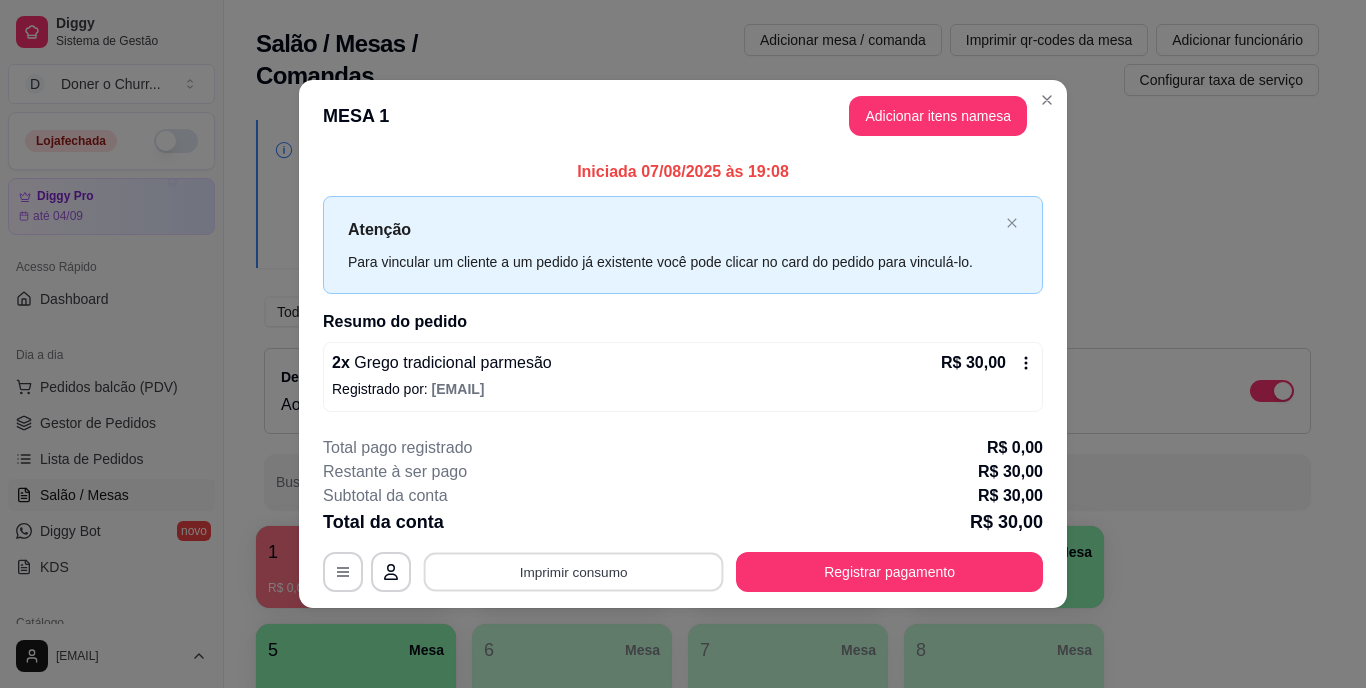 click on "Imprimir consumo" at bounding box center (574, 571) 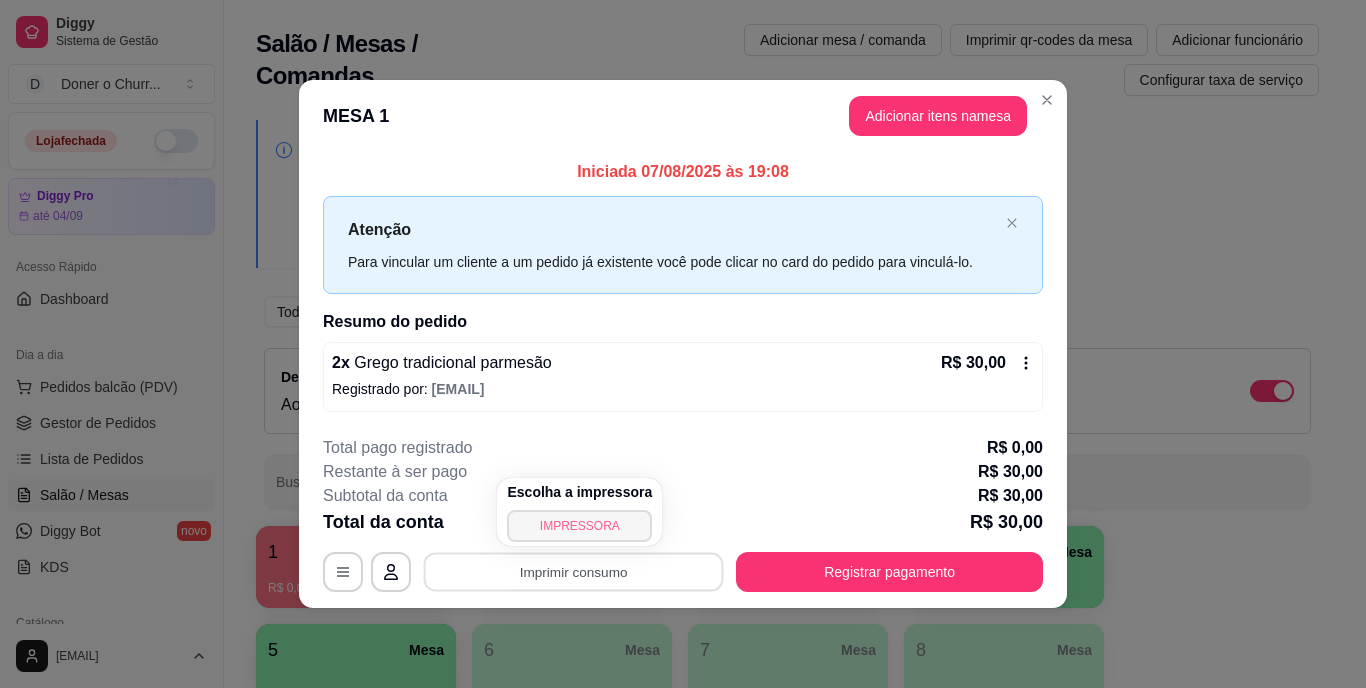 click on "IMPRESSORA" at bounding box center [579, 526] 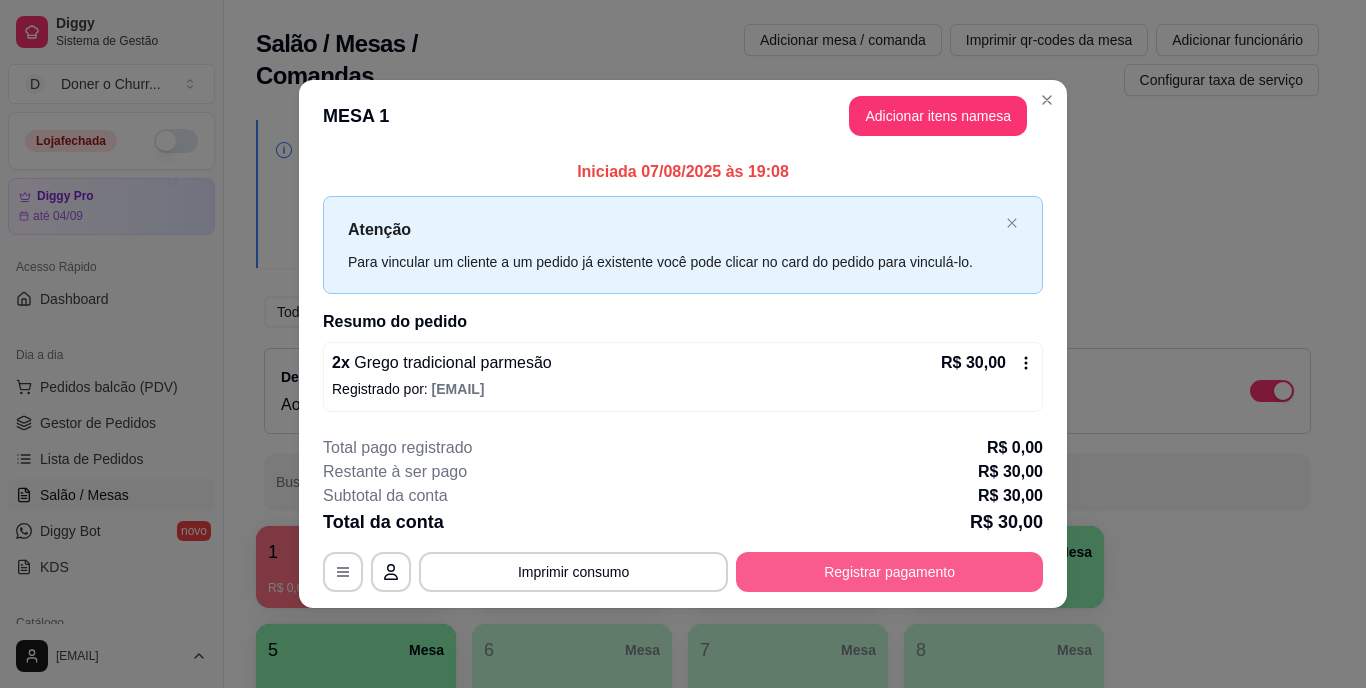 click on "Registrar pagamento" at bounding box center (889, 572) 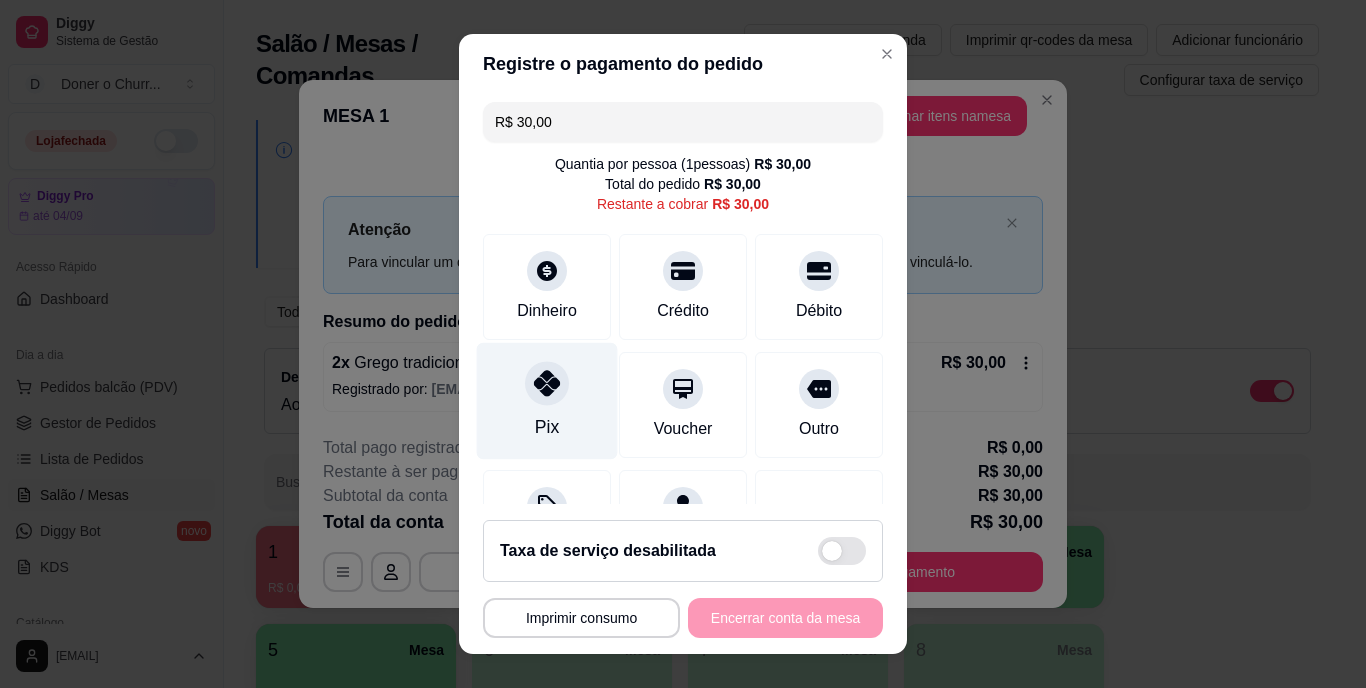 click on "Pix" at bounding box center [547, 428] 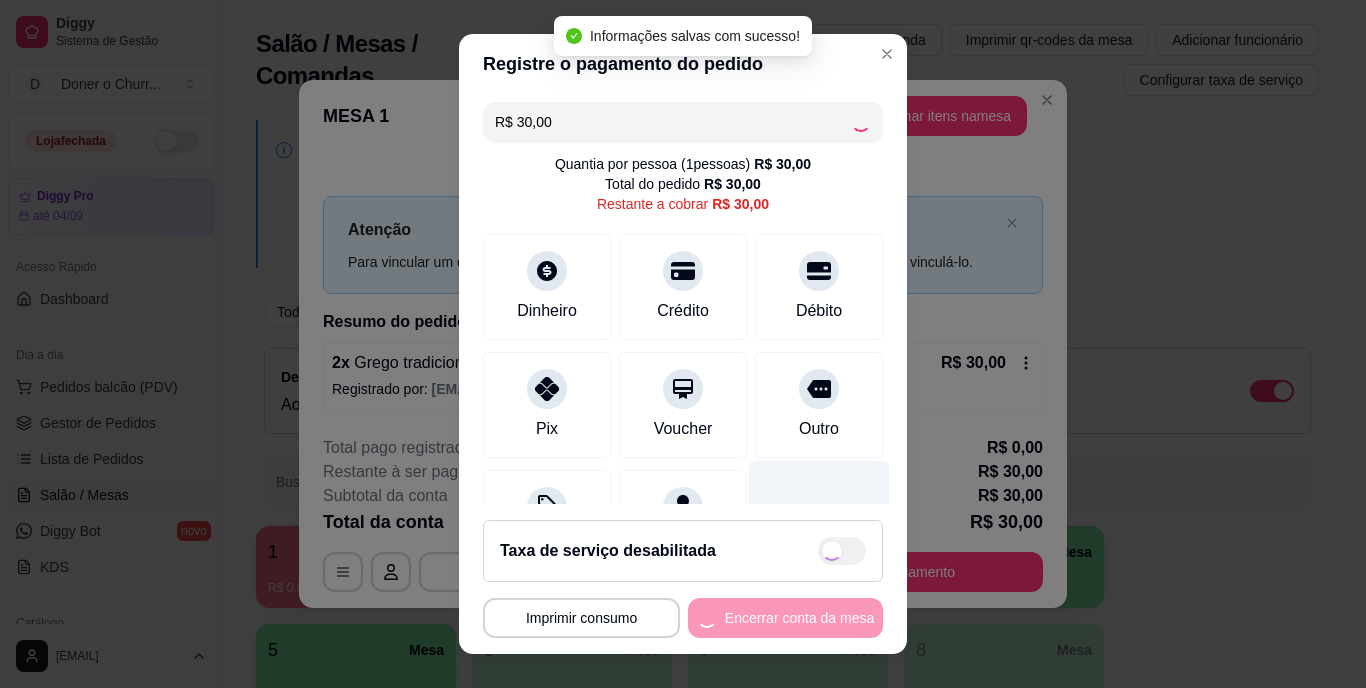 type on "R$ 0,00" 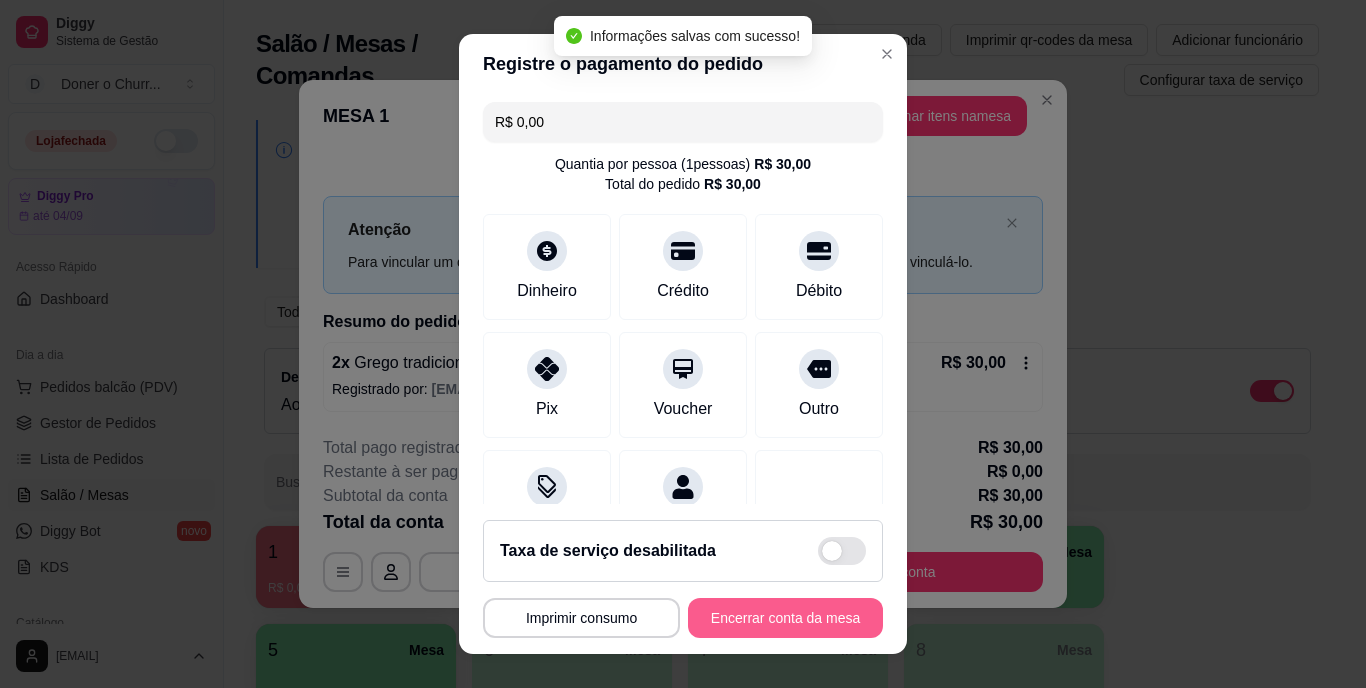 click on "Encerrar conta da mesa" at bounding box center (785, 618) 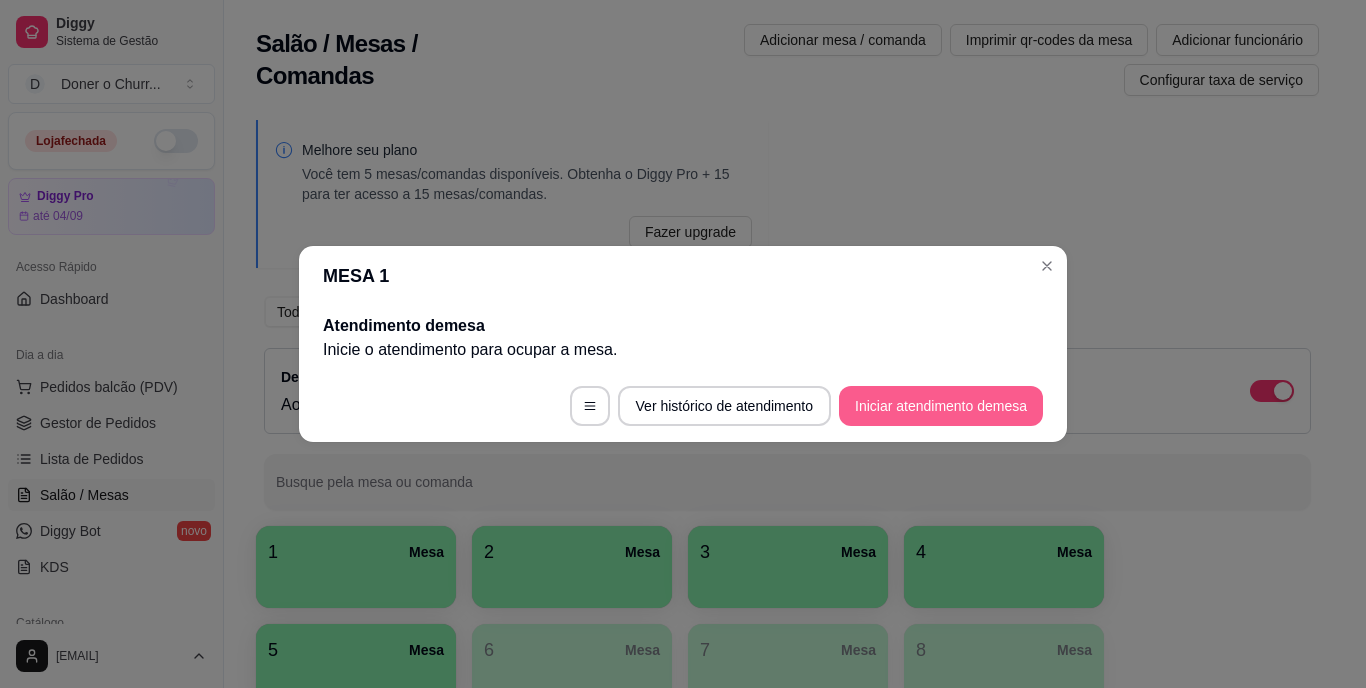 click on "Iniciar atendimento de  mesa" at bounding box center (941, 406) 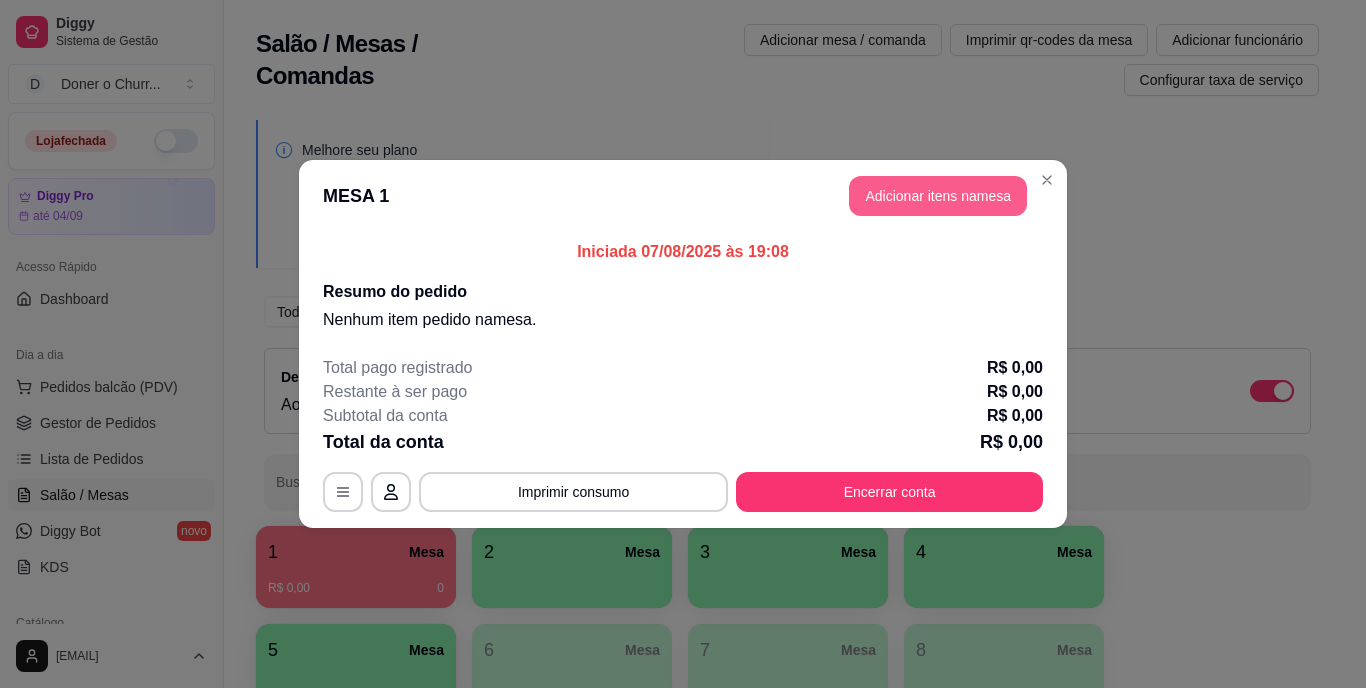 click on "Adicionar itens na  mesa" at bounding box center [938, 196] 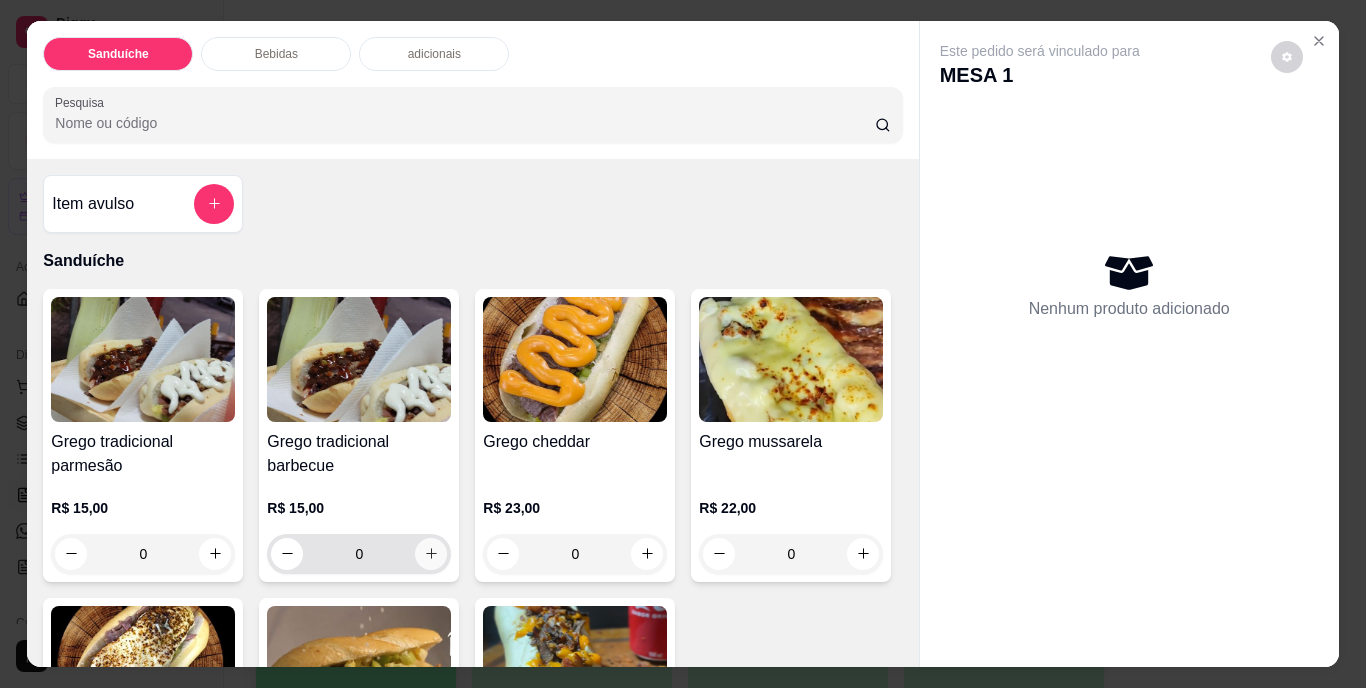click 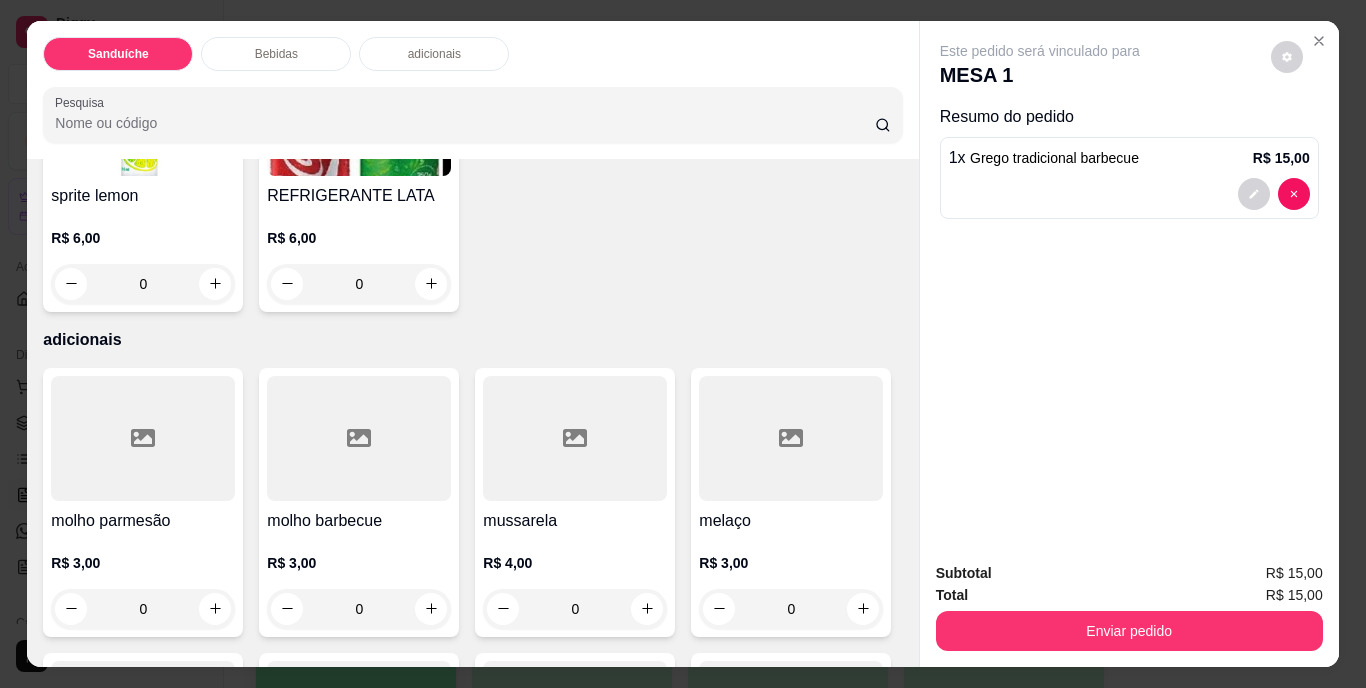 scroll, scrollTop: 1200, scrollLeft: 0, axis: vertical 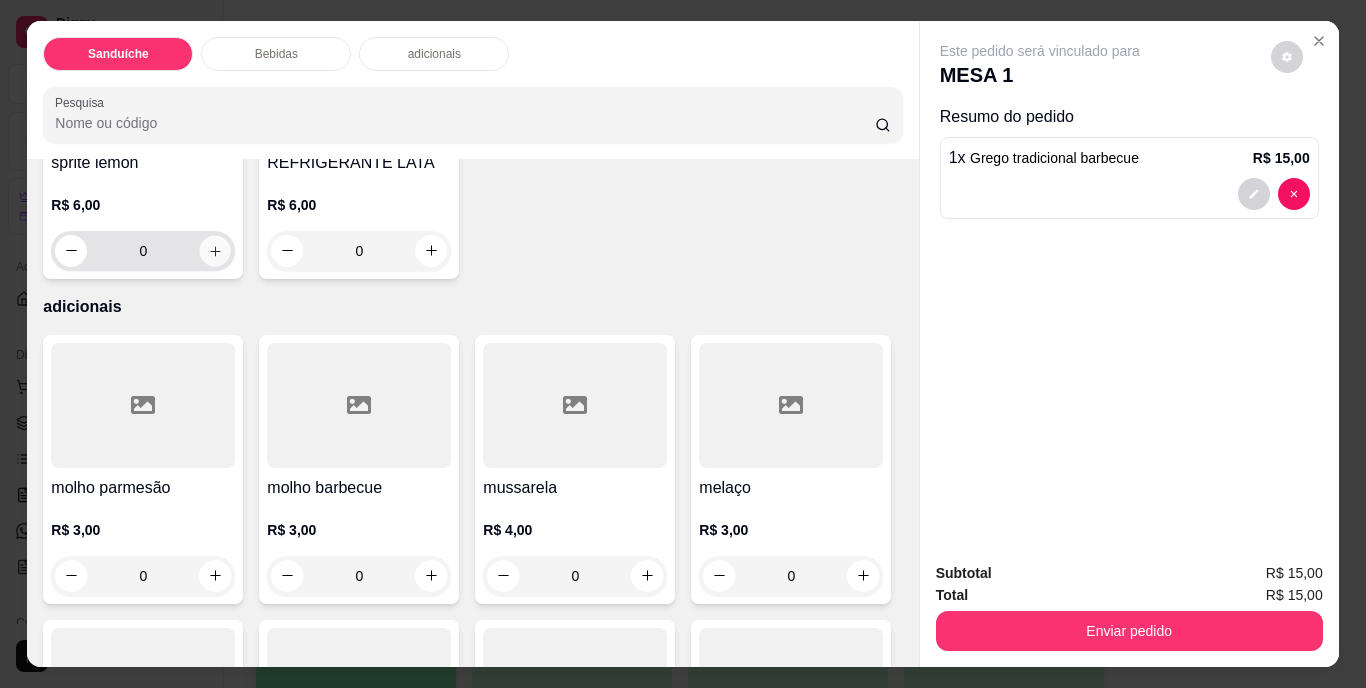 click at bounding box center (215, 250) 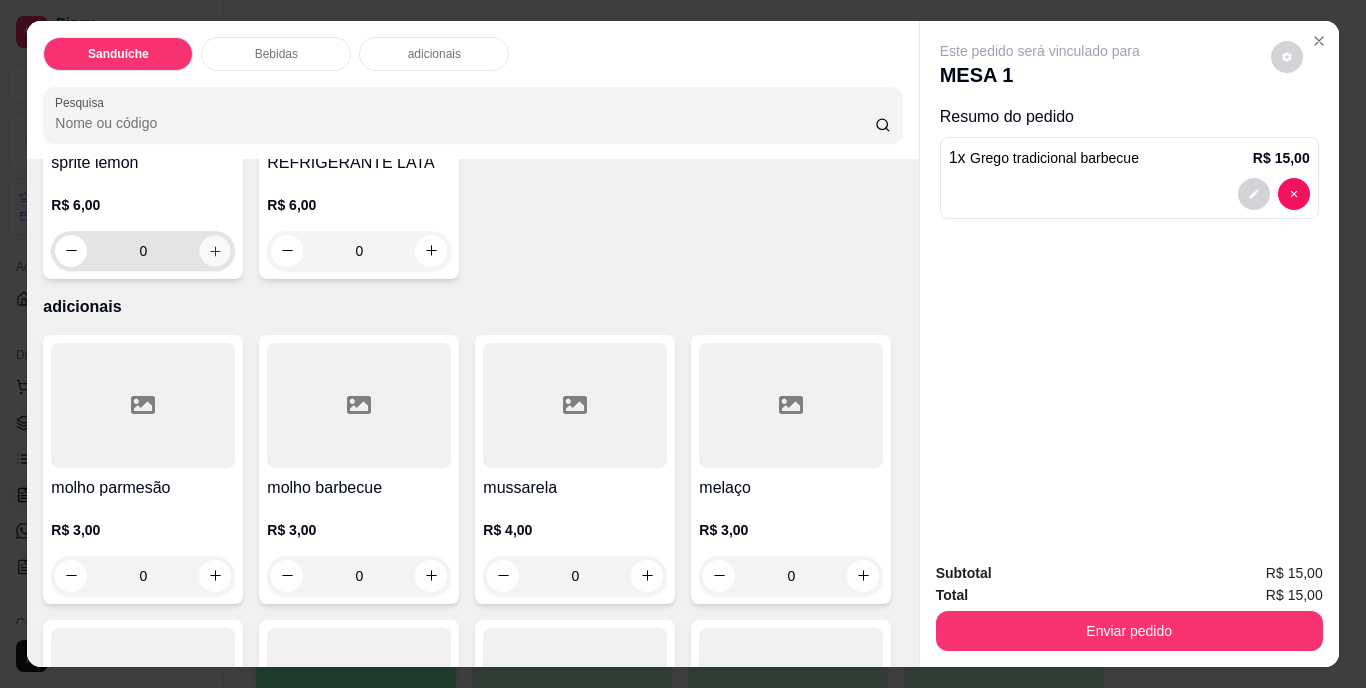 type on "1" 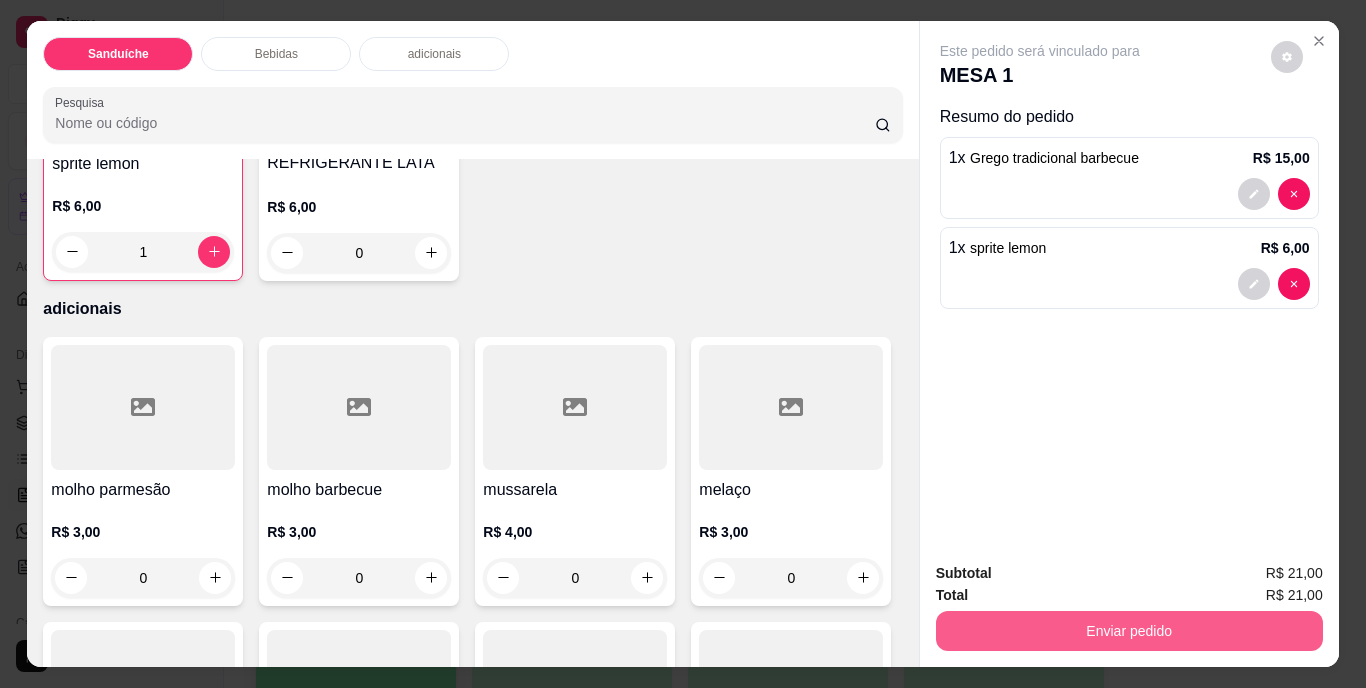 click on "Enviar pedido" at bounding box center (1129, 631) 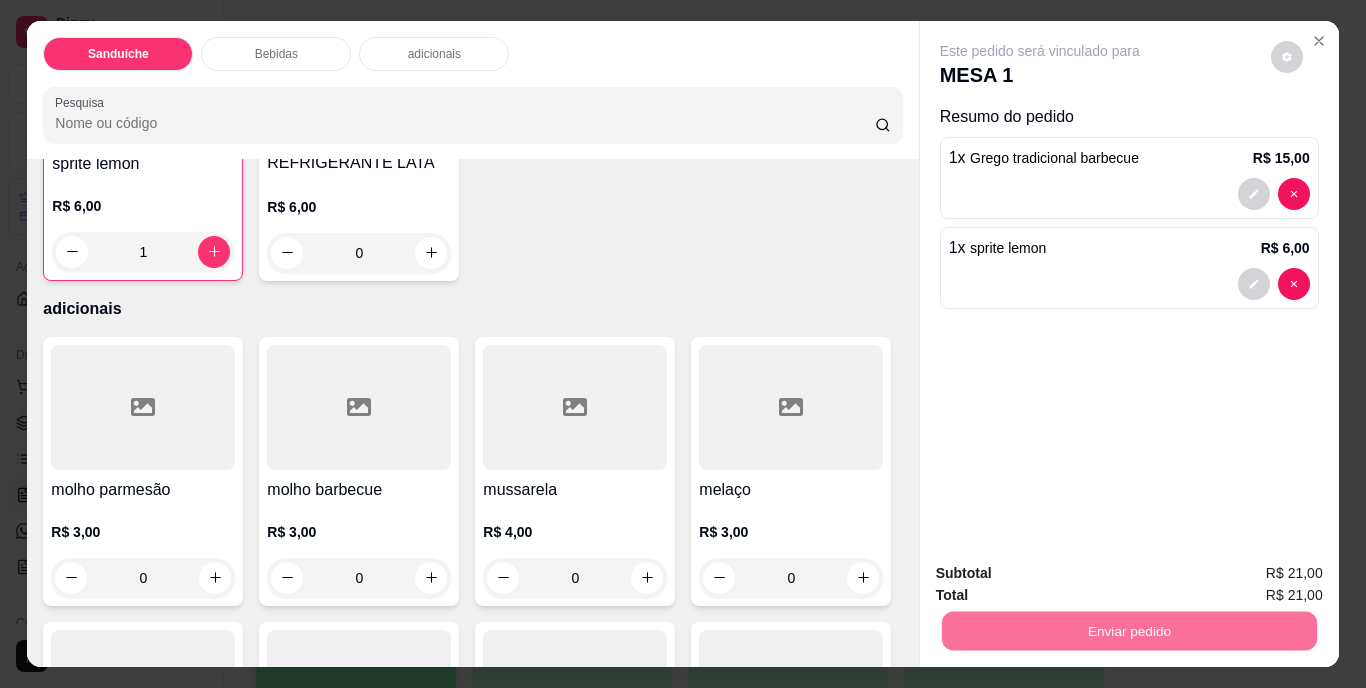click on "Não registrar e enviar pedido" at bounding box center (1063, 574) 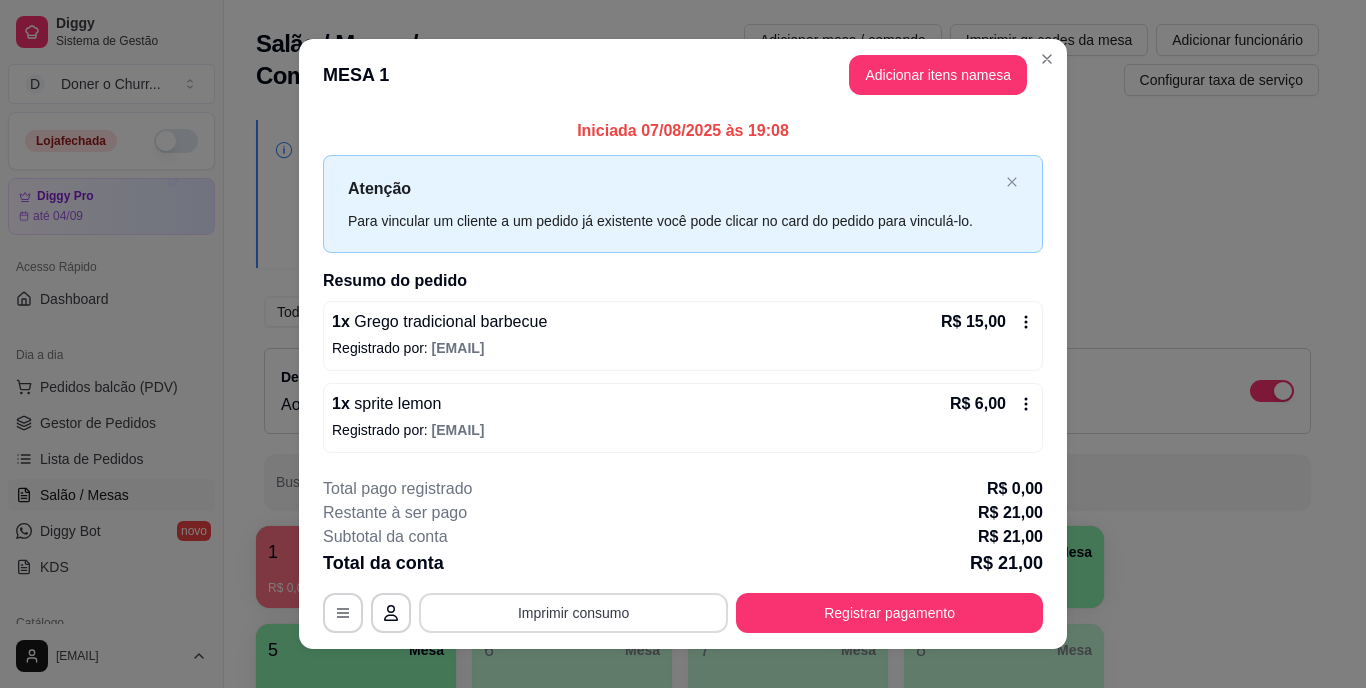click on "Imprimir consumo" at bounding box center [573, 613] 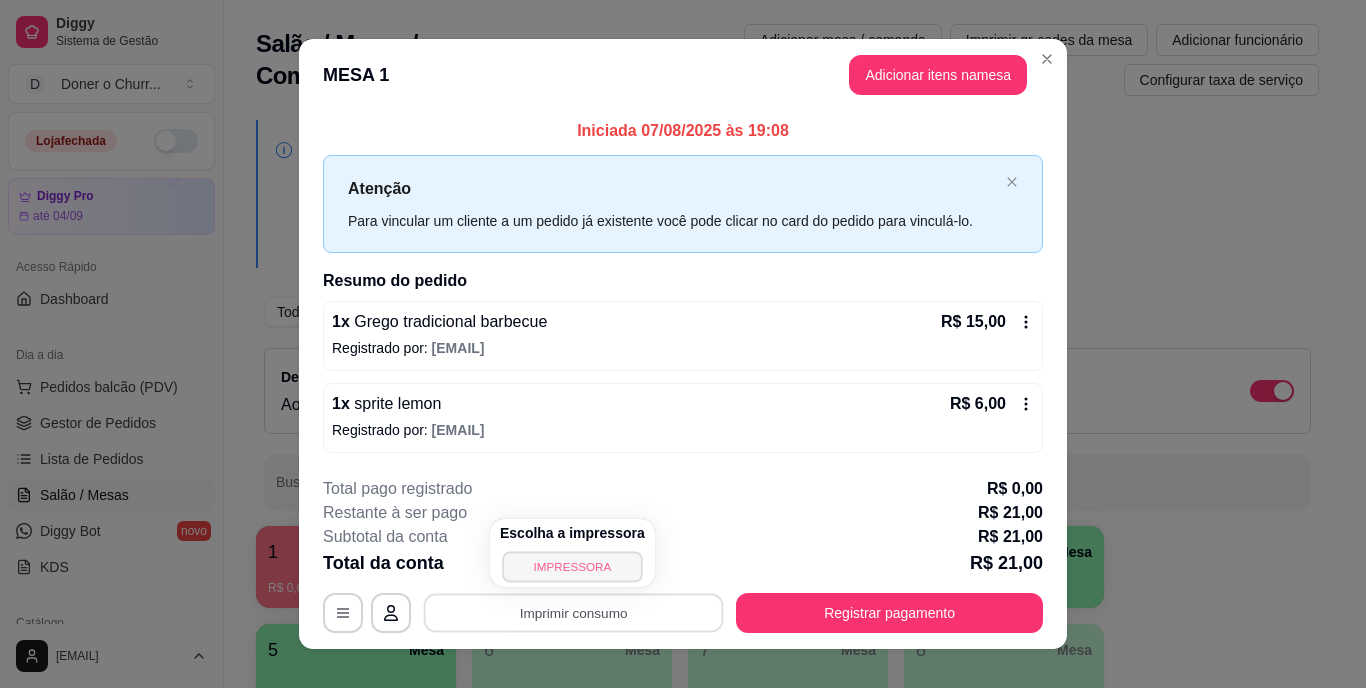 click on "IMPRESSORA" at bounding box center [572, 566] 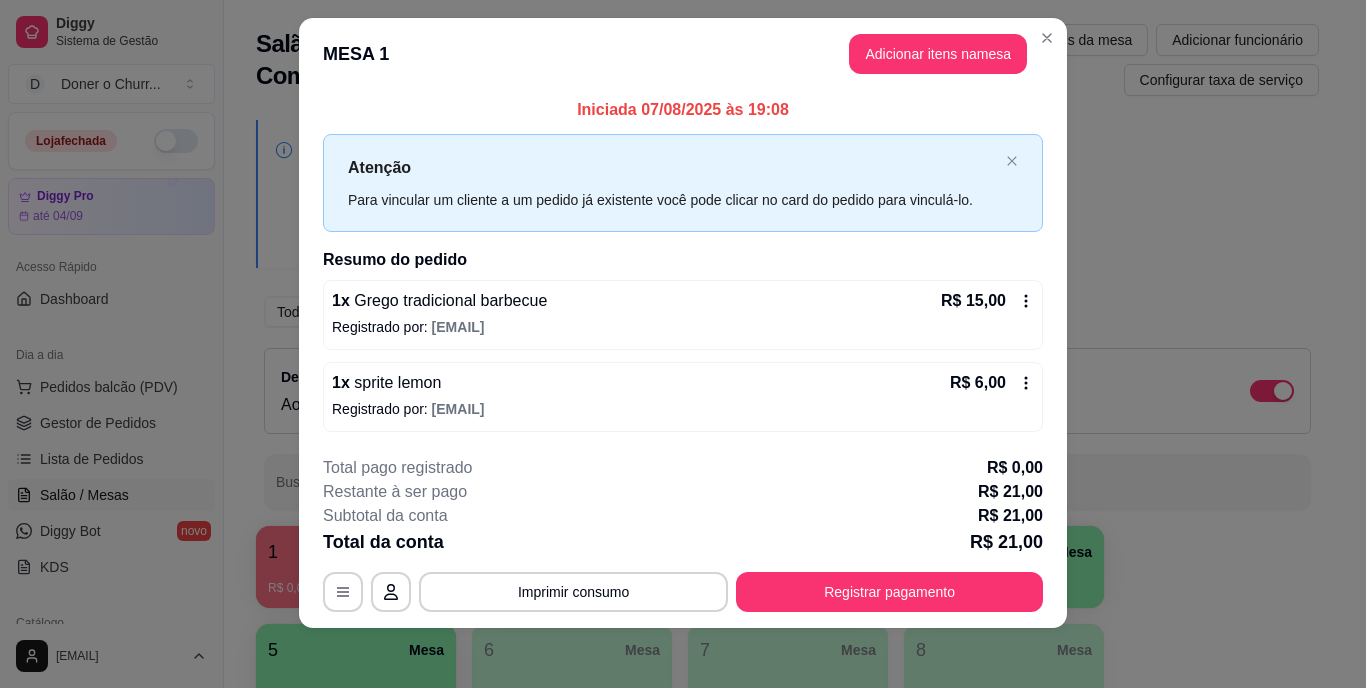 scroll, scrollTop: 25, scrollLeft: 0, axis: vertical 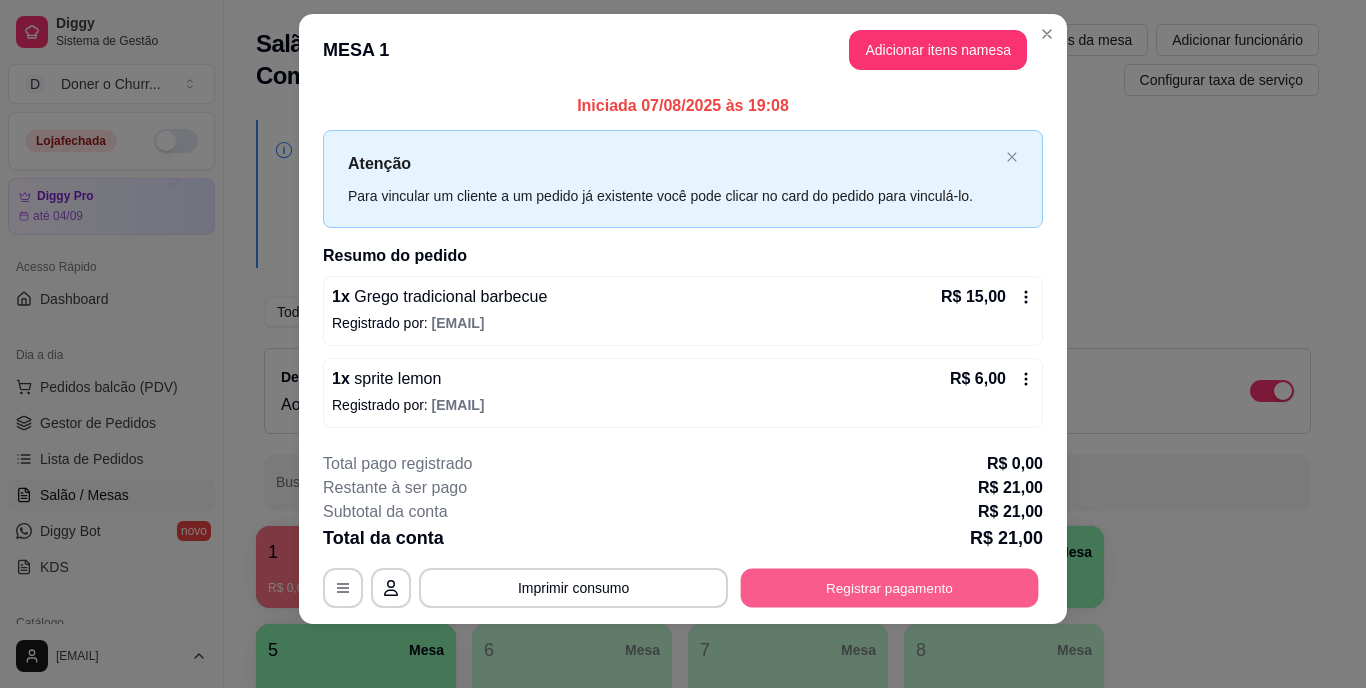 click on "Registrar pagamento" at bounding box center [890, 587] 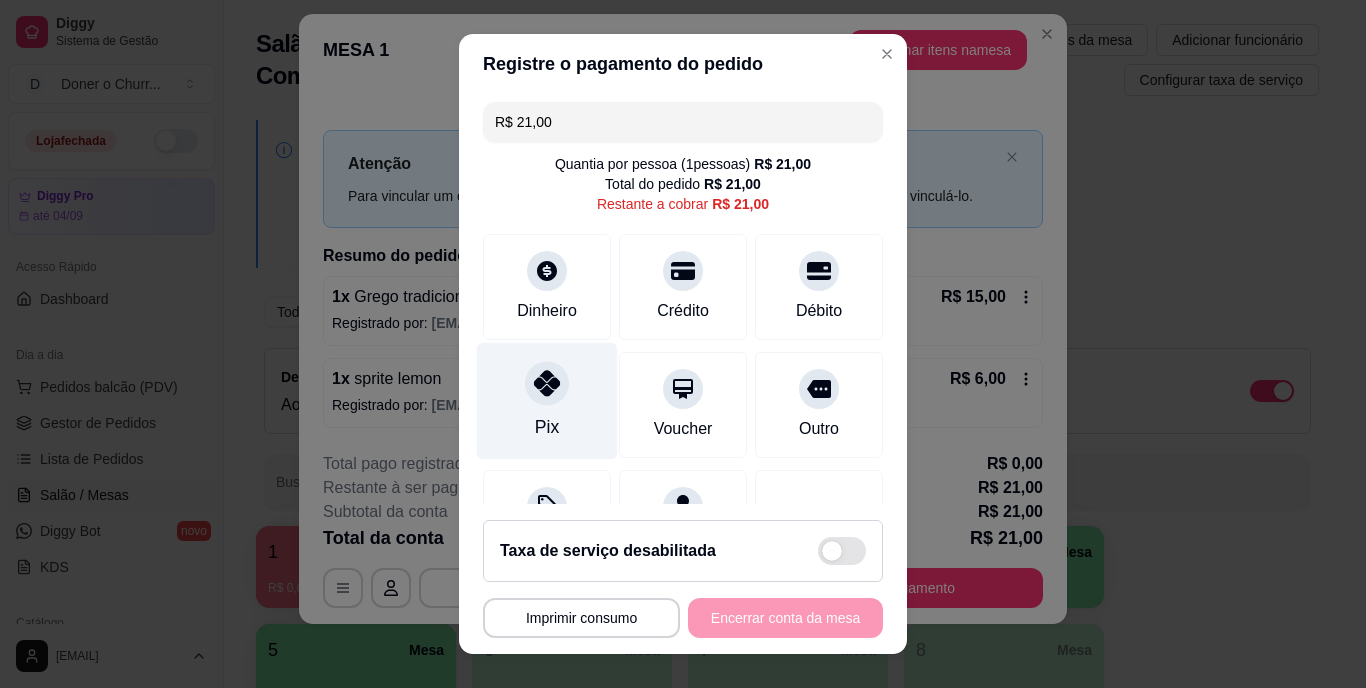 drag, startPoint x: 537, startPoint y: 402, endPoint x: 549, endPoint y: 412, distance: 15.6205 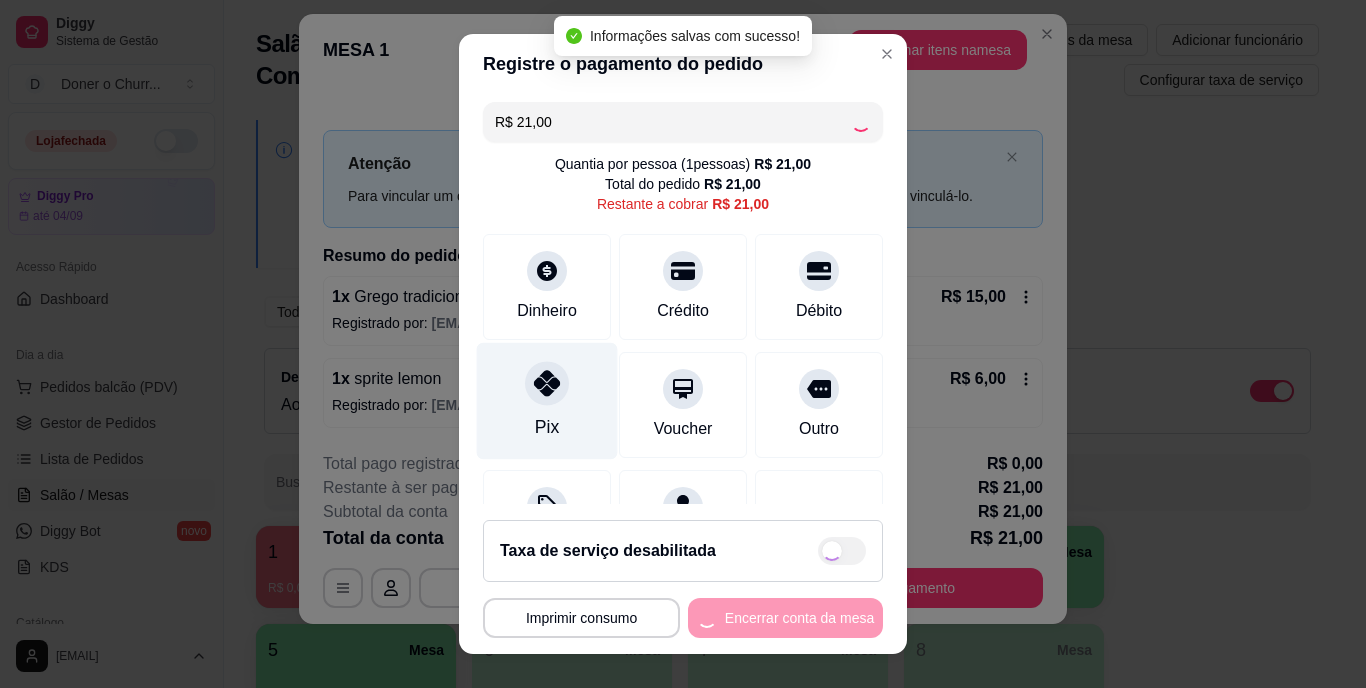 type on "R$ 0,00" 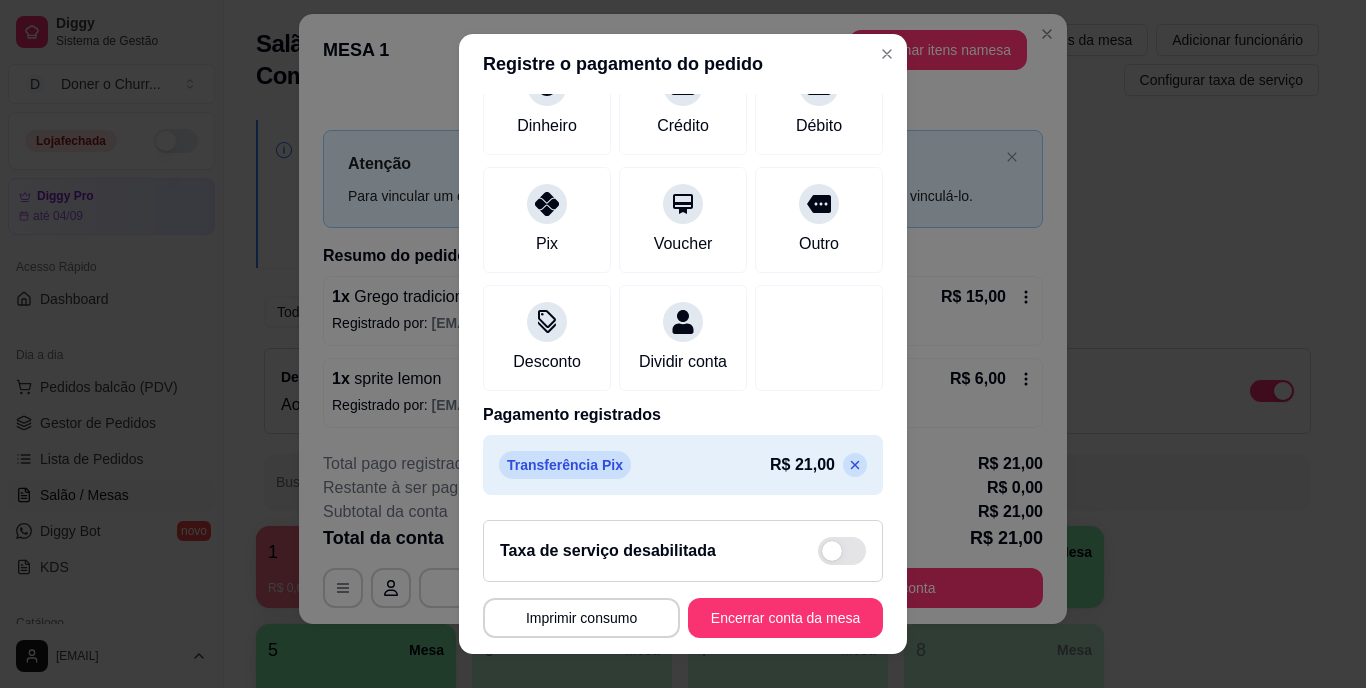 scroll, scrollTop: 188, scrollLeft: 0, axis: vertical 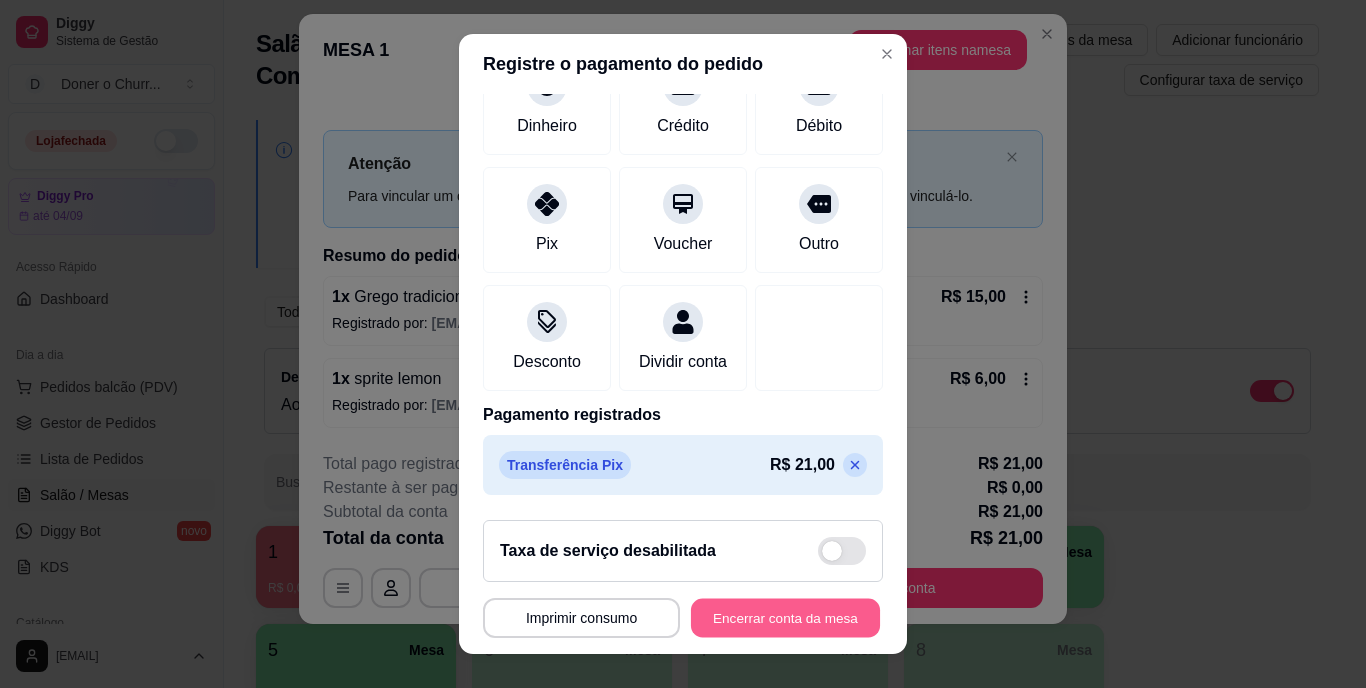 click on "Encerrar conta da mesa" at bounding box center (785, 617) 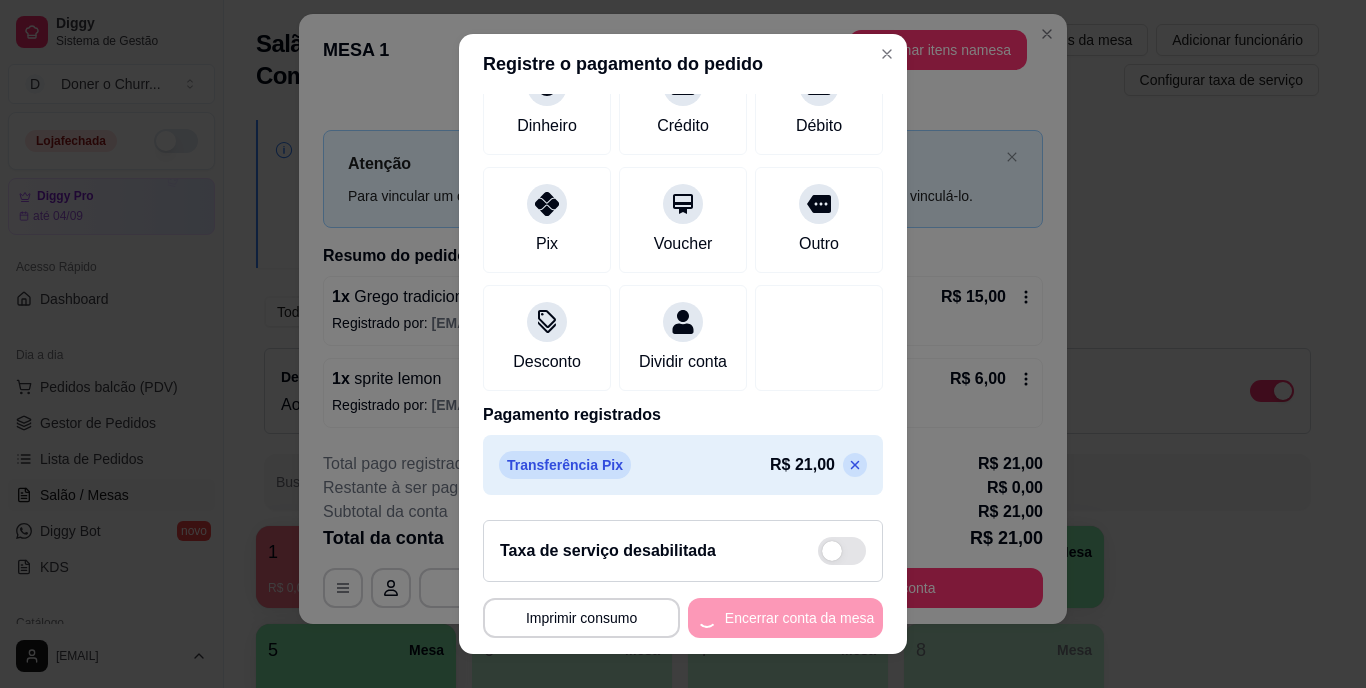 scroll, scrollTop: 0, scrollLeft: 0, axis: both 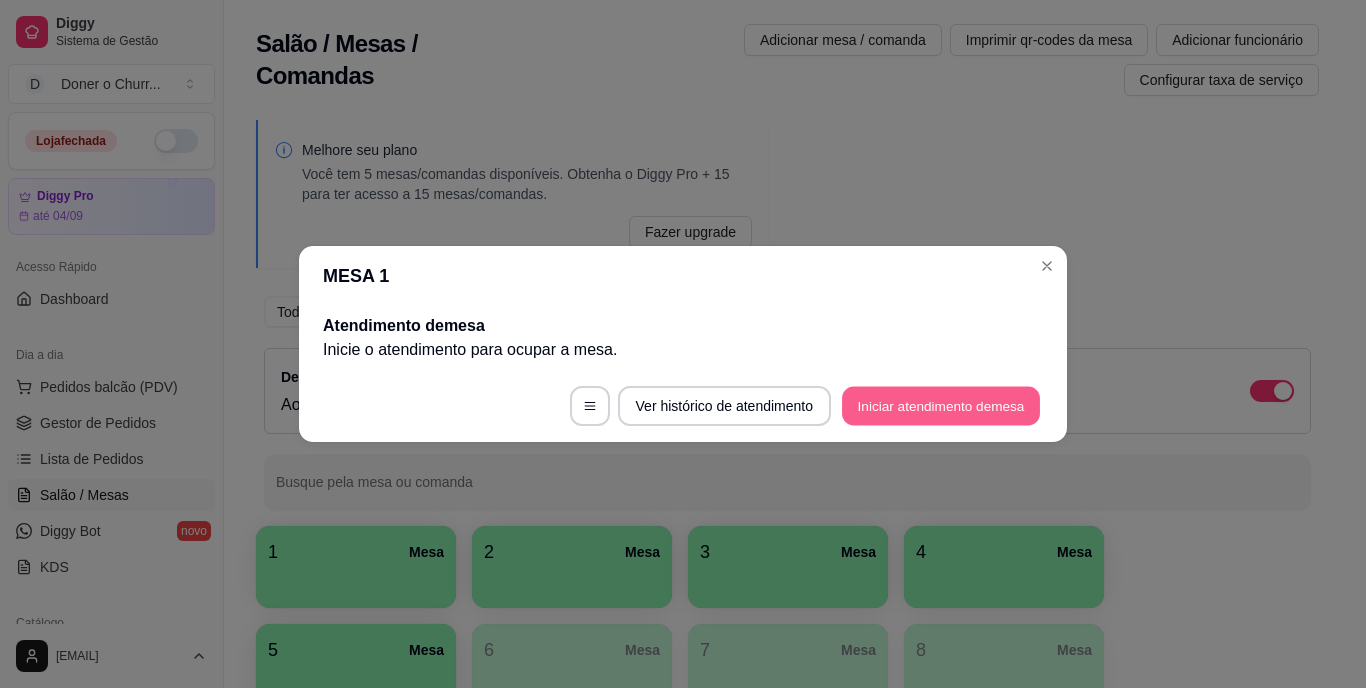 click on "Iniciar atendimento de  mesa" at bounding box center [941, 406] 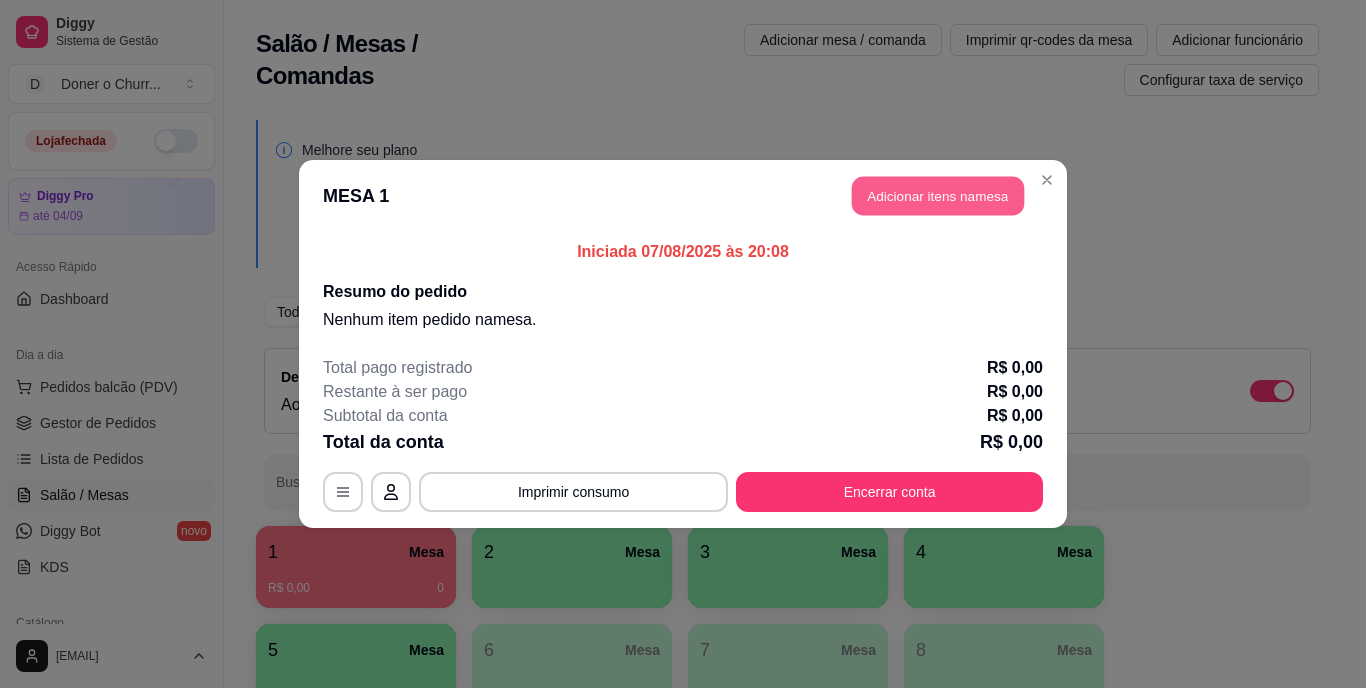 click on "Adicionar itens na  mesa" at bounding box center [938, 196] 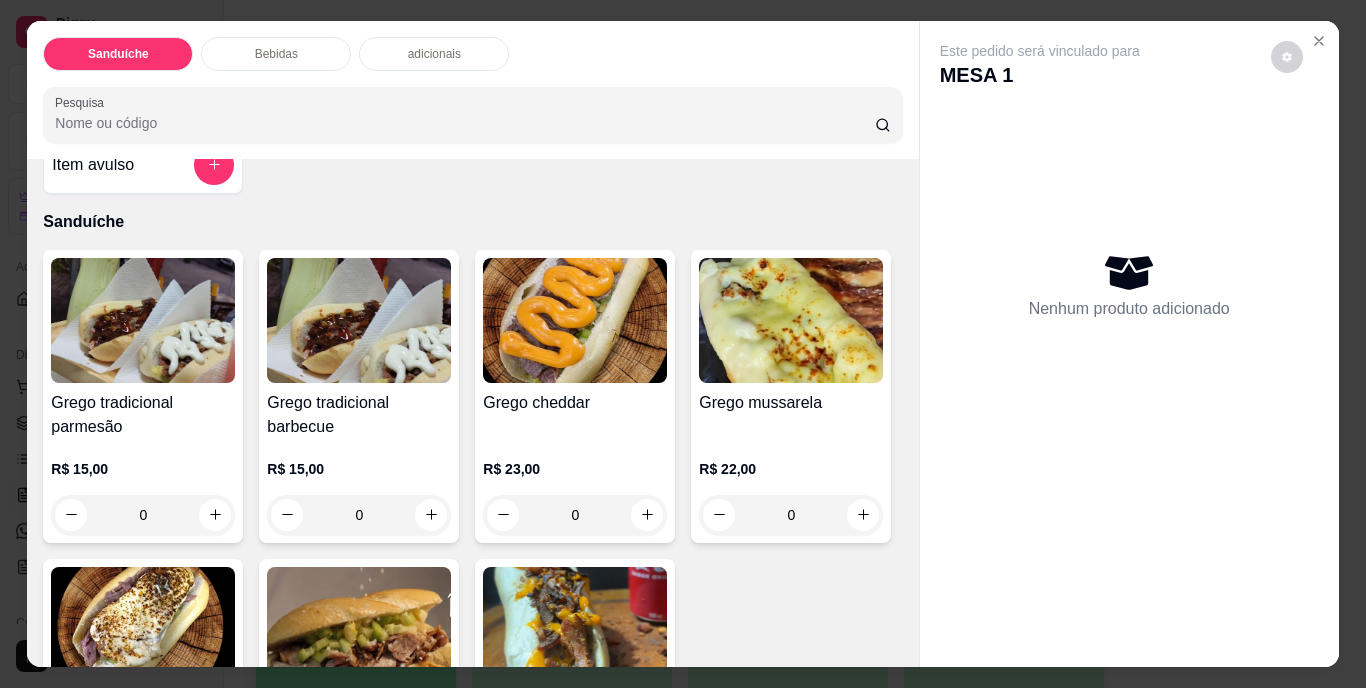 scroll, scrollTop: 200, scrollLeft: 0, axis: vertical 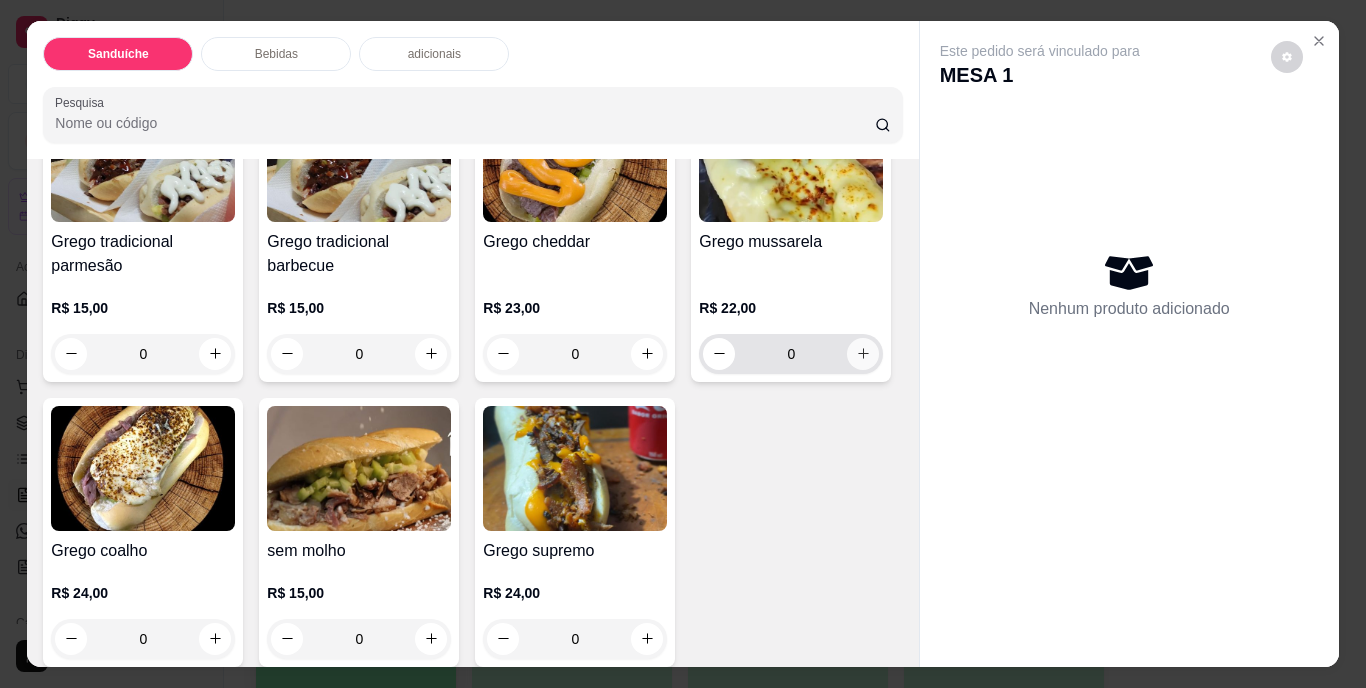 click 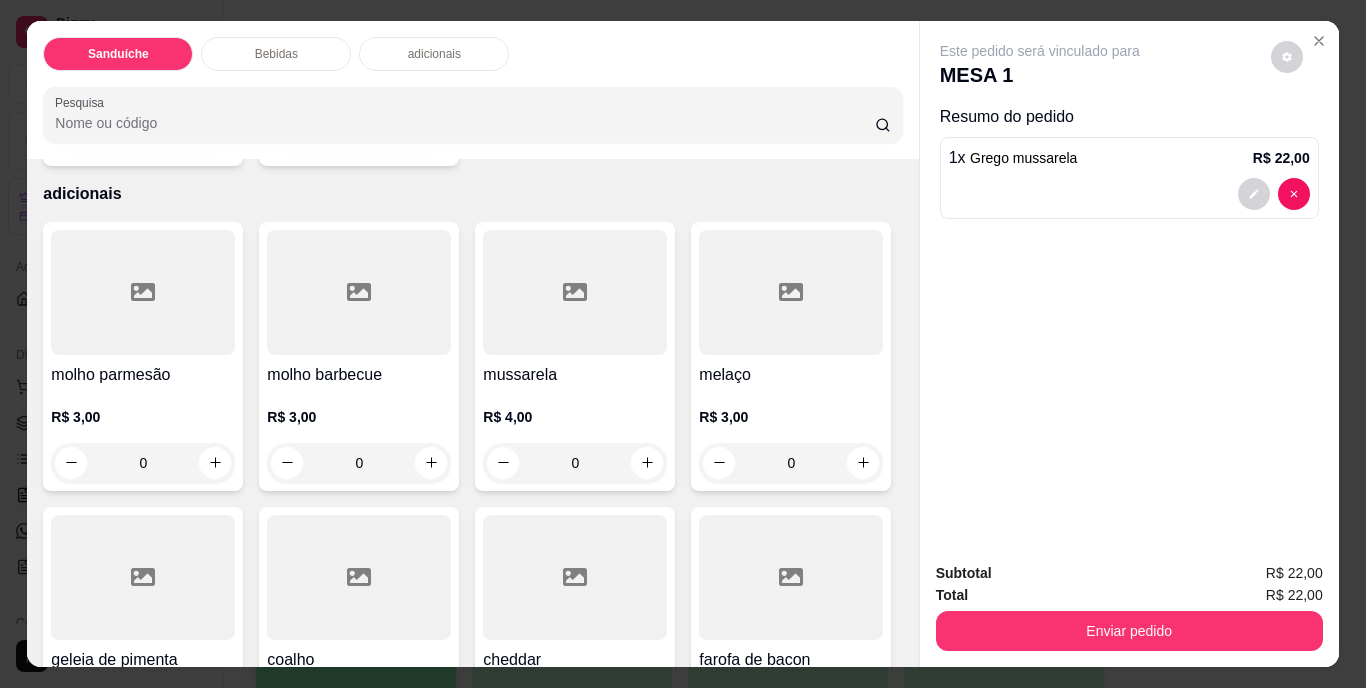 scroll, scrollTop: 1300, scrollLeft: 0, axis: vertical 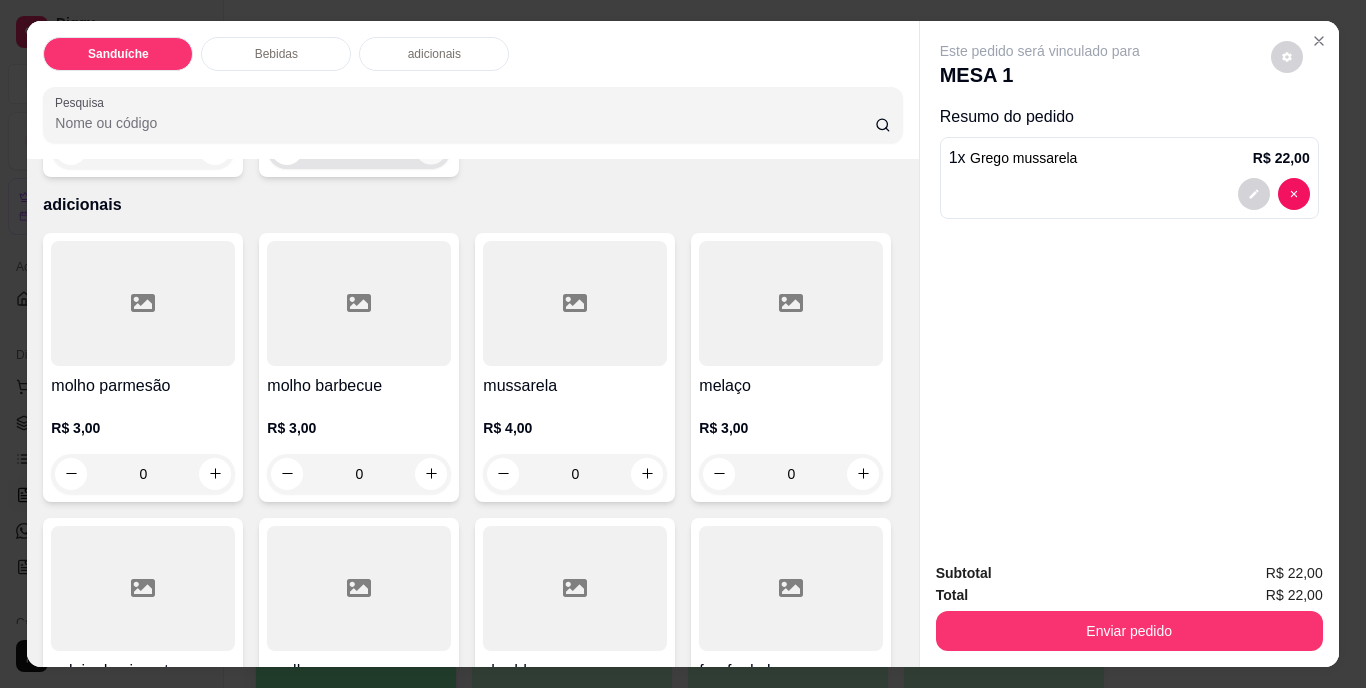 click 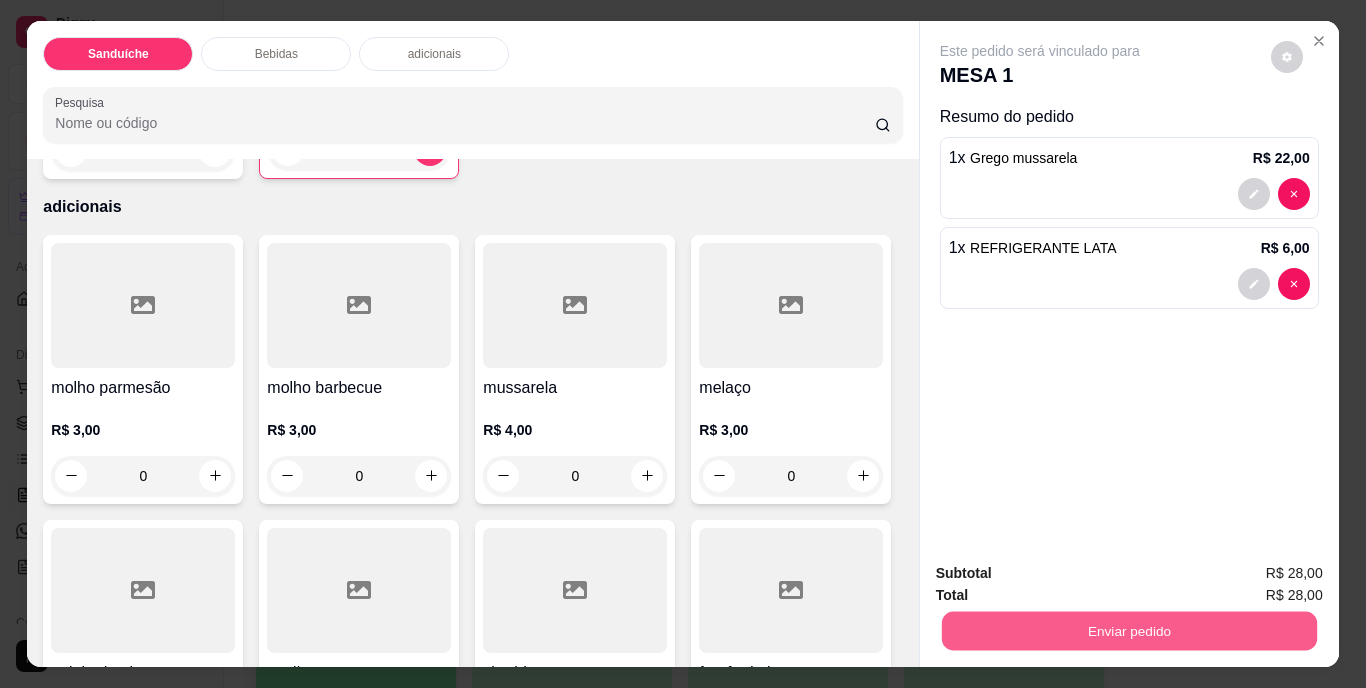 click on "Enviar pedido" at bounding box center [1128, 631] 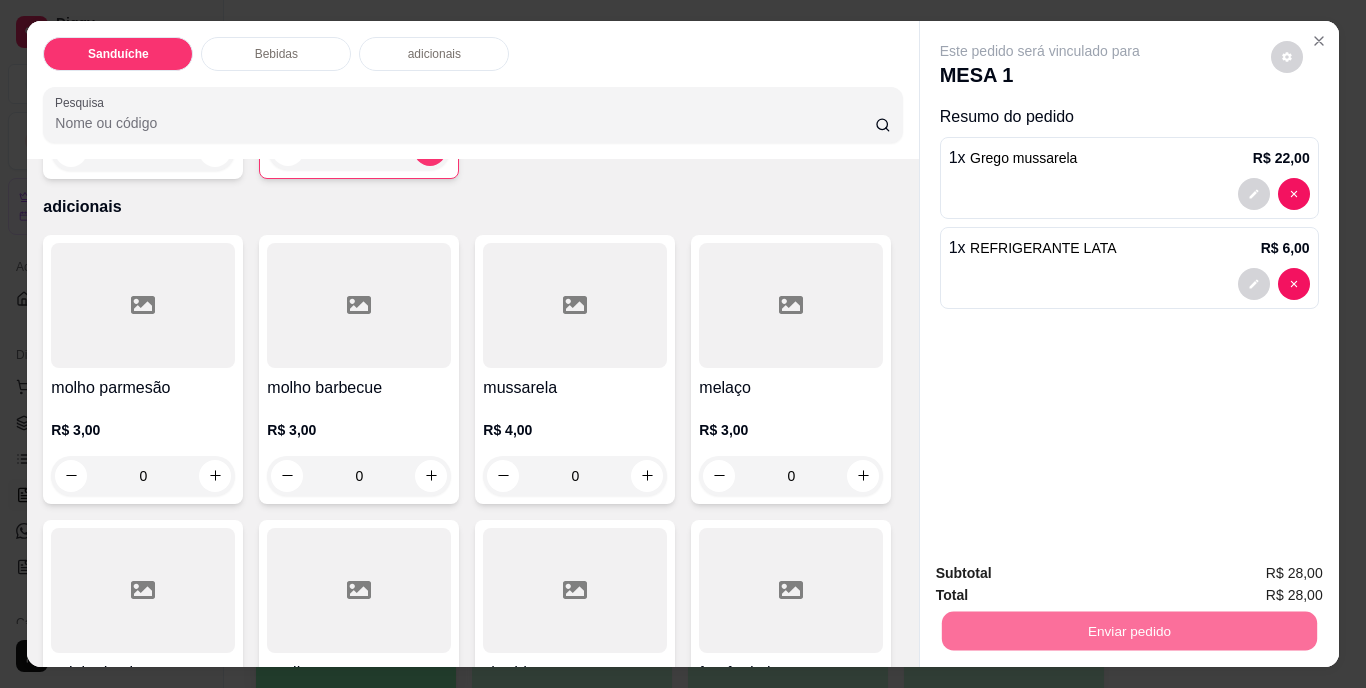 click on "Não registrar e enviar pedido" at bounding box center [1063, 575] 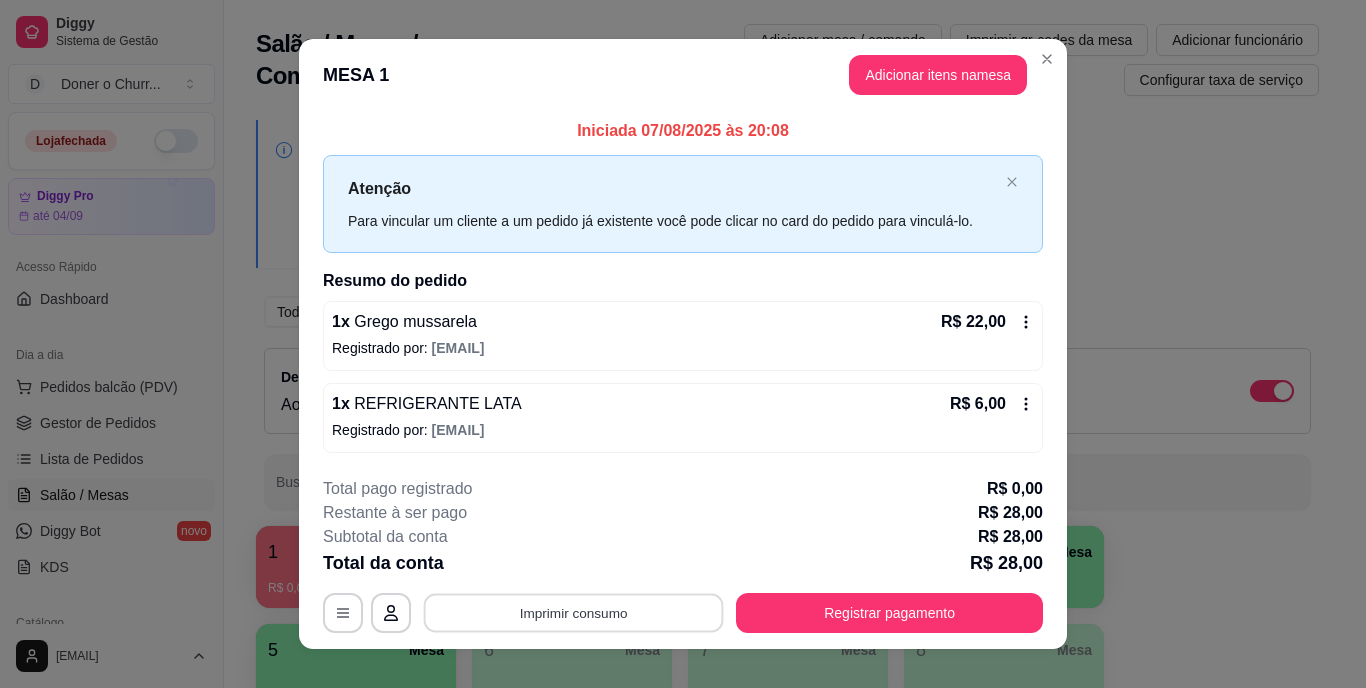 click on "Imprimir consumo" at bounding box center [574, 612] 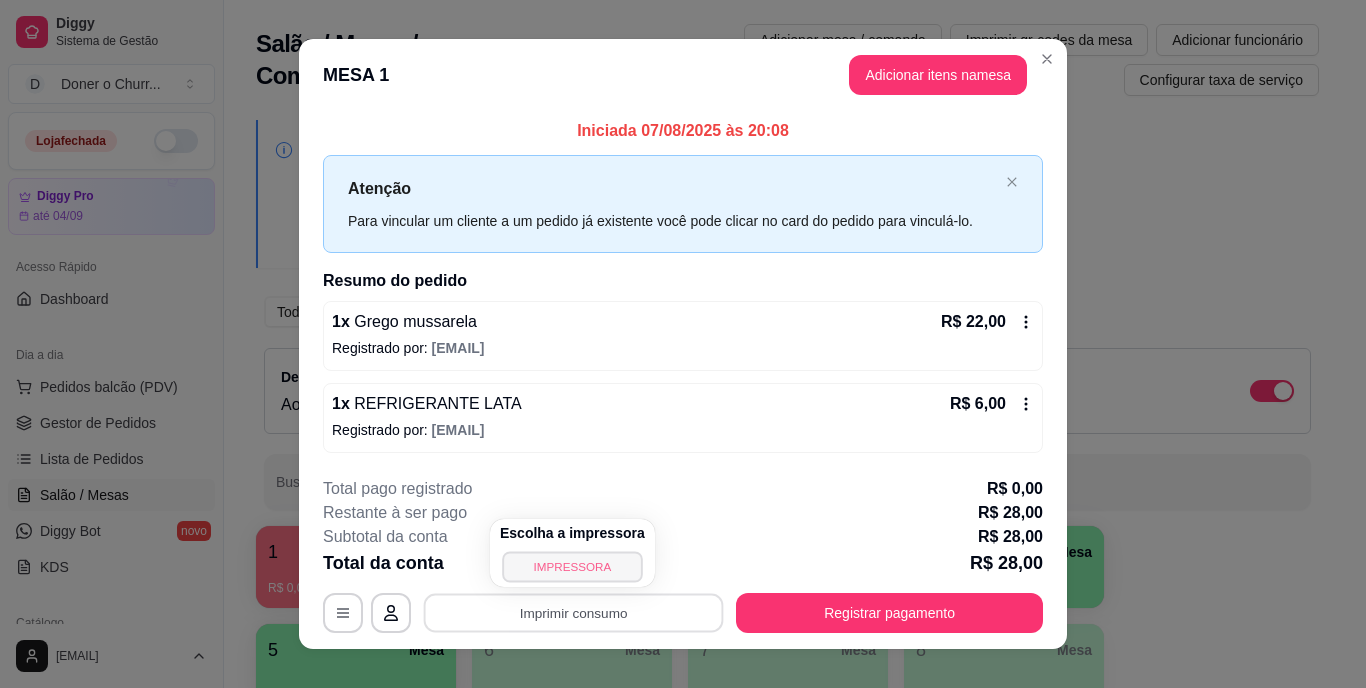 click on "IMPRESSORA" at bounding box center (572, 566) 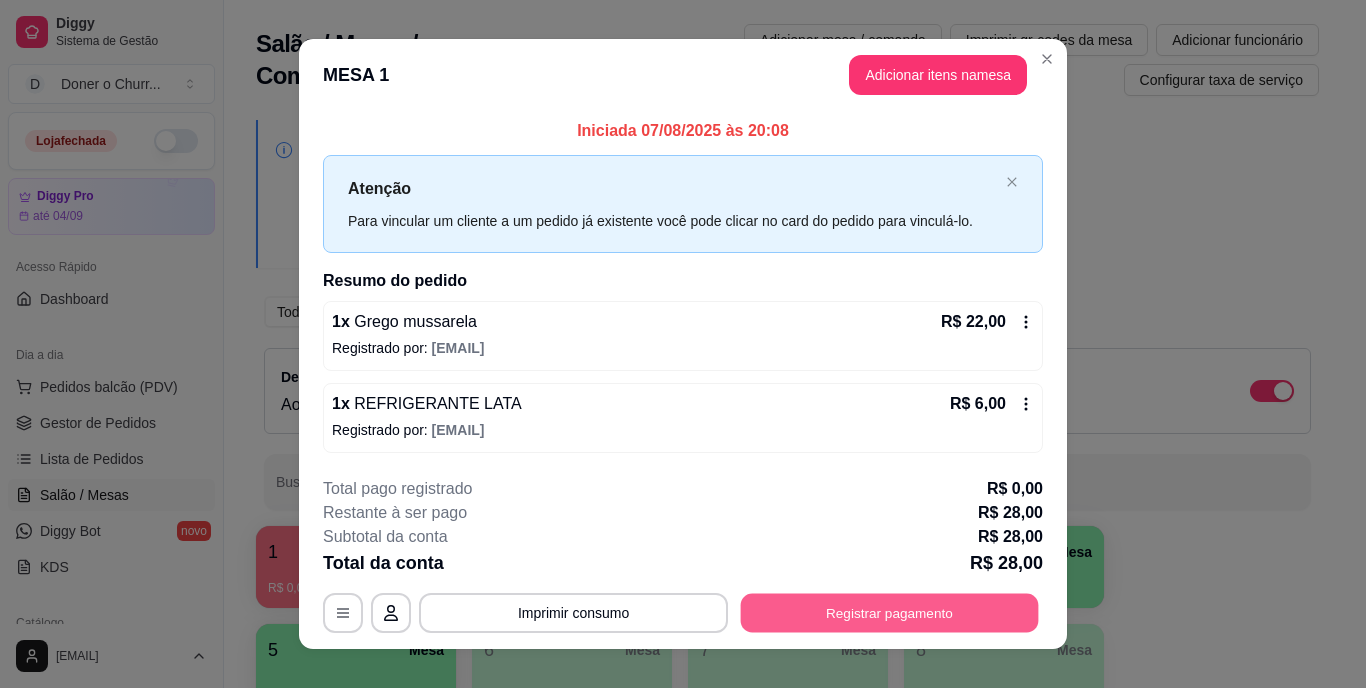 click on "Registrar pagamento" at bounding box center (890, 612) 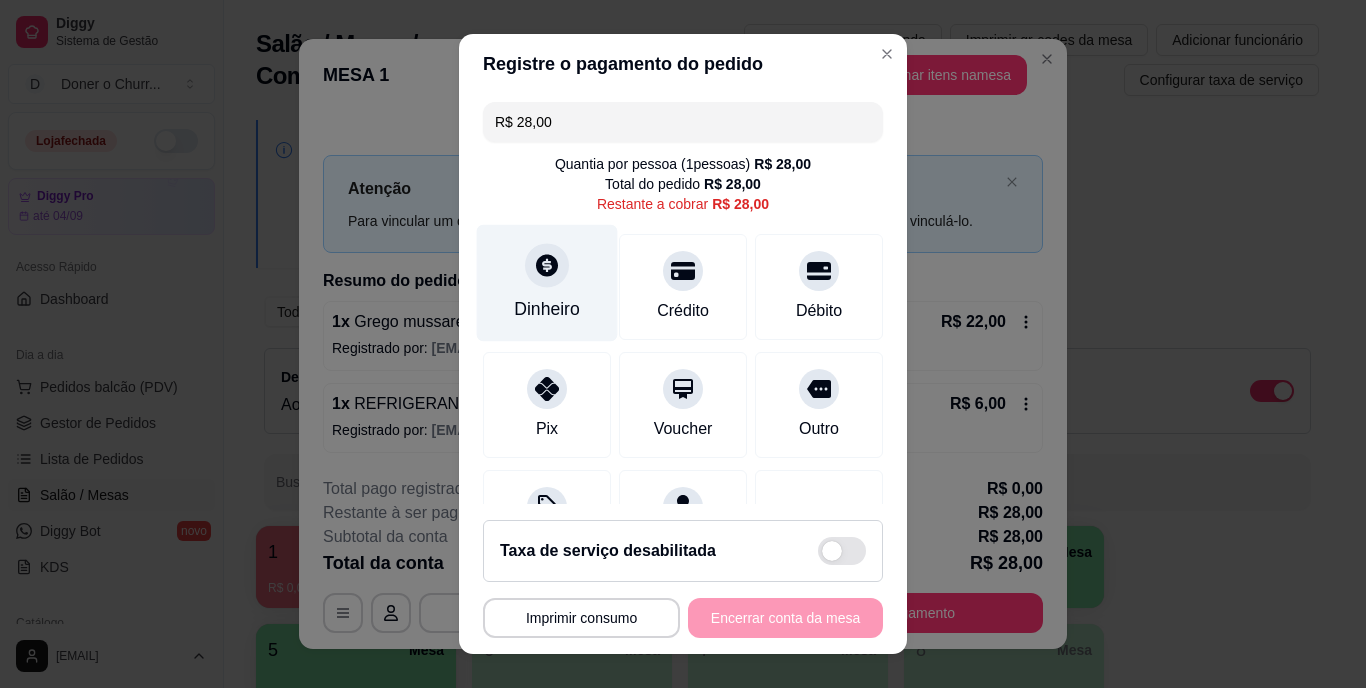 click 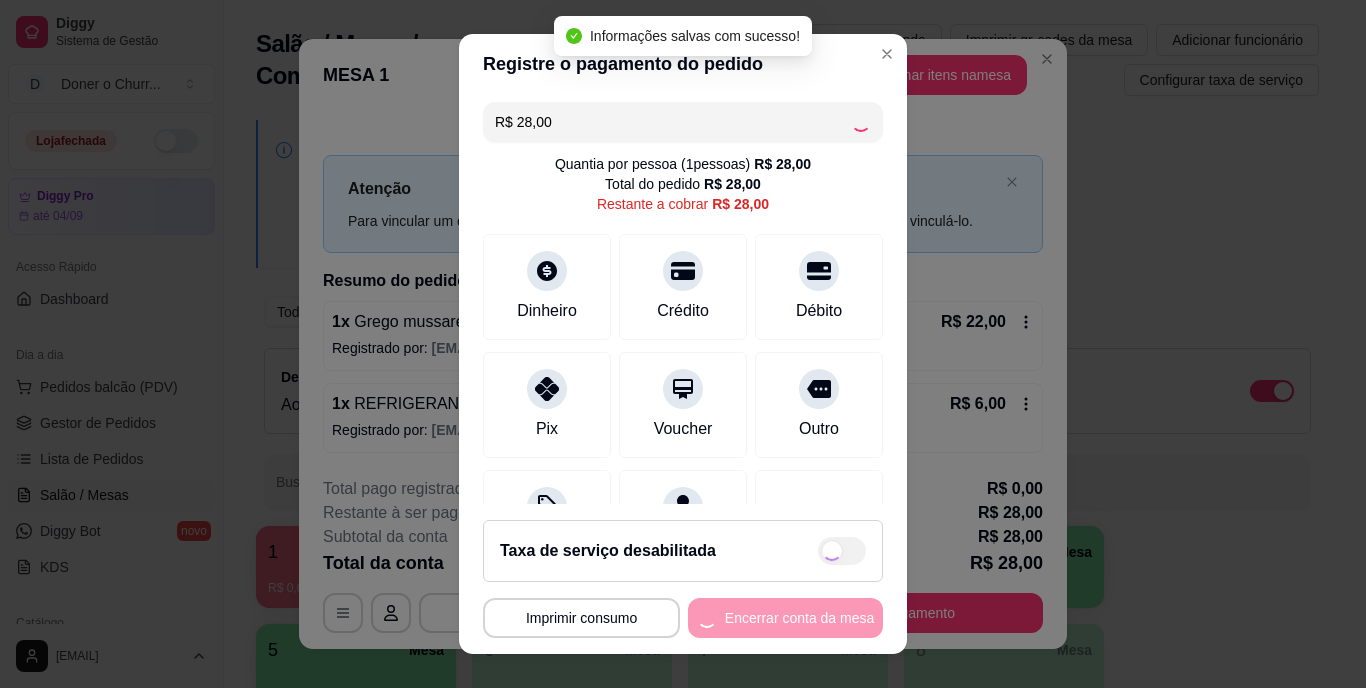 type on "R$ 0,00" 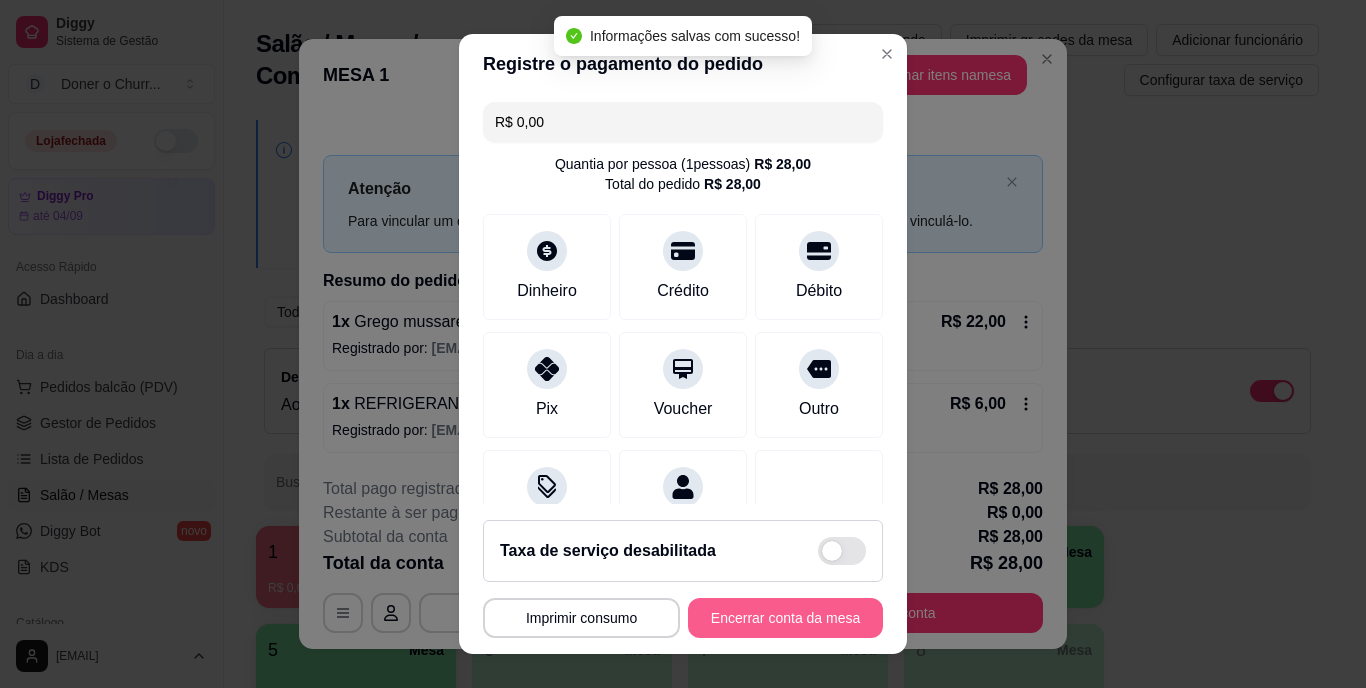 click on "Encerrar conta da mesa" at bounding box center (785, 618) 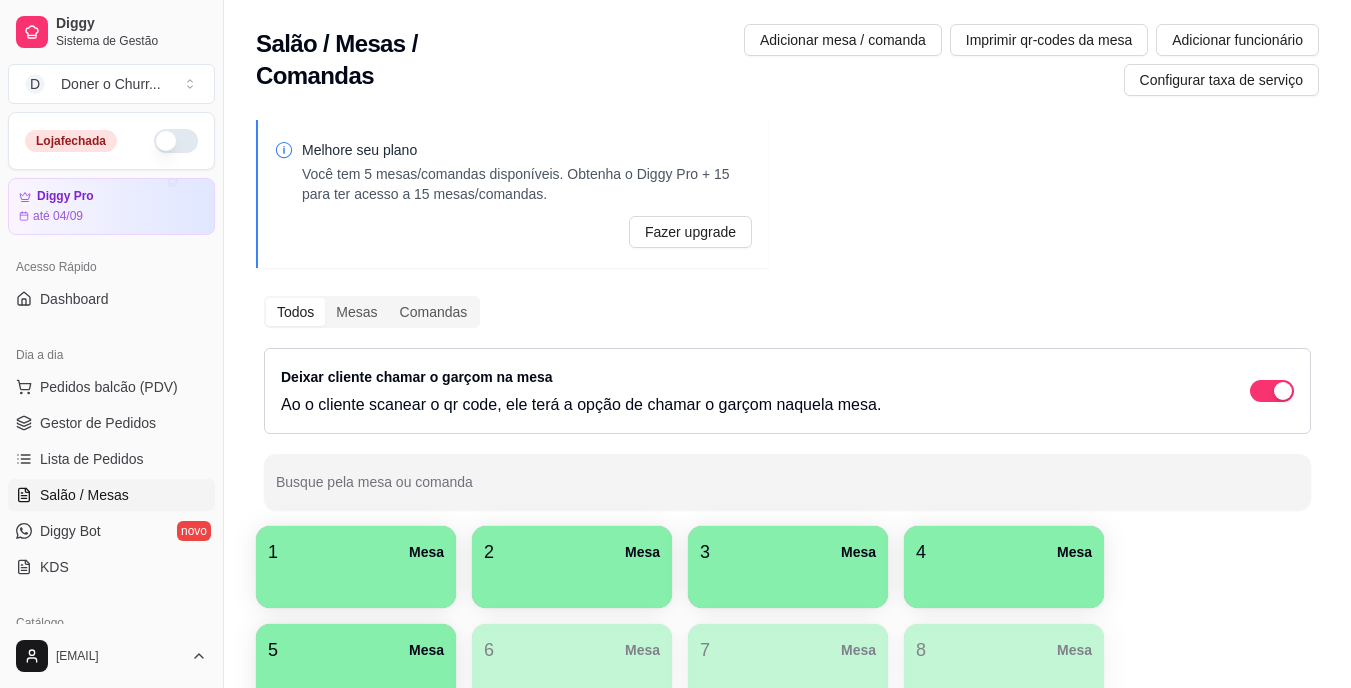 click at bounding box center [176, 141] 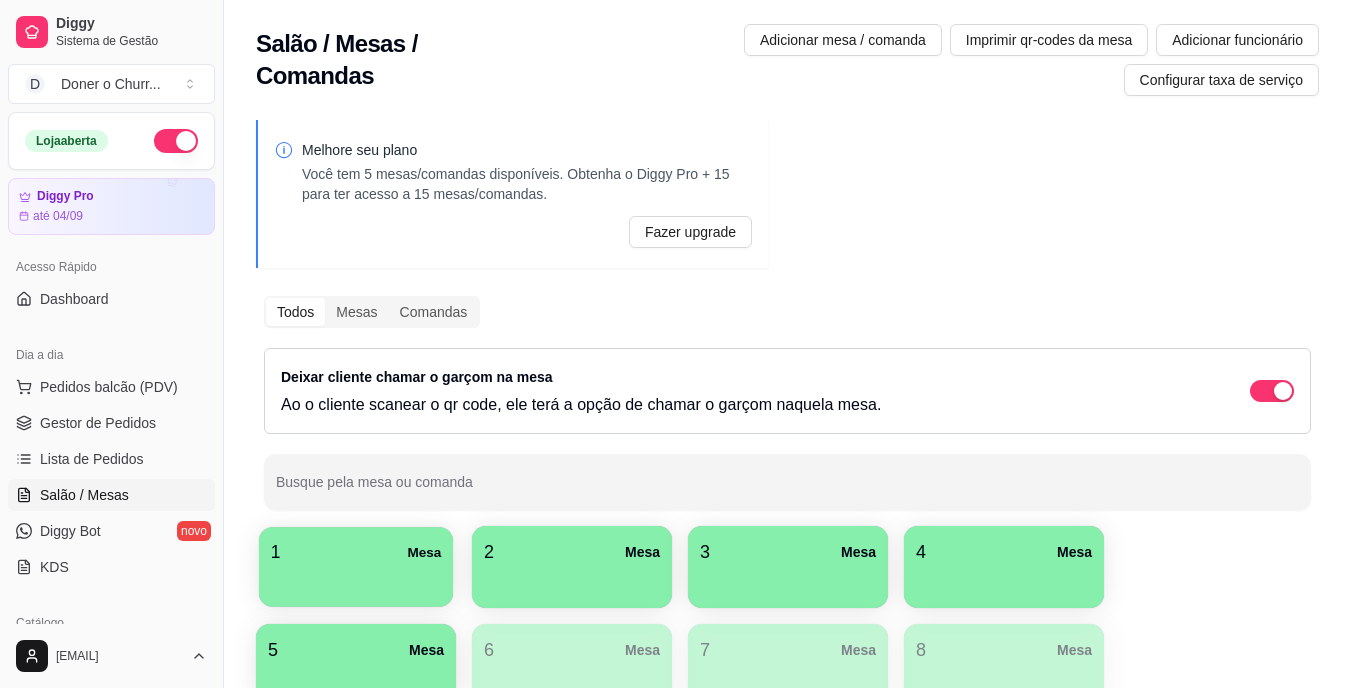 click on "1 Mesa" at bounding box center (356, 552) 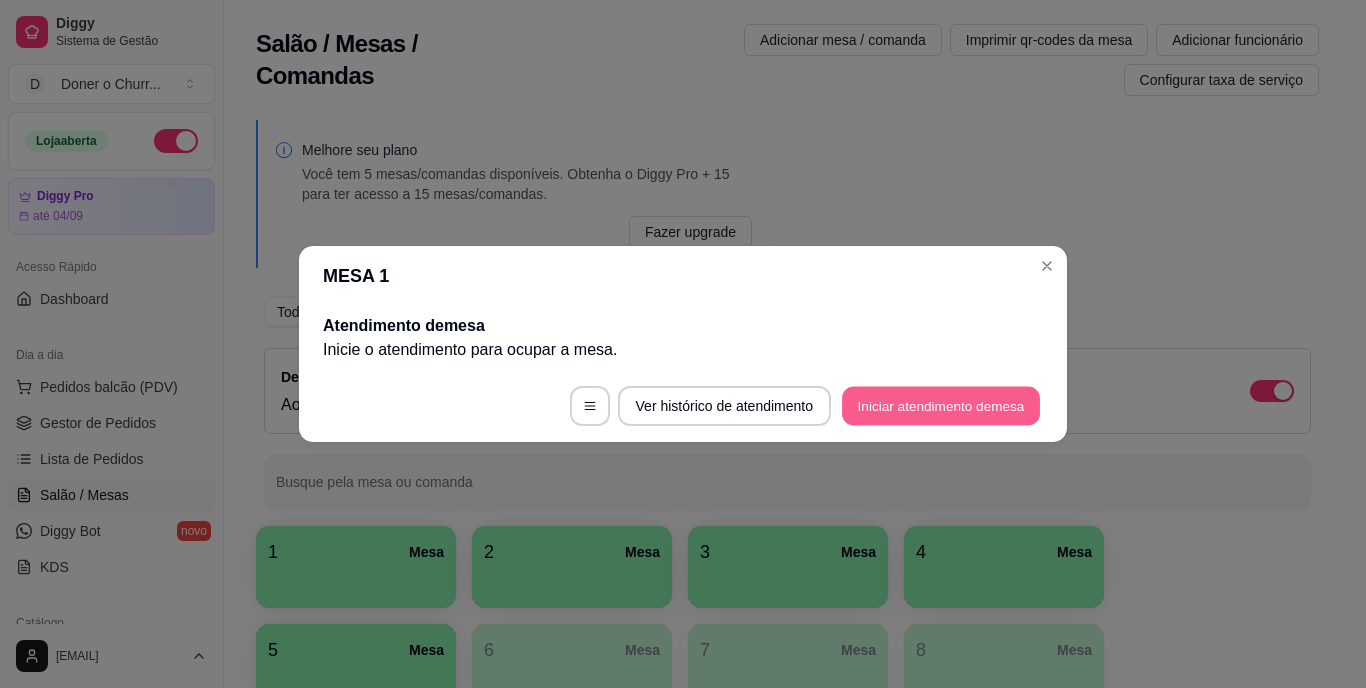 click on "Iniciar atendimento de  mesa" at bounding box center (941, 406) 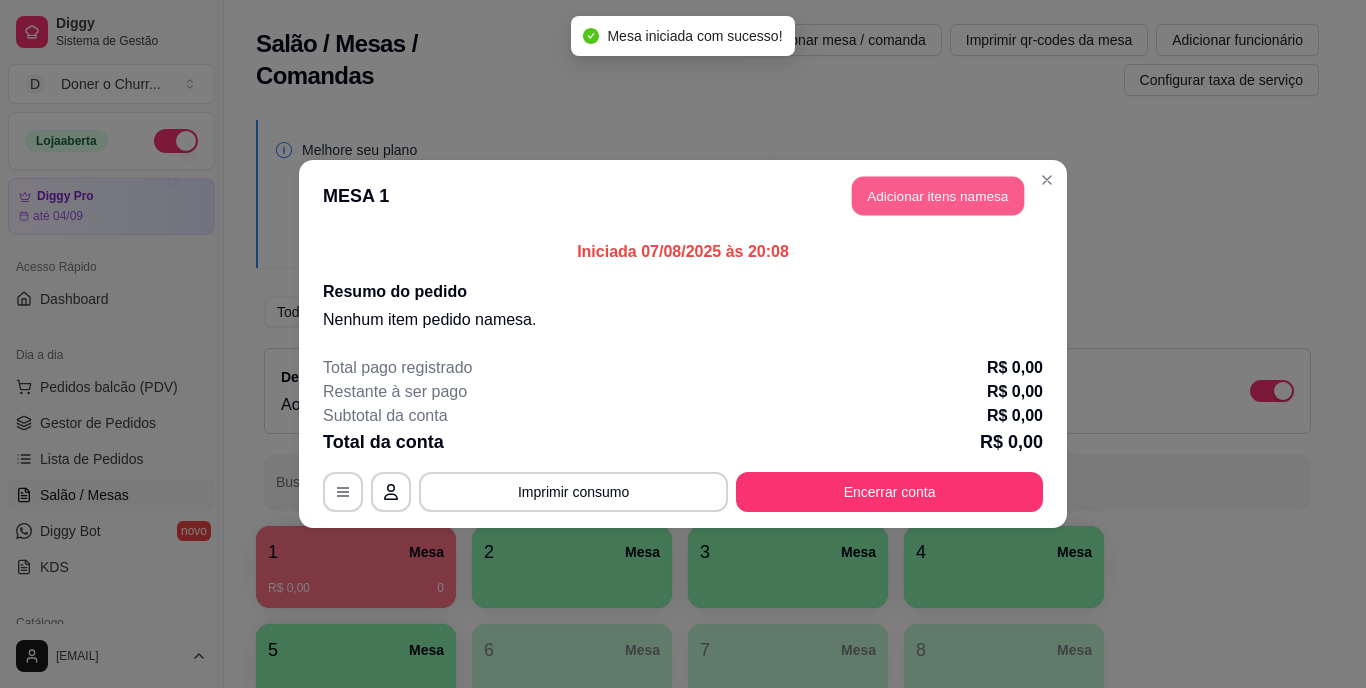 click on "Adicionar itens na  mesa" at bounding box center (938, 196) 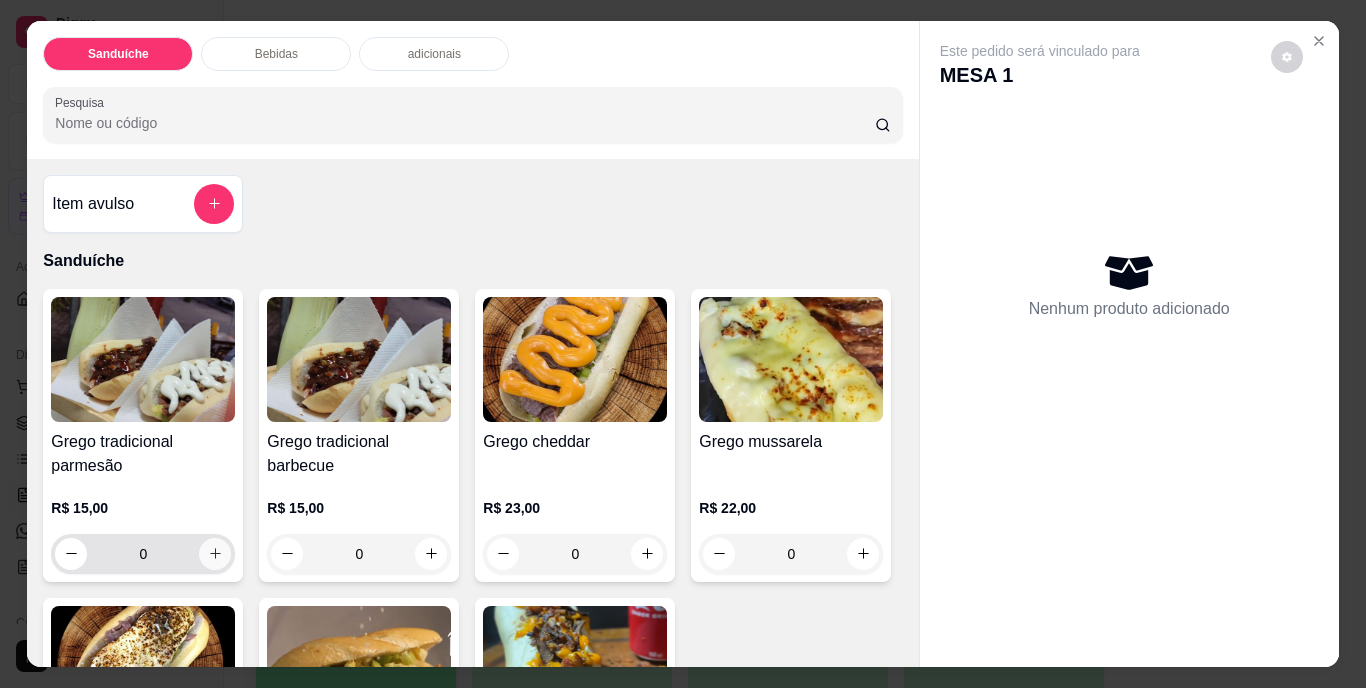 click 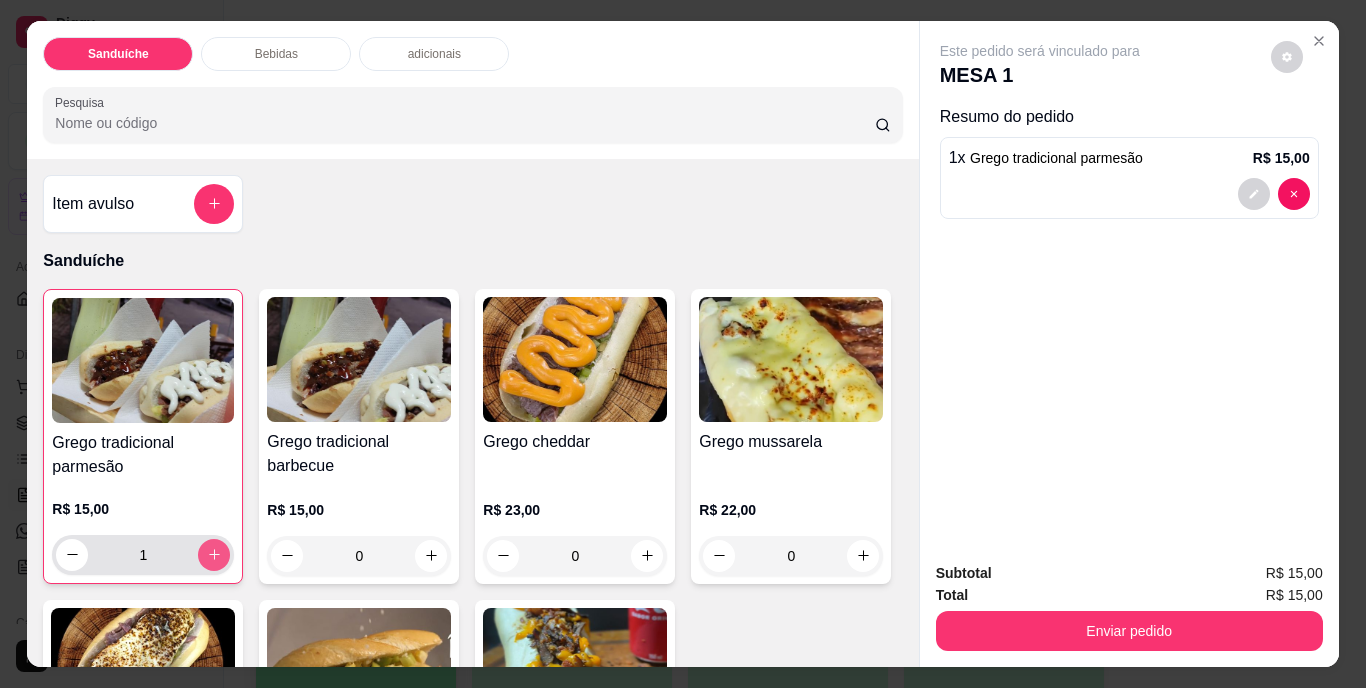 type on "1" 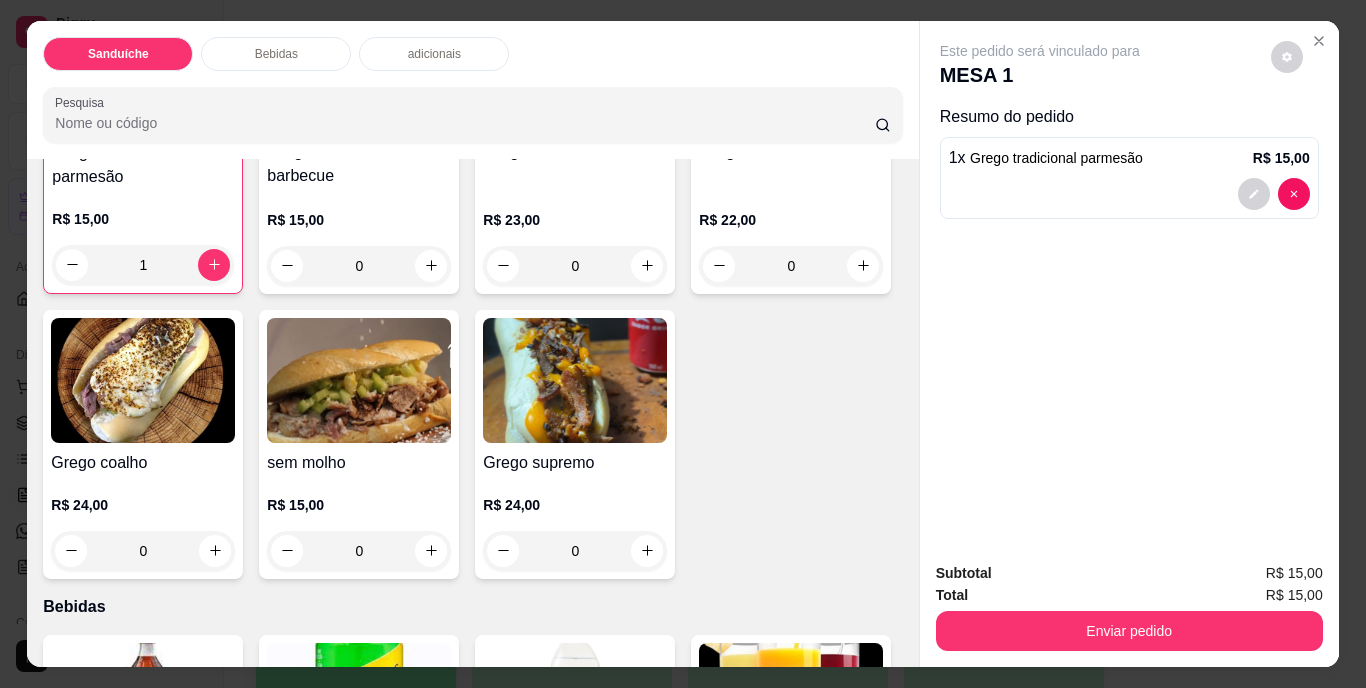 scroll, scrollTop: 300, scrollLeft: 0, axis: vertical 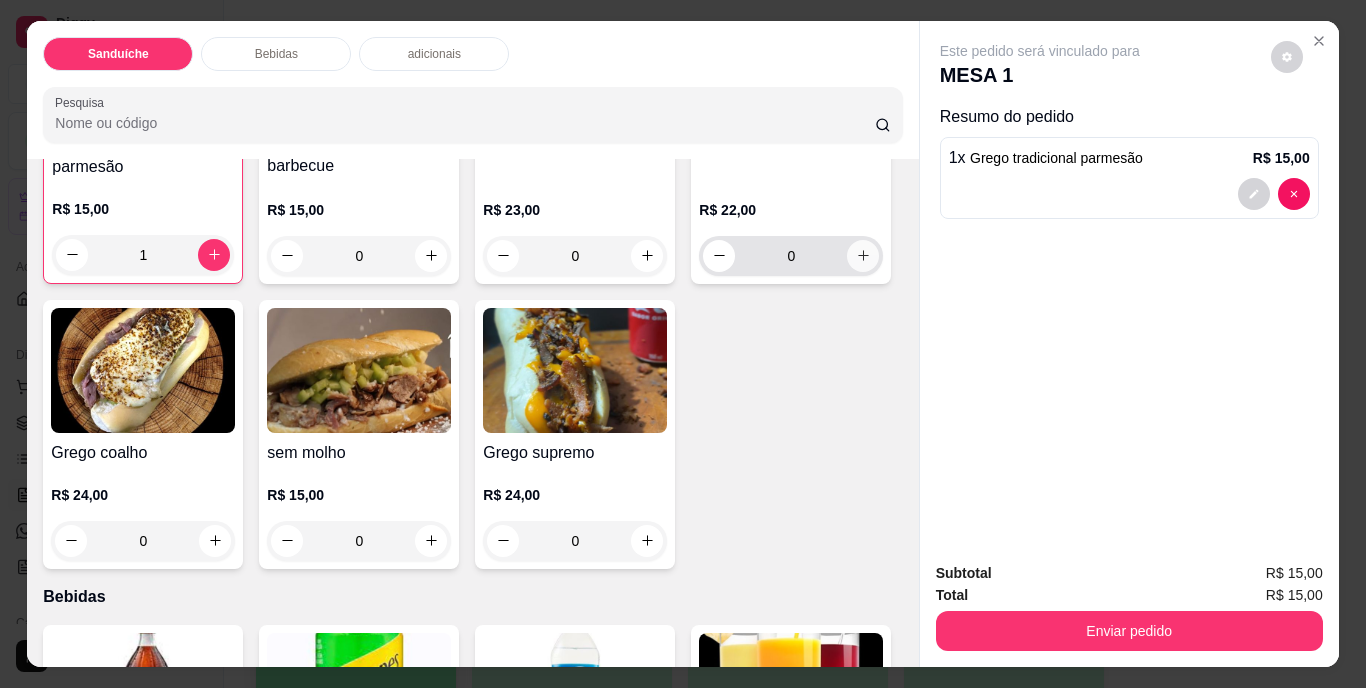 click at bounding box center [863, 256] 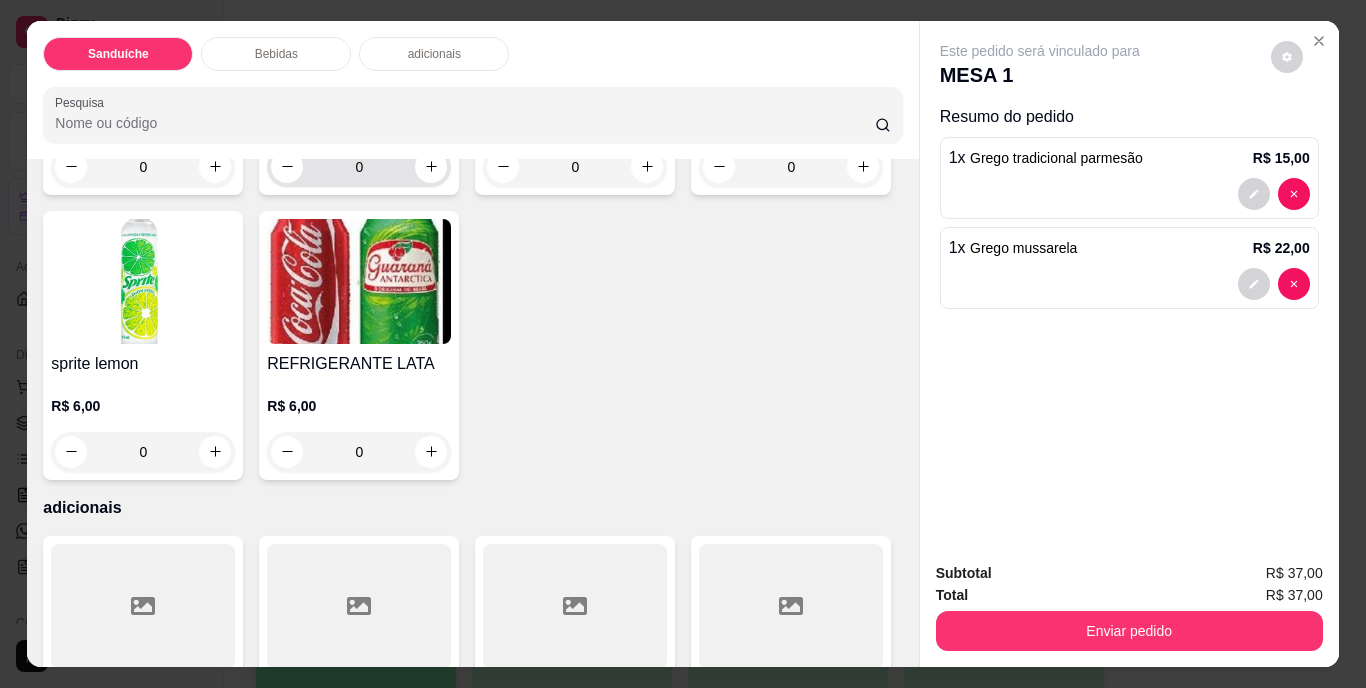 scroll, scrollTop: 1000, scrollLeft: 0, axis: vertical 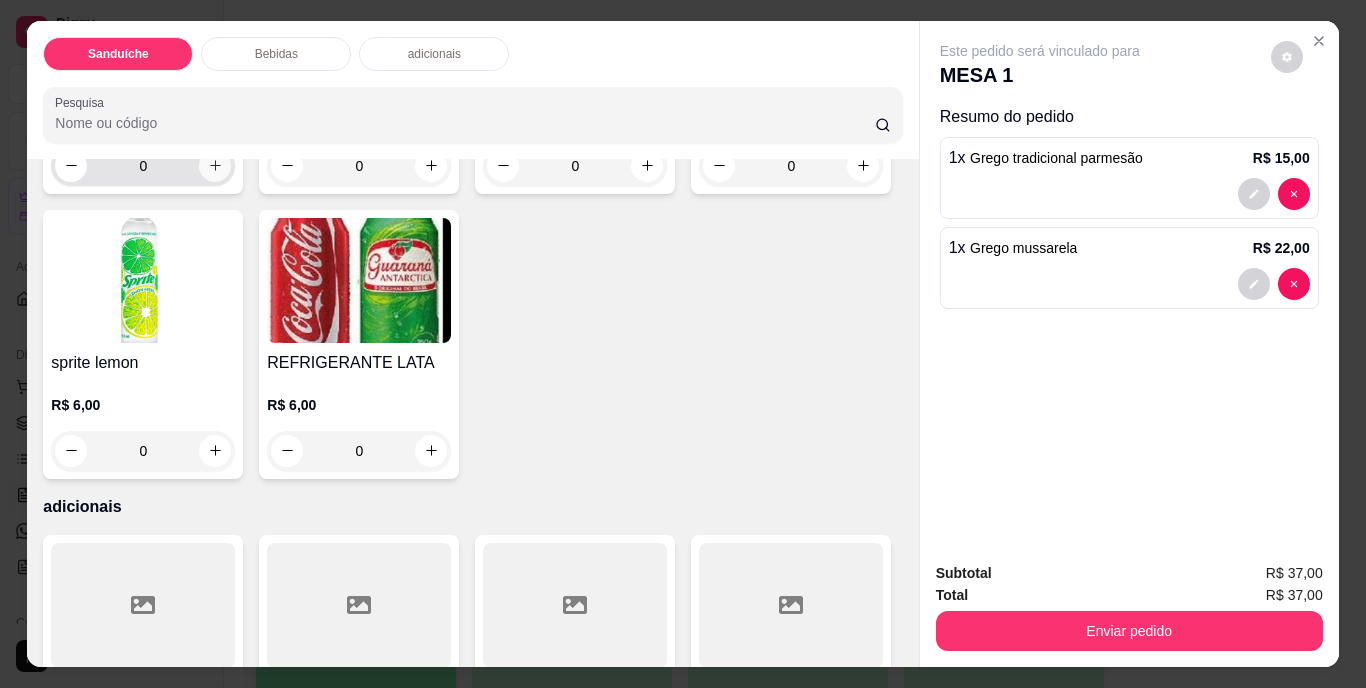 click 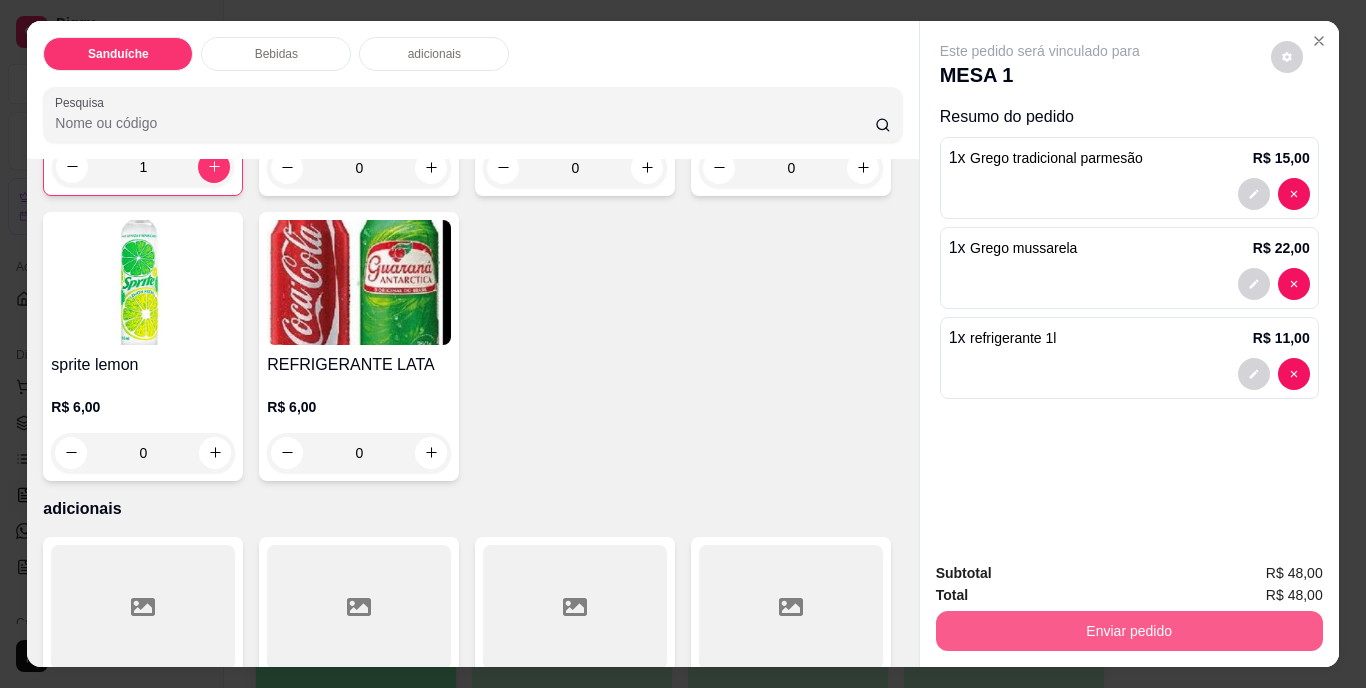 click on "Enviar pedido" at bounding box center (1129, 631) 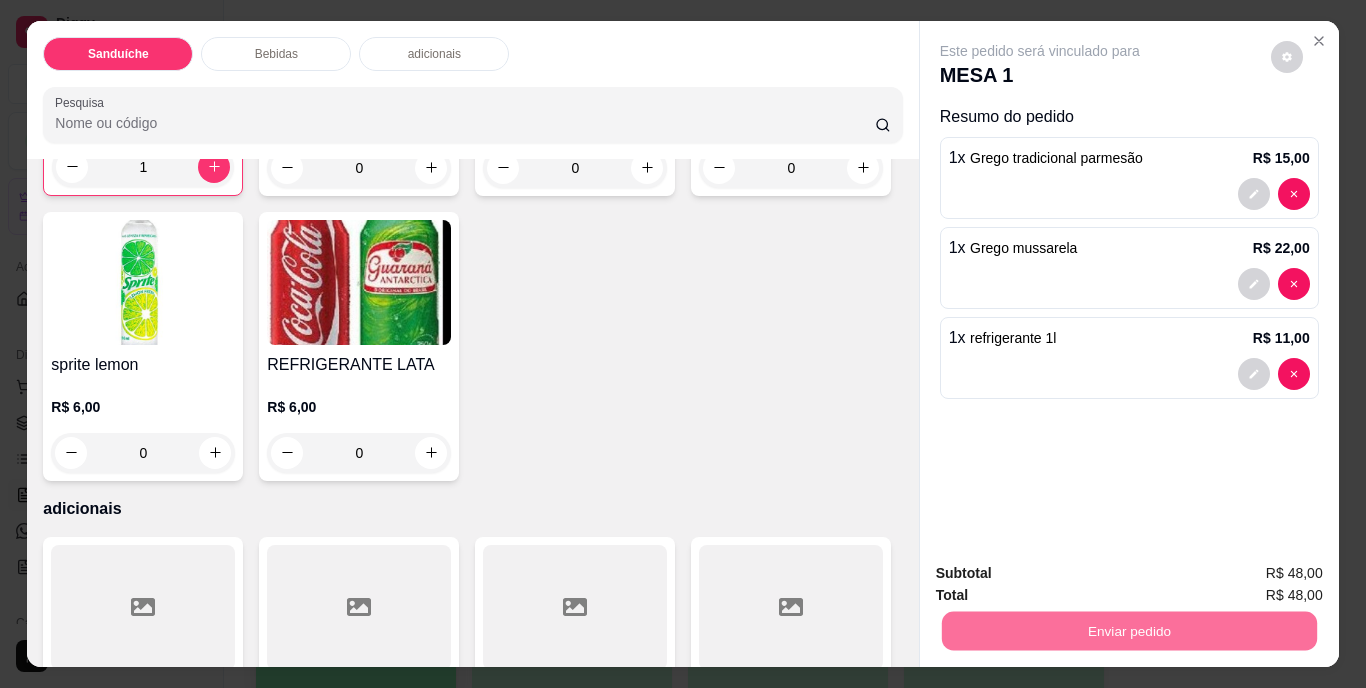 click on "Não registrar e enviar pedido" at bounding box center (1063, 574) 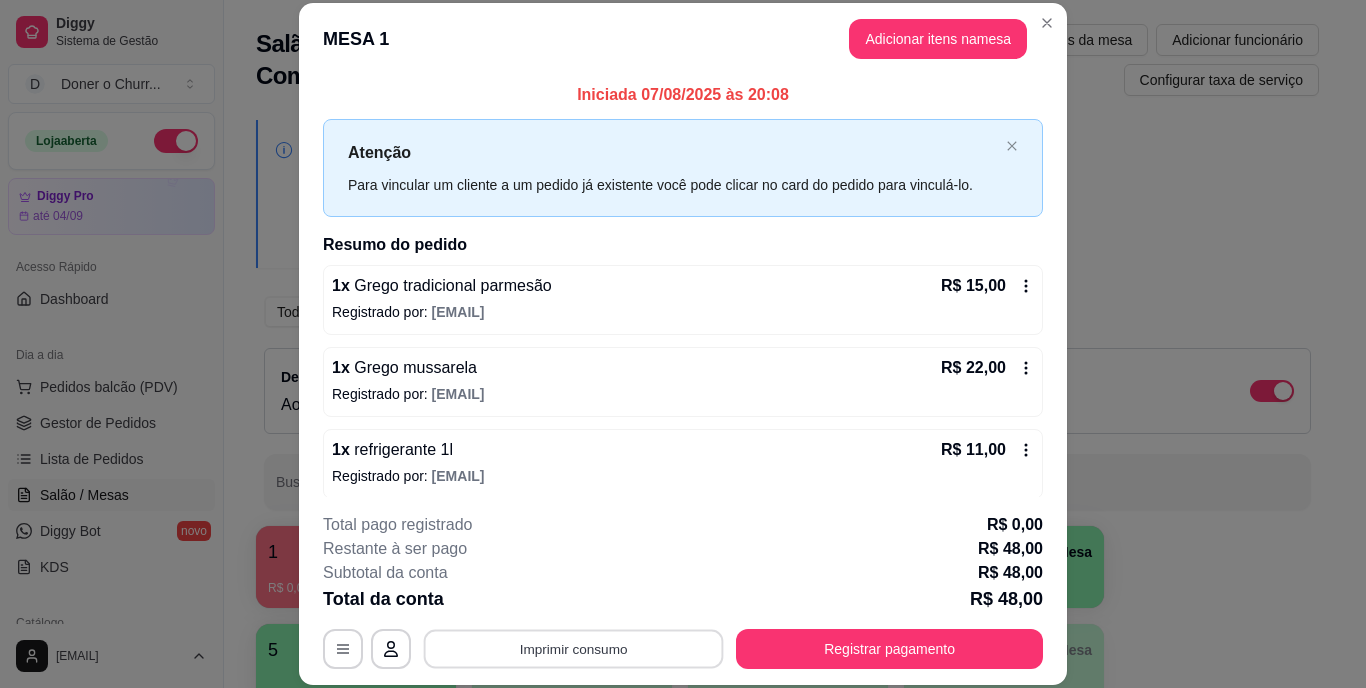 click on "Imprimir consumo" at bounding box center [574, 648] 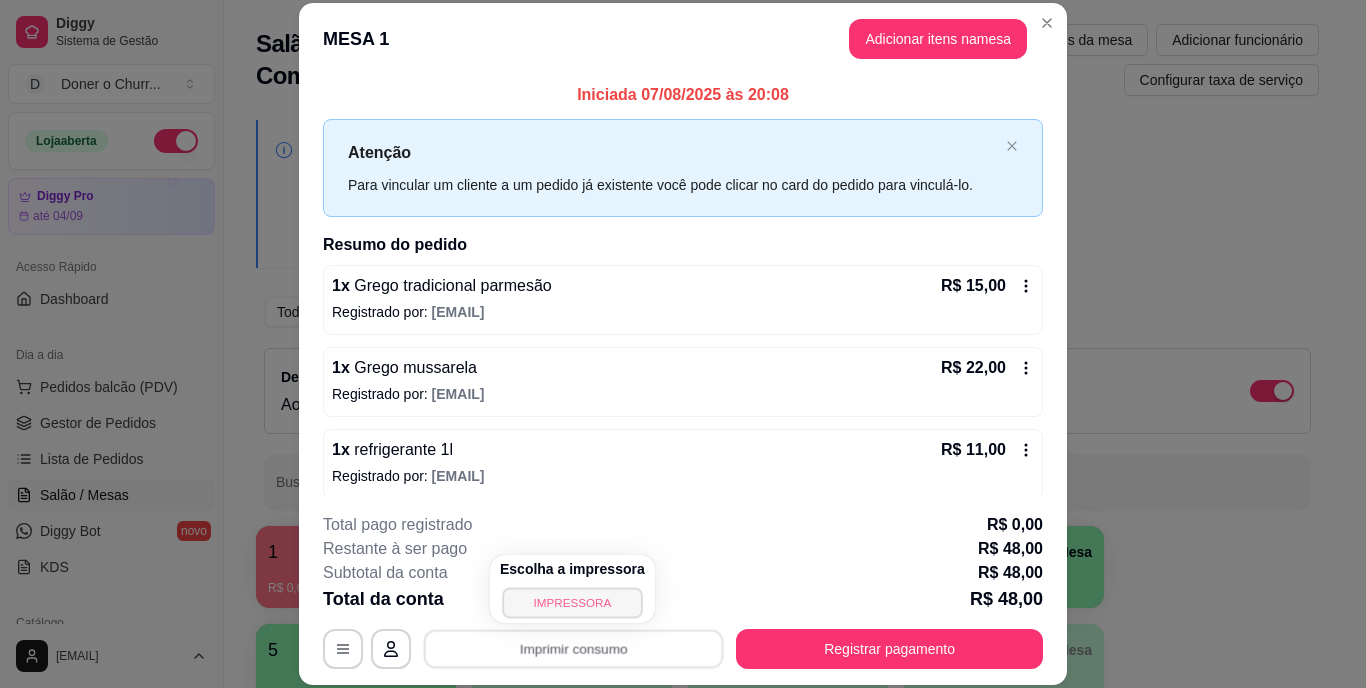 click on "IMPRESSORA" at bounding box center [572, 602] 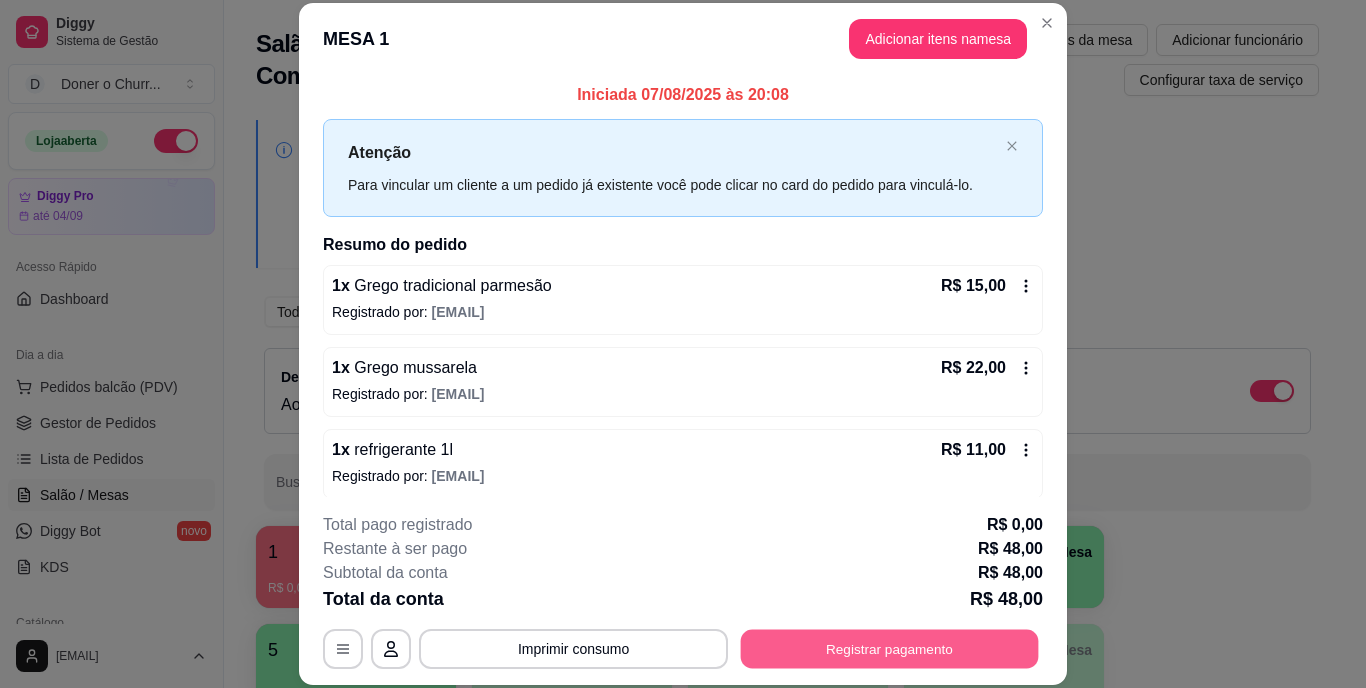 click on "Registrar pagamento" at bounding box center (890, 648) 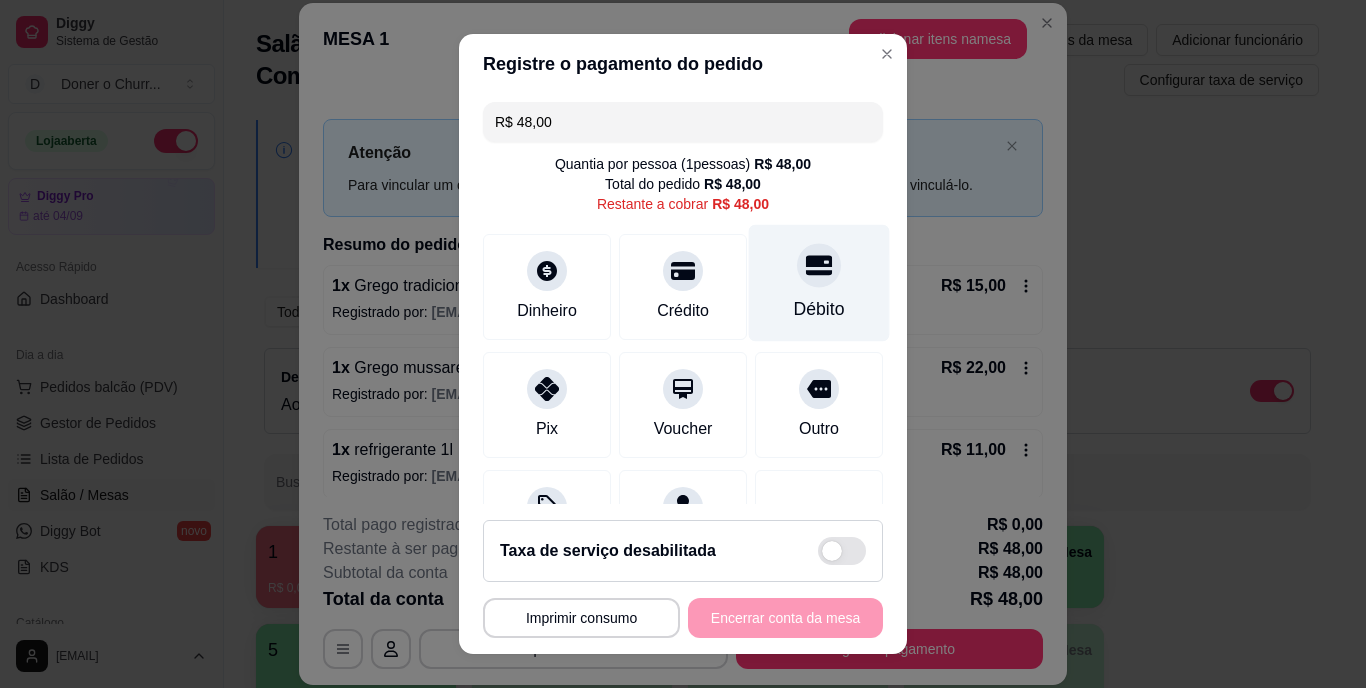 click at bounding box center [819, 266] 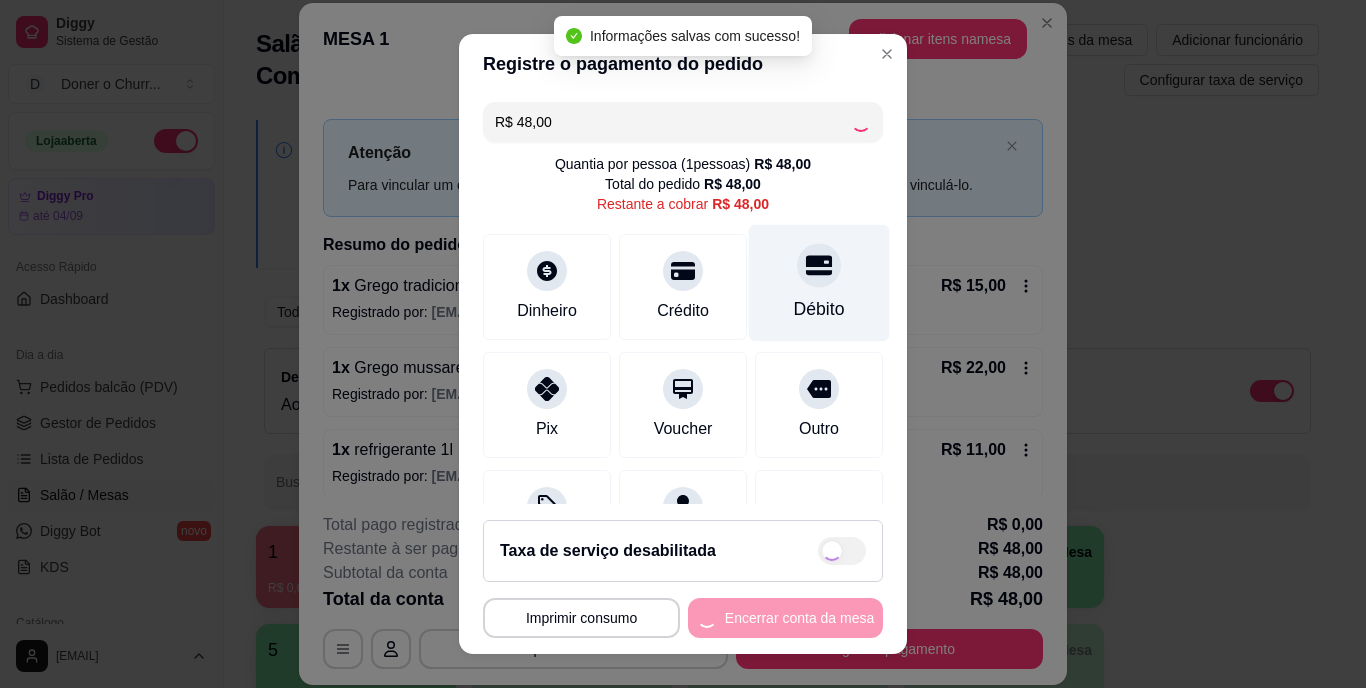 type on "R$ 0,00" 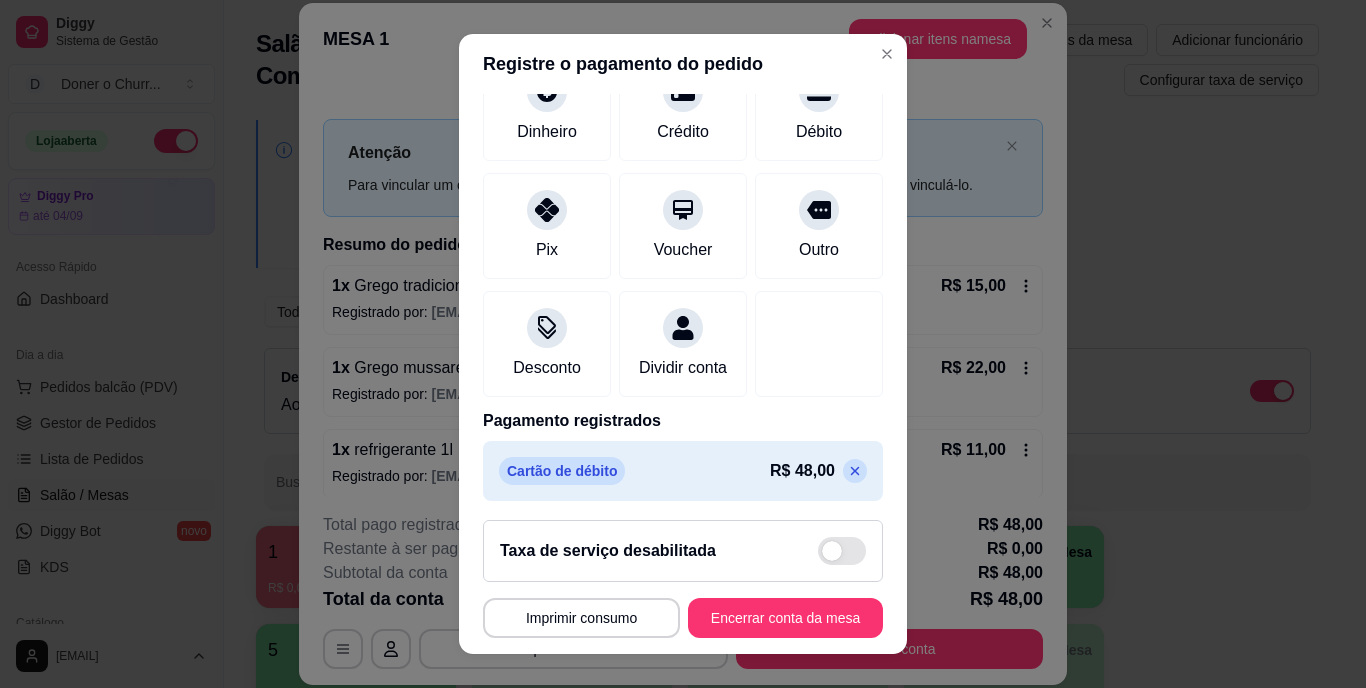 scroll, scrollTop: 188, scrollLeft: 0, axis: vertical 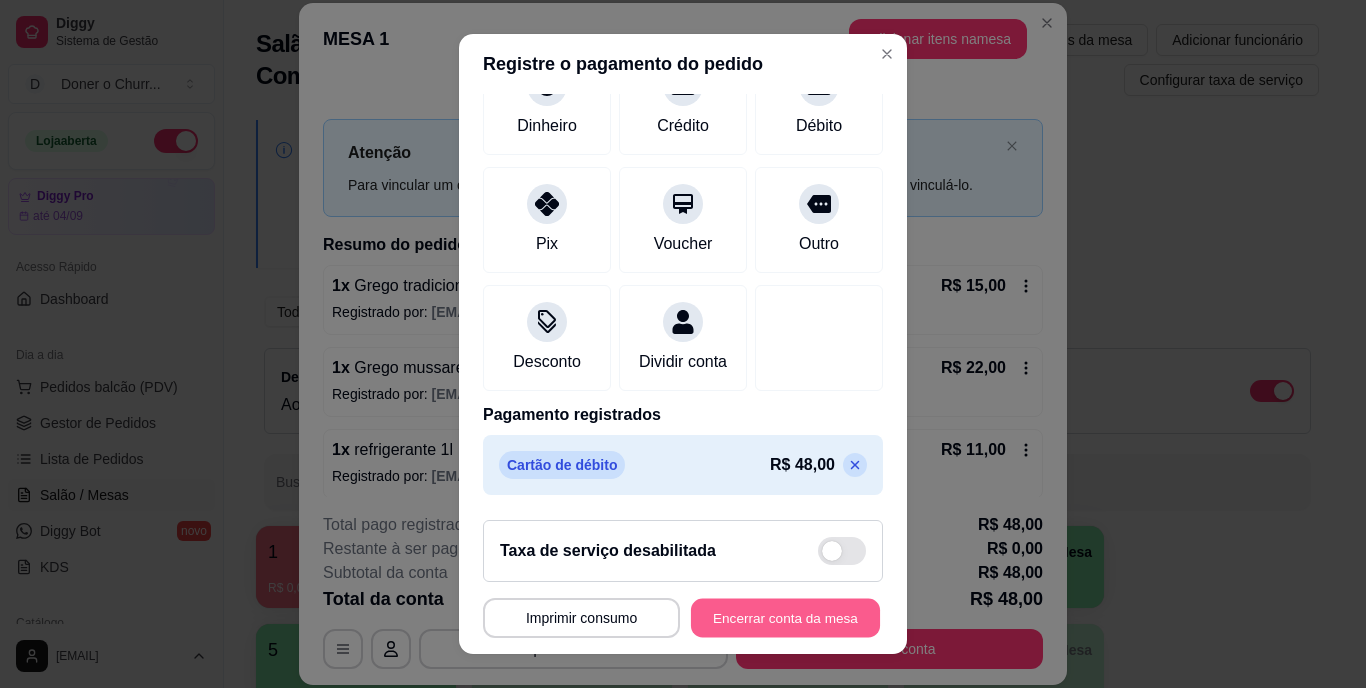 click on "Encerrar conta da mesa" at bounding box center (785, 617) 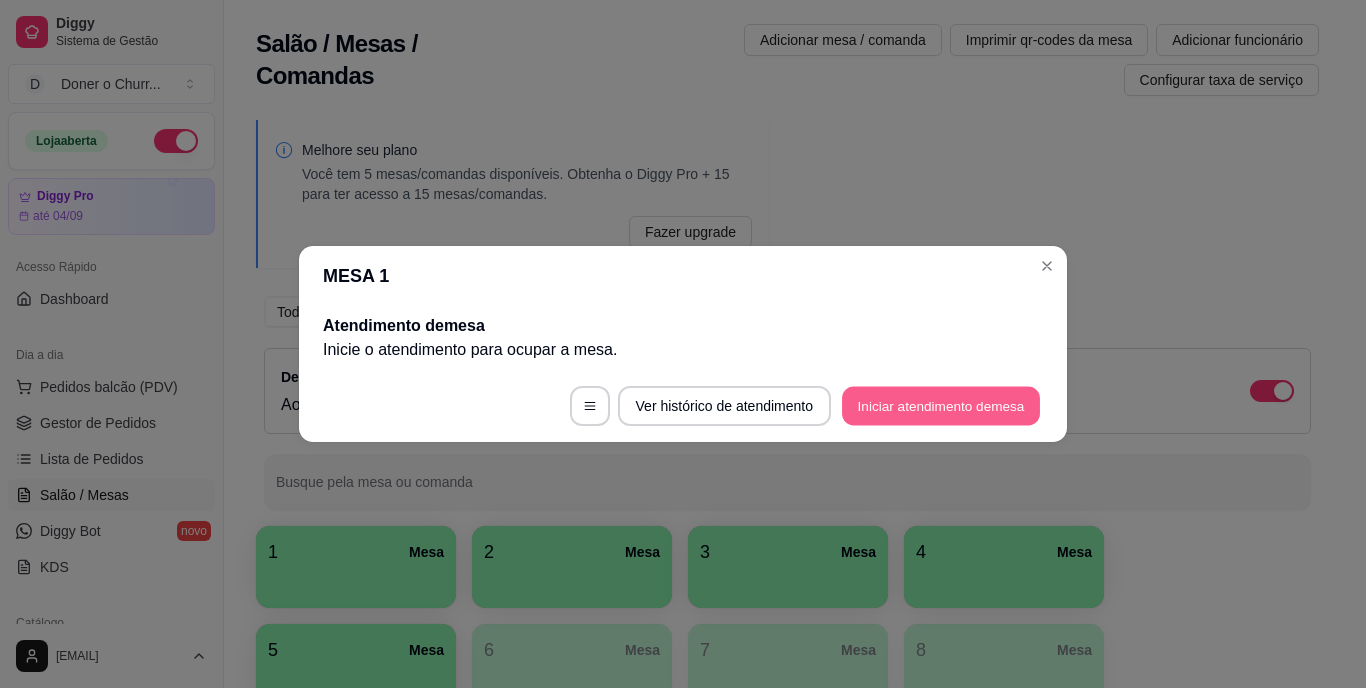 click on "Iniciar atendimento de  mesa" at bounding box center [941, 406] 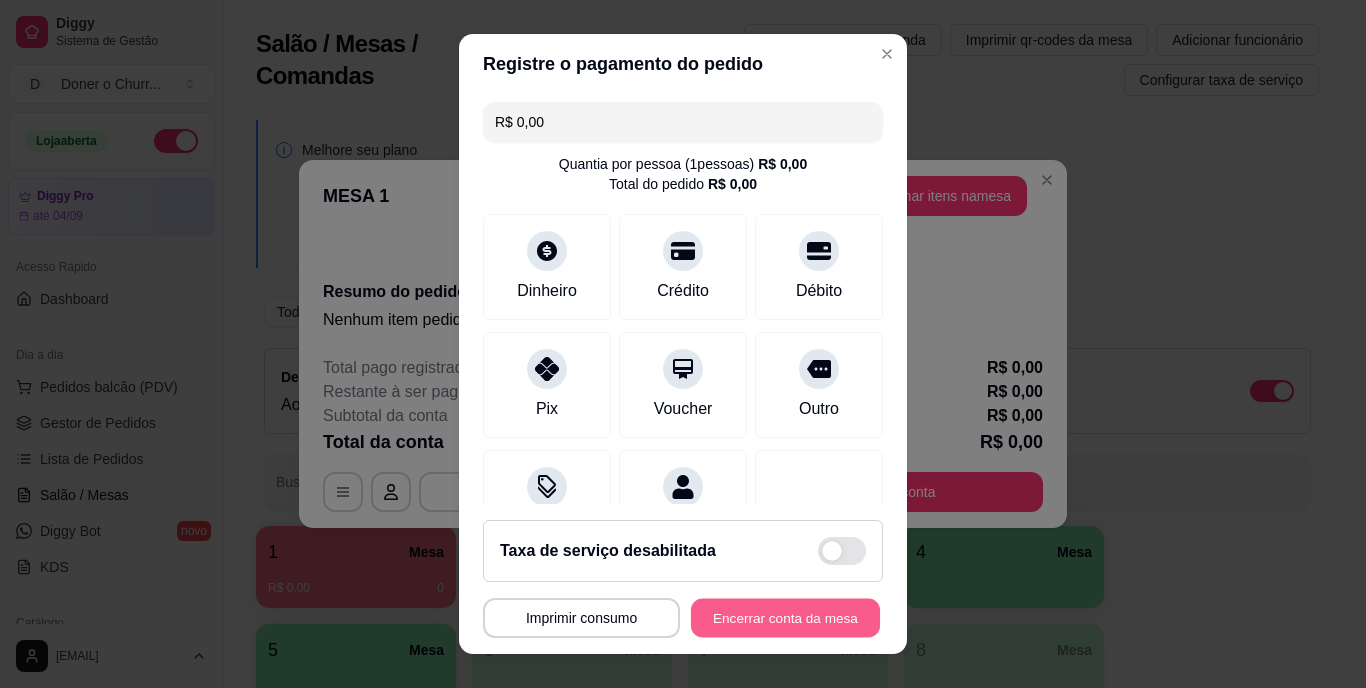 click on "Encerrar conta da mesa" at bounding box center [785, 617] 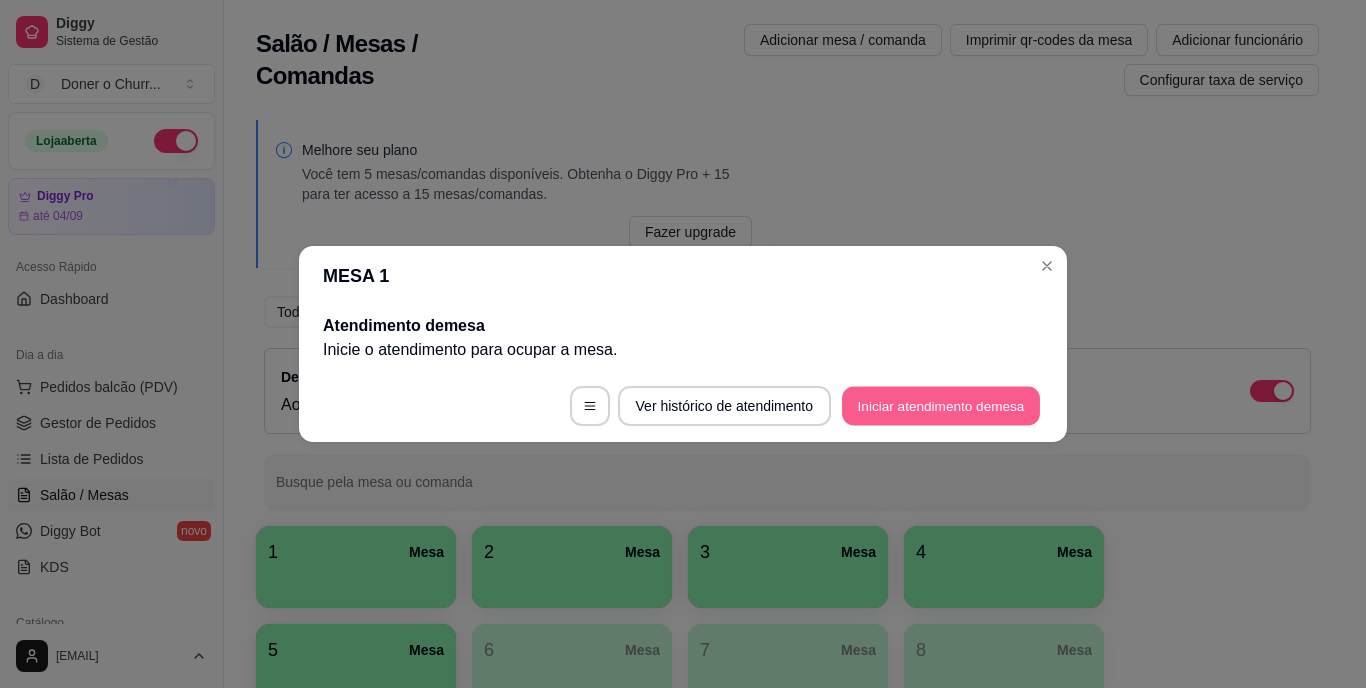 click on "Iniciar atendimento de  mesa" at bounding box center [941, 406] 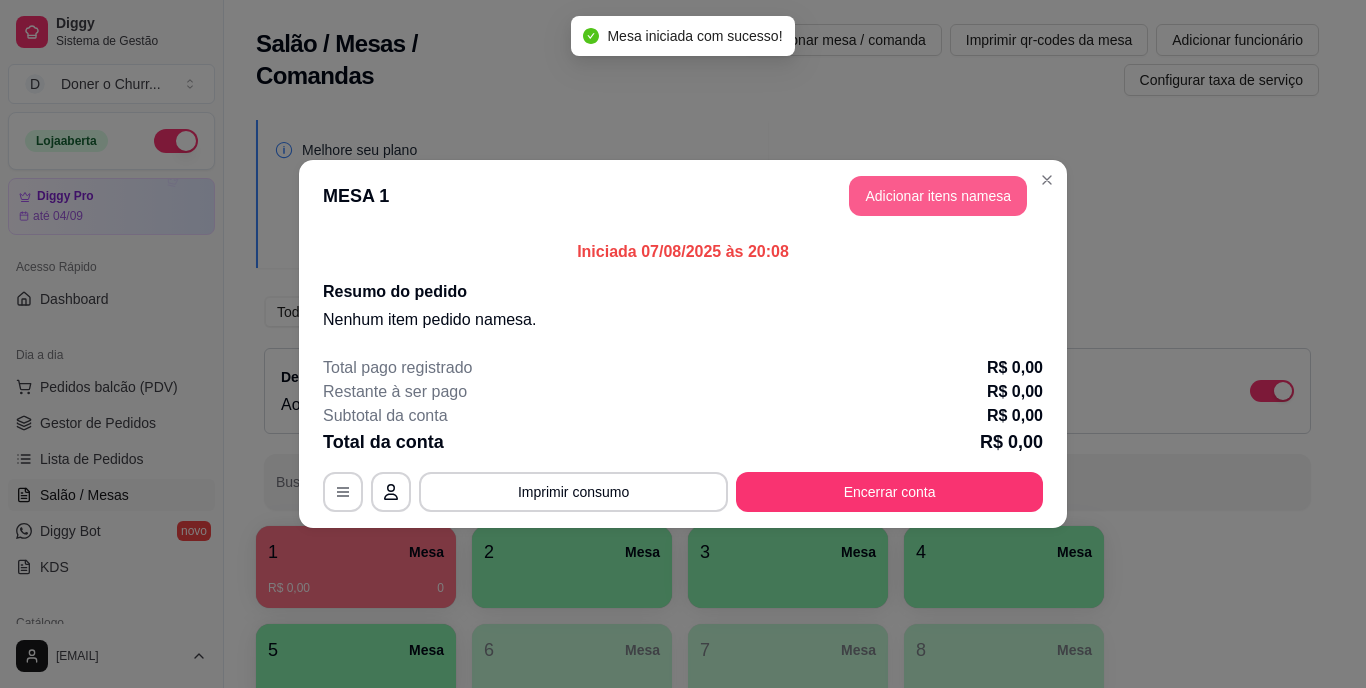 click on "Adicionar itens na  mesa" at bounding box center (938, 196) 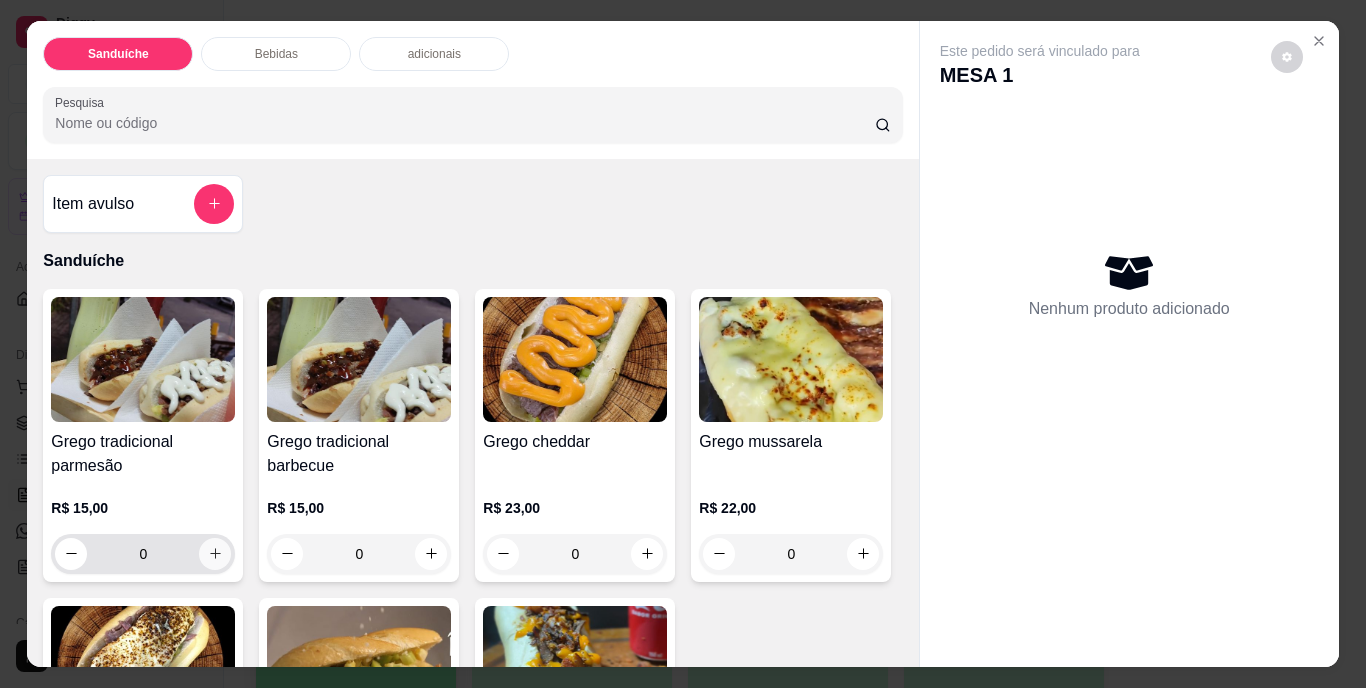 click at bounding box center [215, 554] 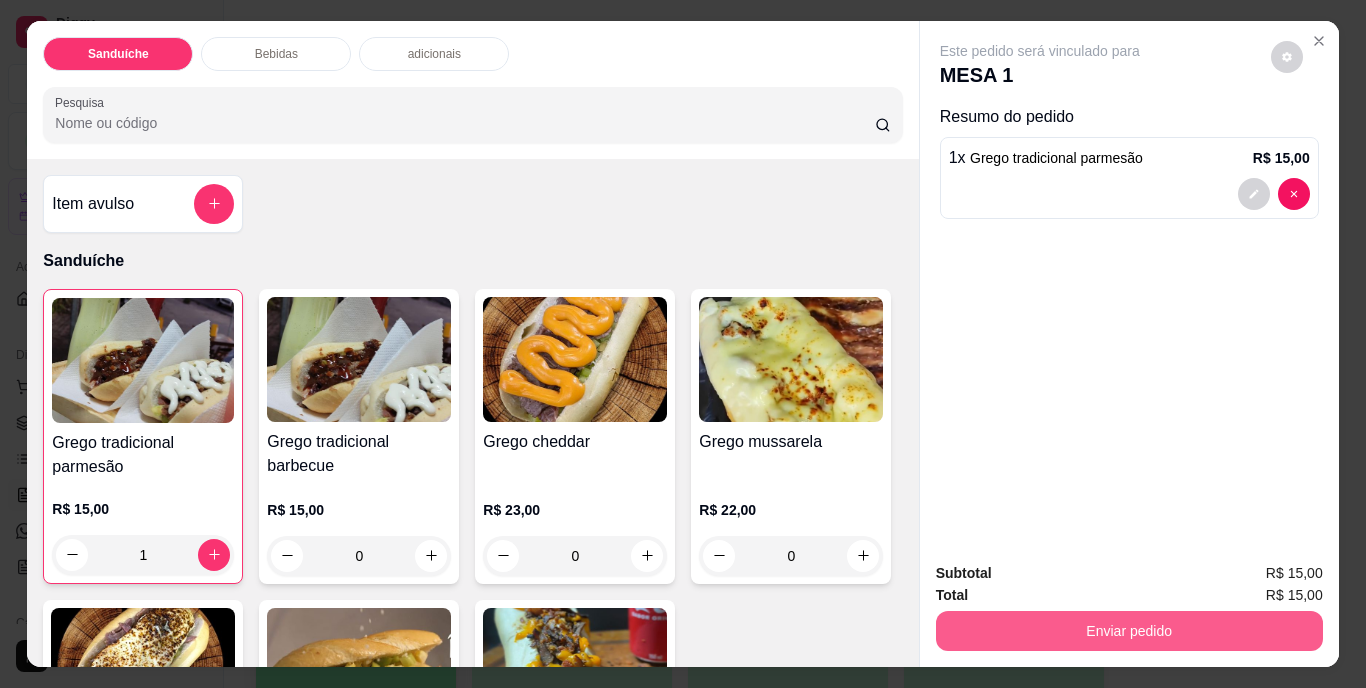 click on "Enviar pedido" at bounding box center [1129, 631] 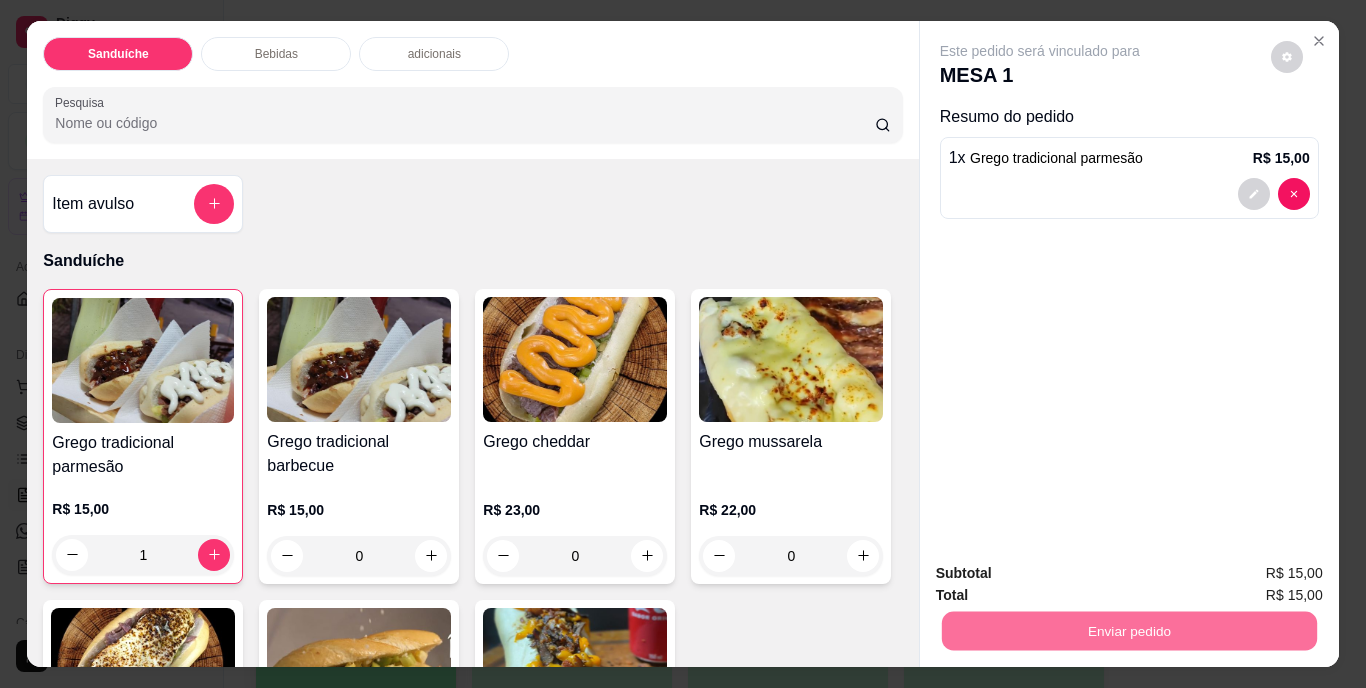 click on "Não registrar e enviar pedido" at bounding box center (1063, 574) 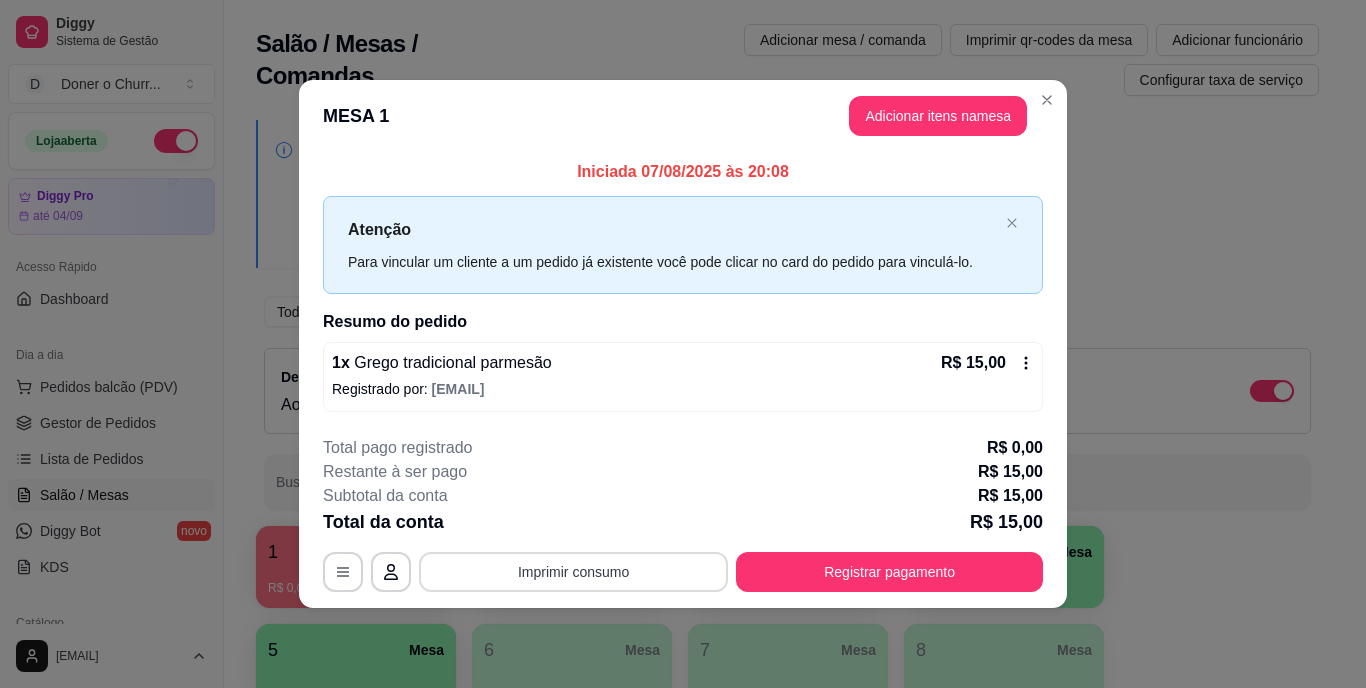 click on "Imprimir consumo" at bounding box center (573, 572) 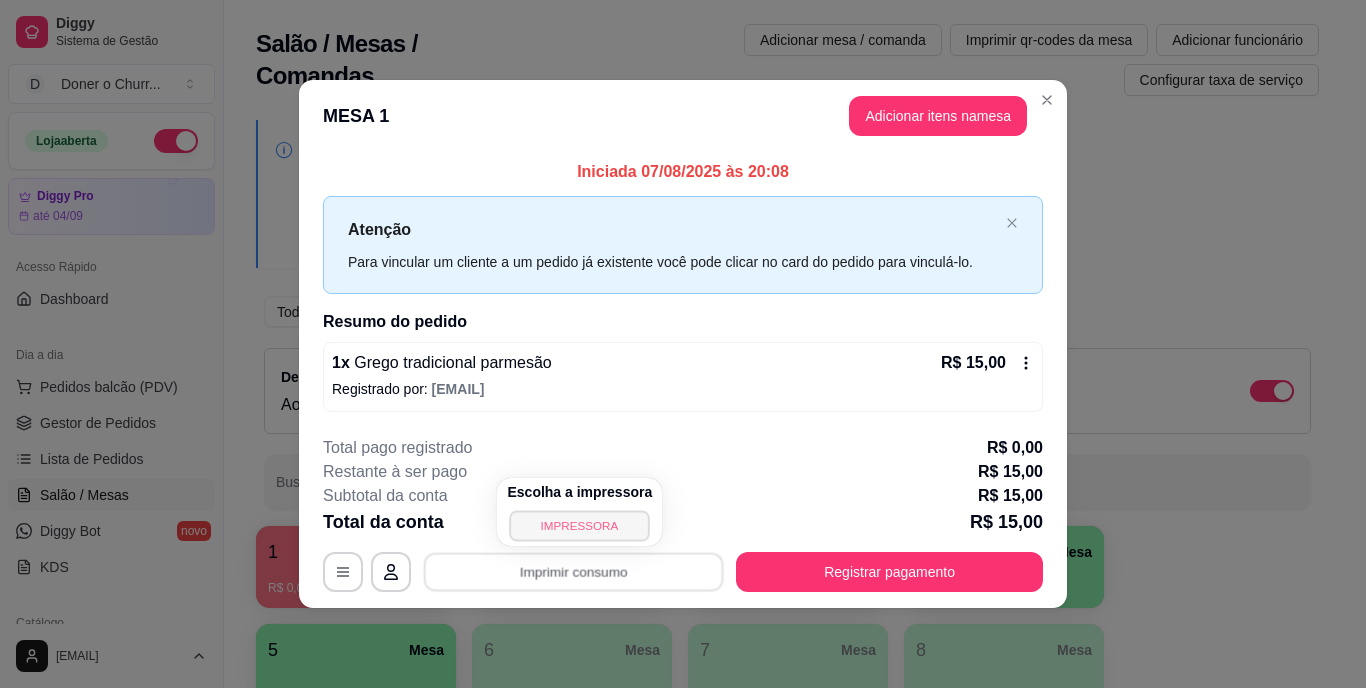 click on "IMPRESSORA" at bounding box center (580, 525) 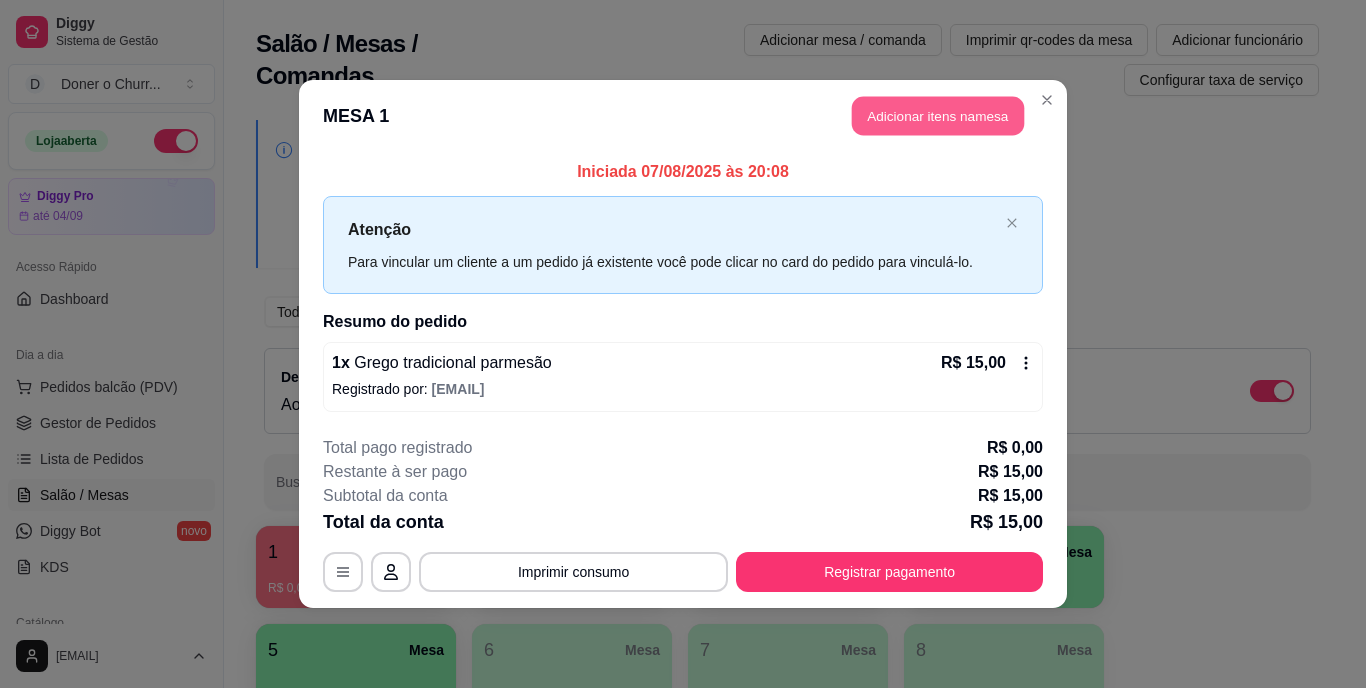click on "Adicionar itens na  mesa" at bounding box center (938, 116) 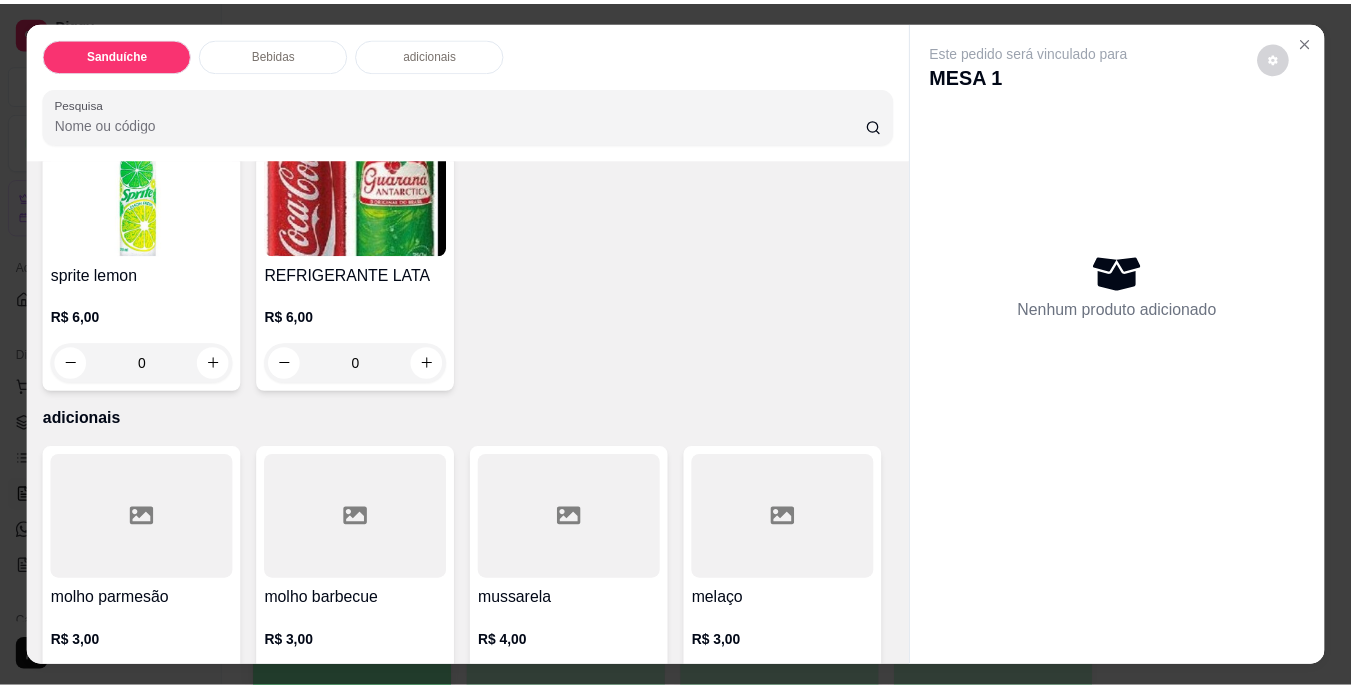 scroll, scrollTop: 1100, scrollLeft: 0, axis: vertical 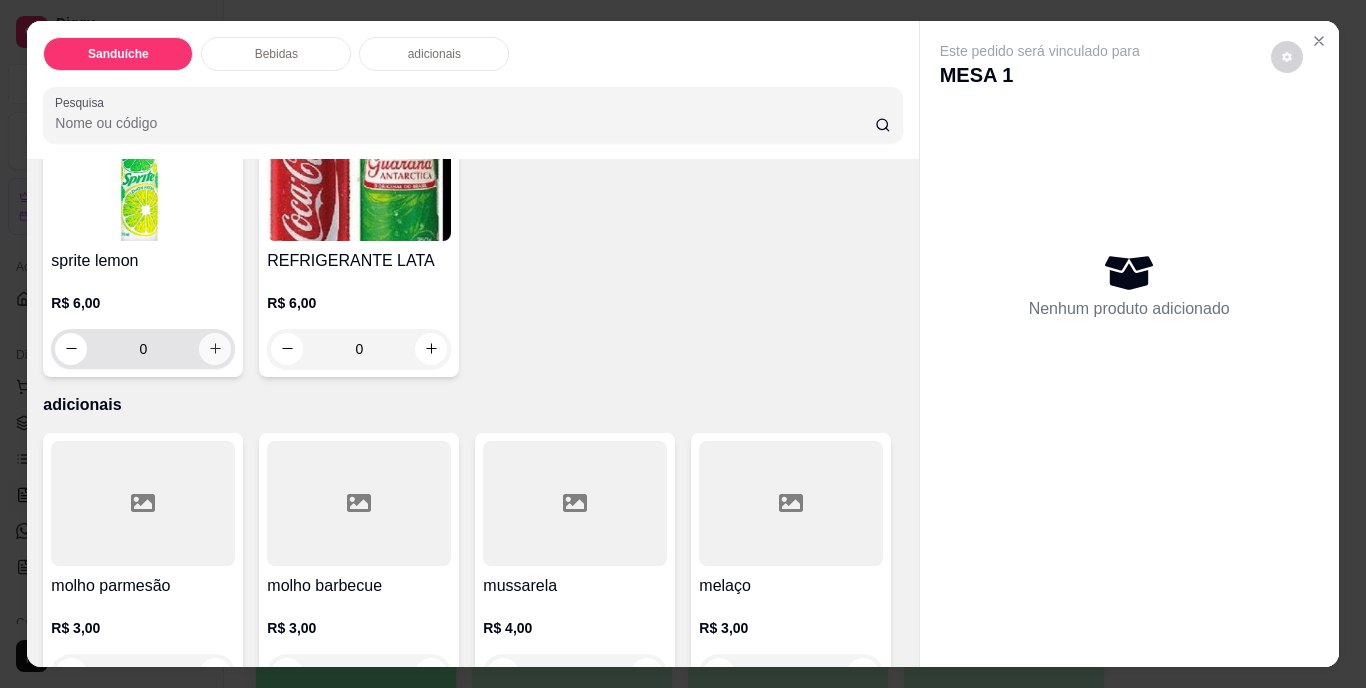 click 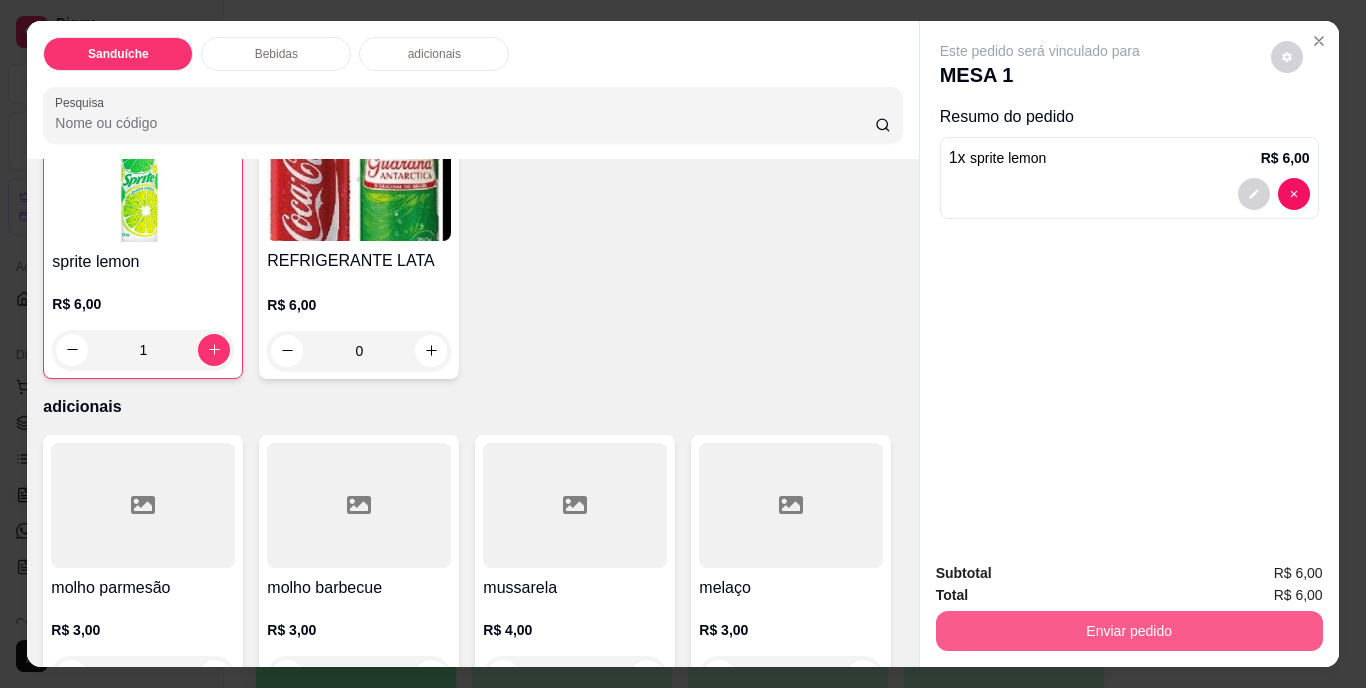 click on "Enviar pedido" at bounding box center [1129, 631] 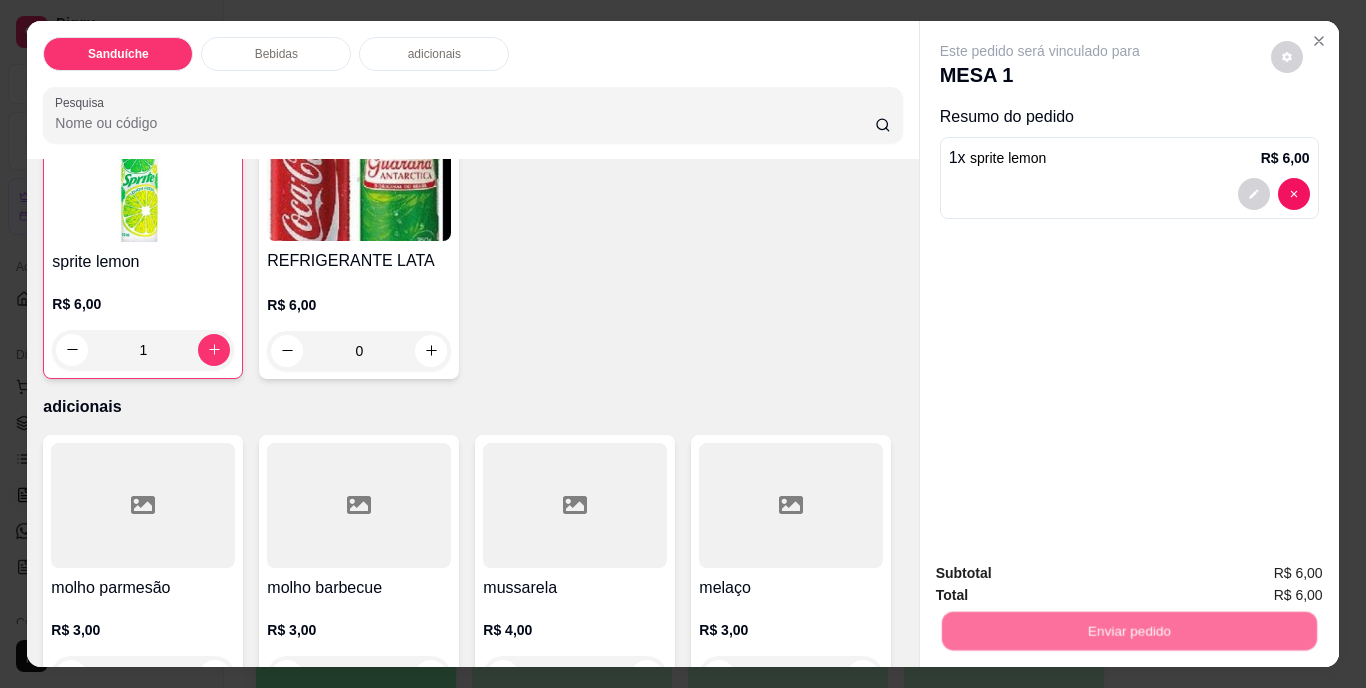 click on "Não registrar e enviar pedido" at bounding box center (1063, 575) 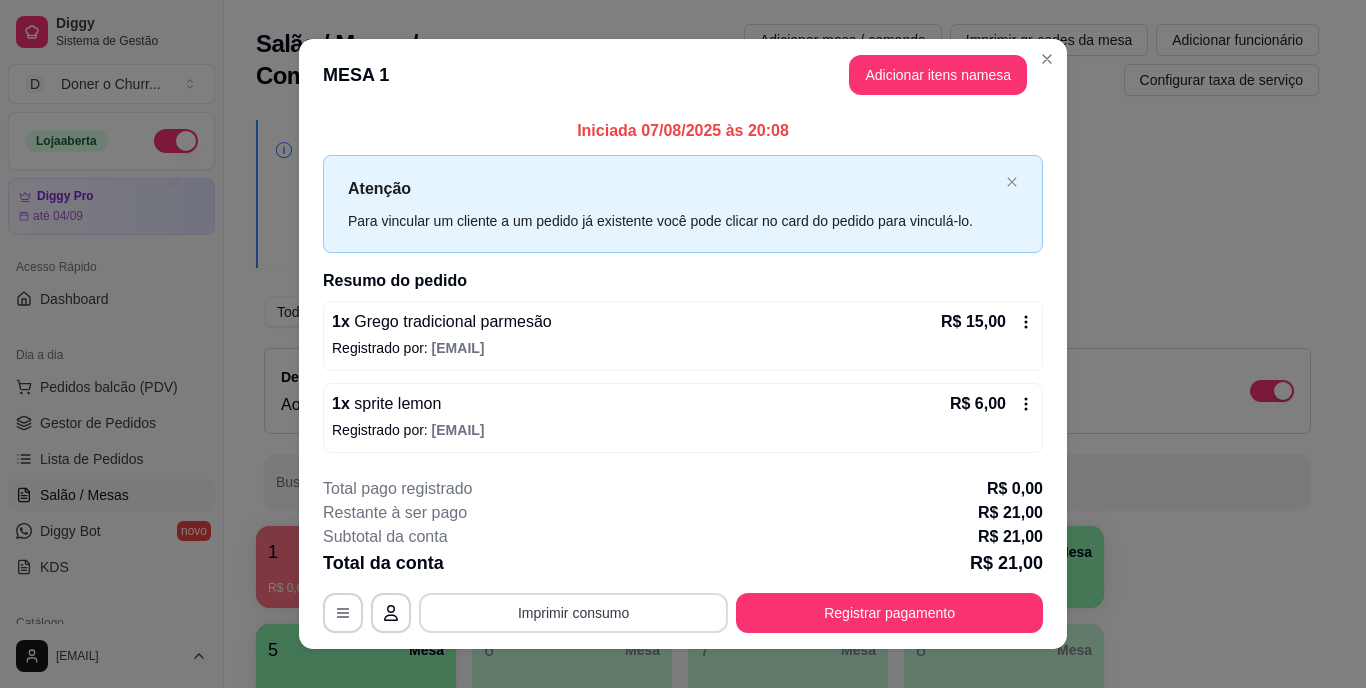 click on "Imprimir consumo" at bounding box center [573, 613] 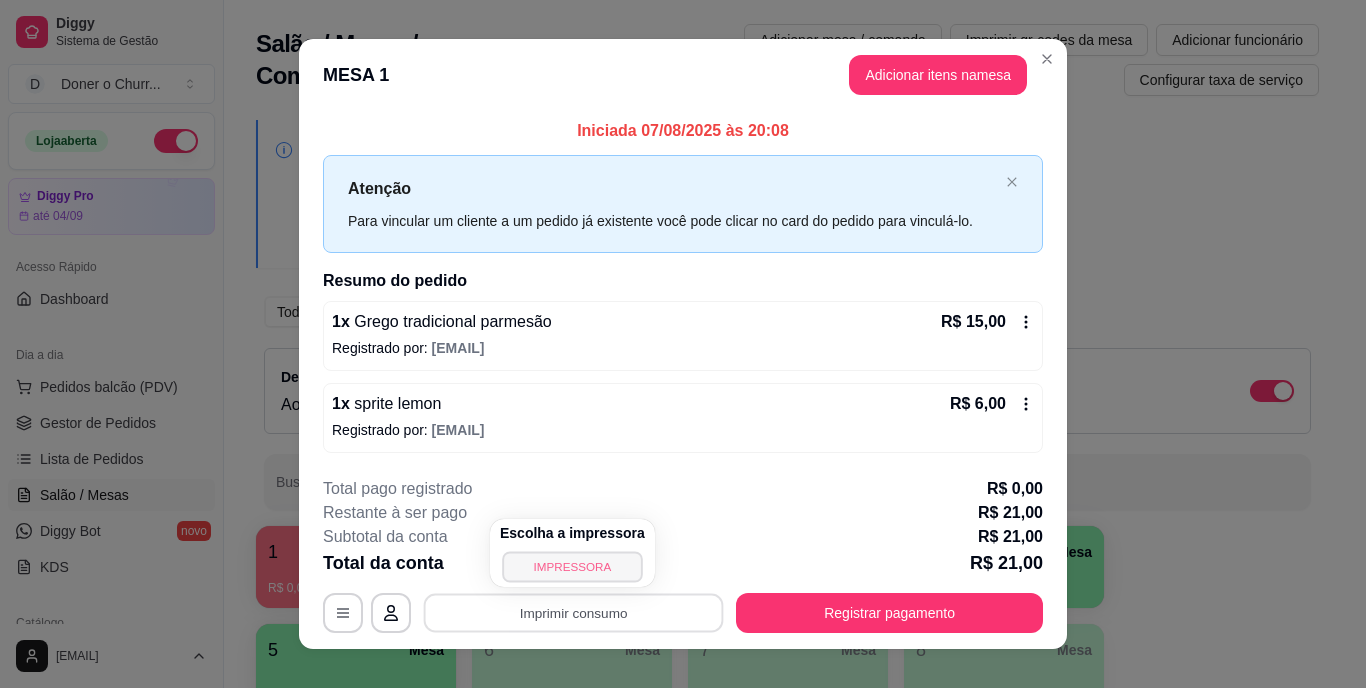 click on "IMPRESSORA" at bounding box center [572, 566] 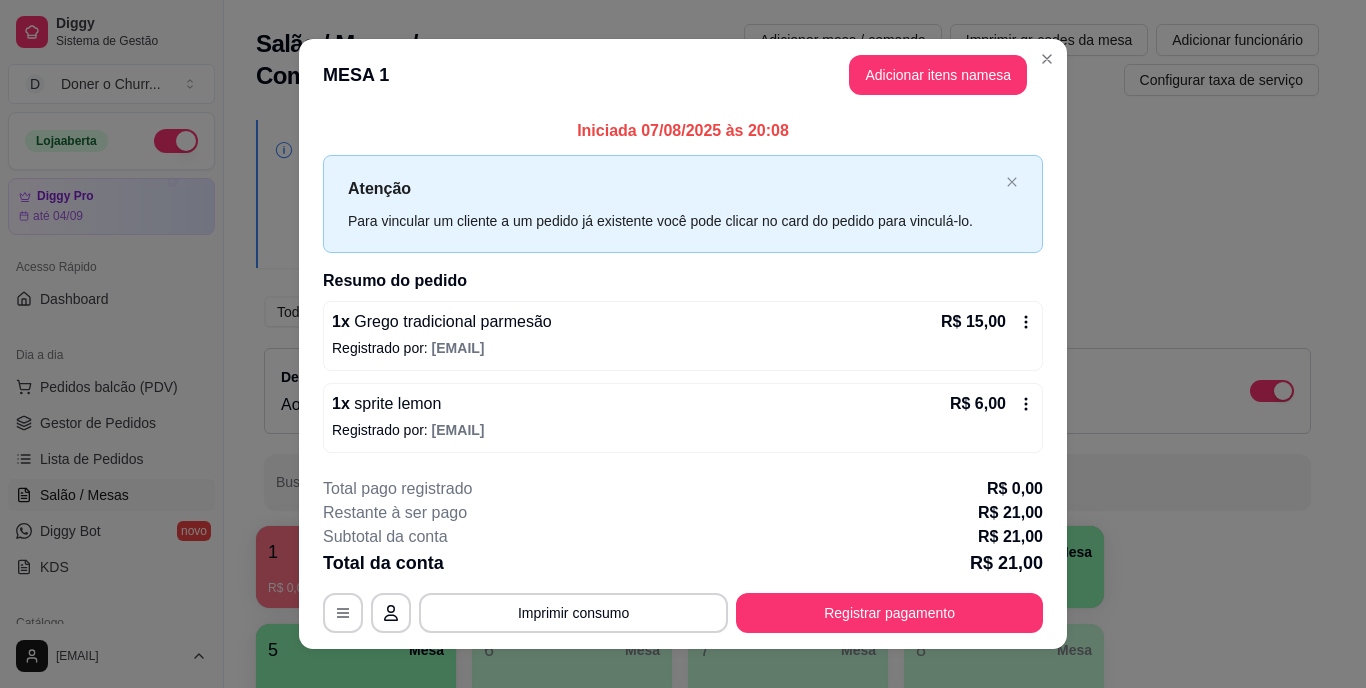 type 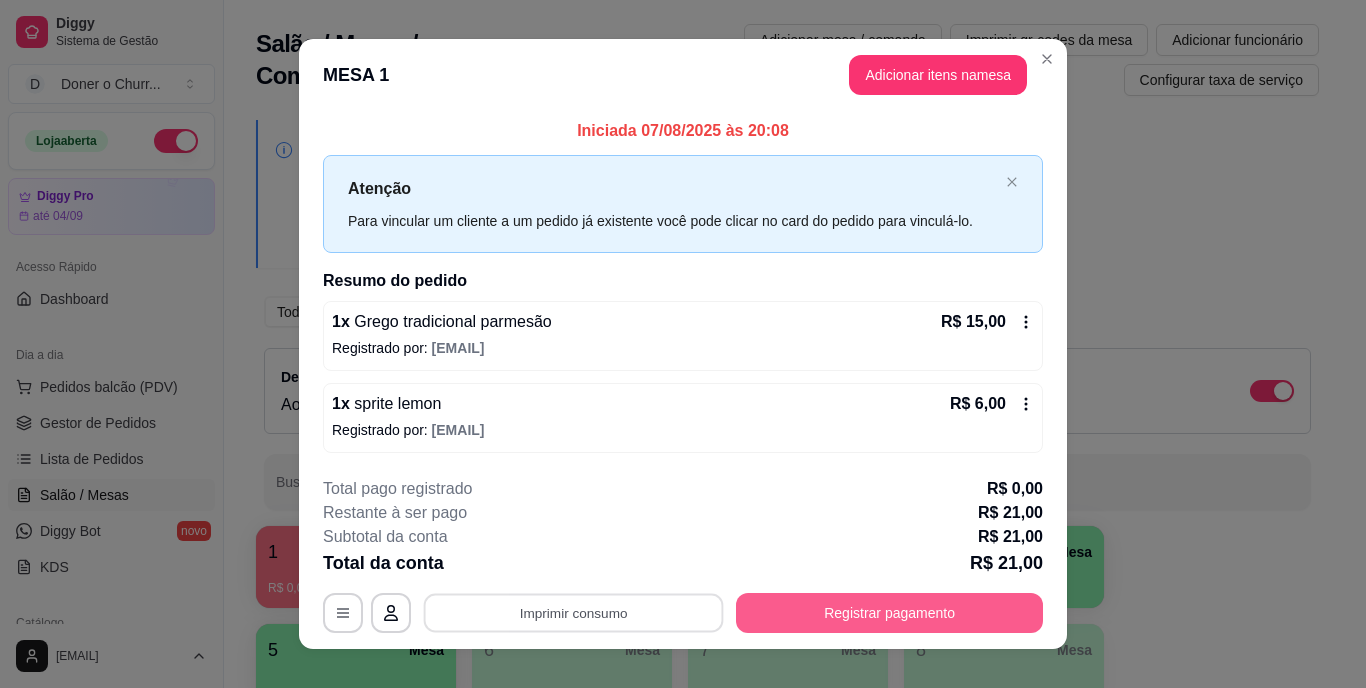 click on "Registrar pagamento" at bounding box center [889, 613] 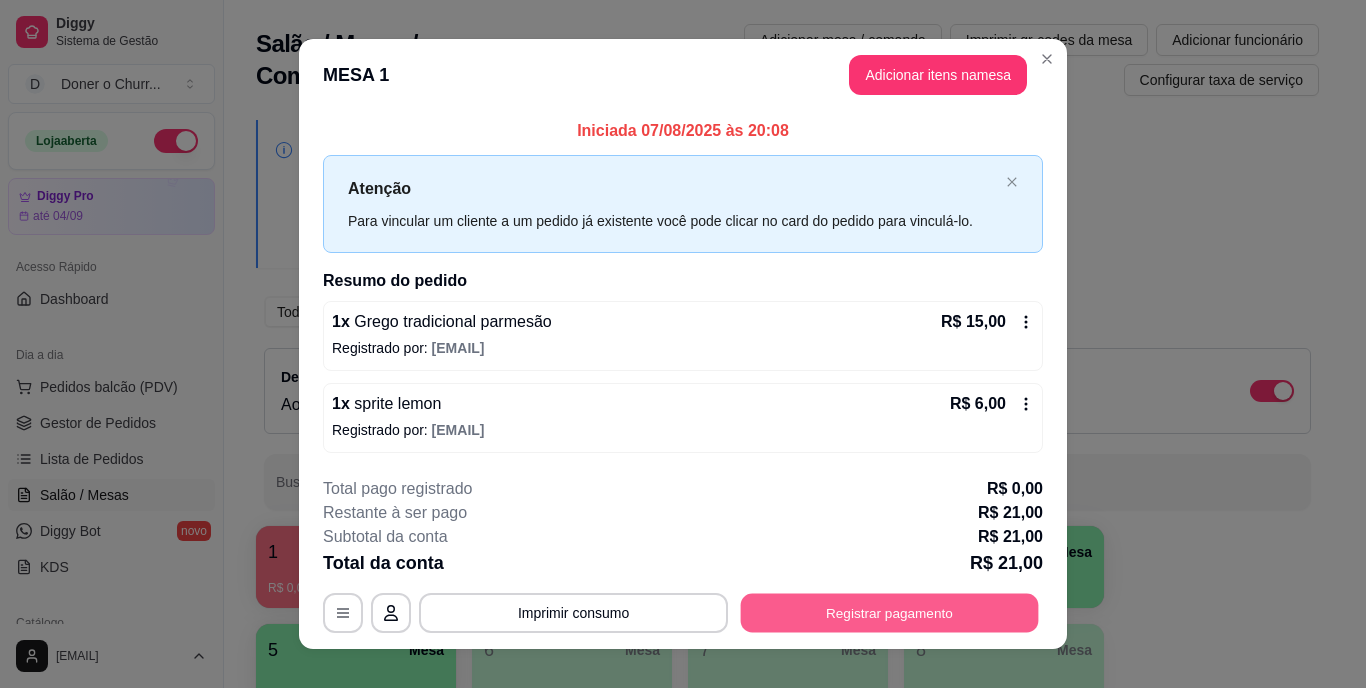 click on "Registrar pagamento" at bounding box center (890, 612) 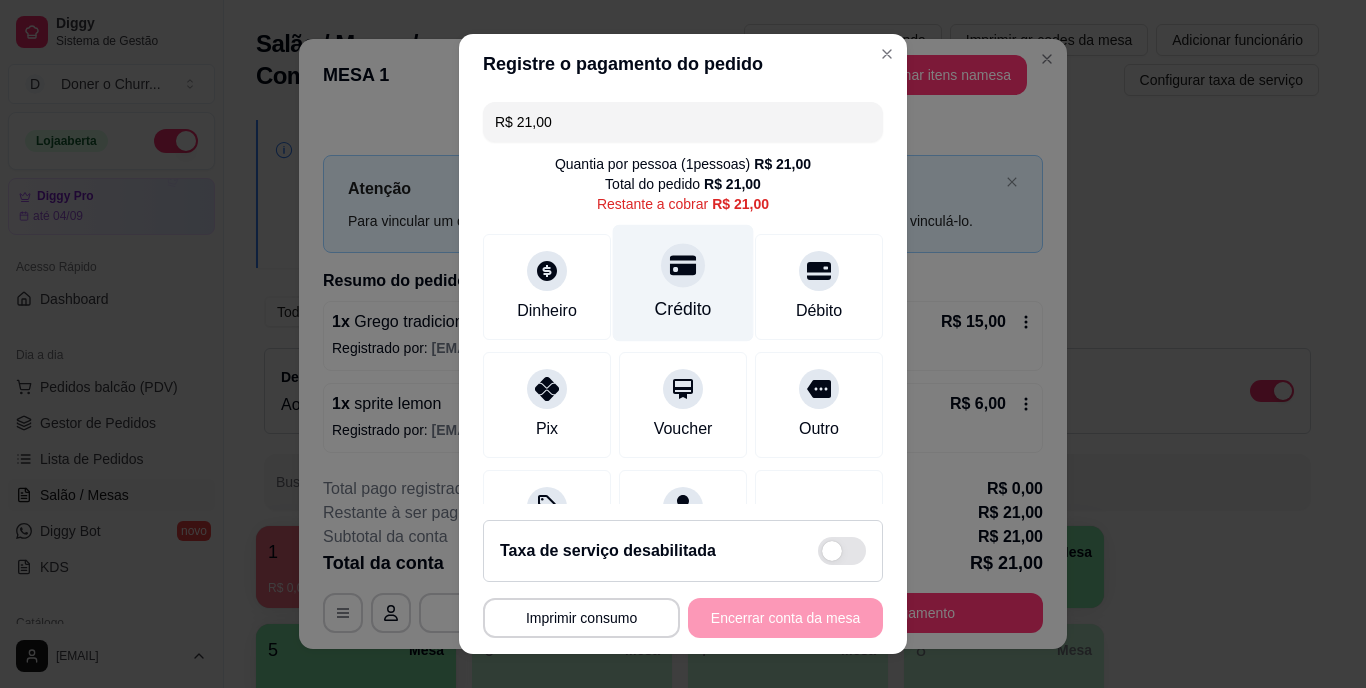 click on "Crédito" at bounding box center [683, 283] 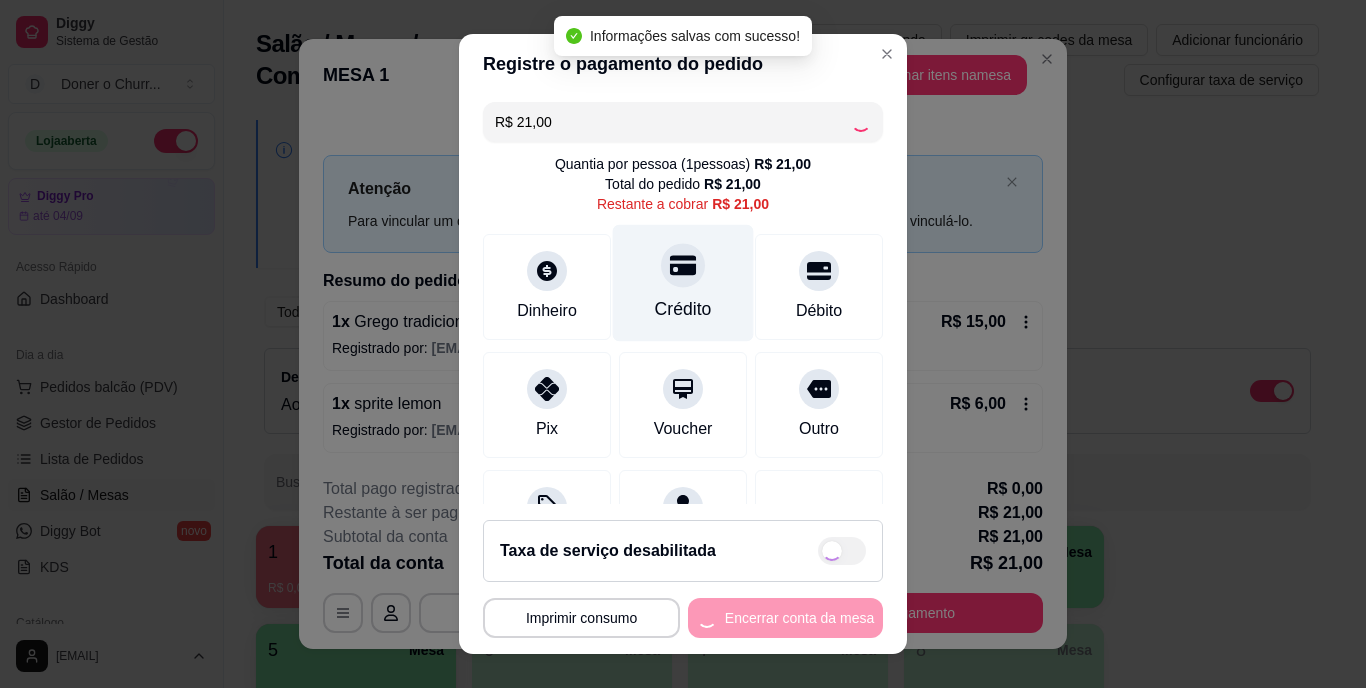 type on "R$ 0,00" 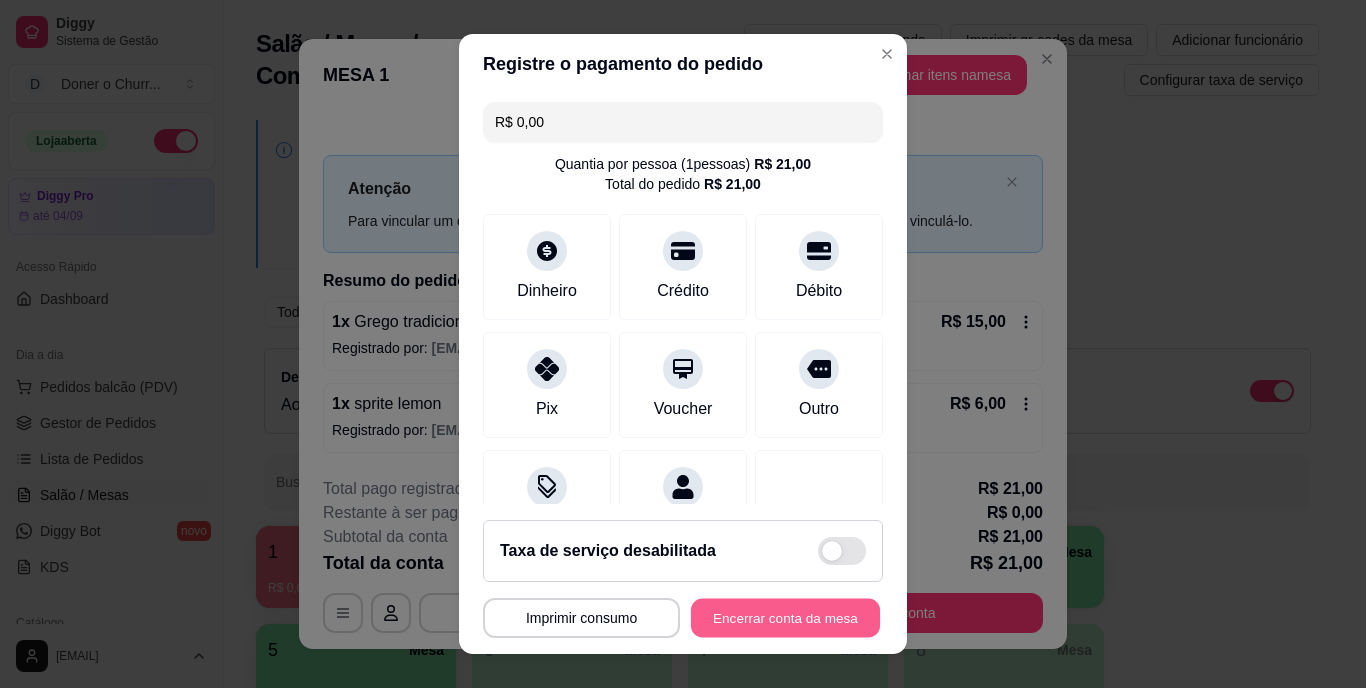 click on "Encerrar conta da mesa" at bounding box center (785, 617) 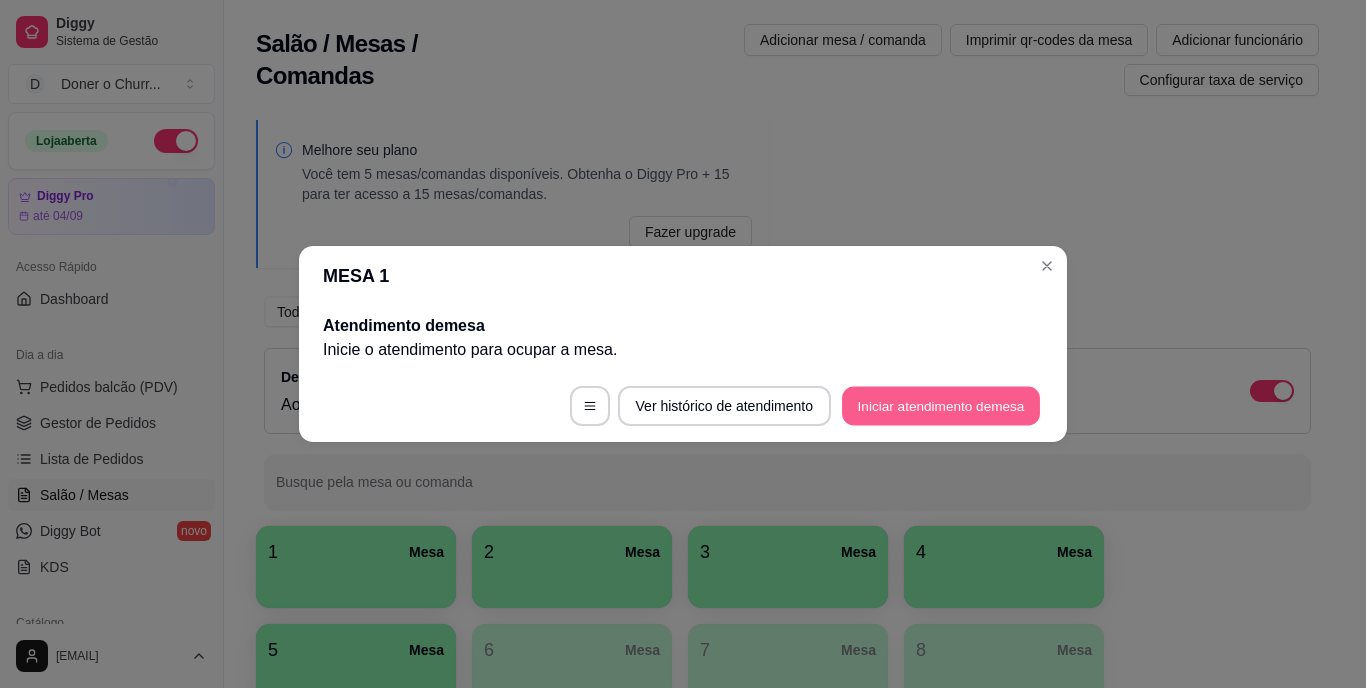 click on "Iniciar atendimento de  mesa" at bounding box center (941, 406) 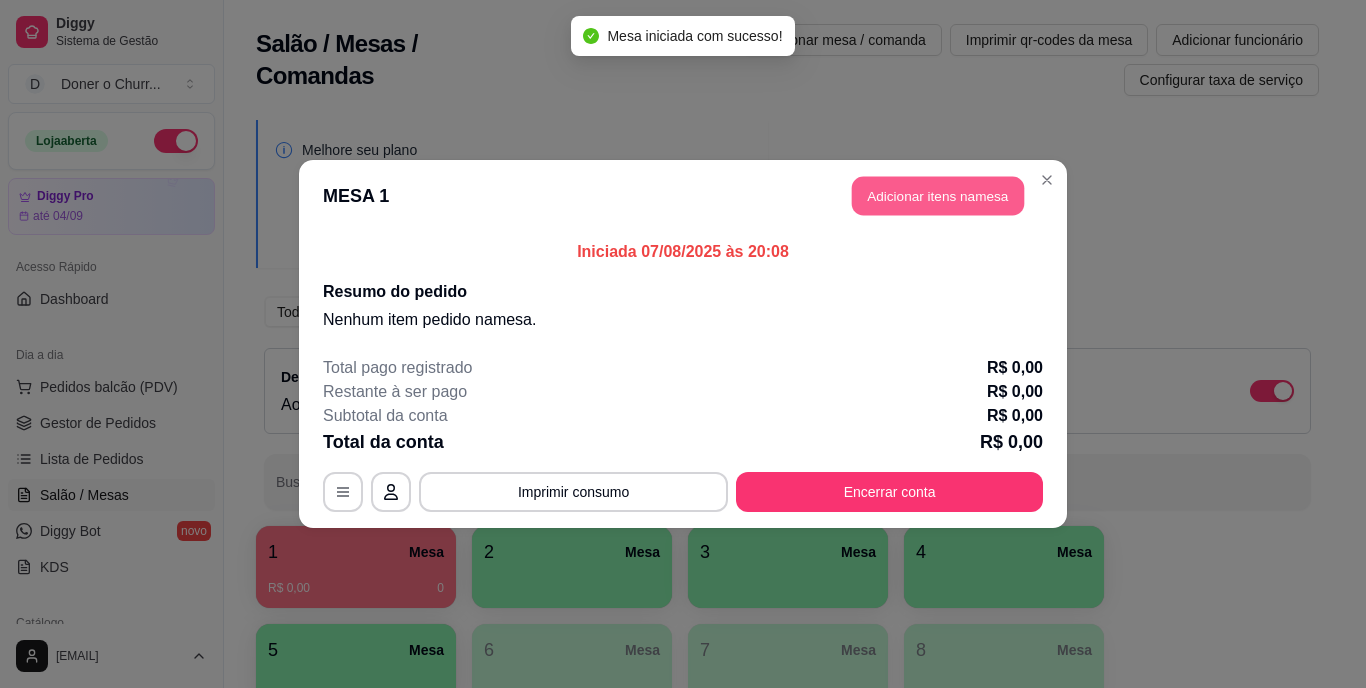 click on "Adicionar itens na  mesa" at bounding box center [938, 196] 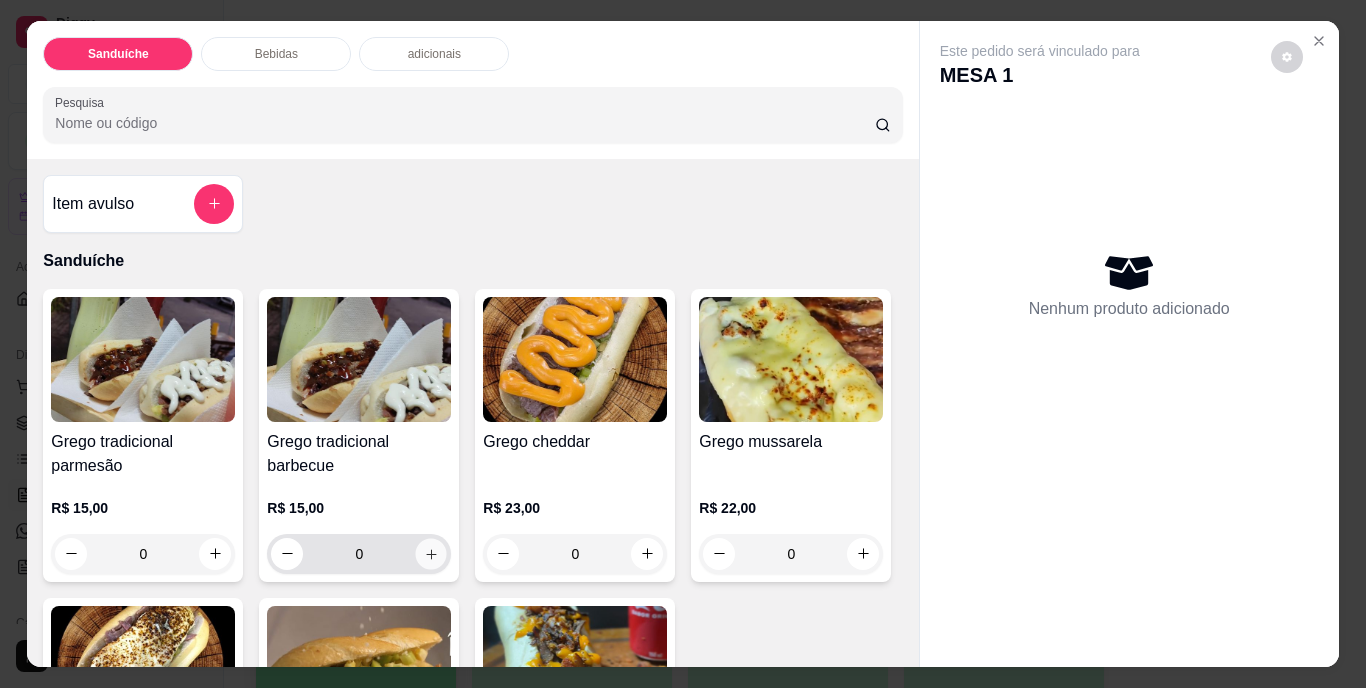 click 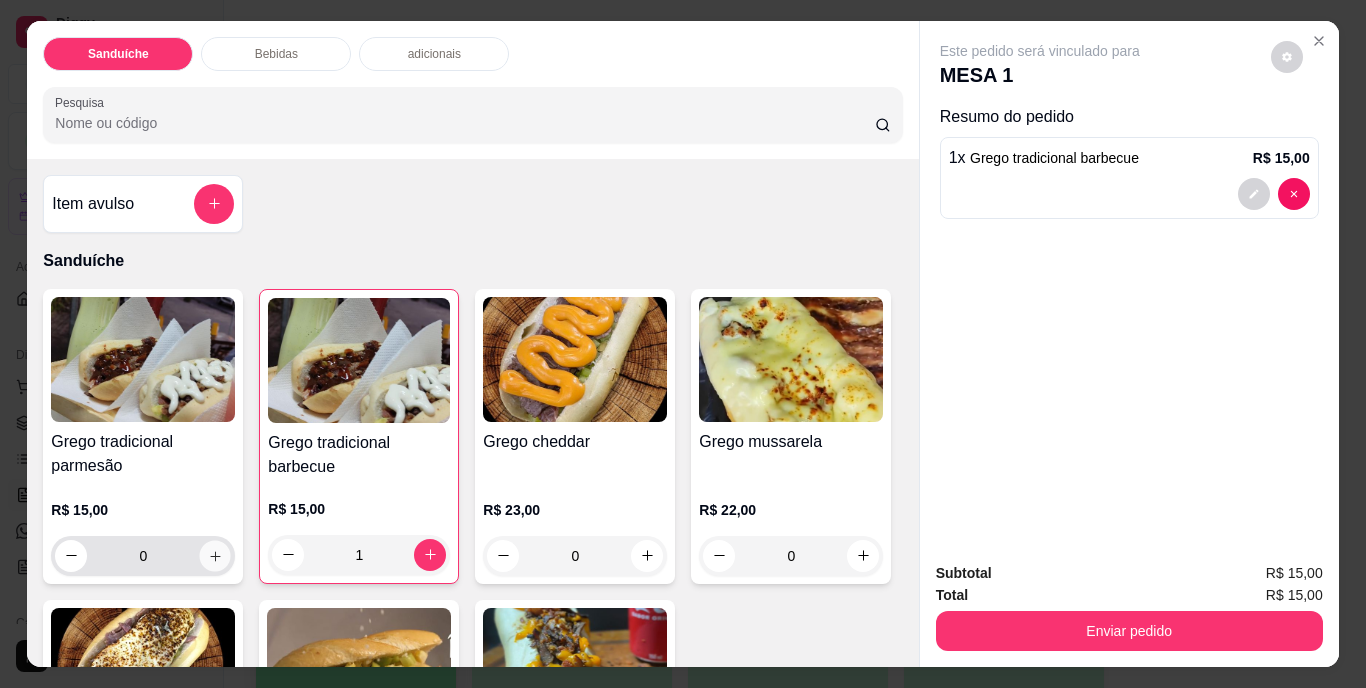 click 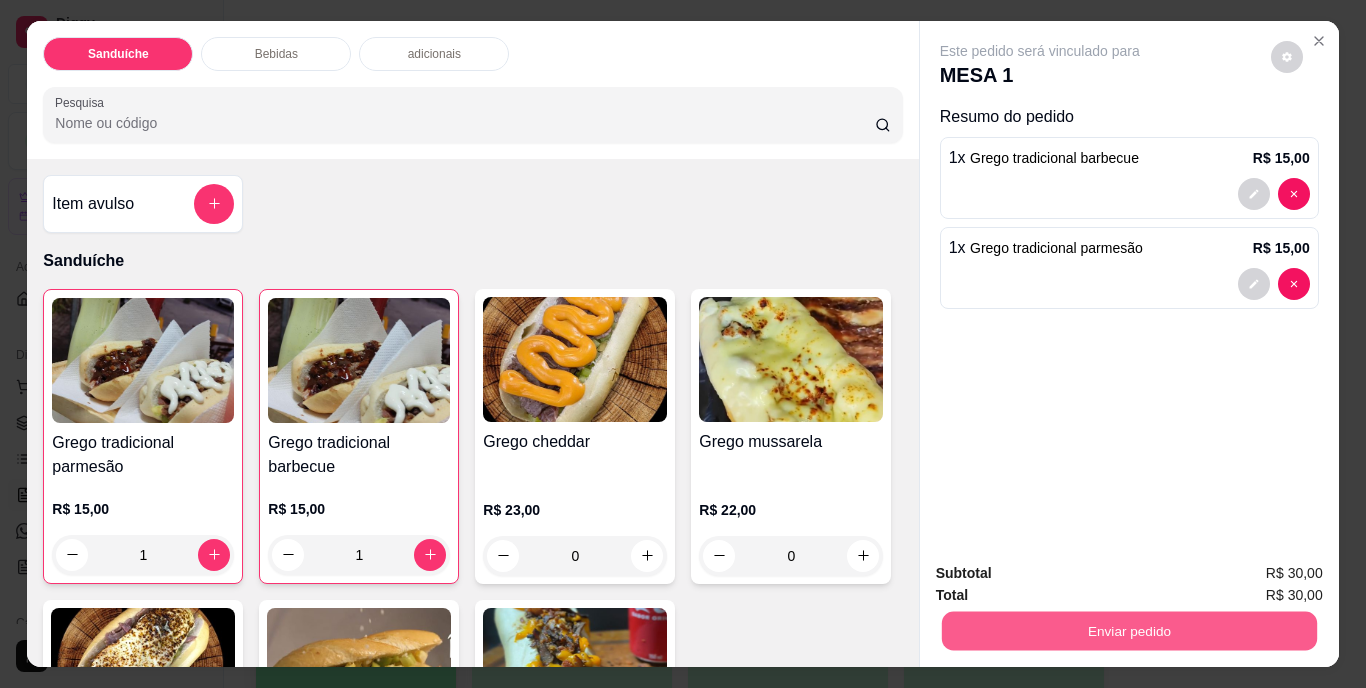 click on "Enviar pedido" at bounding box center (1128, 631) 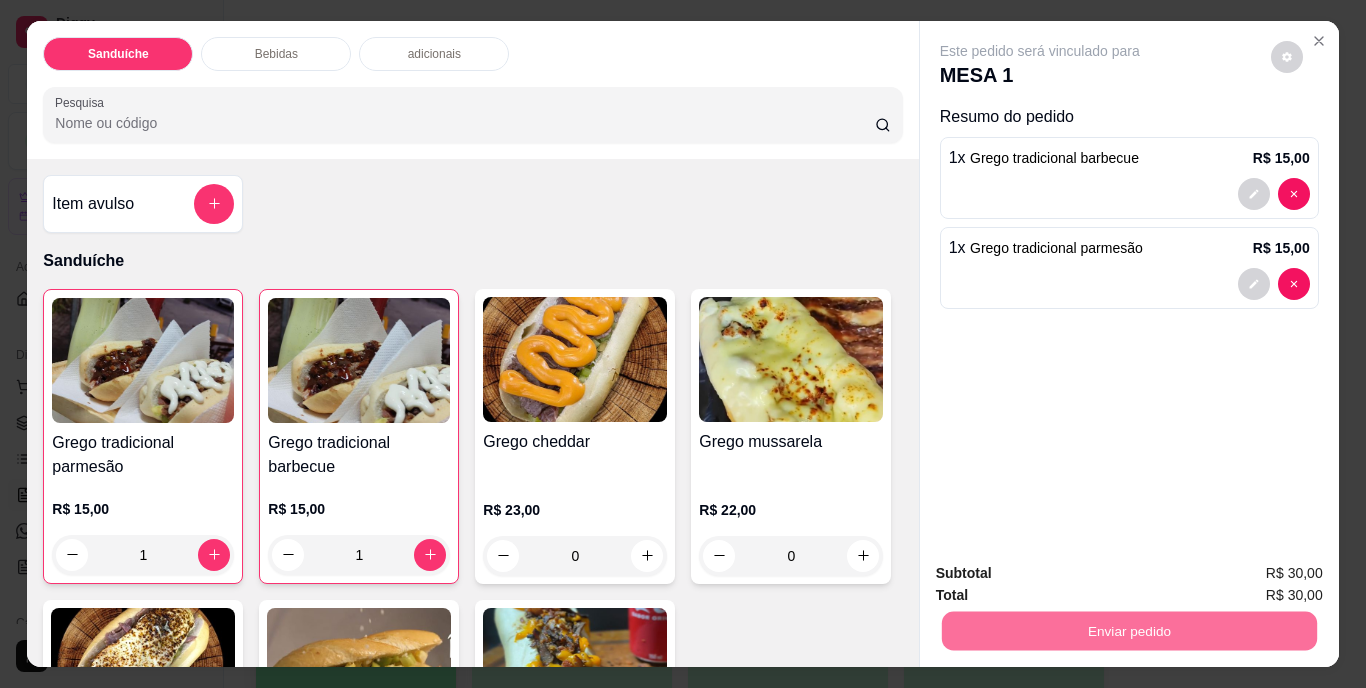 click on "Não registrar e enviar pedido" at bounding box center [1063, 574] 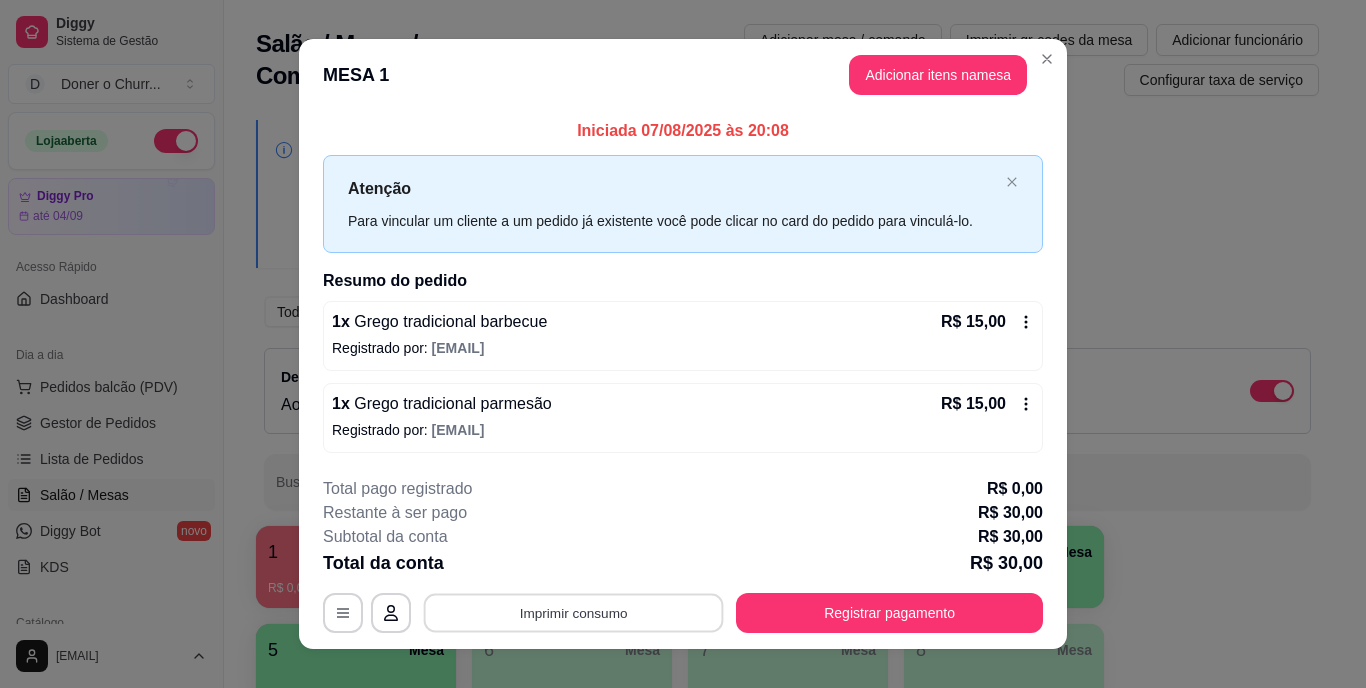 click on "Imprimir consumo" at bounding box center (574, 612) 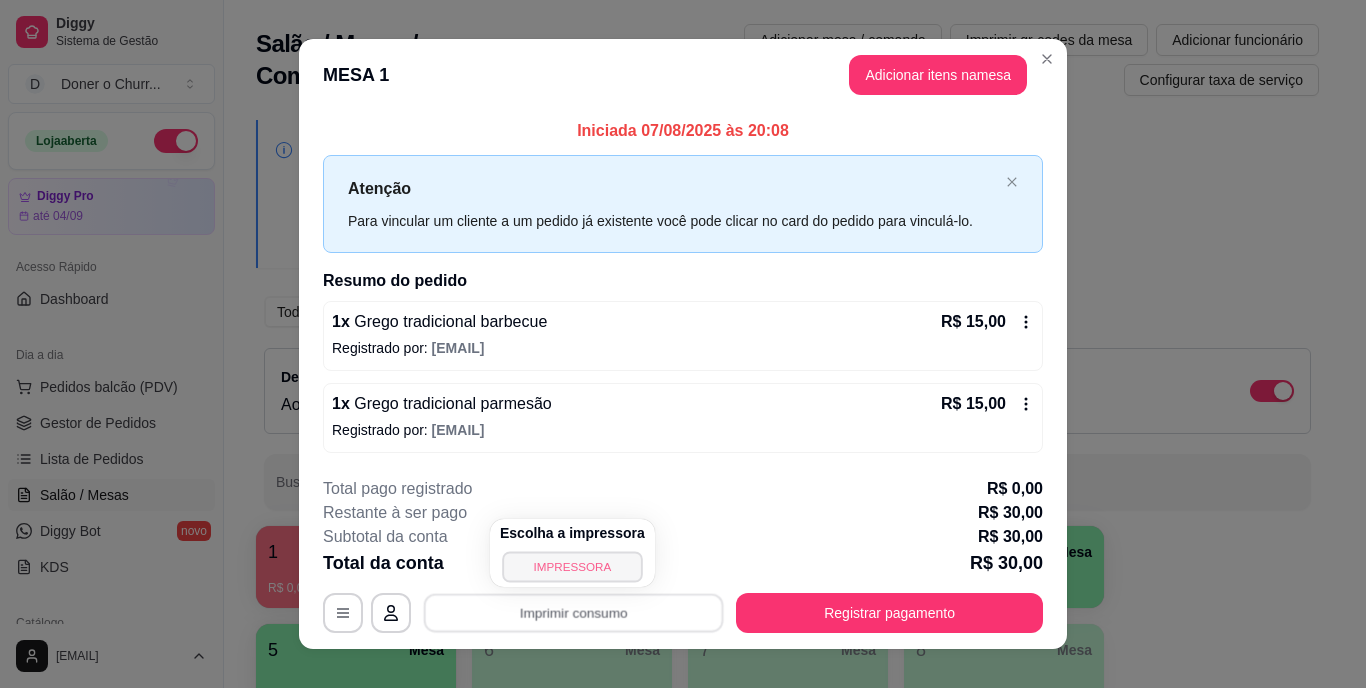 click on "IMPRESSORA" at bounding box center [572, 566] 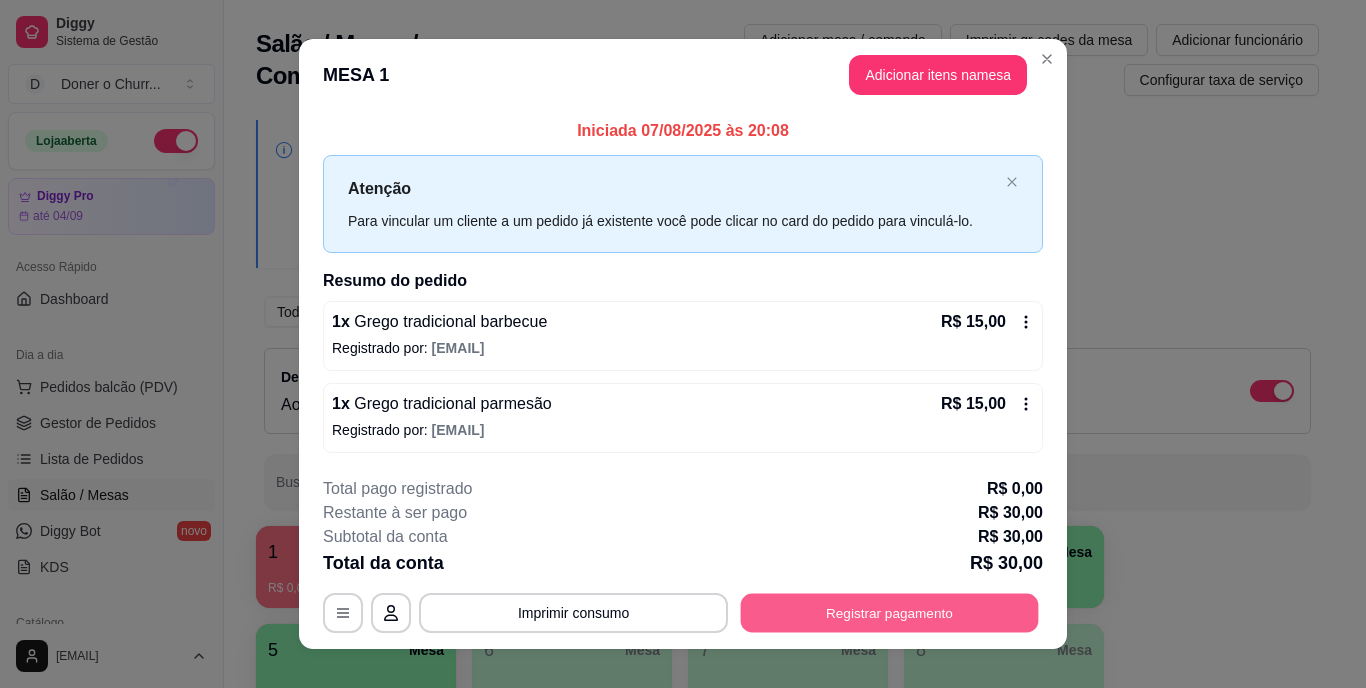 click on "Registrar pagamento" at bounding box center (890, 612) 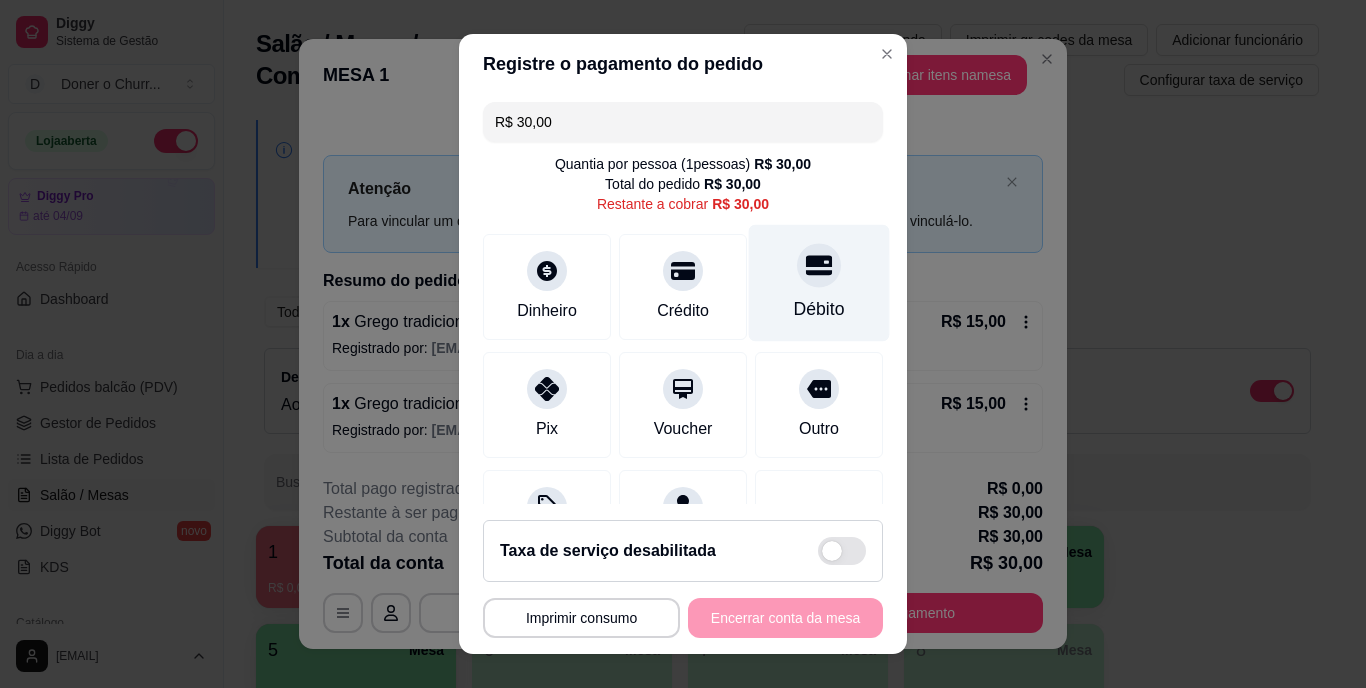 click on "Débito" at bounding box center (819, 310) 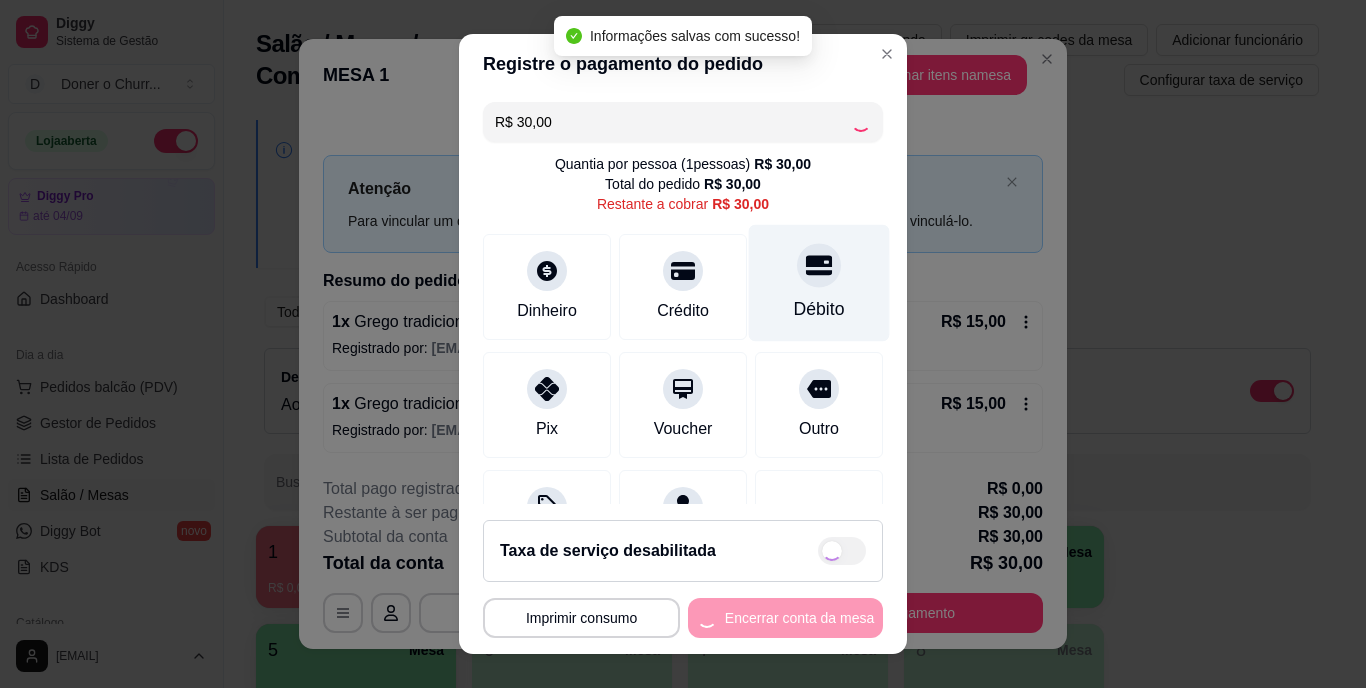 type on "R$ 0,00" 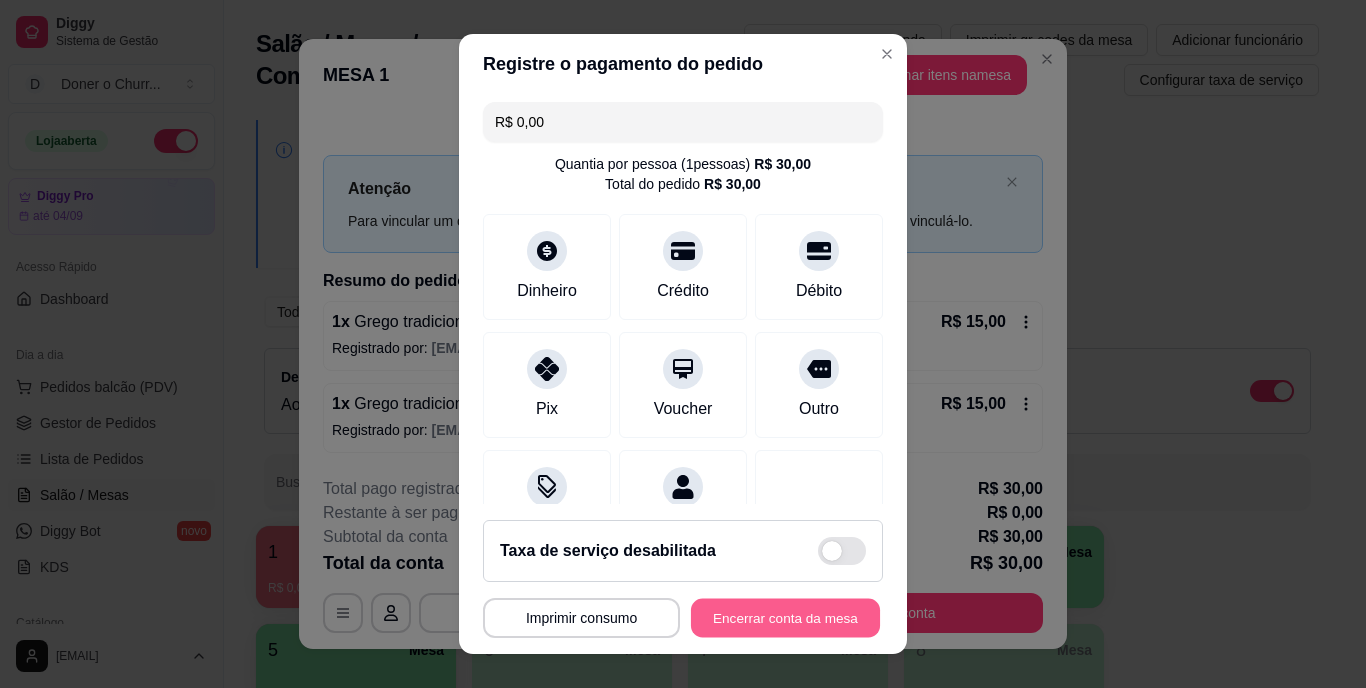 click on "Encerrar conta da mesa" at bounding box center (785, 617) 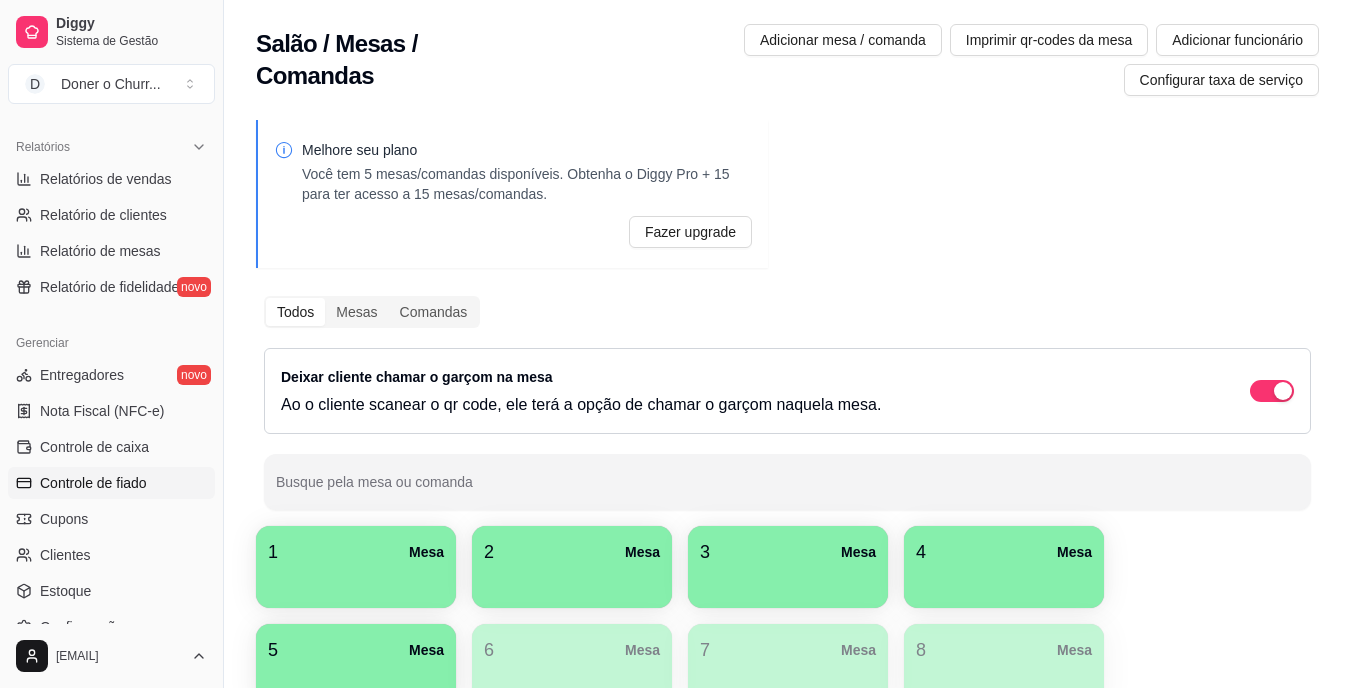 scroll, scrollTop: 751, scrollLeft: 0, axis: vertical 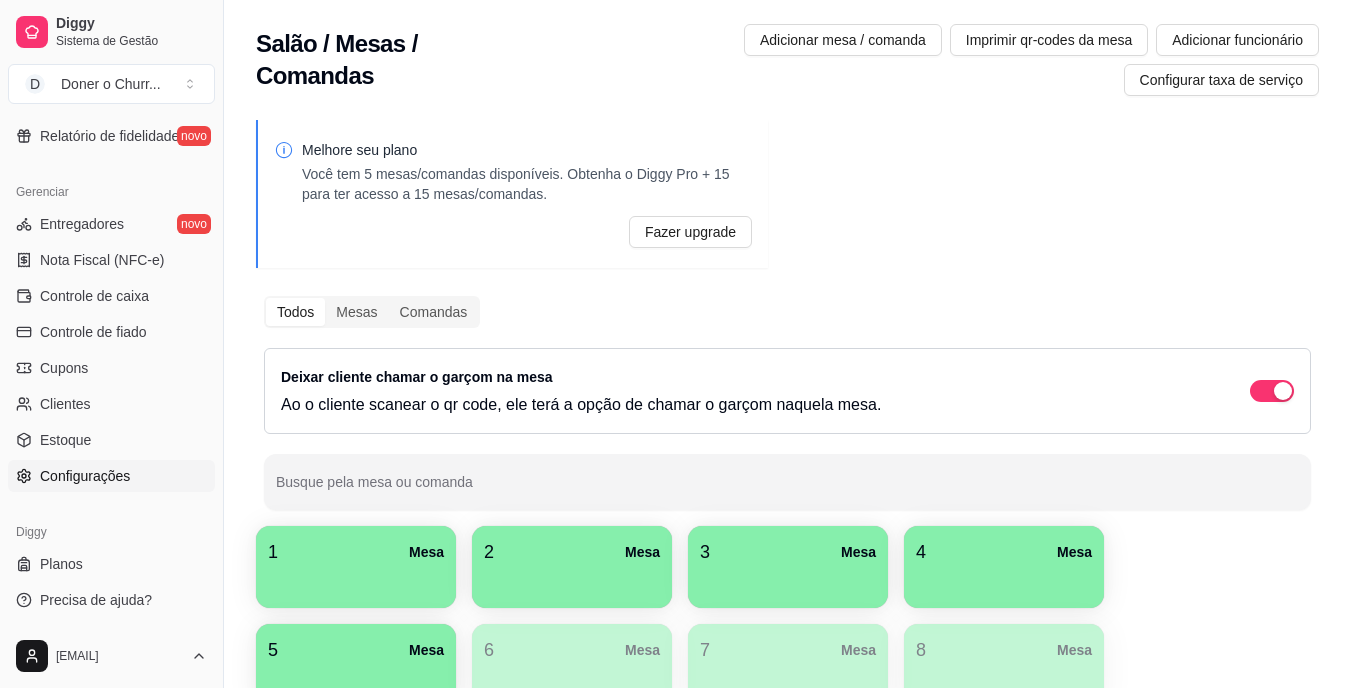 click on "Configurações" at bounding box center (85, 476) 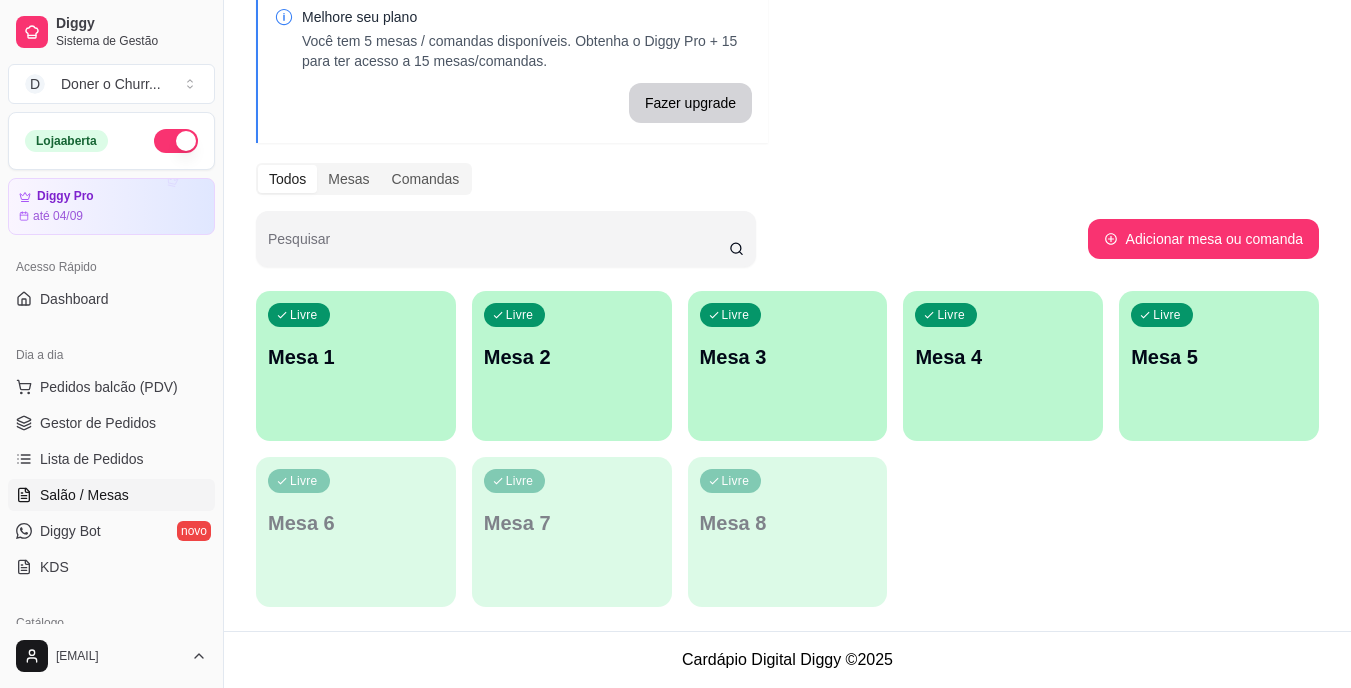 scroll, scrollTop: 0, scrollLeft: 0, axis: both 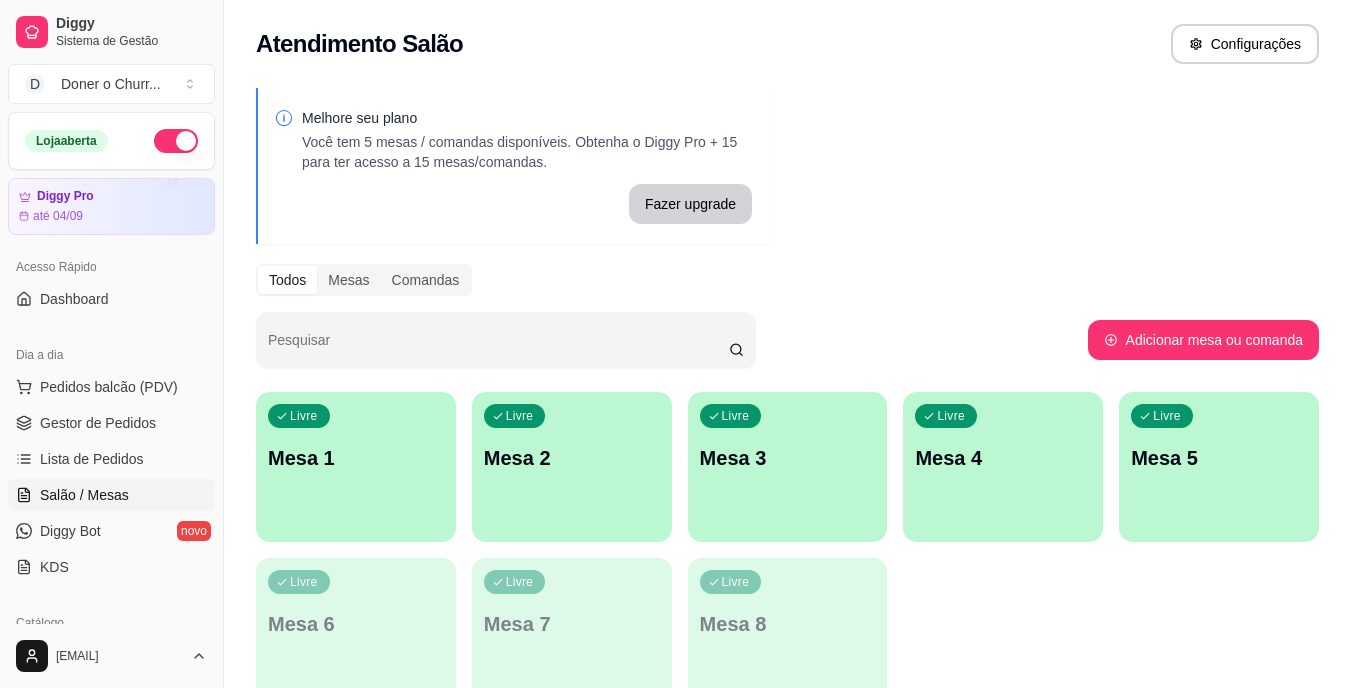 click on "Livre Mesa 1" at bounding box center [356, 455] 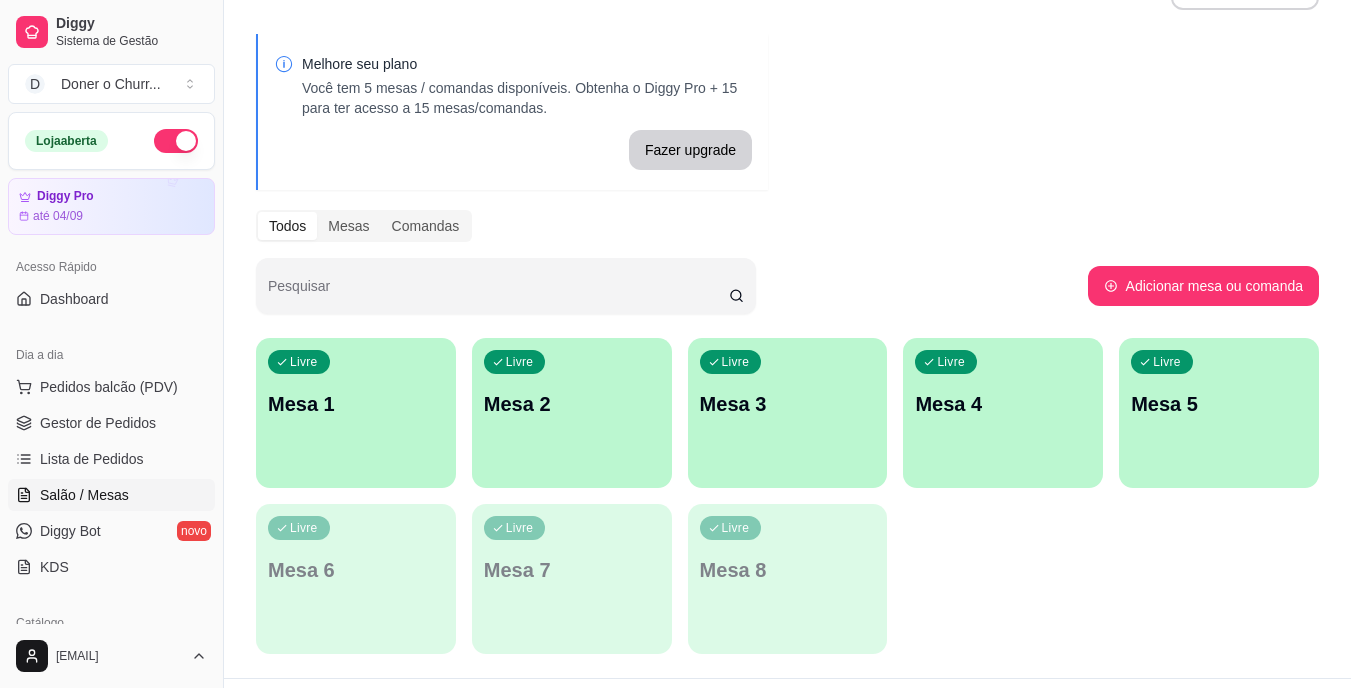 scroll, scrollTop: 101, scrollLeft: 0, axis: vertical 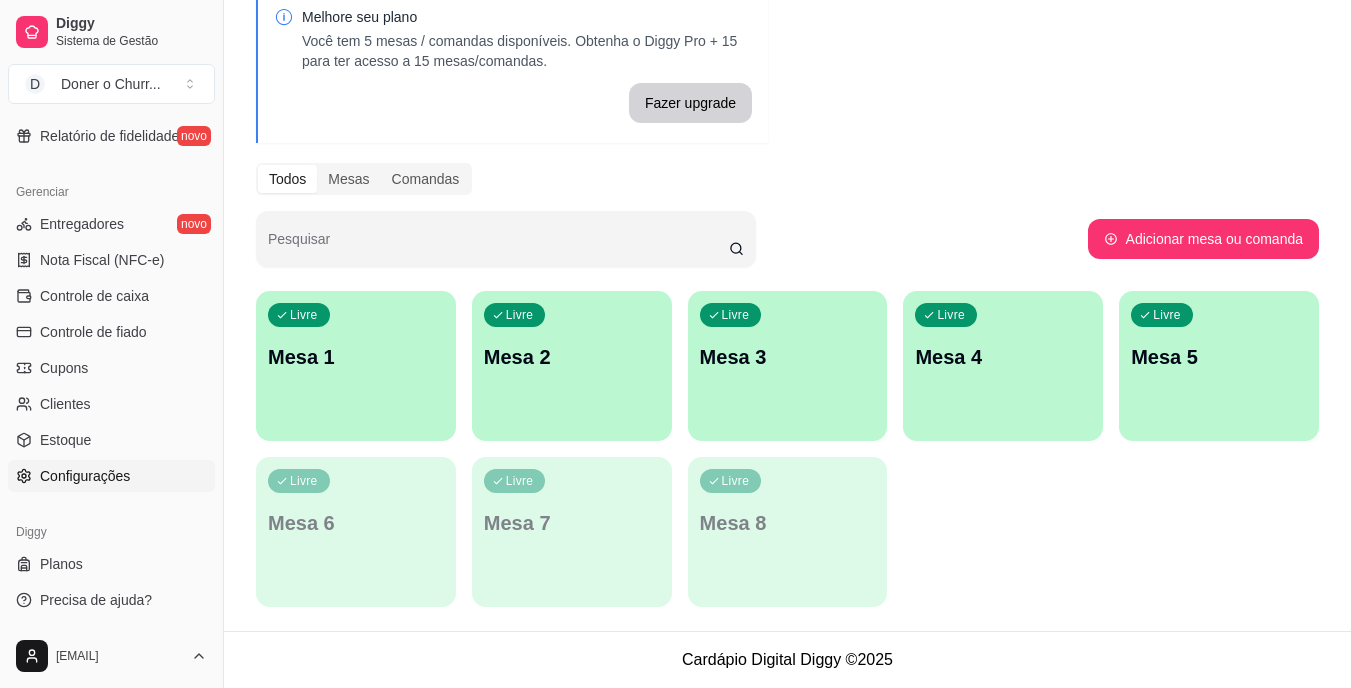 click on "Configurações" at bounding box center [85, 476] 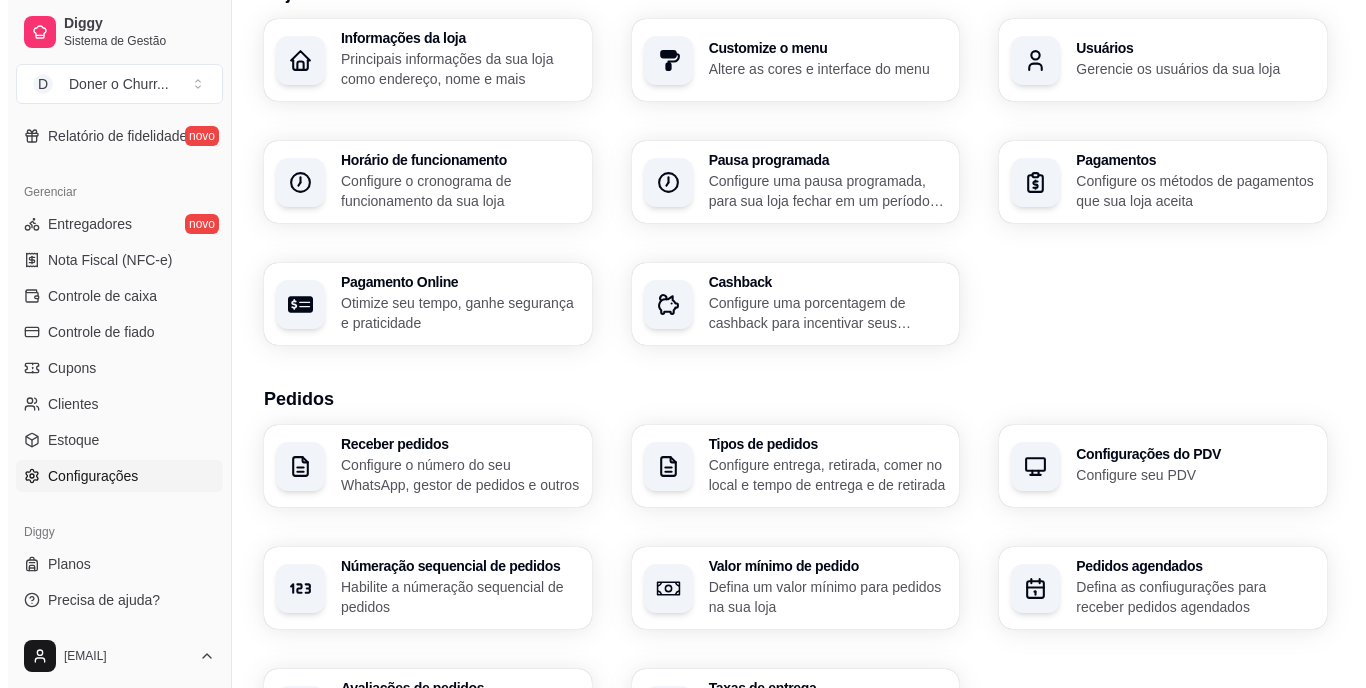 scroll, scrollTop: 0, scrollLeft: 0, axis: both 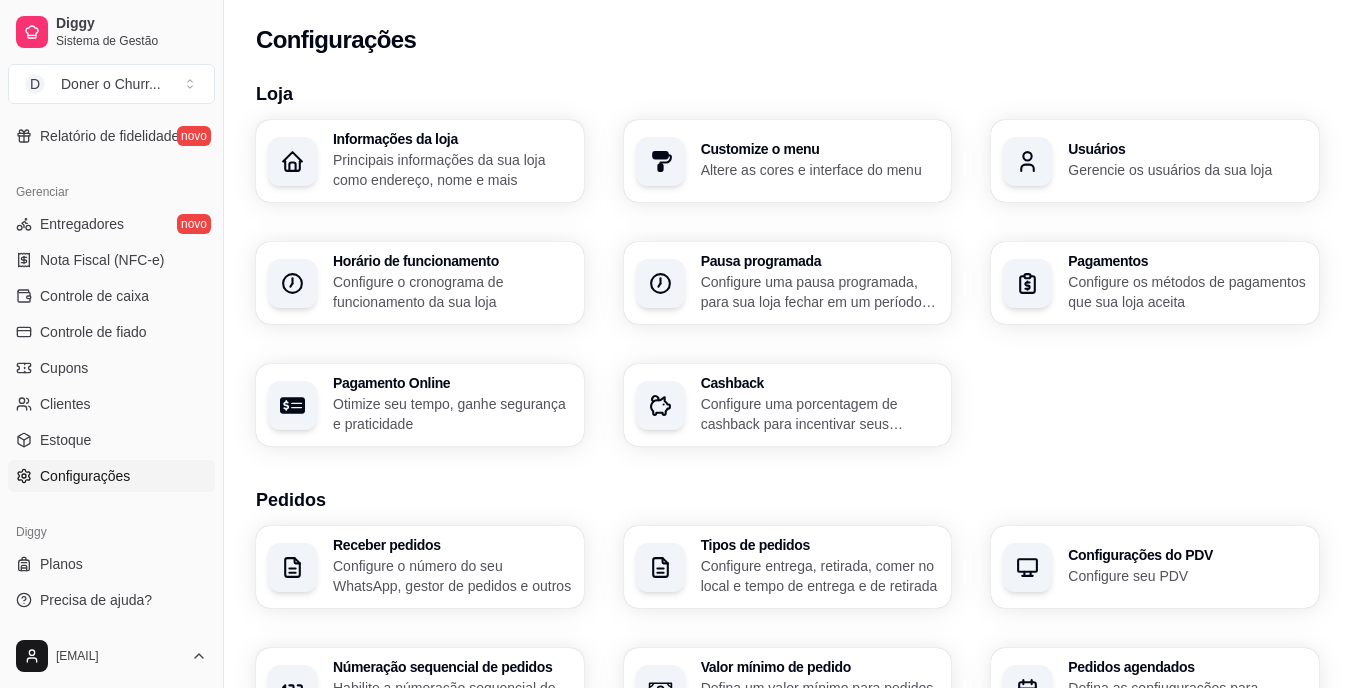 click on "Altere as cores e interface do menu" at bounding box center (820, 170) 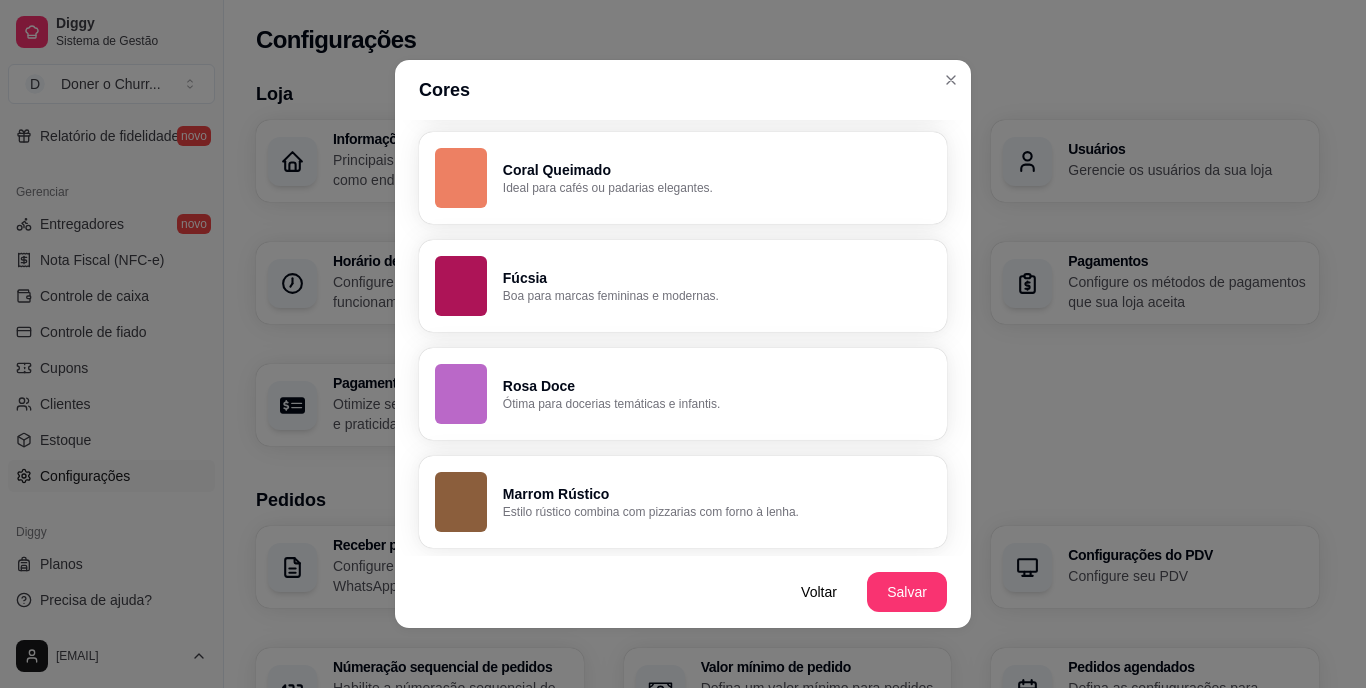 scroll, scrollTop: 1372, scrollLeft: 0, axis: vertical 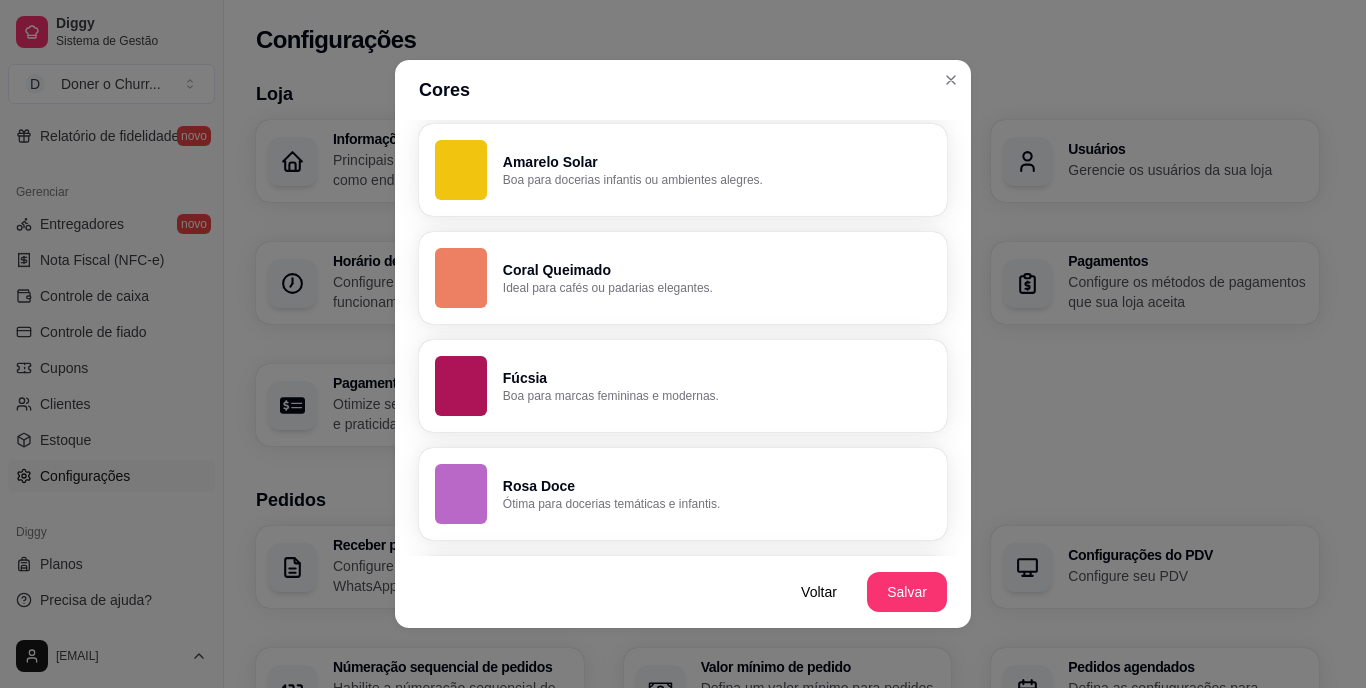 click on "Ótima para docerias temáticas e infantis." at bounding box center (717, 504) 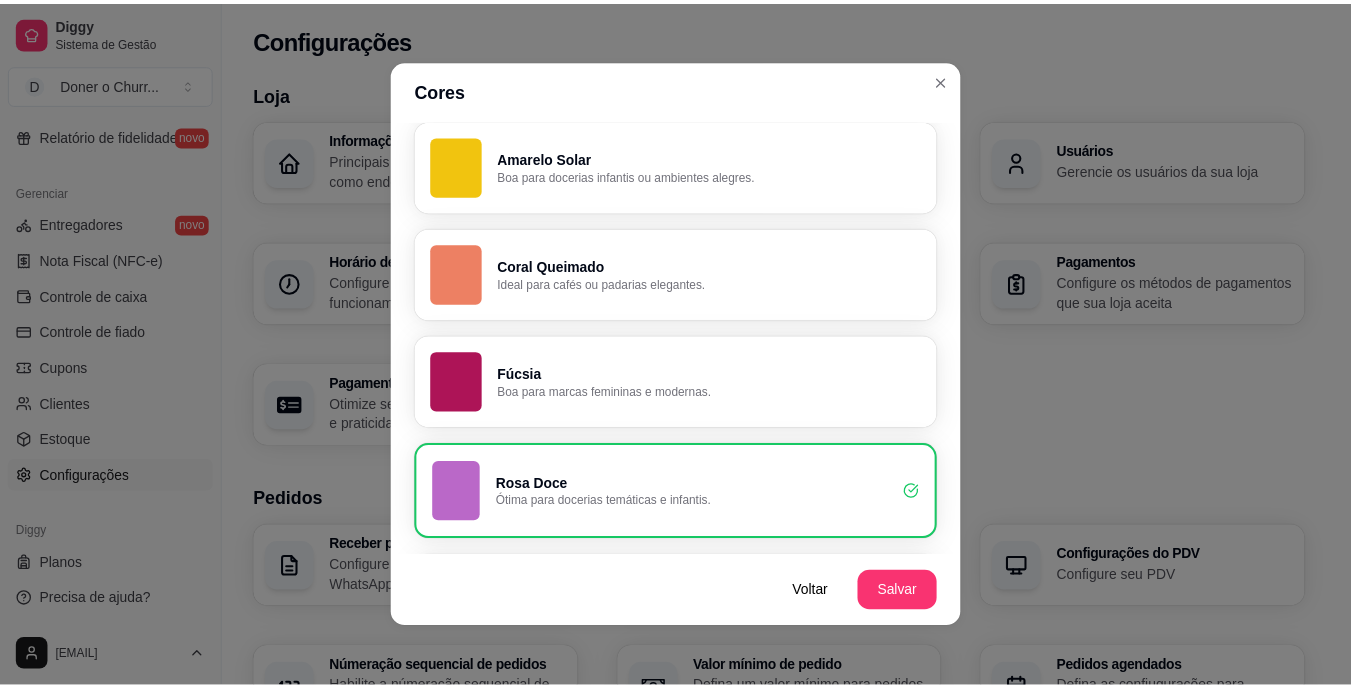 scroll, scrollTop: 1368, scrollLeft: 0, axis: vertical 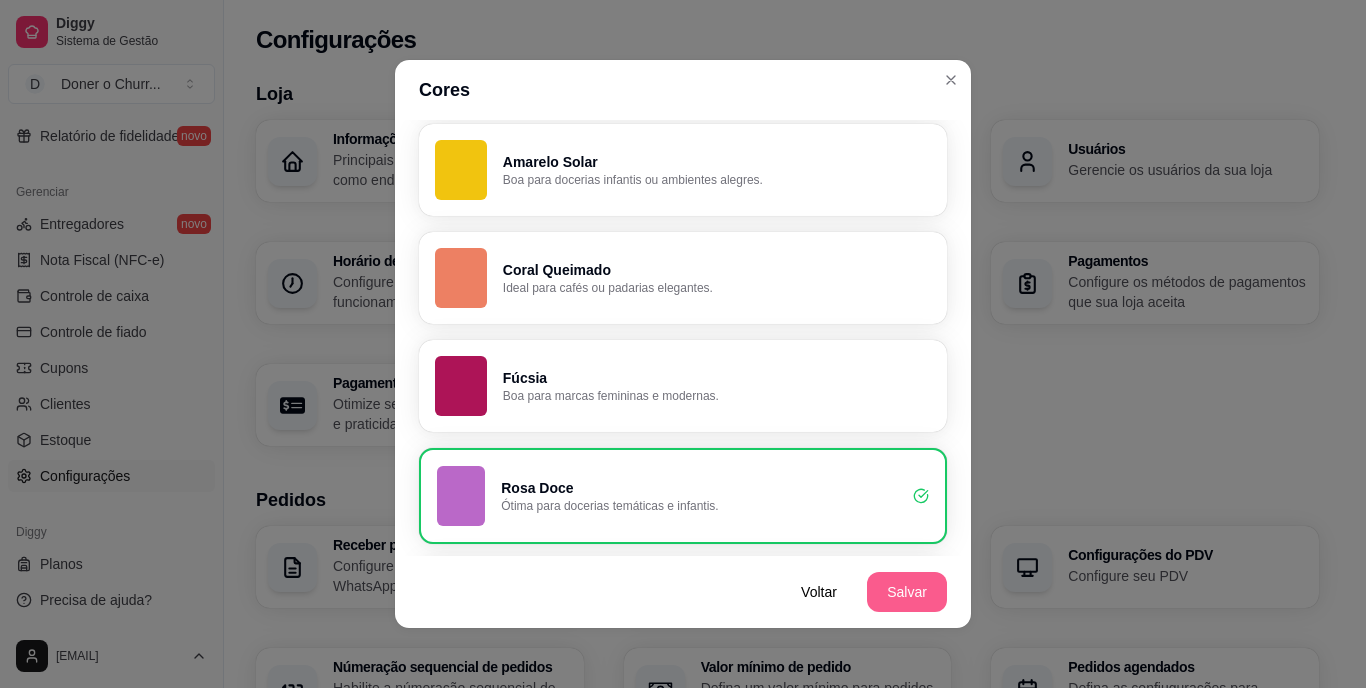 click on "Salvar" at bounding box center (907, 592) 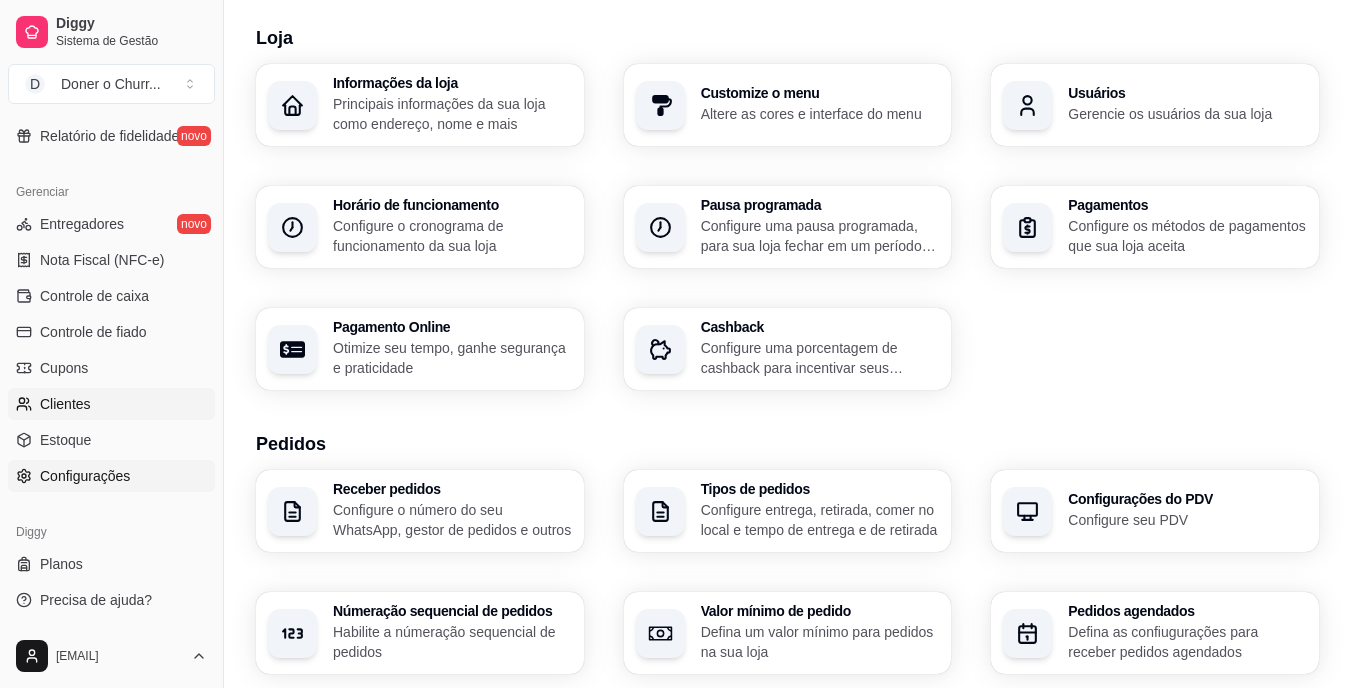scroll, scrollTop: 100, scrollLeft: 0, axis: vertical 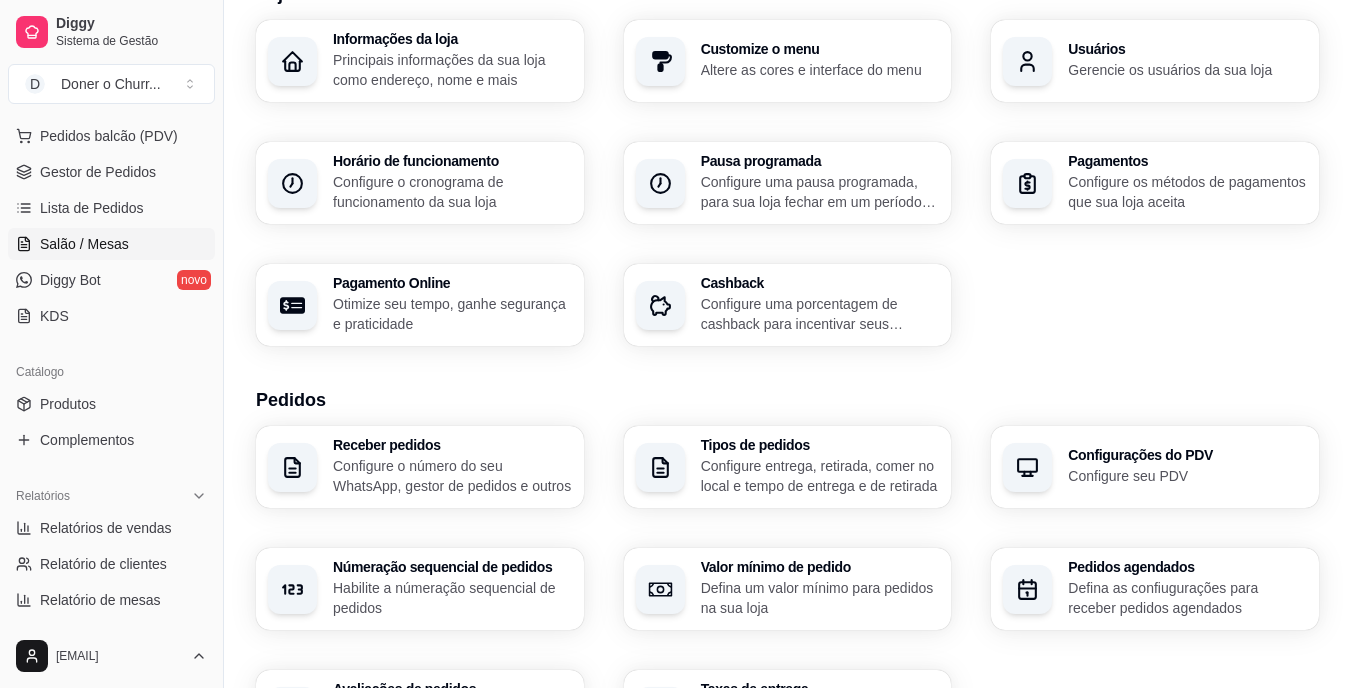 click on "Salão / Mesas" at bounding box center [84, 244] 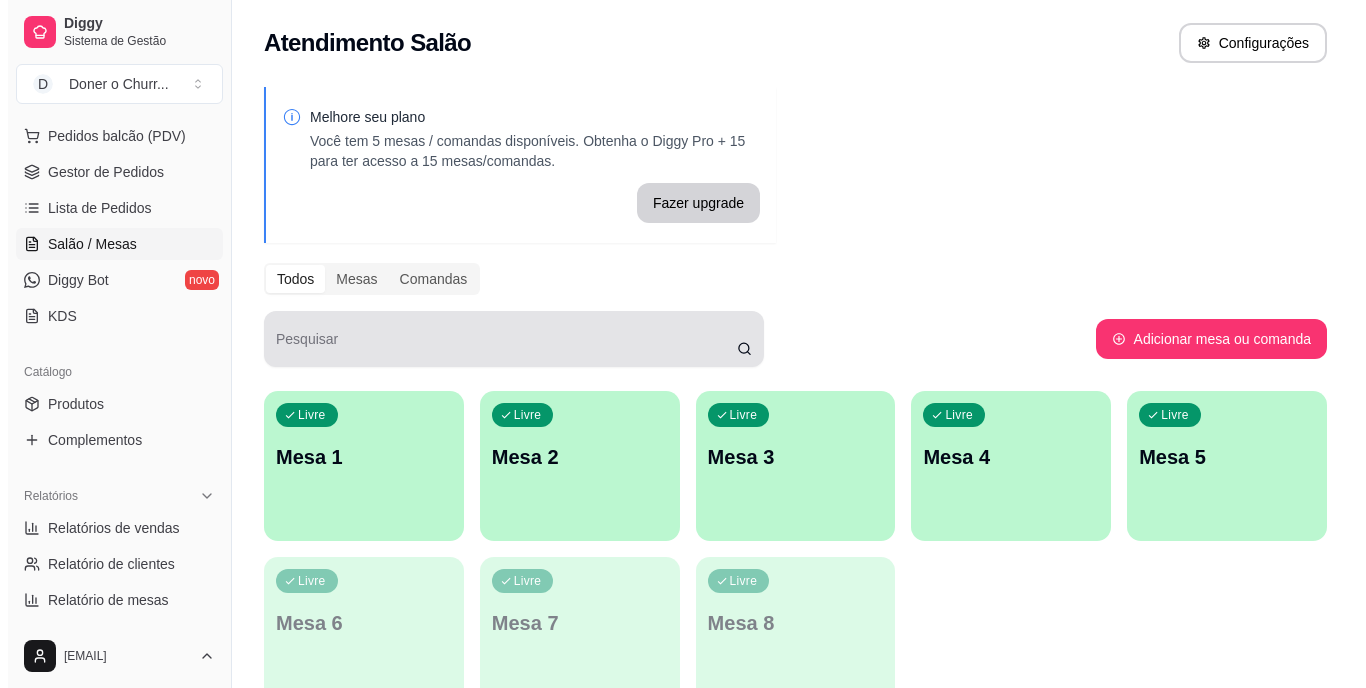 scroll, scrollTop: 0, scrollLeft: 0, axis: both 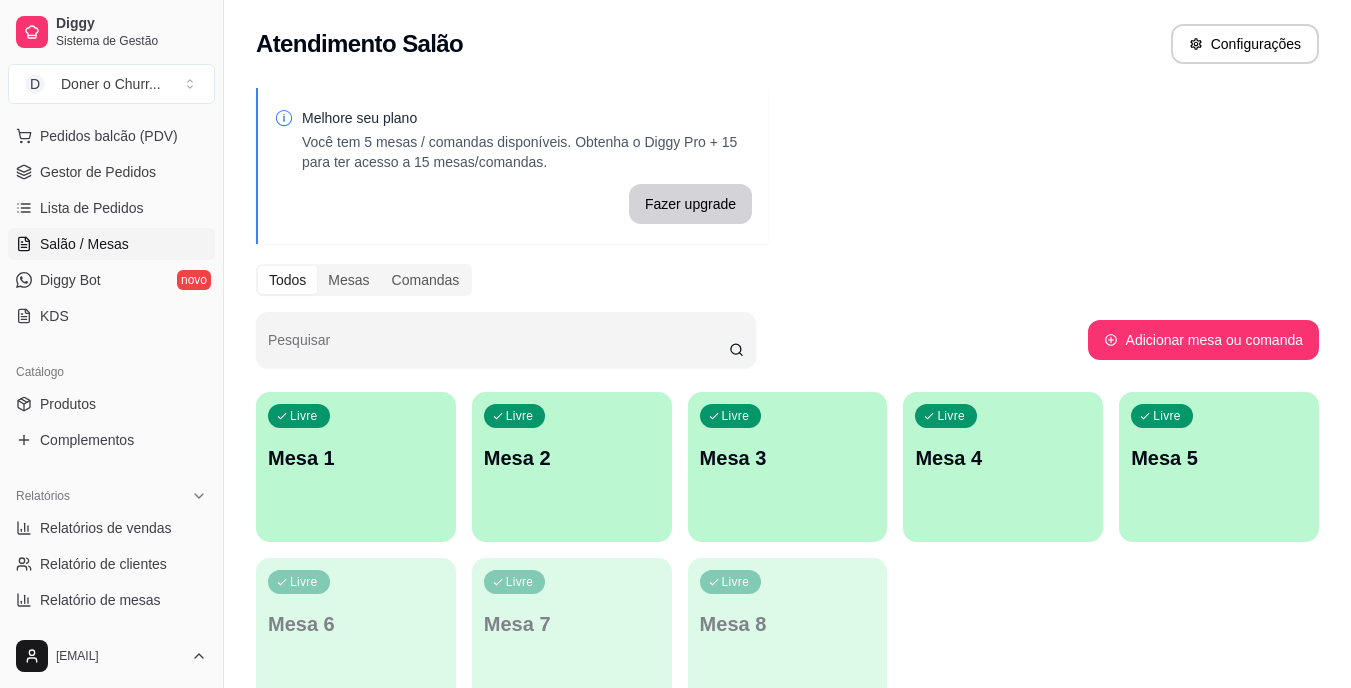 click on "Salão / Mesas" at bounding box center [111, 244] 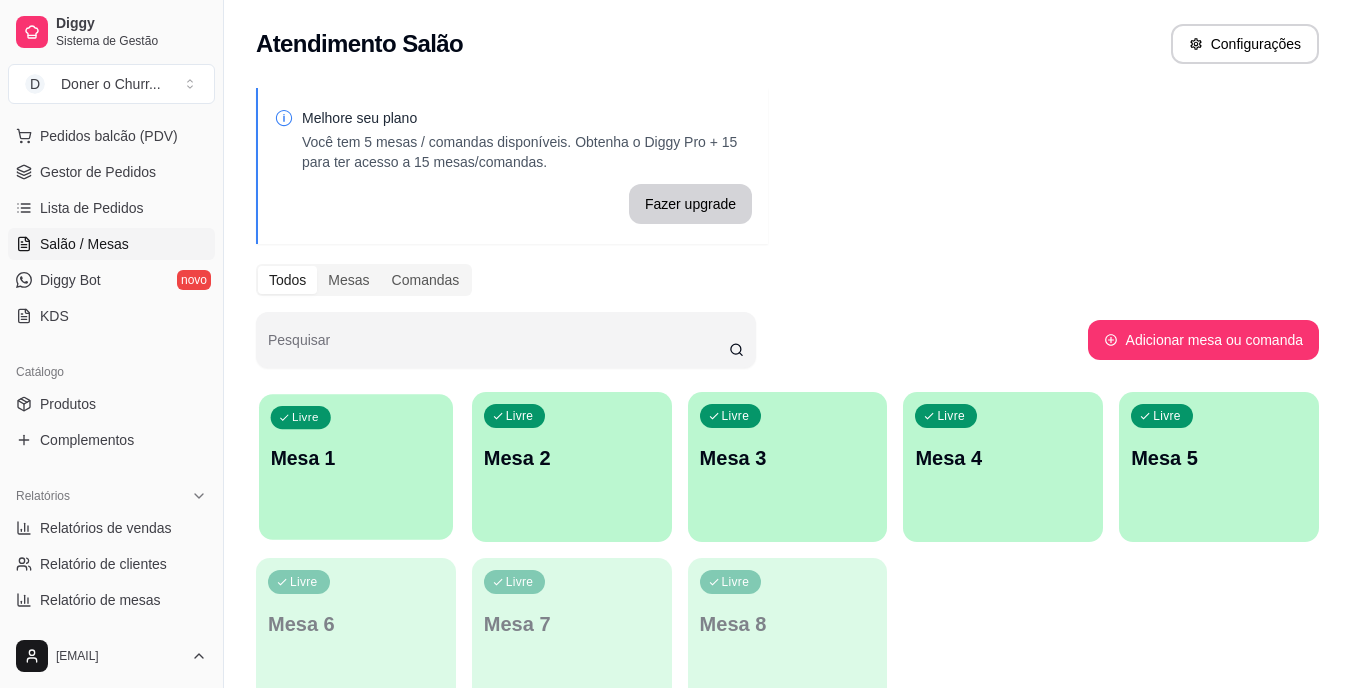 click on "Livre Mesa 1" at bounding box center (356, 455) 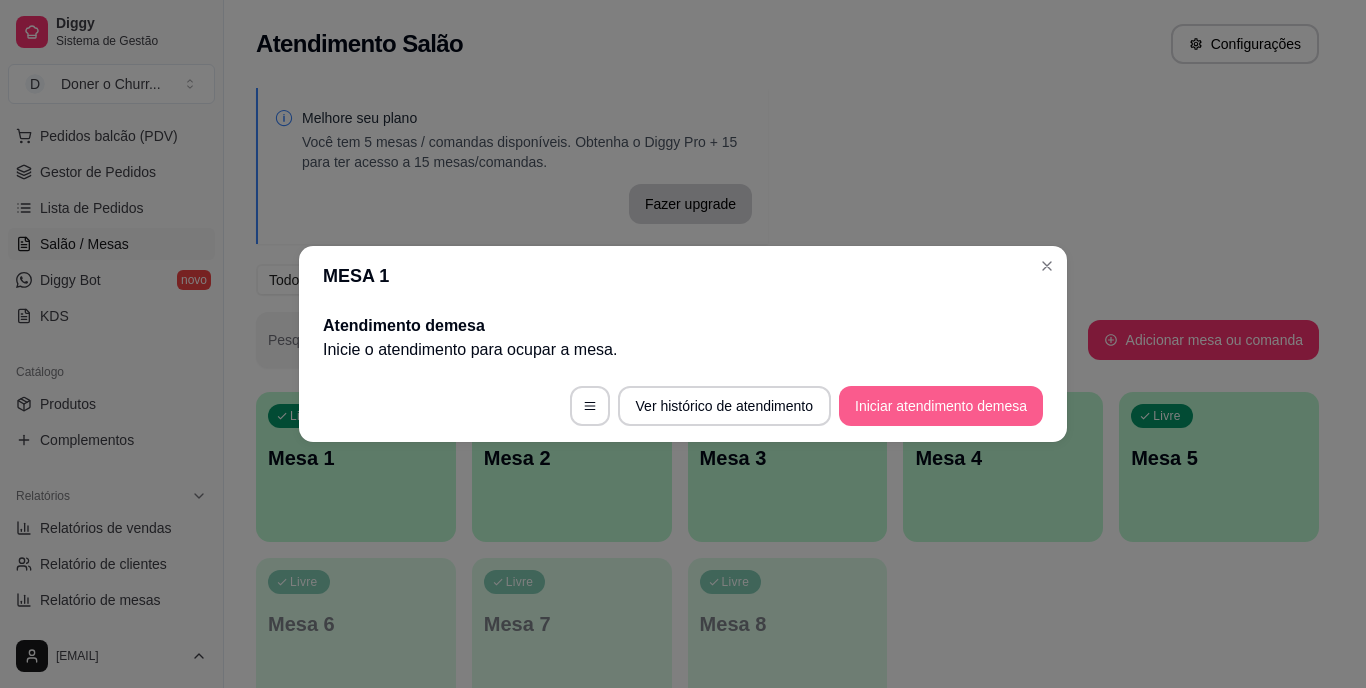 click on "Iniciar atendimento de  mesa" at bounding box center [941, 406] 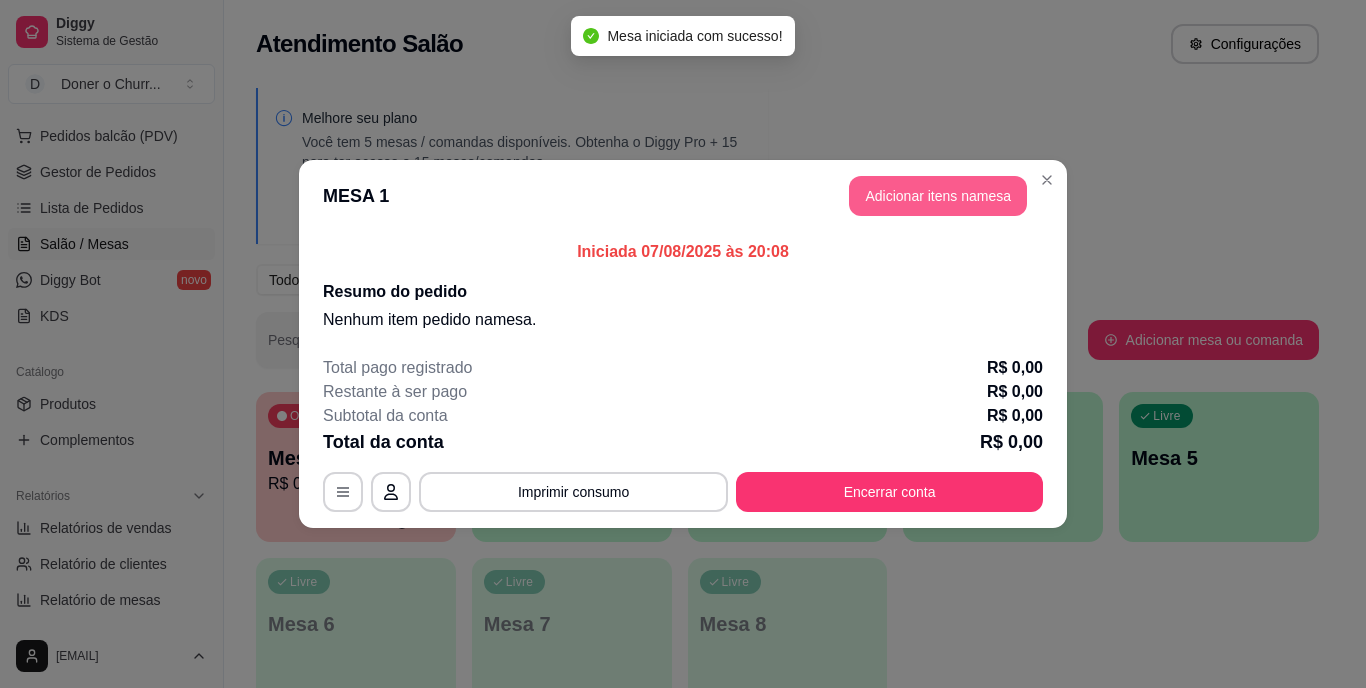click on "Adicionar itens na  mesa" at bounding box center [938, 196] 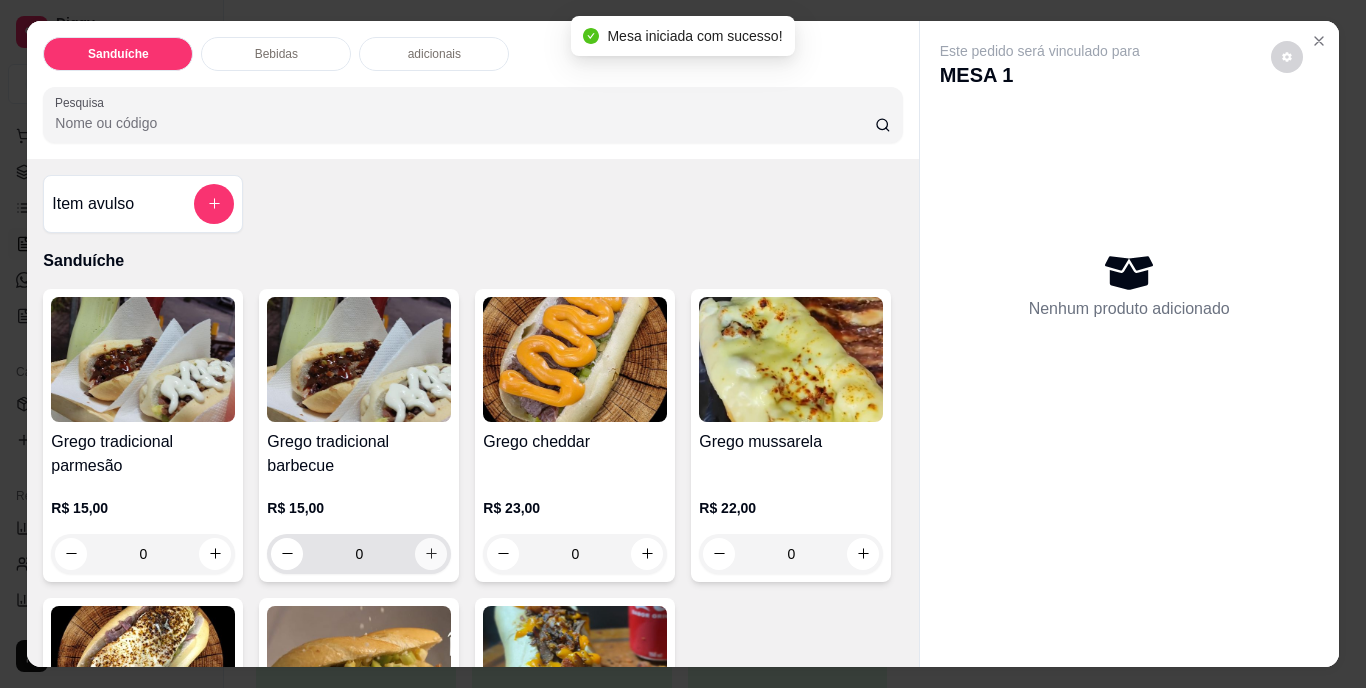 click 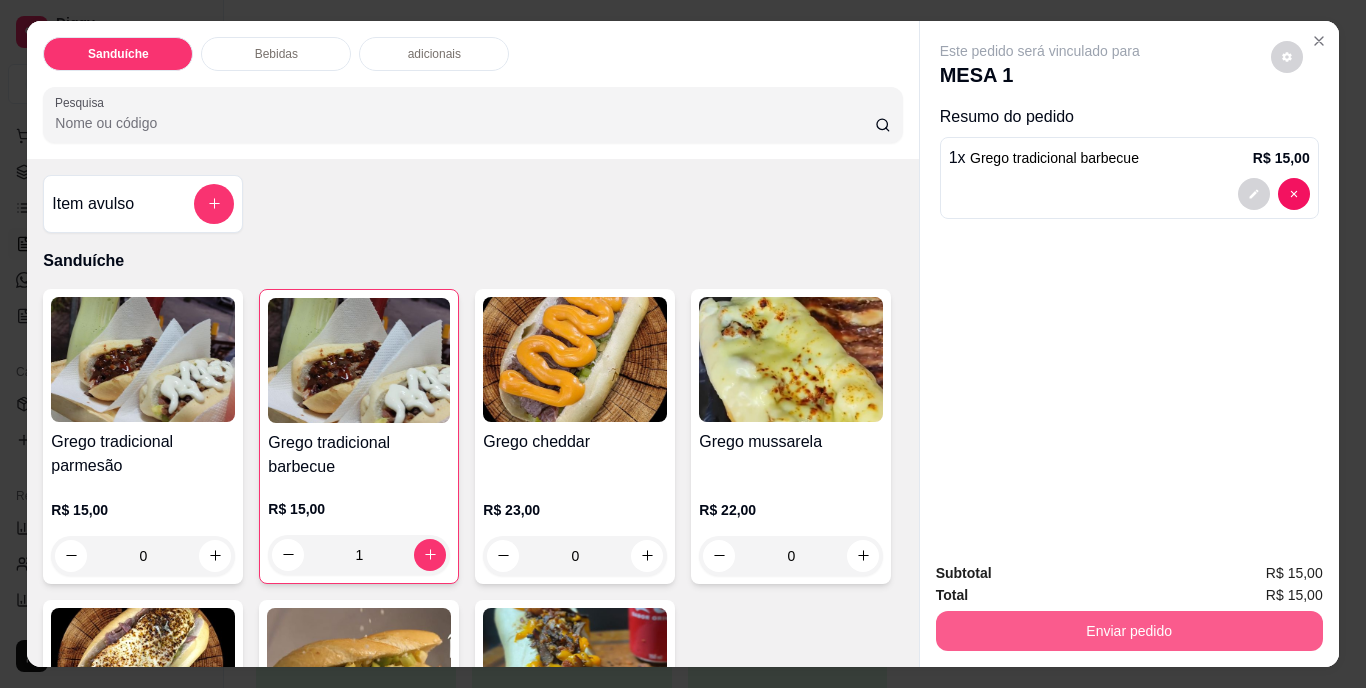 click on "Enviar pedido" at bounding box center (1129, 631) 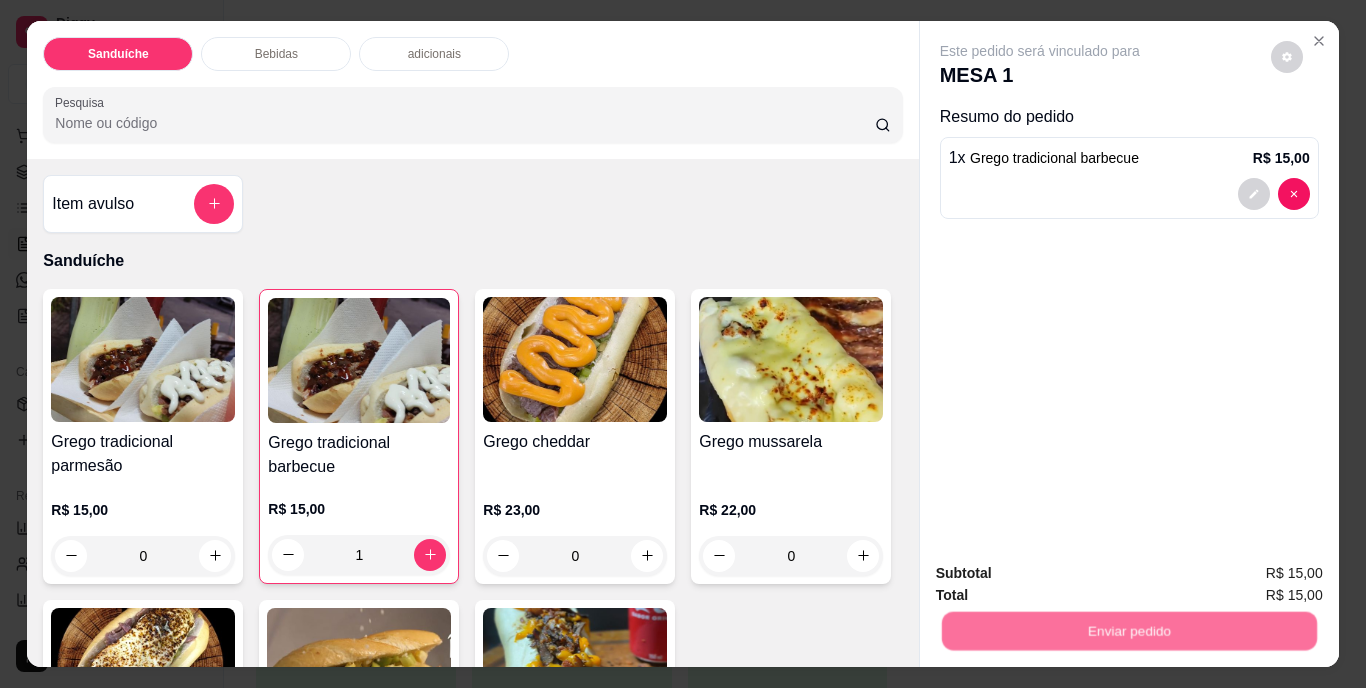 click on "Não registrar e enviar pedido" at bounding box center [1063, 575] 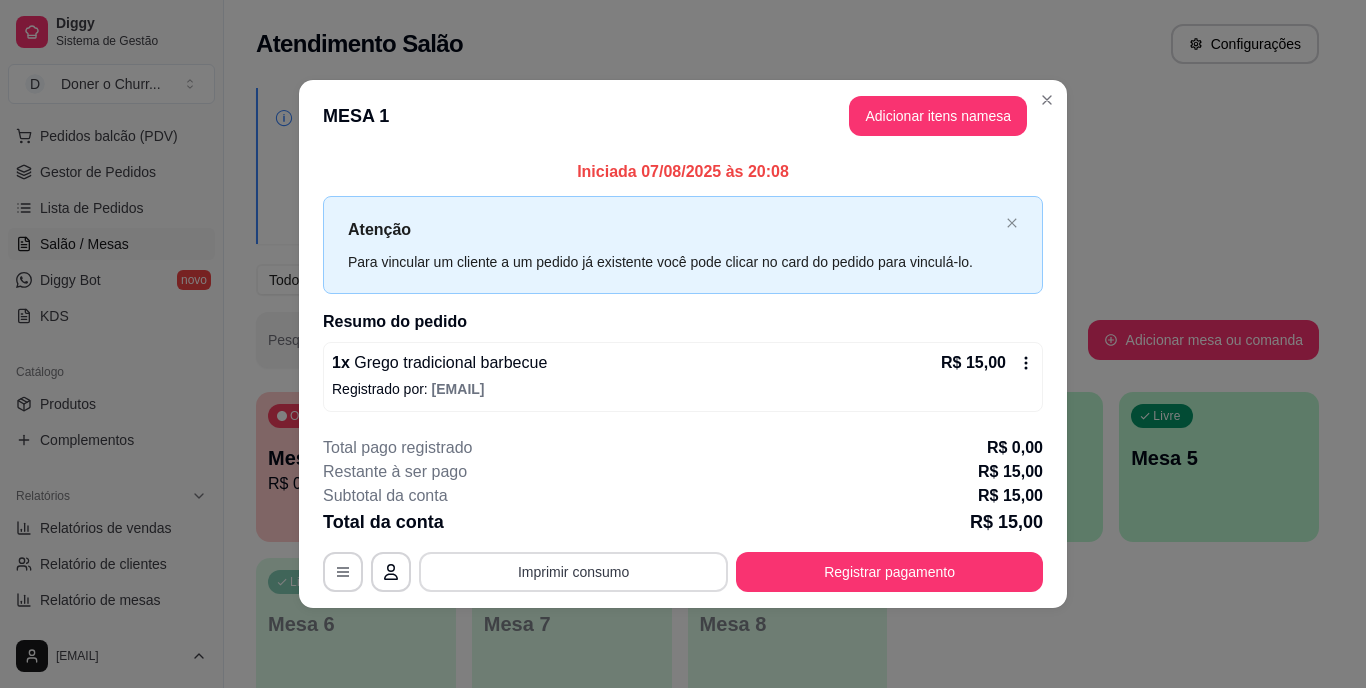 click on "Imprimir consumo" at bounding box center [573, 572] 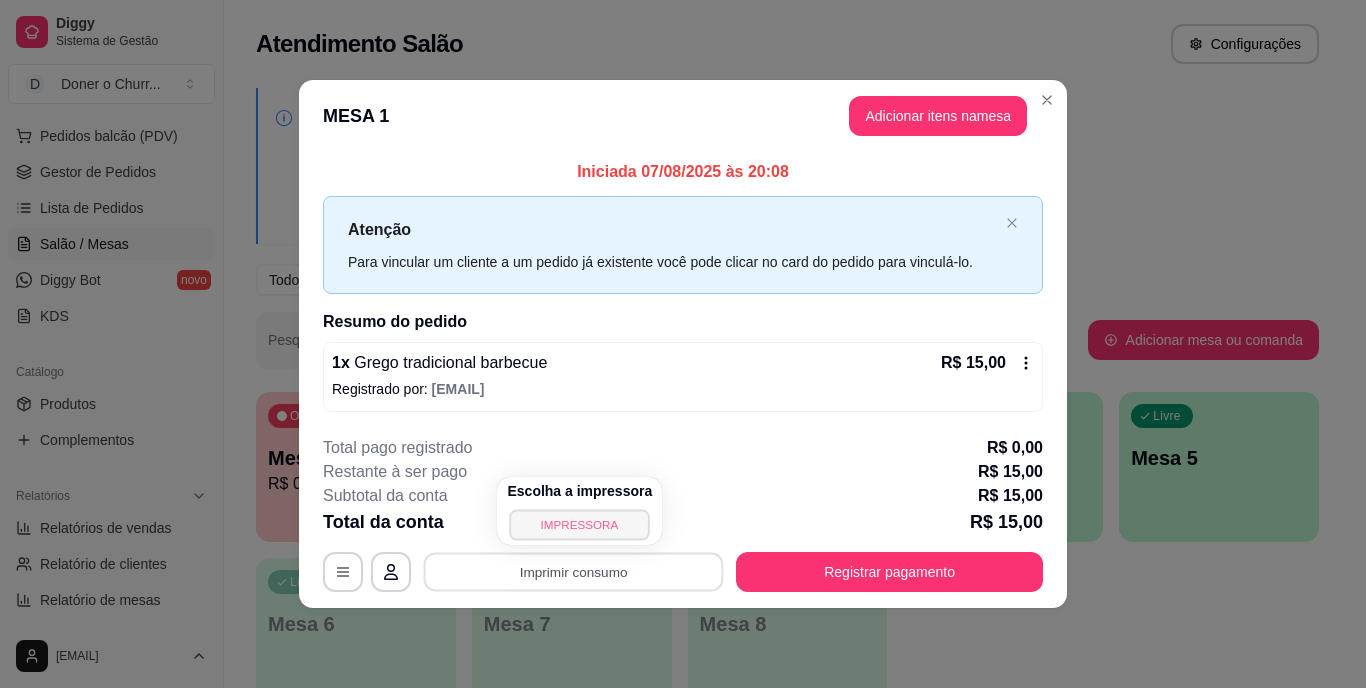 click on "IMPRESSORA" at bounding box center (580, 524) 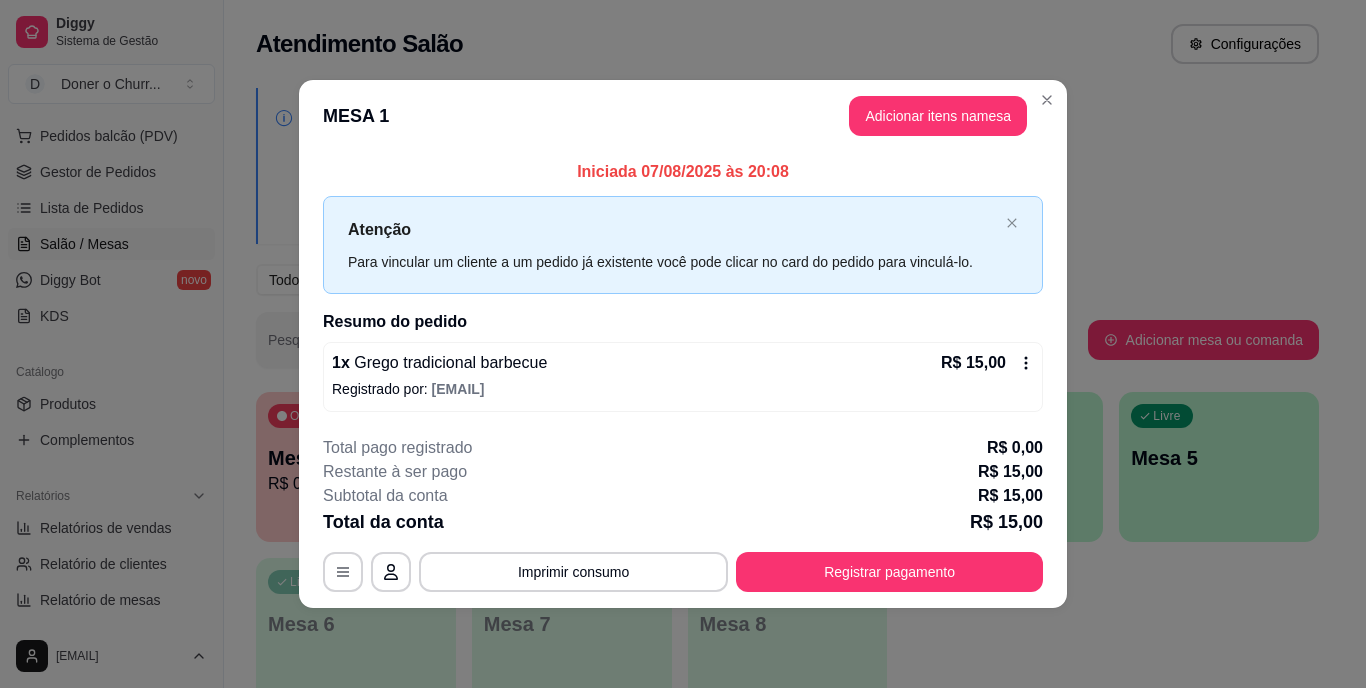 type 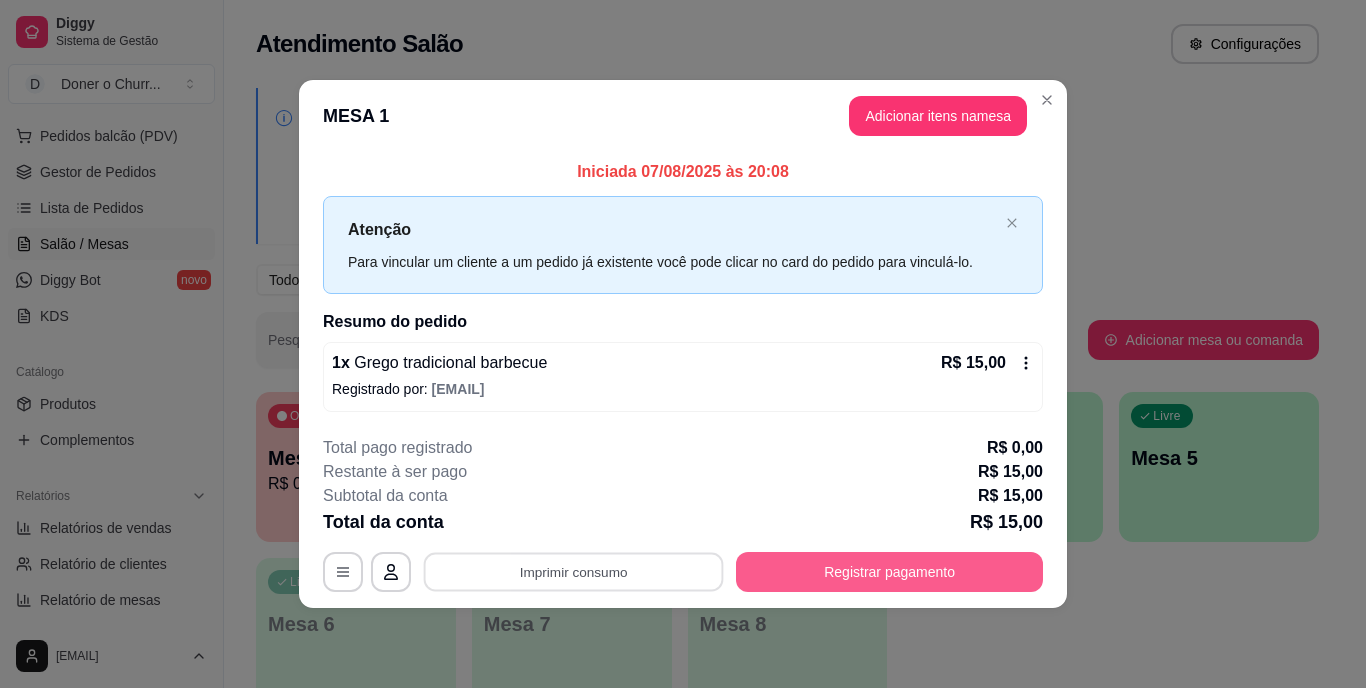 click on "Registrar pagamento" at bounding box center (889, 572) 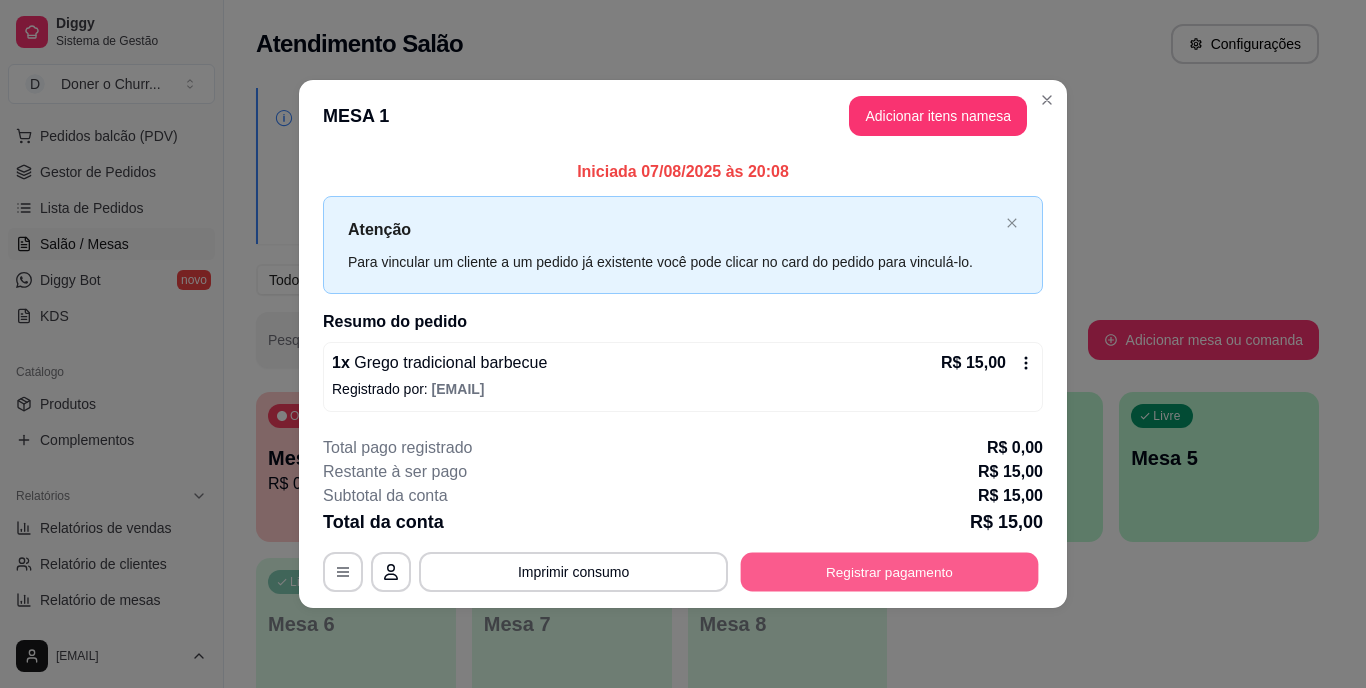 click on "Registrar pagamento" at bounding box center (890, 571) 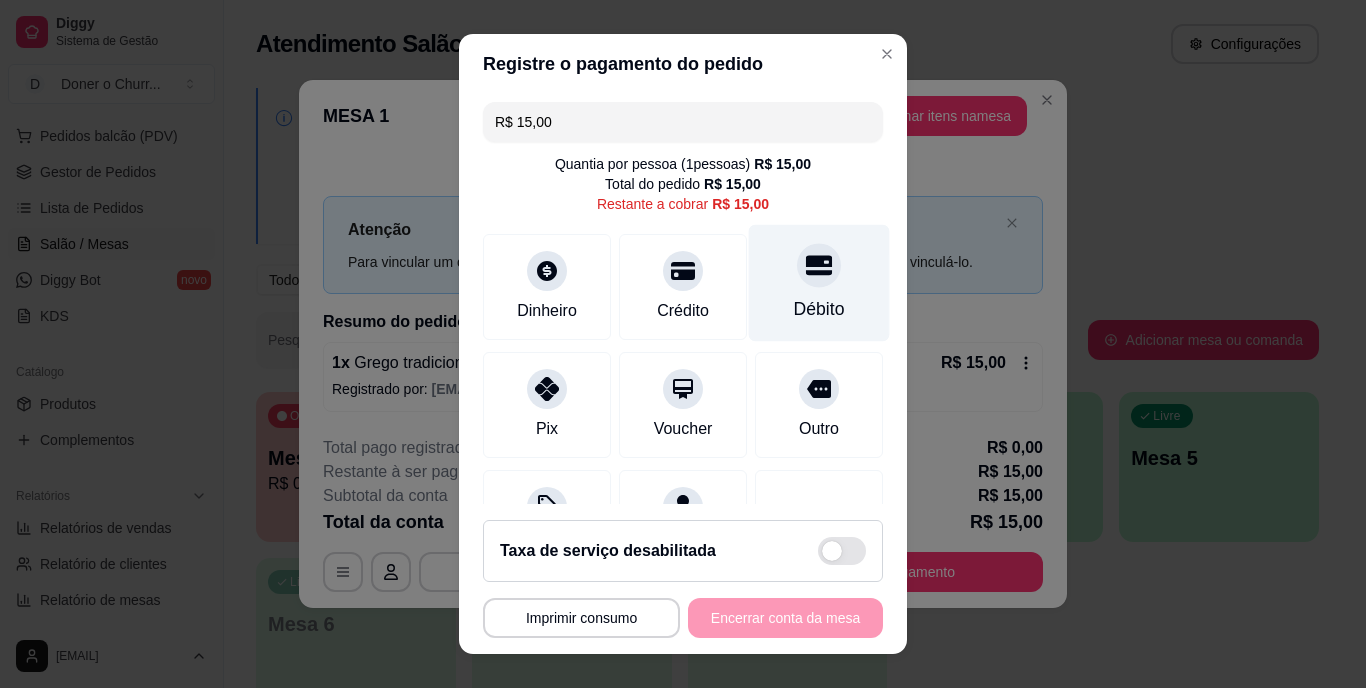 click on "Débito" at bounding box center [819, 283] 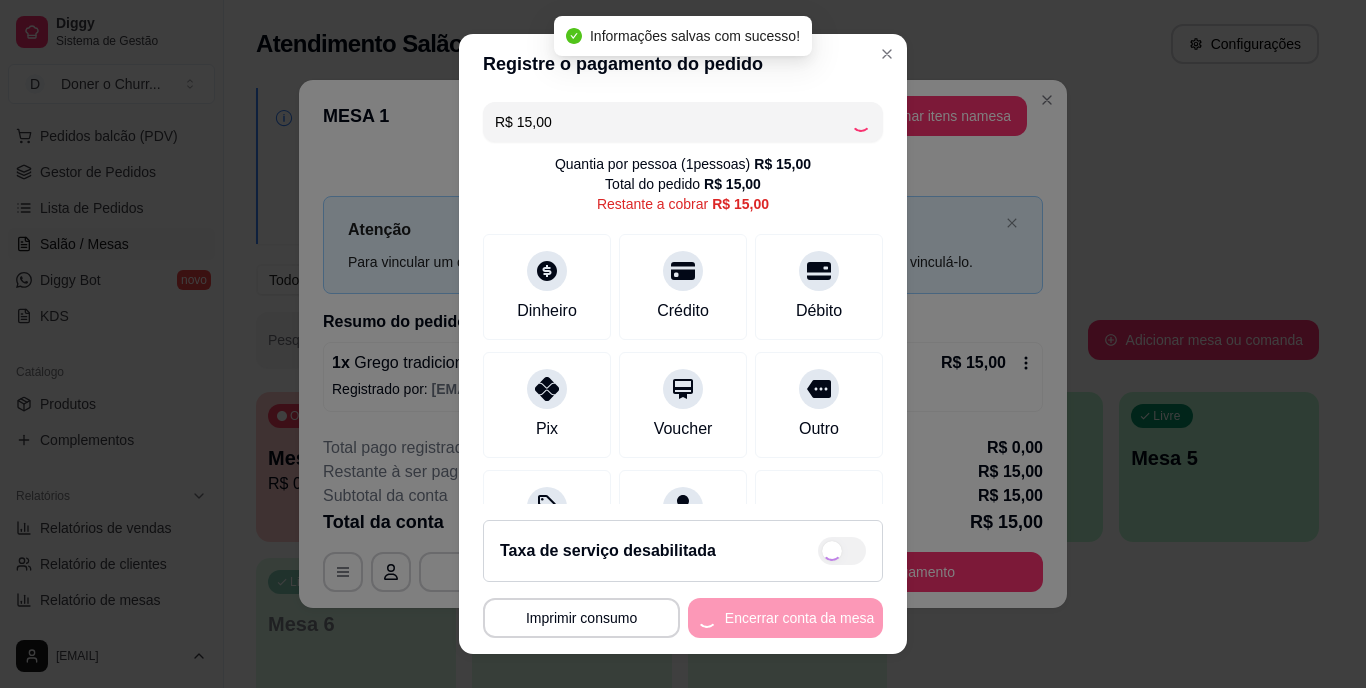 type on "R$ 0,00" 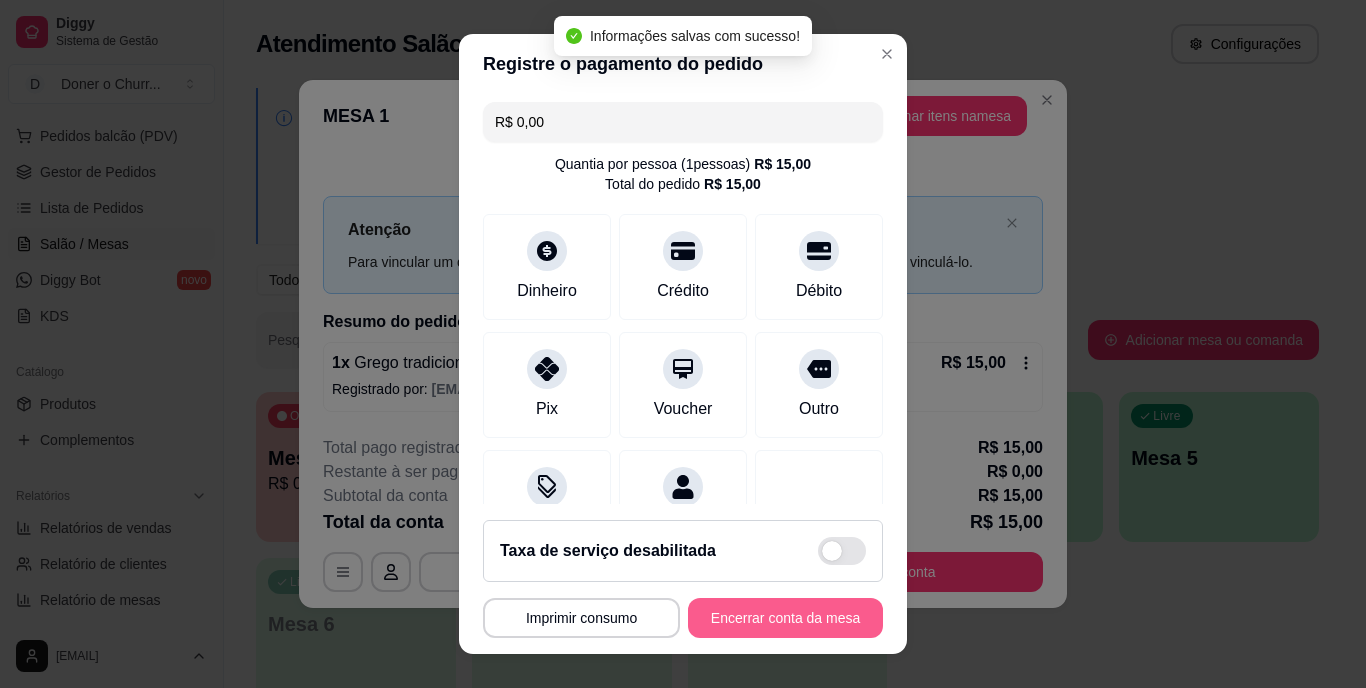 click on "Encerrar conta da mesa" at bounding box center [785, 618] 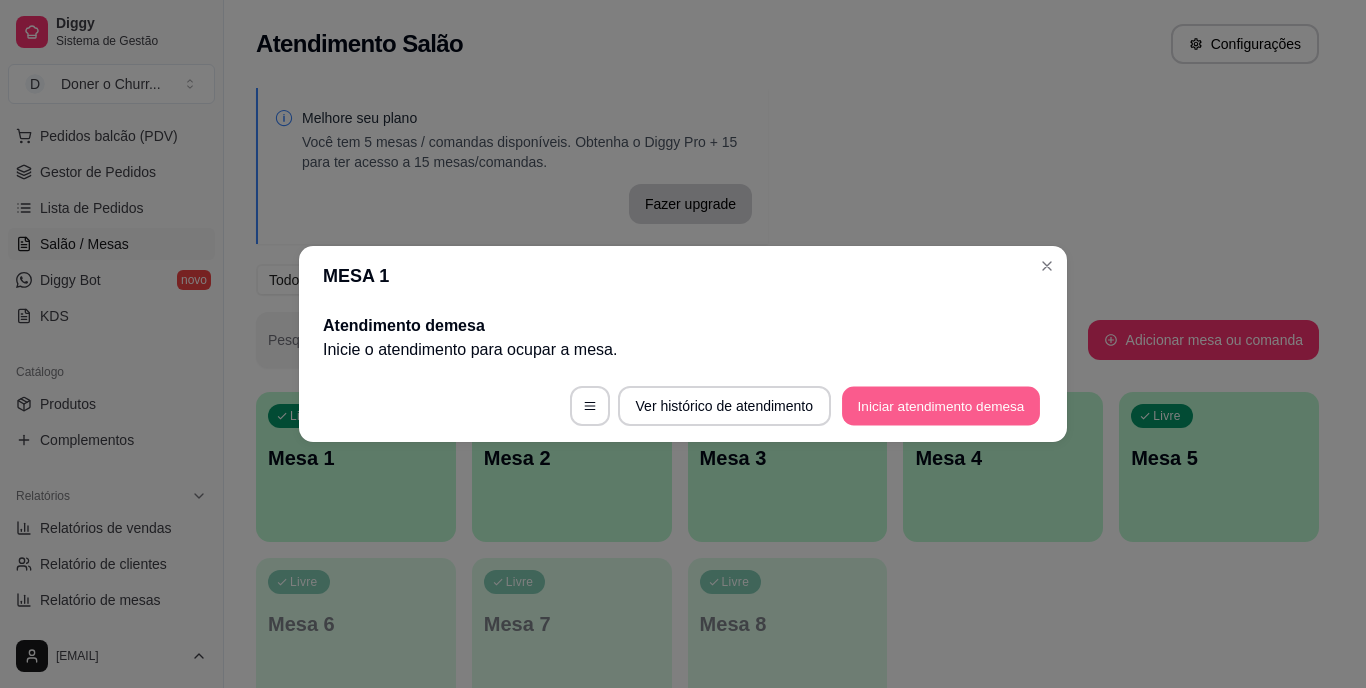 click on "Iniciar atendimento de  mesa" at bounding box center [941, 406] 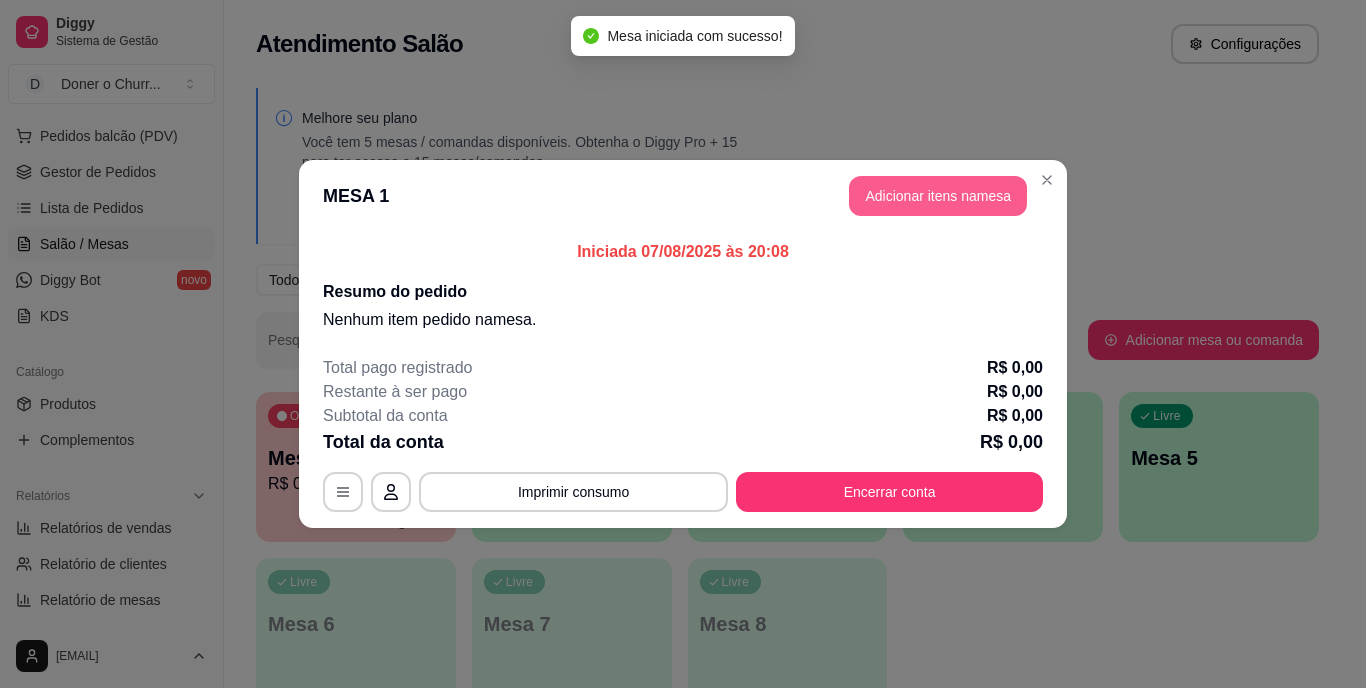 click on "Adicionar itens na  mesa" at bounding box center [938, 196] 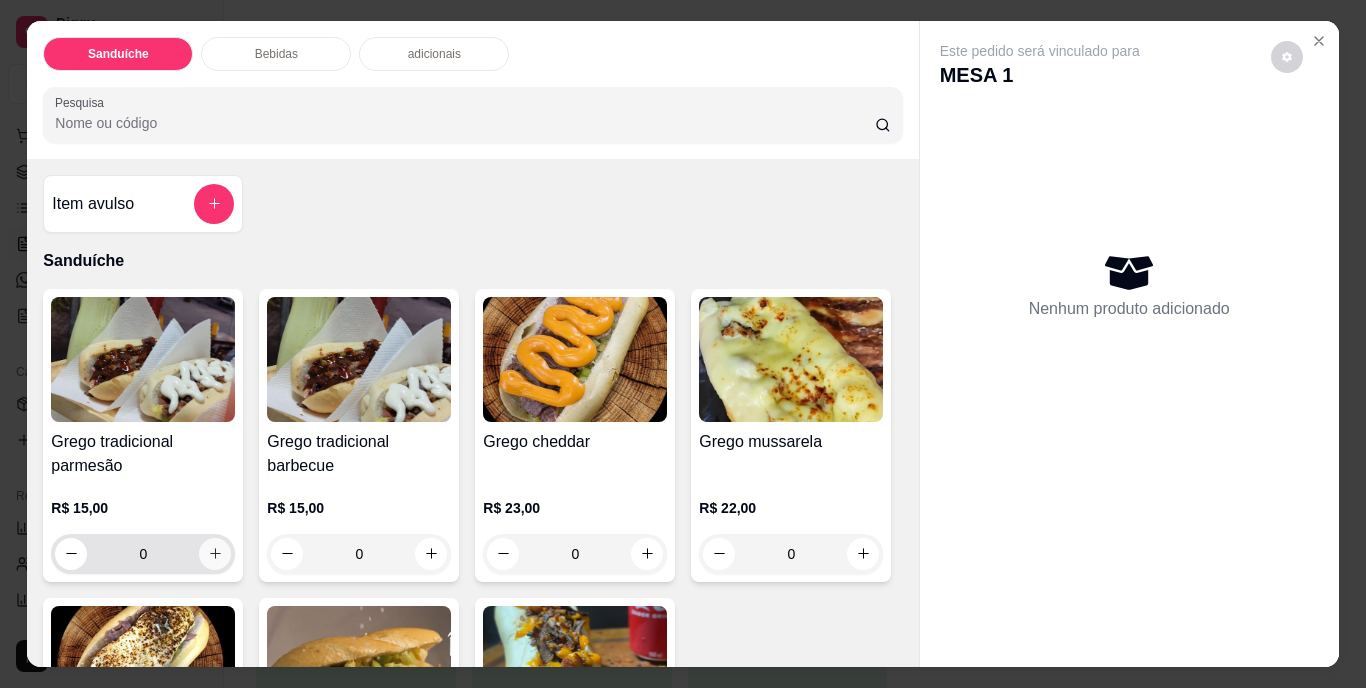 click 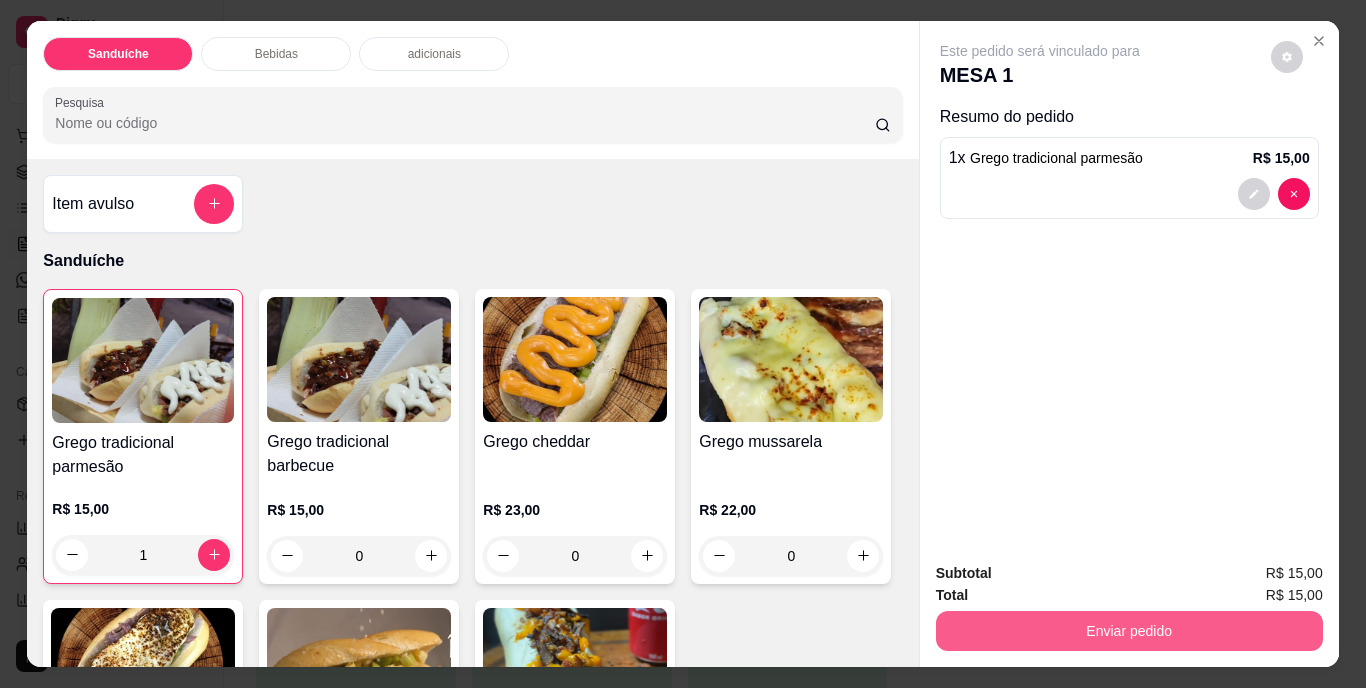 click on "Enviar pedido" at bounding box center (1129, 631) 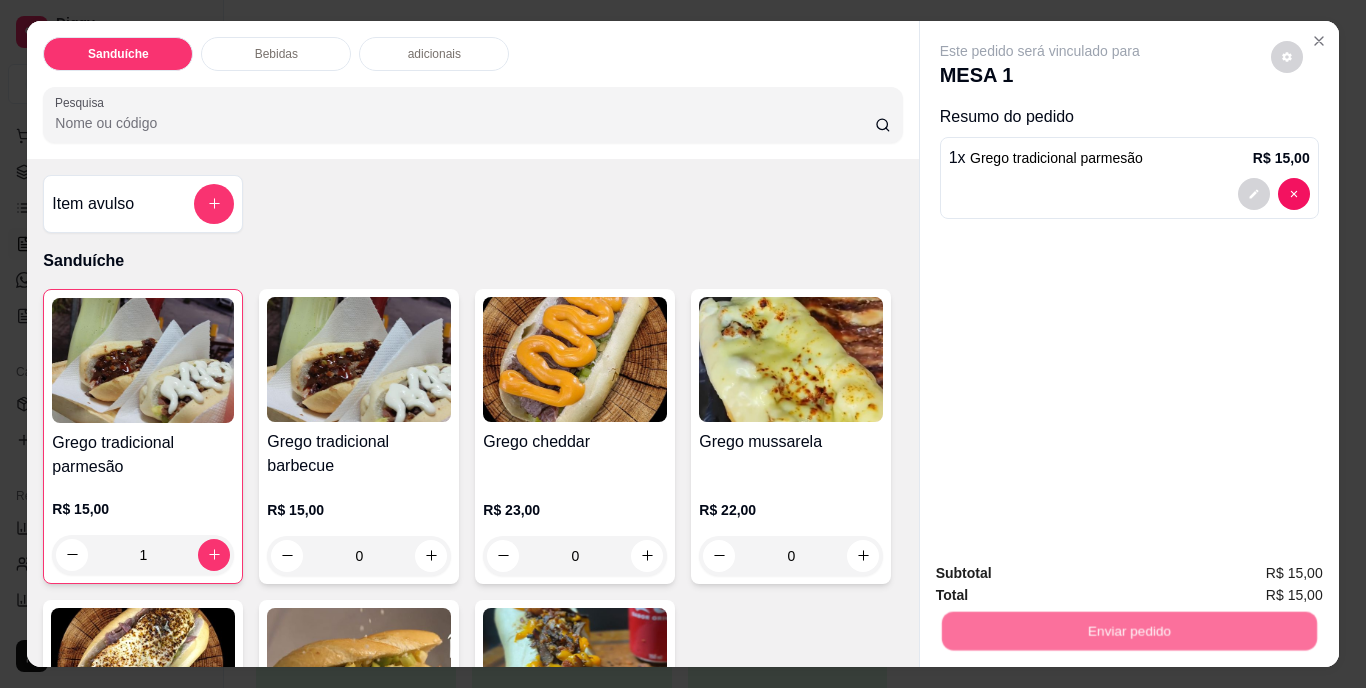 click on "Não registrar e enviar pedido" at bounding box center [1063, 574] 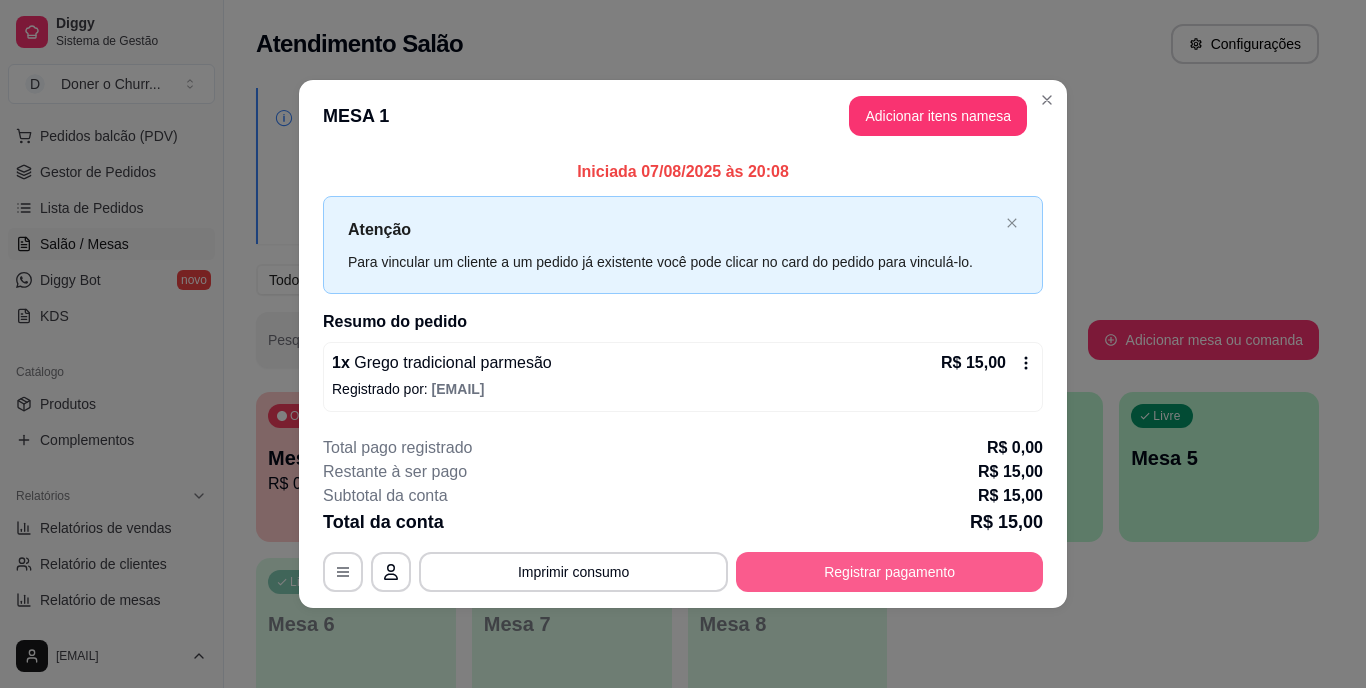 click on "Registrar pagamento" at bounding box center [889, 572] 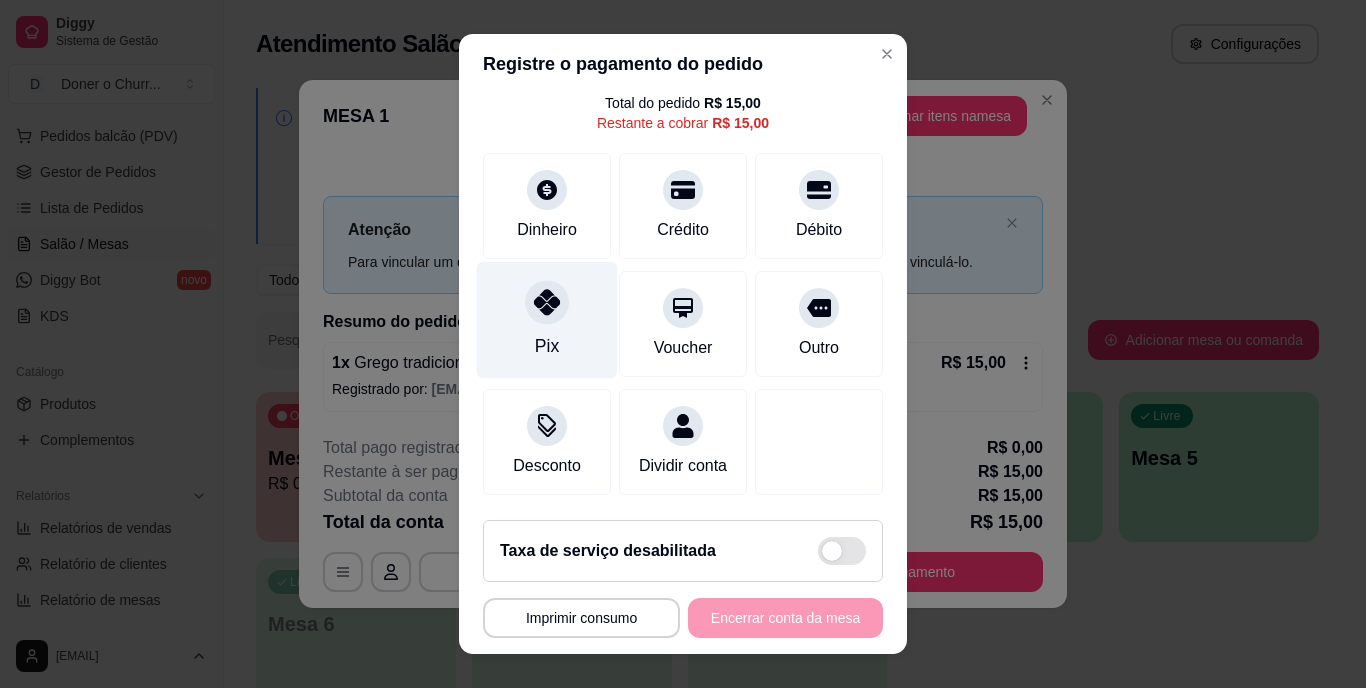 scroll, scrollTop: 0, scrollLeft: 0, axis: both 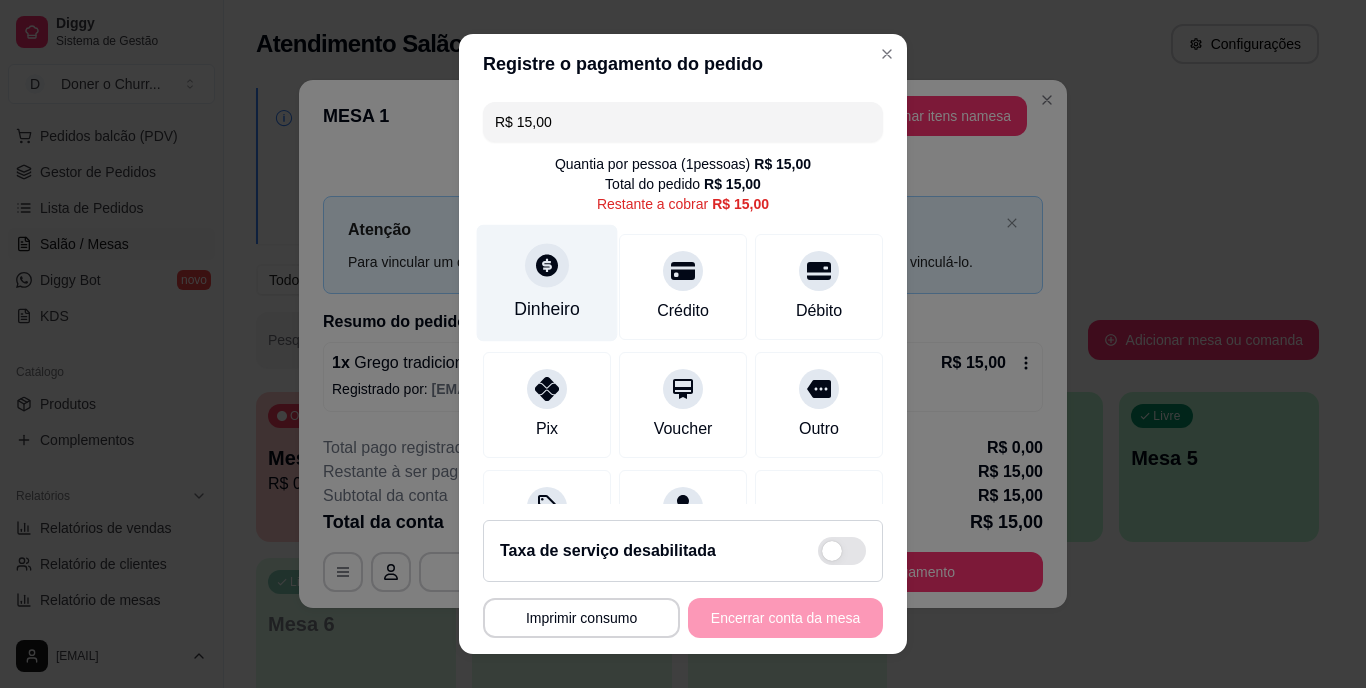 click on "Dinheiro" at bounding box center (547, 283) 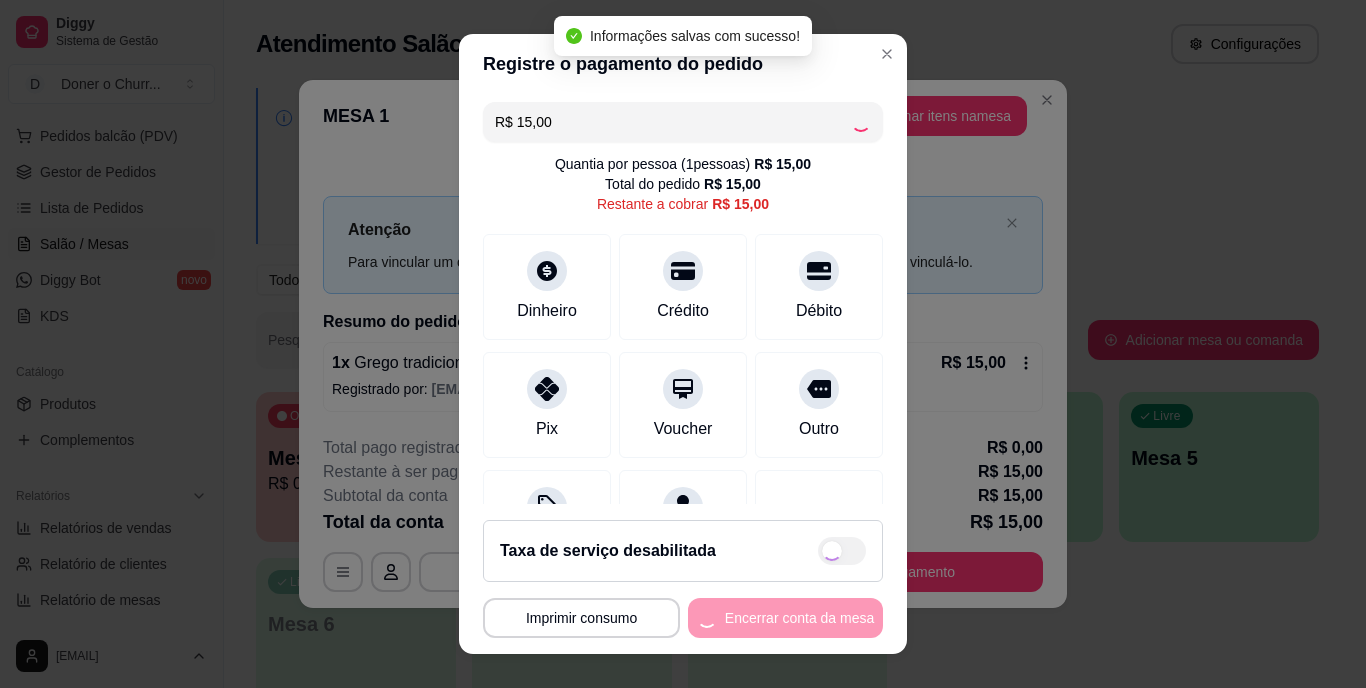 type on "R$ 0,00" 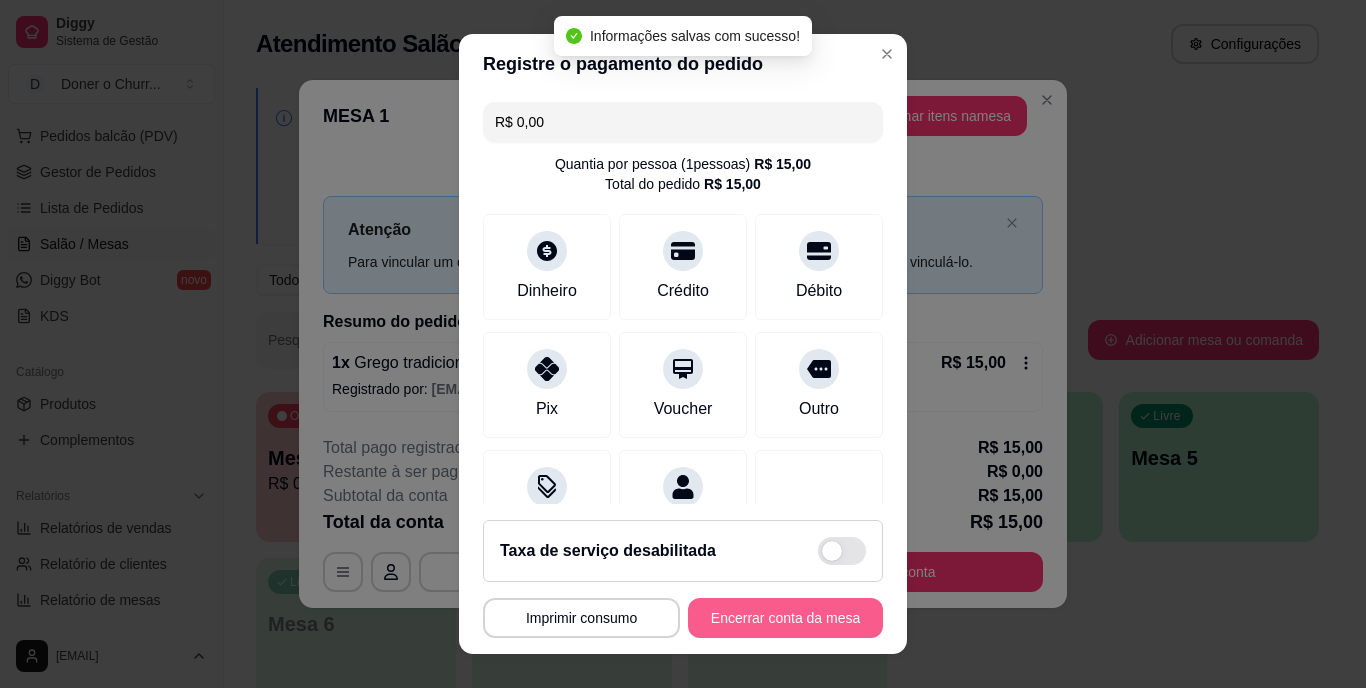 click on "Encerrar conta da mesa" at bounding box center [785, 618] 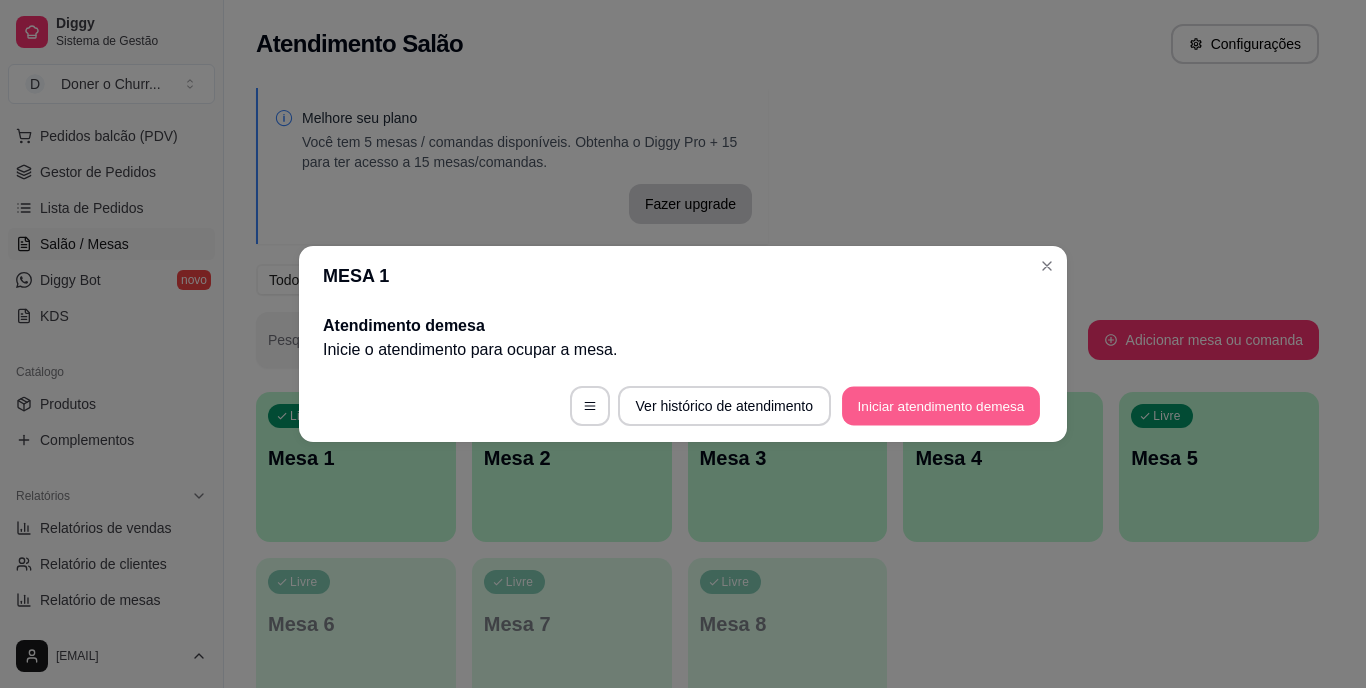 click on "Iniciar atendimento de  mesa" at bounding box center [941, 406] 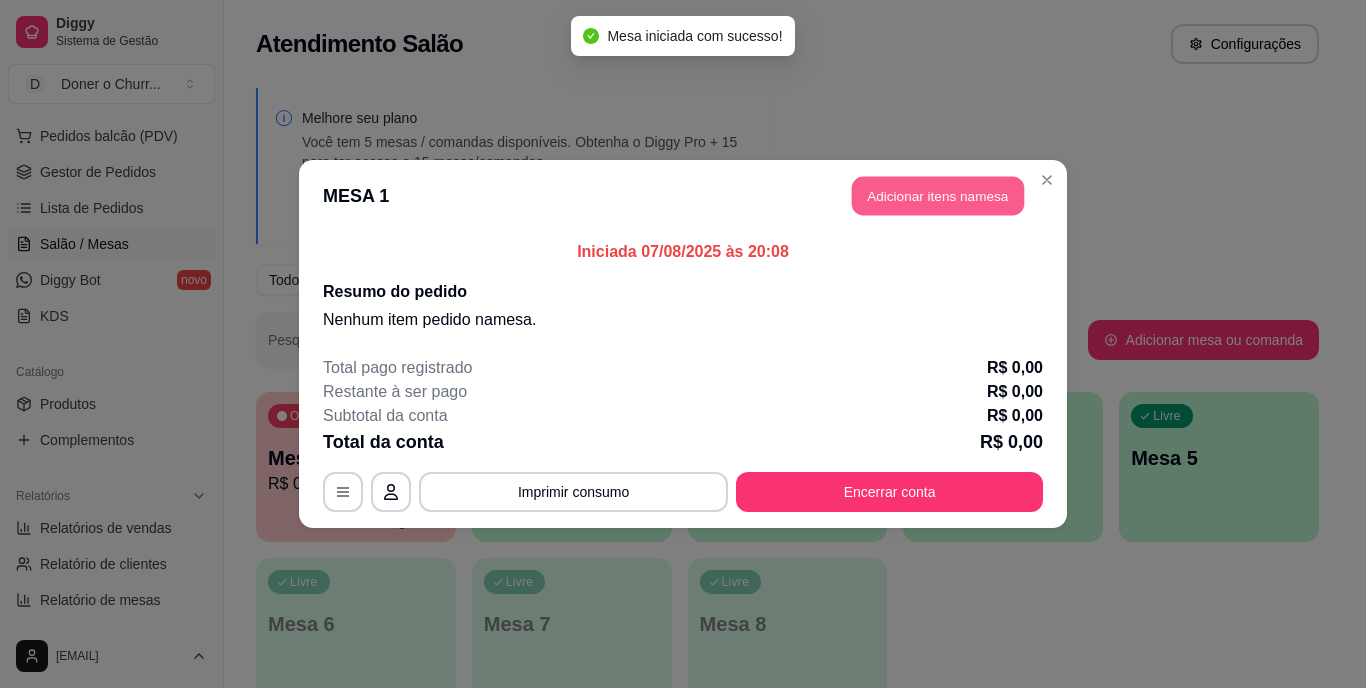 click on "Adicionar itens na  mesa" at bounding box center [938, 196] 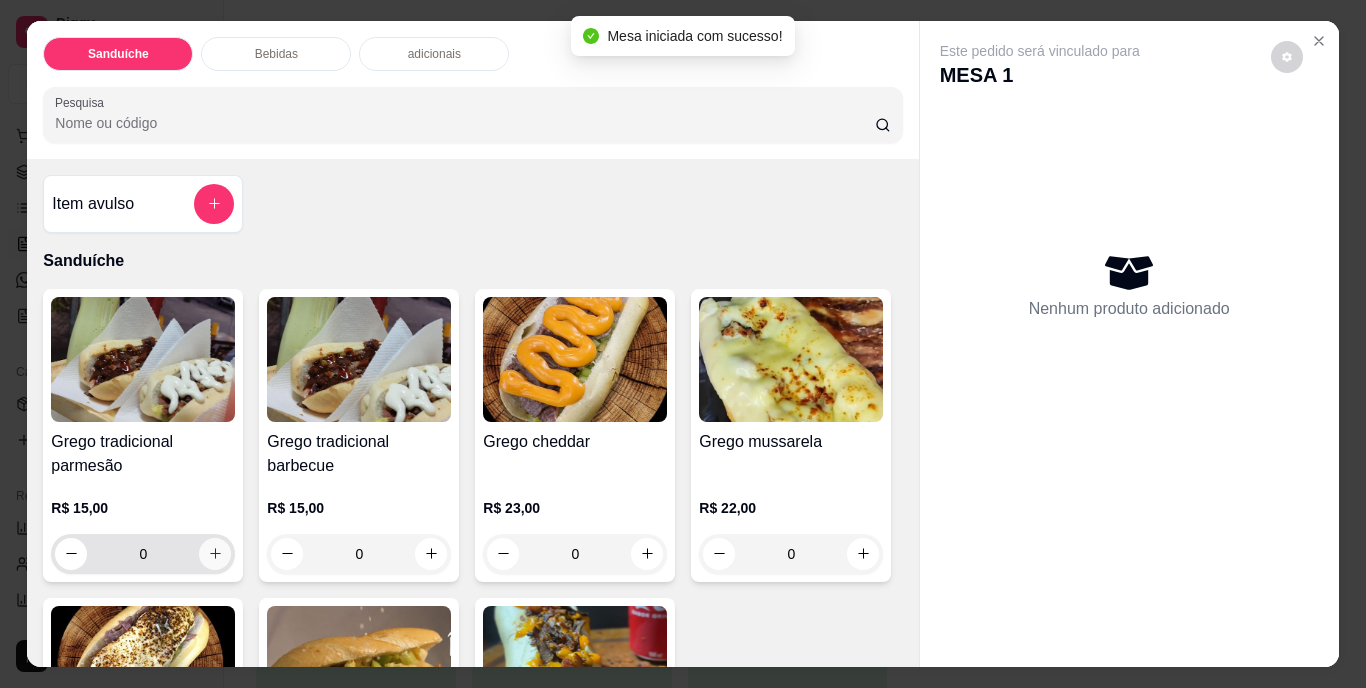 click 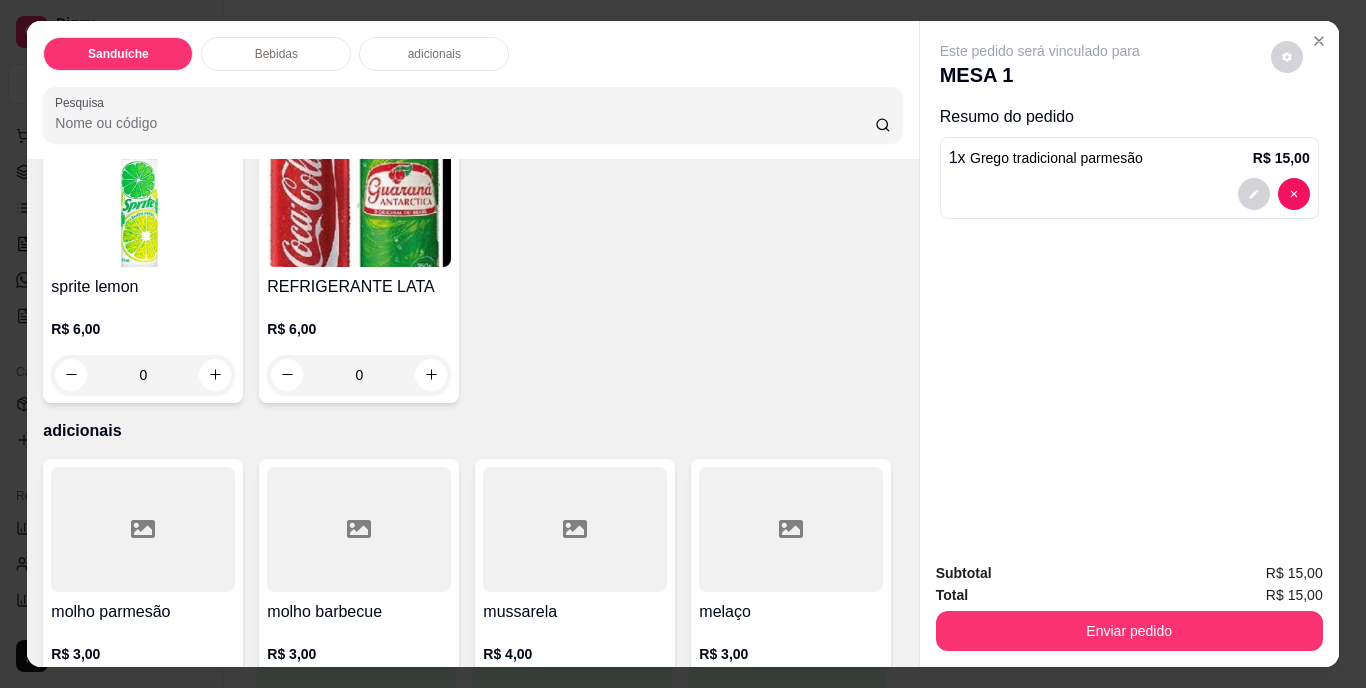 scroll, scrollTop: 1200, scrollLeft: 0, axis: vertical 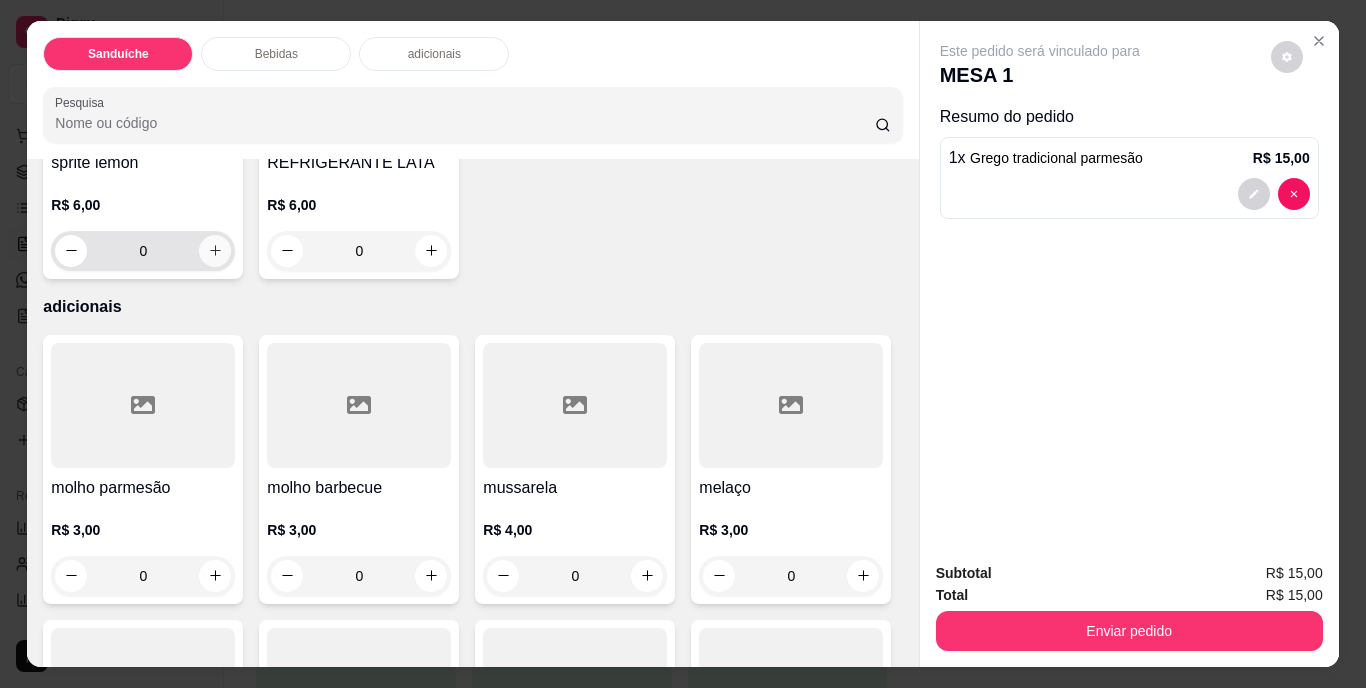 click 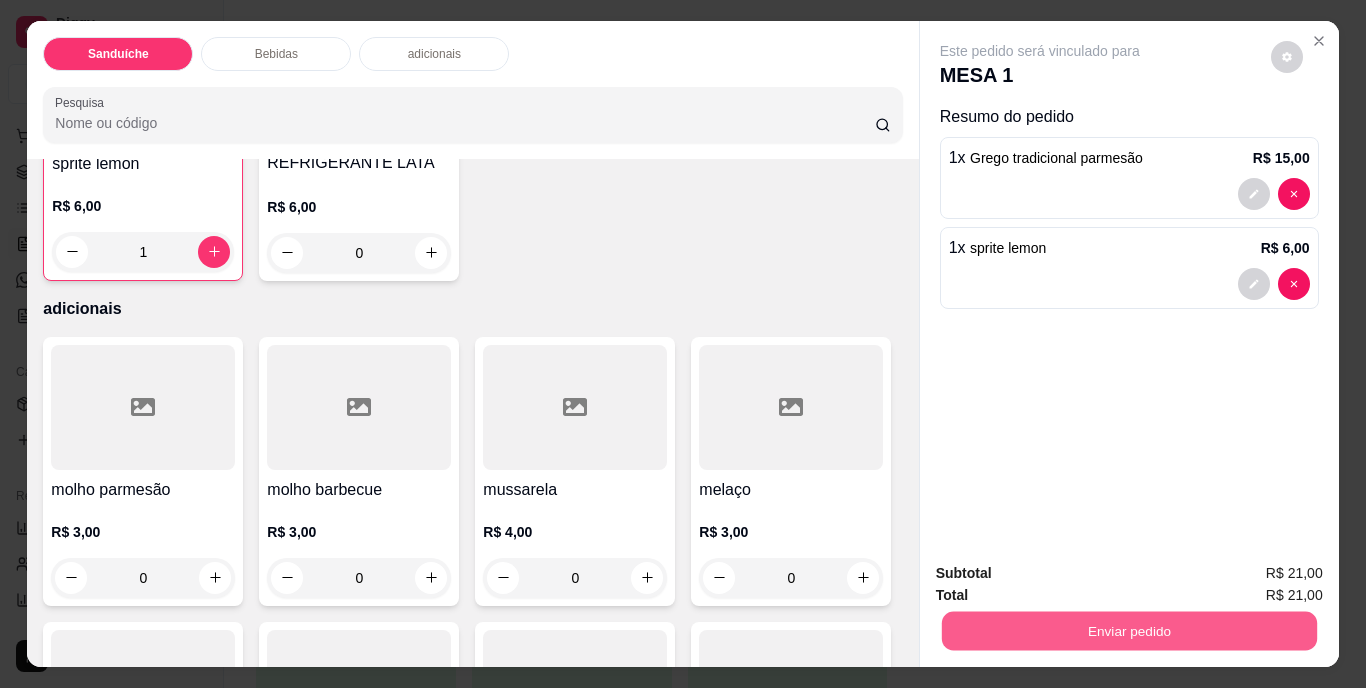 click on "Enviar pedido" at bounding box center [1128, 631] 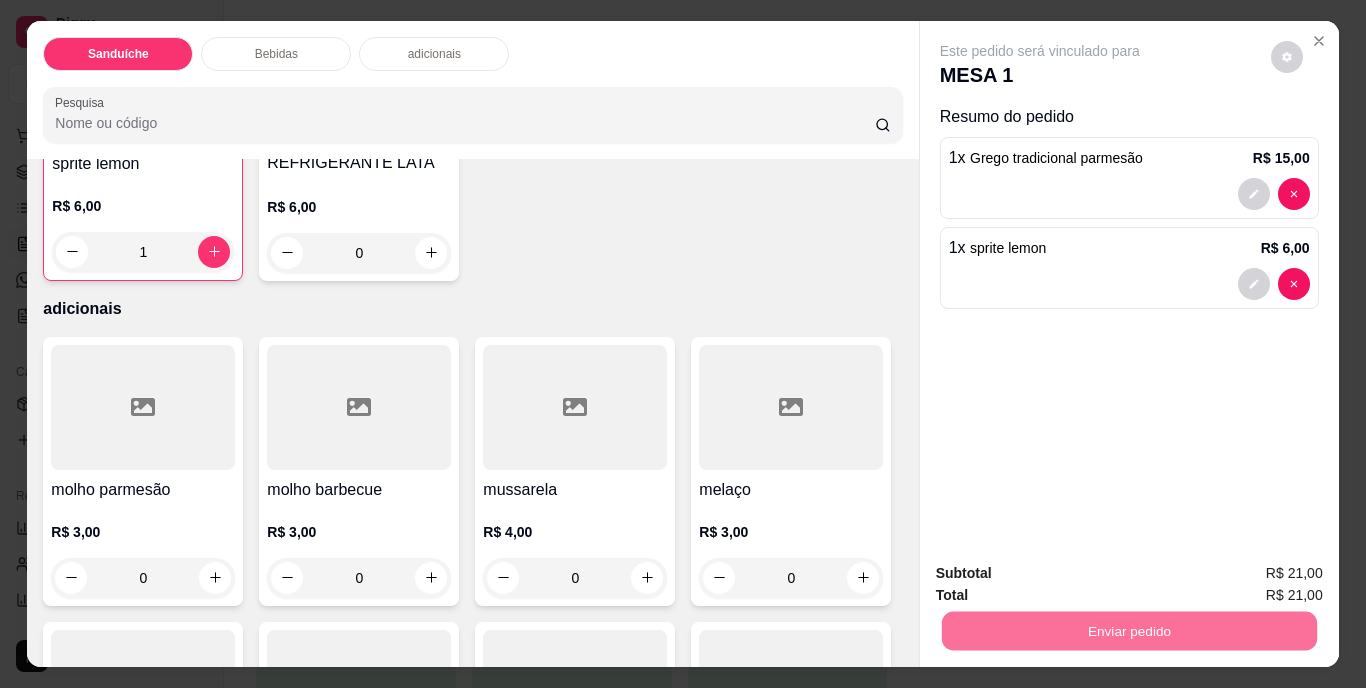 click on "Não registrar e enviar pedido" at bounding box center [1063, 575] 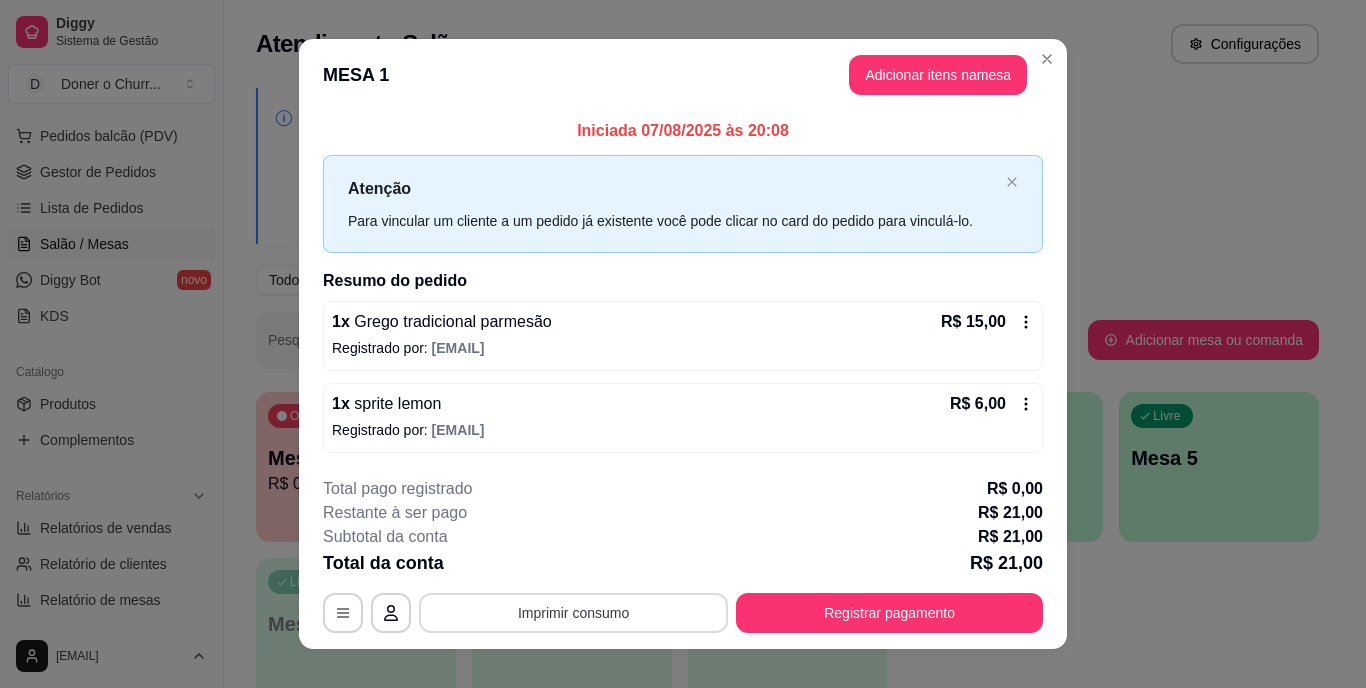 click on "Imprimir consumo" at bounding box center [573, 613] 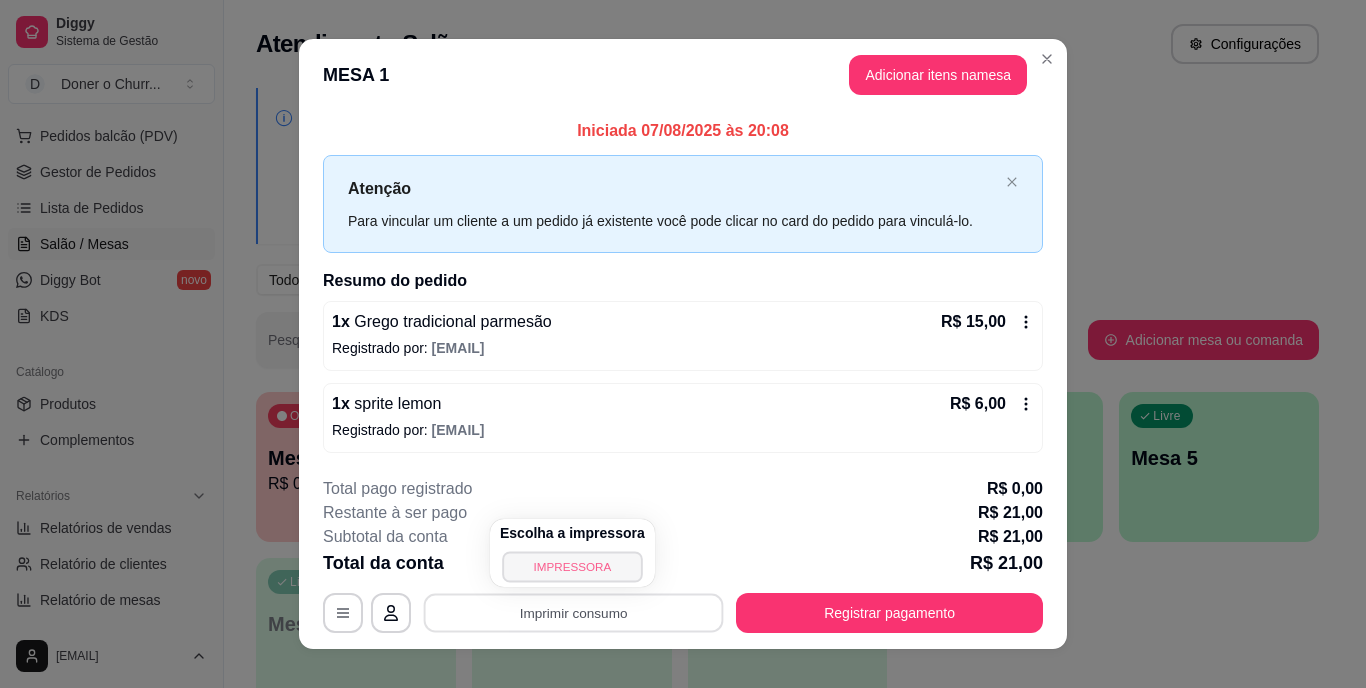 click on "IMPRESSORA" at bounding box center (572, 566) 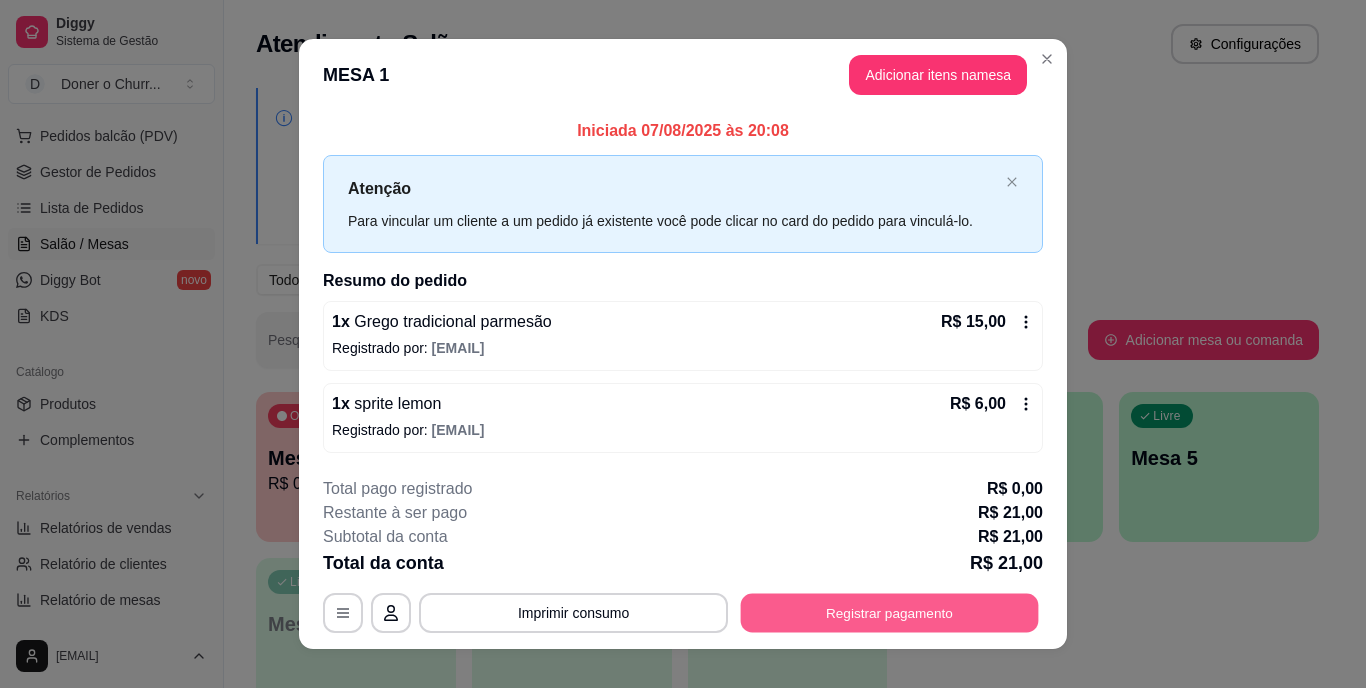 click on "Registrar pagamento" at bounding box center (890, 612) 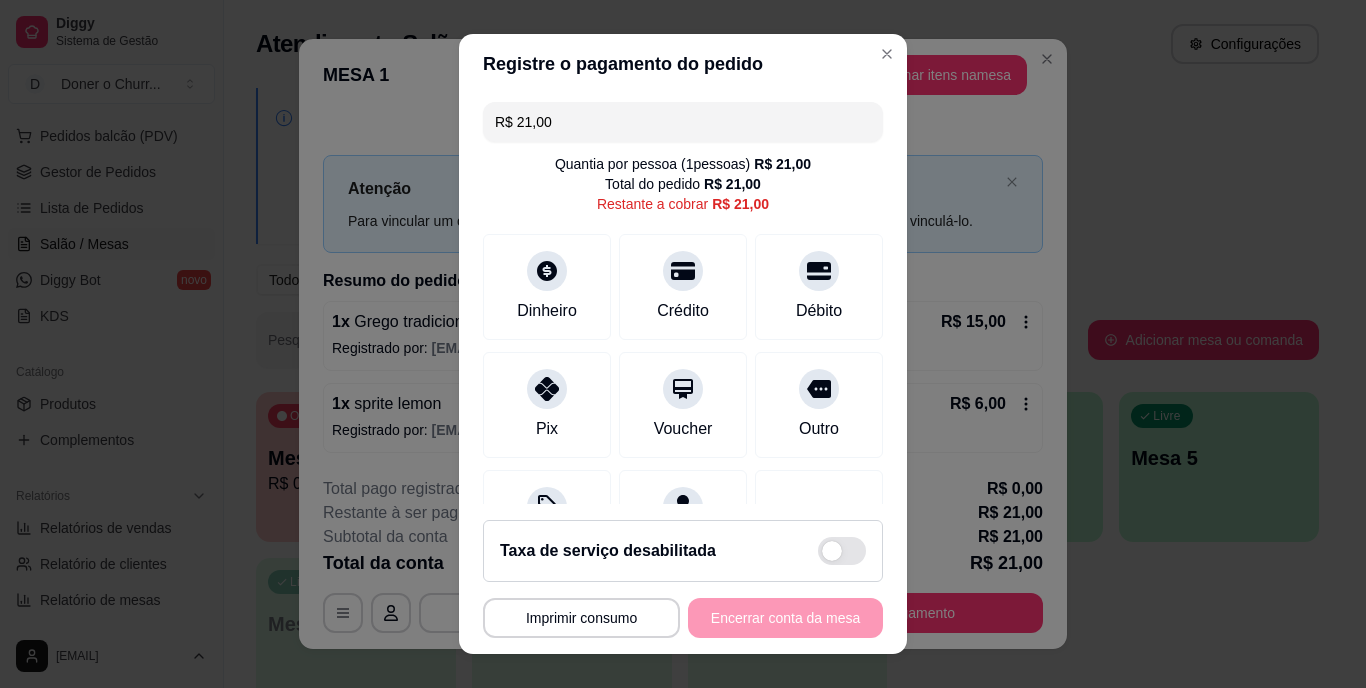 scroll, scrollTop: 104, scrollLeft: 0, axis: vertical 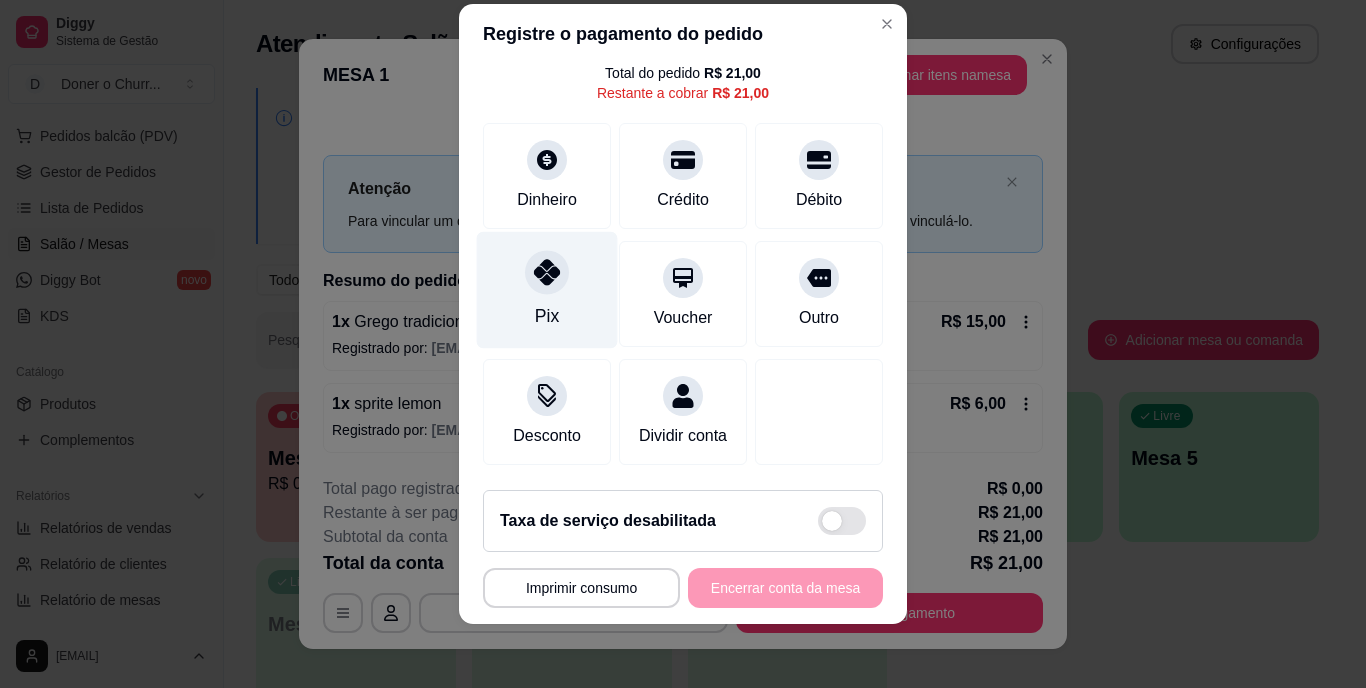click at bounding box center (547, 273) 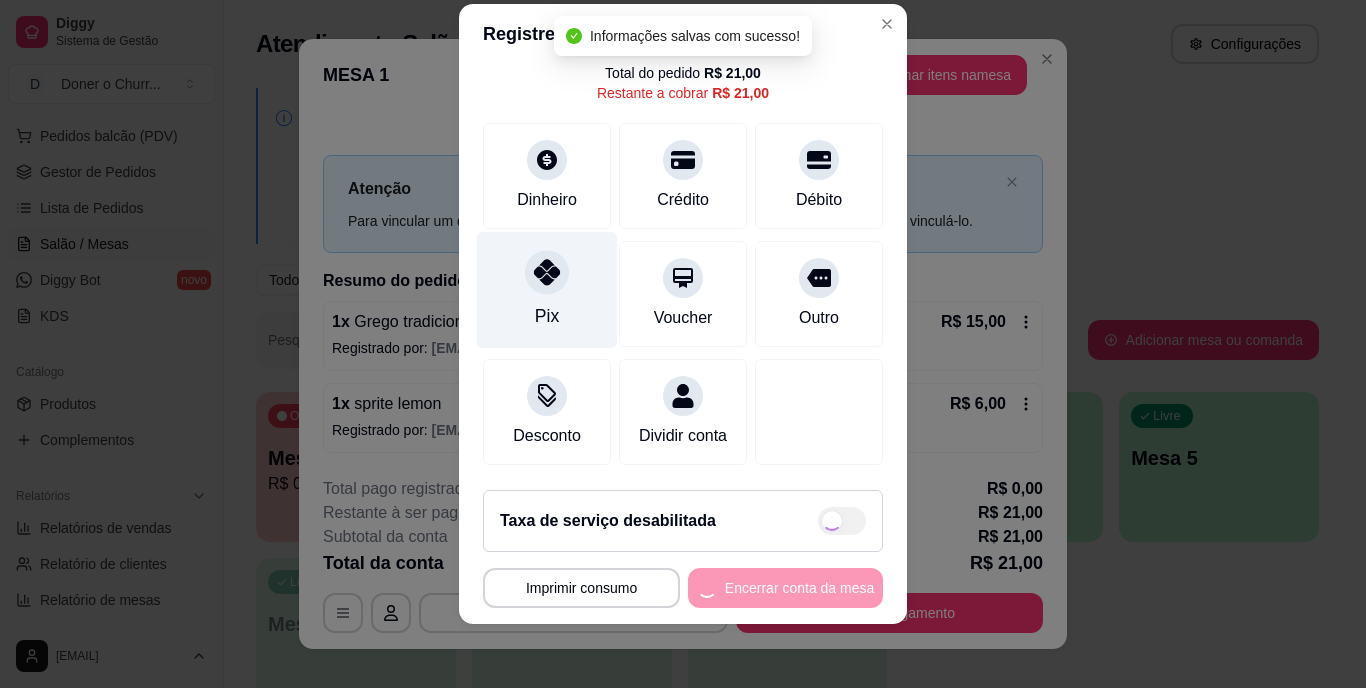 type on "R$ 0,00" 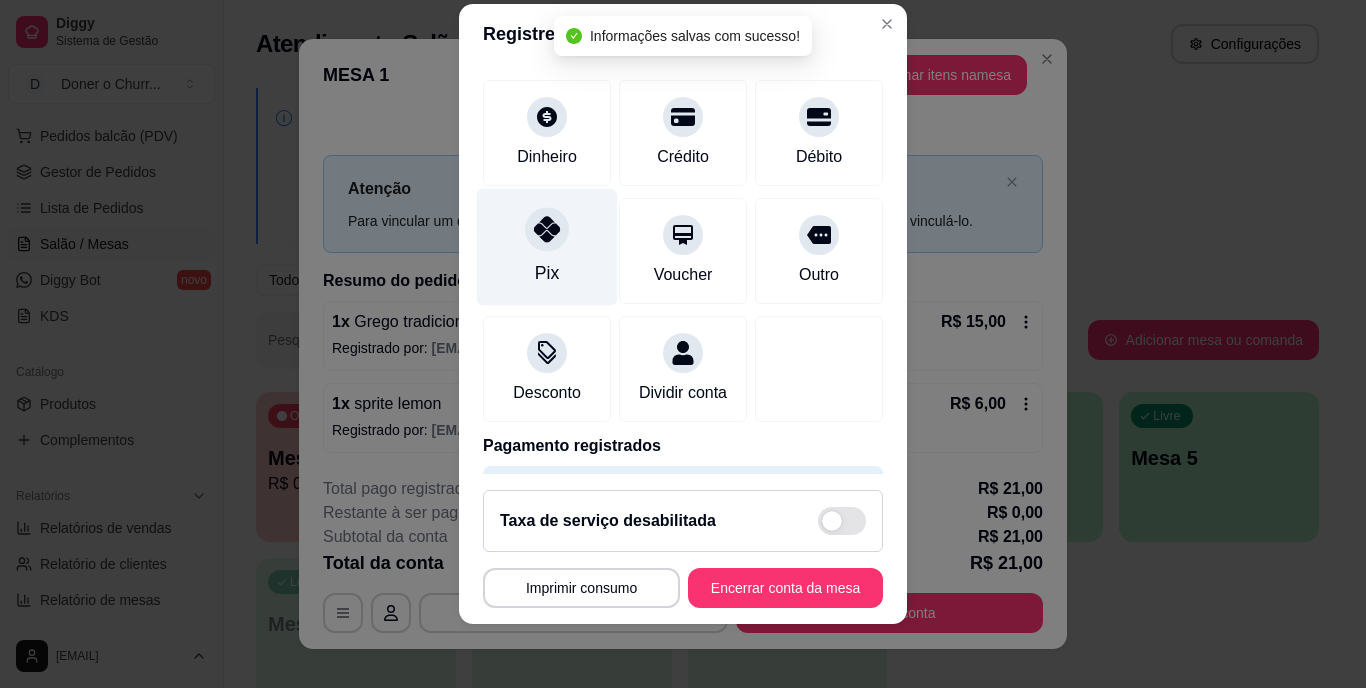 click on "Pix" at bounding box center (547, 247) 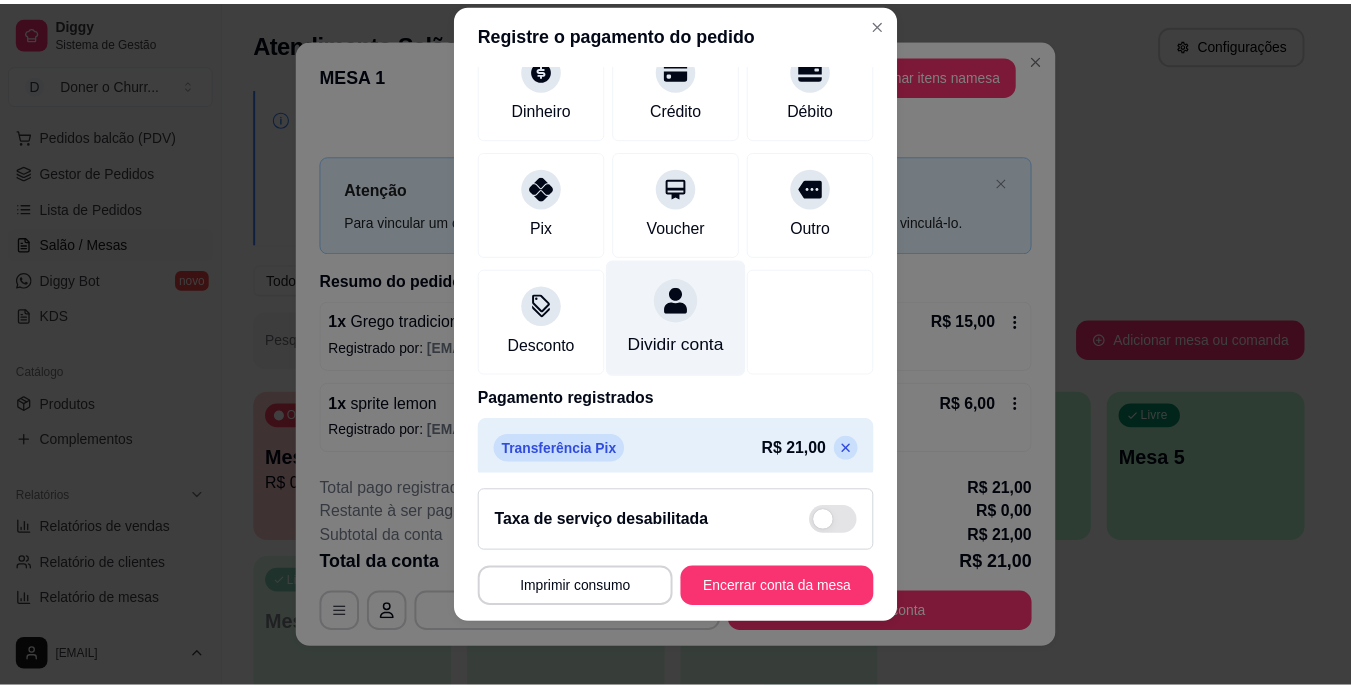 scroll, scrollTop: 188, scrollLeft: 0, axis: vertical 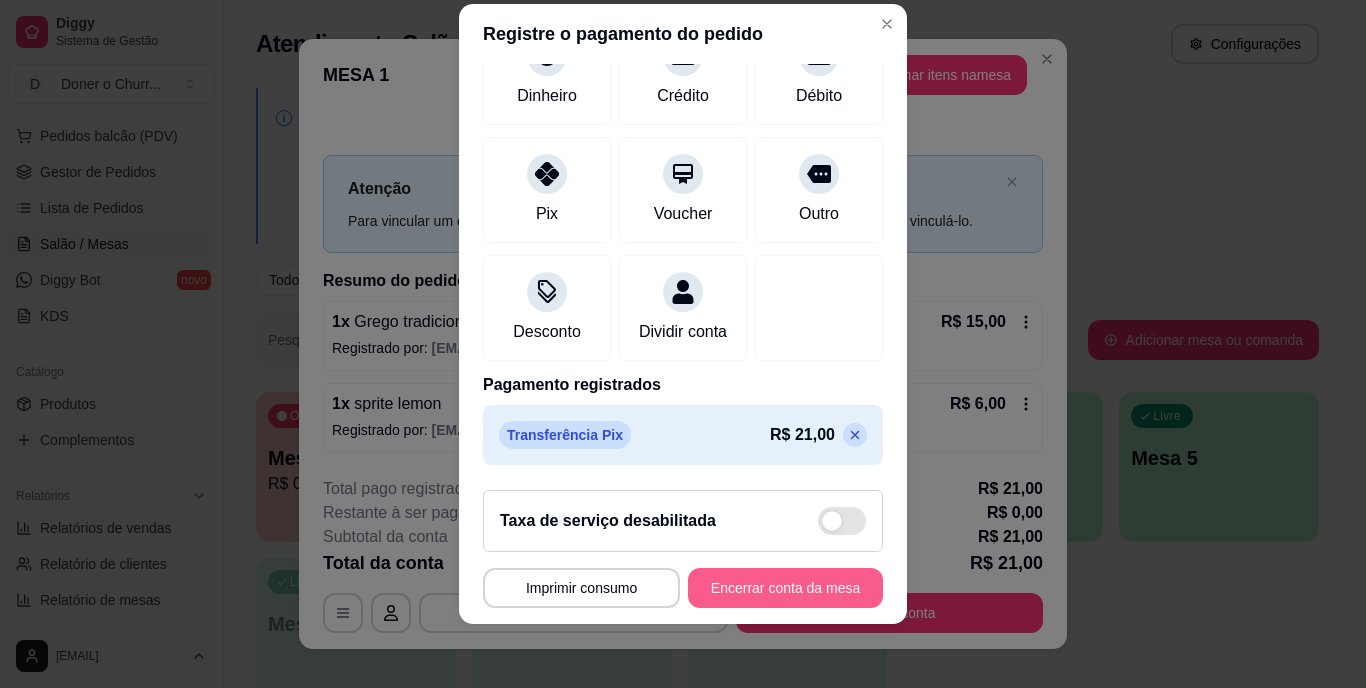 click on "Encerrar conta da mesa" at bounding box center [785, 588] 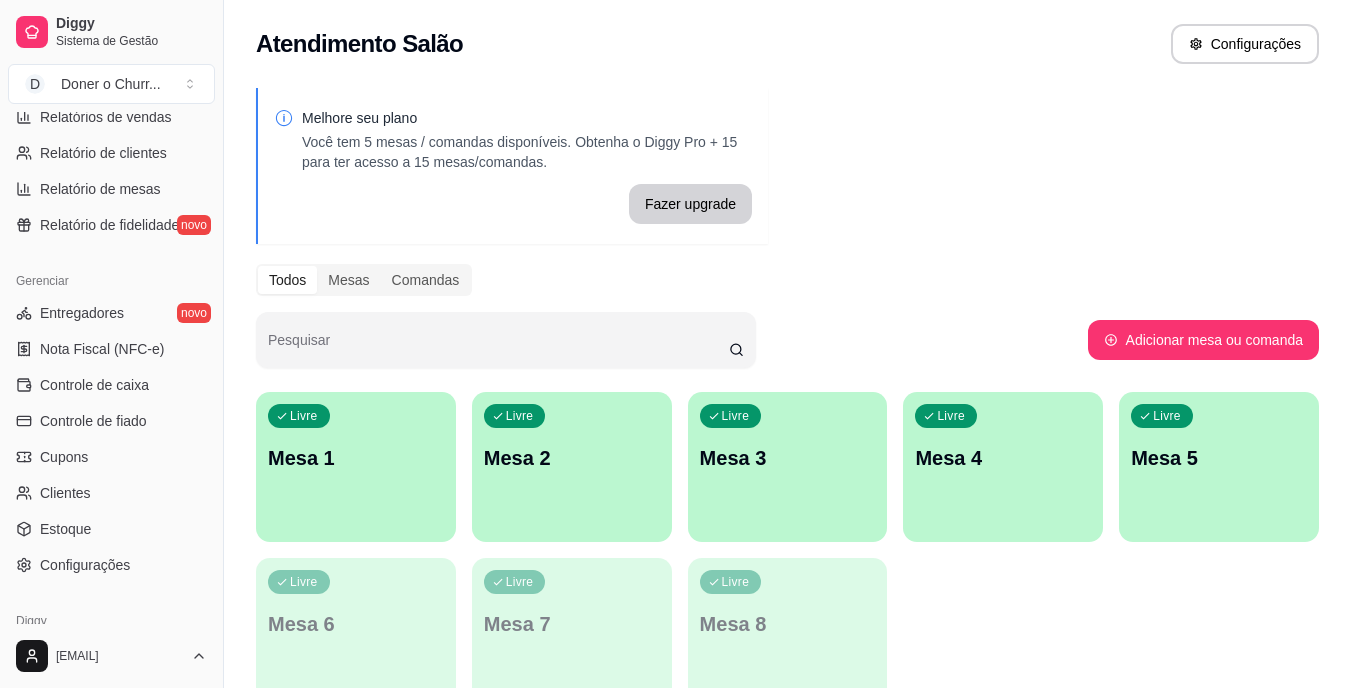 scroll, scrollTop: 751, scrollLeft: 0, axis: vertical 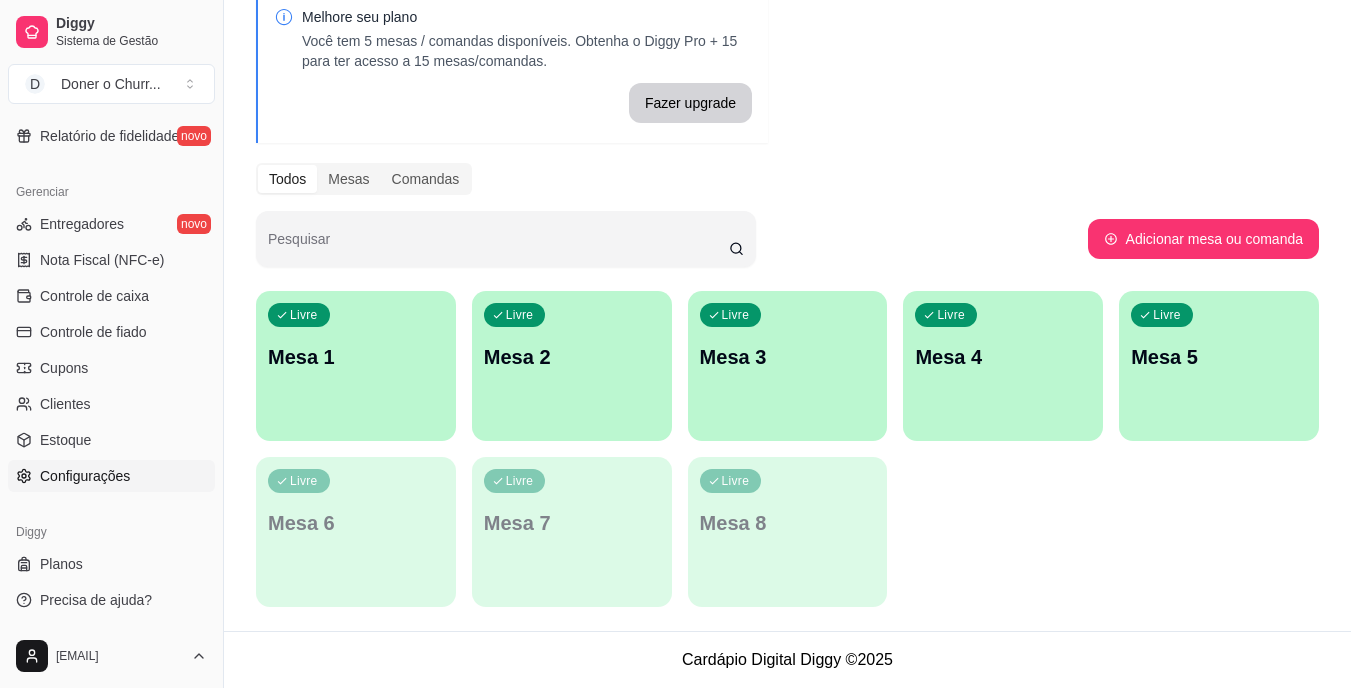 click on "Configurações" at bounding box center (85, 476) 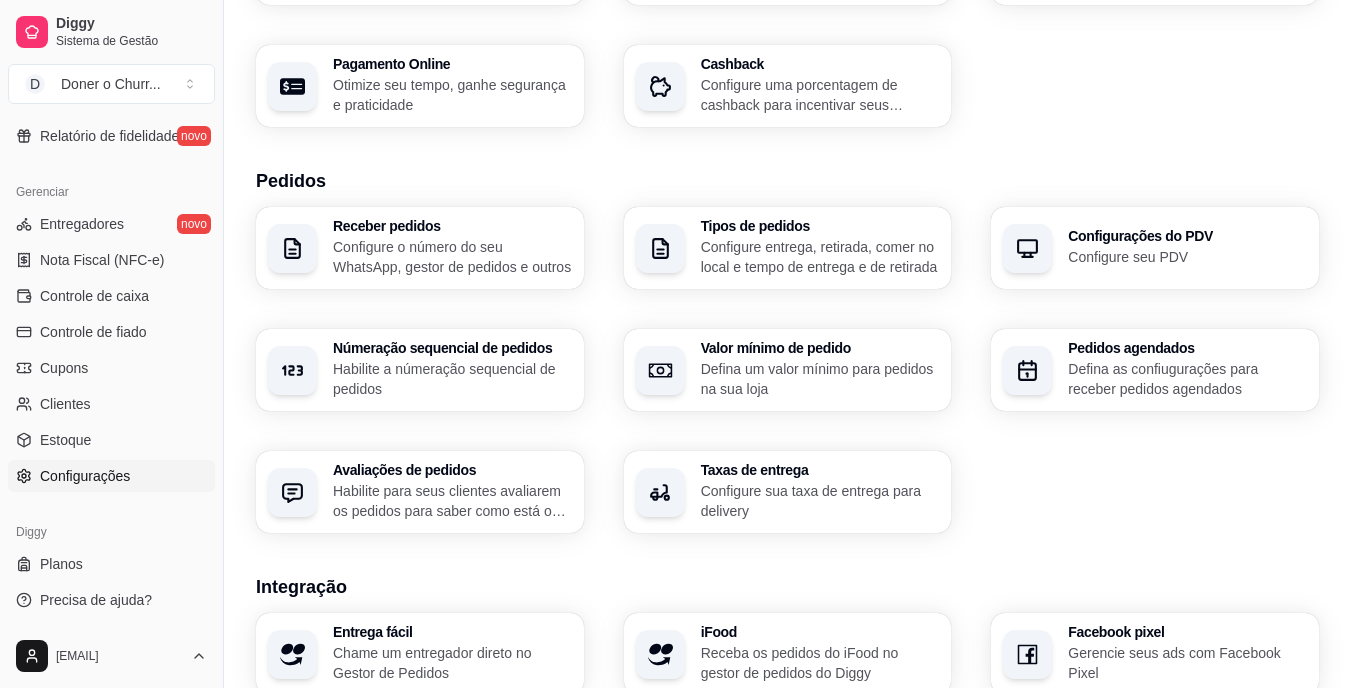 scroll, scrollTop: 313, scrollLeft: 0, axis: vertical 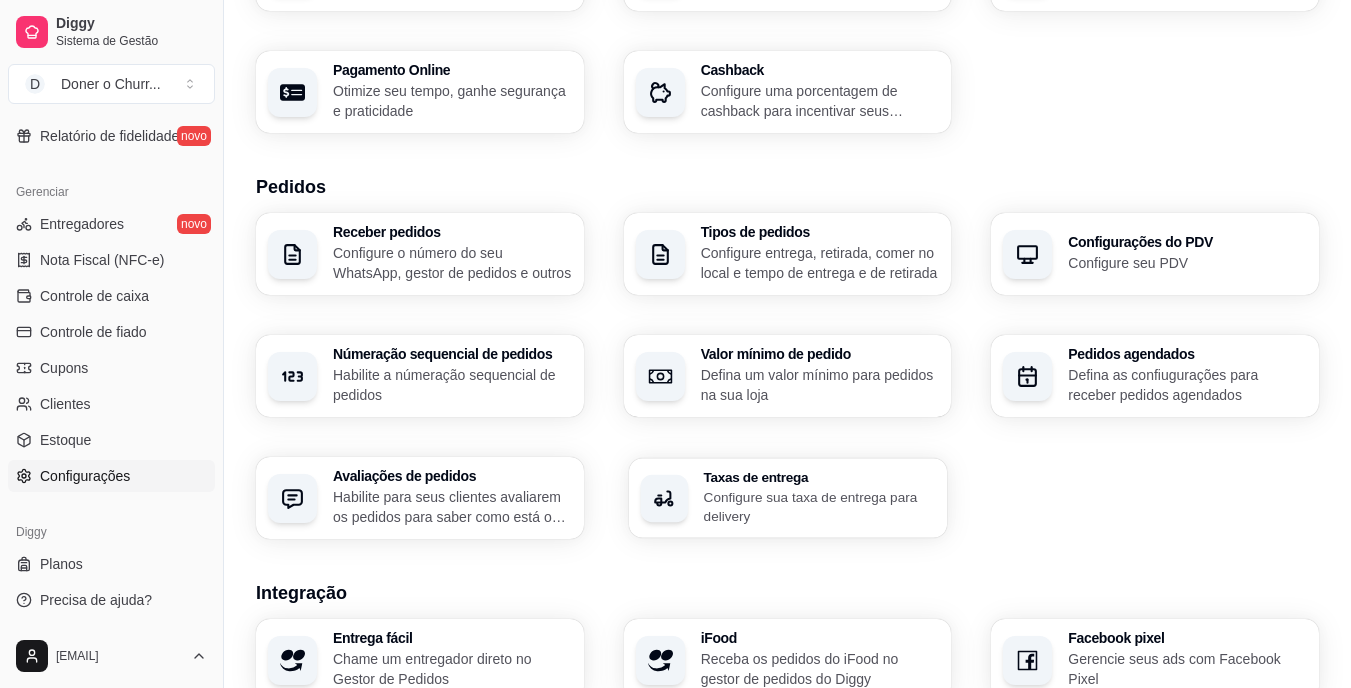 click on "Configure sua taxa de entrega para delivery" at bounding box center (819, 506) 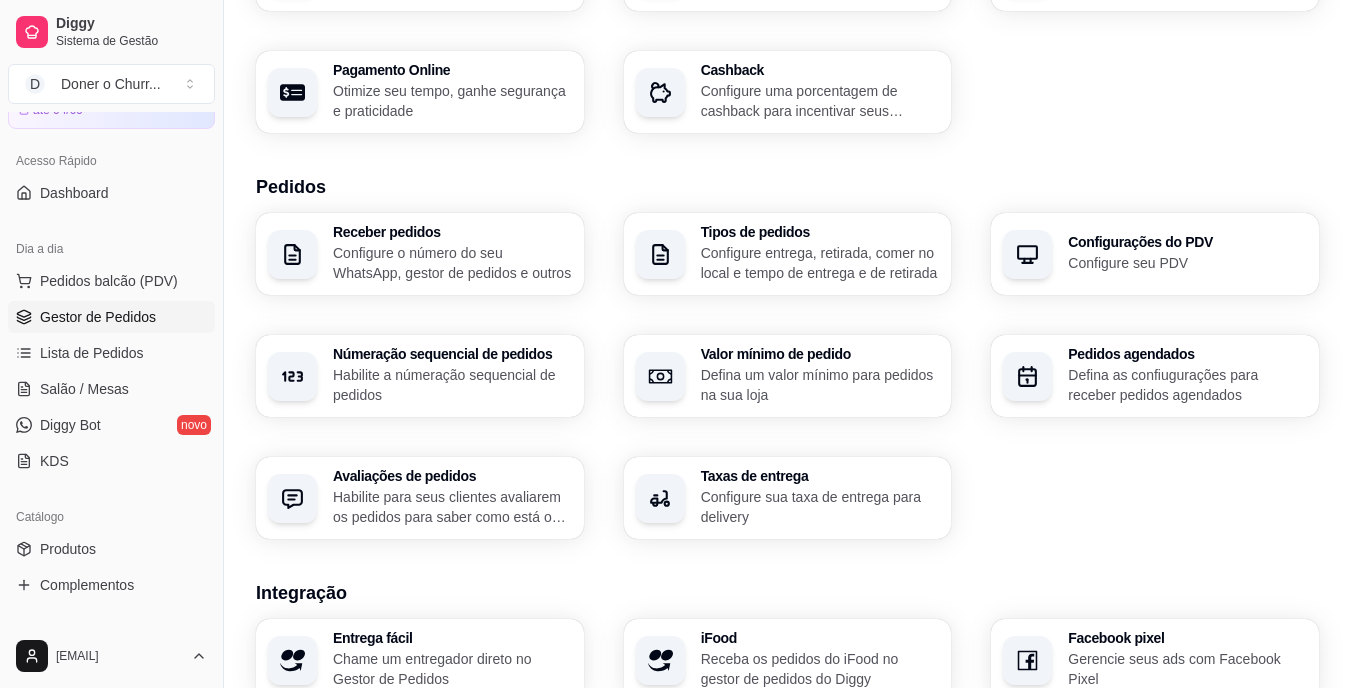 scroll, scrollTop: 0, scrollLeft: 0, axis: both 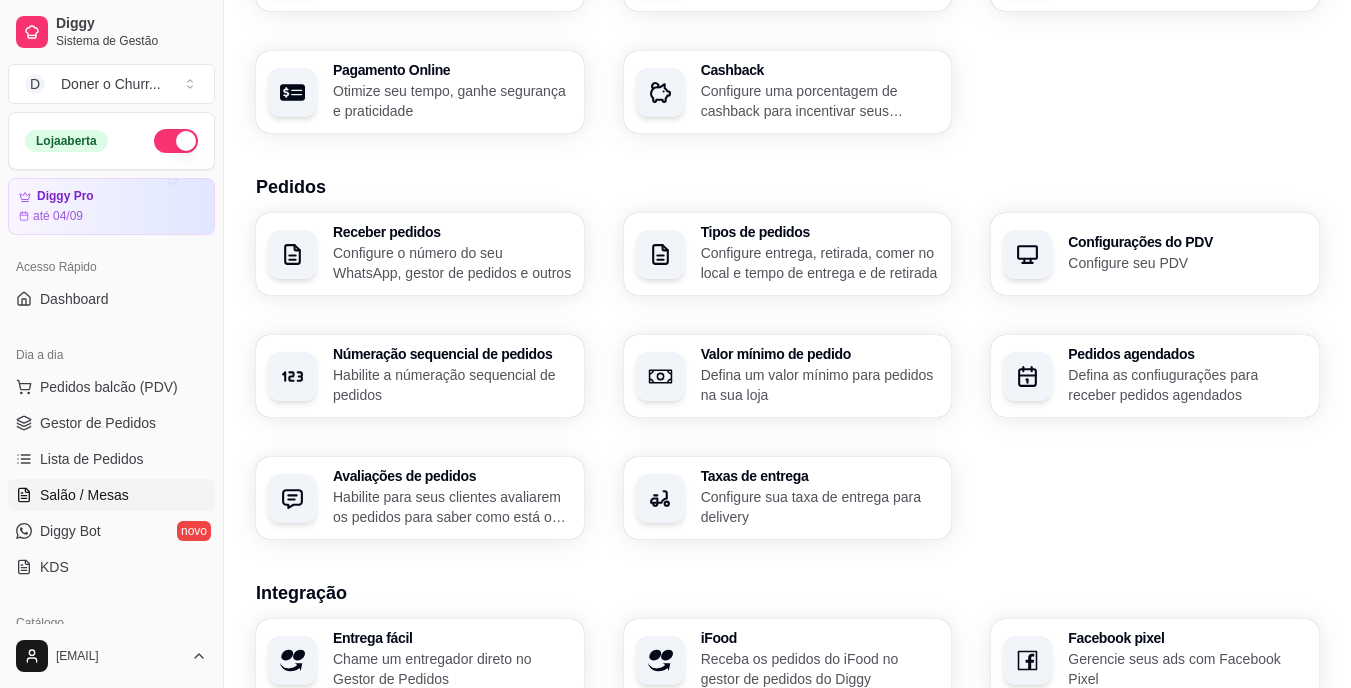 click on "Salão / Mesas" at bounding box center [84, 495] 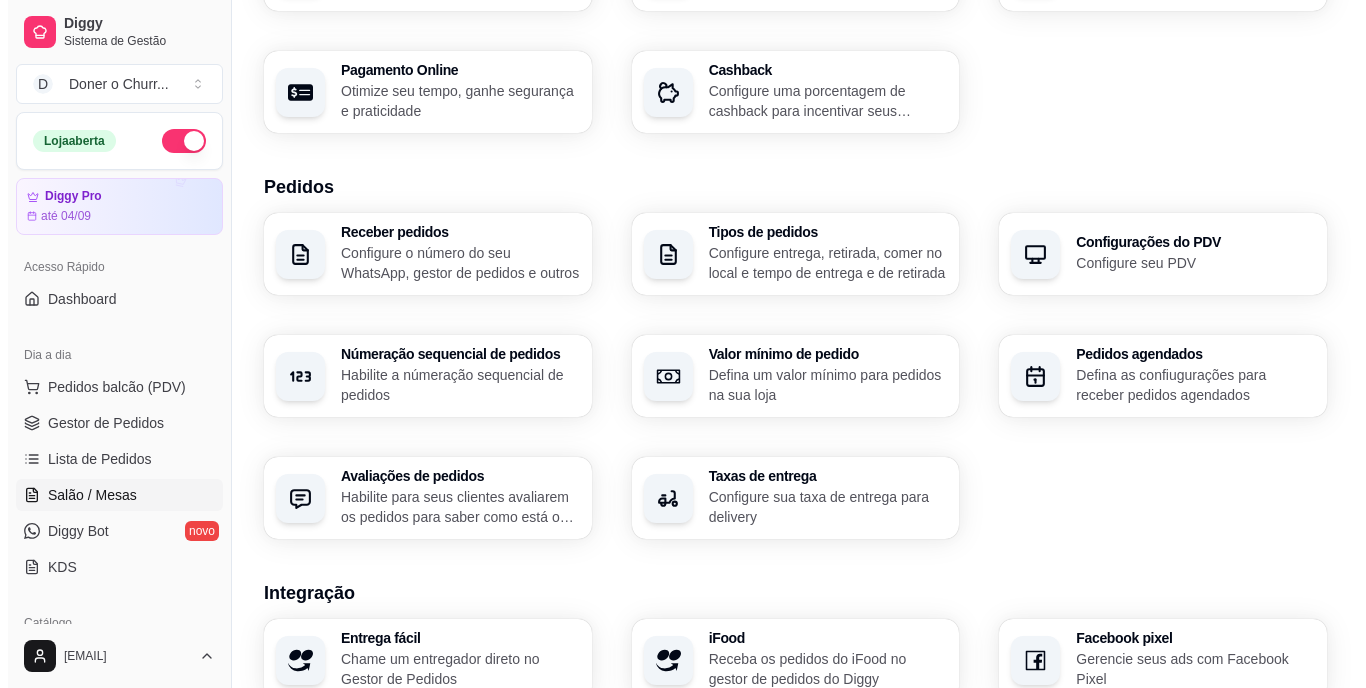 scroll, scrollTop: 0, scrollLeft: 0, axis: both 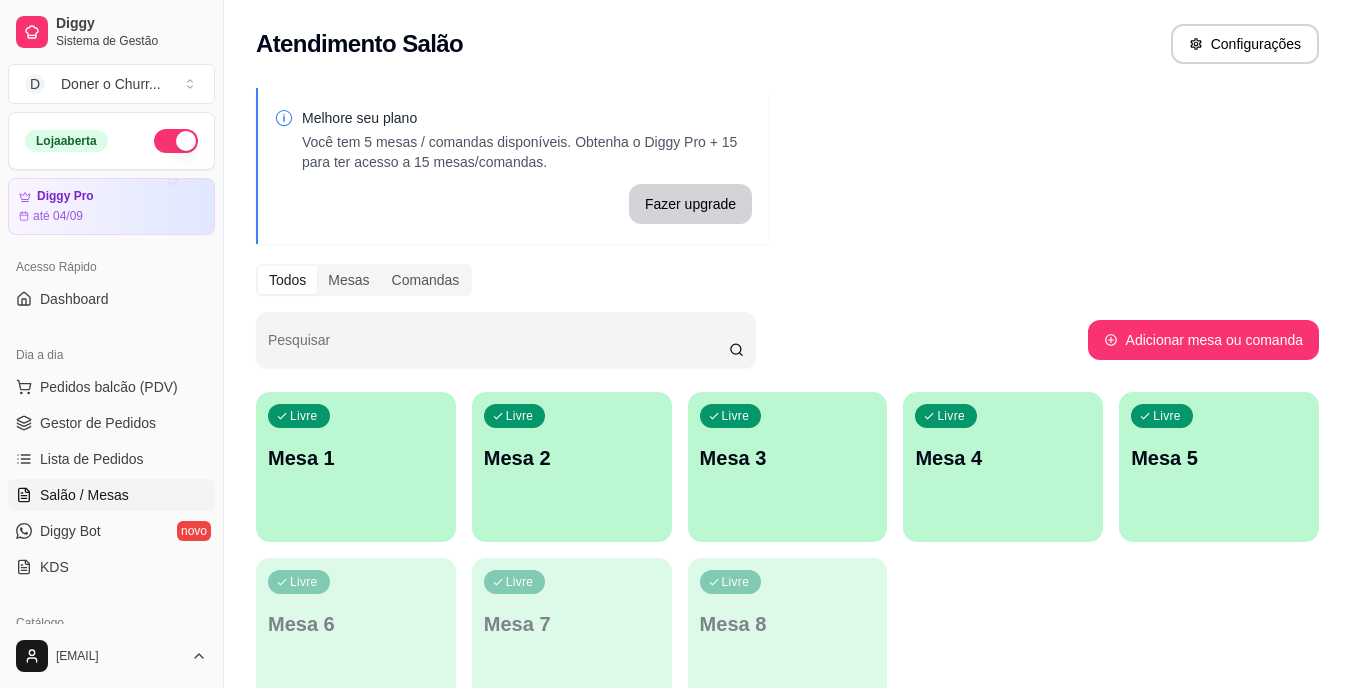 click on "Salão / Mesas" at bounding box center [111, 495] 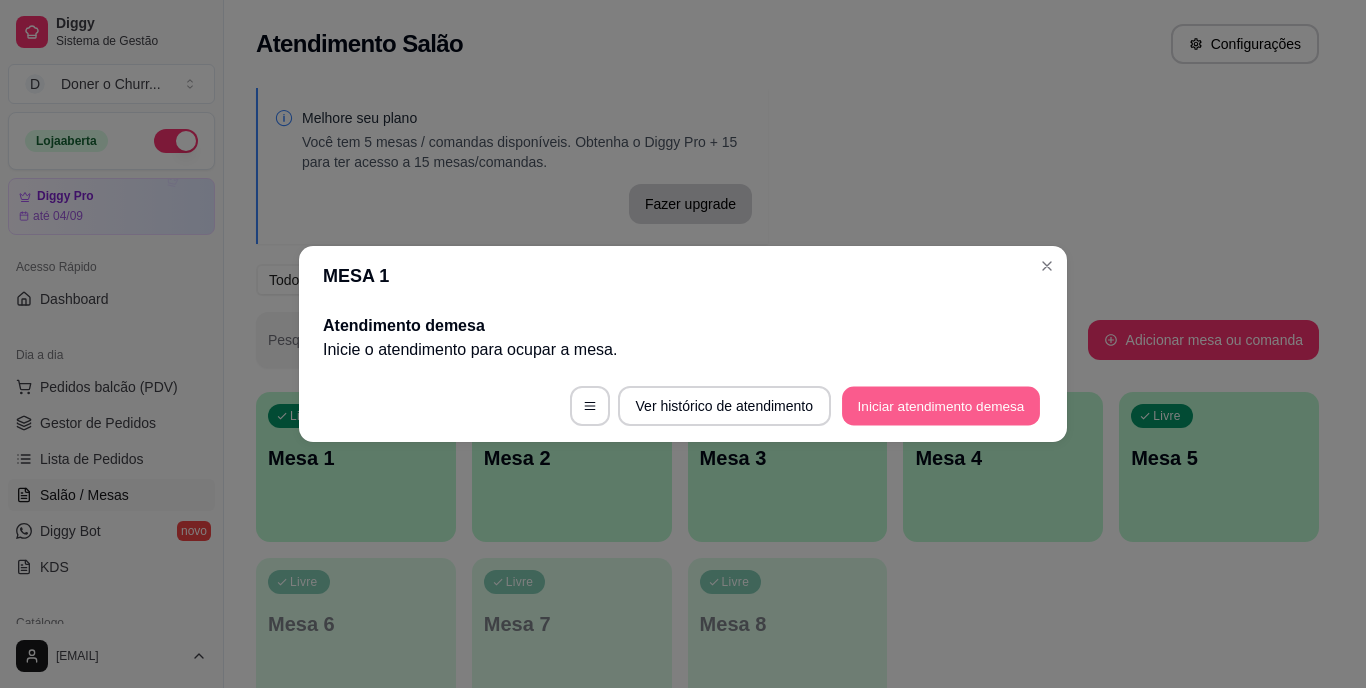 click on "Iniciar atendimento de  mesa" at bounding box center (941, 406) 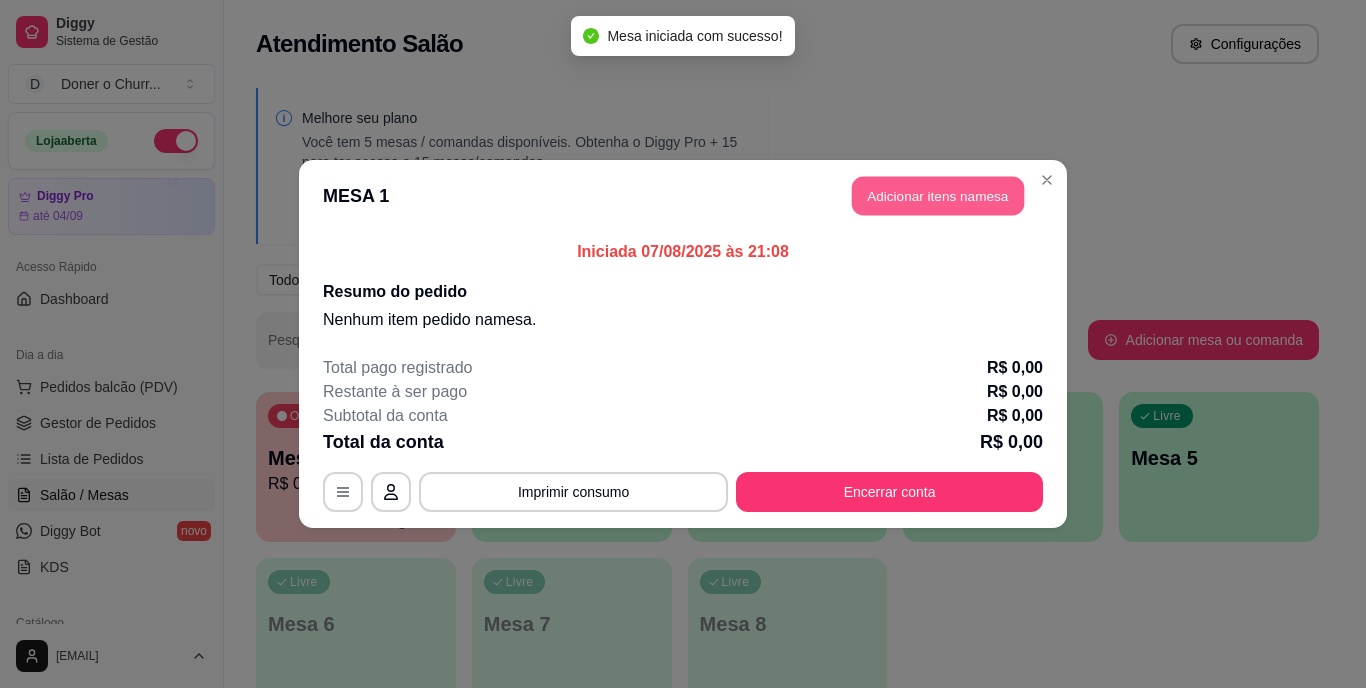click on "Adicionar itens na  mesa" at bounding box center [938, 196] 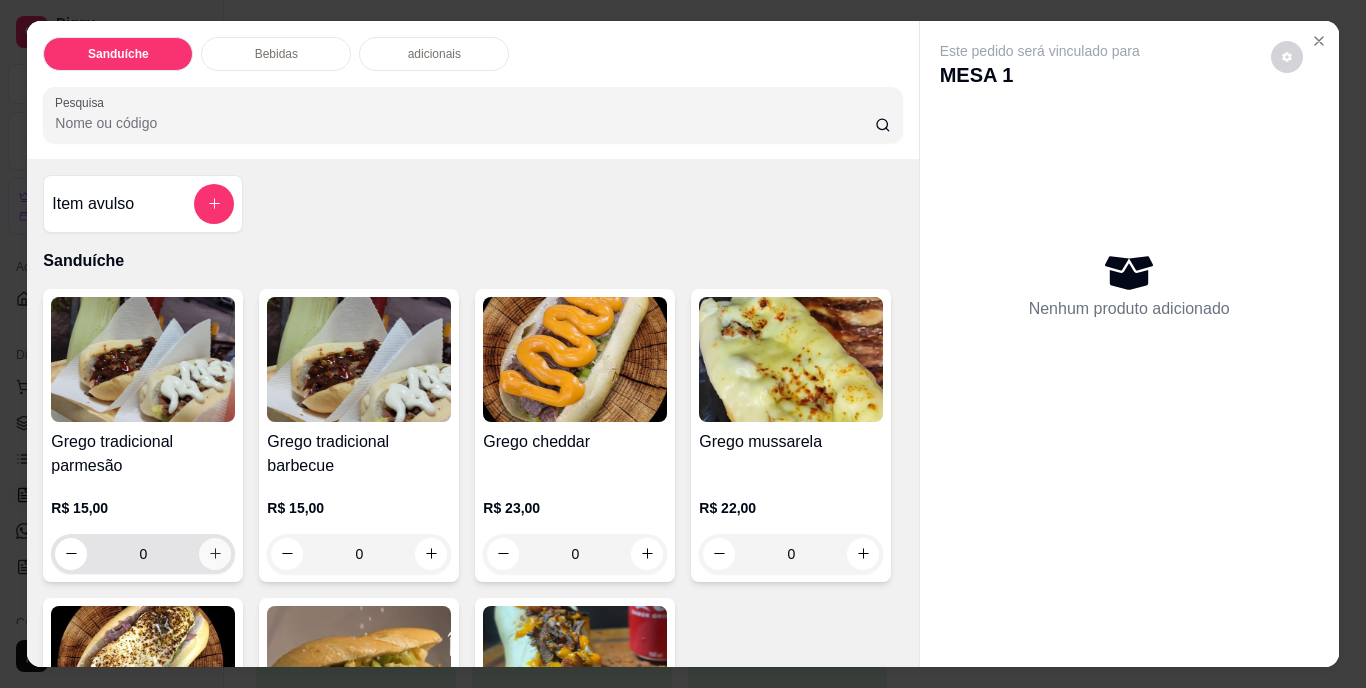 click 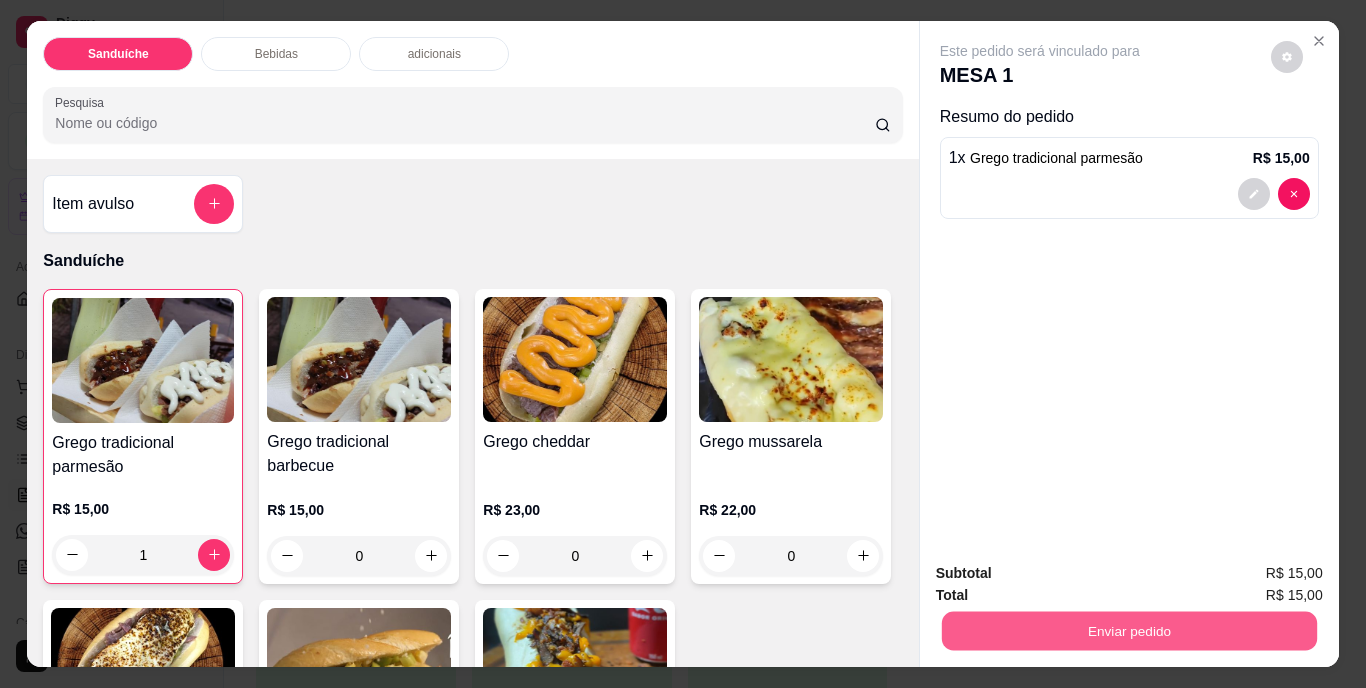 click on "Enviar pedido" at bounding box center (1128, 631) 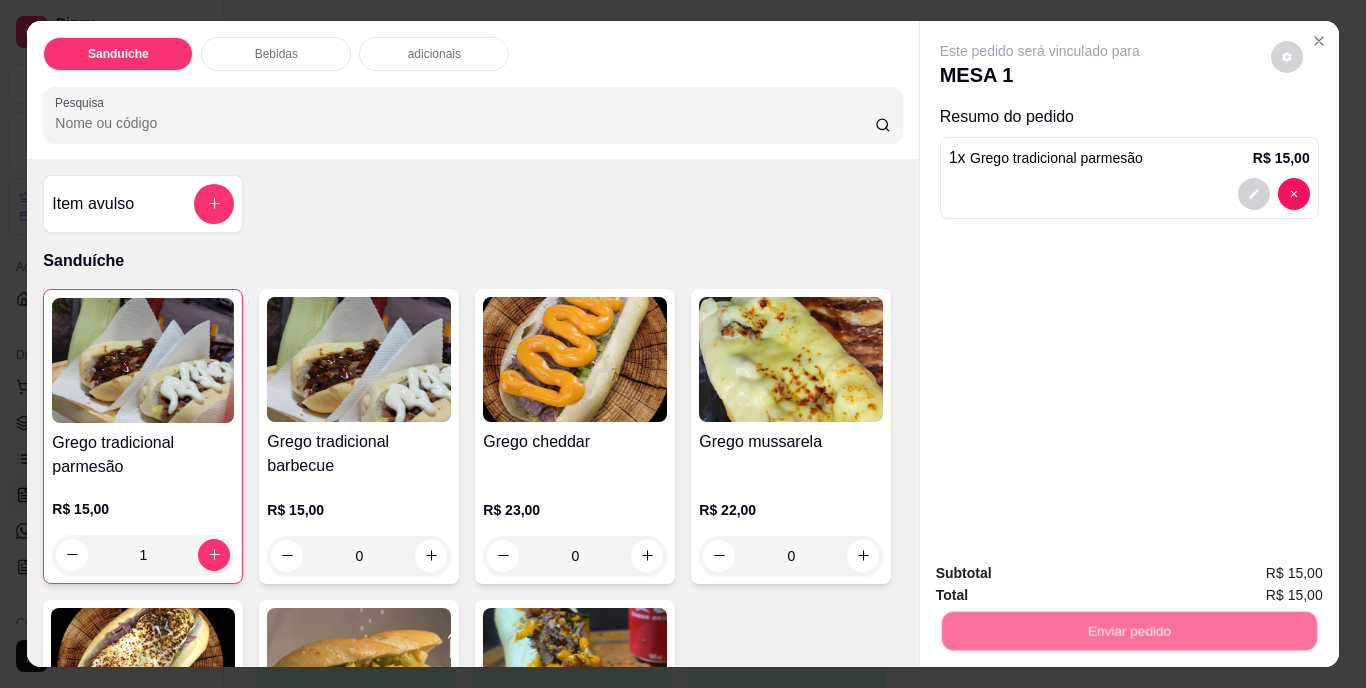 click on "Não registrar e enviar pedido" at bounding box center (1063, 574) 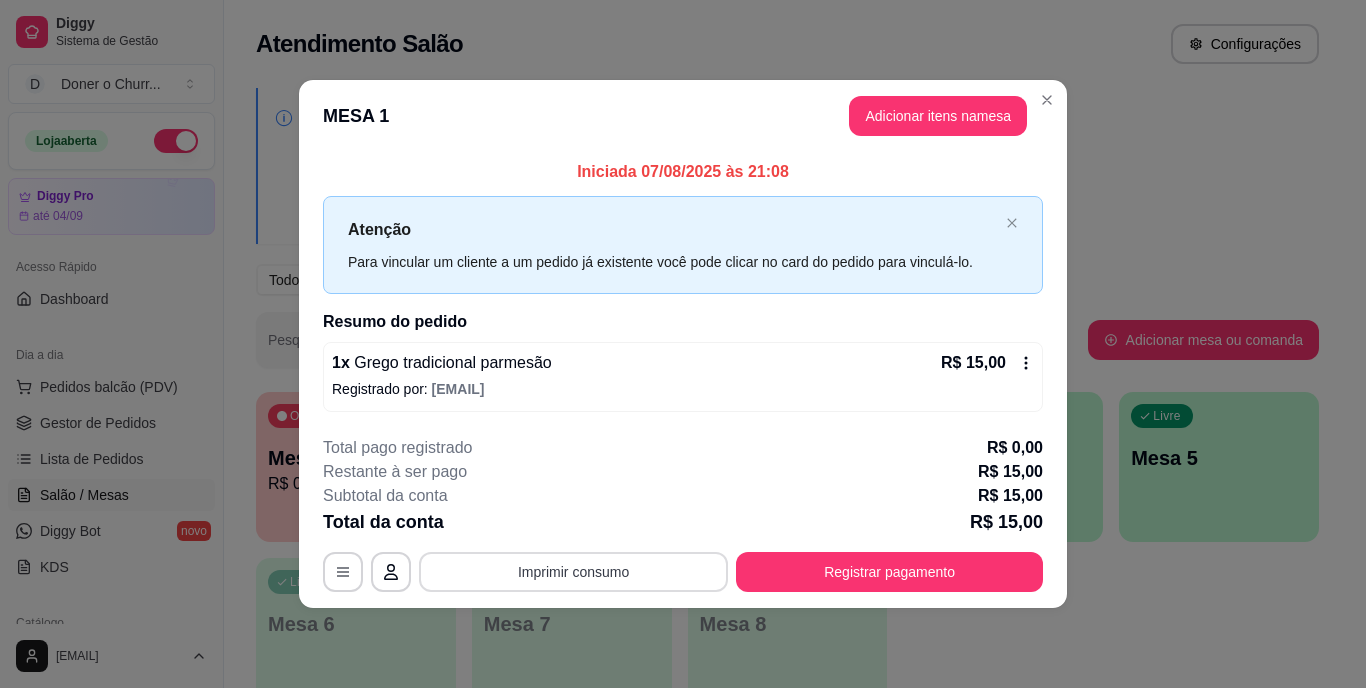 click on "Imprimir consumo" at bounding box center (573, 572) 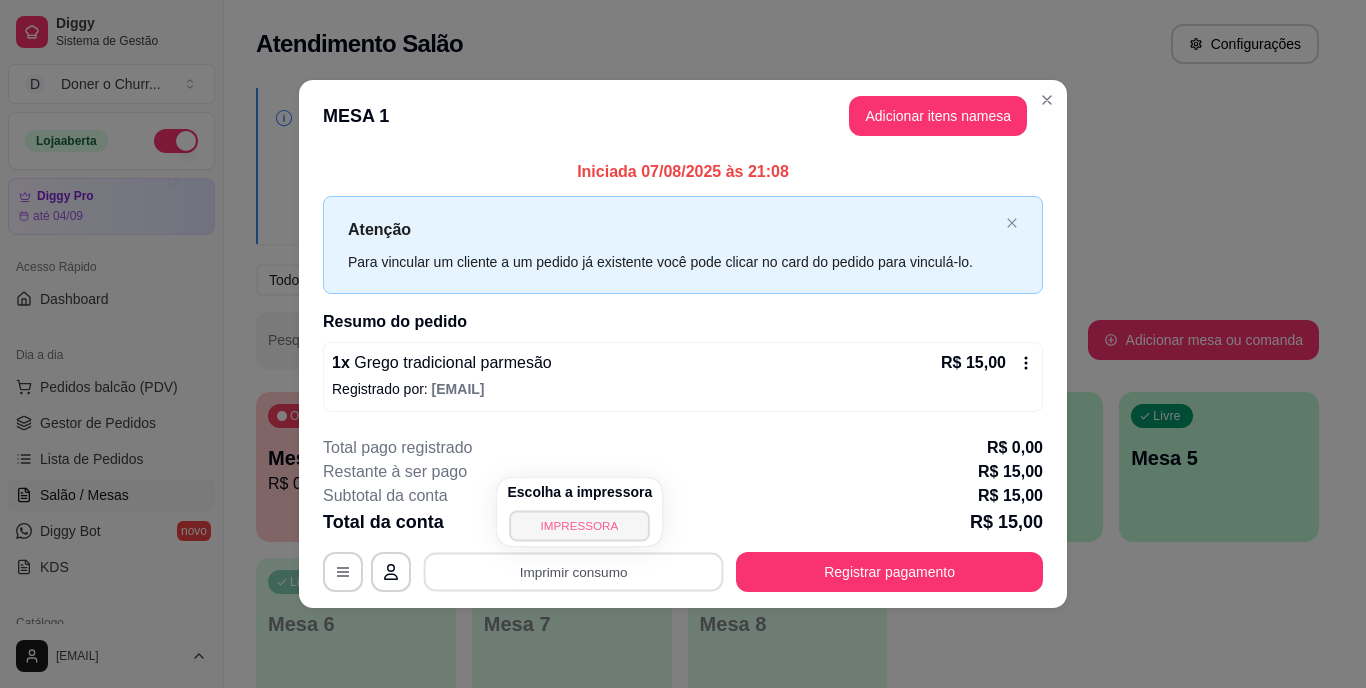 click on "IMPRESSORA" at bounding box center (580, 525) 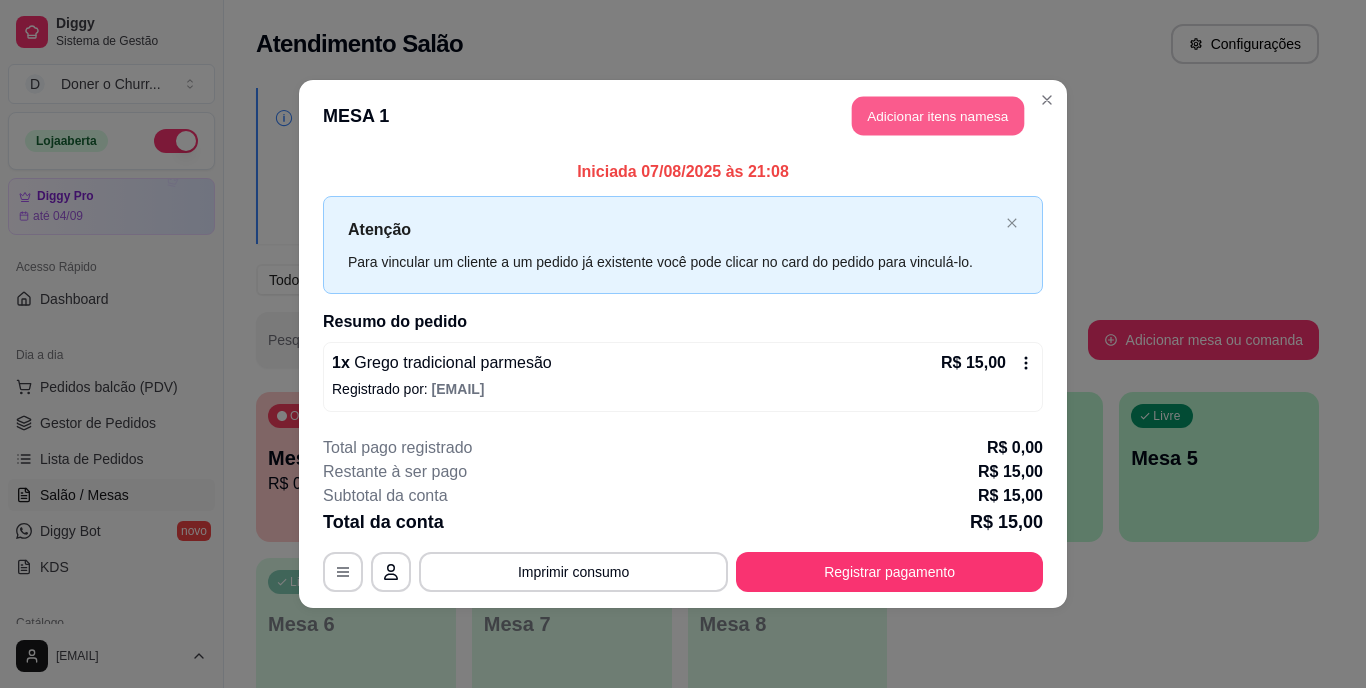 click on "Adicionar itens na  mesa" at bounding box center [938, 116] 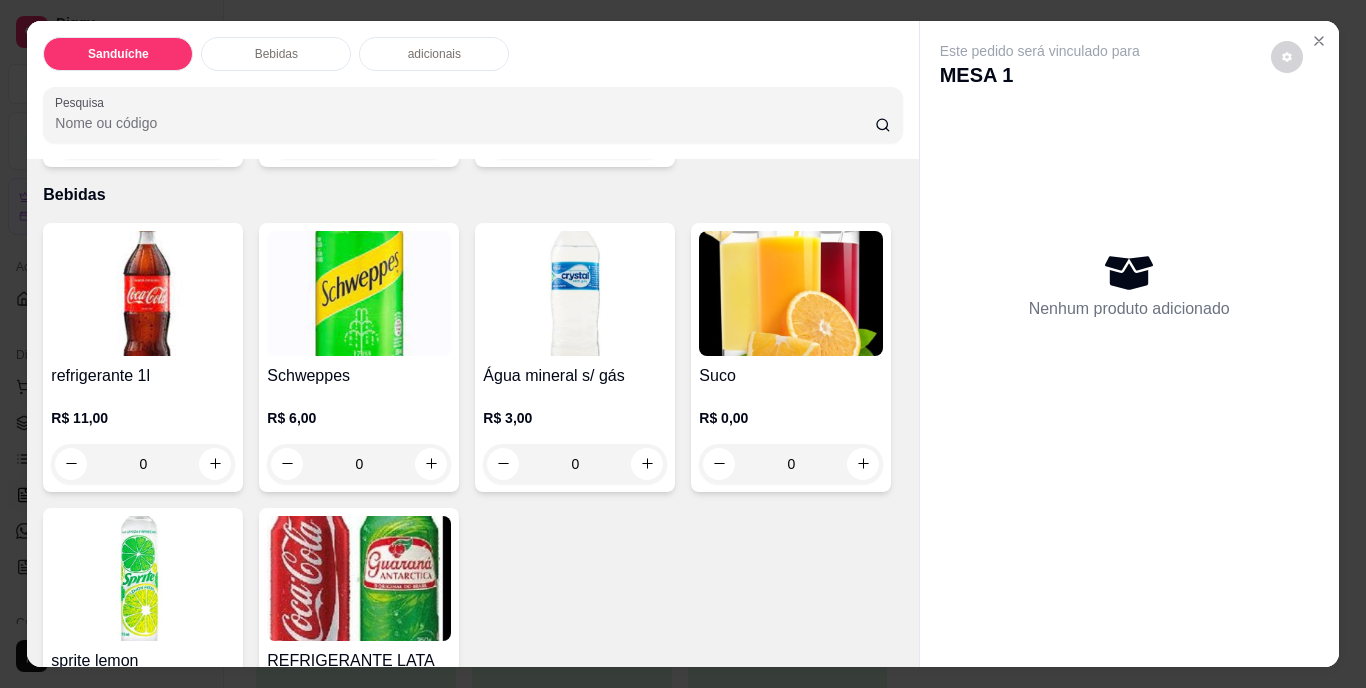 scroll, scrollTop: 1100, scrollLeft: 0, axis: vertical 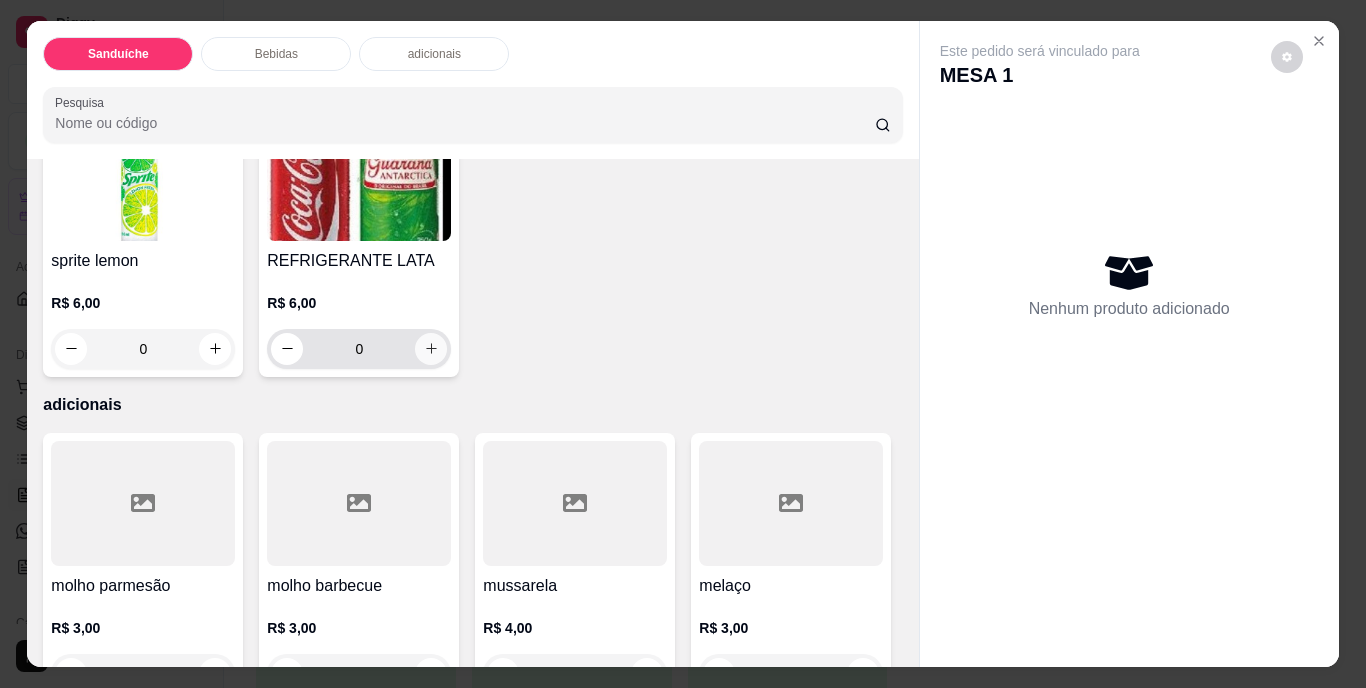 click 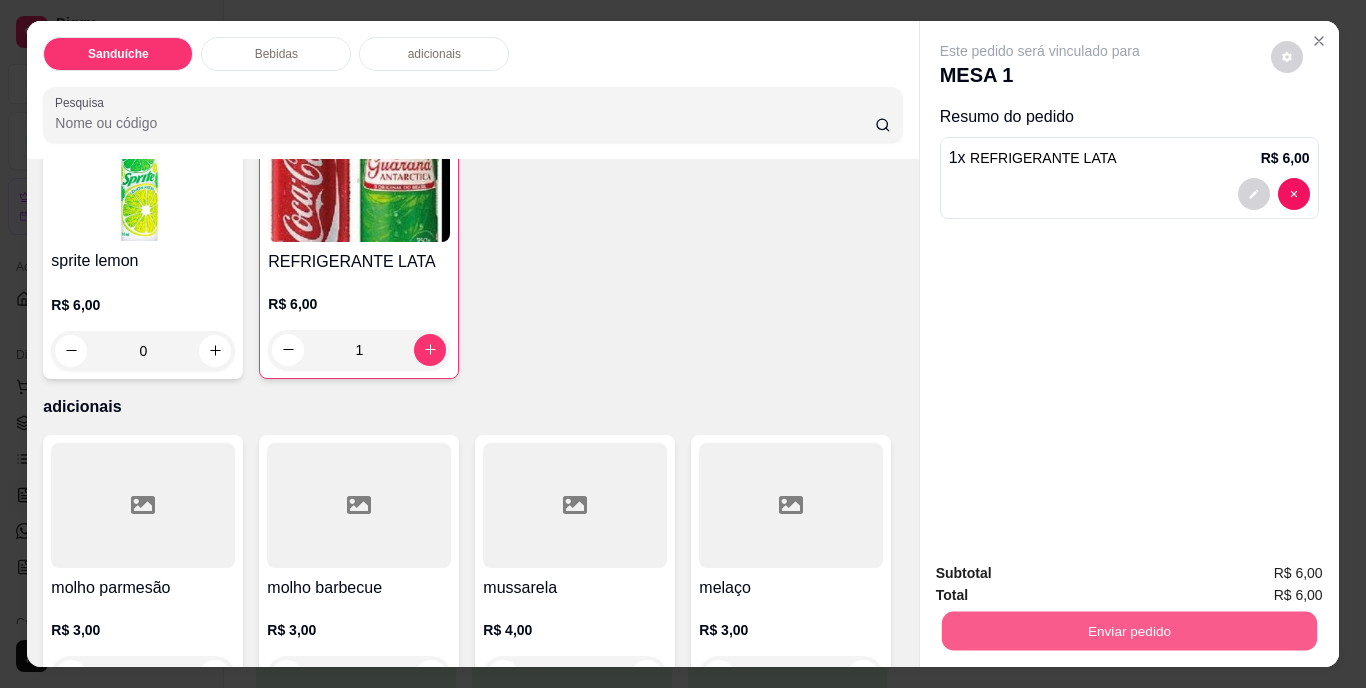 click on "Enviar pedido" at bounding box center [1128, 631] 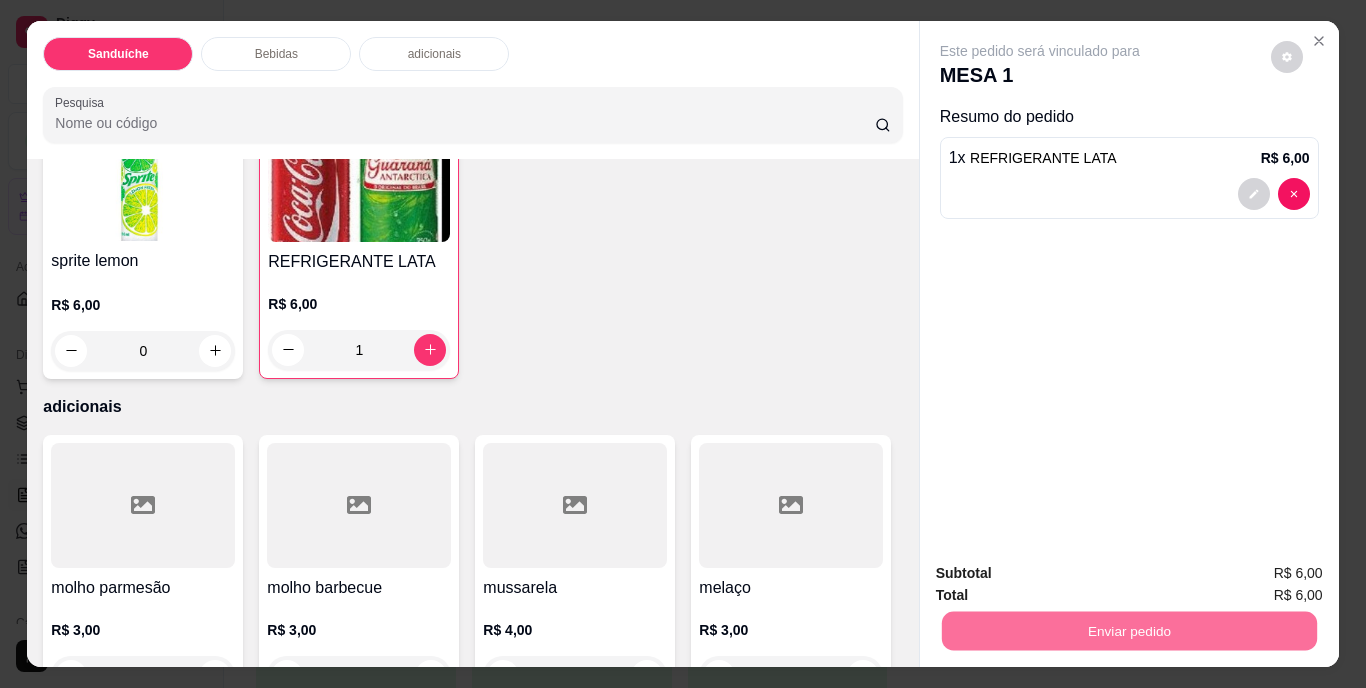 click on "Não registrar e enviar pedido" at bounding box center (1063, 574) 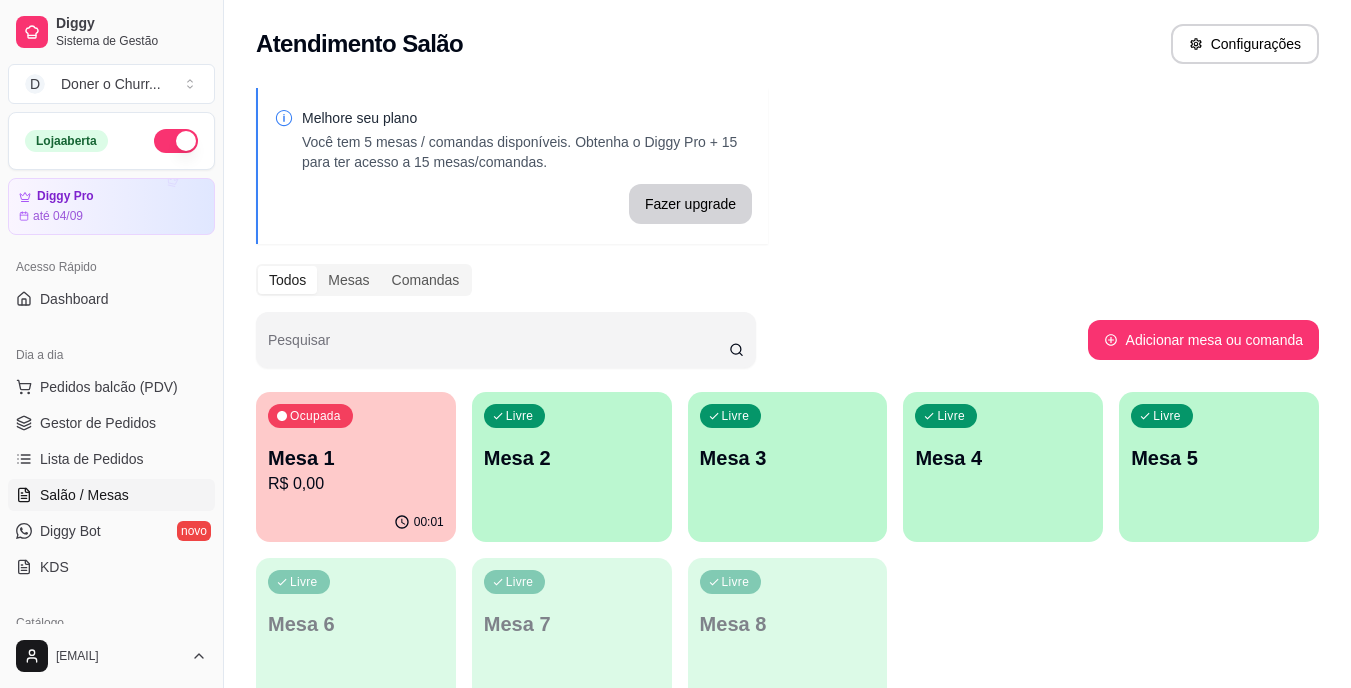 type 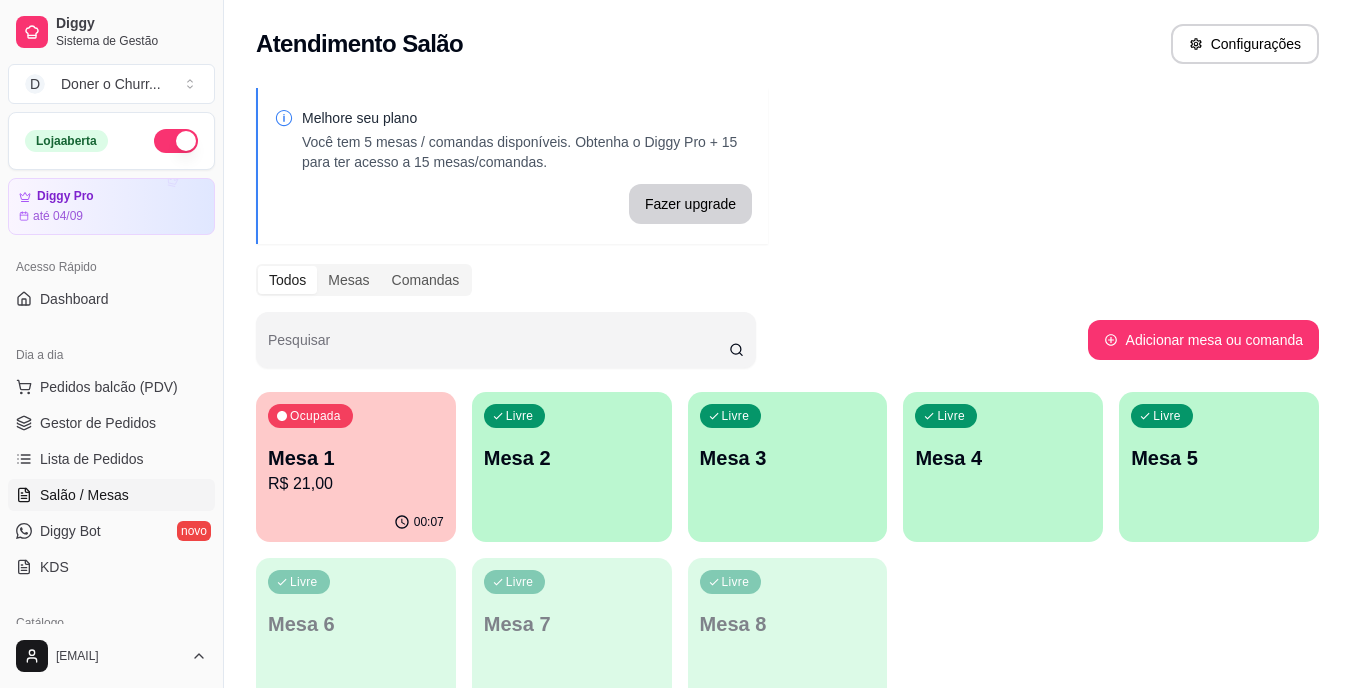 click on "Mesa 2" at bounding box center [572, 458] 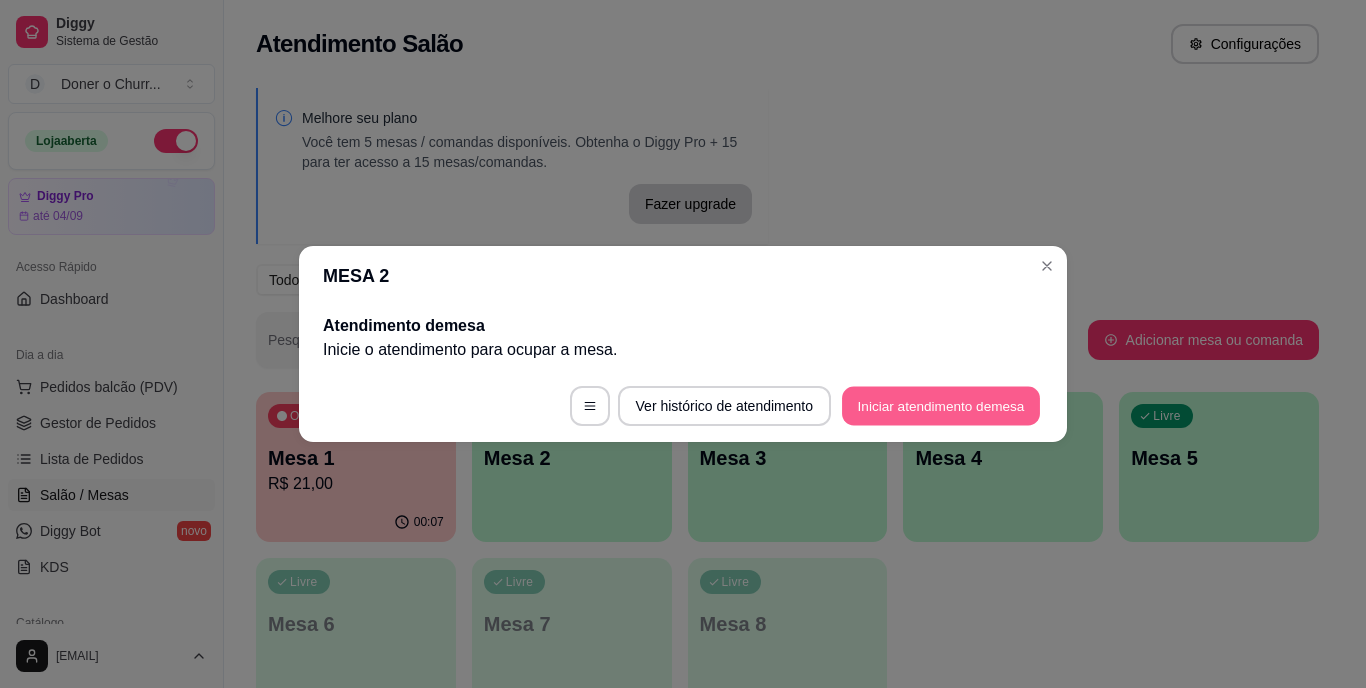 click on "Iniciar atendimento de  mesa" at bounding box center (941, 406) 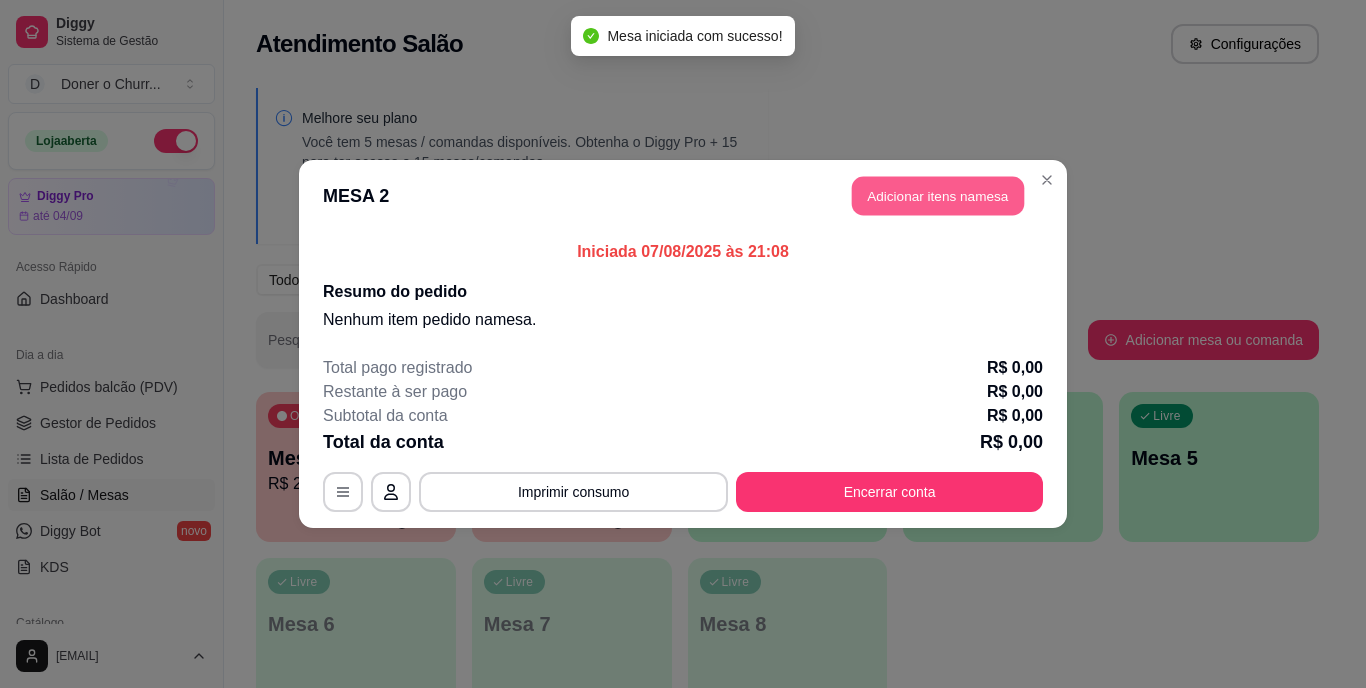 click on "Adicionar itens na  mesa" at bounding box center [938, 196] 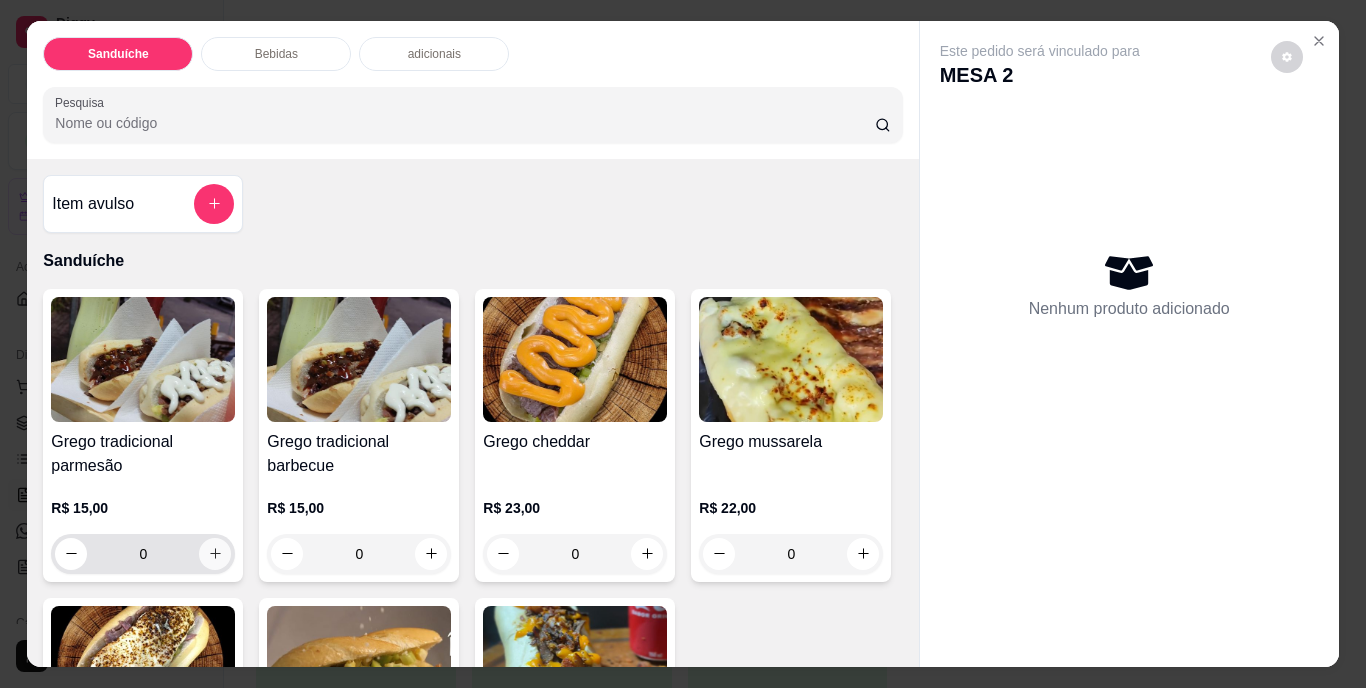 click 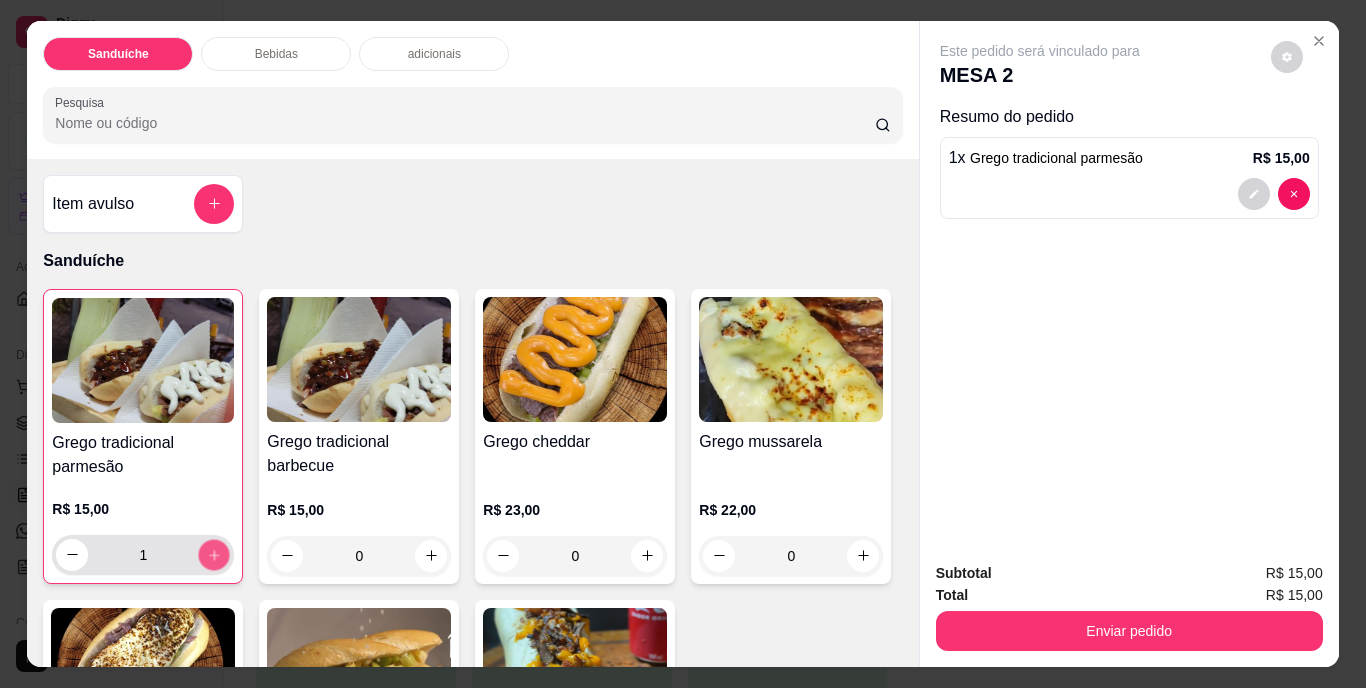 click 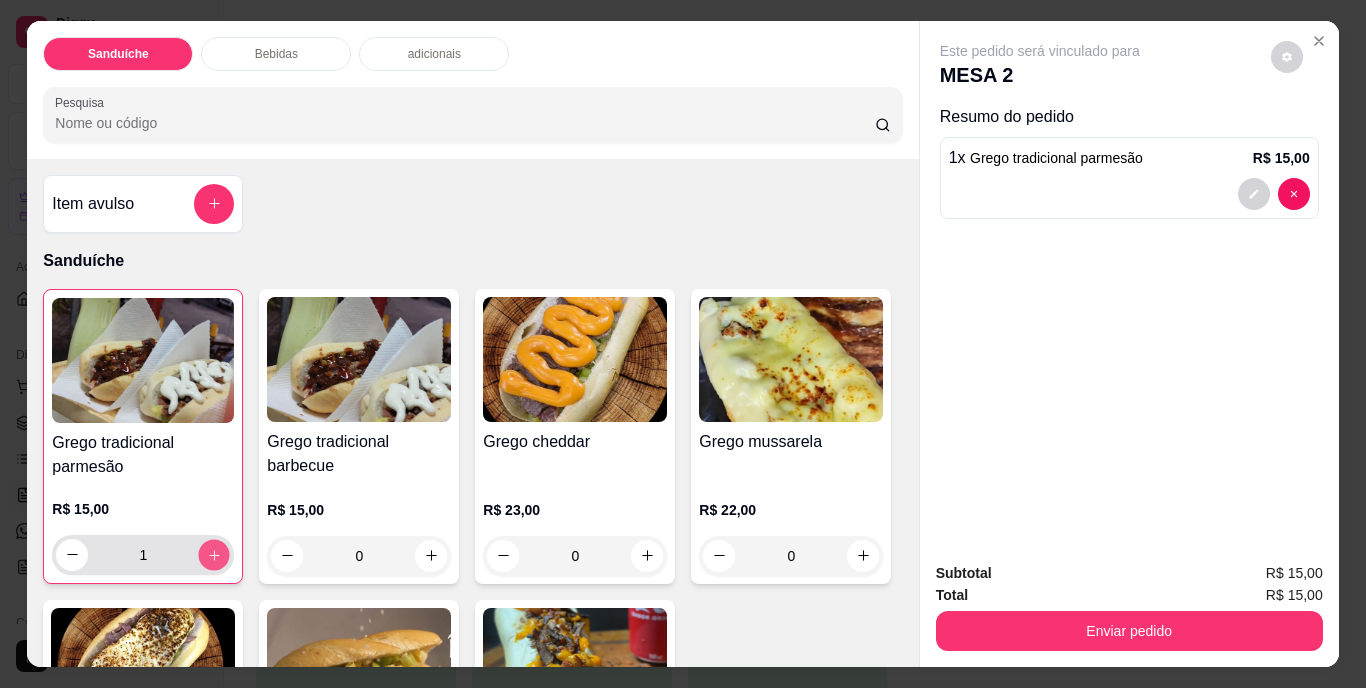 type on "2" 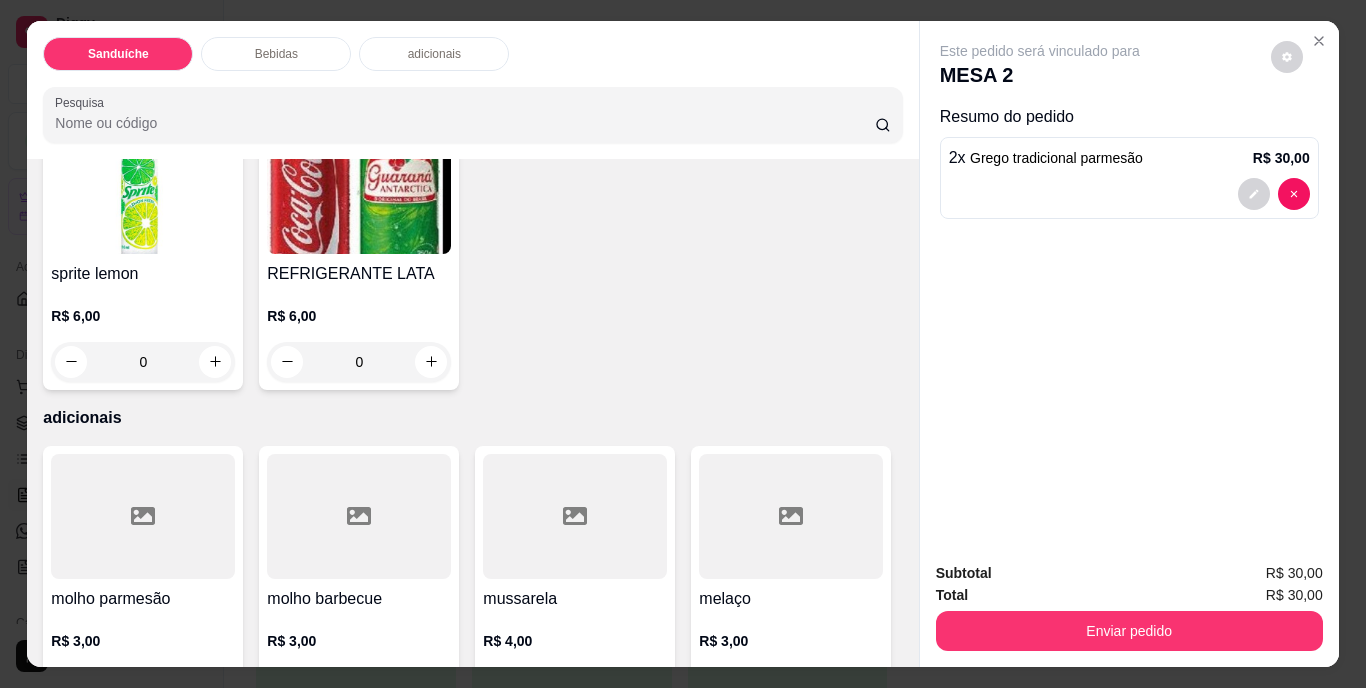 scroll, scrollTop: 1100, scrollLeft: 0, axis: vertical 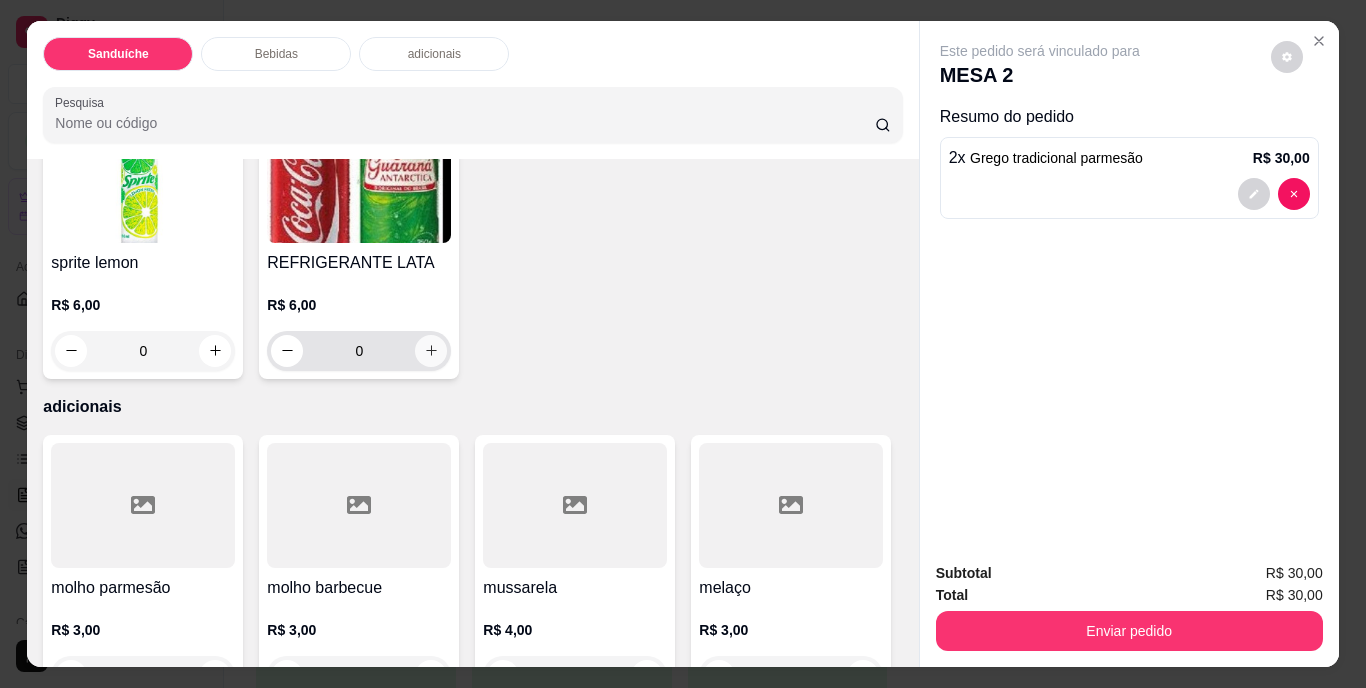 click at bounding box center [431, 351] 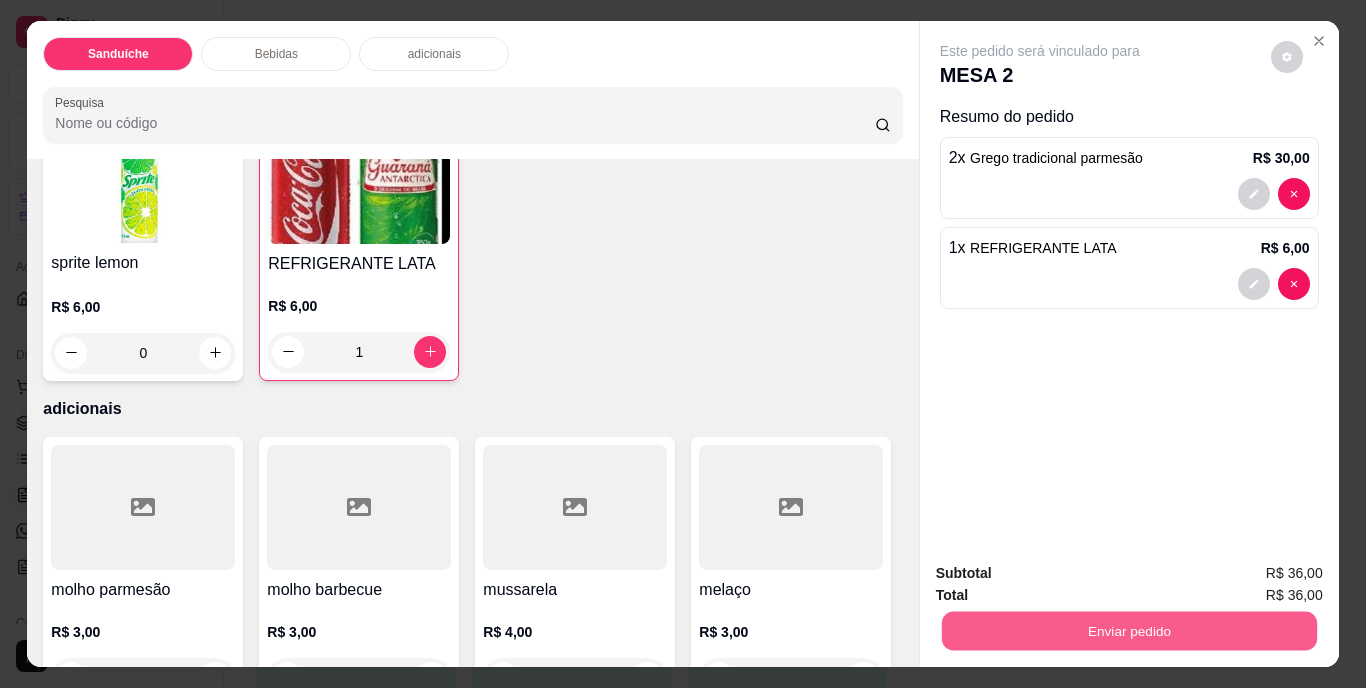 click on "Enviar pedido" at bounding box center [1128, 631] 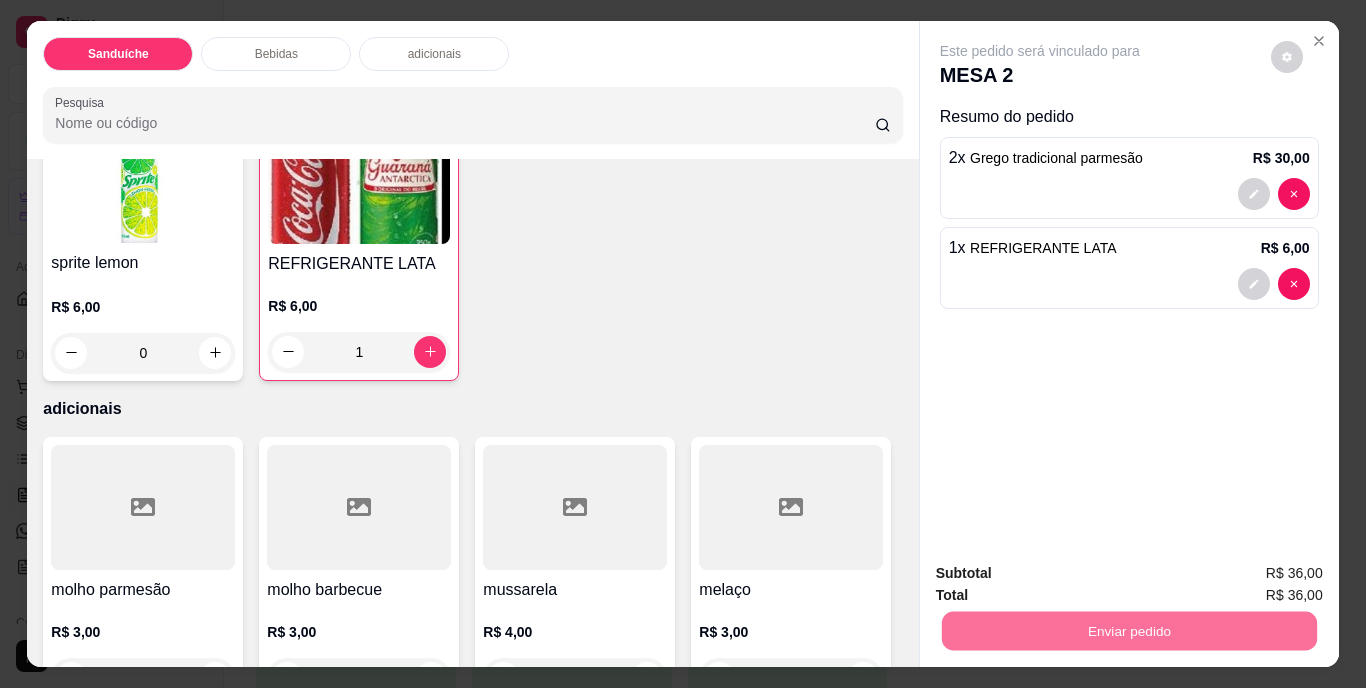 click on "Não registrar e enviar pedido" at bounding box center (1063, 575) 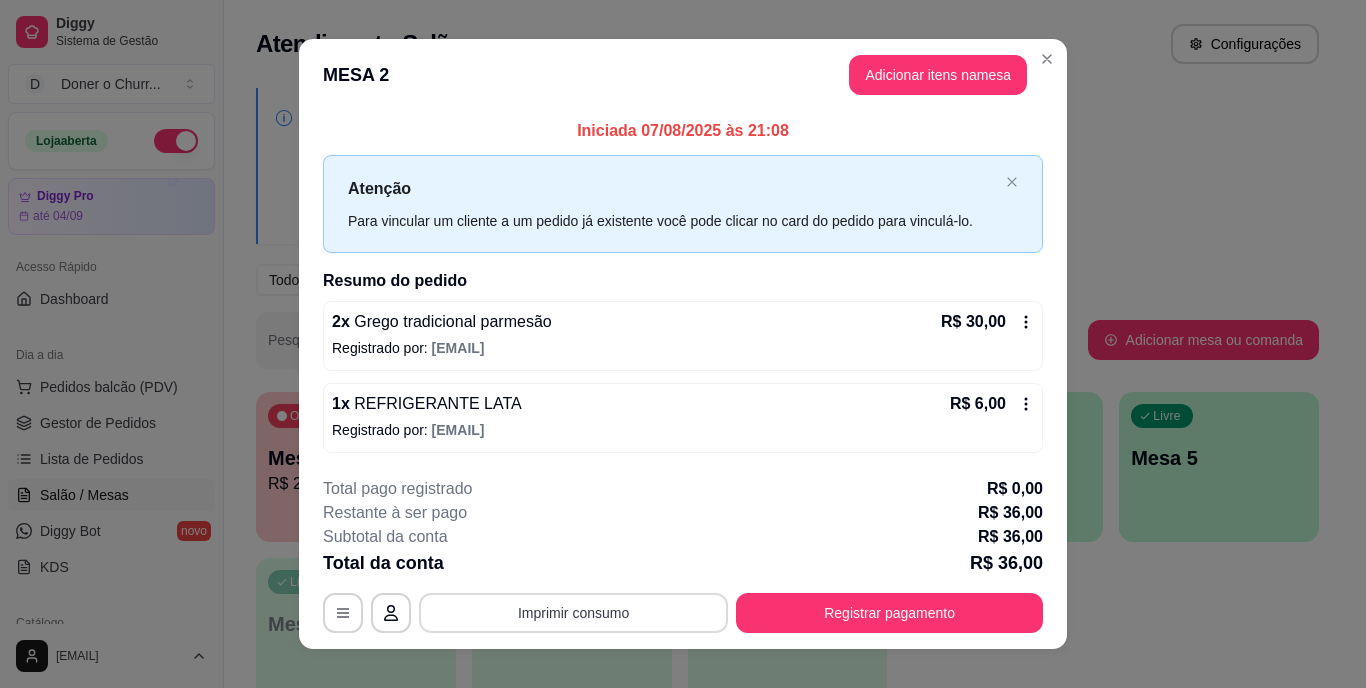 click on "Imprimir consumo" at bounding box center [573, 613] 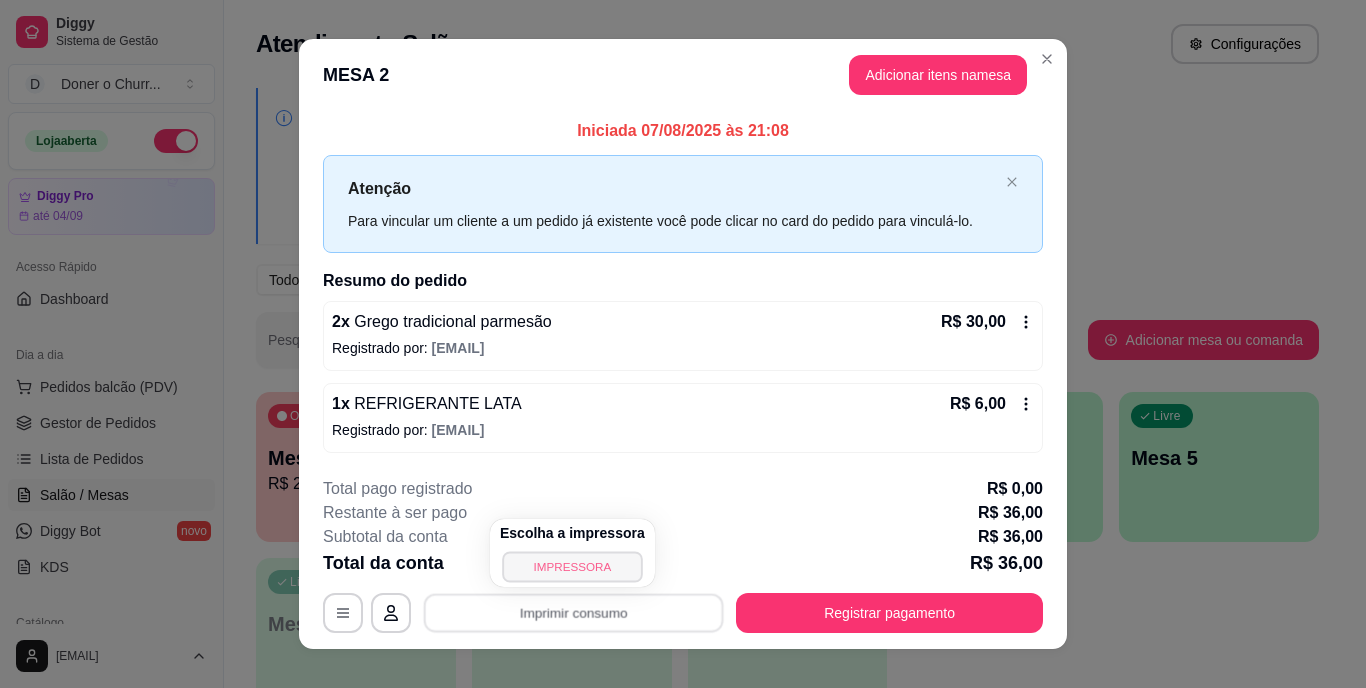 click on "IMPRESSORA" at bounding box center (572, 566) 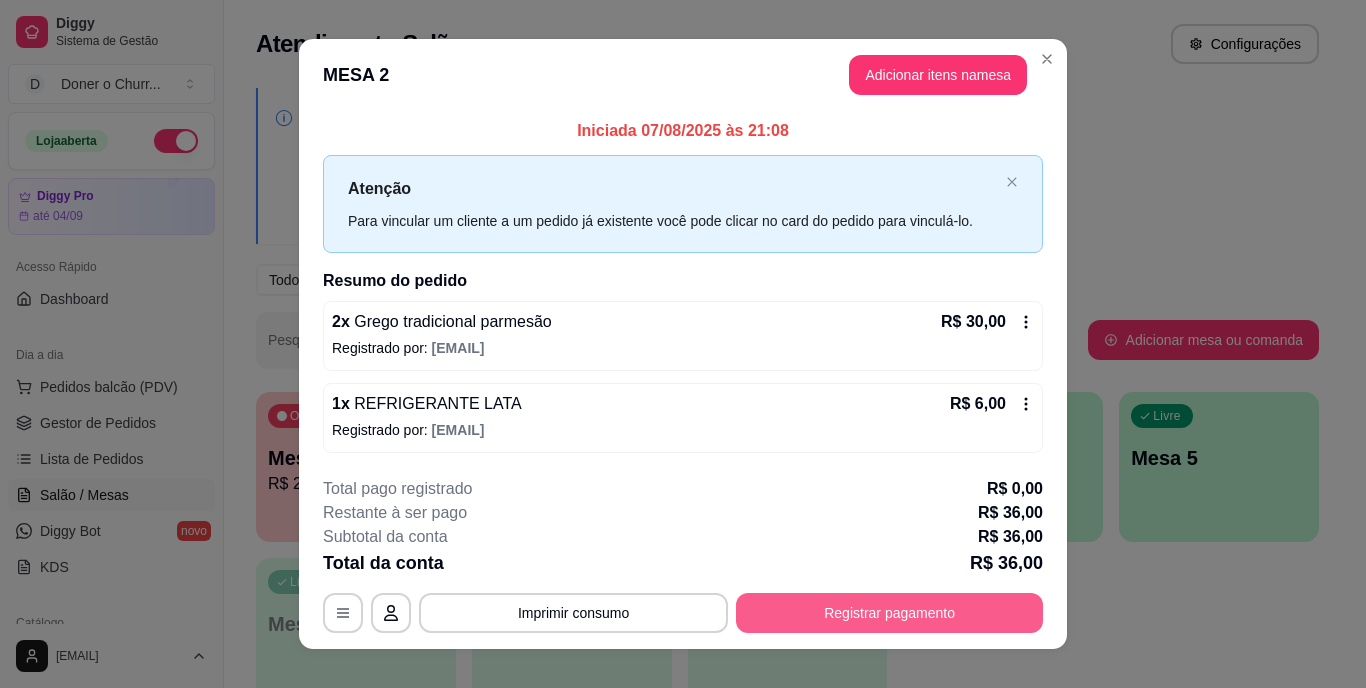 click on "Registrar pagamento" at bounding box center [889, 613] 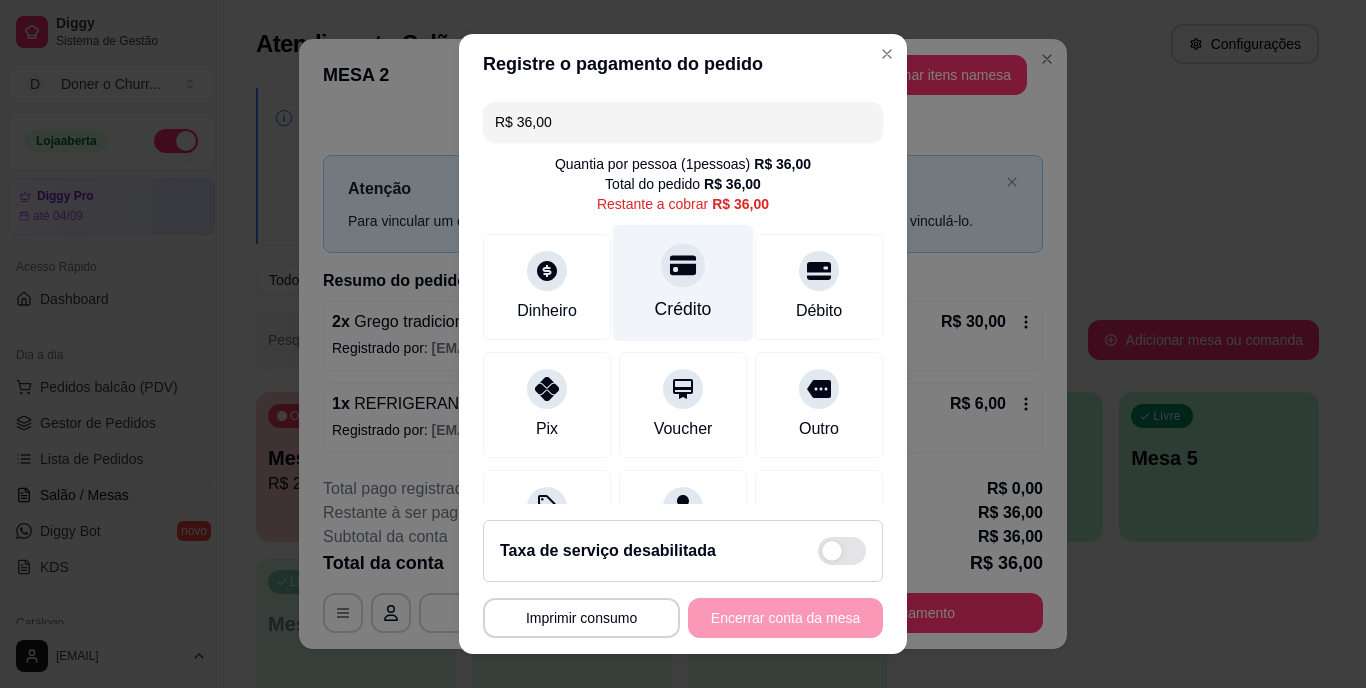 click on "Crédito" at bounding box center (683, 283) 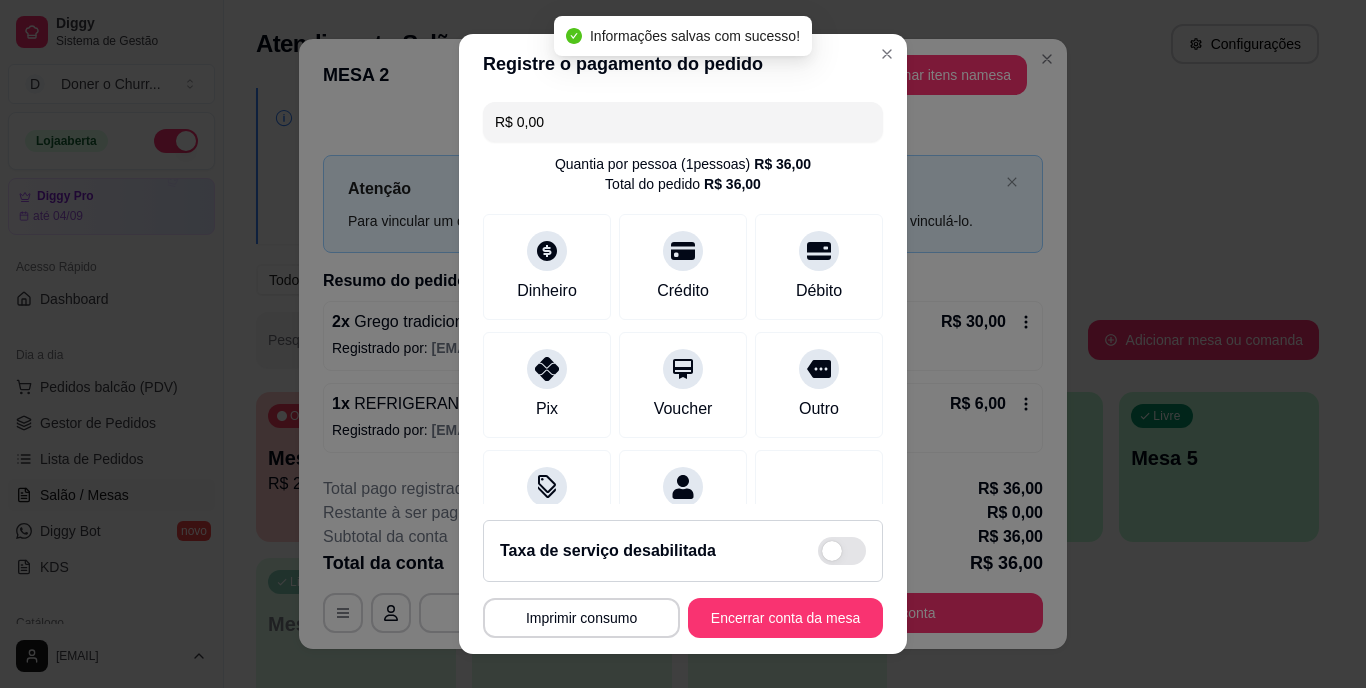 type on "R$ 0,00" 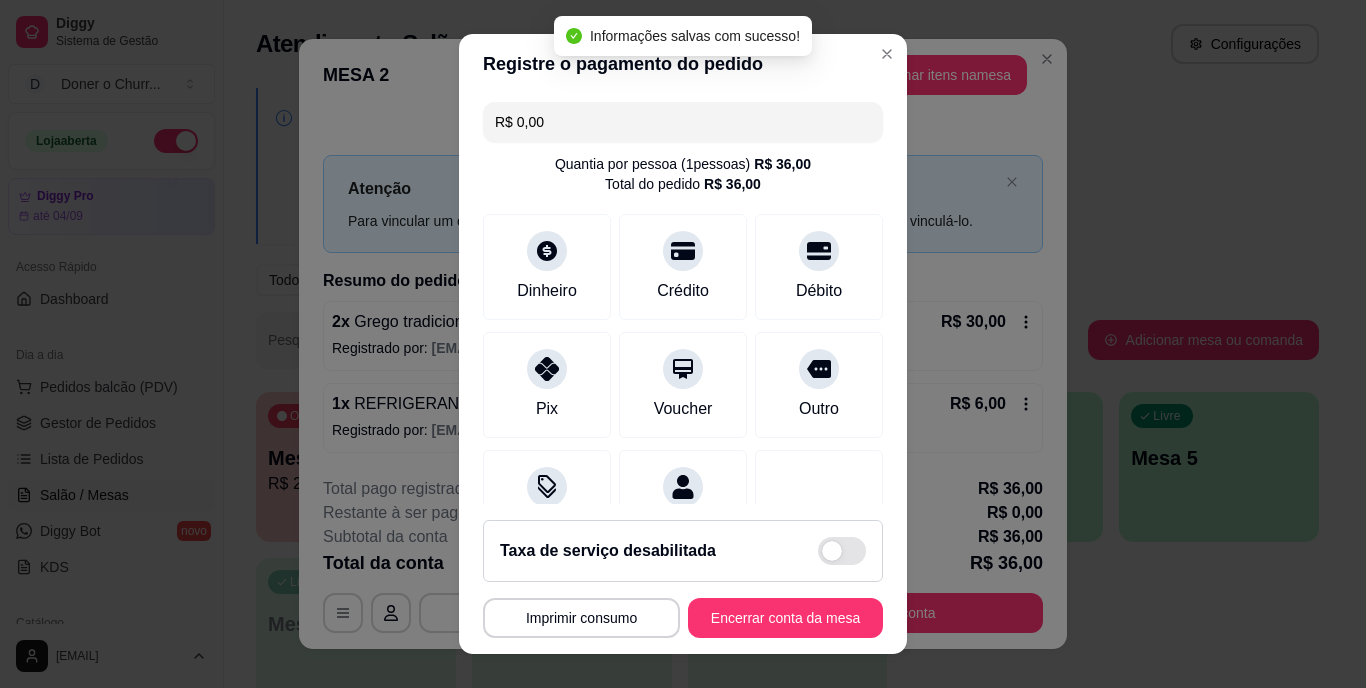 click on "Taxa de serviço   desabilitada" at bounding box center [683, 551] 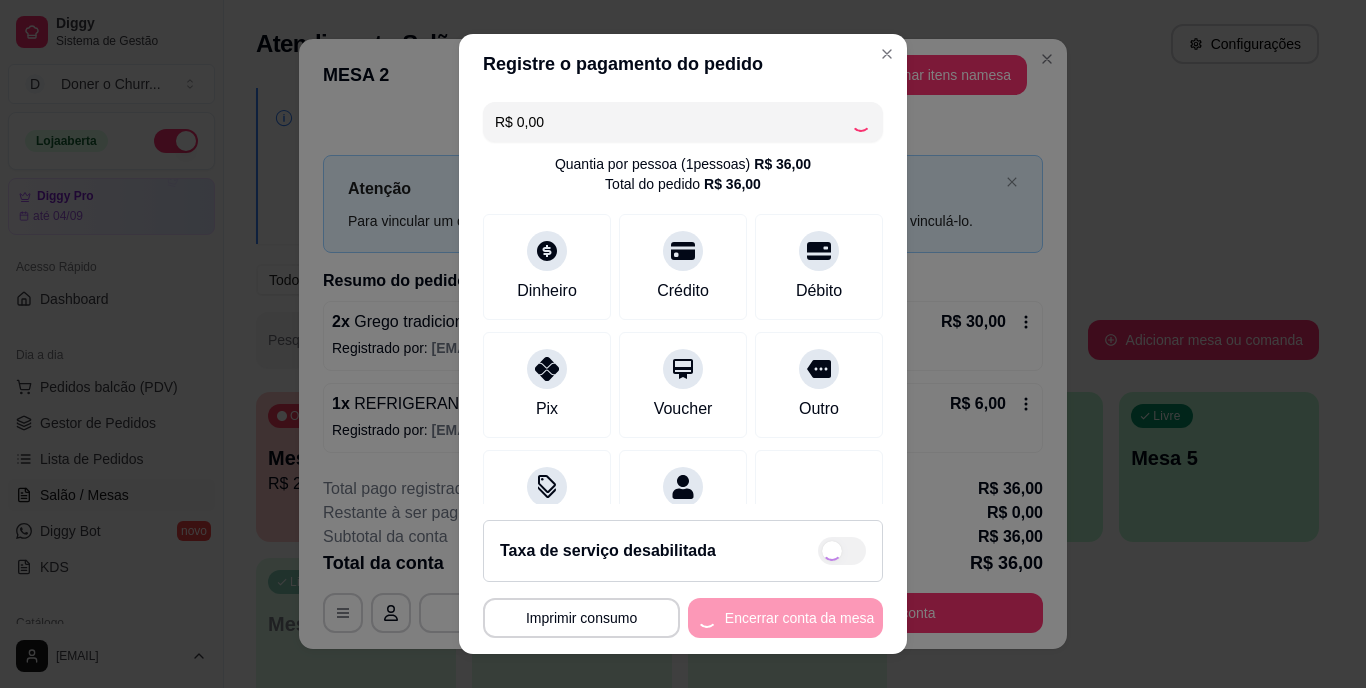 click on "**********" at bounding box center [683, 618] 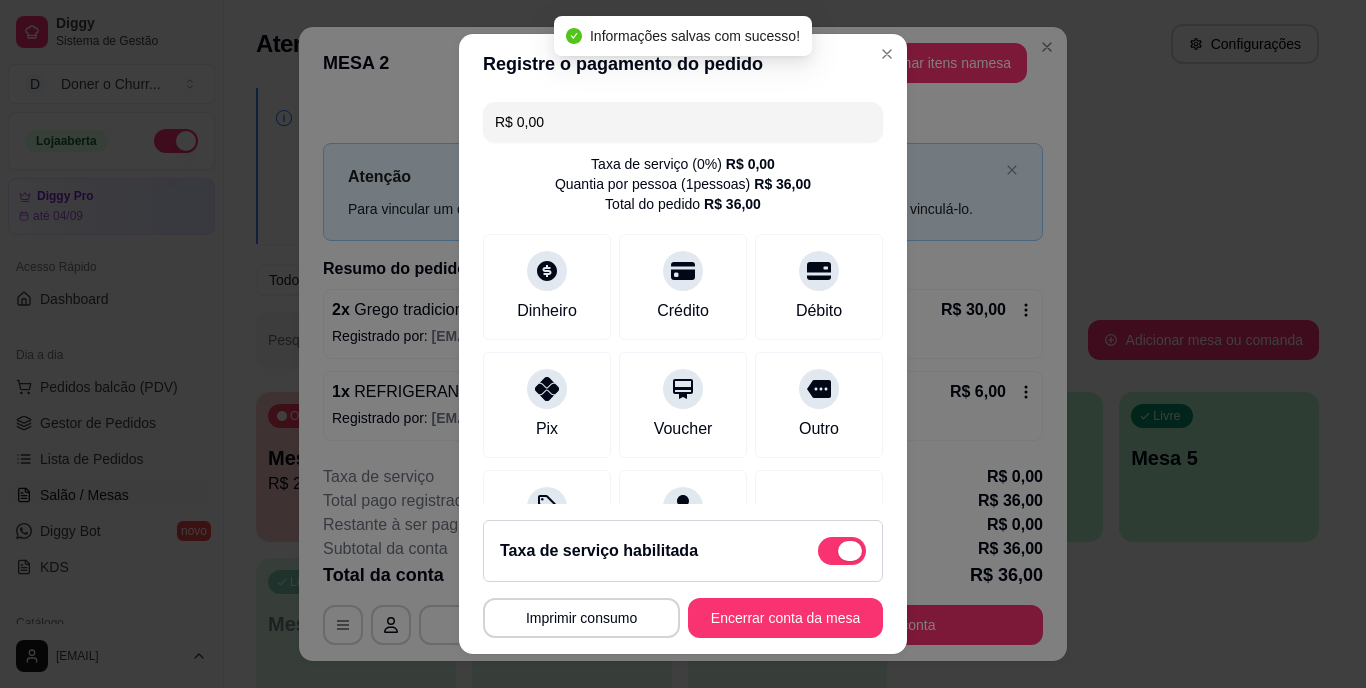 click at bounding box center (842, 551) 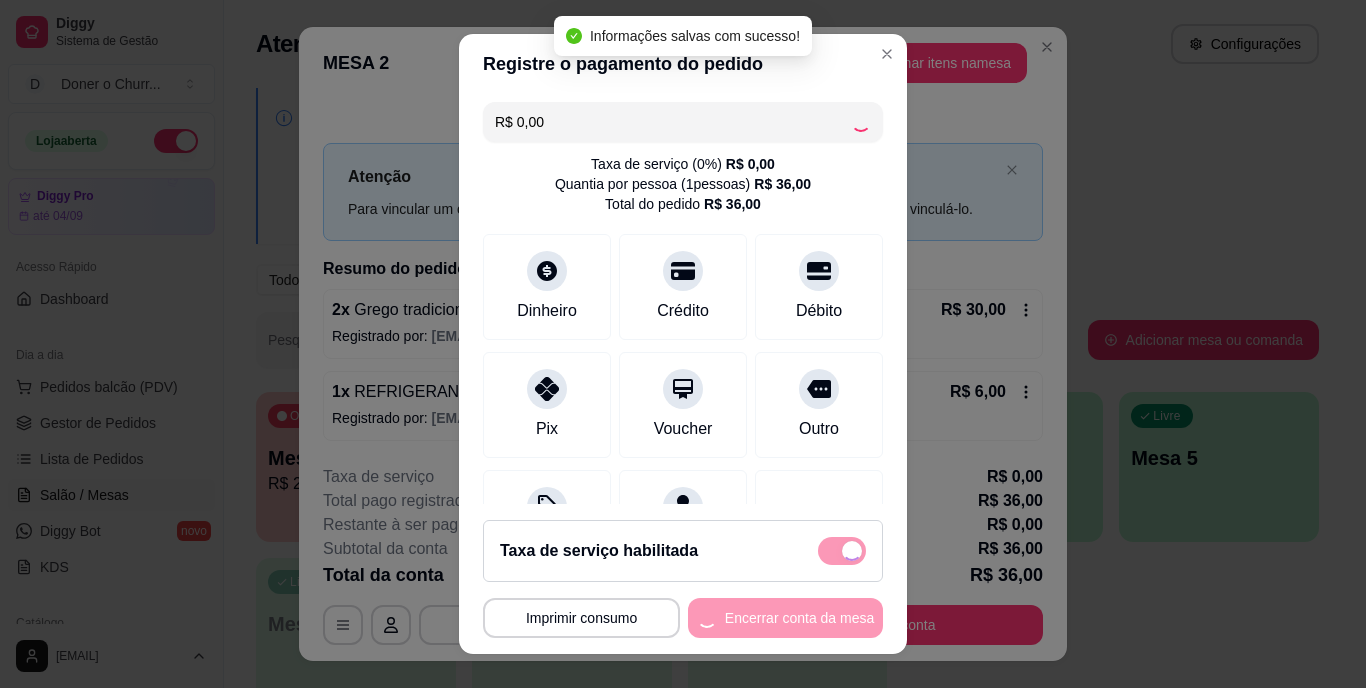 checkbox on "false" 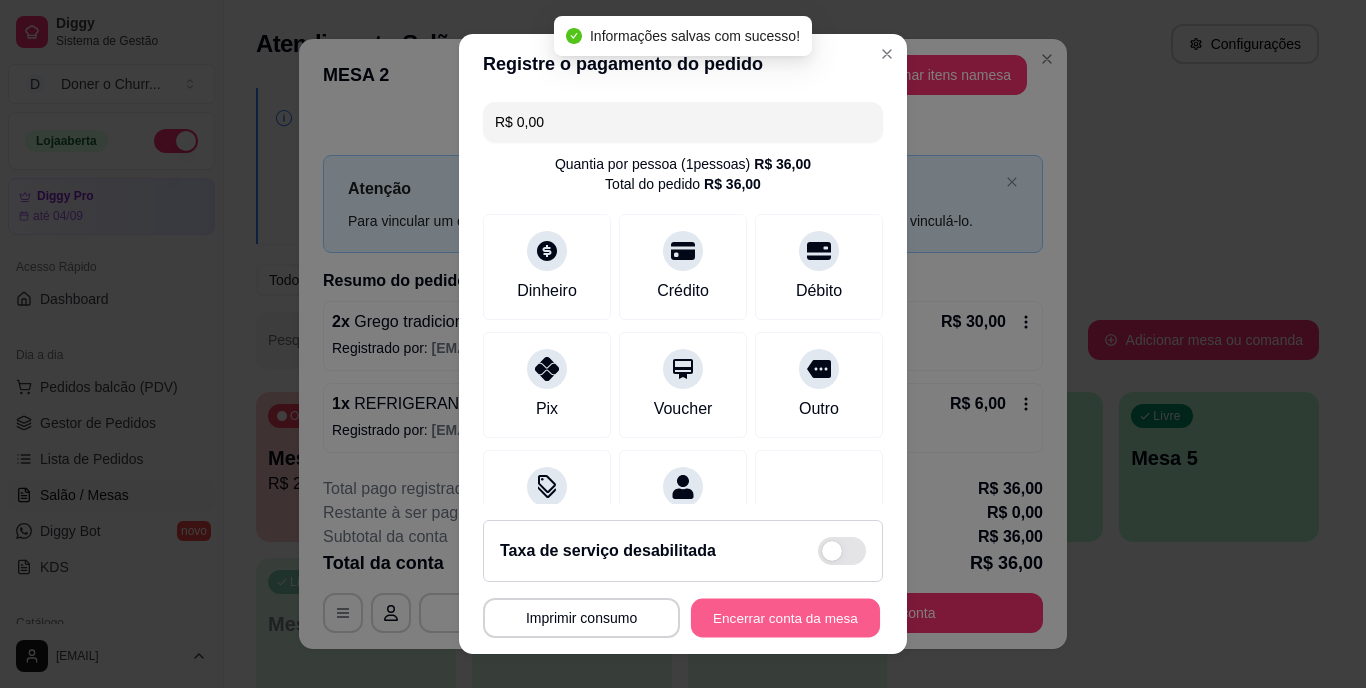 click on "Encerrar conta da mesa" at bounding box center [785, 617] 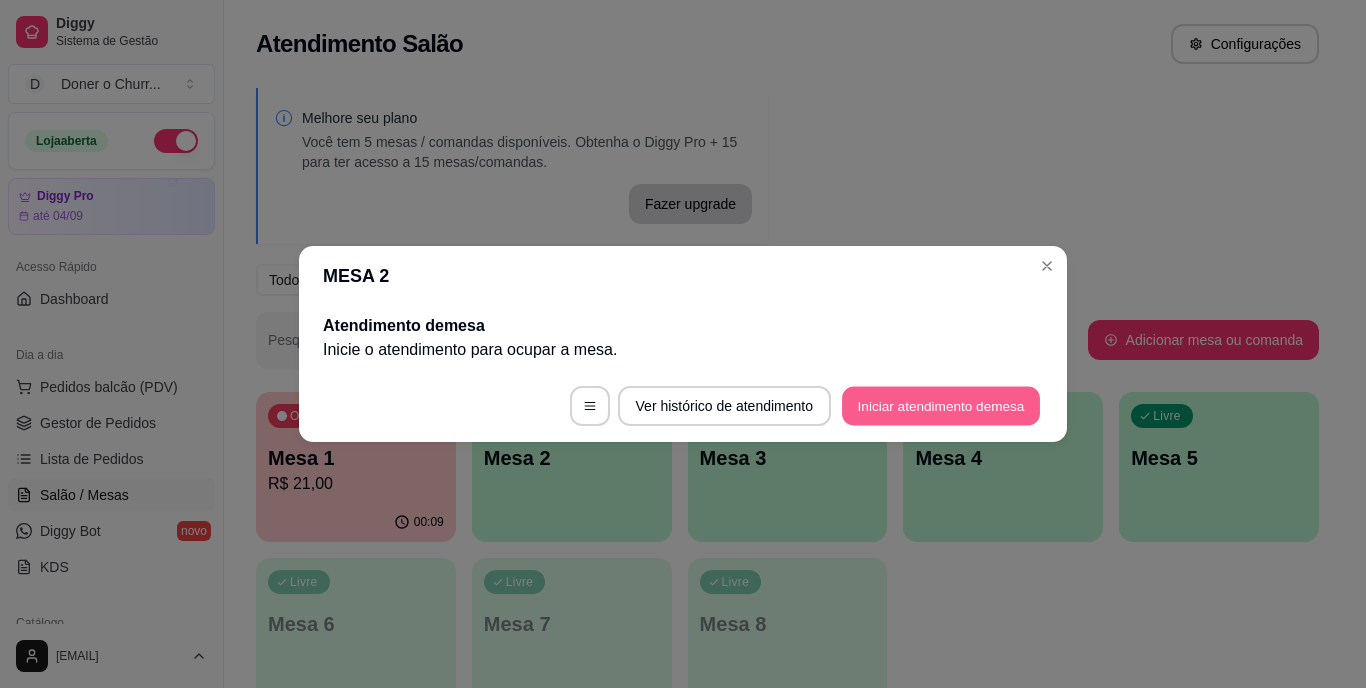 click on "Iniciar atendimento de  mesa" at bounding box center (941, 406) 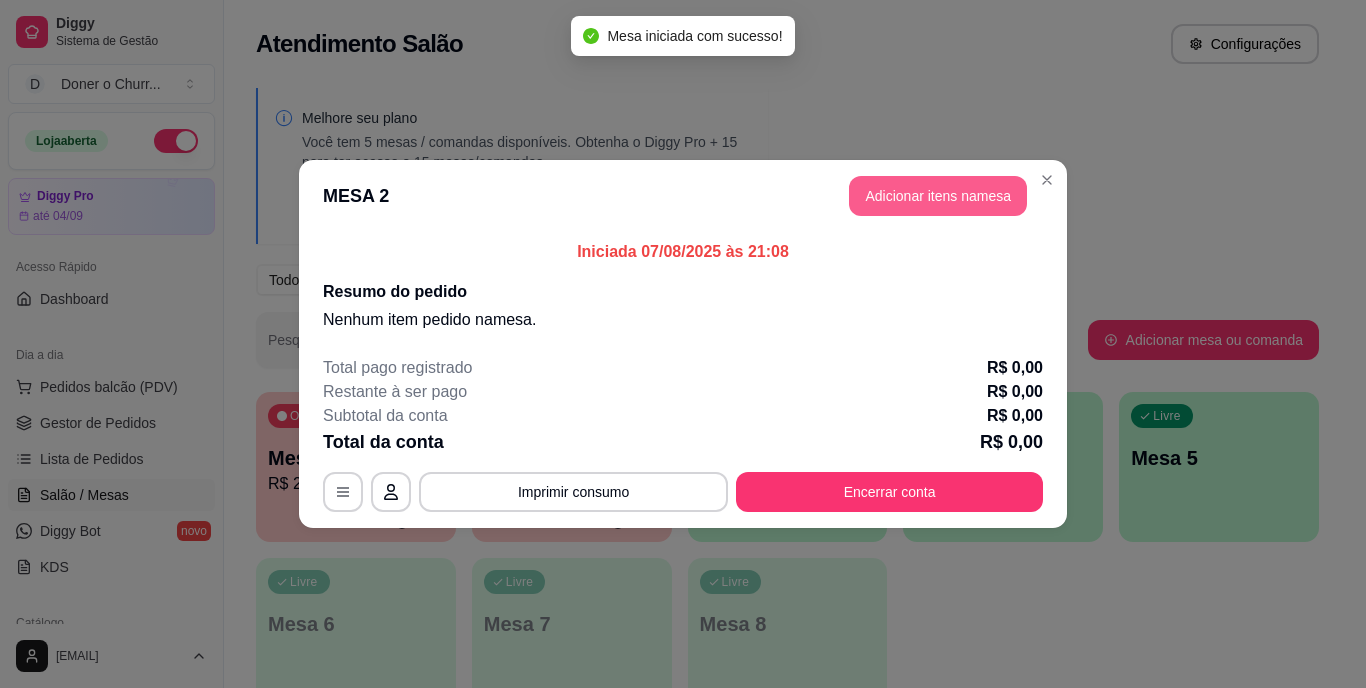 click on "Adicionar itens na  mesa" at bounding box center [938, 196] 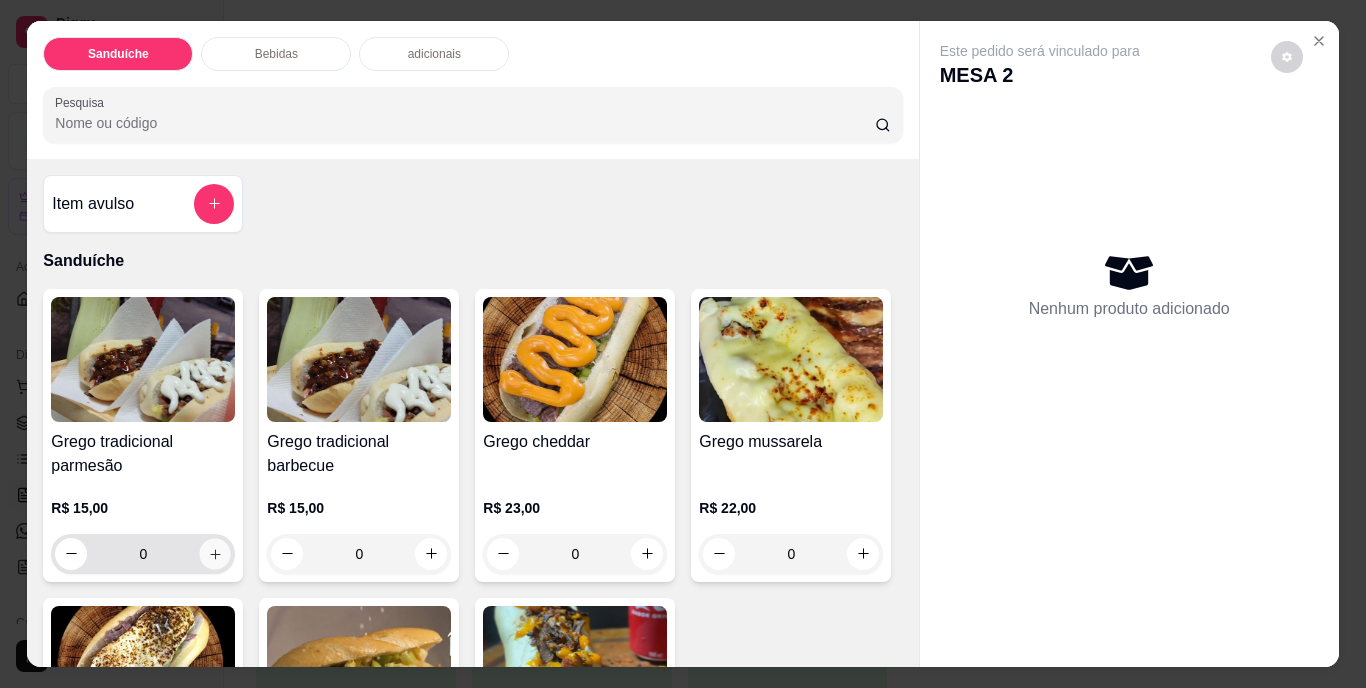 click 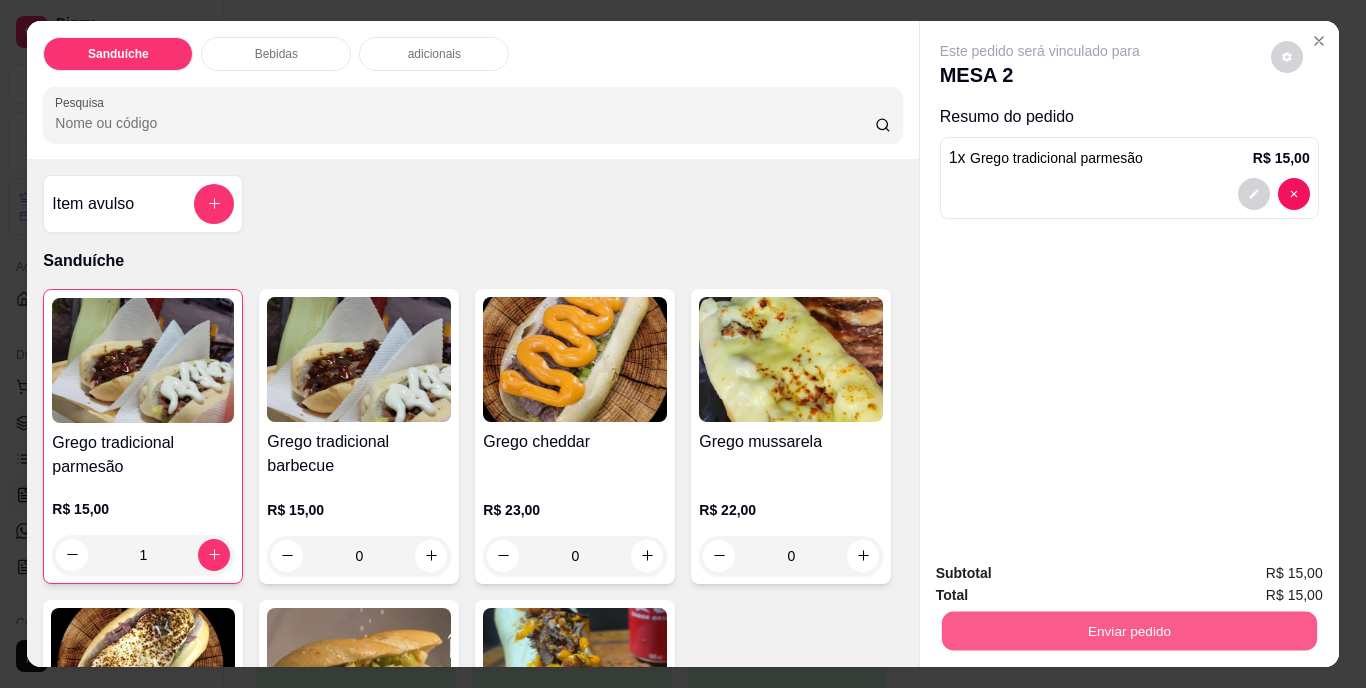 click on "Enviar pedido" at bounding box center (1128, 631) 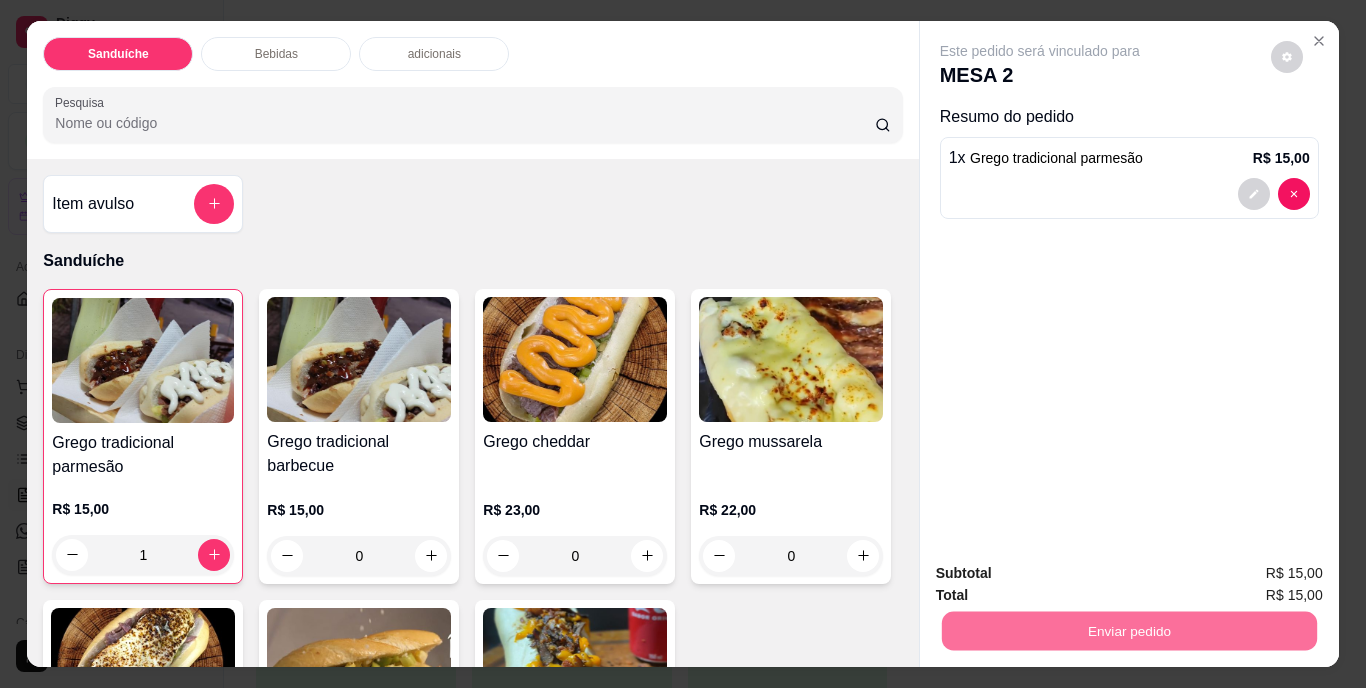 click on "Não registrar e enviar pedido" at bounding box center [1063, 575] 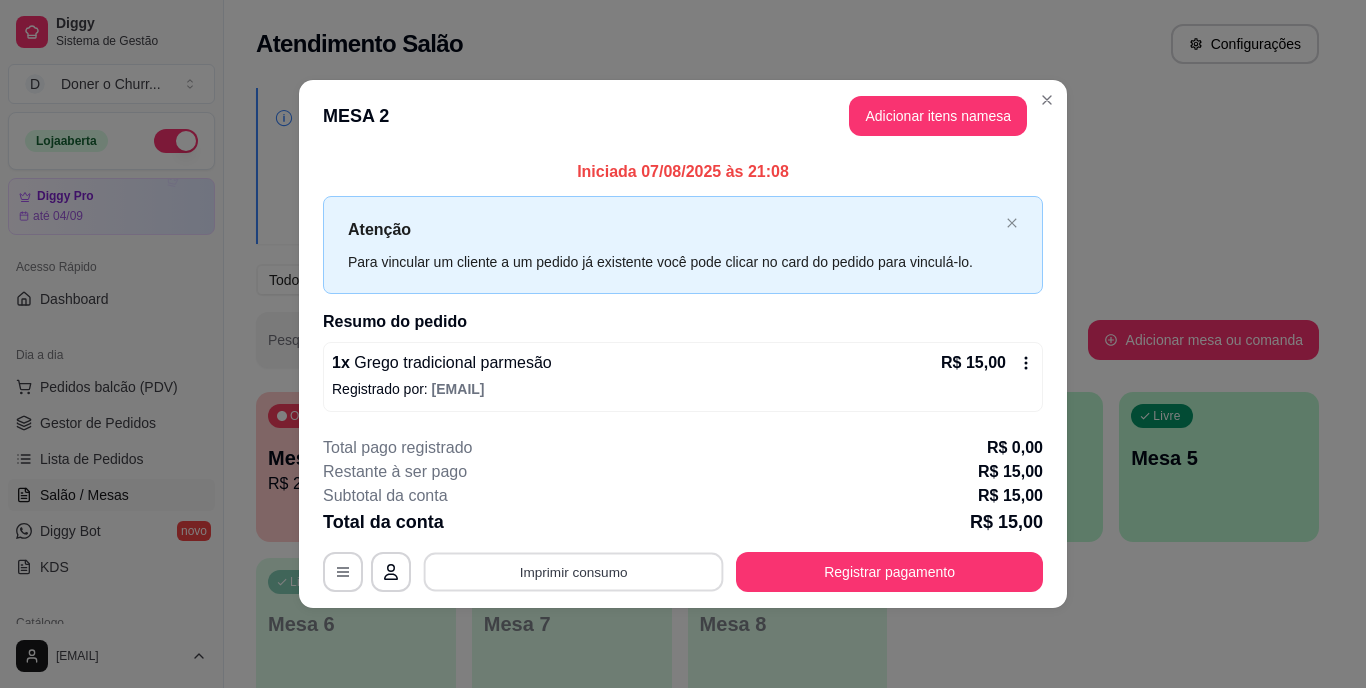 click on "Imprimir consumo" at bounding box center (574, 571) 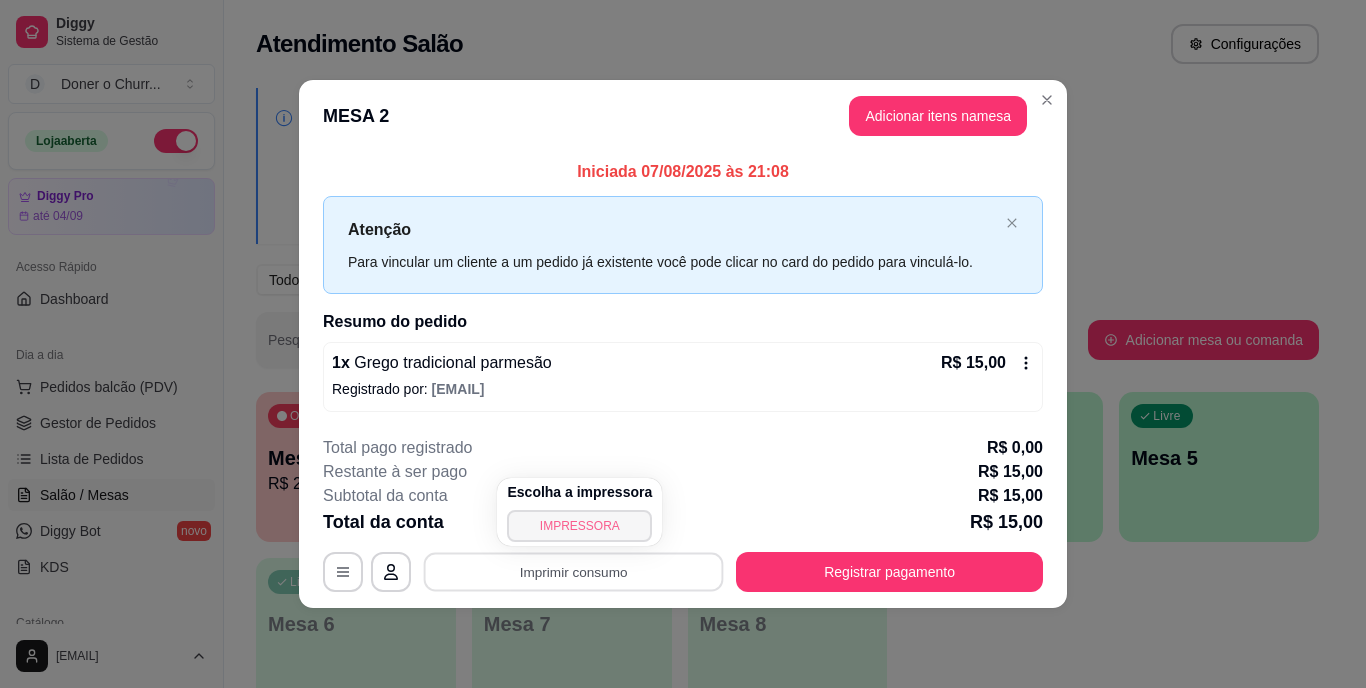 click on "IMPRESSORA" at bounding box center [579, 526] 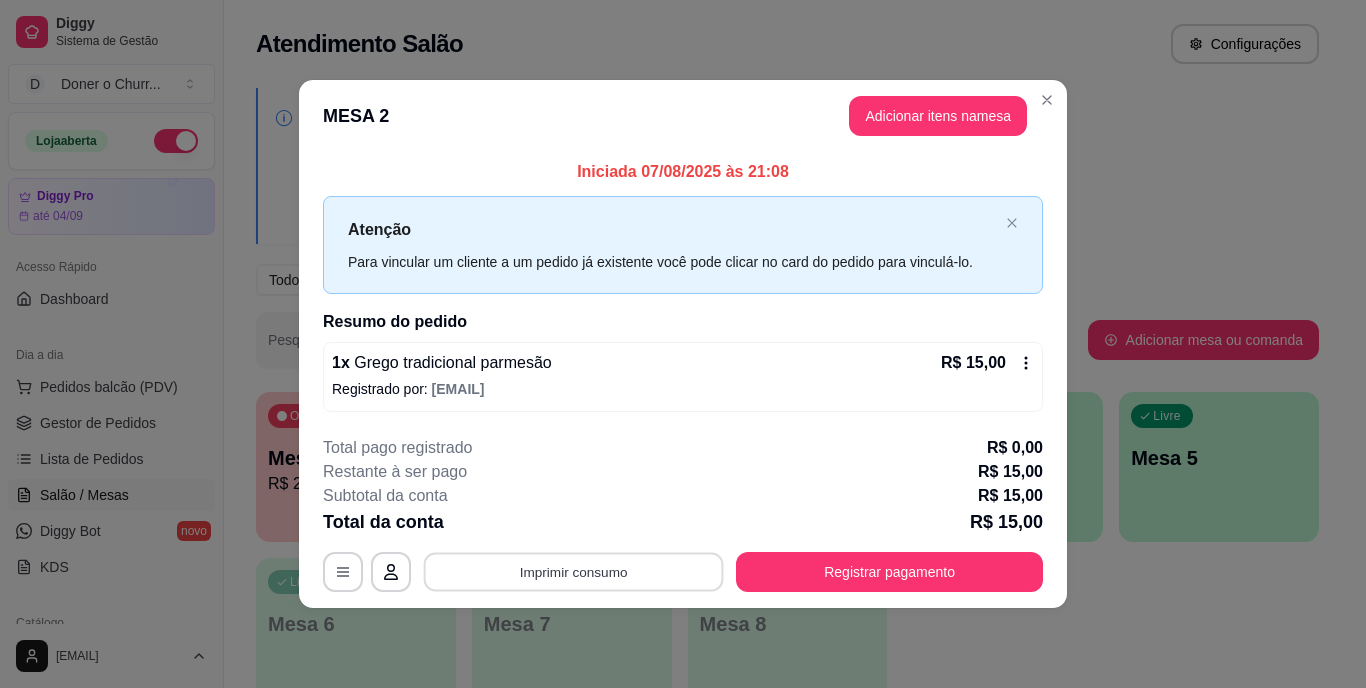 click on "Imprimir consumo" at bounding box center [574, 571] 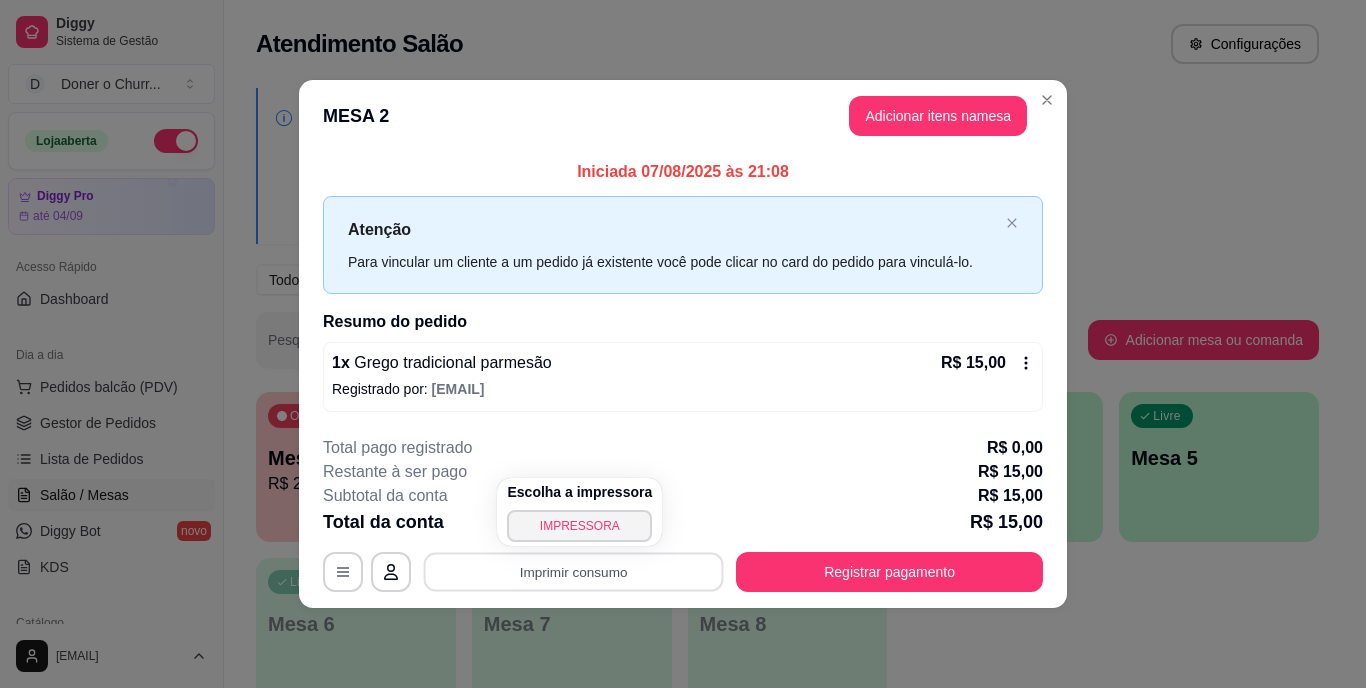 click on "Diggy Sistema de Gestão D Doner o Churr ... Loja  aberta Diggy Pro até 04/09 Acesso Rápido Dashboard Dia a dia Pedidos balcão (PDV) Gestor de Pedidos Lista de Pedidos Salão / Mesas Diggy Bot novo KDS Catálogo Produtos Complementos Relatórios Relatórios de vendas Relatório de clientes Relatório de mesas Relatório de fidelidade novo Gerenciar Entregadores novo Nota Fiscal (NFC-e) Controle de caixa Controle de fiado Cupons Clientes Estoque Configurações Diggy Planos Precisa de ajuda? [EMAIL] Toggle Sidebar Sistema de Gestão Diggy Atendimento Salão Configurações Melhore seu plano
Você tem 5 mesas / comandas disponíveis. Obtenha o Diggy Pro + 15 para ter acesso a 15 mesas/comandas. Fazer upgrade Todos Mesas Comandas Pesquisar Adicionar mesa ou comanda Ocupada Mesa 1 R$ 21,00 00:09 Ocupada Mesa 2 R$ 0,00 00:00 Livre Mesa 3 Livre Mesa 4 Livre Mesa 5 Livre Mesa 6 Livre Mesa 7 Livre Mesa 8 Cardápio Digital Diggy © 2025 MESA 2 Adicionar itens na  mesa Iniciada" at bounding box center (675, 344) 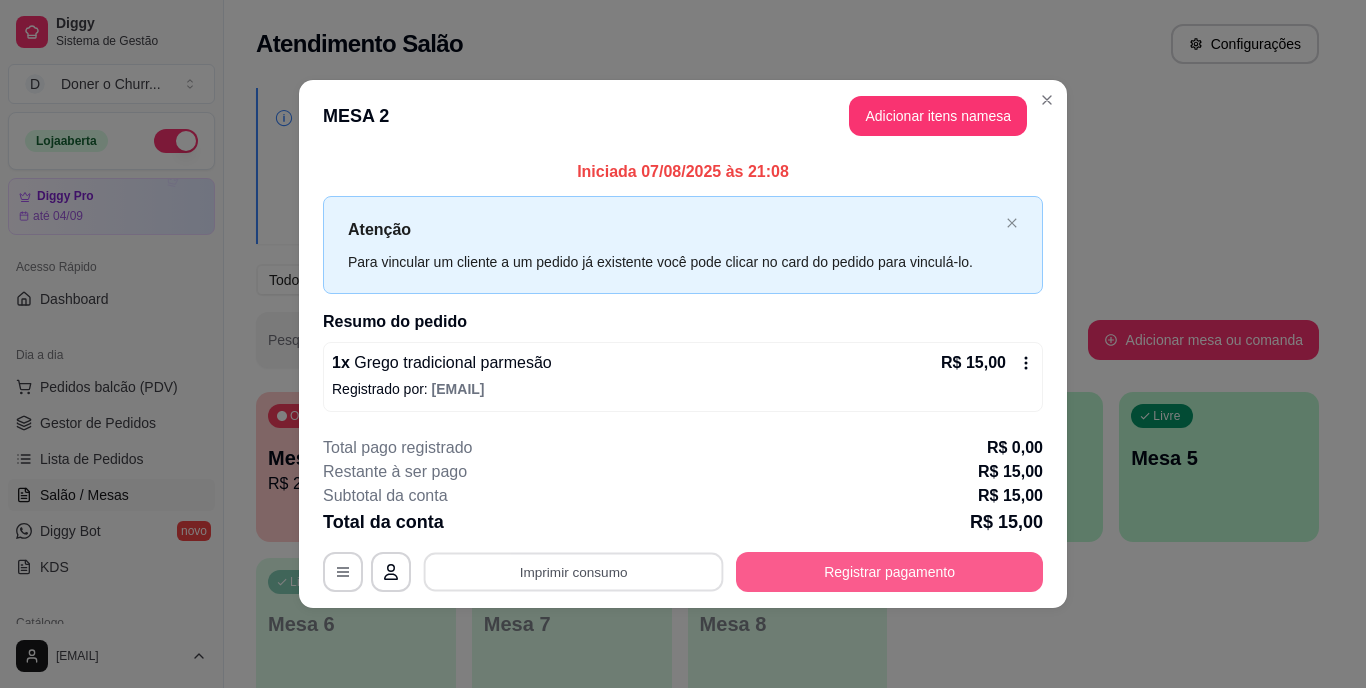 click on "Registrar pagamento" at bounding box center (889, 572) 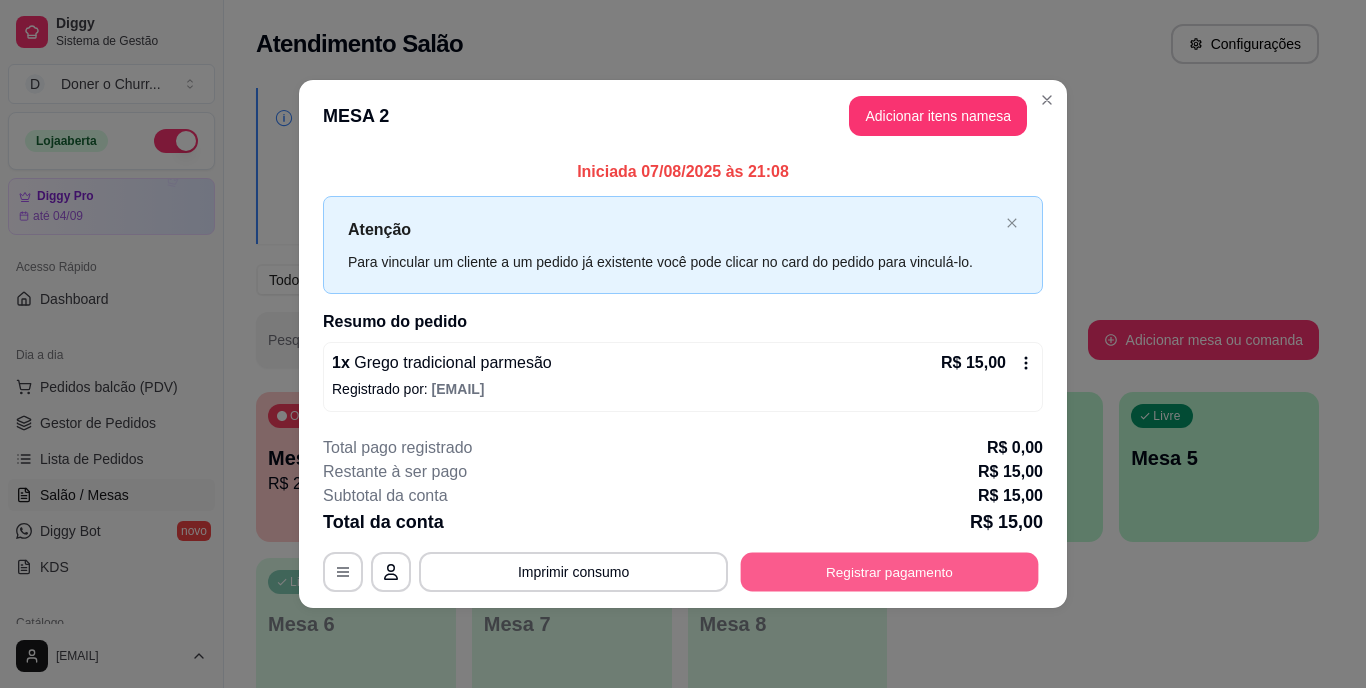 click on "Registrar pagamento" at bounding box center [890, 571] 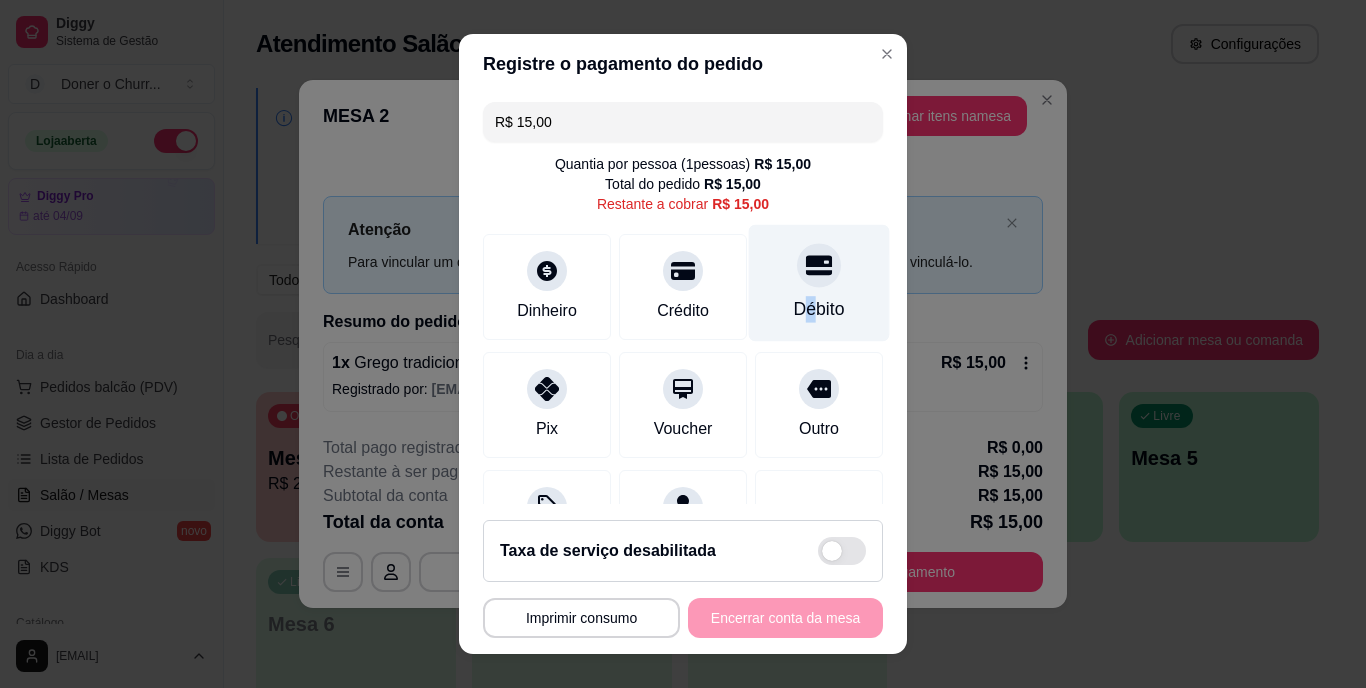 click on "Débito" at bounding box center (819, 310) 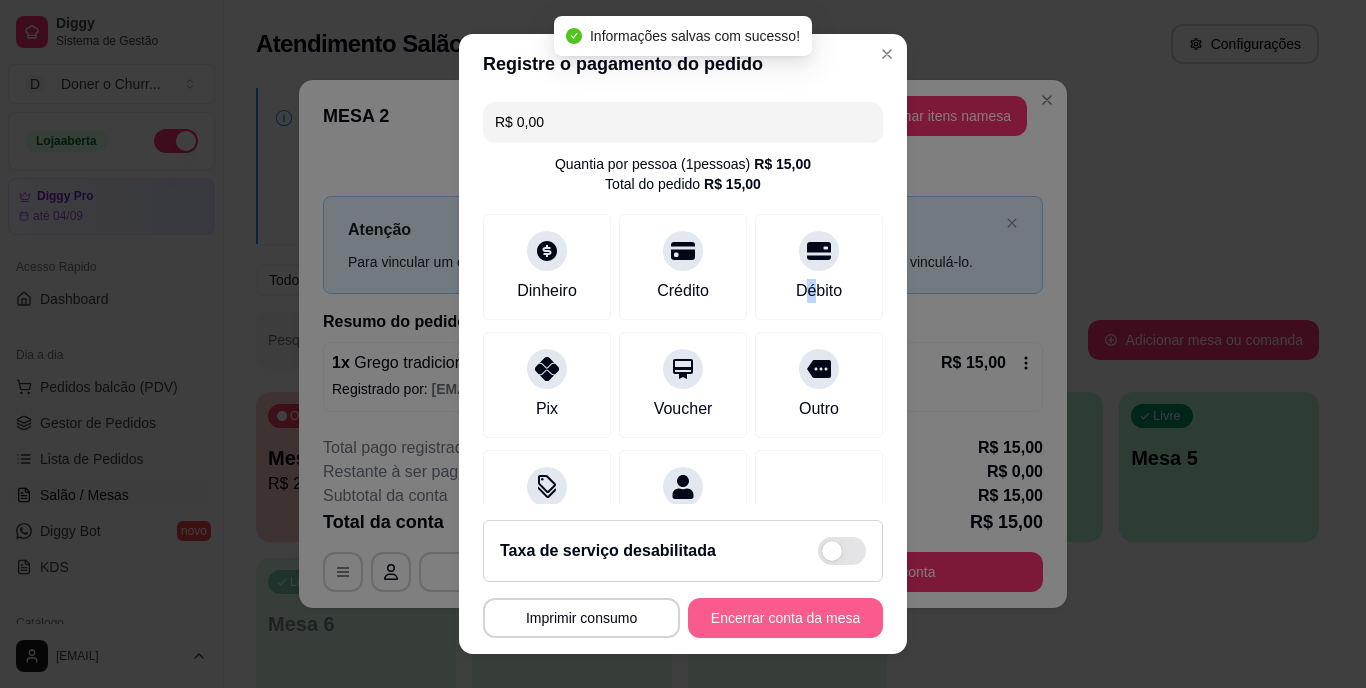 type on "R$ 0,00" 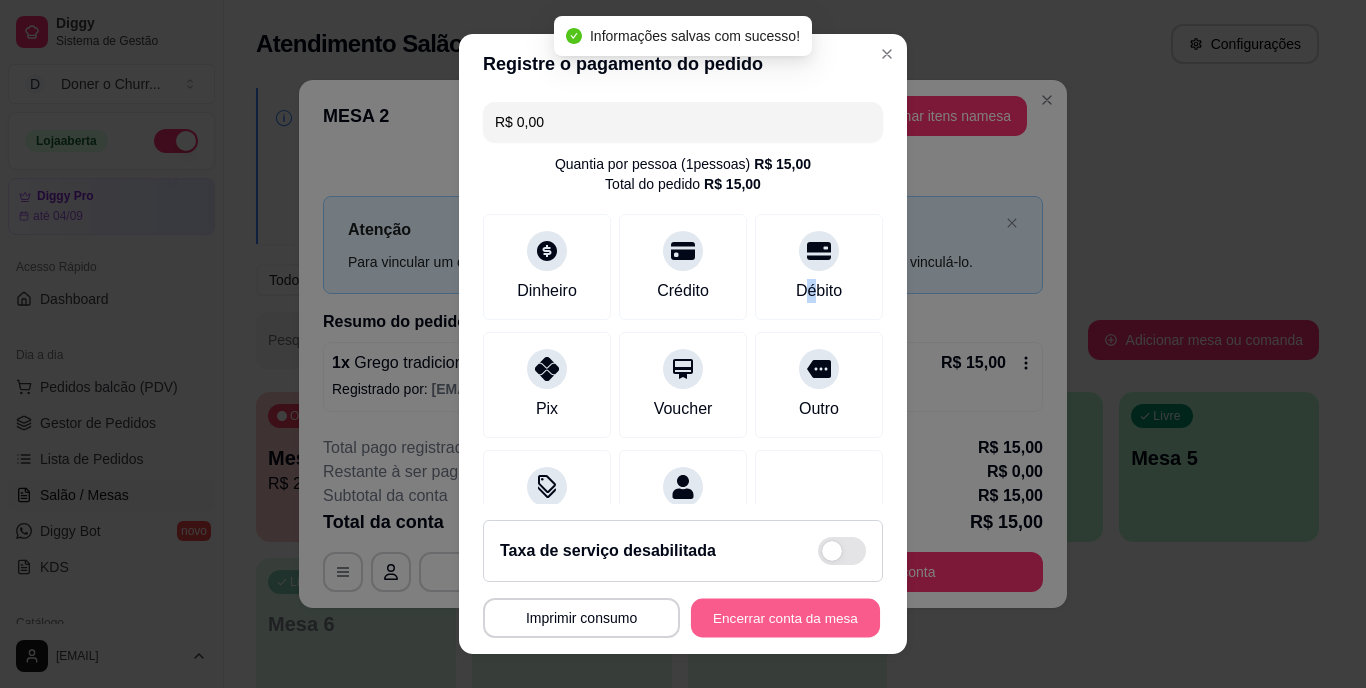 click on "Encerrar conta da mesa" at bounding box center (785, 617) 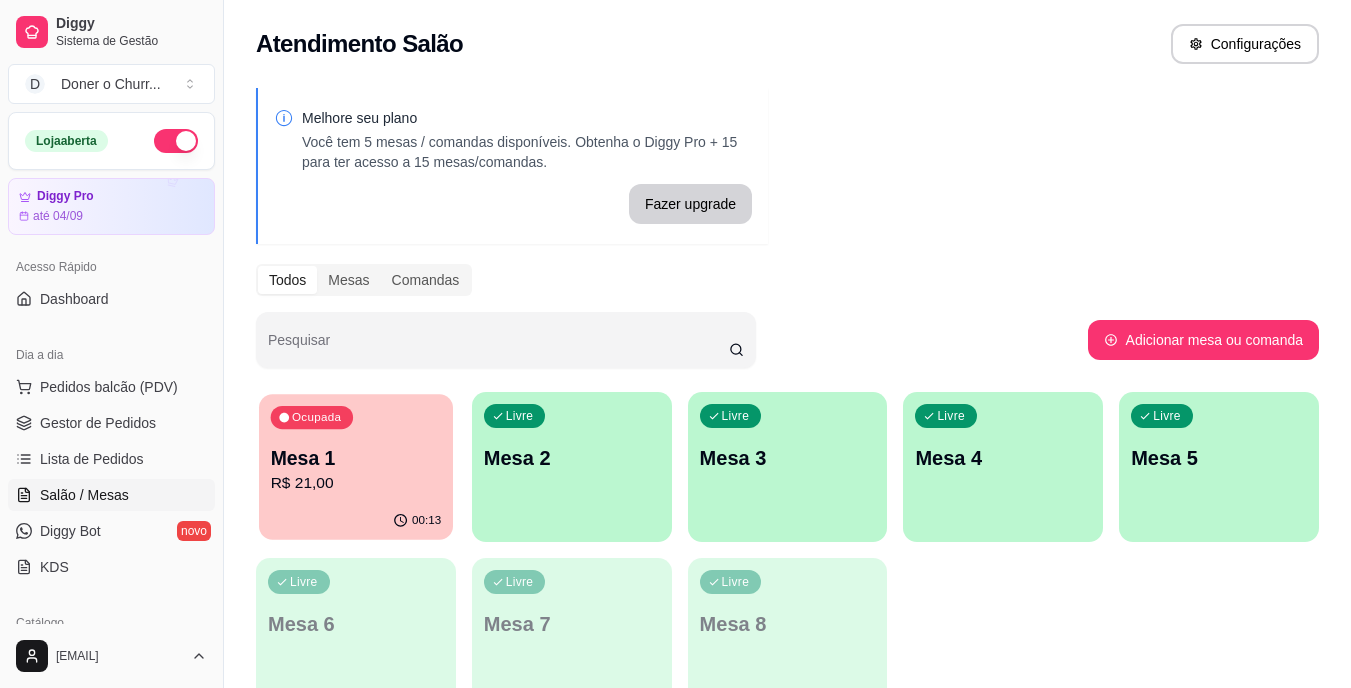 click on "R$ 21,00" at bounding box center [356, 483] 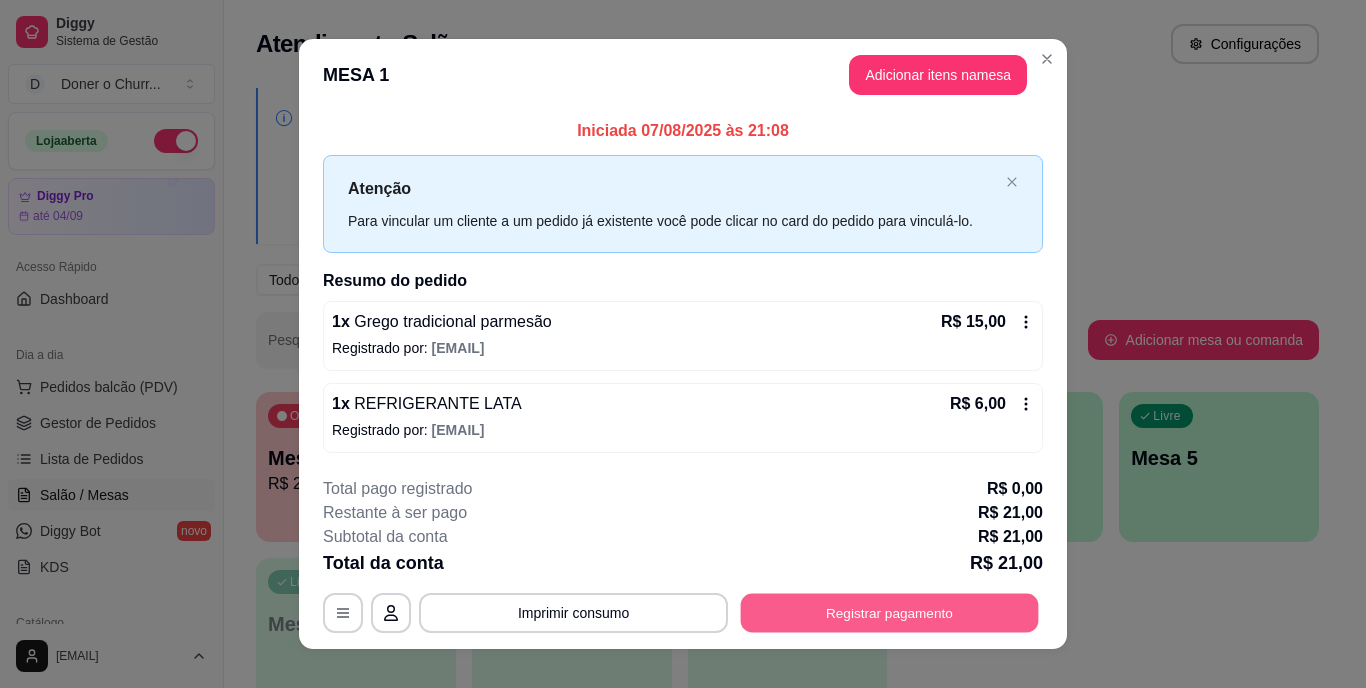 click on "Registrar pagamento" at bounding box center [890, 612] 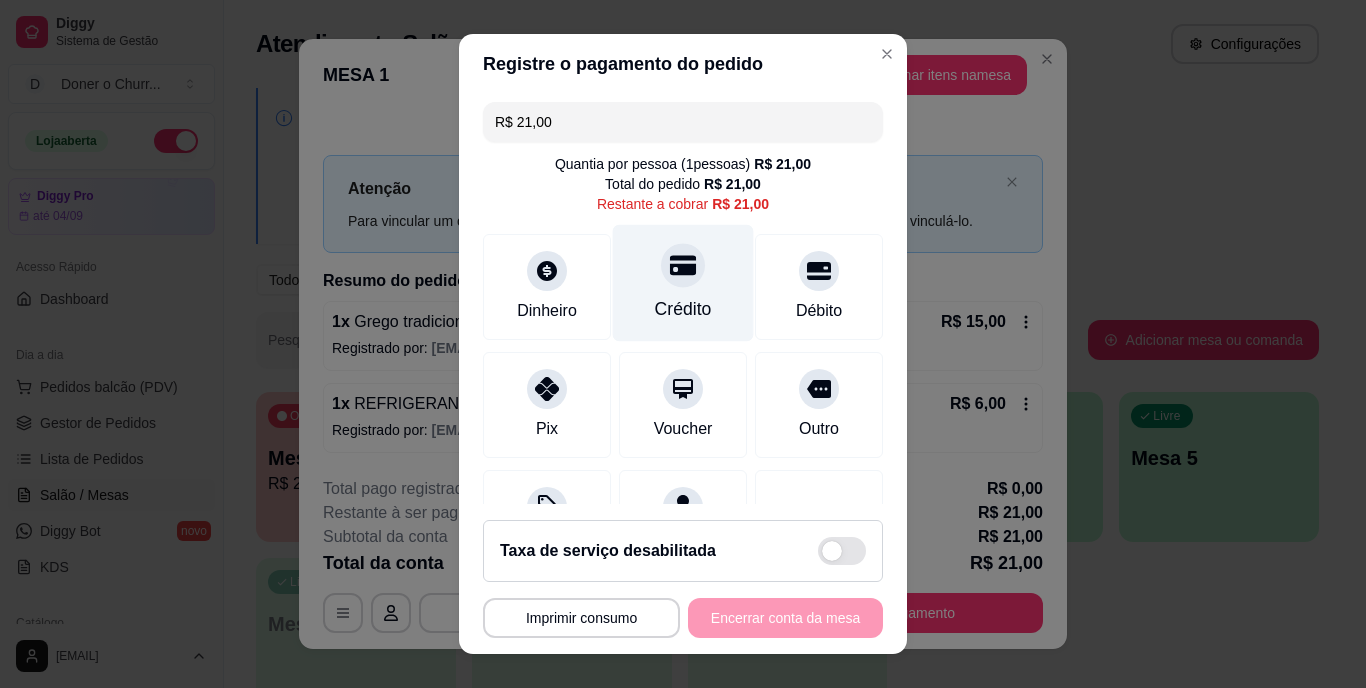 click on "Crédito" at bounding box center [683, 283] 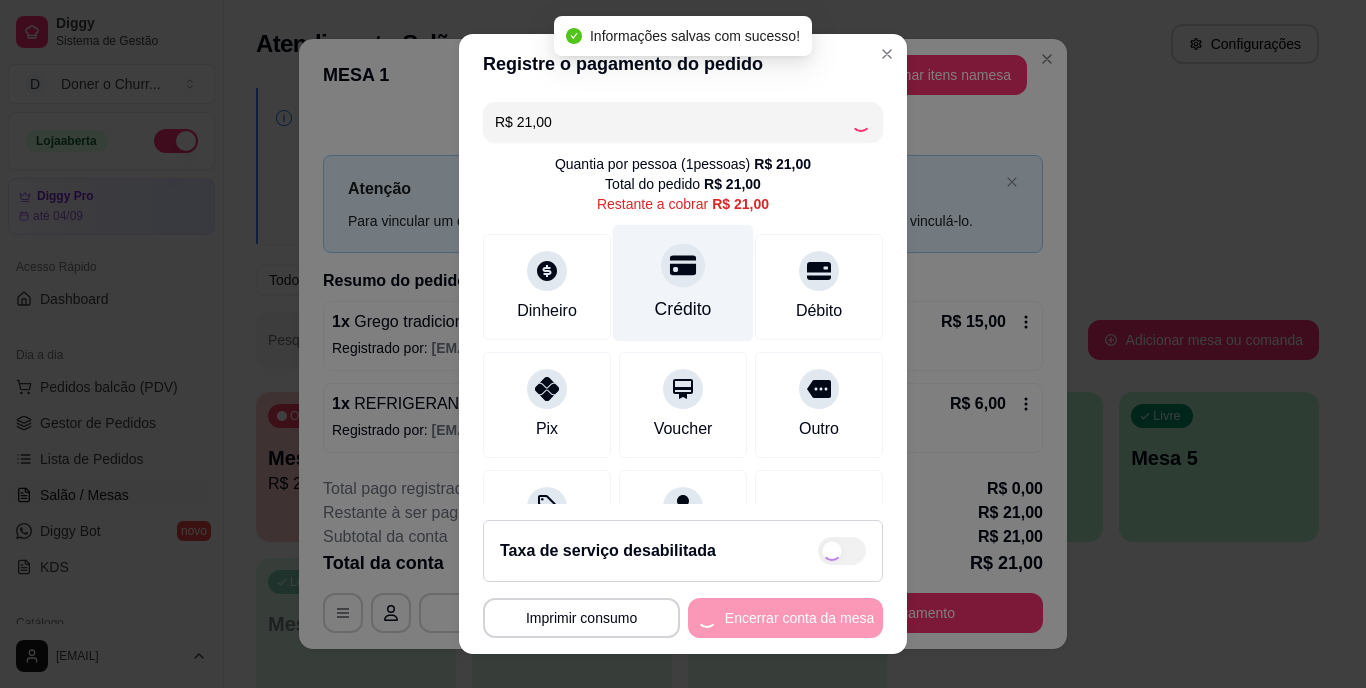 type on "R$ 0,00" 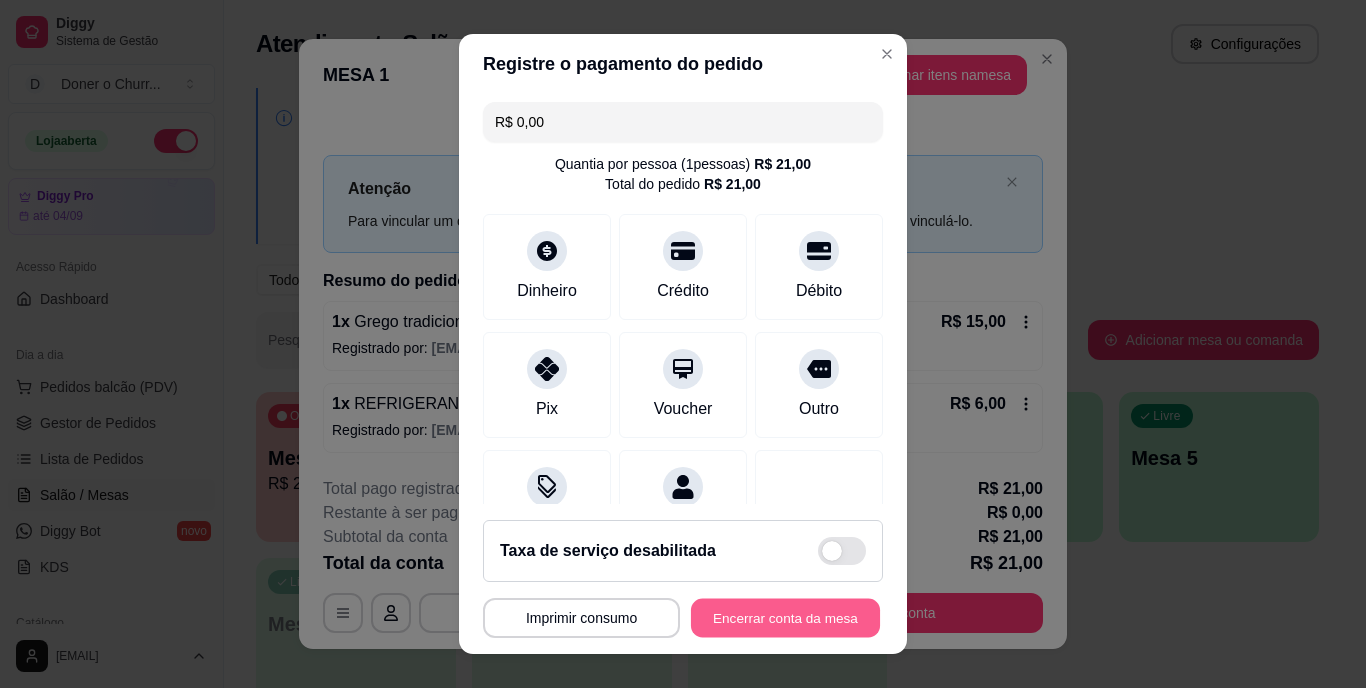 click on "Encerrar conta da mesa" at bounding box center [785, 617] 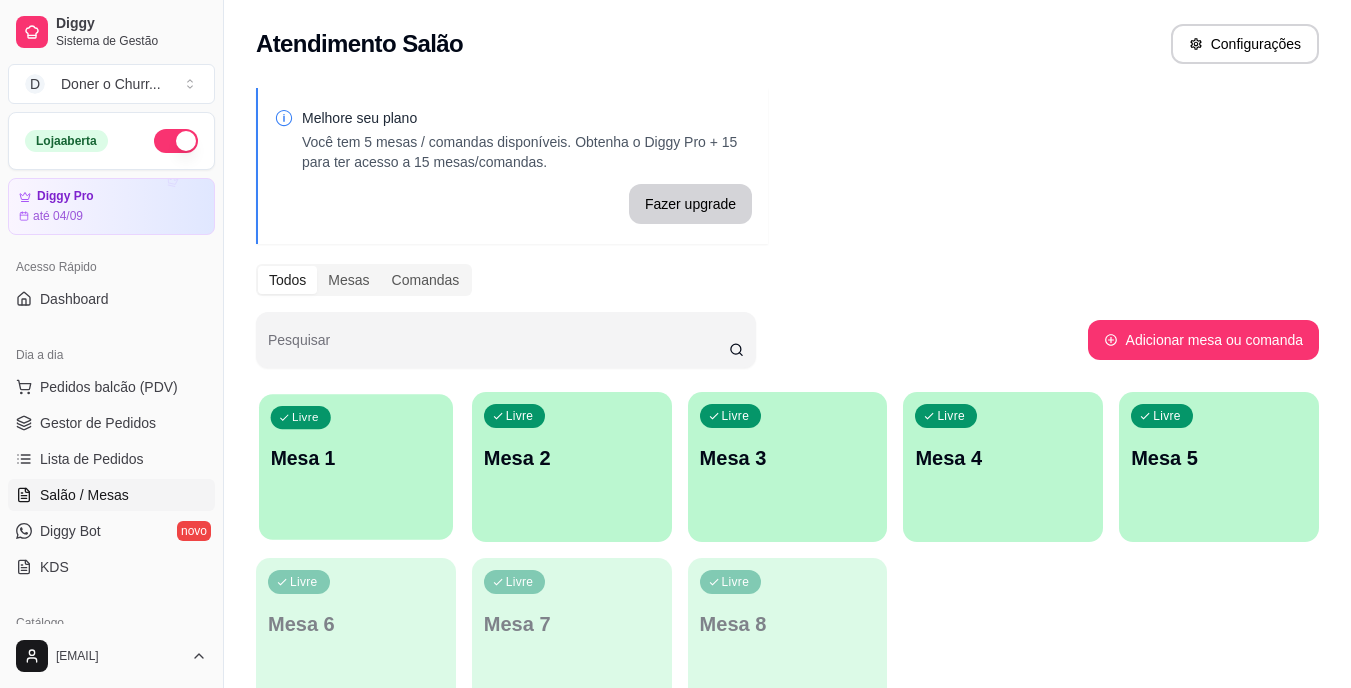 click on "Livre Mesa 1" at bounding box center [356, 455] 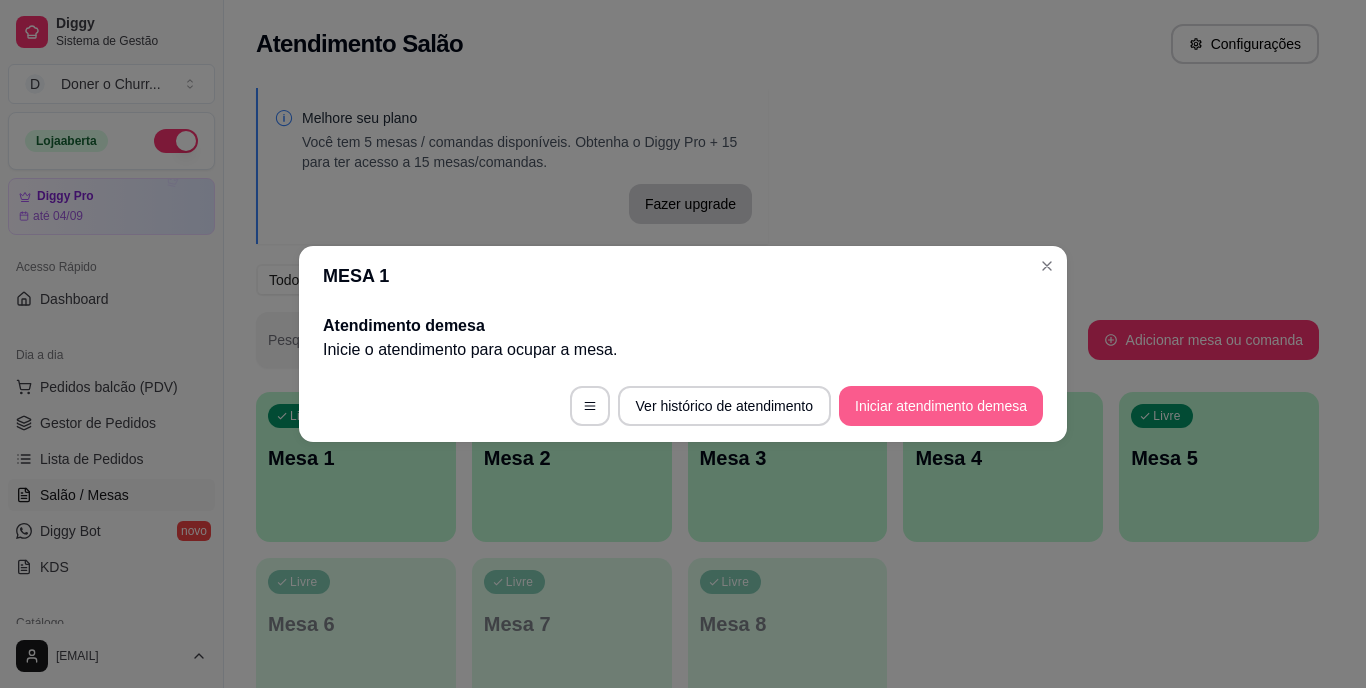 click on "Iniciar atendimento de  mesa" at bounding box center (941, 406) 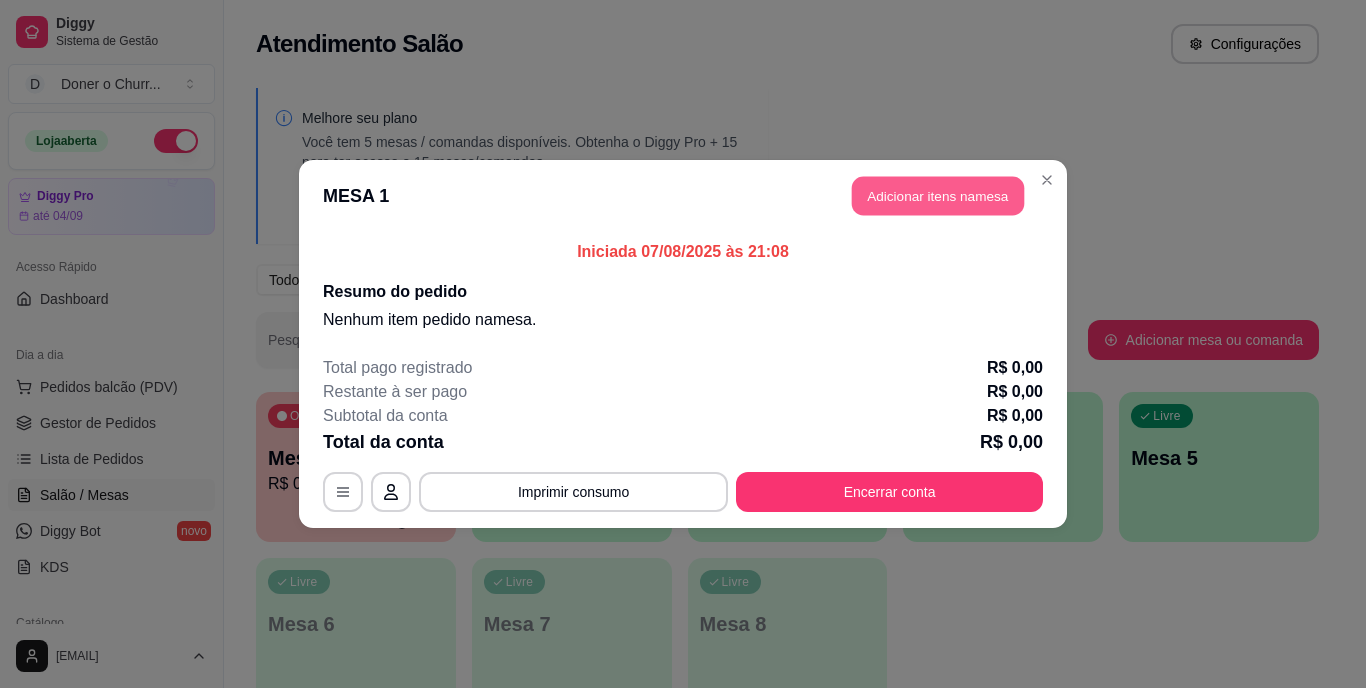 click on "Adicionar itens na  mesa" at bounding box center (938, 196) 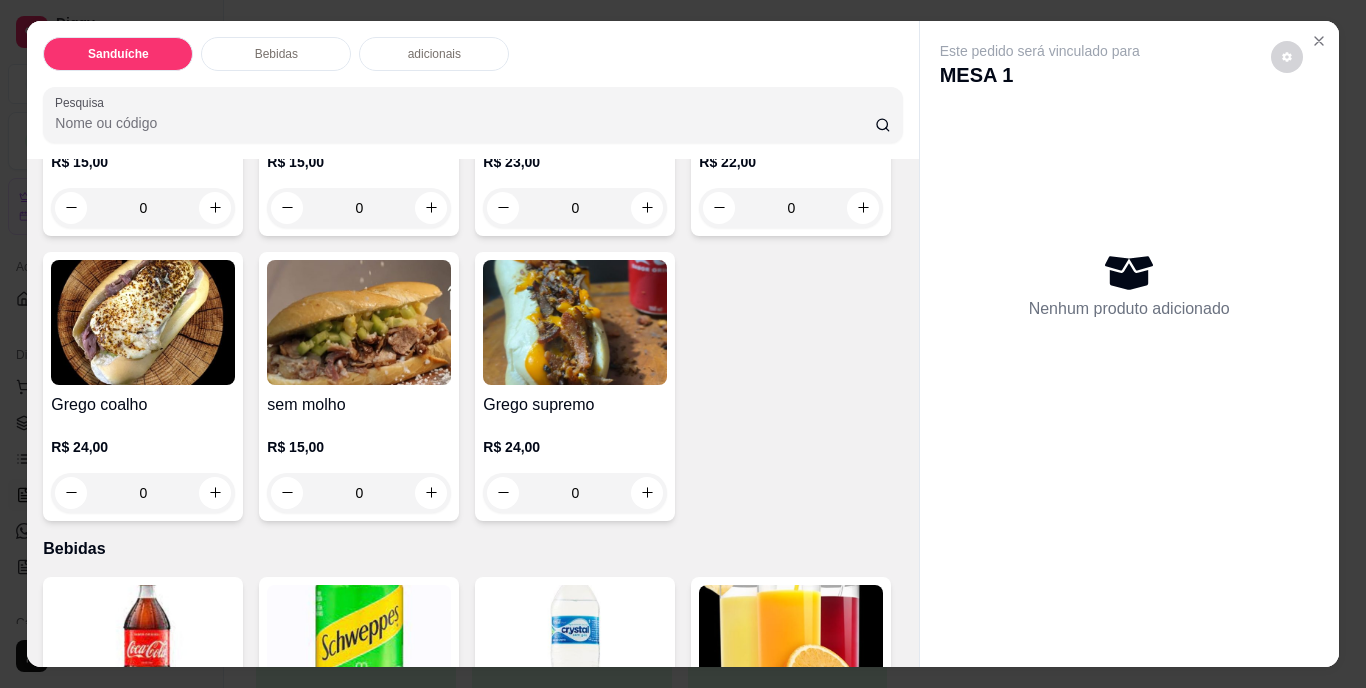 scroll, scrollTop: 300, scrollLeft: 0, axis: vertical 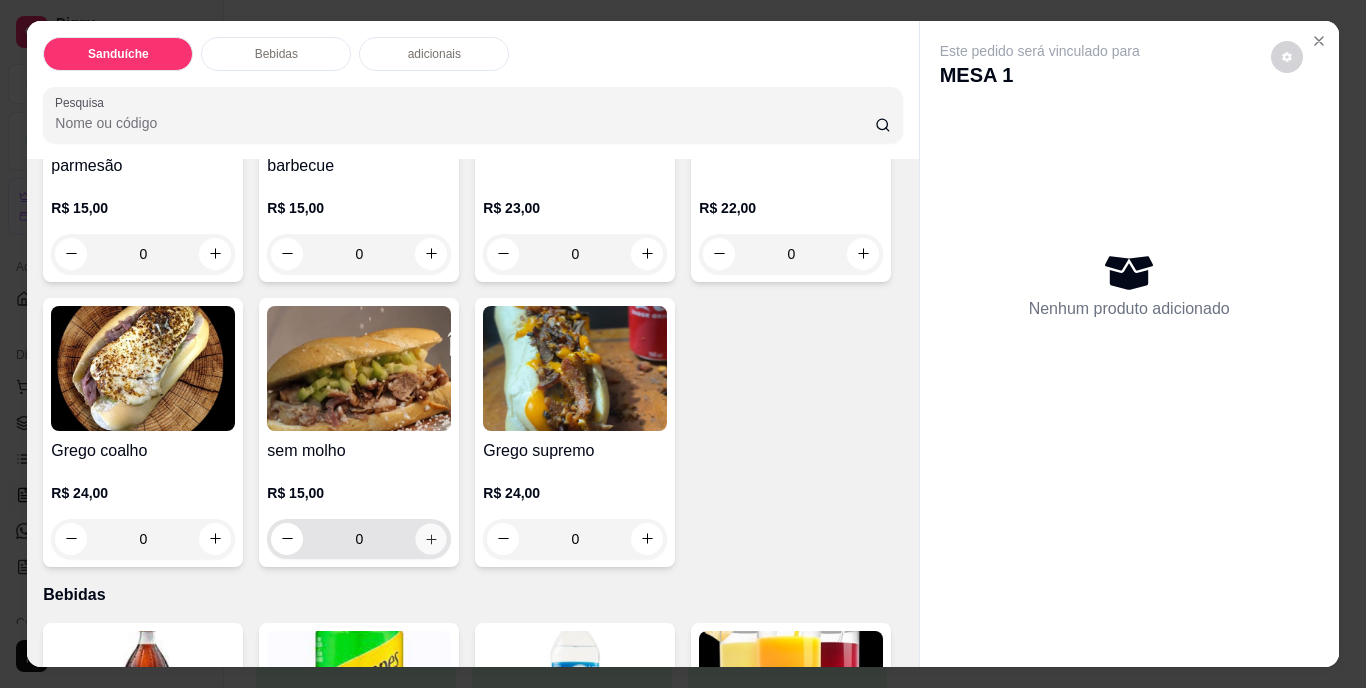 click 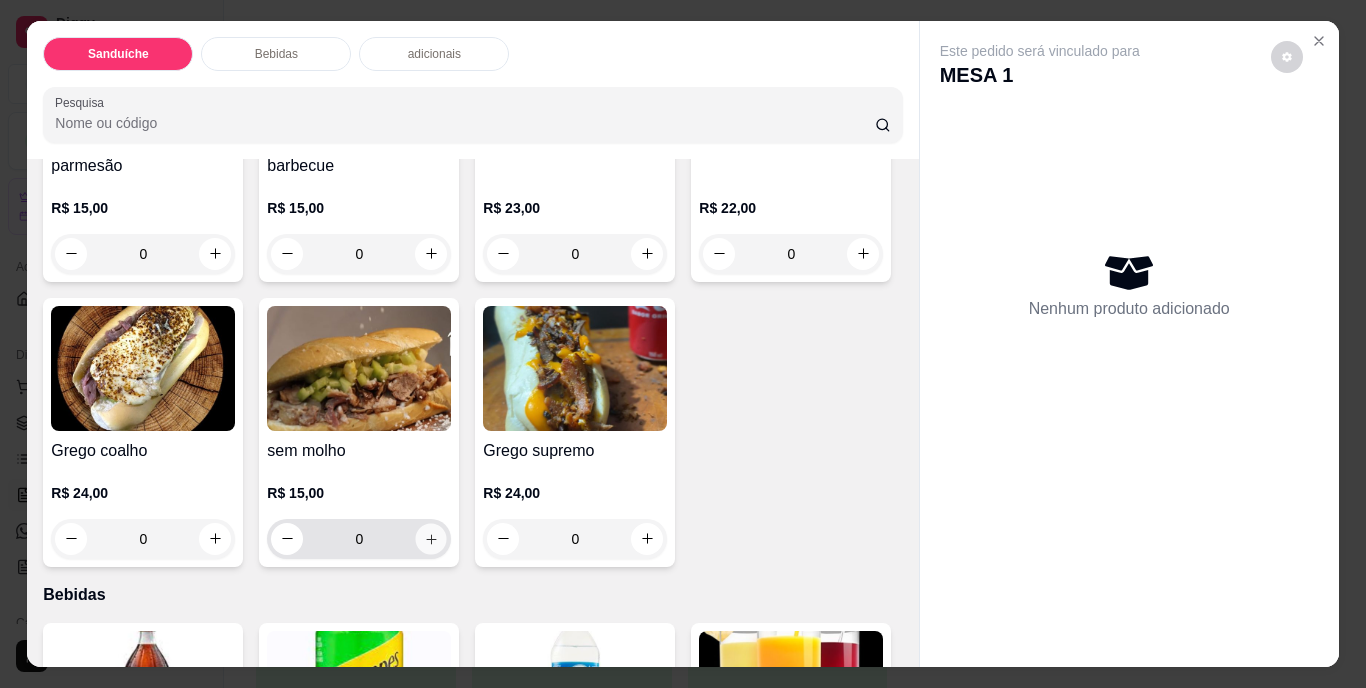 type on "1" 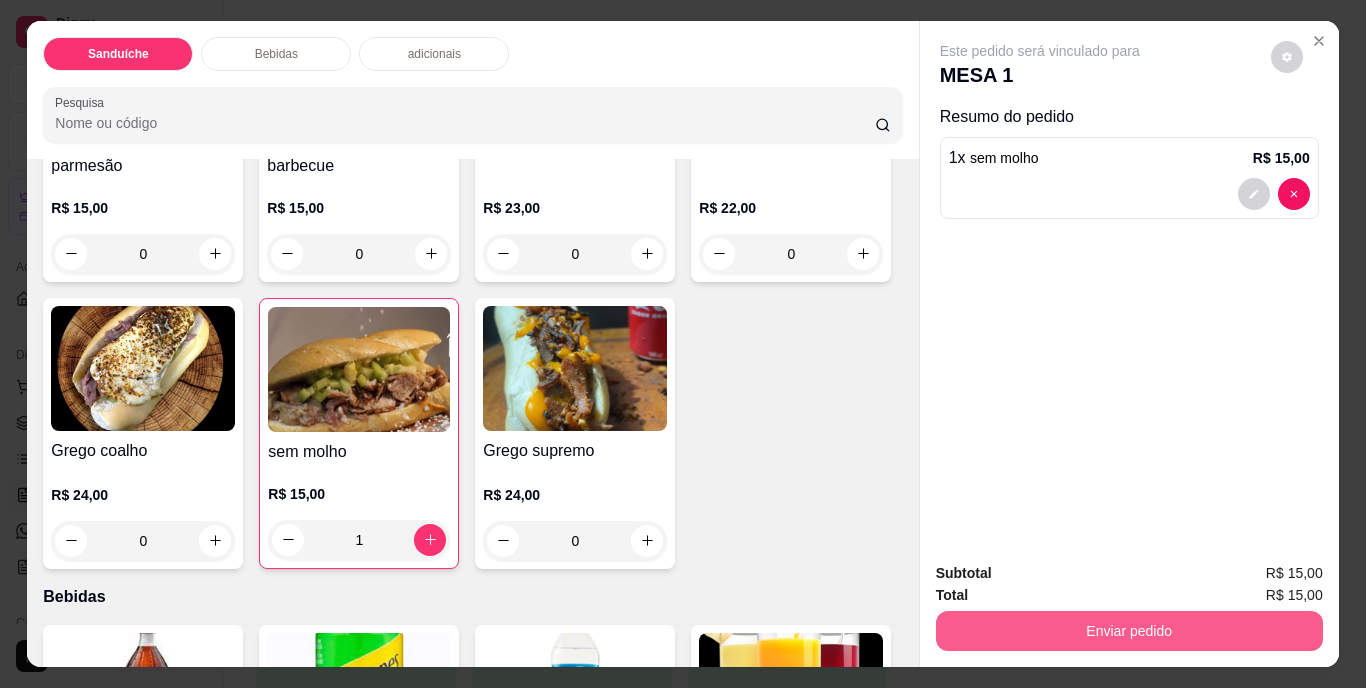 click on "Enviar pedido" at bounding box center [1129, 631] 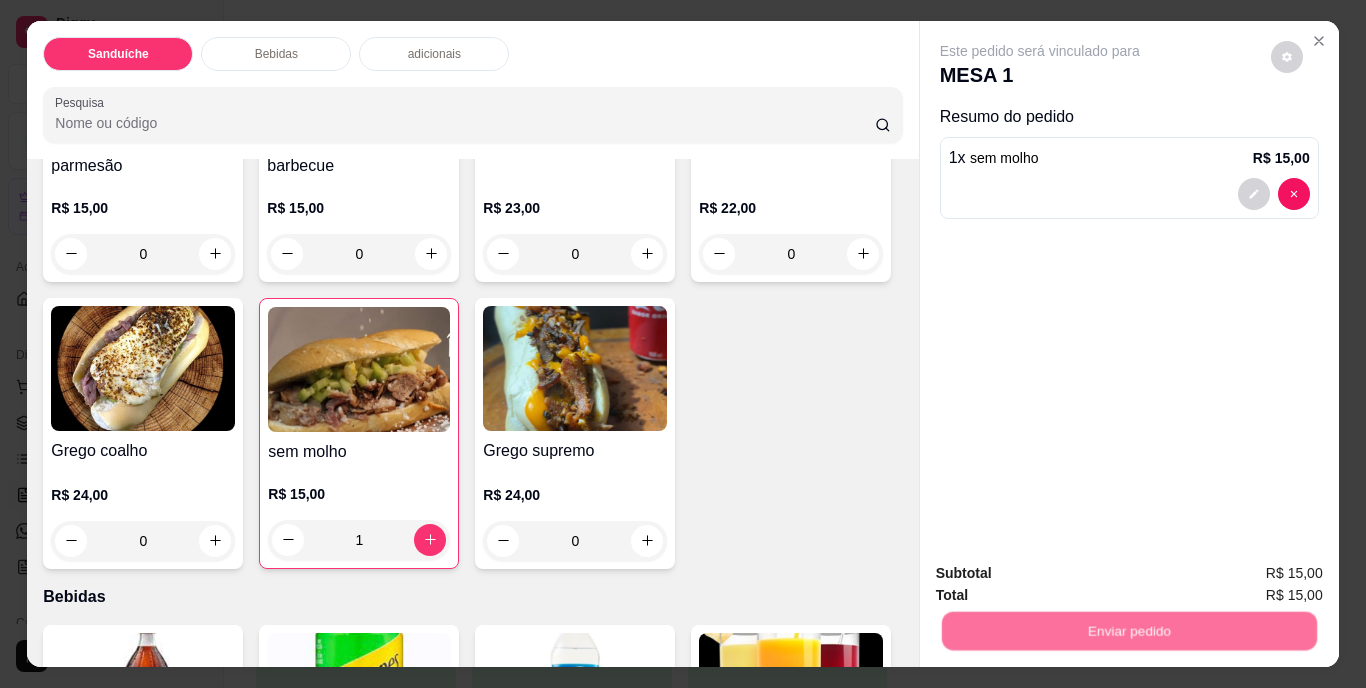 click on "Não registrar e enviar pedido" at bounding box center (1063, 575) 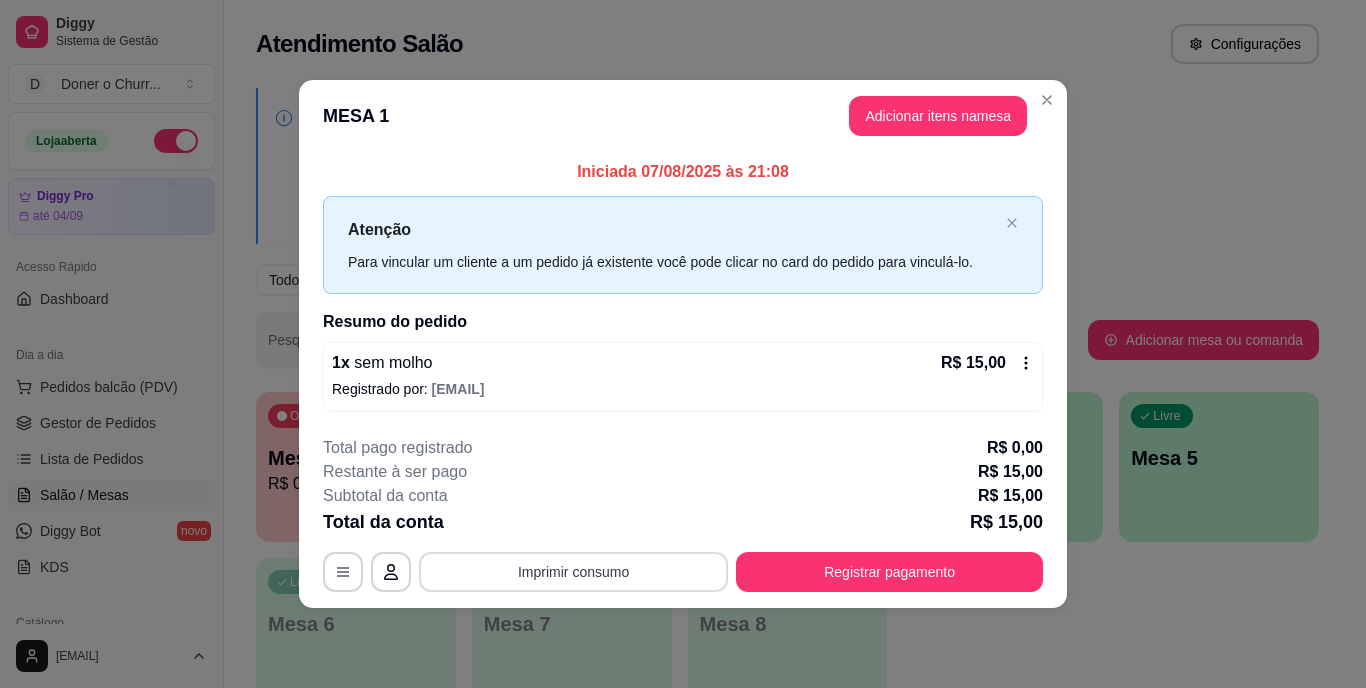 click on "Imprimir consumo" at bounding box center (573, 572) 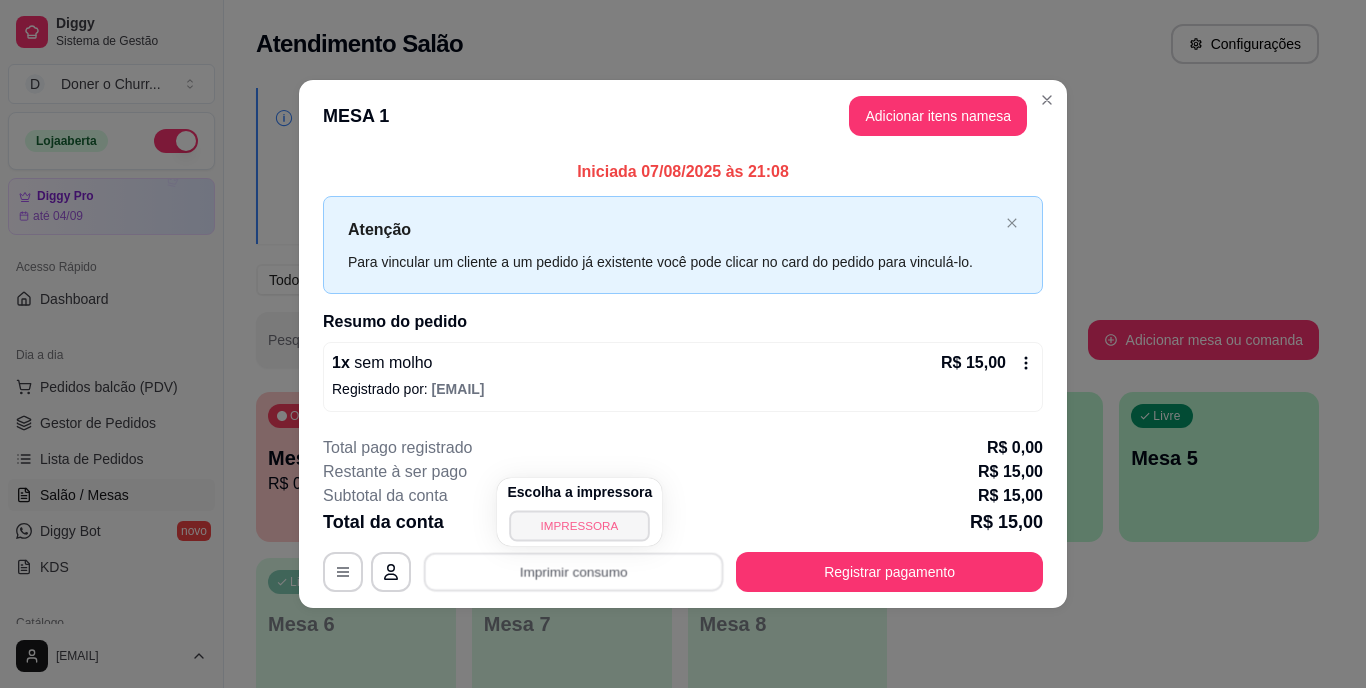 click on "IMPRESSORA" at bounding box center [580, 525] 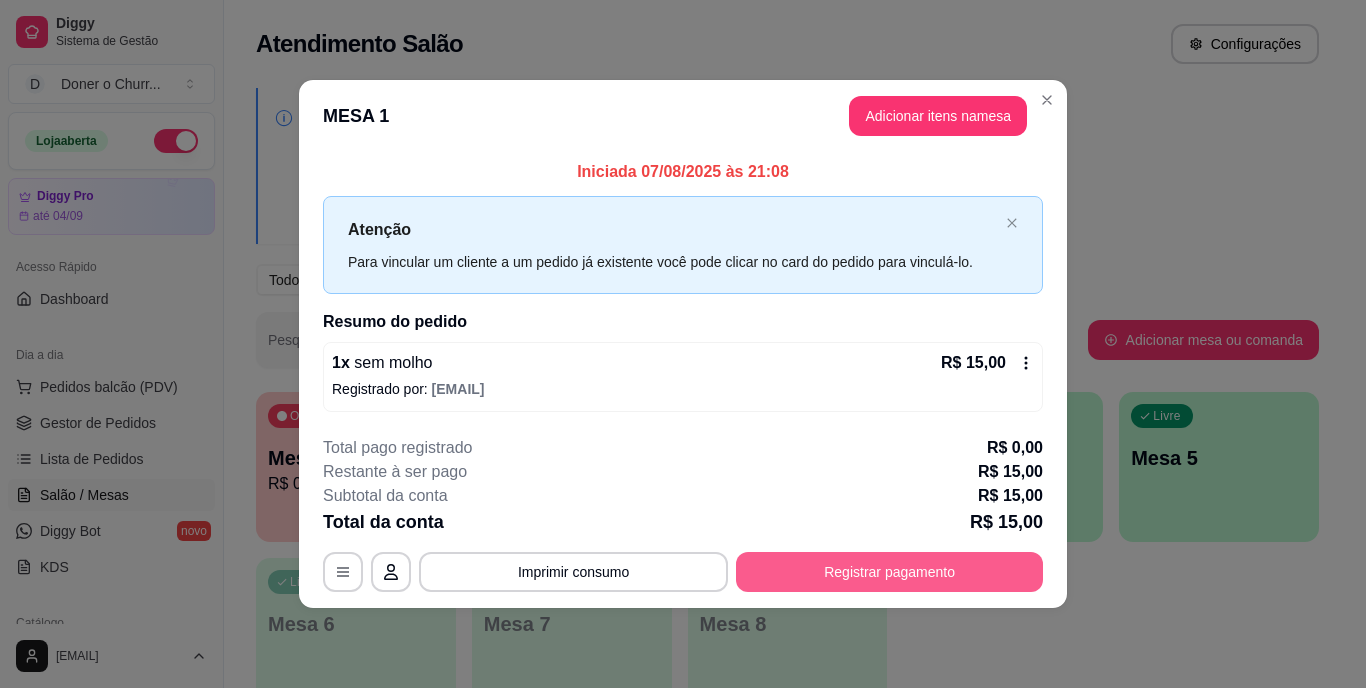 click on "Registrar pagamento" at bounding box center (889, 572) 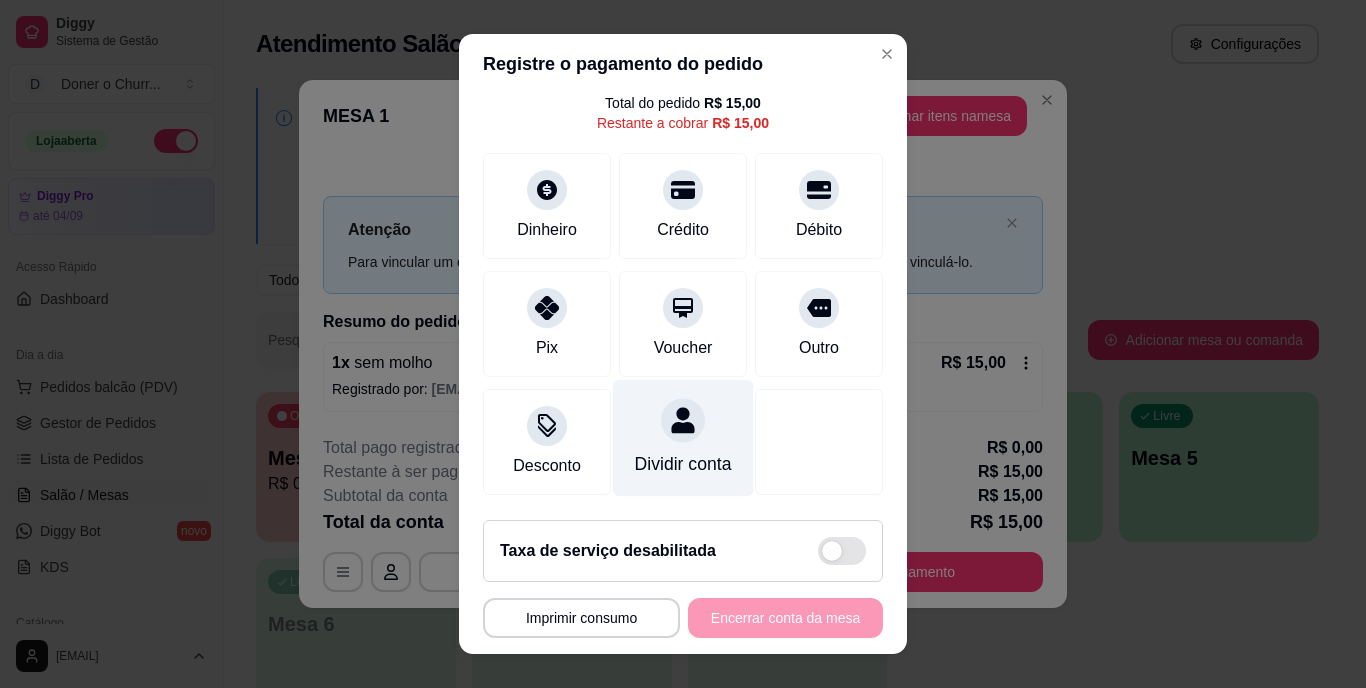 scroll, scrollTop: 104, scrollLeft: 0, axis: vertical 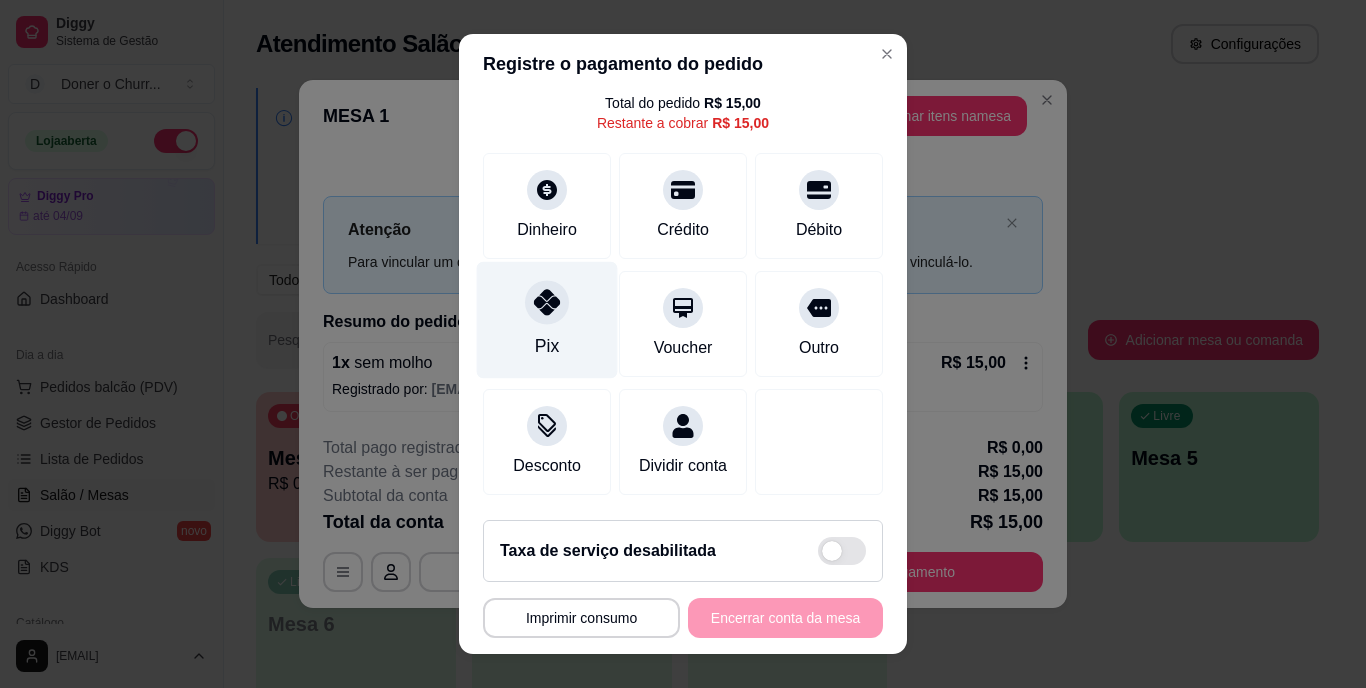 click 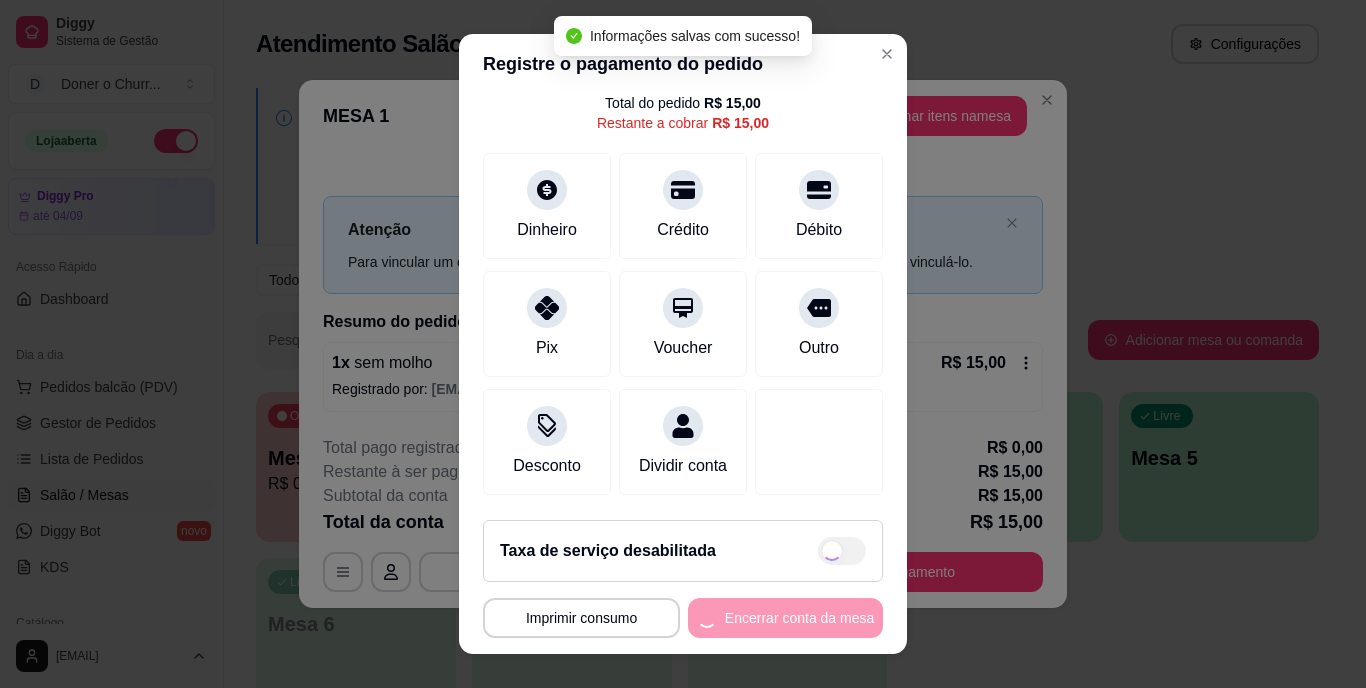 type on "R$ 0,00" 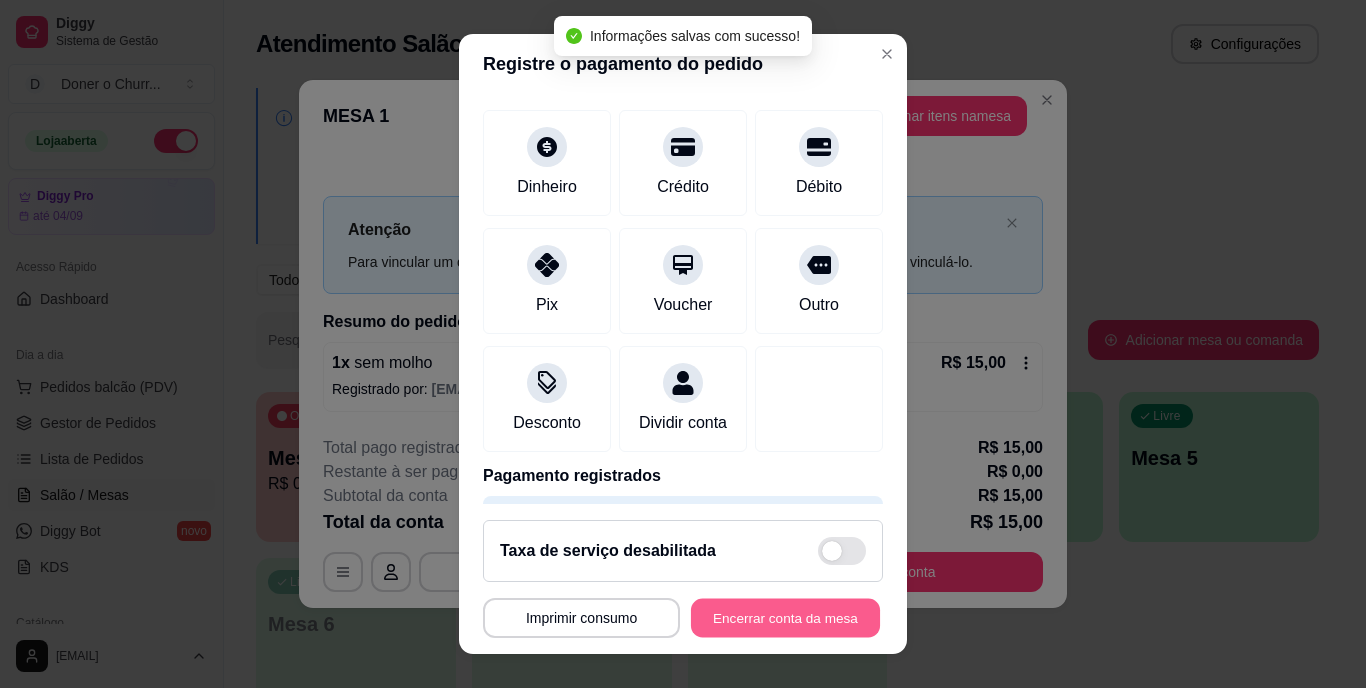 click on "Encerrar conta da mesa" at bounding box center (785, 617) 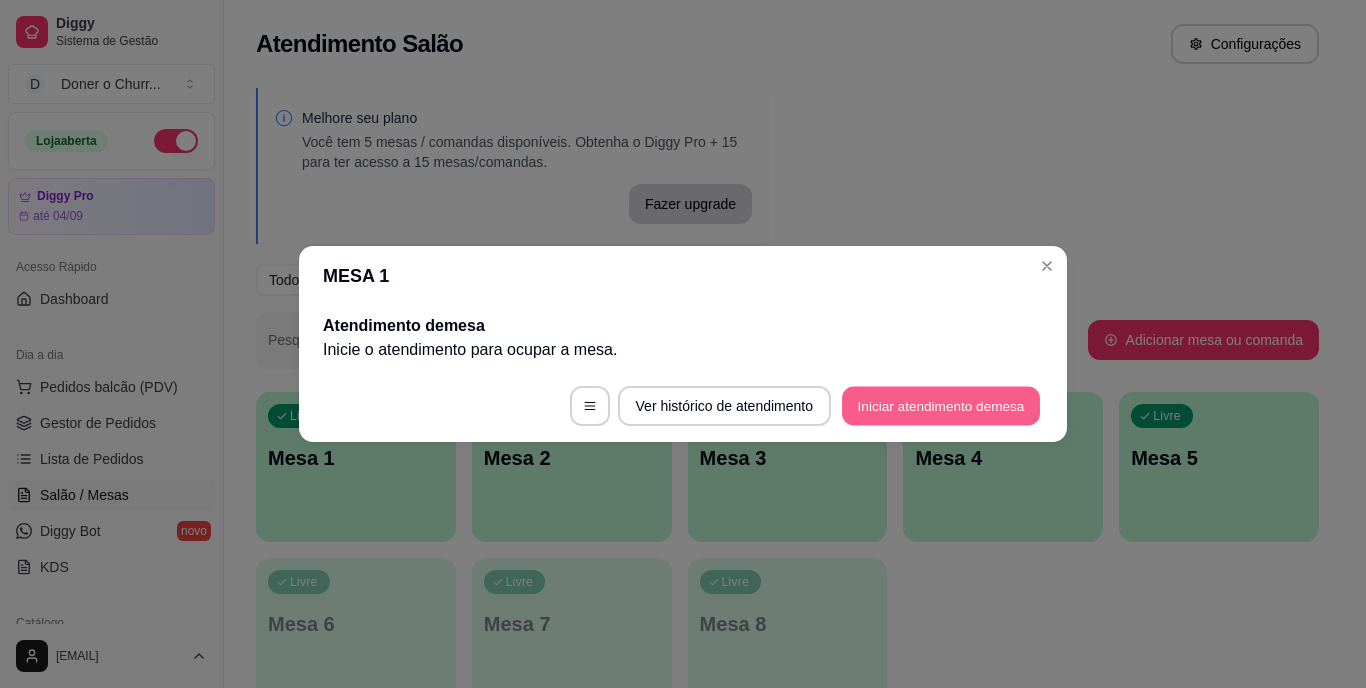 click on "Iniciar atendimento de  mesa" at bounding box center [941, 406] 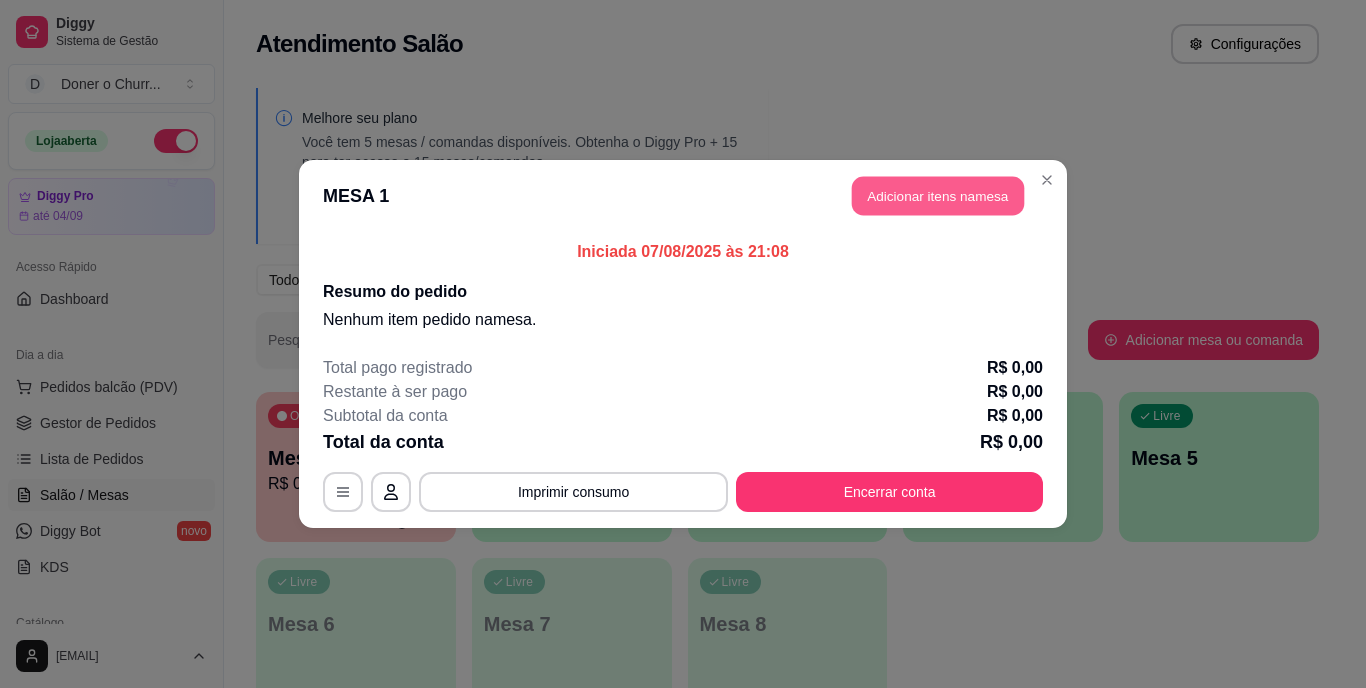 click on "Adicionar itens na  mesa" at bounding box center [938, 196] 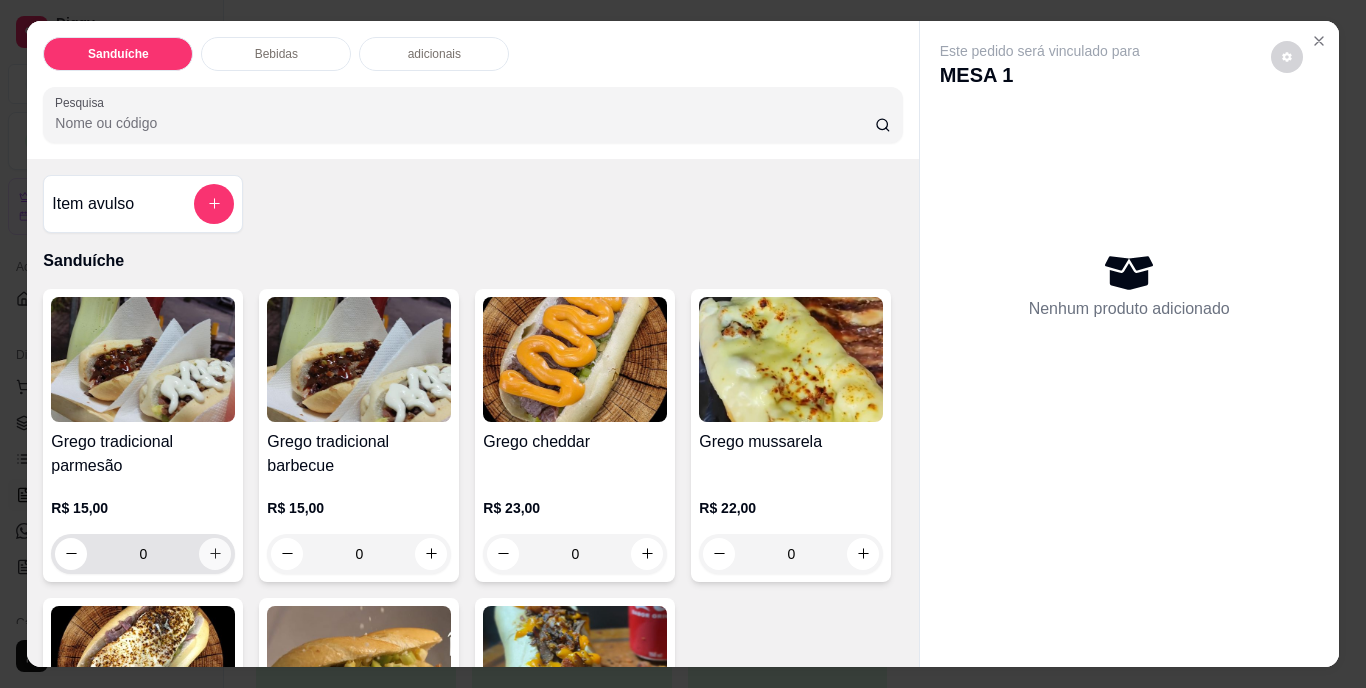 click 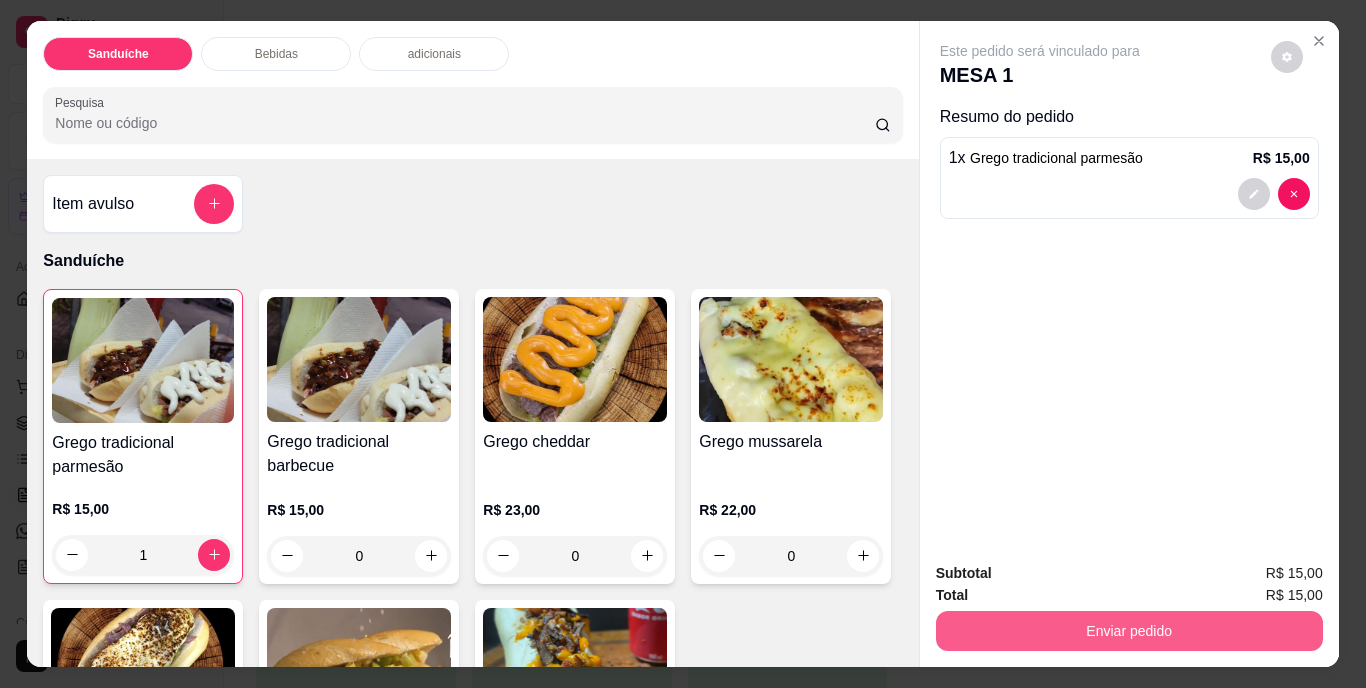 click on "Enviar pedido" at bounding box center [1129, 631] 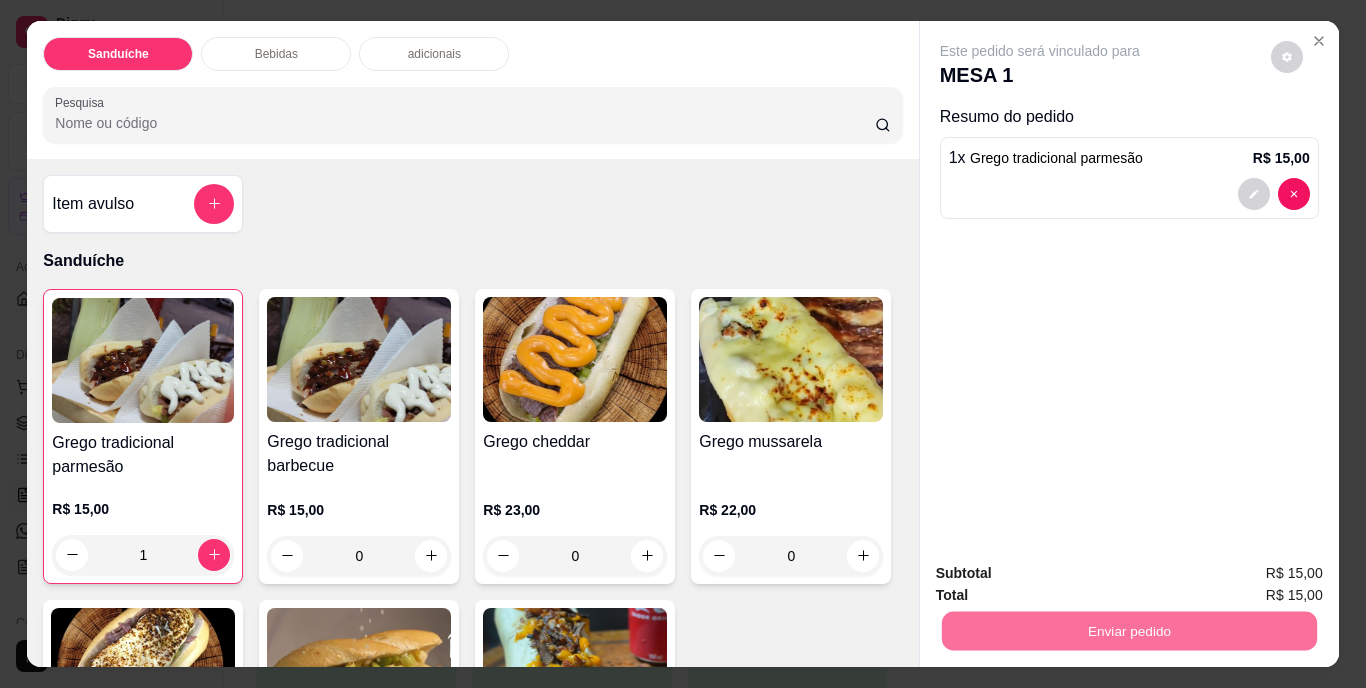 click on "Não registrar e enviar pedido" at bounding box center [1063, 575] 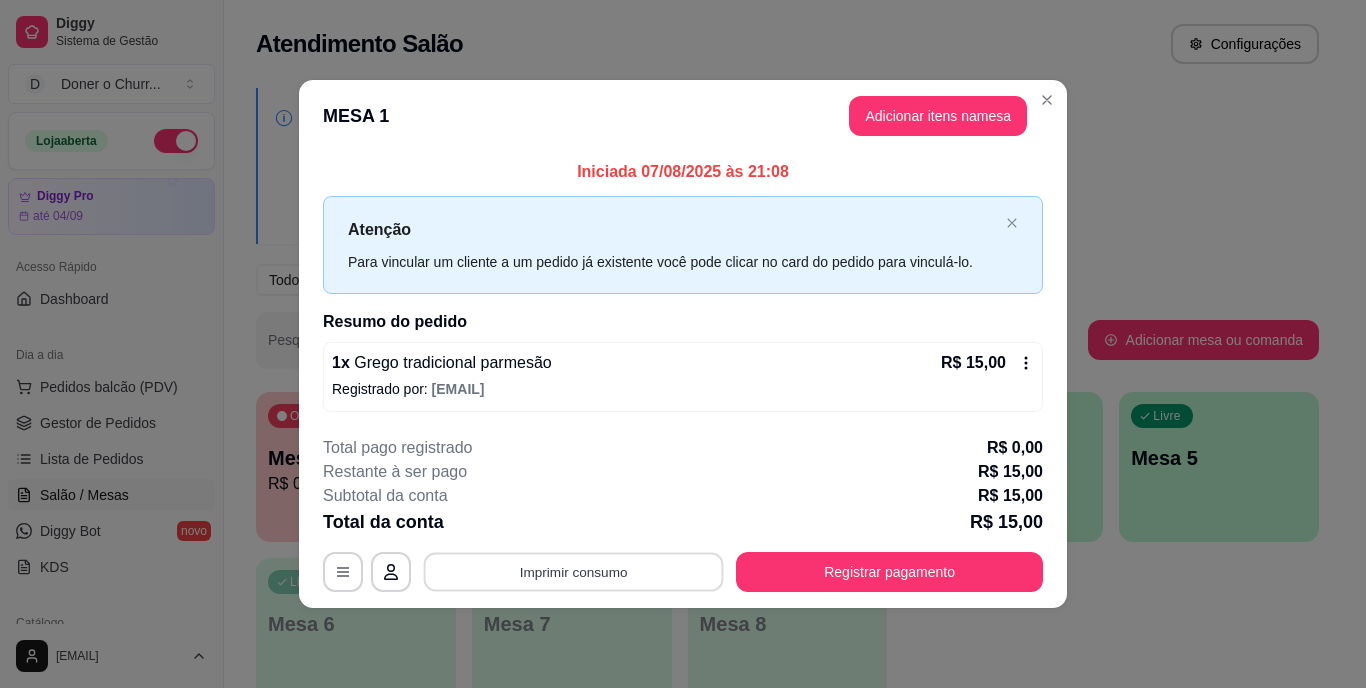 click on "Imprimir consumo" at bounding box center [574, 571] 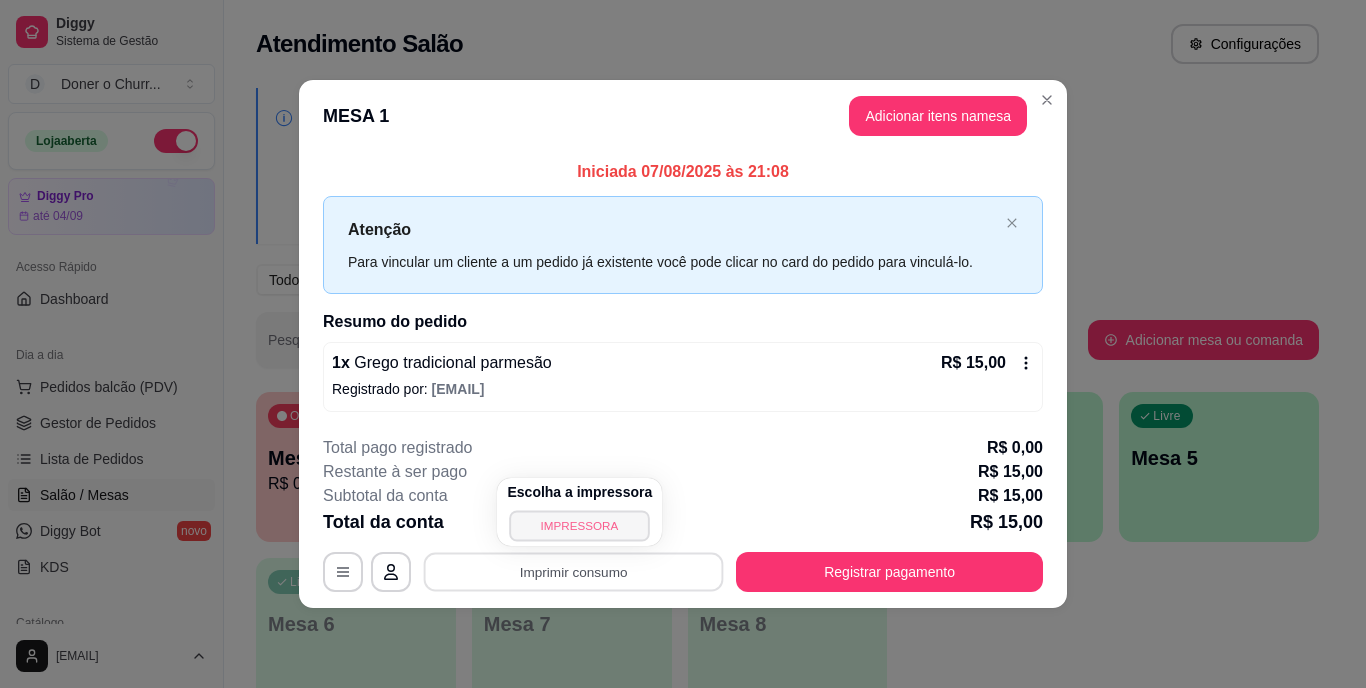 click on "IMPRESSORA" at bounding box center (580, 525) 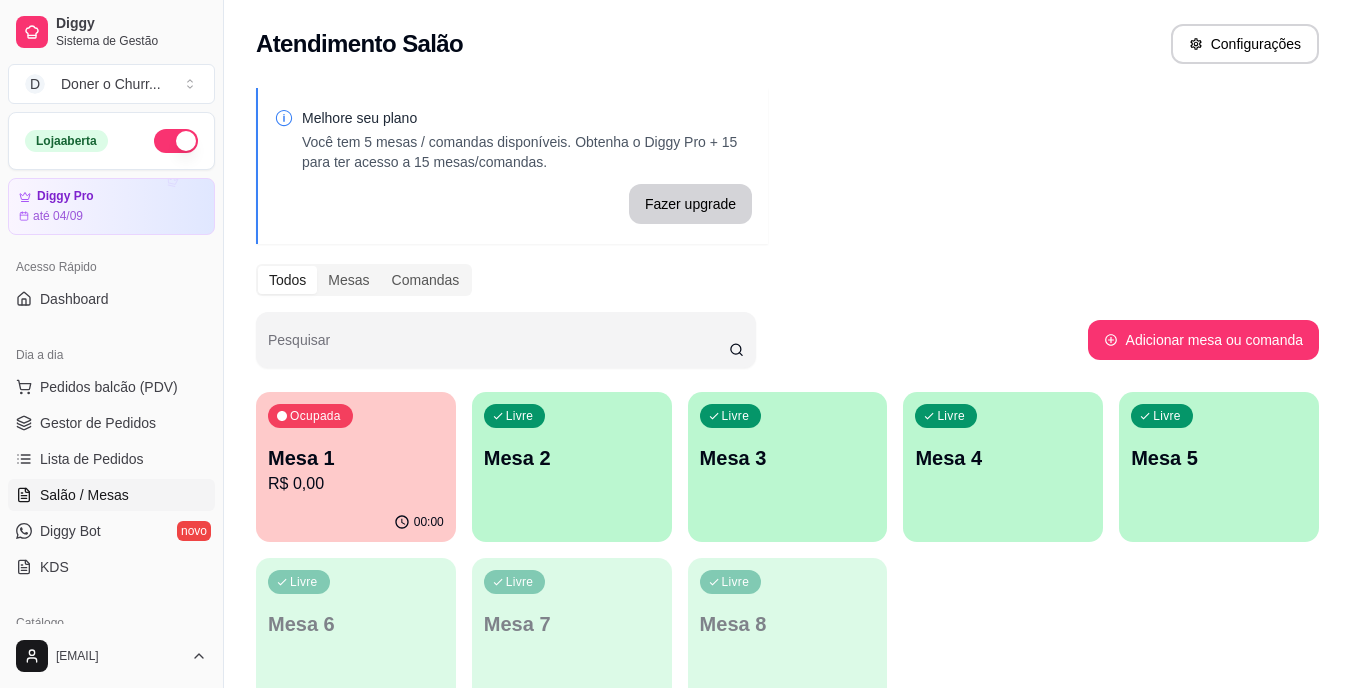 click on "Mesa 2" at bounding box center [572, 458] 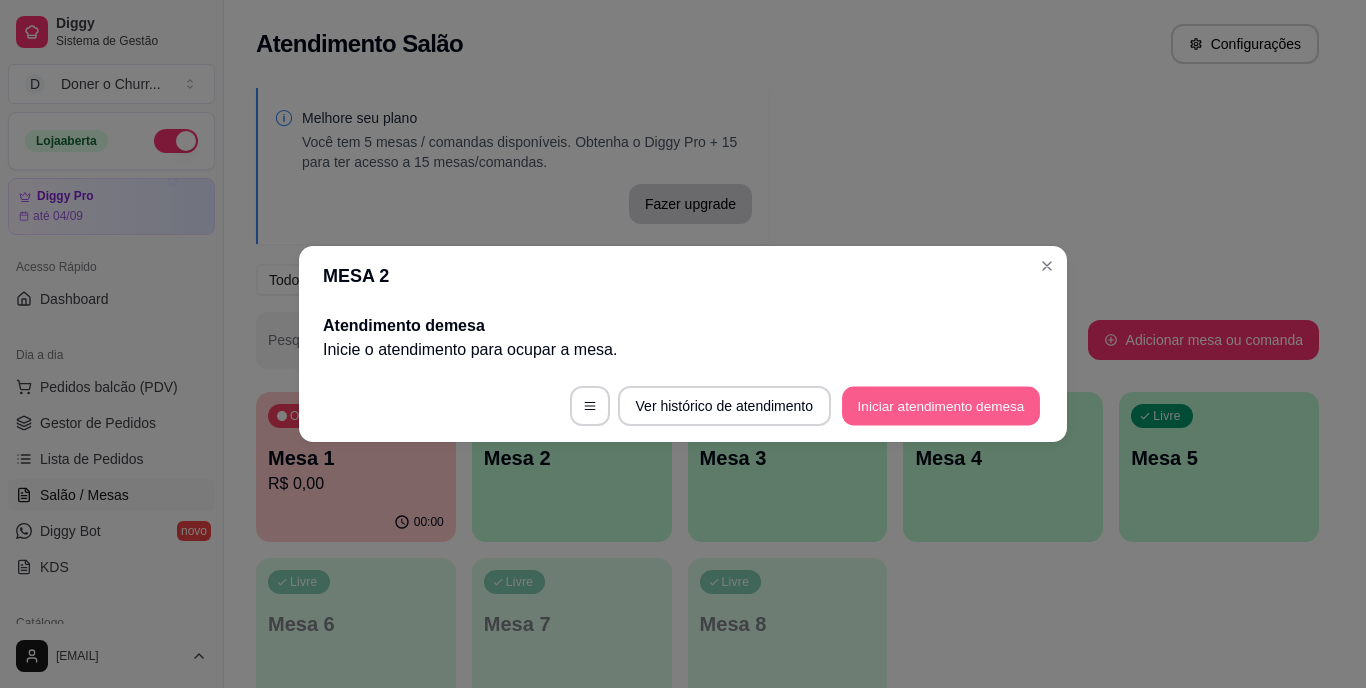 click on "Iniciar atendimento de  mesa" at bounding box center [941, 406] 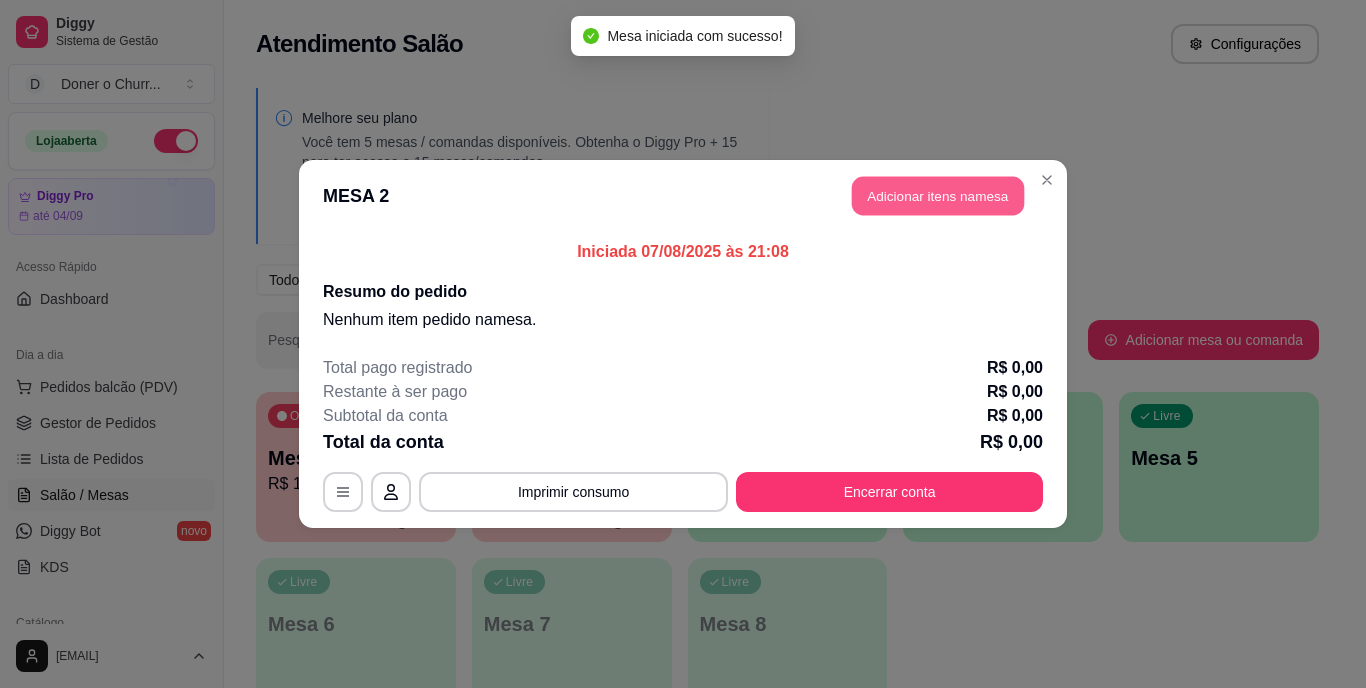 click on "Adicionar itens na  mesa" at bounding box center [938, 196] 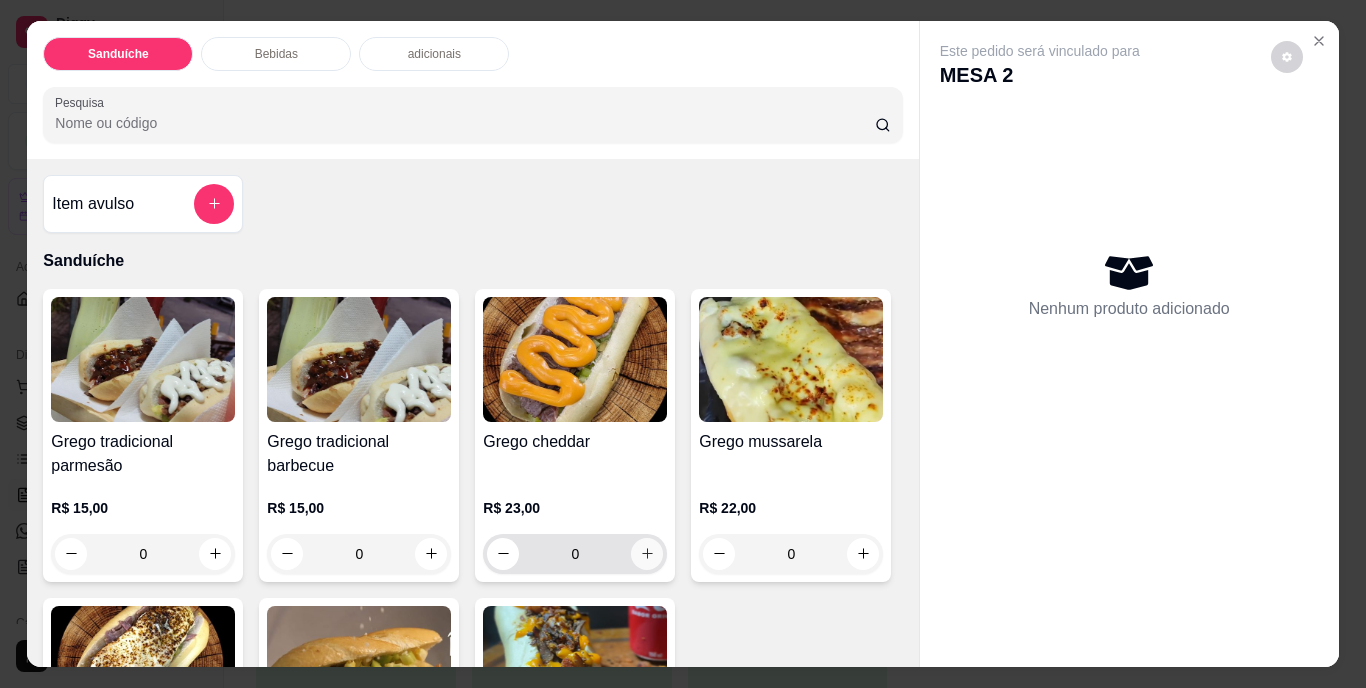 click 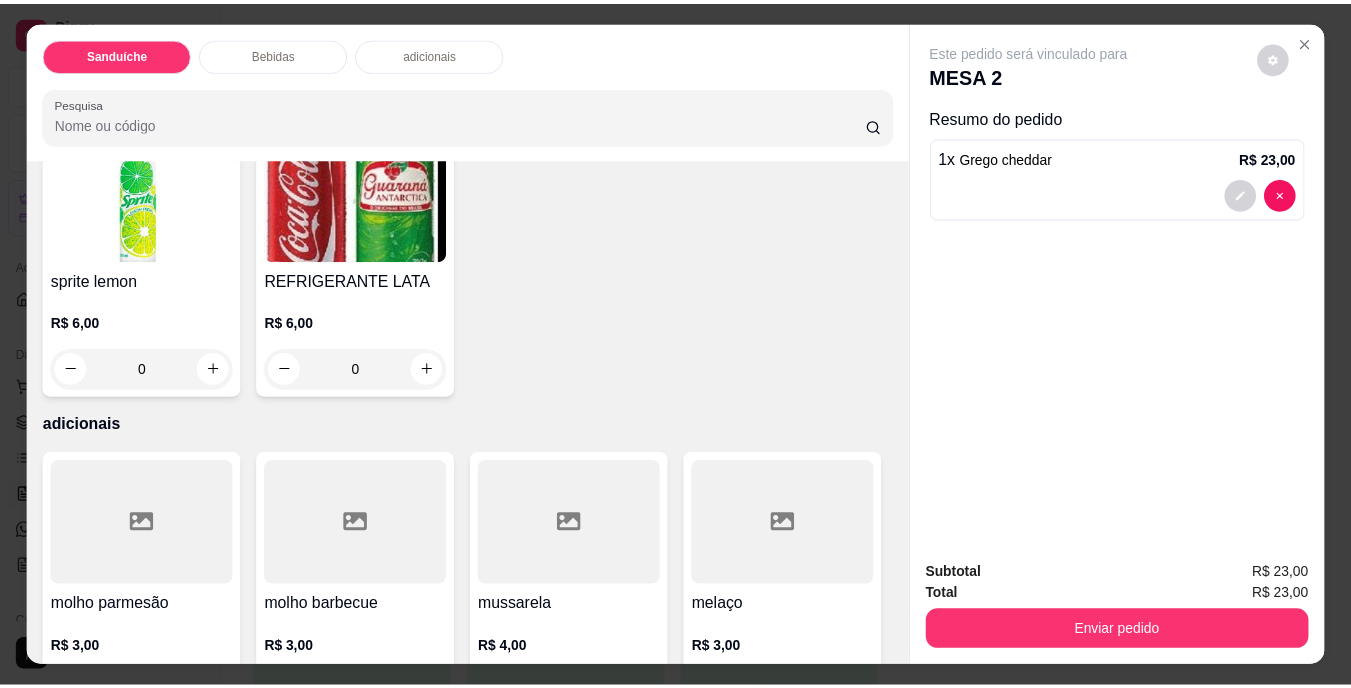 scroll, scrollTop: 1100, scrollLeft: 0, axis: vertical 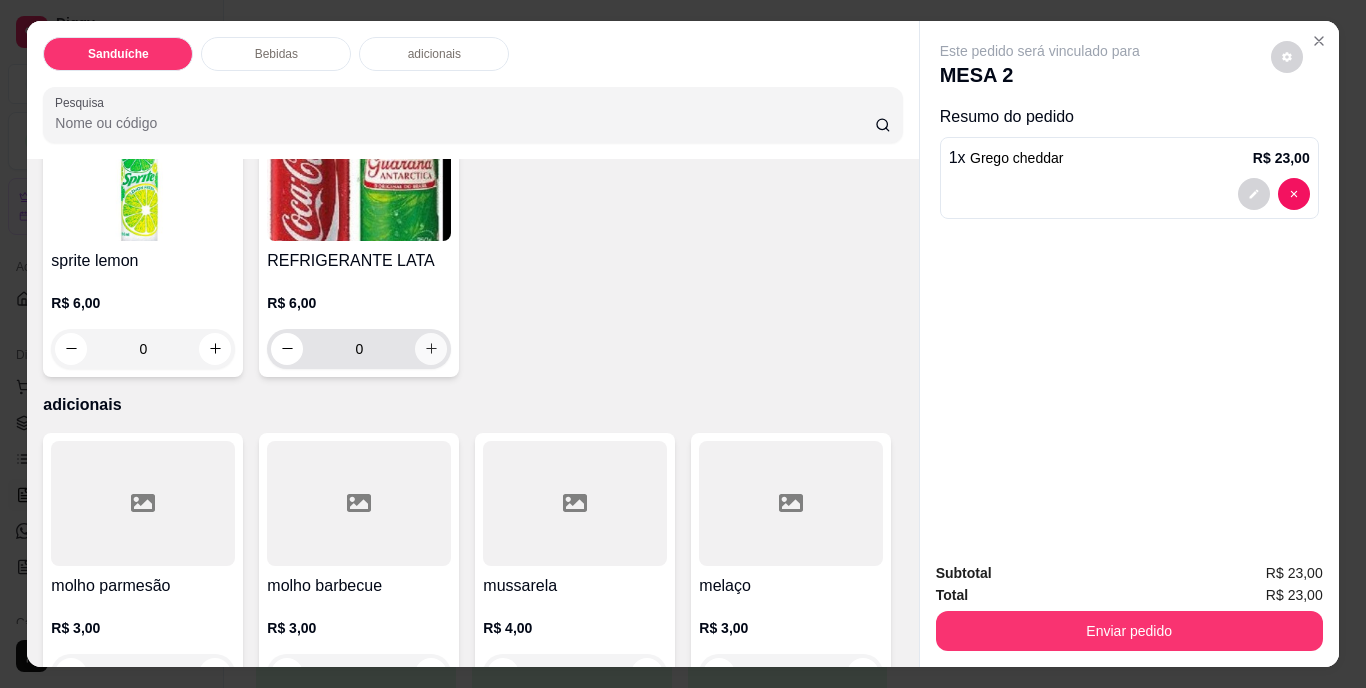 click at bounding box center [431, 349] 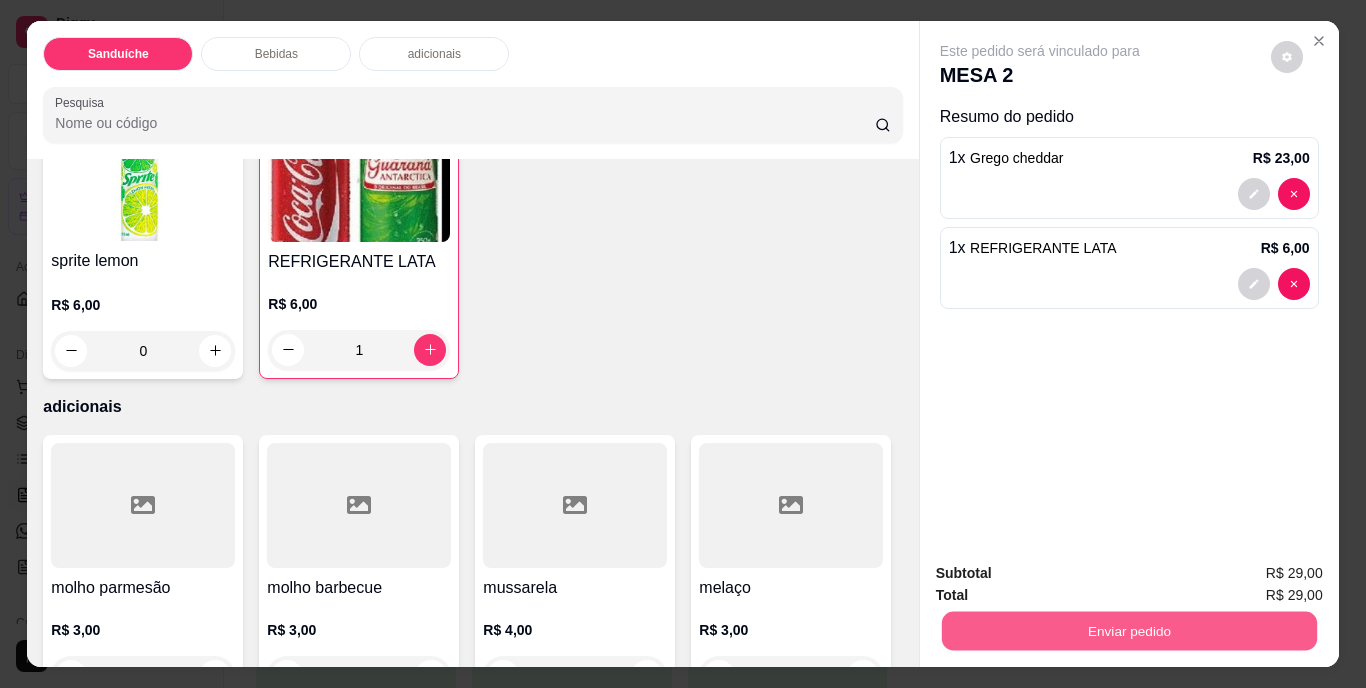 click on "Enviar pedido" at bounding box center [1128, 631] 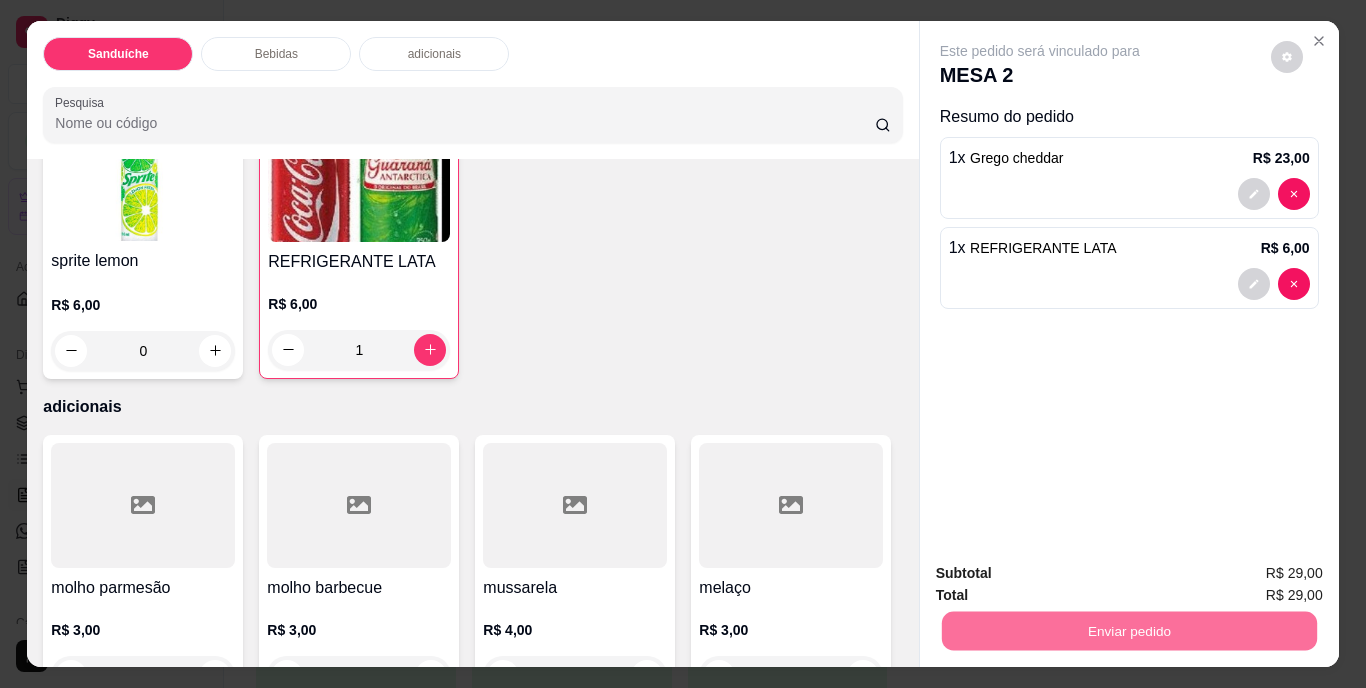 click on "Não registrar e enviar pedido" at bounding box center (1063, 574) 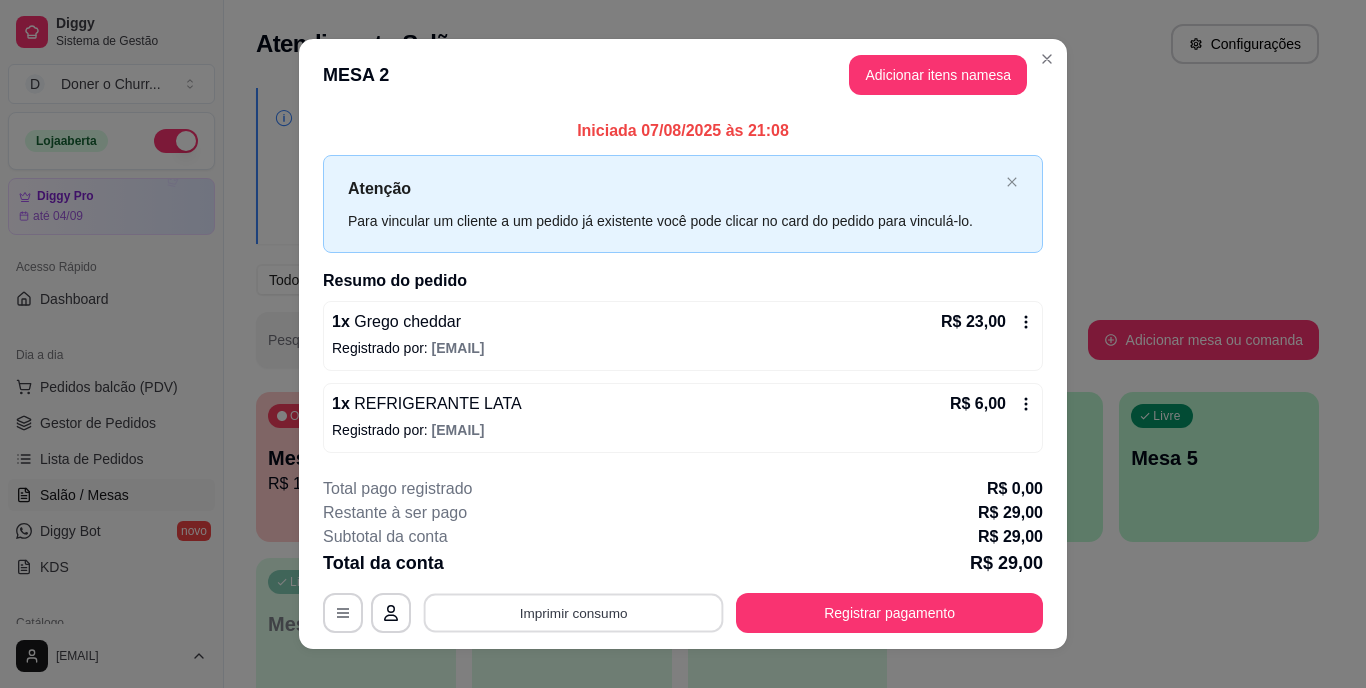 click on "Imprimir consumo" at bounding box center (574, 612) 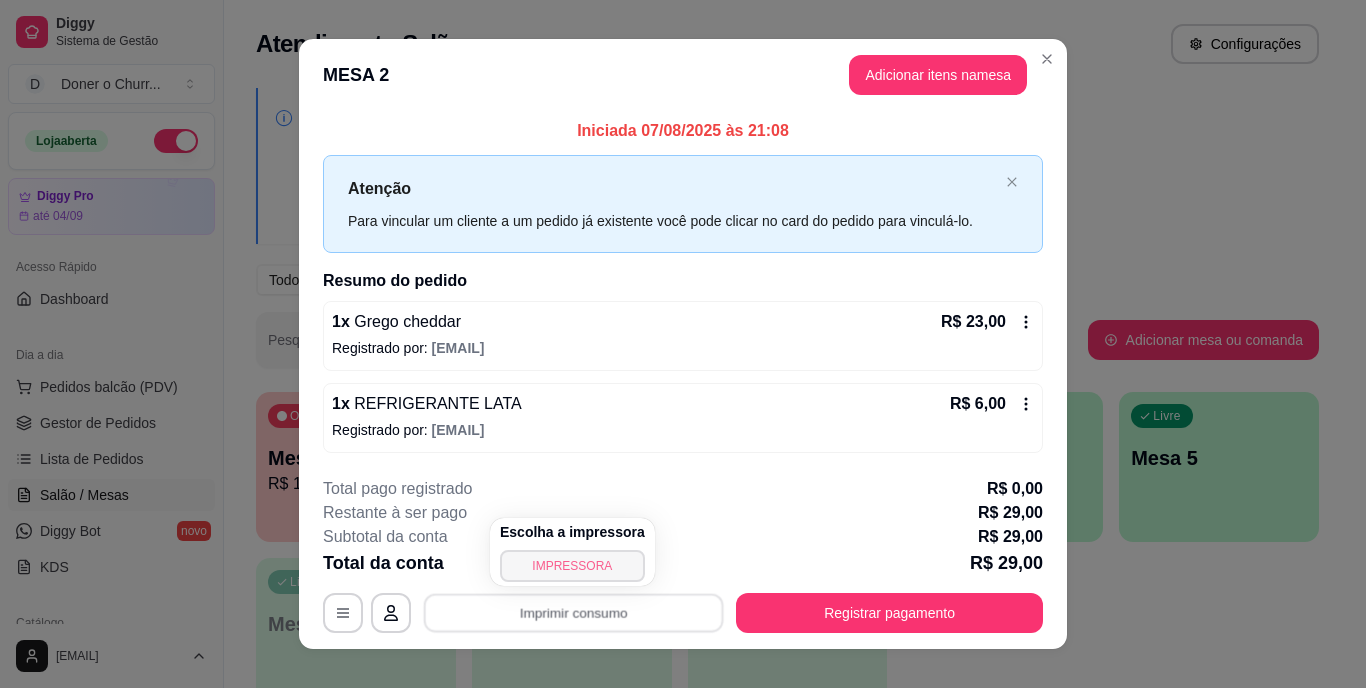 click on "IMPRESSORA" at bounding box center [572, 566] 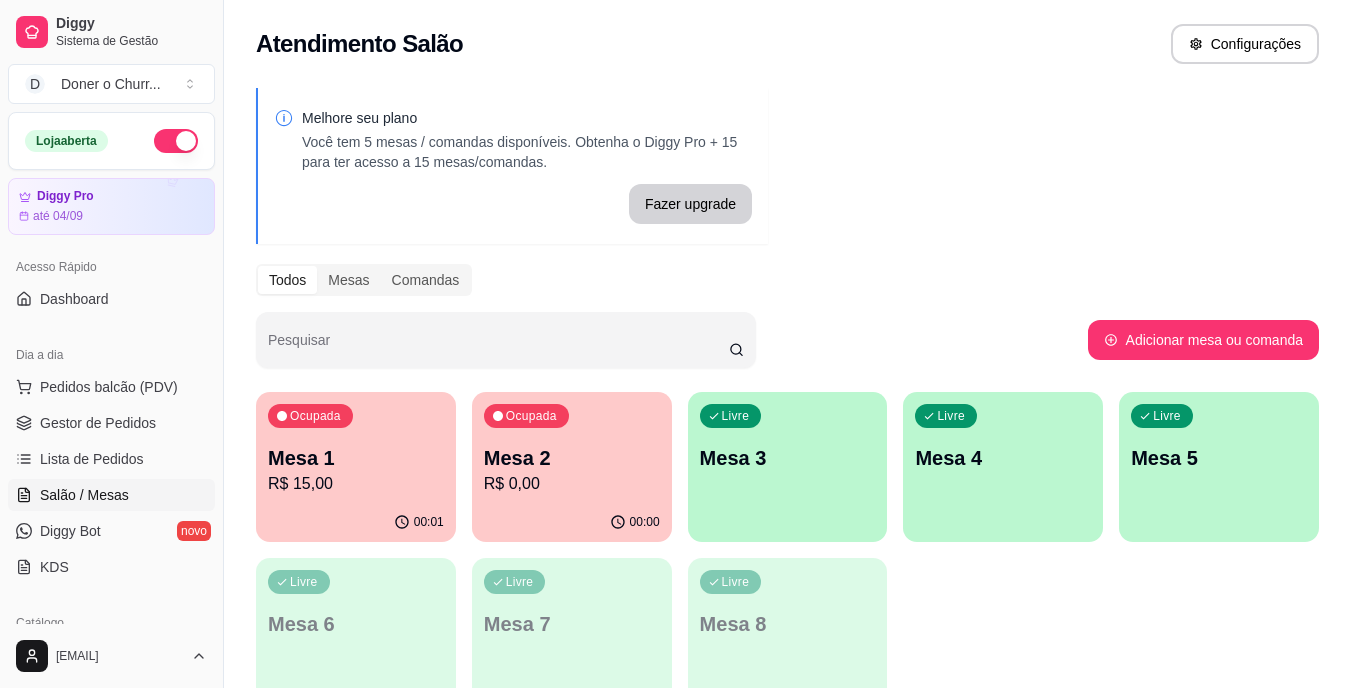 click on "Livre Mesa 3" at bounding box center (788, 455) 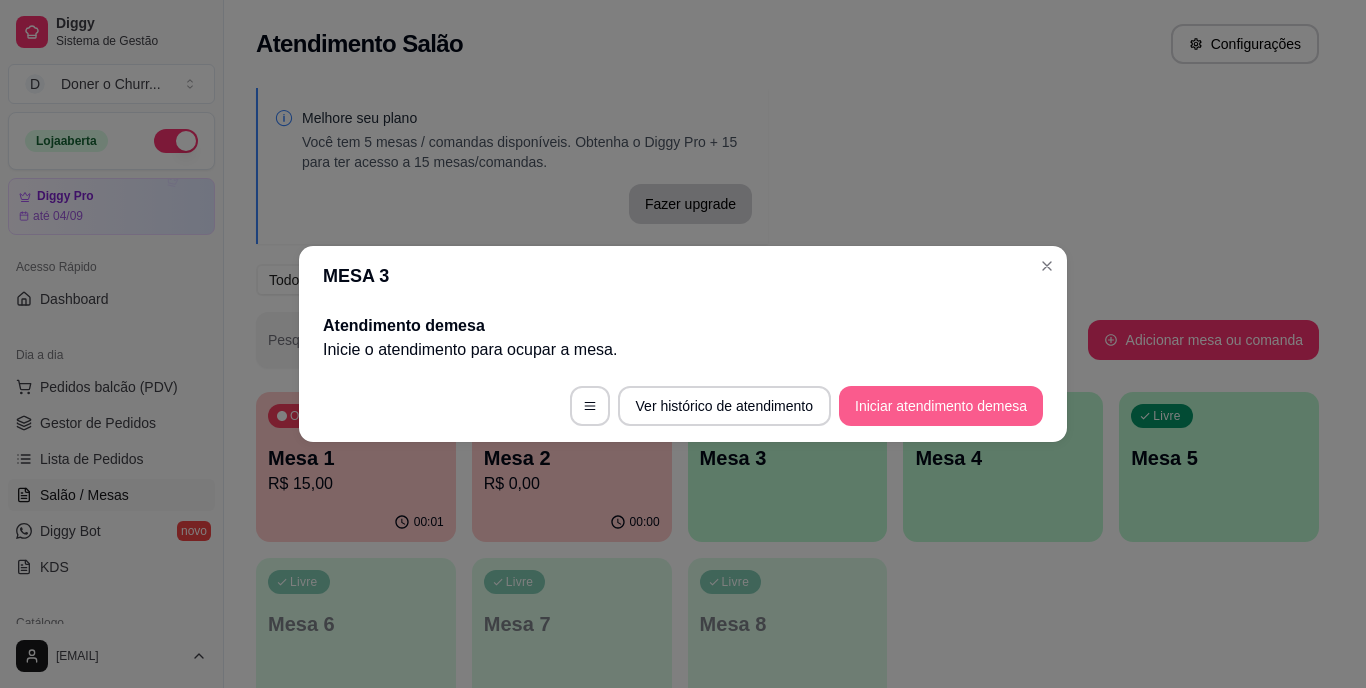 click on "Iniciar atendimento de  mesa" at bounding box center [941, 406] 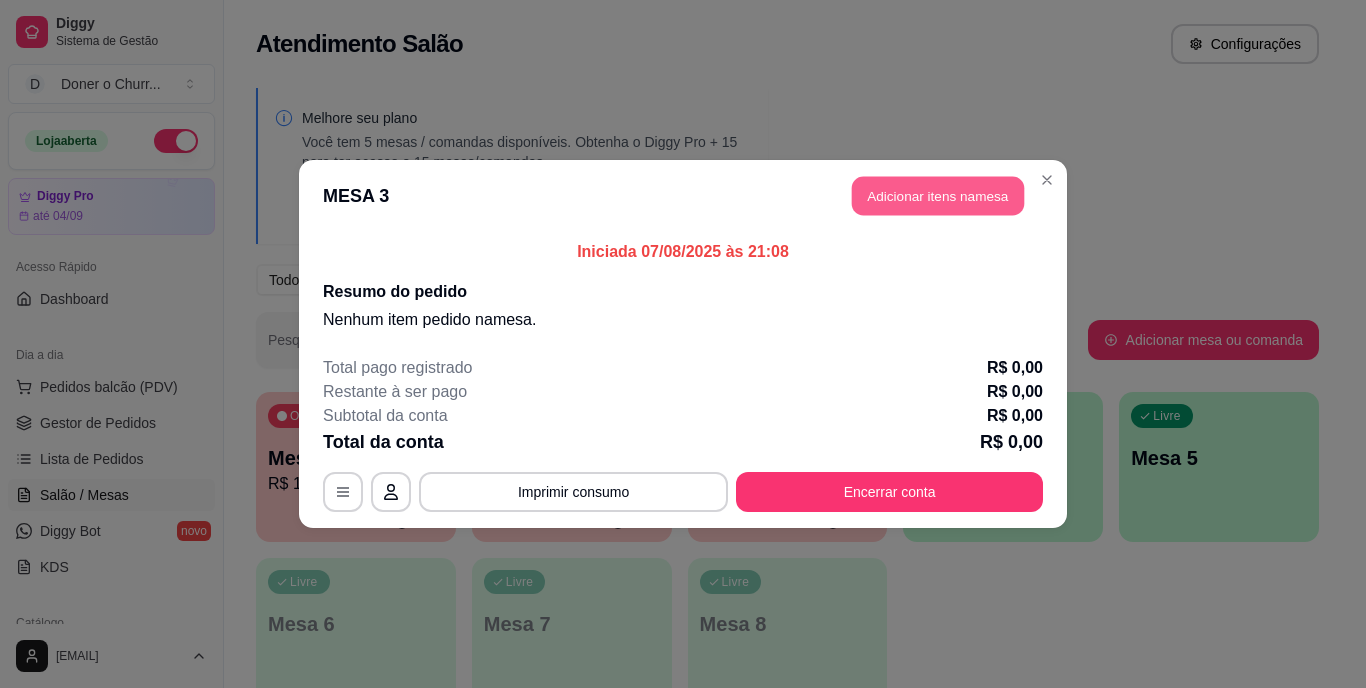 click on "Adicionar itens na  mesa" at bounding box center (938, 196) 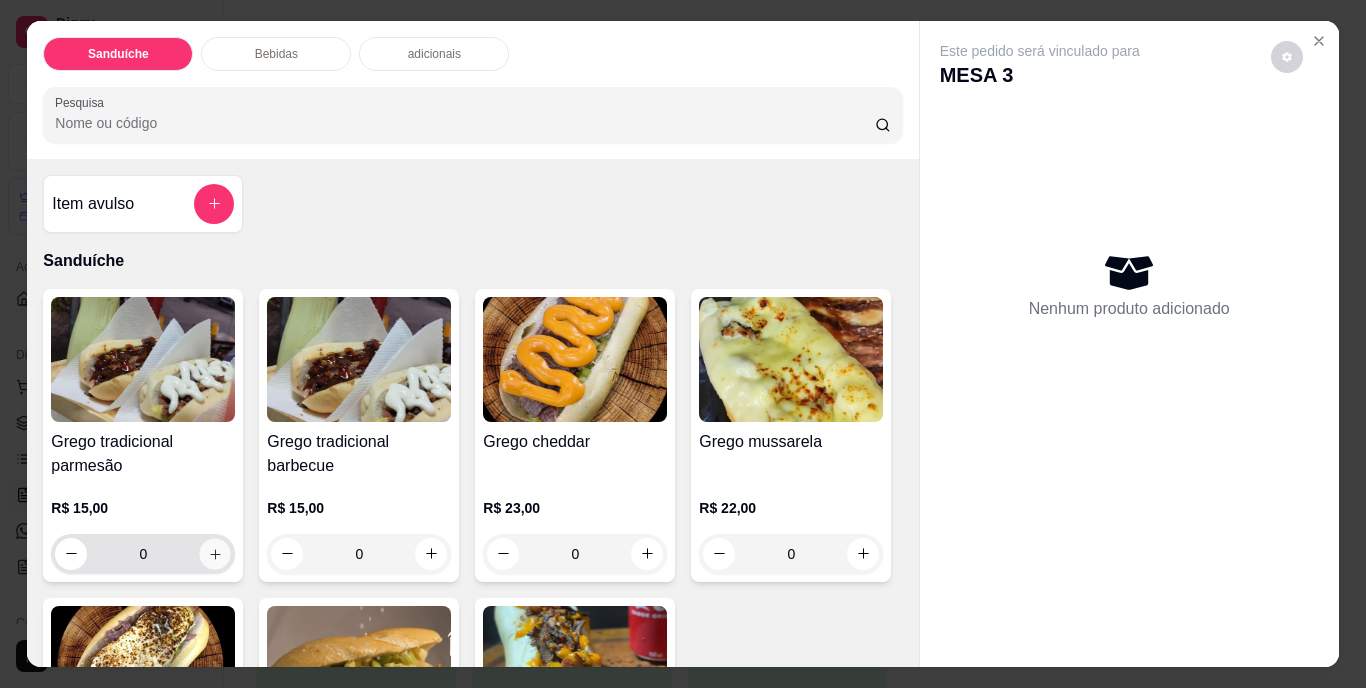 click at bounding box center [215, 553] 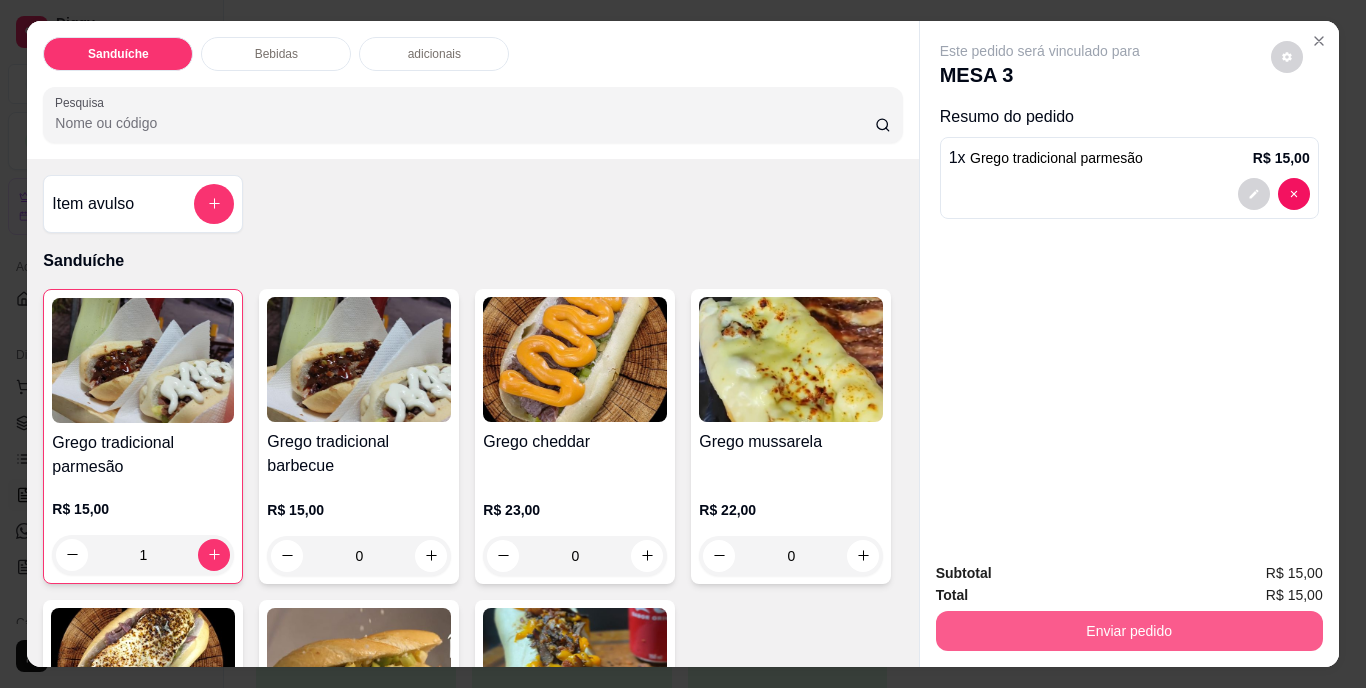 click on "Enviar pedido" at bounding box center [1129, 631] 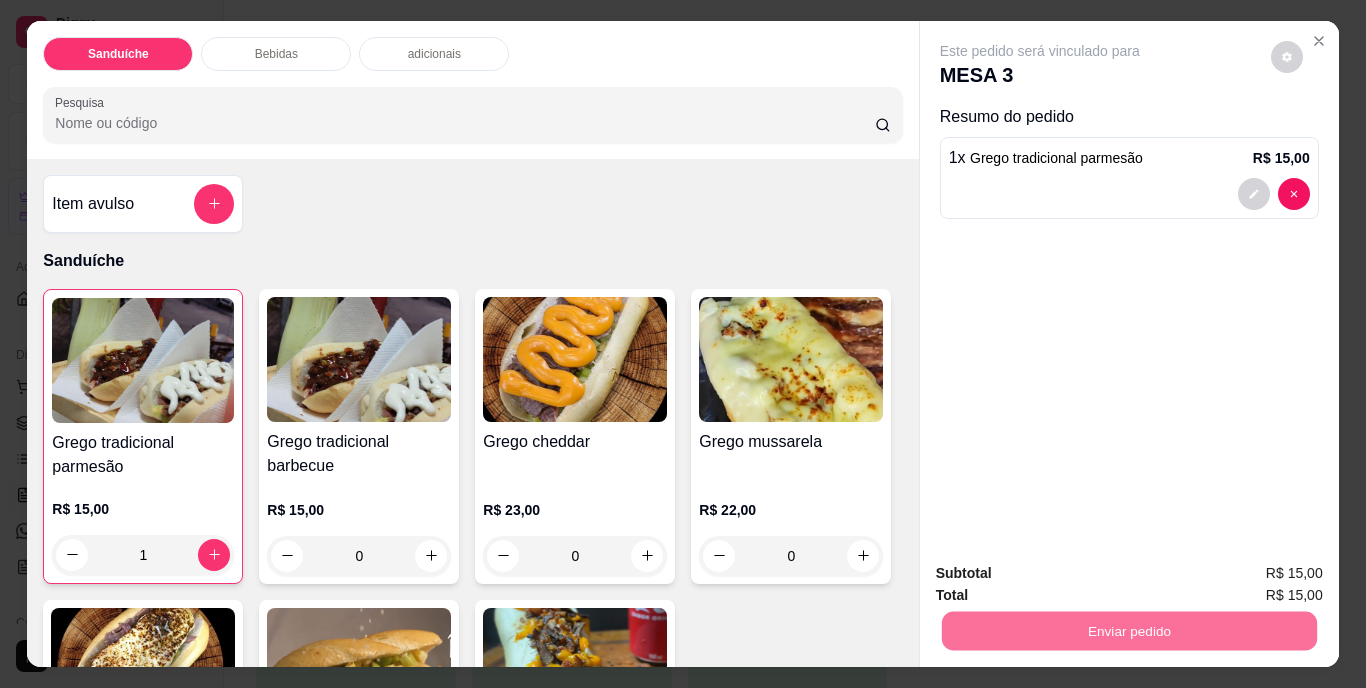 click on "Não registrar e enviar pedido" at bounding box center (1063, 574) 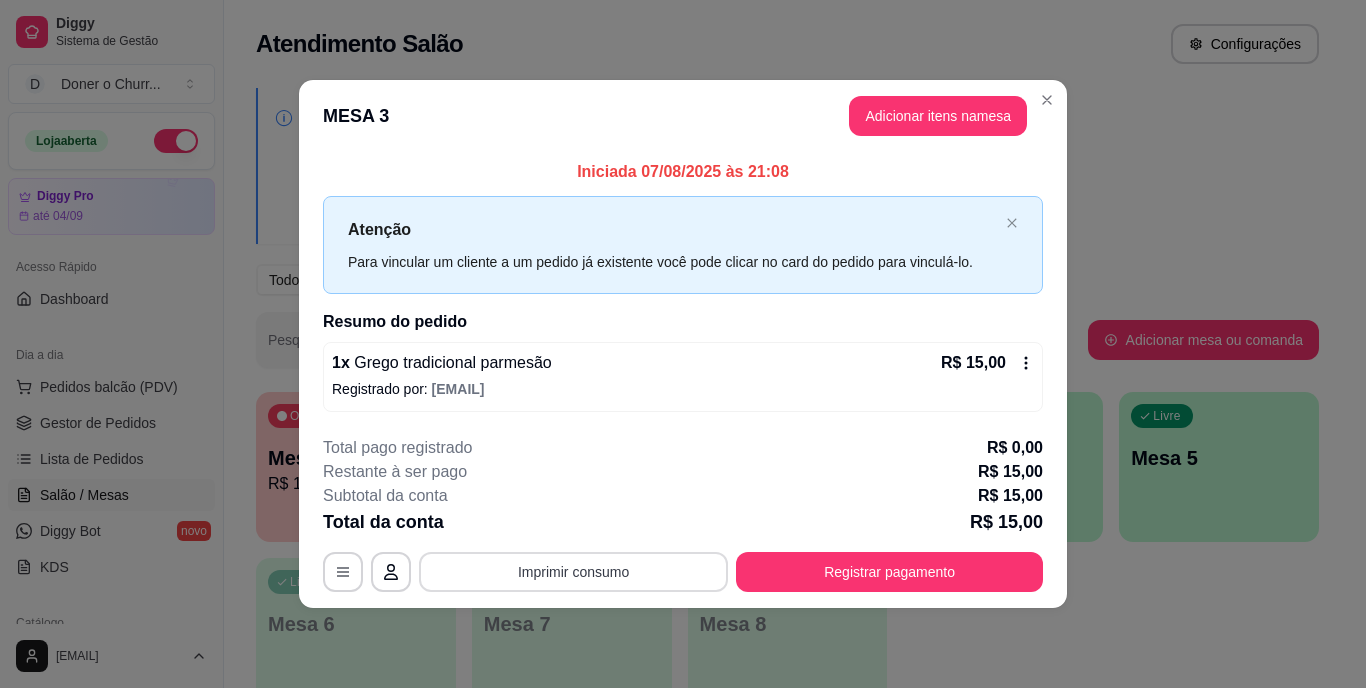 click on "Imprimir consumo" at bounding box center (573, 572) 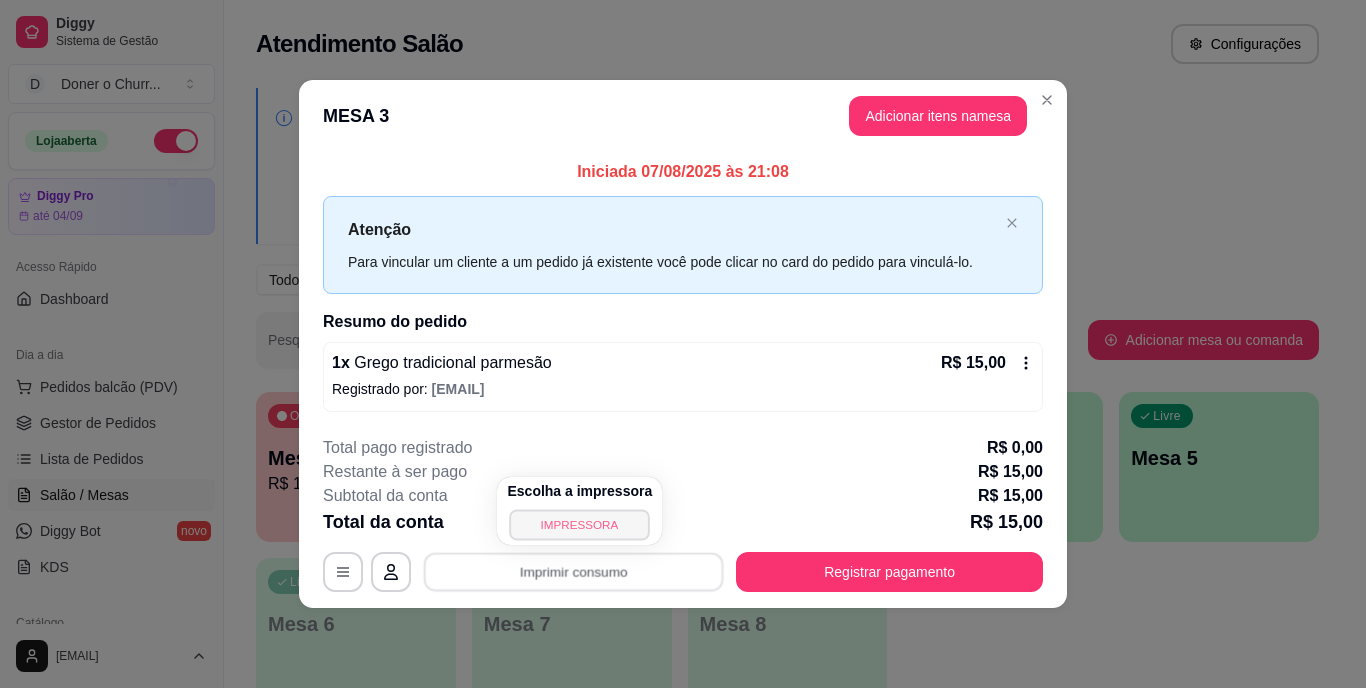 click on "IMPRESSORA" at bounding box center (580, 524) 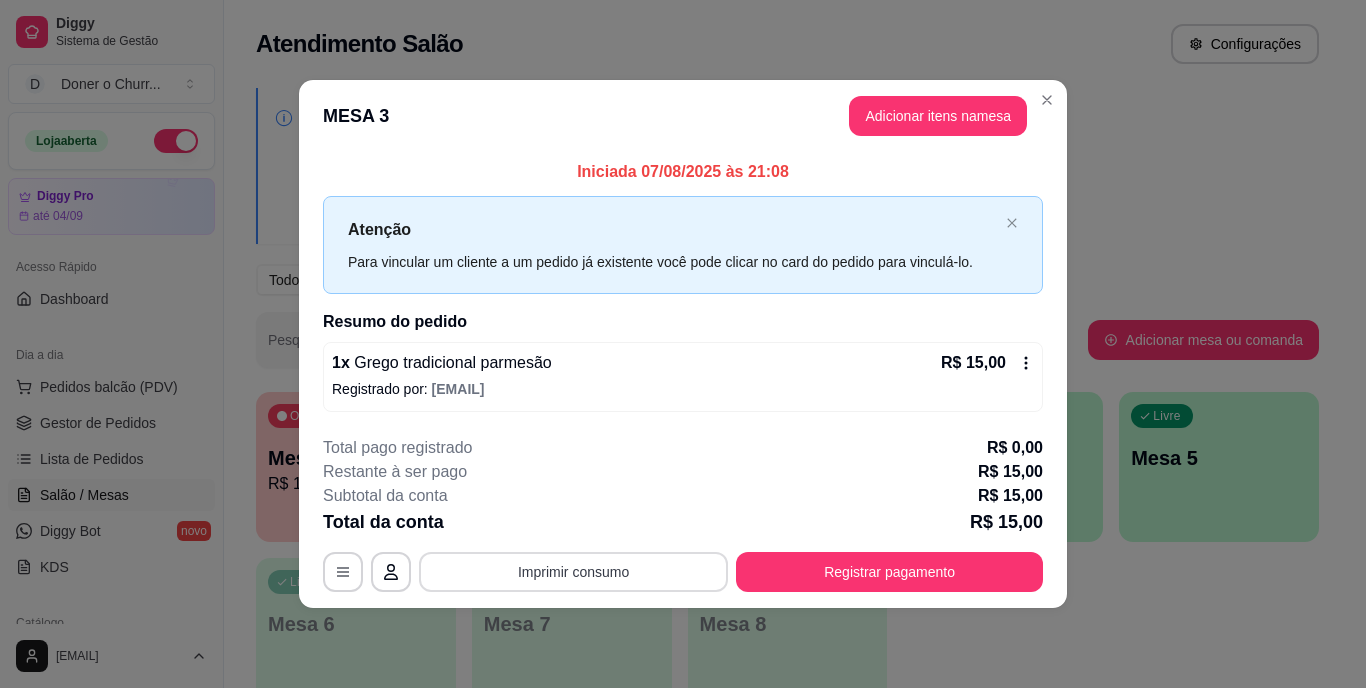 type 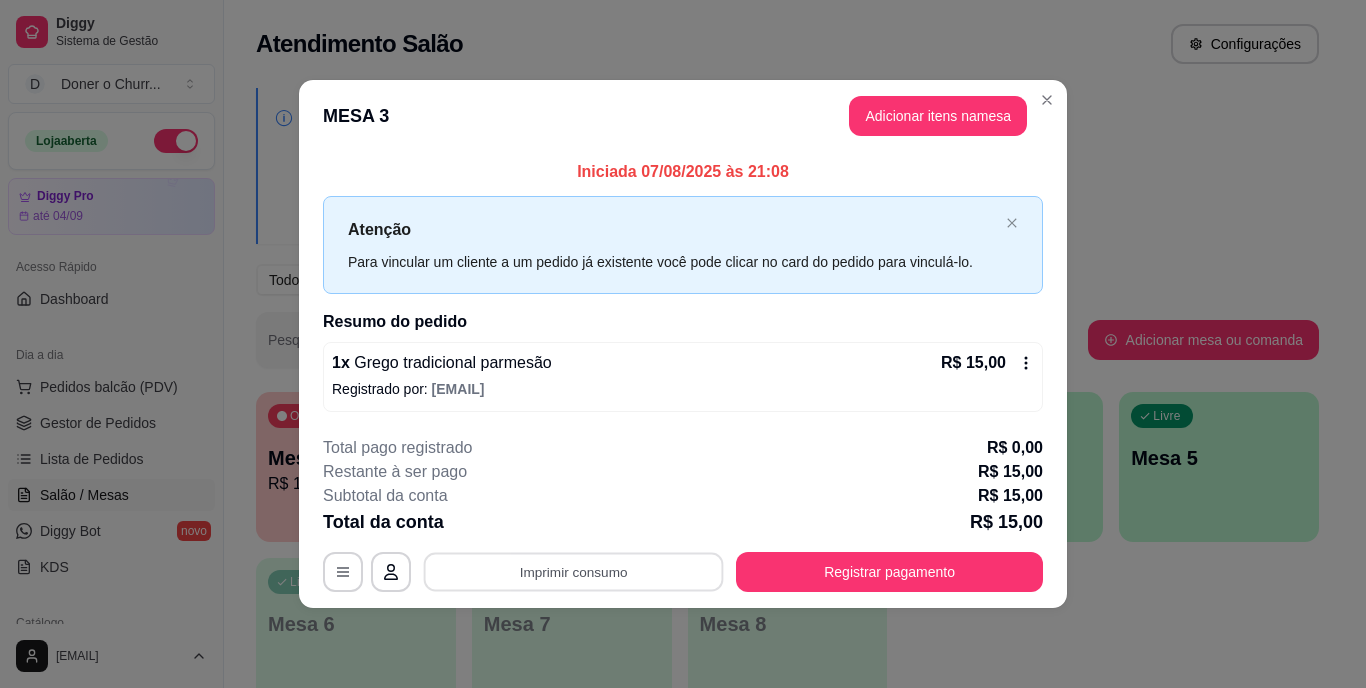 click on "**********" at bounding box center (683, 344) 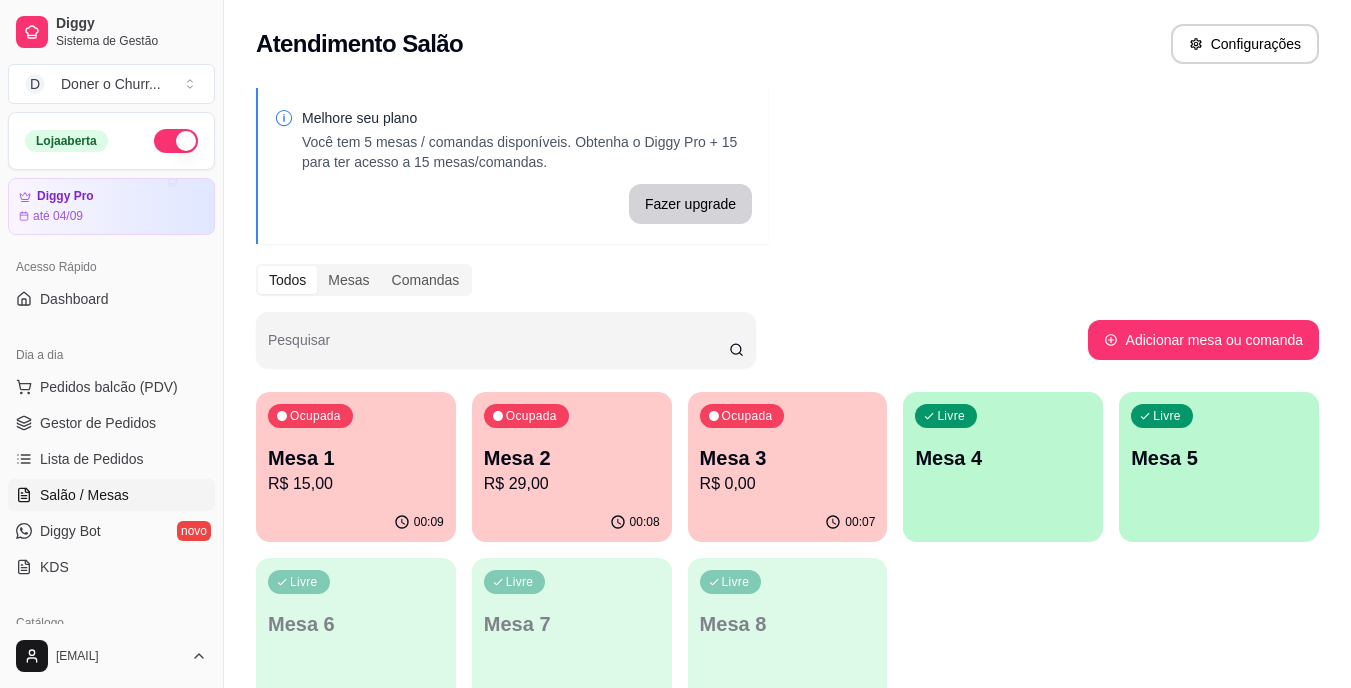 click on "Ocupada Mesa 2 R$ 29,00" at bounding box center (572, 447) 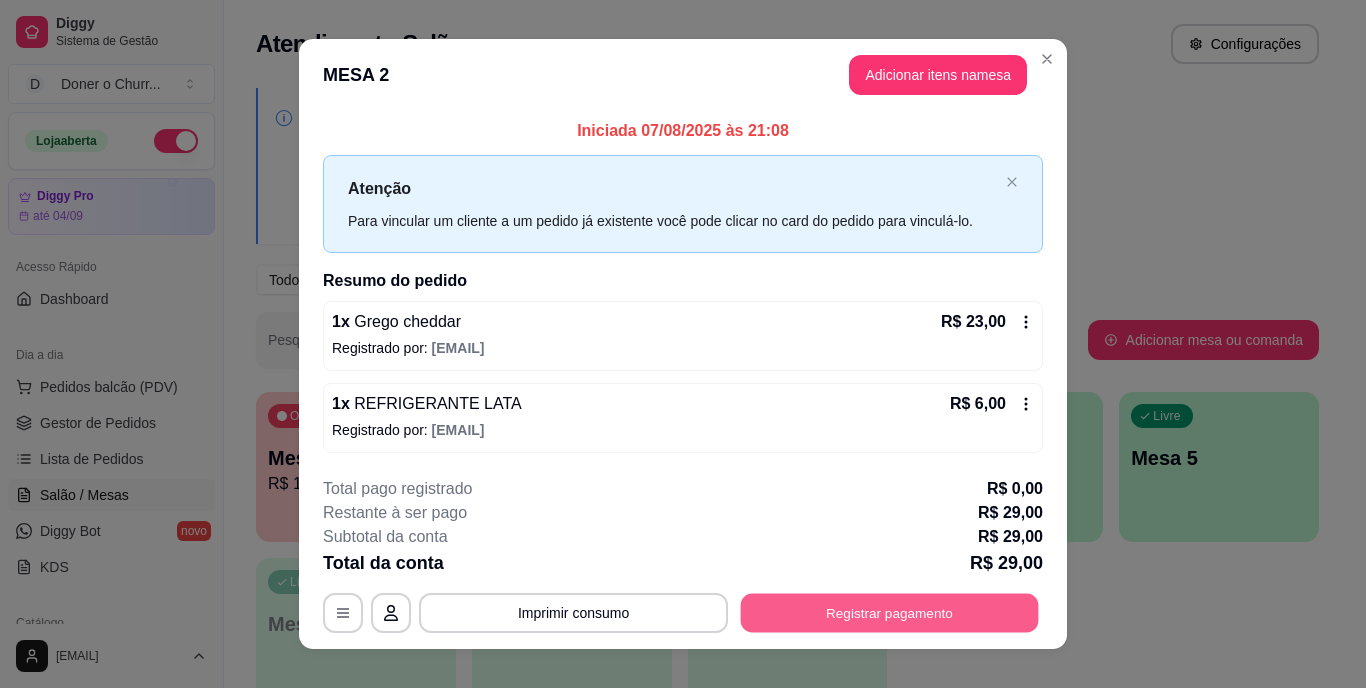 click on "Registrar pagamento" at bounding box center (890, 612) 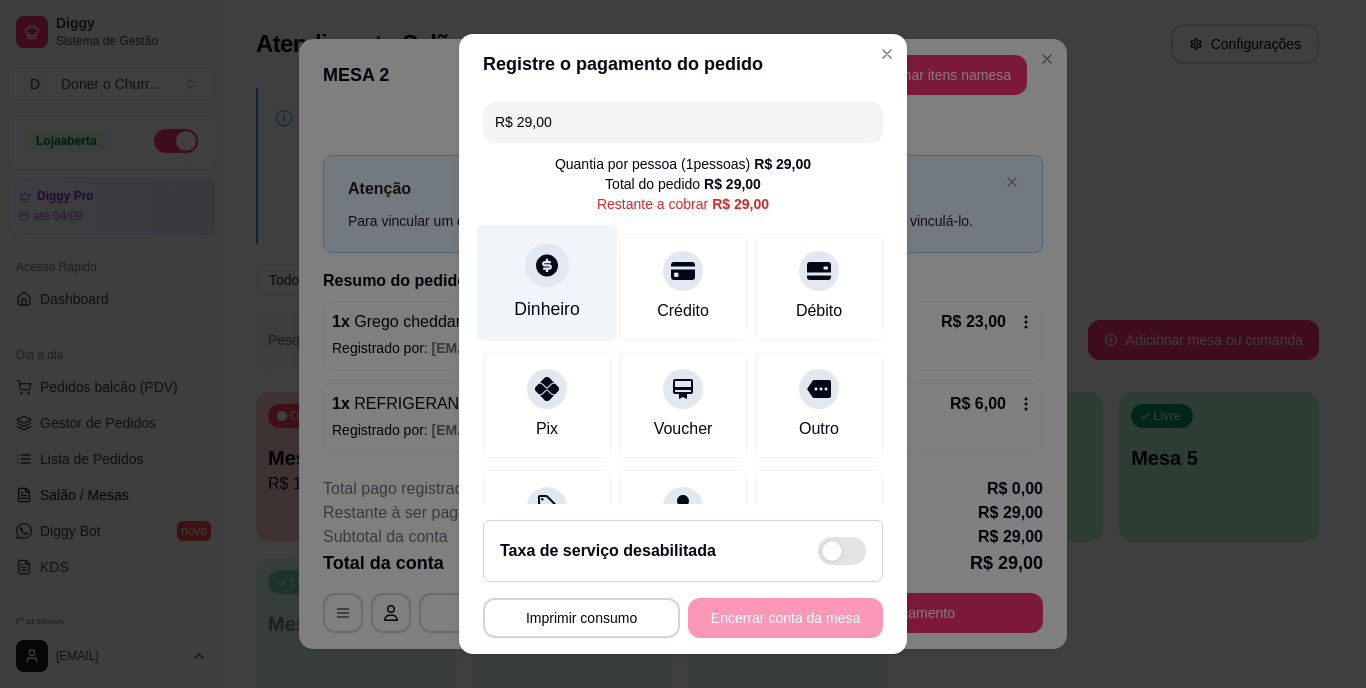 click on "Dinheiro" at bounding box center [547, 283] 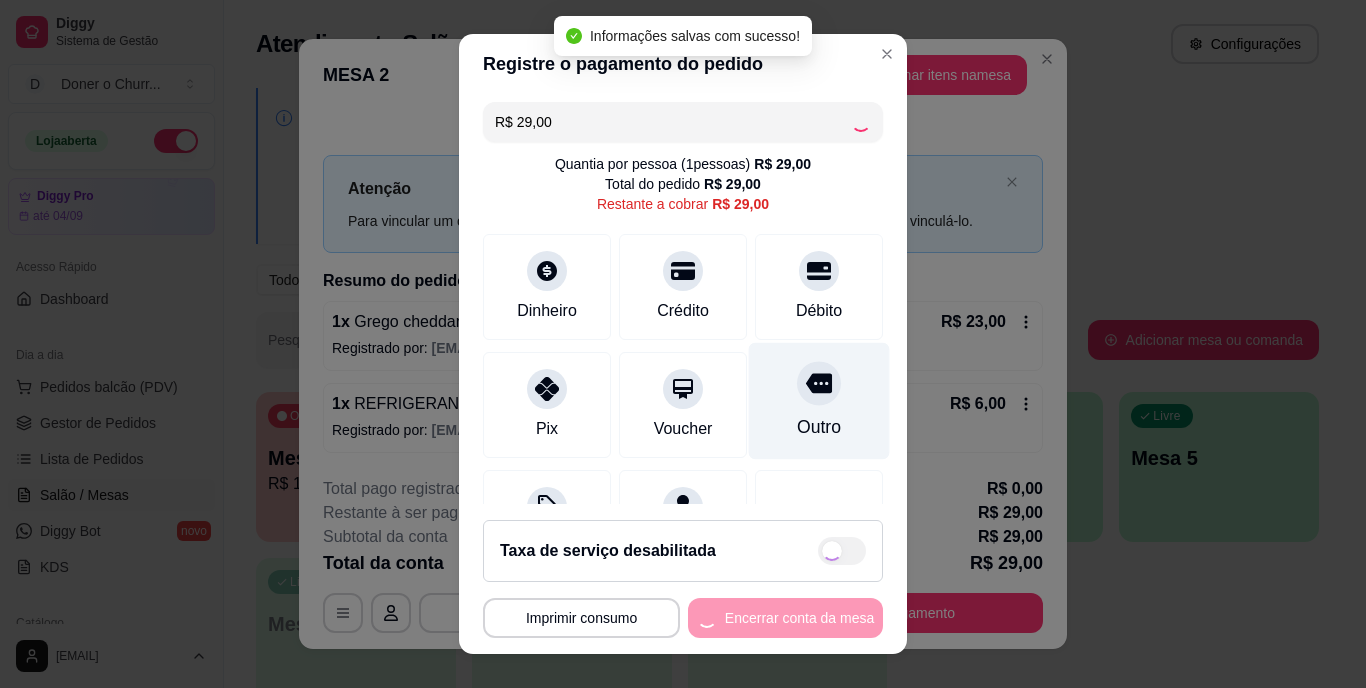 type on "R$ 0,00" 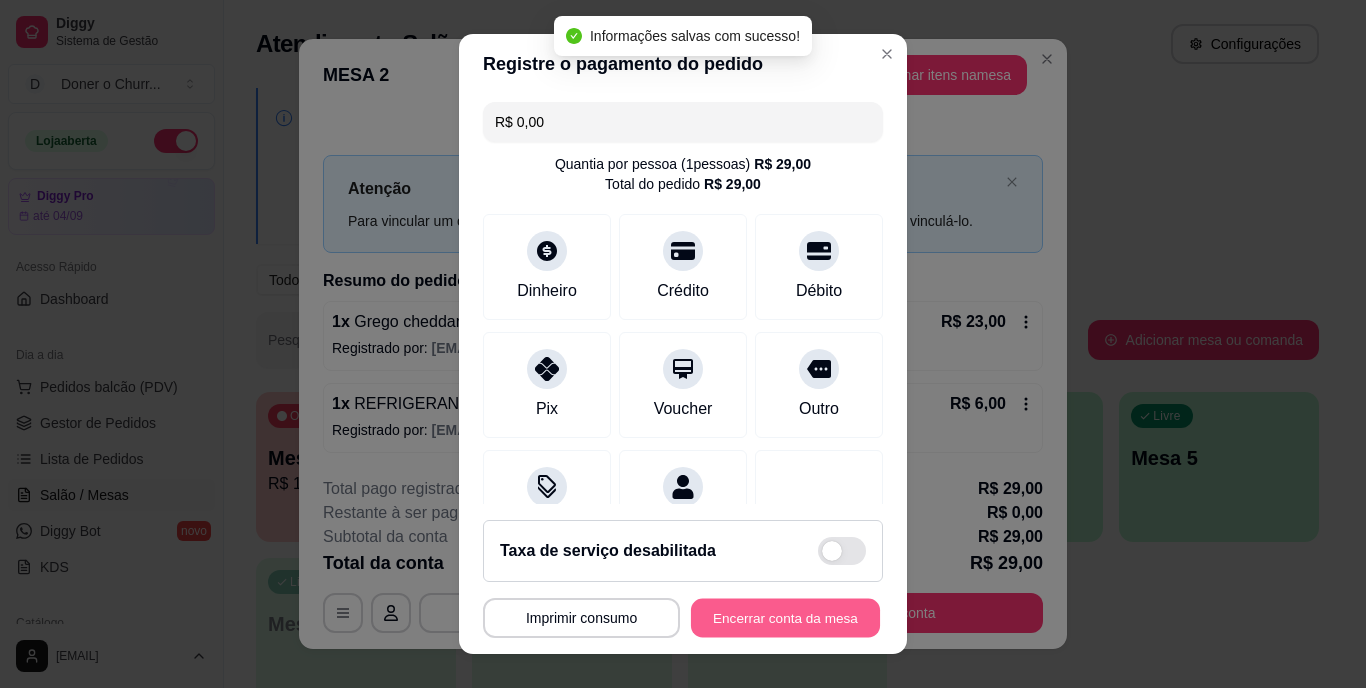 click on "Encerrar conta da mesa" at bounding box center (785, 617) 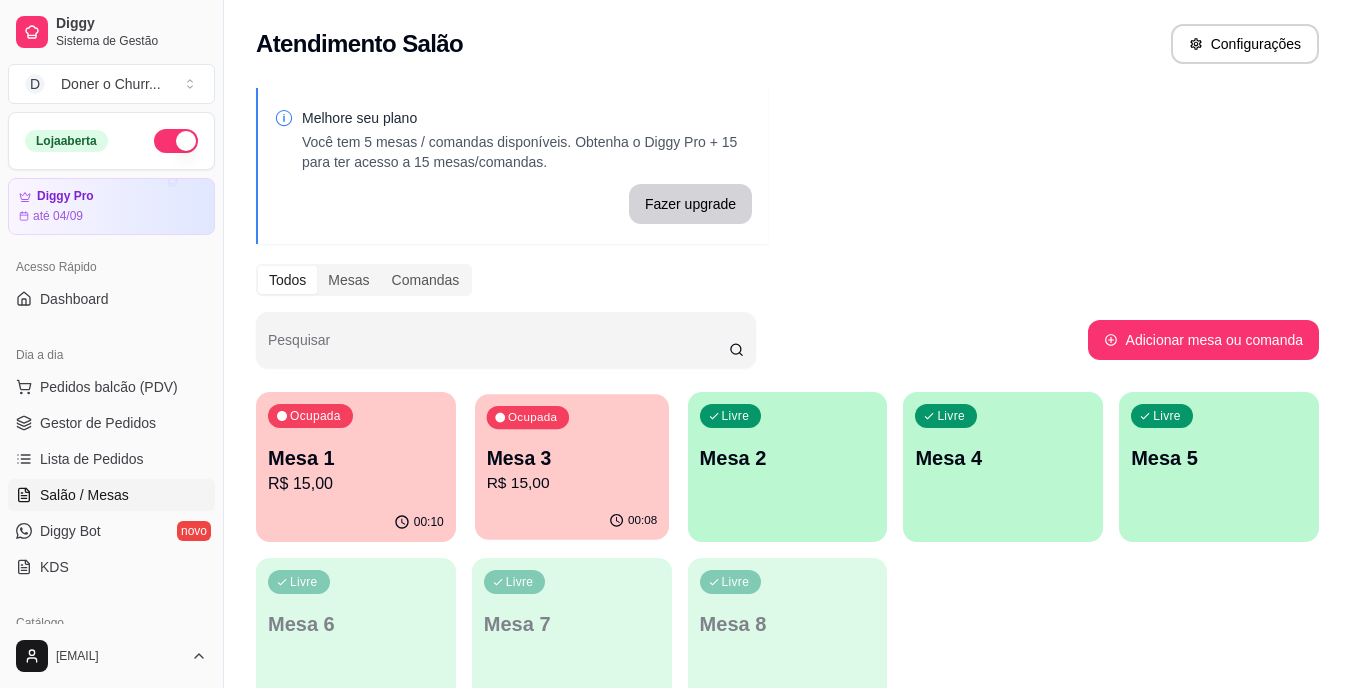 click on "Ocupada Mesa 3 R$ 15,00" at bounding box center [572, 448] 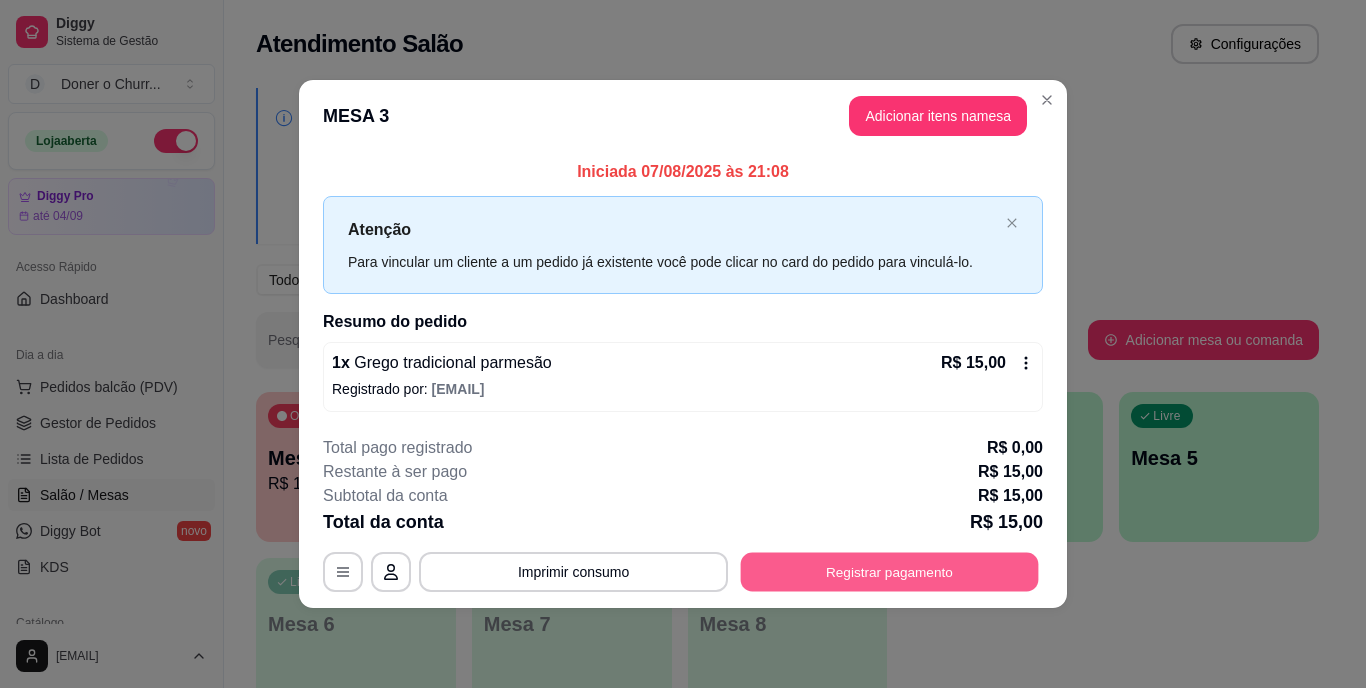click on "Registrar pagamento" at bounding box center (890, 571) 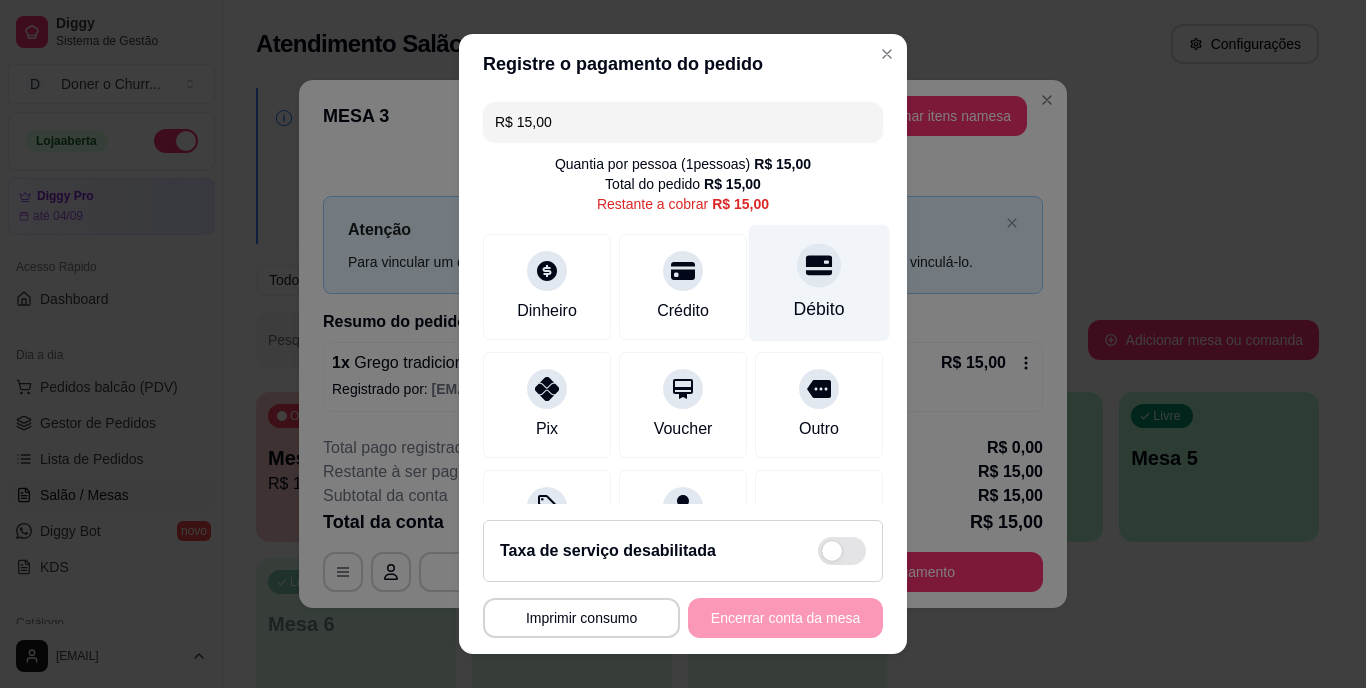 click on "Débito" at bounding box center (819, 283) 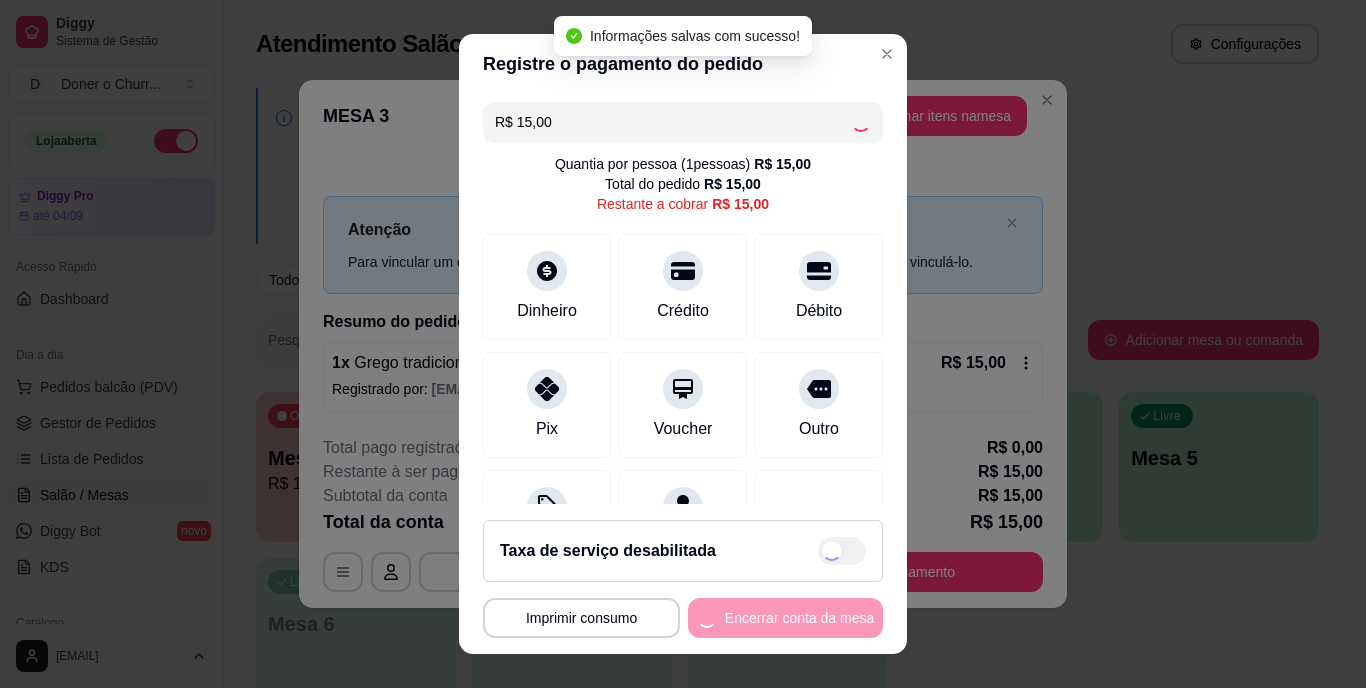 type on "R$ 0,00" 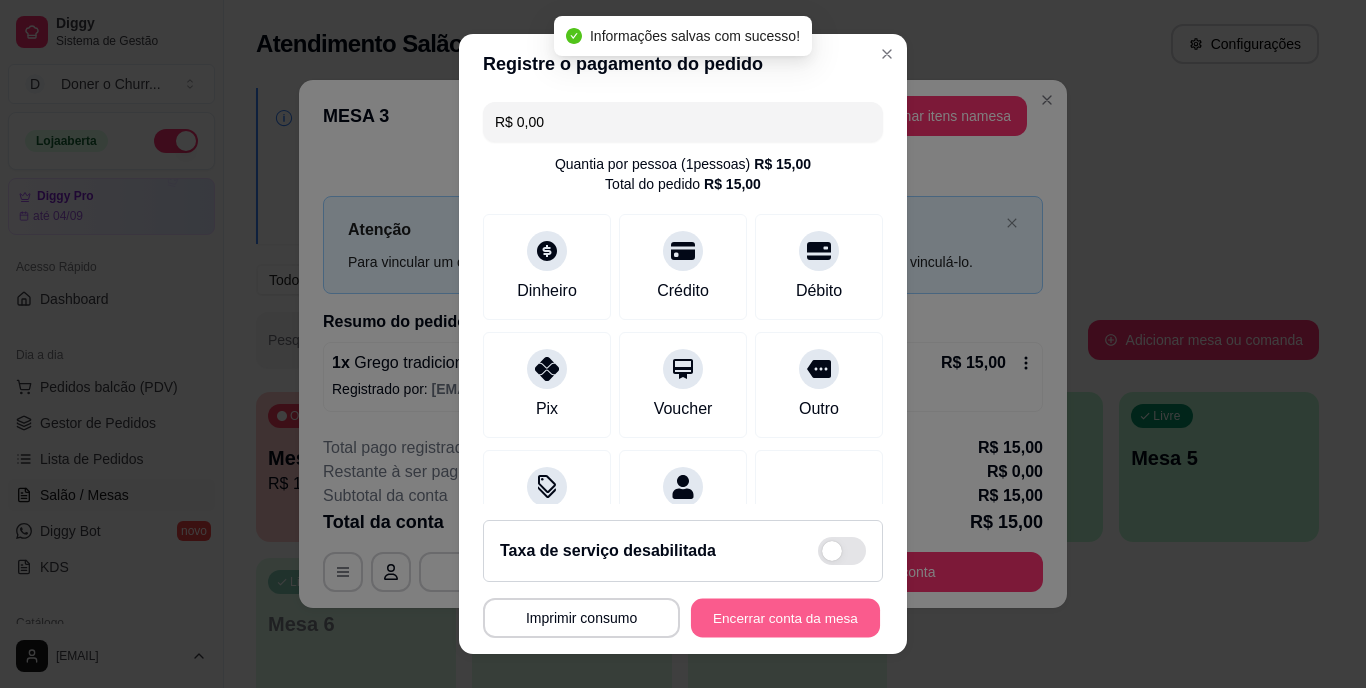 click on "Encerrar conta da mesa" at bounding box center [785, 617] 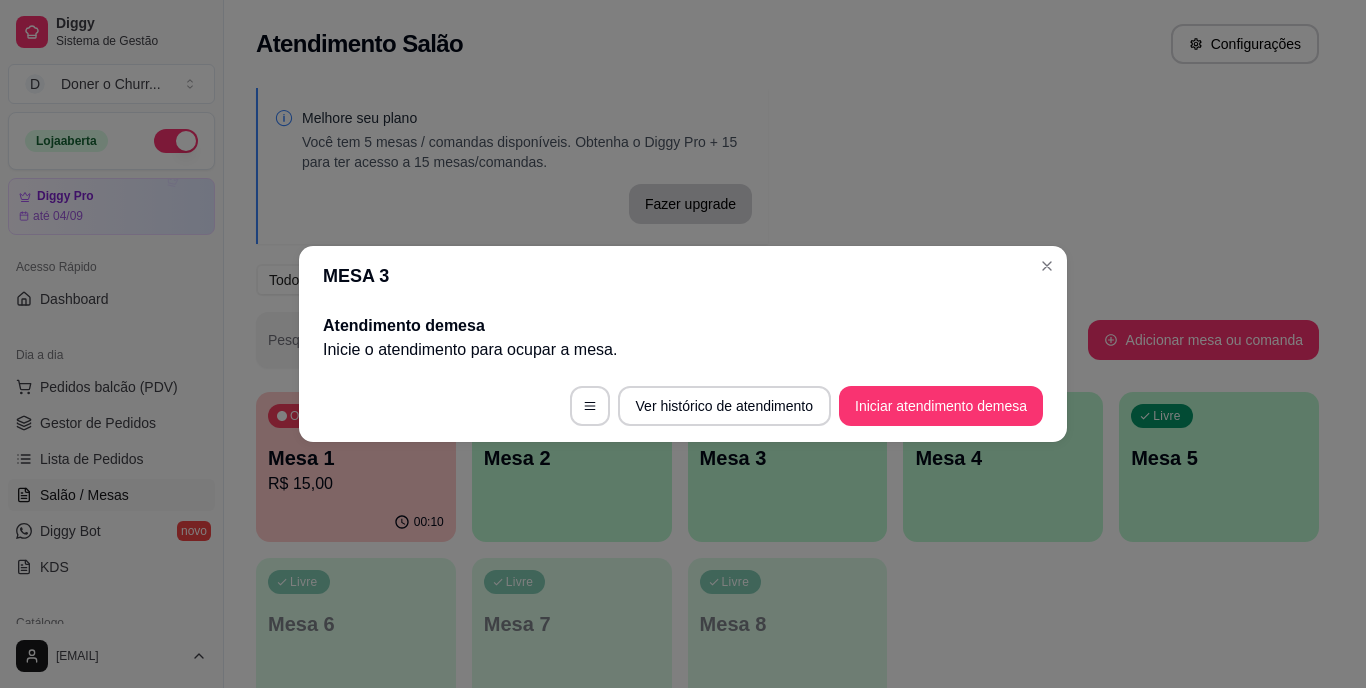 type 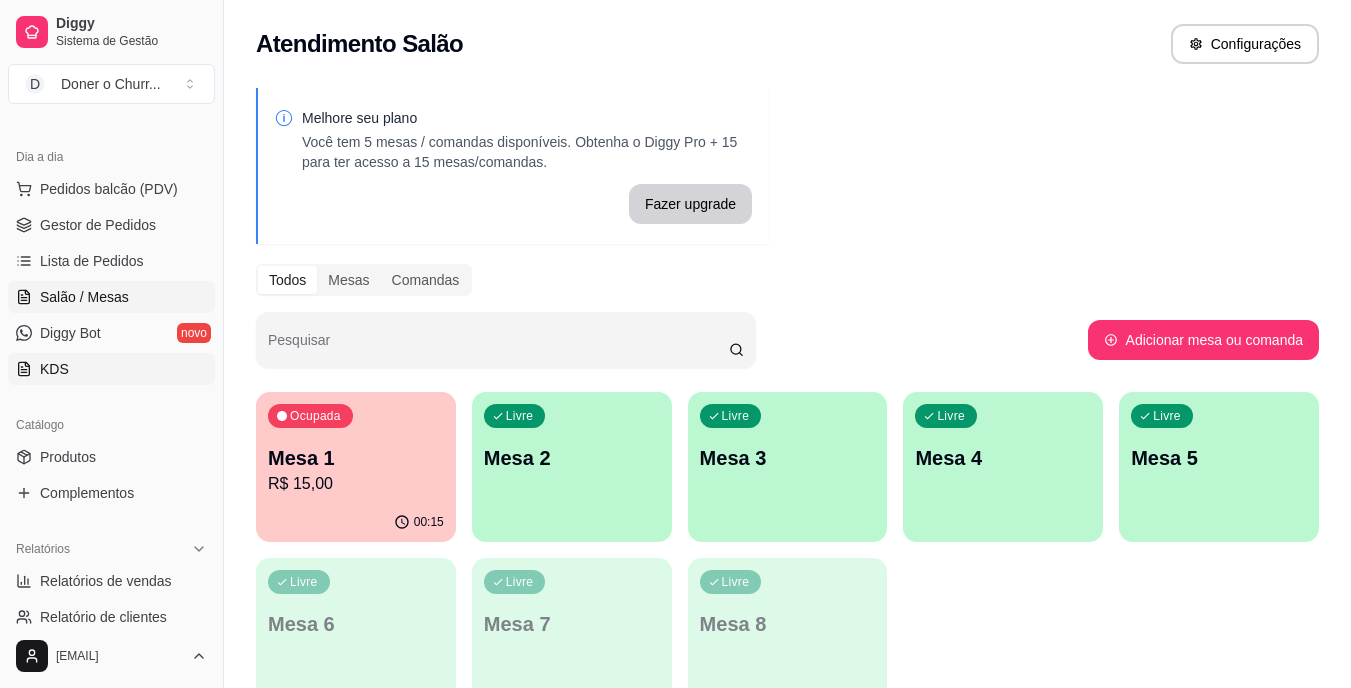 scroll, scrollTop: 500, scrollLeft: 0, axis: vertical 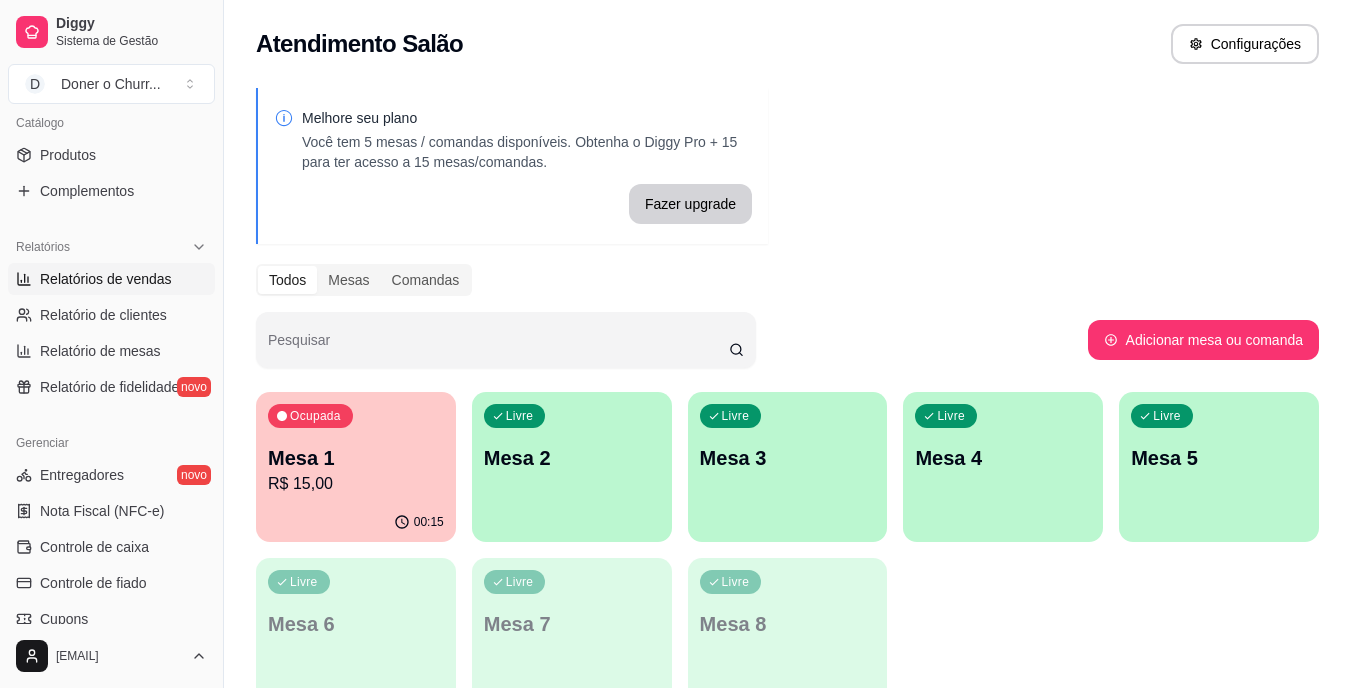 click on "Relatórios de vendas" at bounding box center [106, 279] 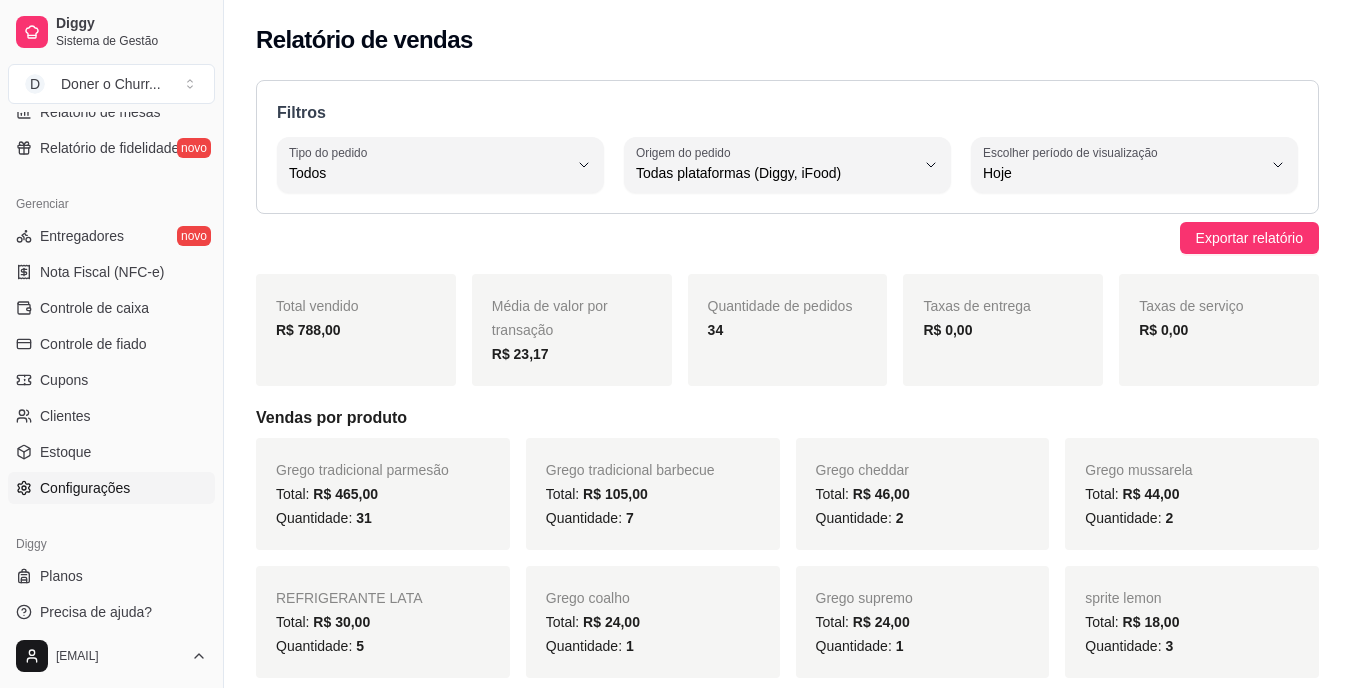 scroll, scrollTop: 751, scrollLeft: 0, axis: vertical 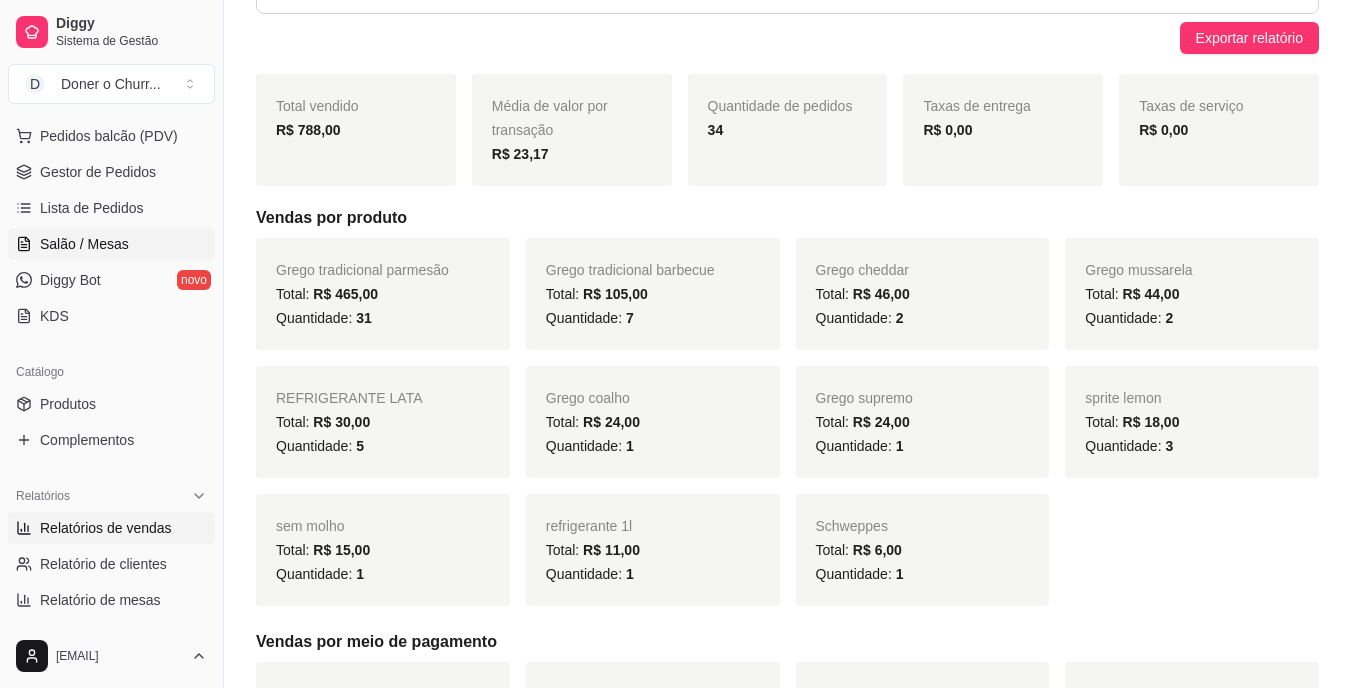 click on "Salão / Mesas" at bounding box center [84, 244] 